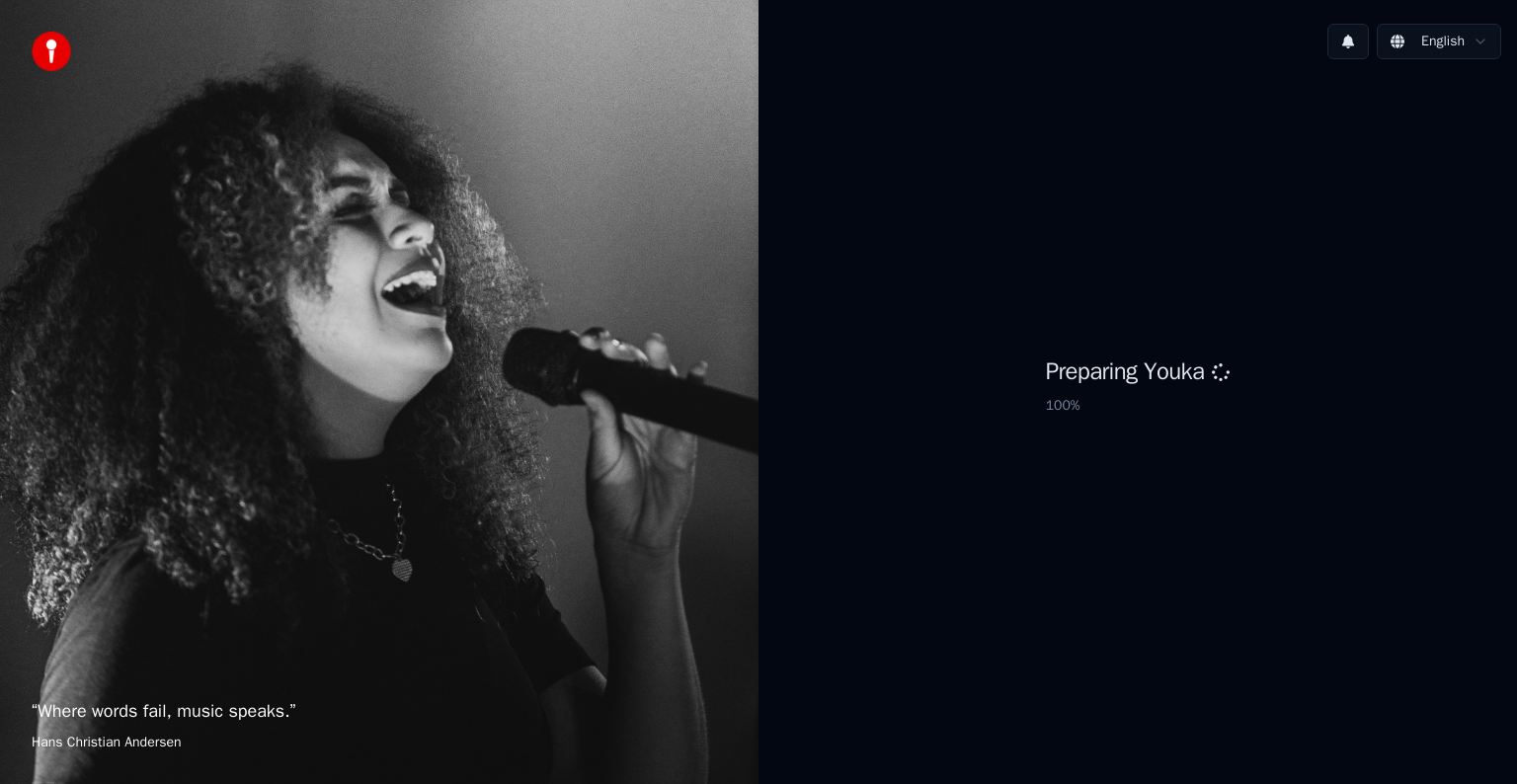 scroll, scrollTop: 0, scrollLeft: 0, axis: both 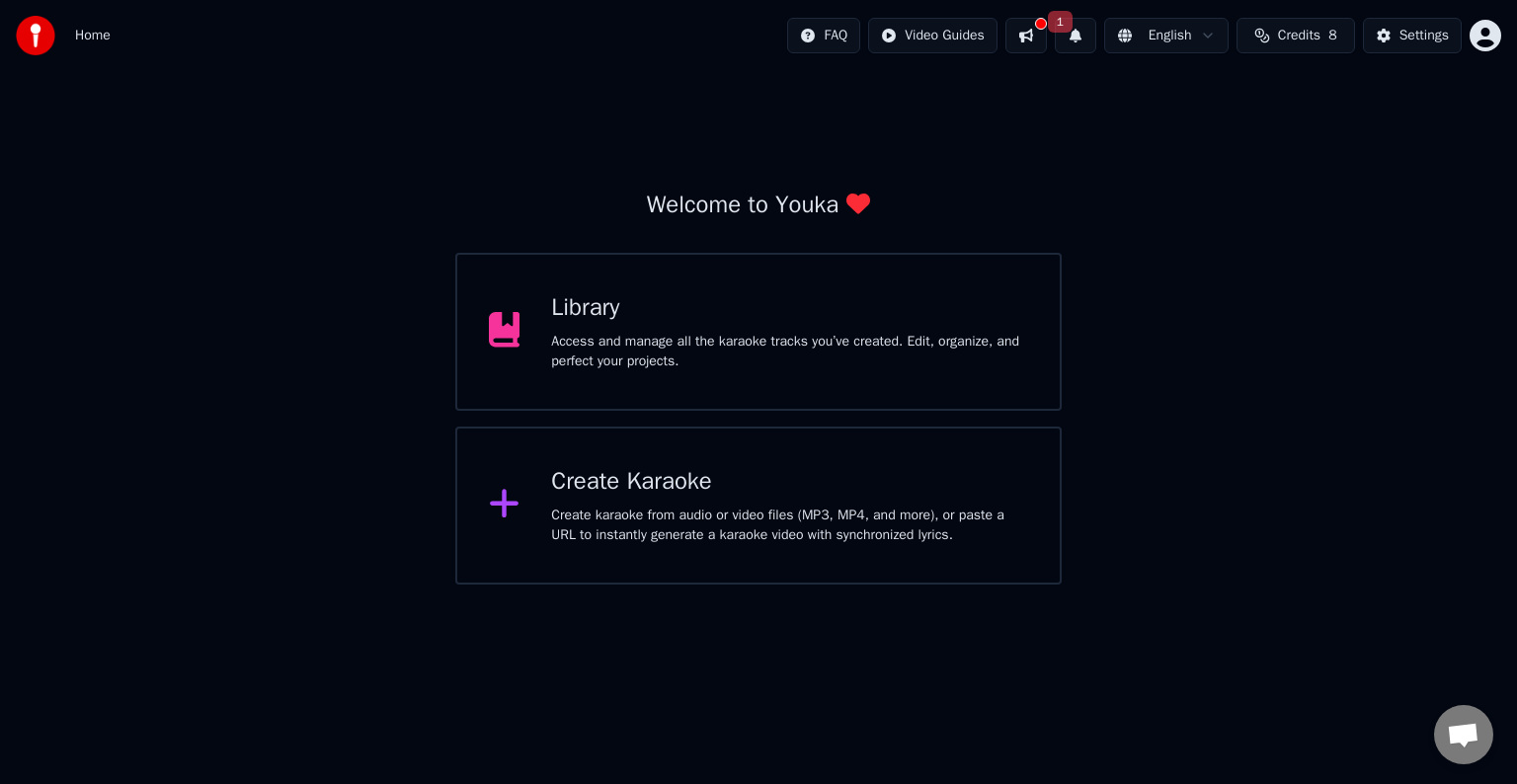 click on "Access and manage all the karaoke tracks you’ve created. Edit, organize, and perfect your projects." at bounding box center [789, 352] 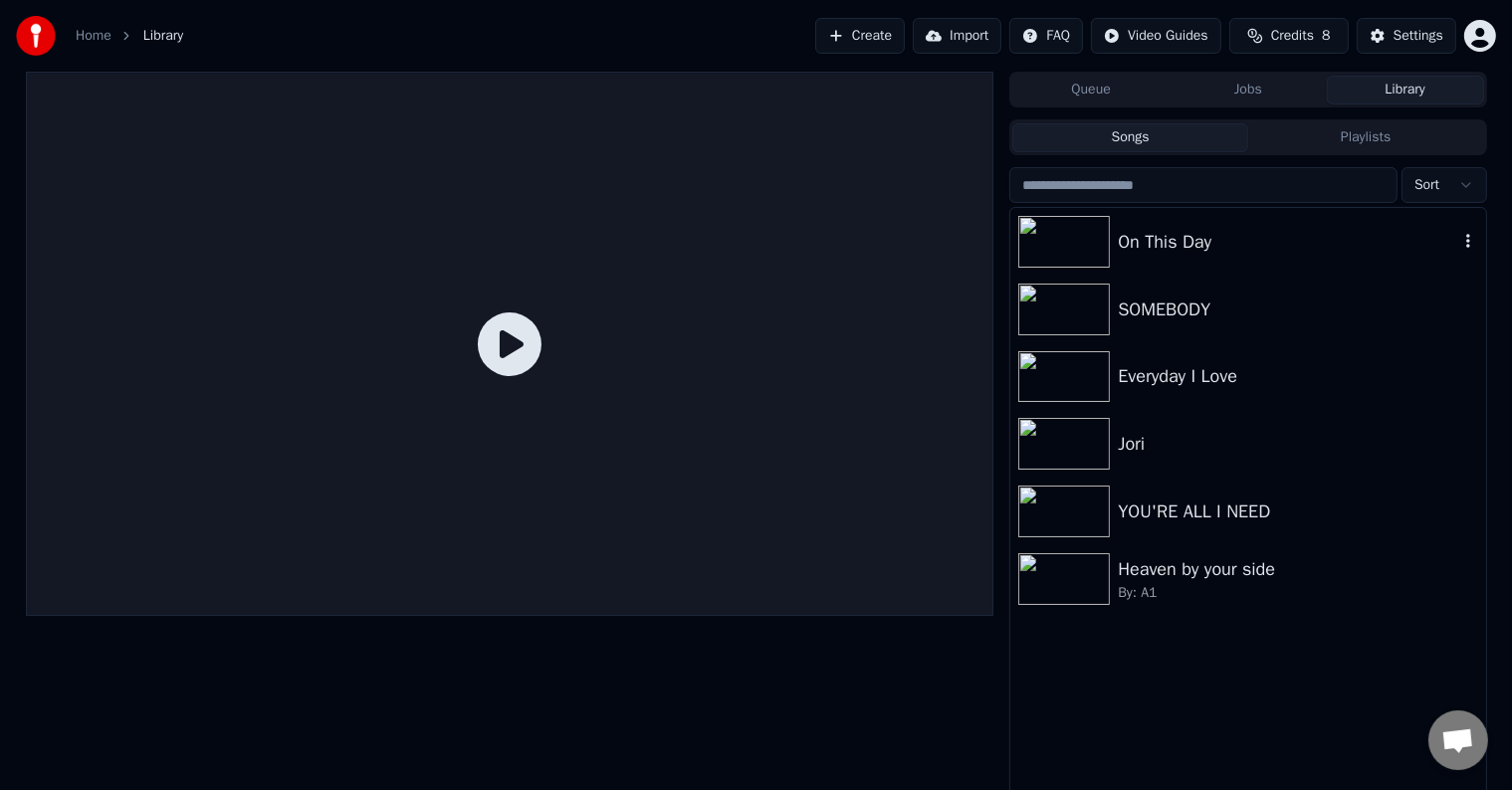 click on "On This Day" at bounding box center (1247, 242) 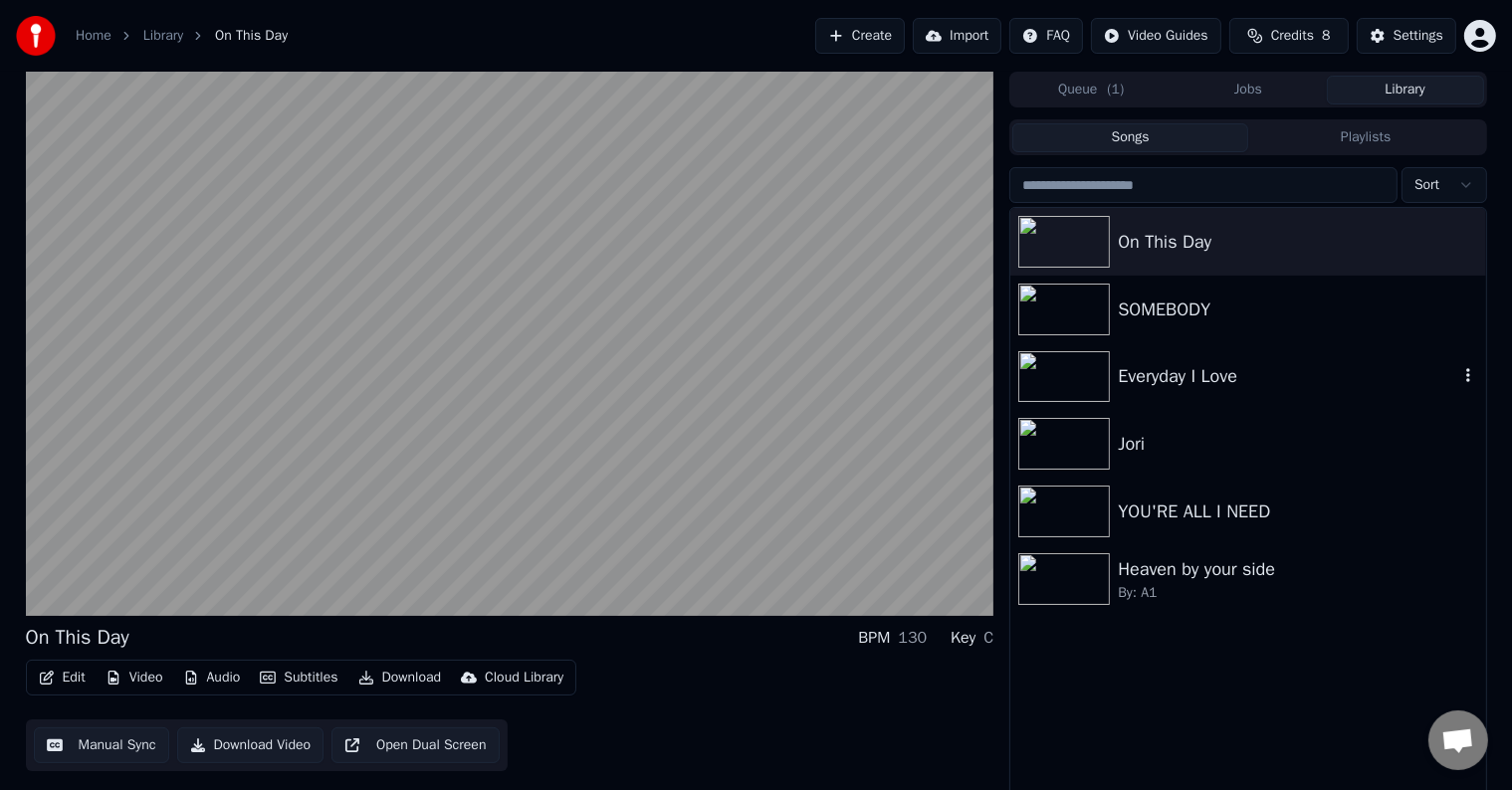 click on "Everyday I Love" at bounding box center (1287, 376) 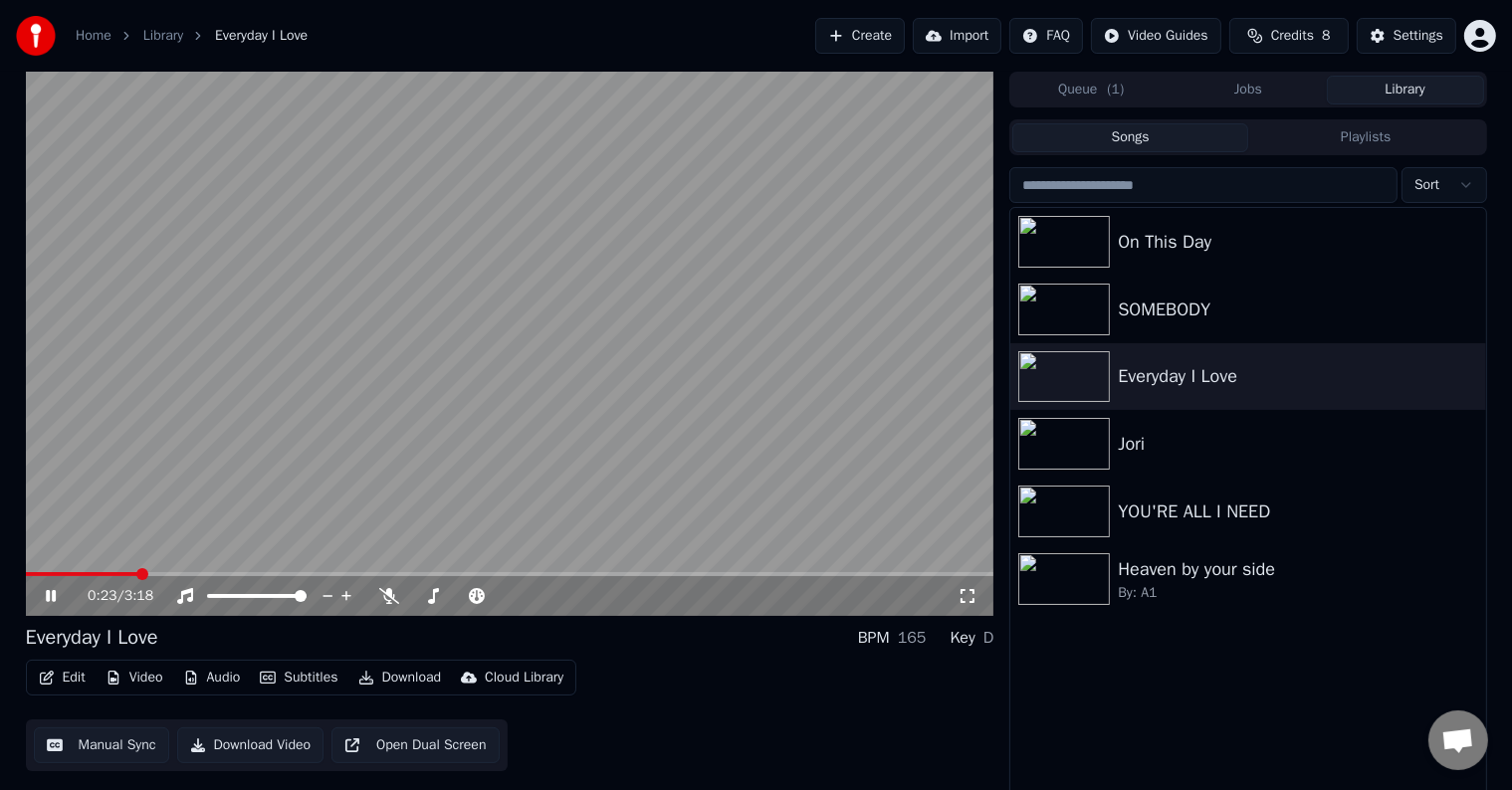 click at bounding box center [510, 574] 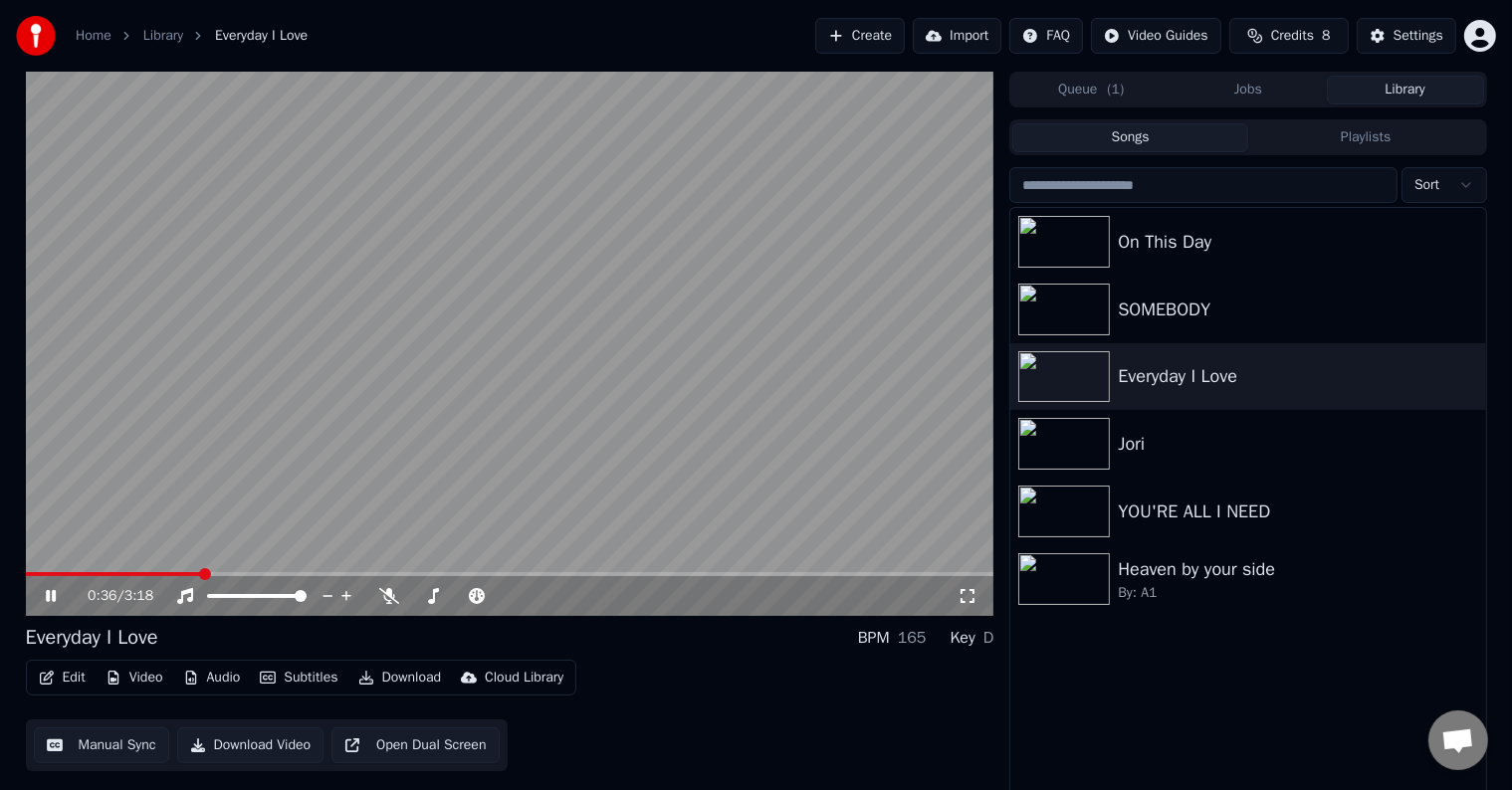 click at bounding box center (510, 574) 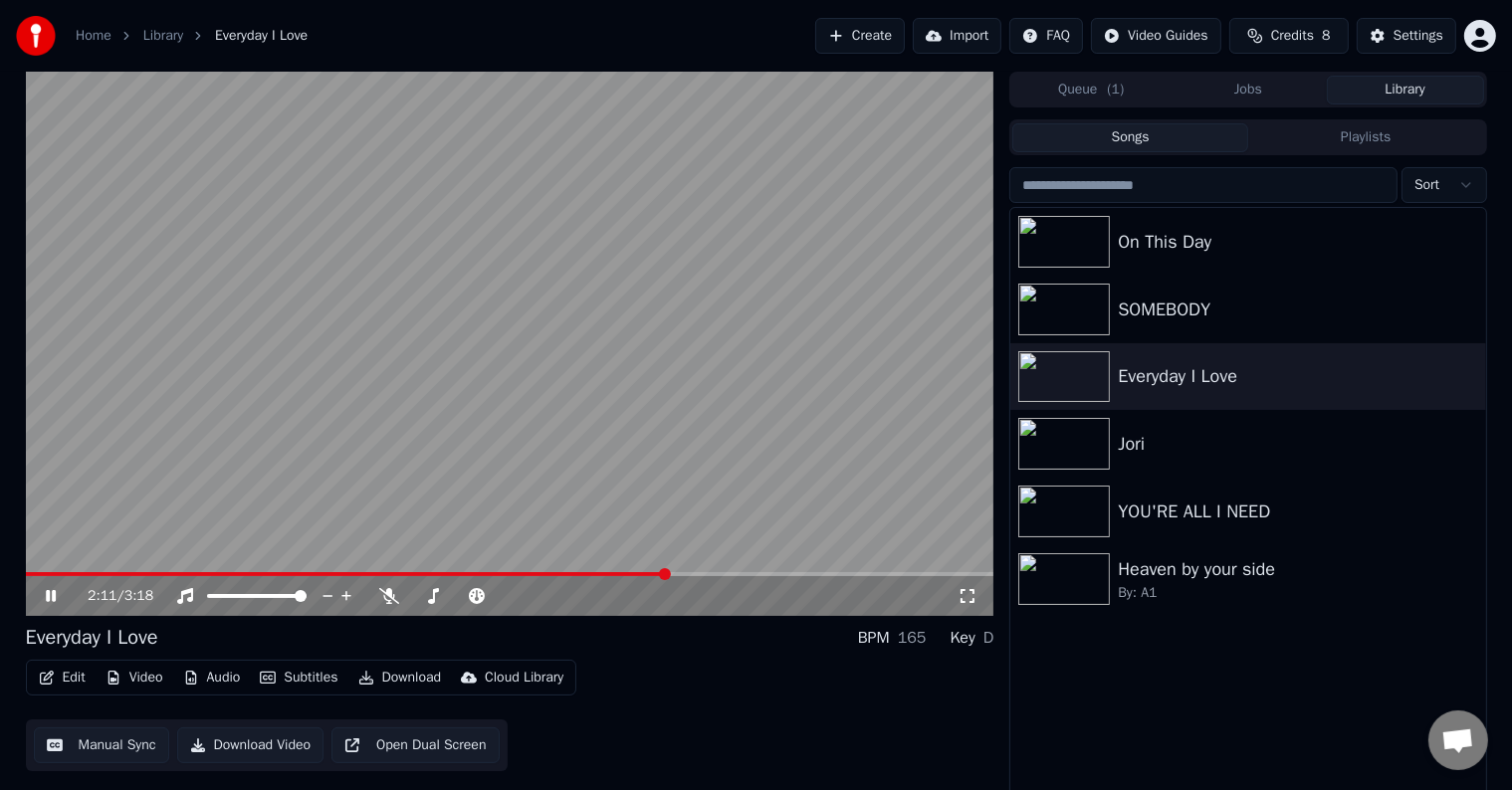 click at bounding box center [510, 343] 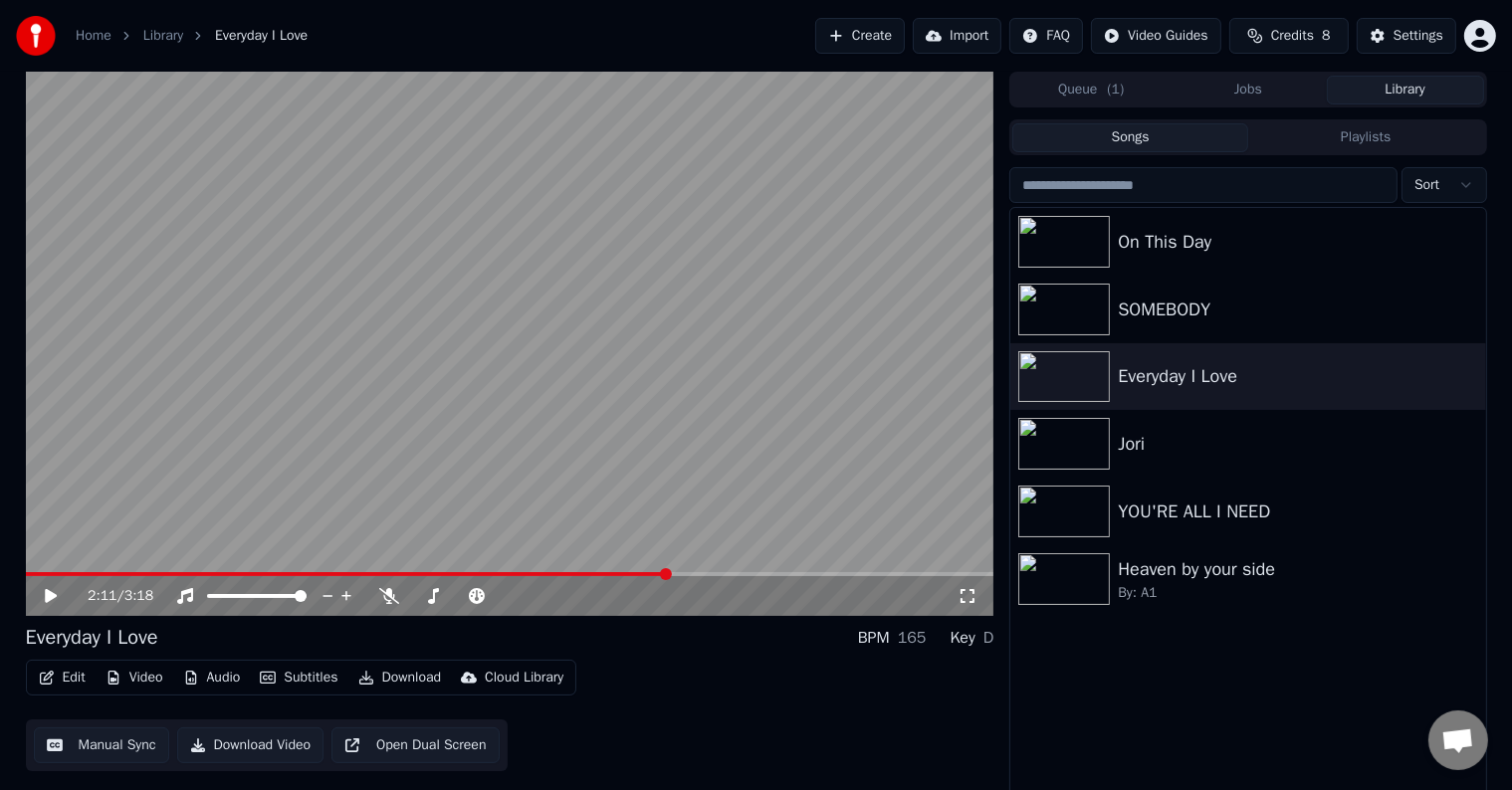 click on "Credits" at bounding box center [1292, 36] 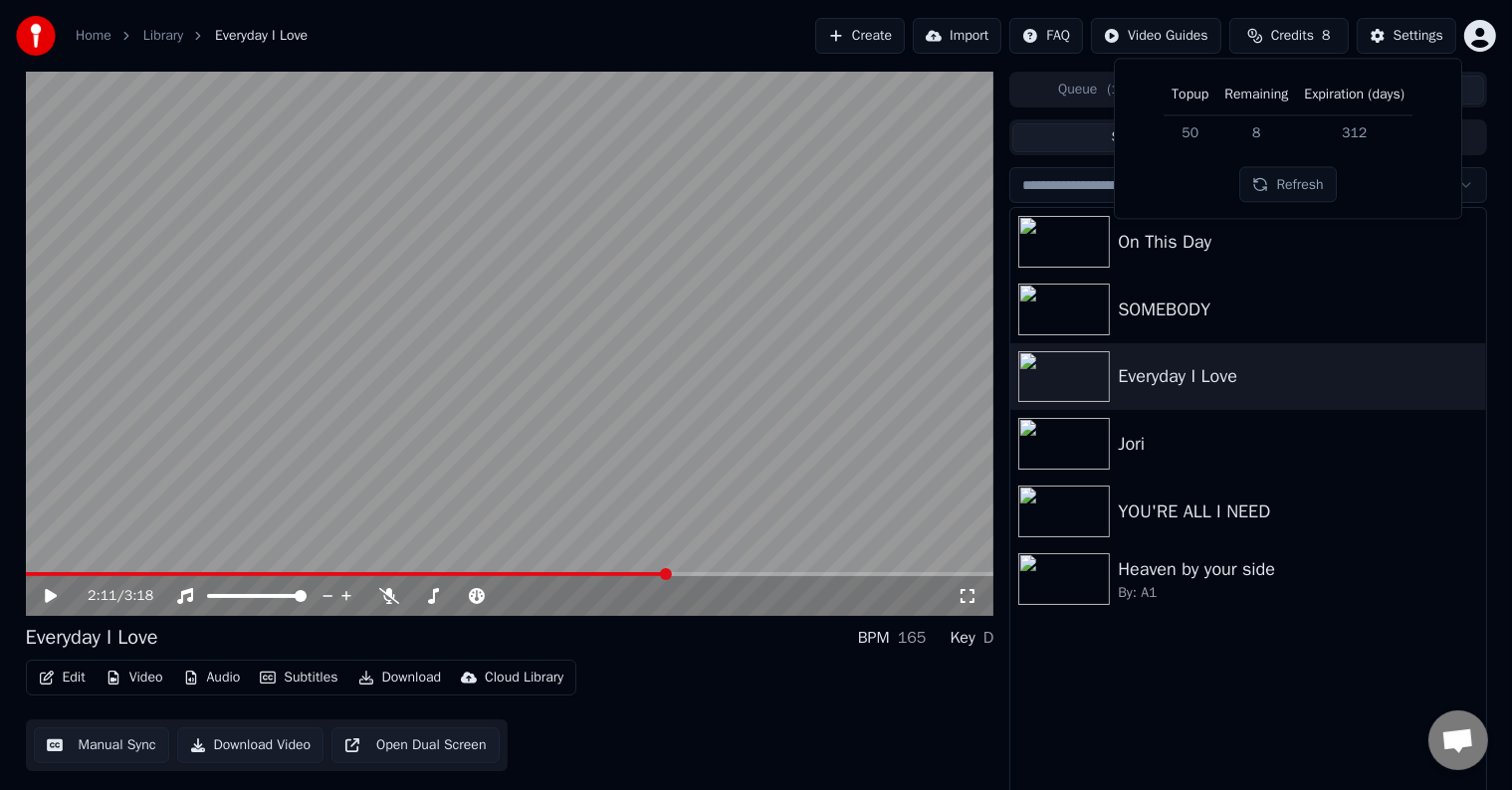 click on "Credits" at bounding box center [1292, 36] 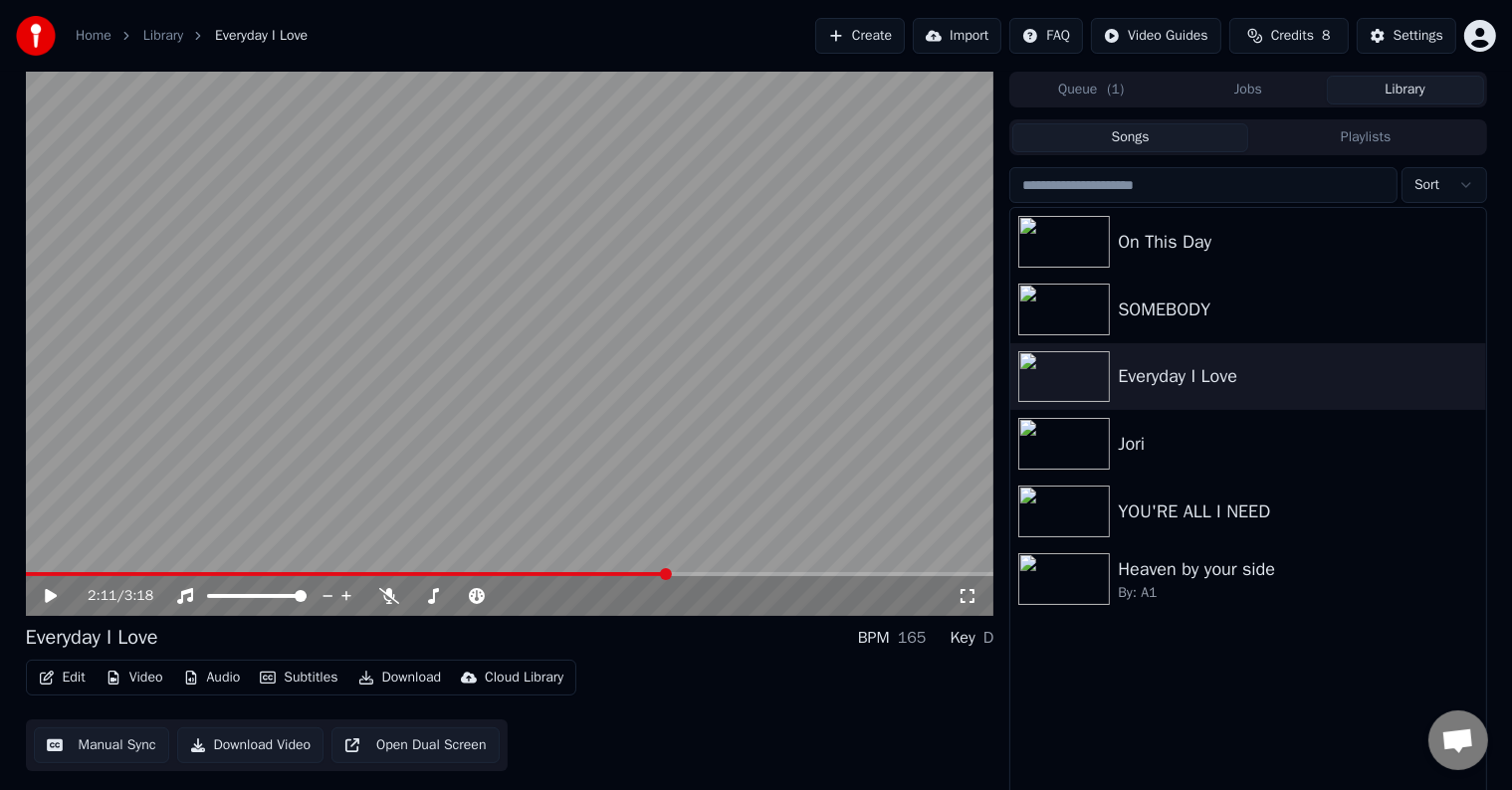 click on "Credits" at bounding box center (1292, 36) 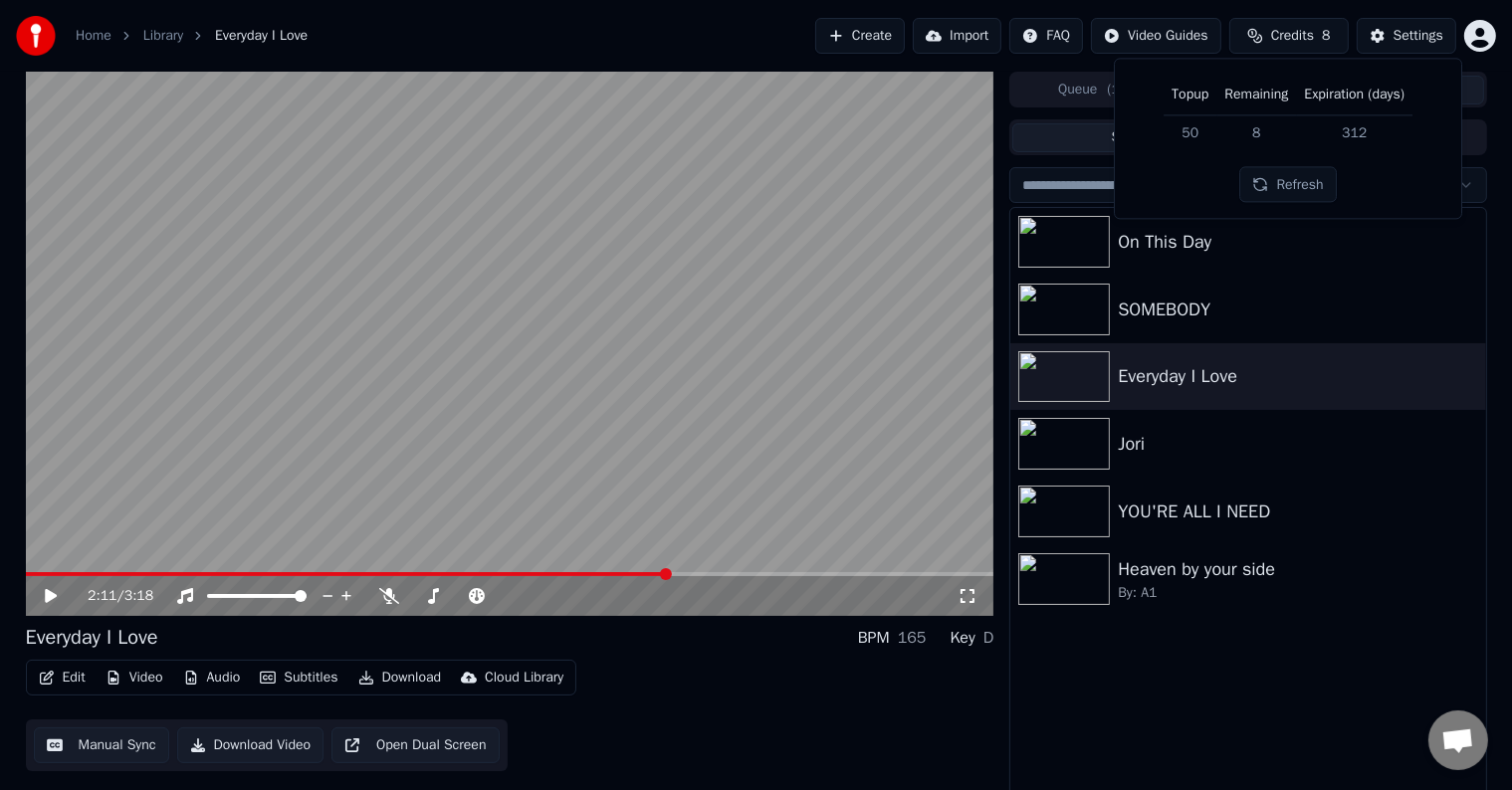 click on "Credits" at bounding box center [1292, 36] 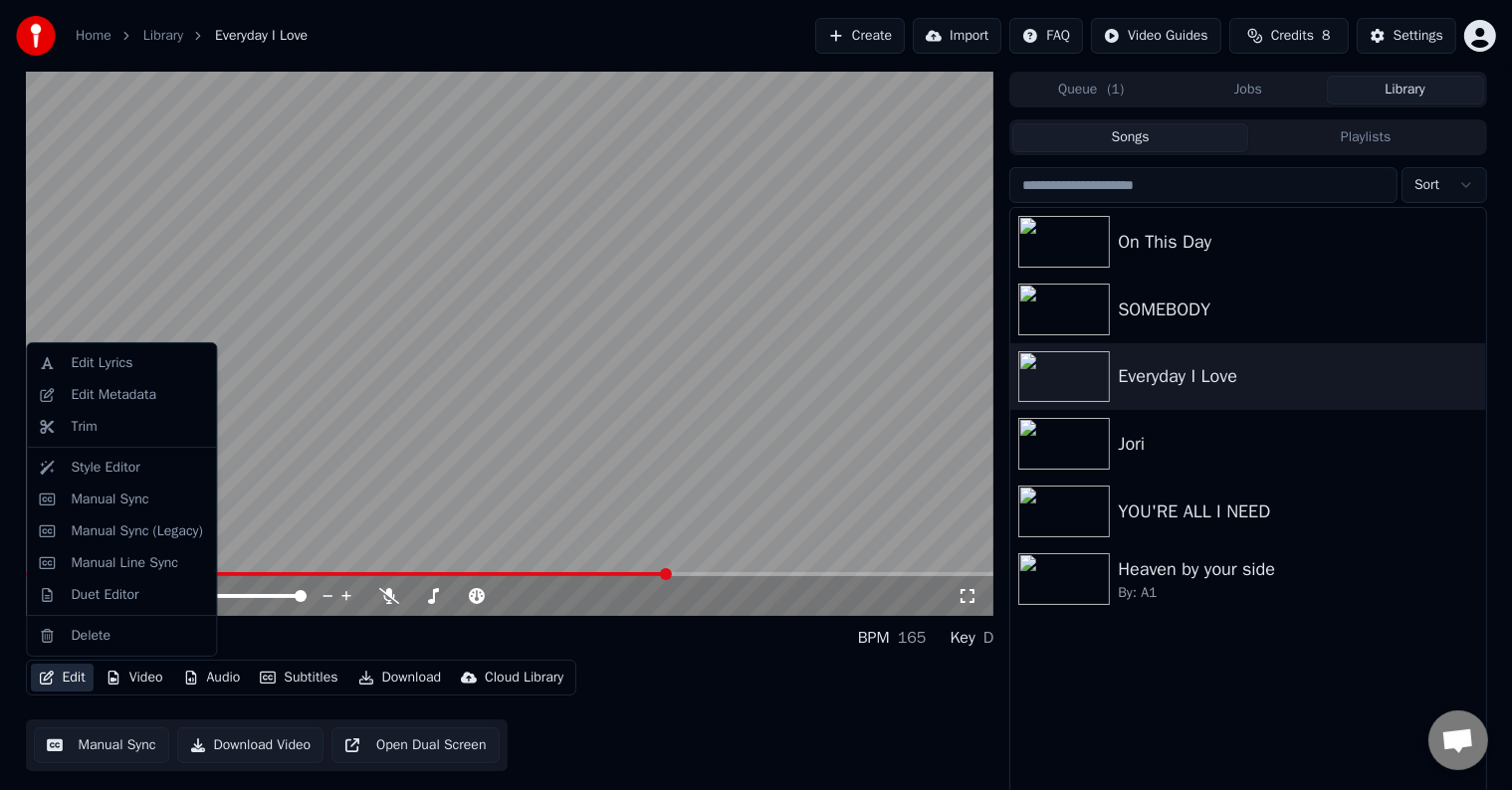 click on "Edit" at bounding box center [62, 678] 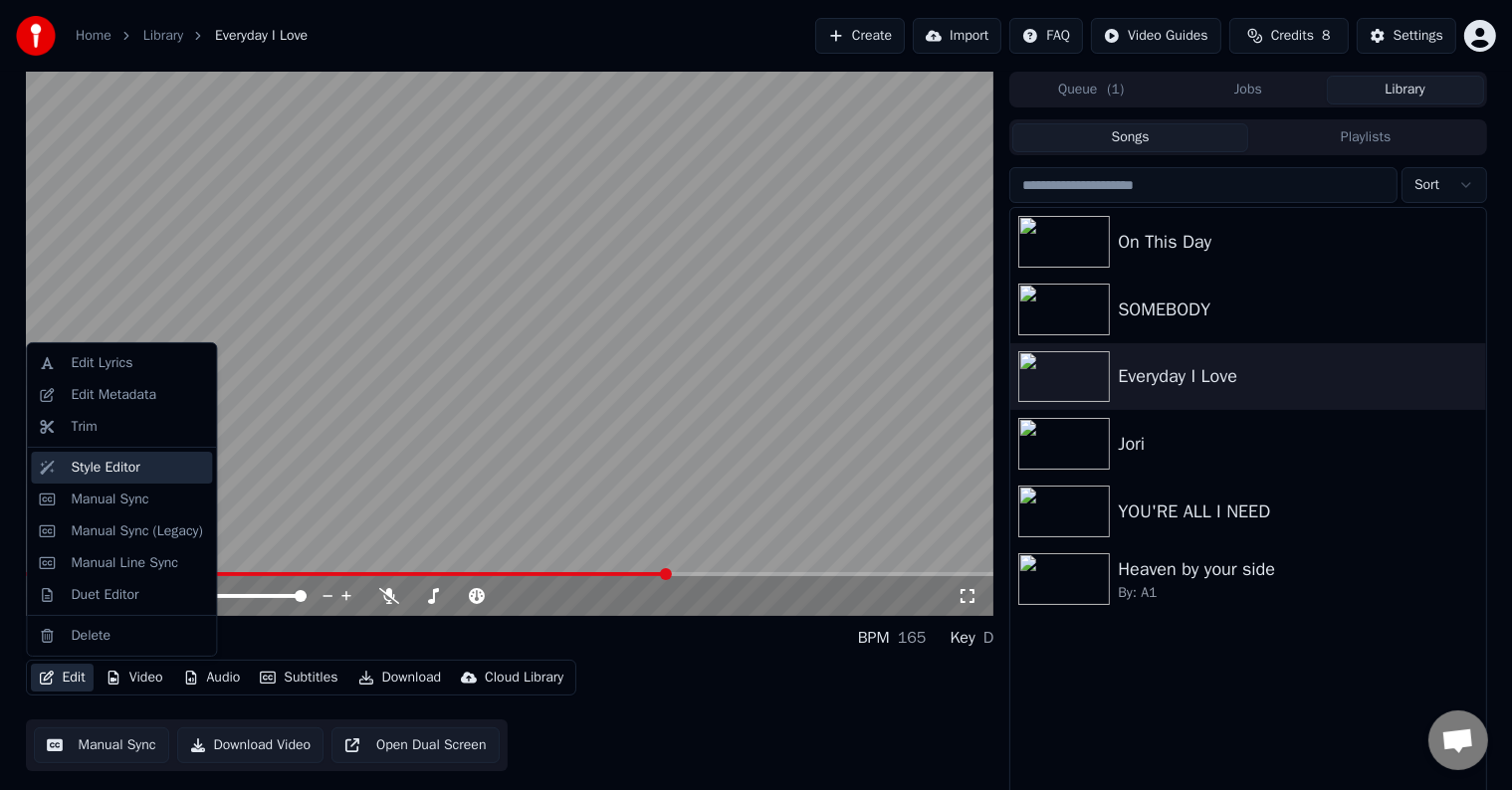 click on "Style Editor" at bounding box center (105, 468) 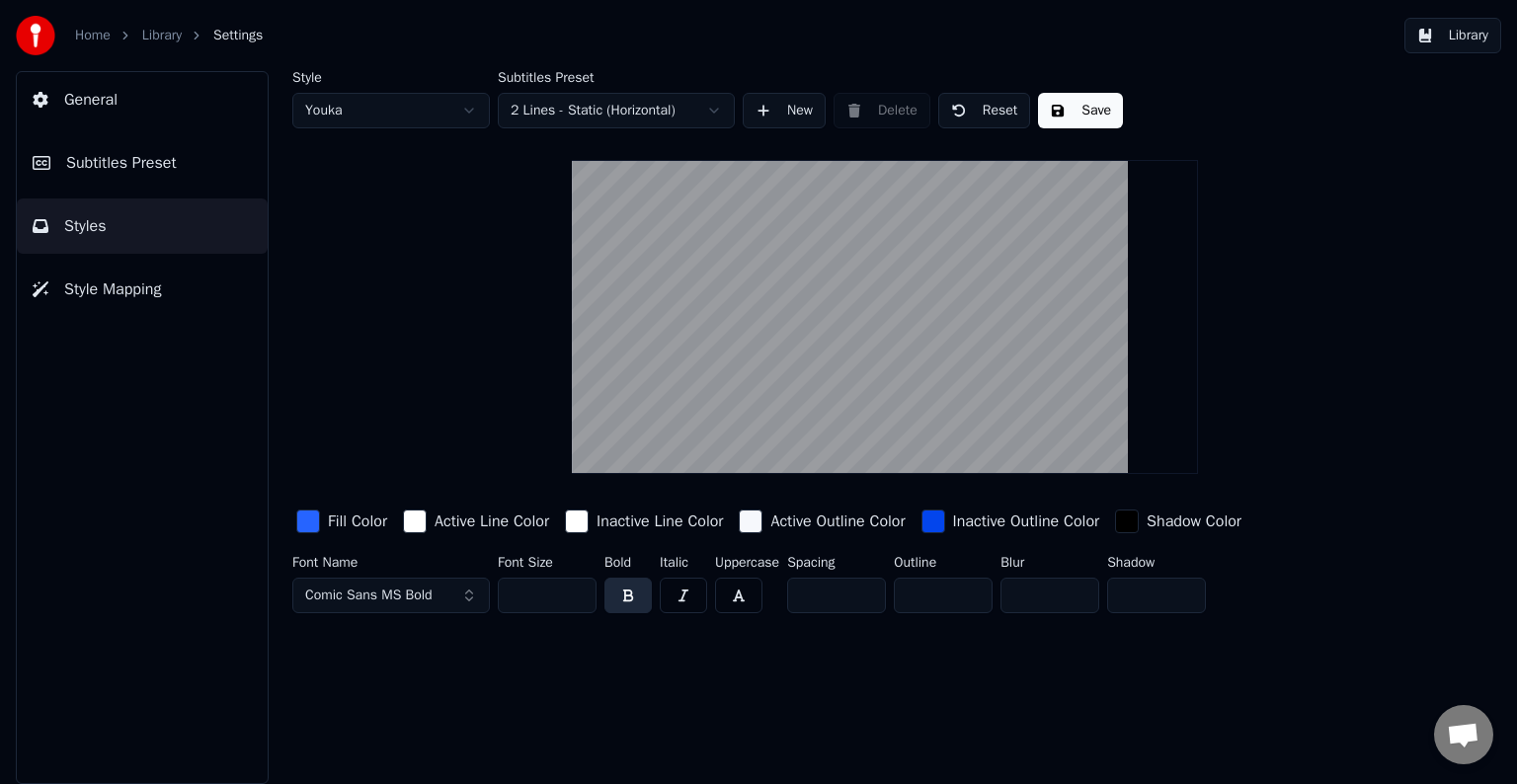 click on "Comic Sans MS Bold" at bounding box center (368, 595) 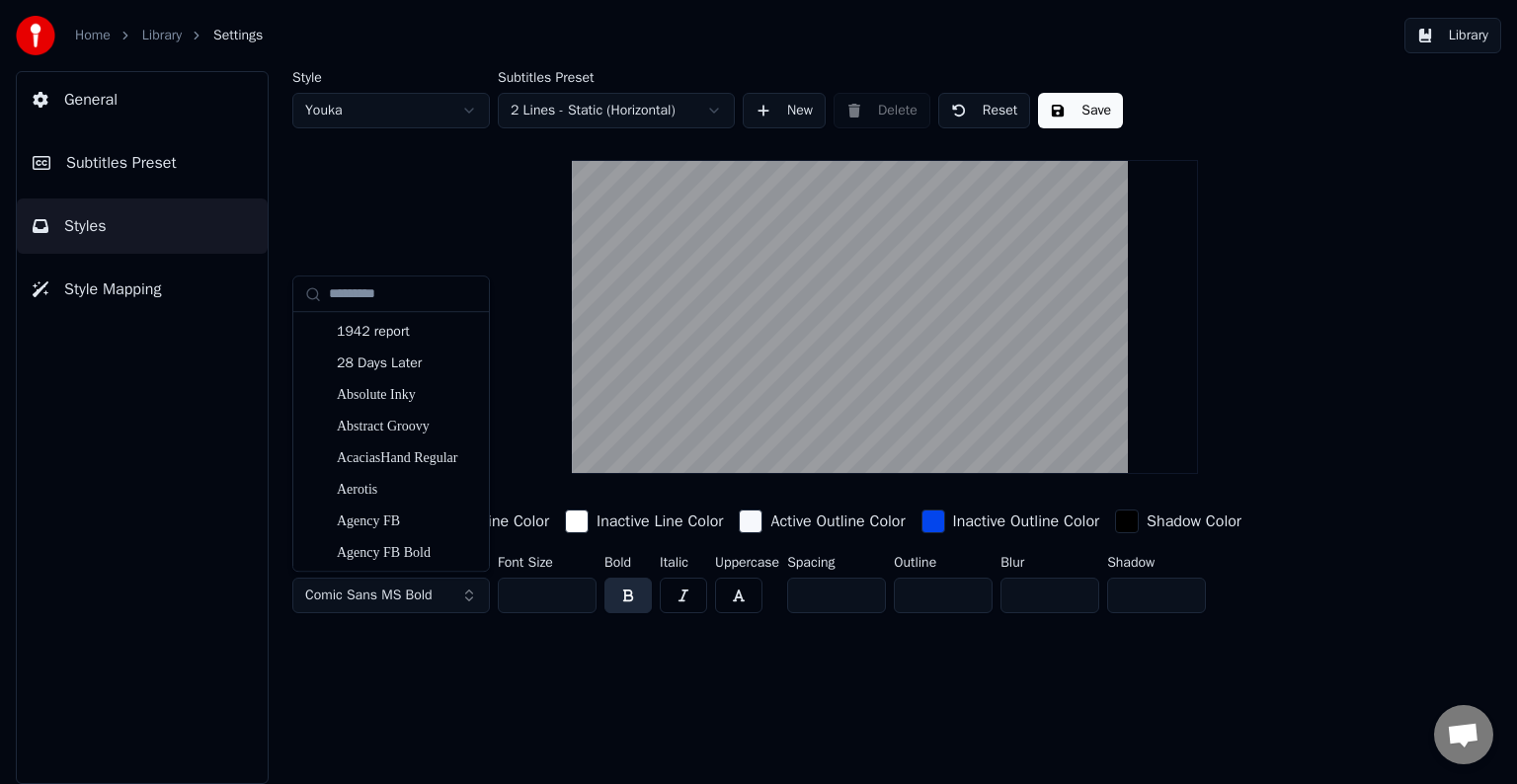 click on "Comic Sans MS Bold" at bounding box center [368, 595] 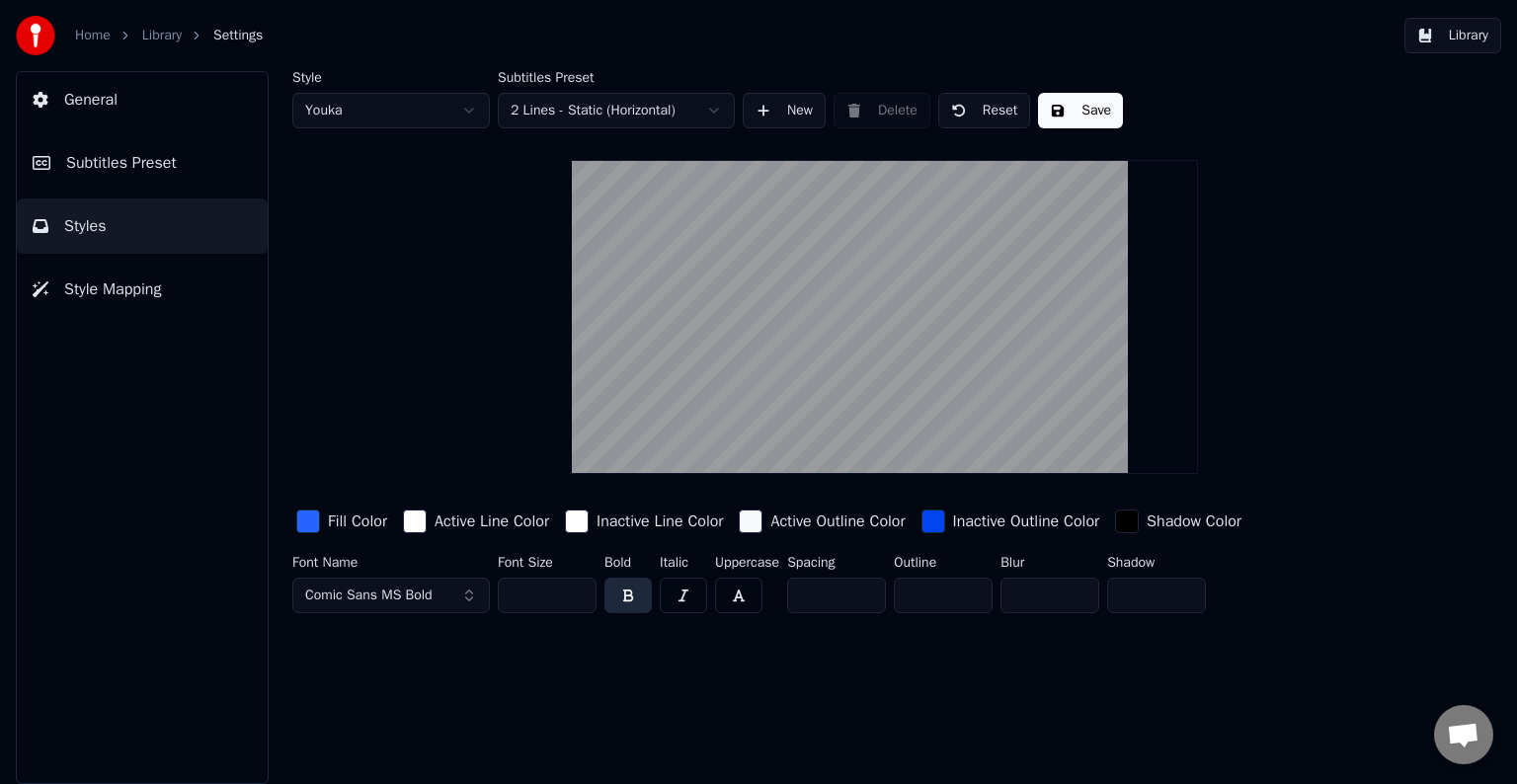 click on "Comic Sans MS Bold" at bounding box center [368, 595] 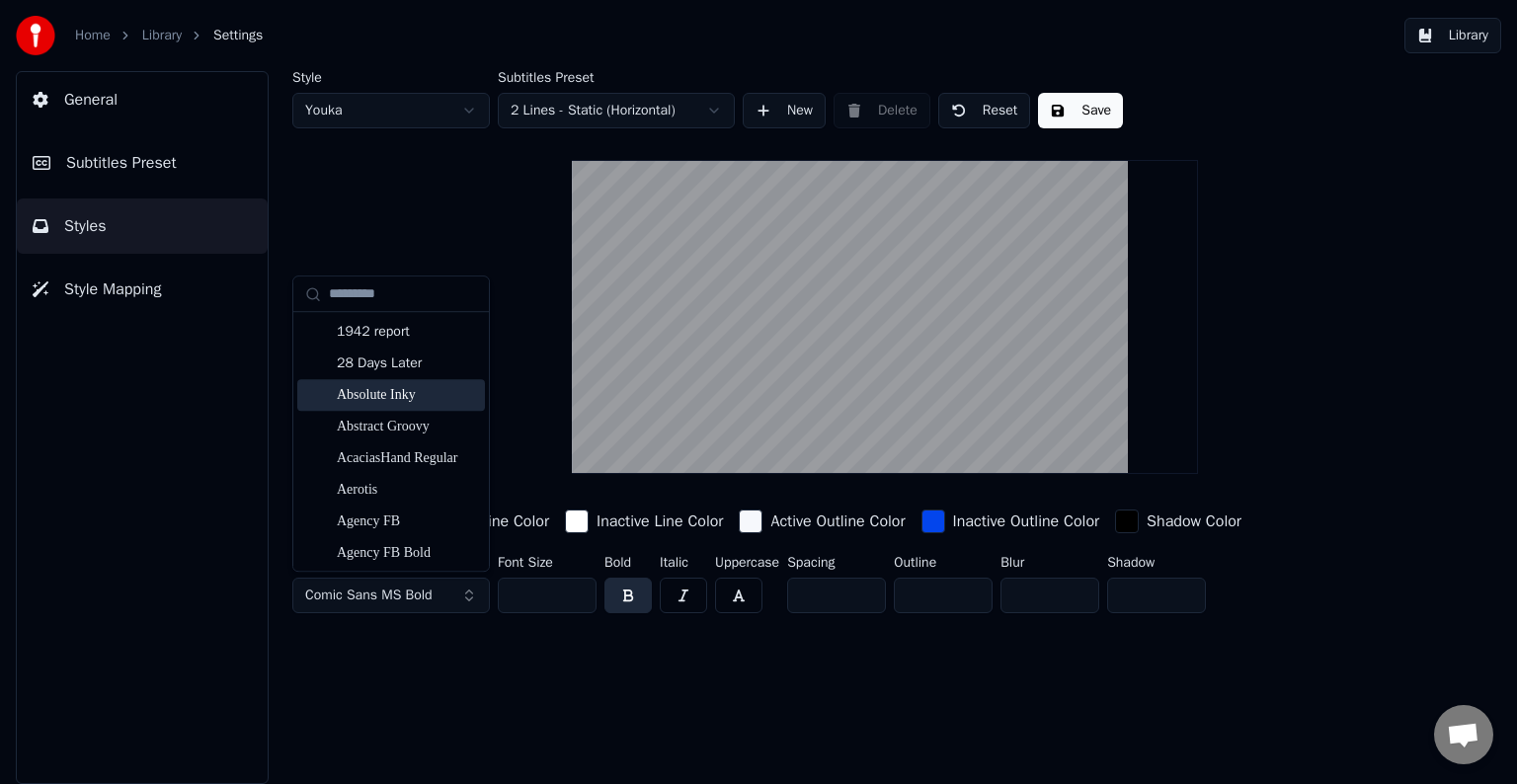 click on "Absolute Inky" at bounding box center [407, 395] 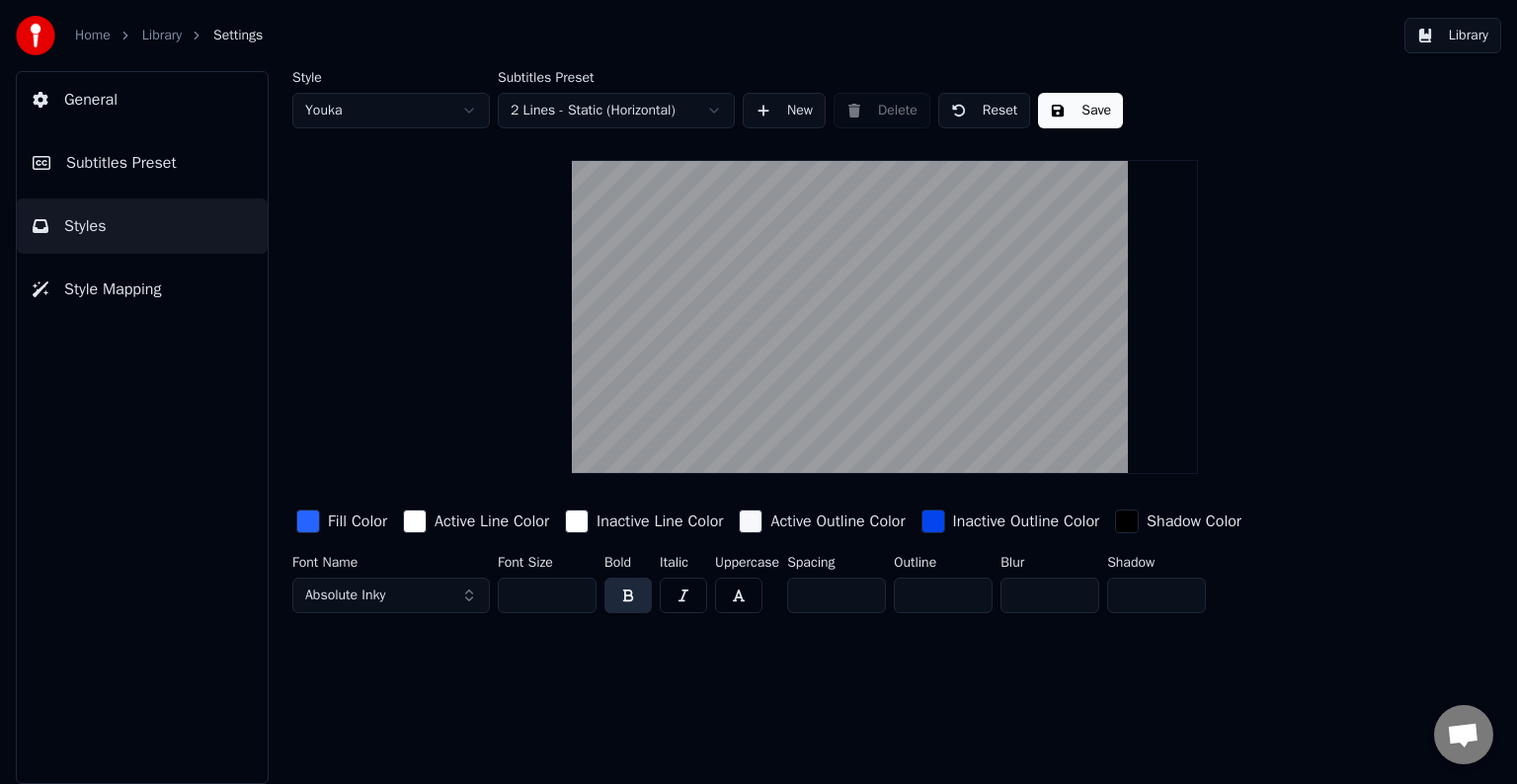 click at bounding box center [739, 595] 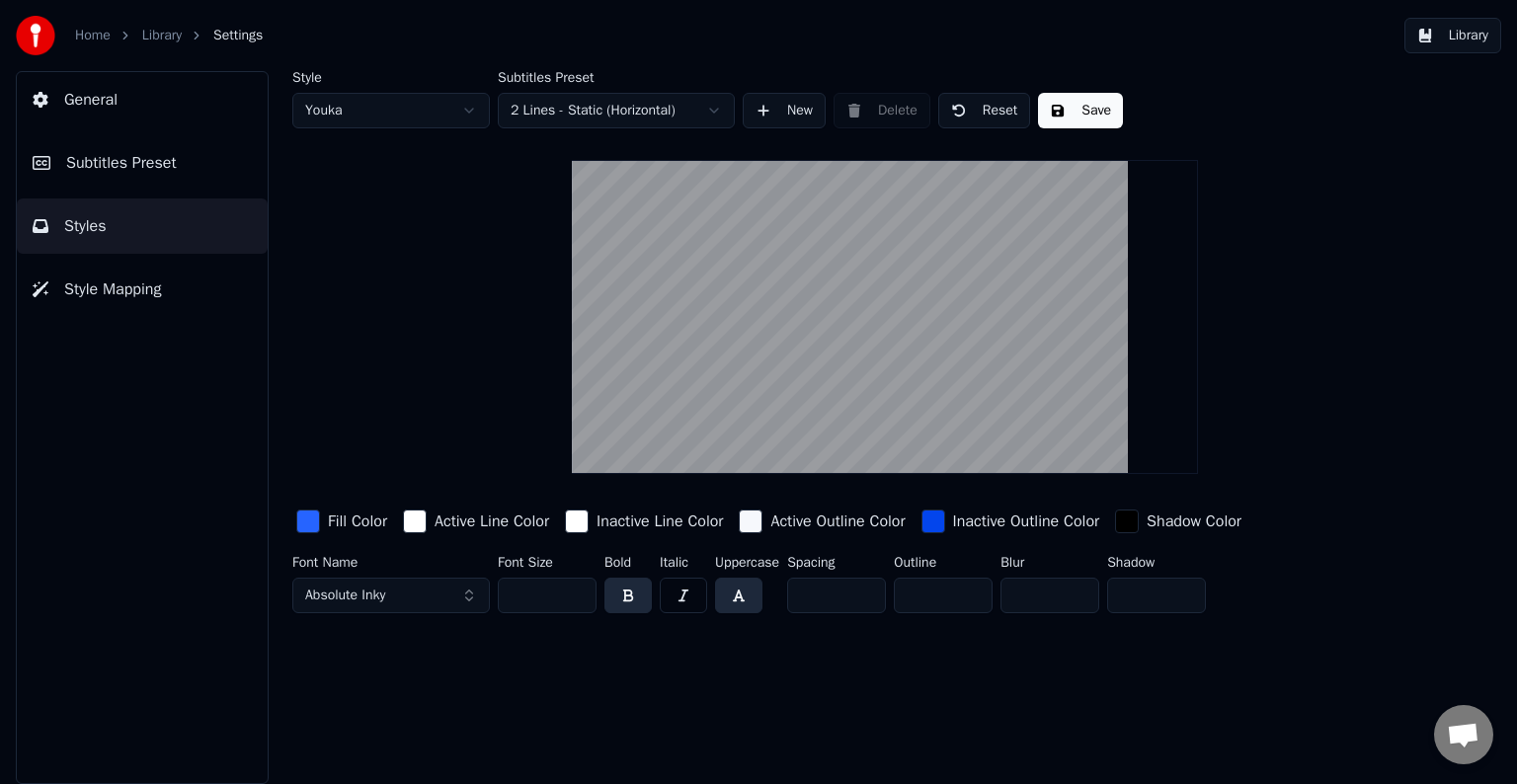 click at bounding box center [739, 595] 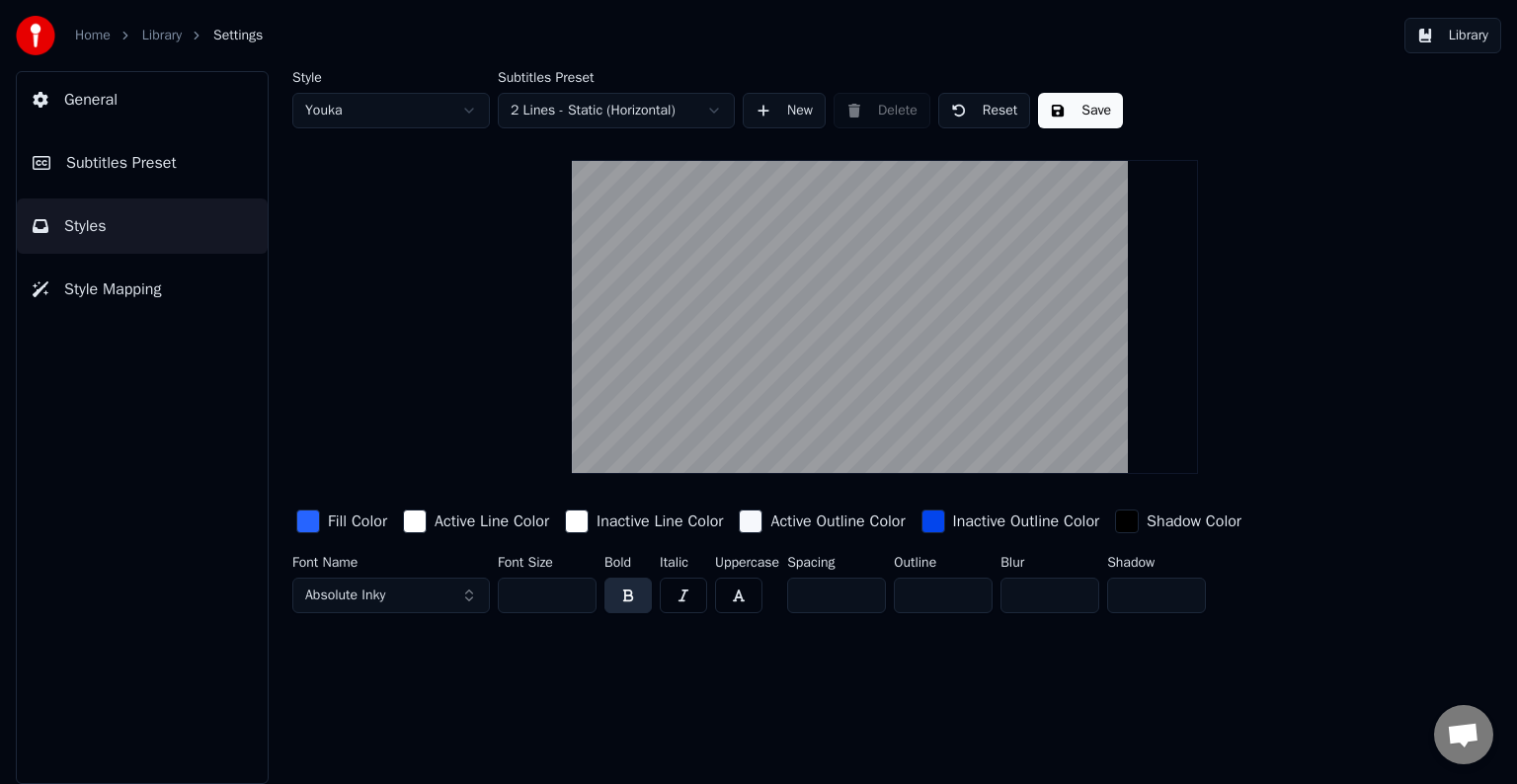 click on "Absolute Inky" at bounding box center [391, 595] 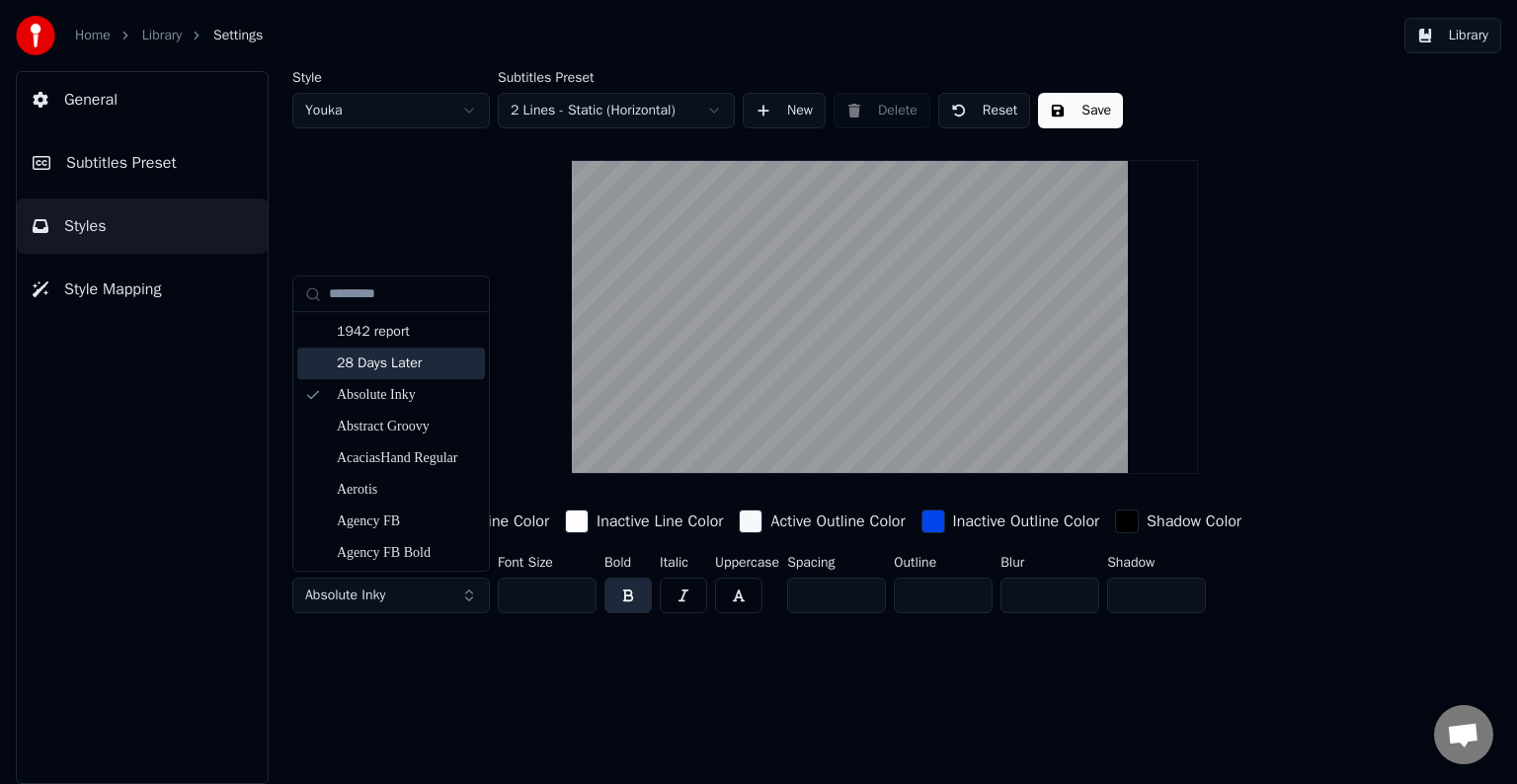 scroll, scrollTop: 226, scrollLeft: 0, axis: vertical 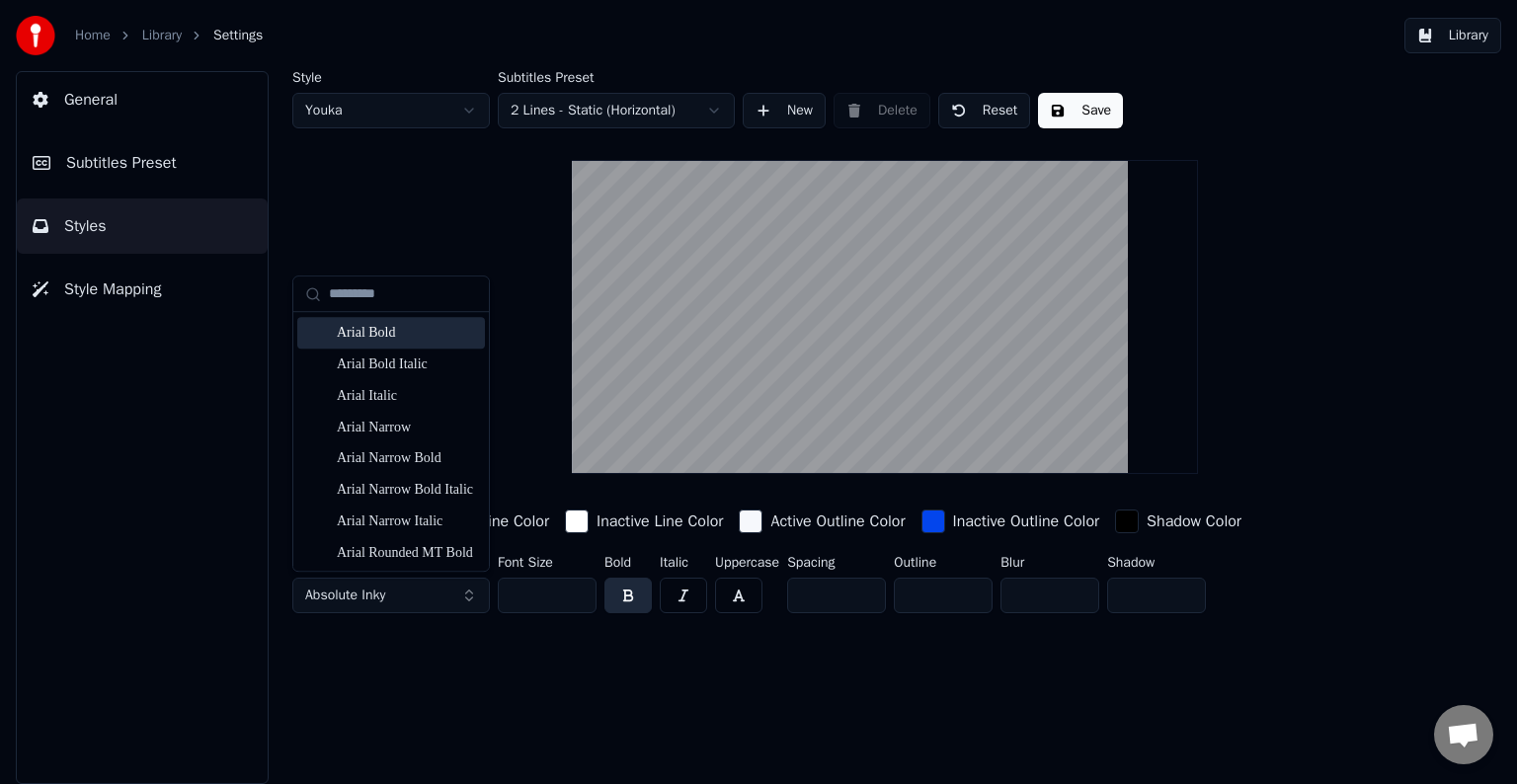 click on "Arial Bold" at bounding box center [407, 333] 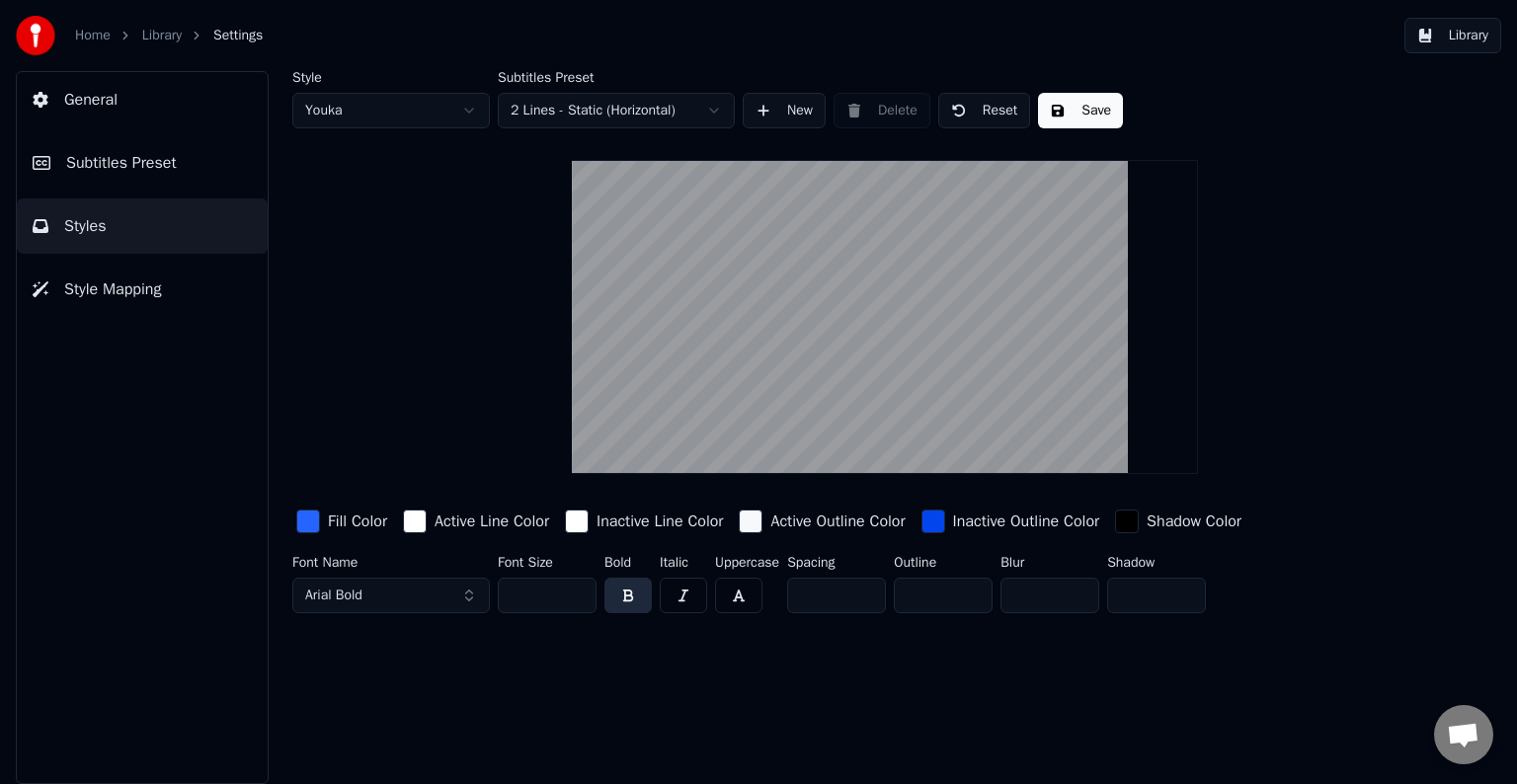 click on "Save" at bounding box center (1080, 111) 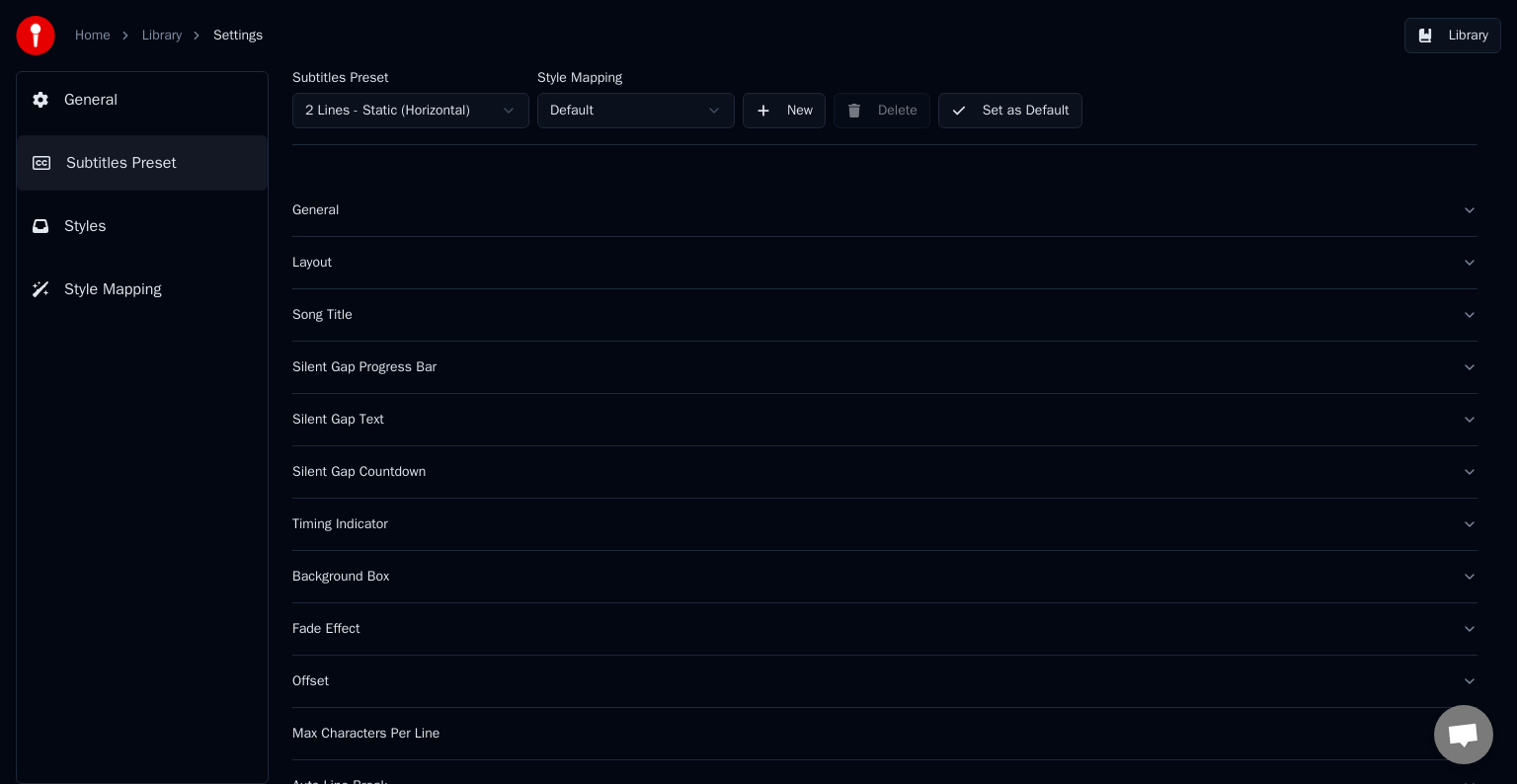 click on "Set as Default" at bounding box center [1010, 111] 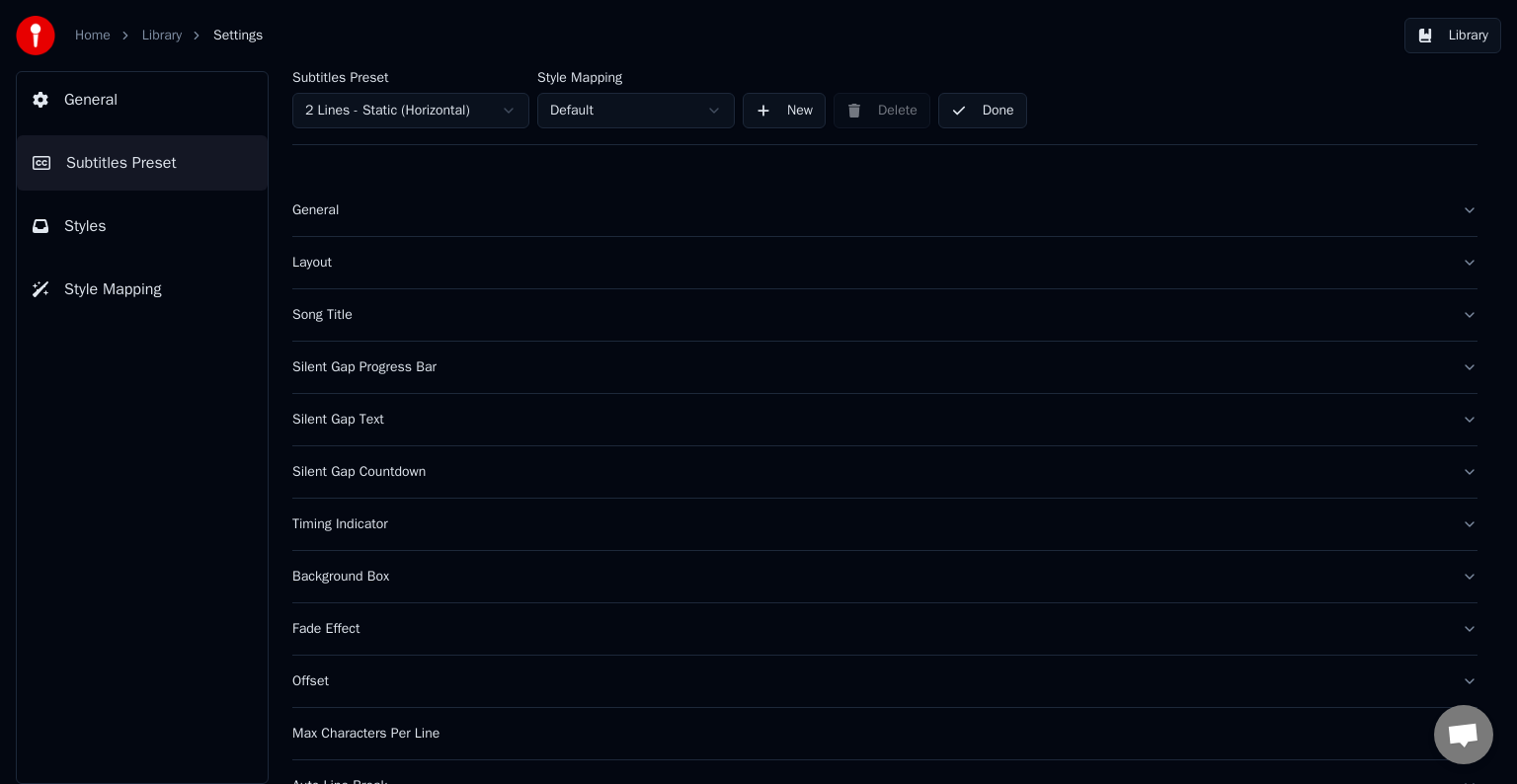 click on "Library" at bounding box center [1453, 36] 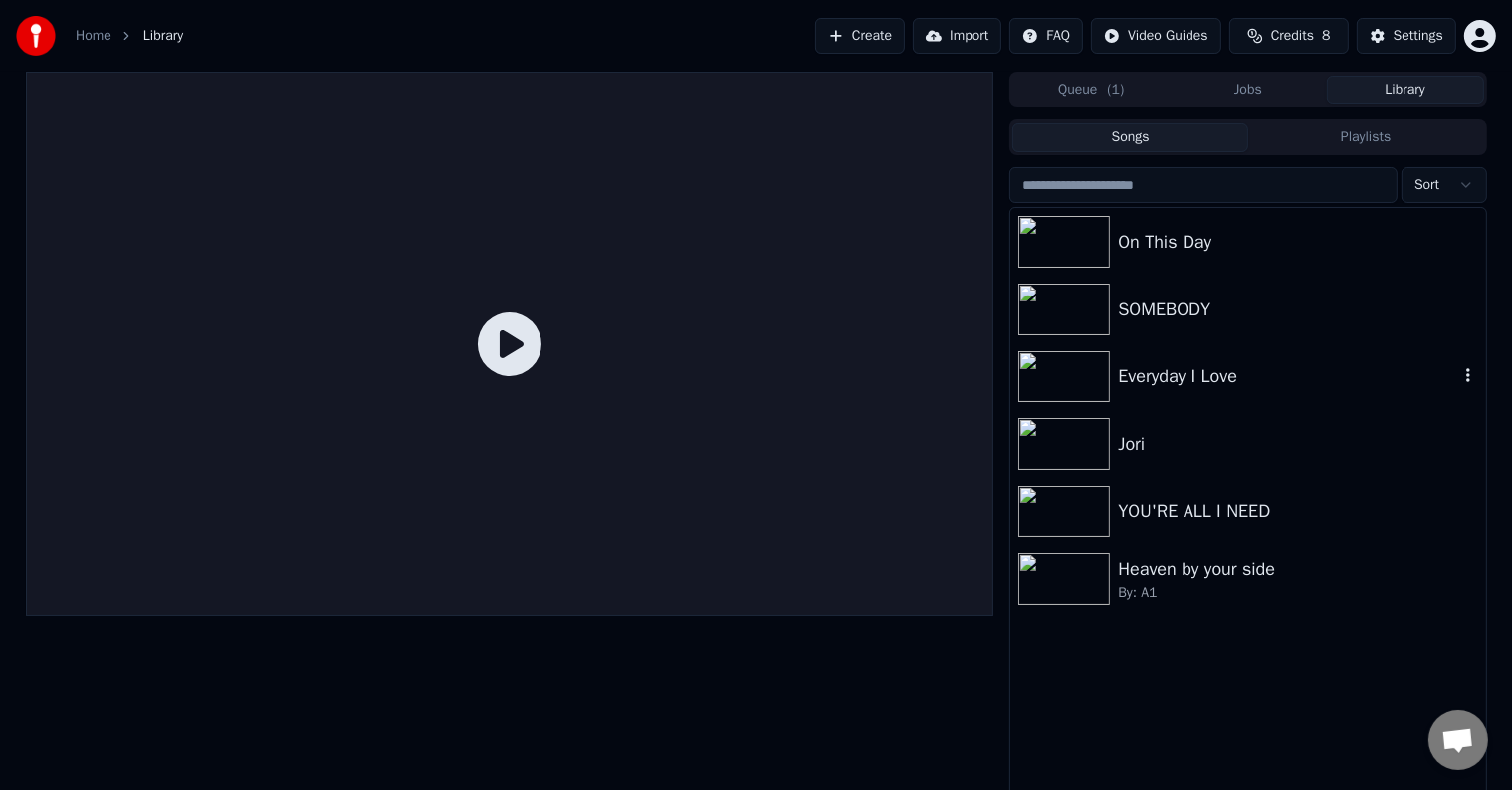 click on "Everyday I Love" at bounding box center (1287, 376) 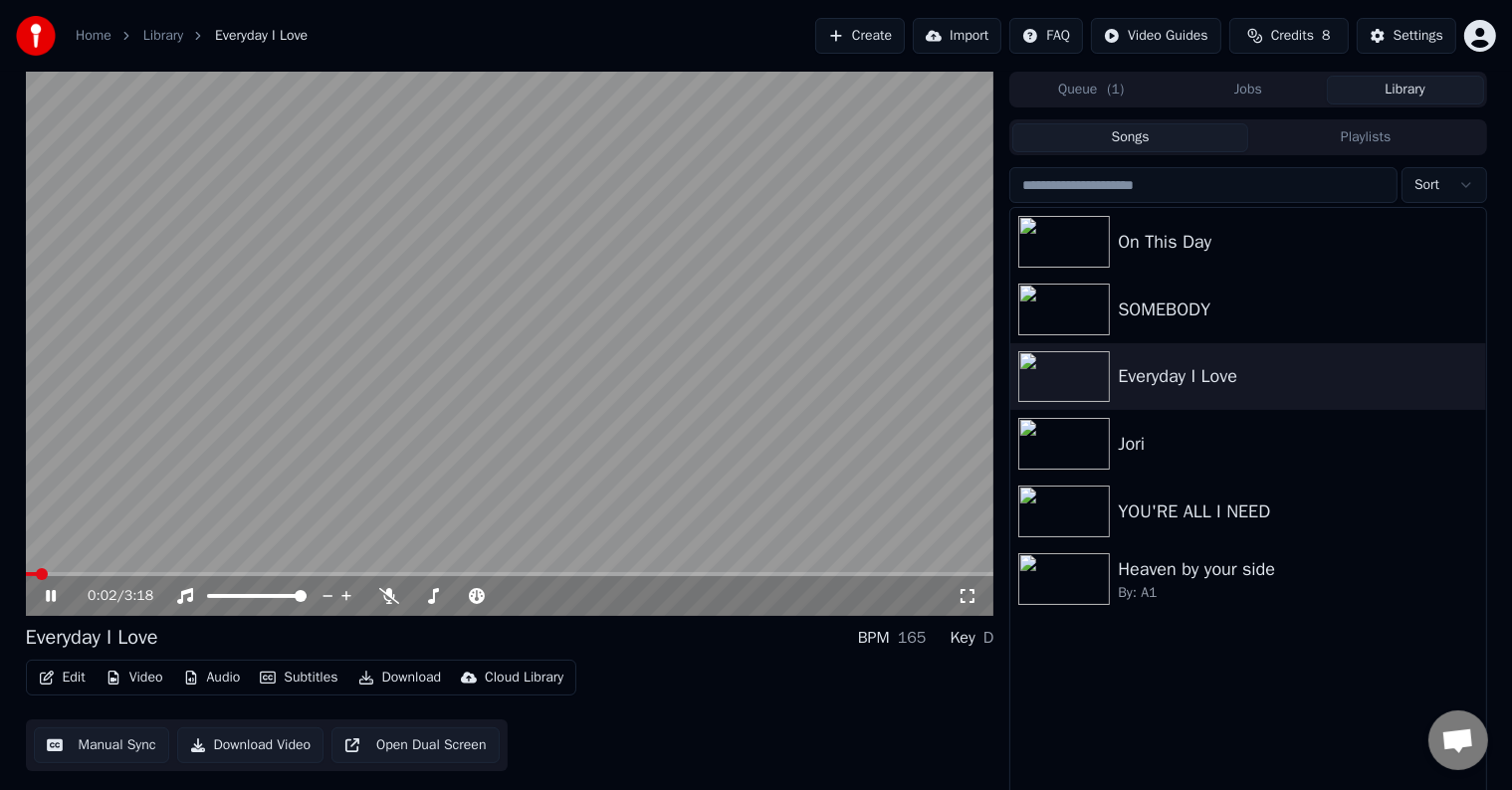 click at bounding box center [510, 343] 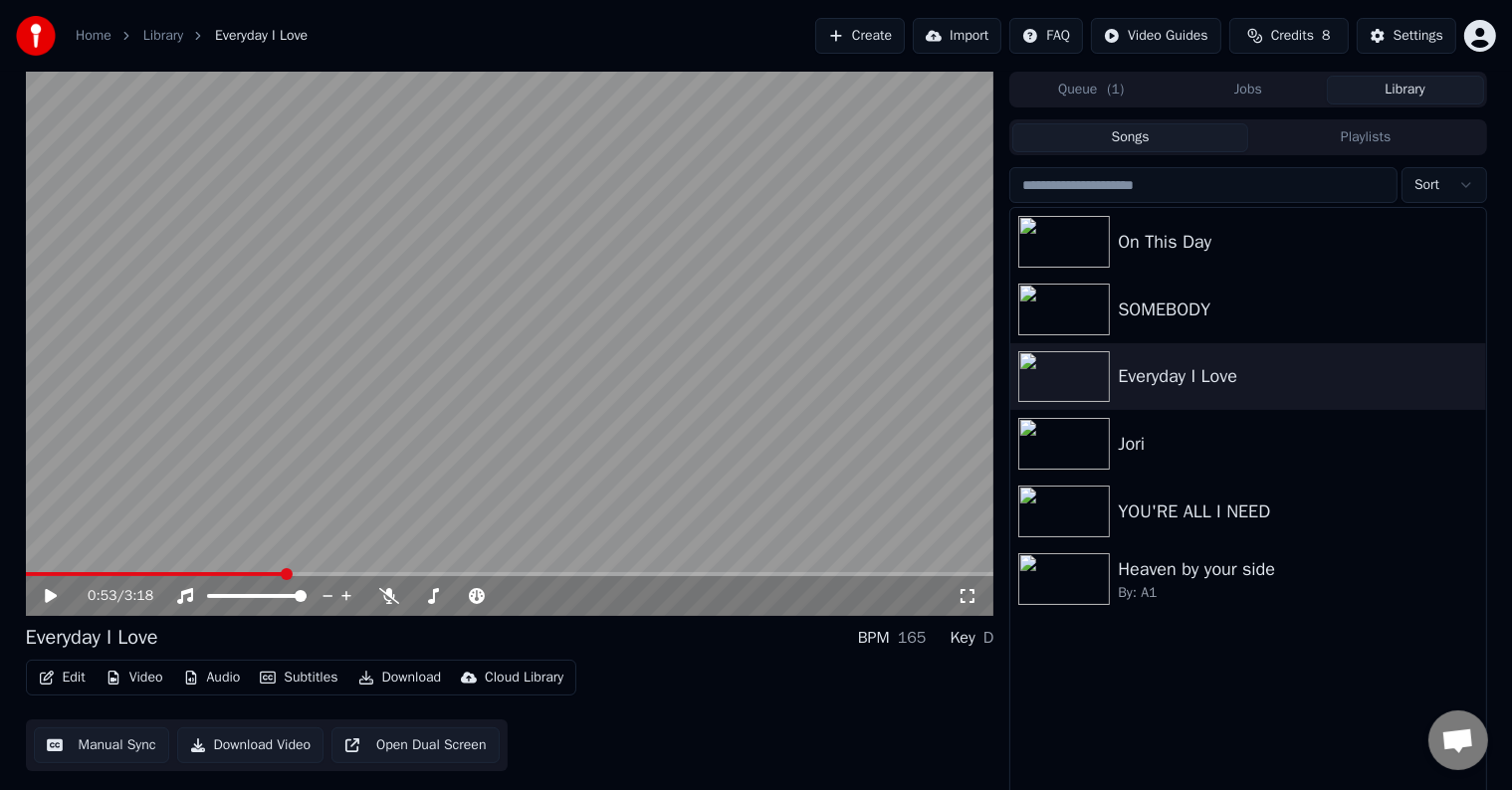 click at bounding box center (510, 574) 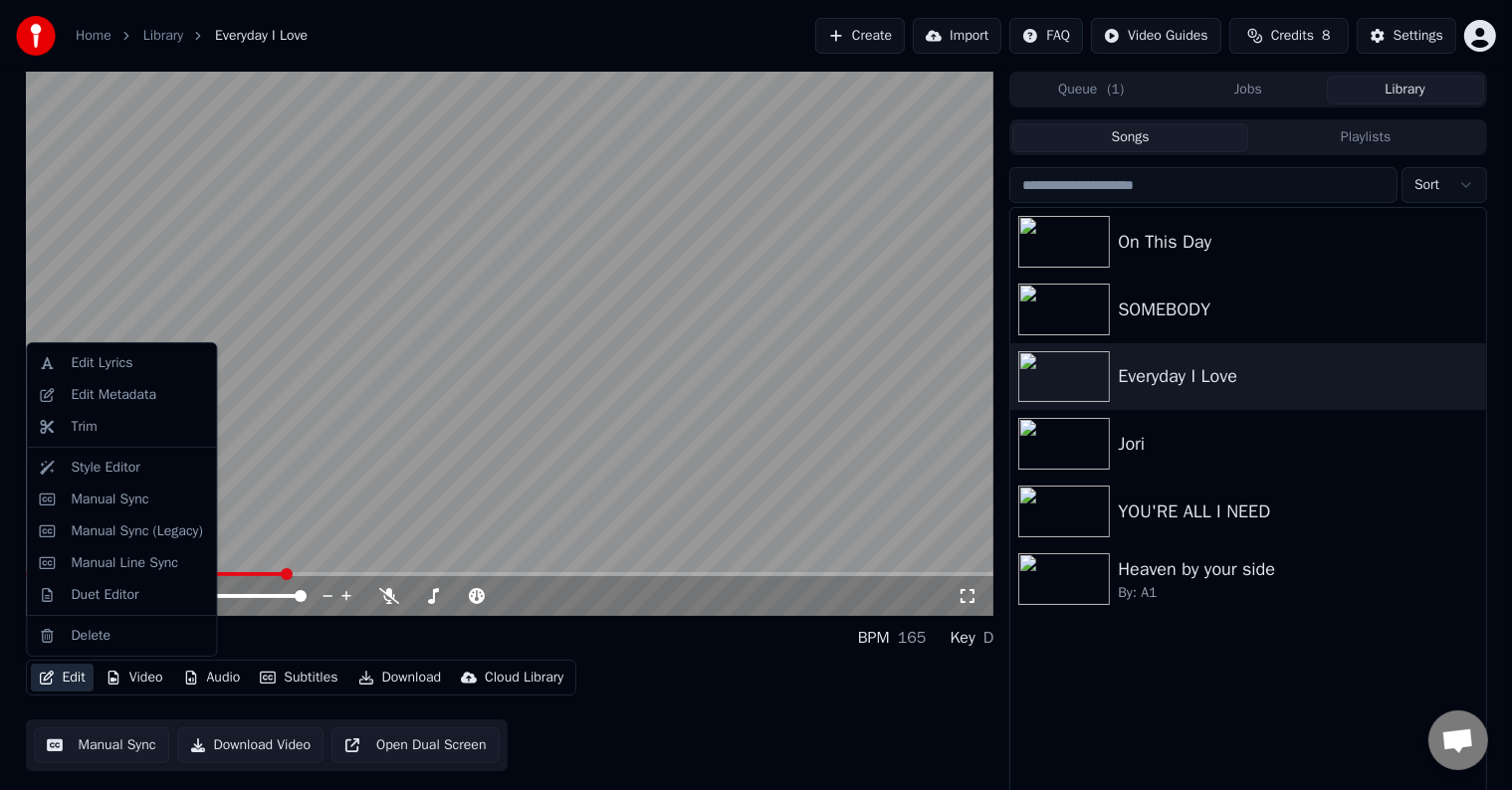 click on "Edit" at bounding box center [62, 678] 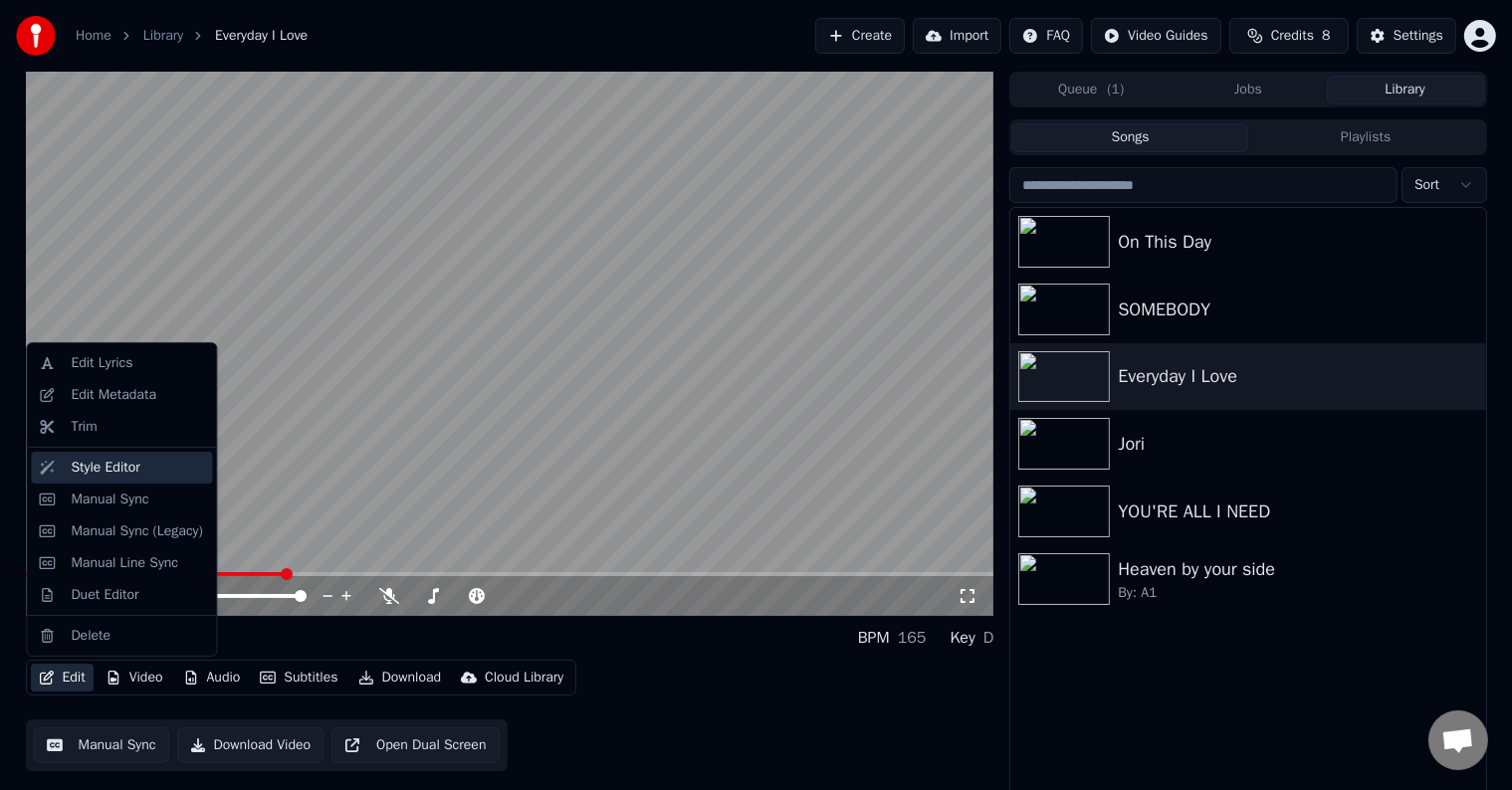click on "Style Editor" at bounding box center [105, 468] 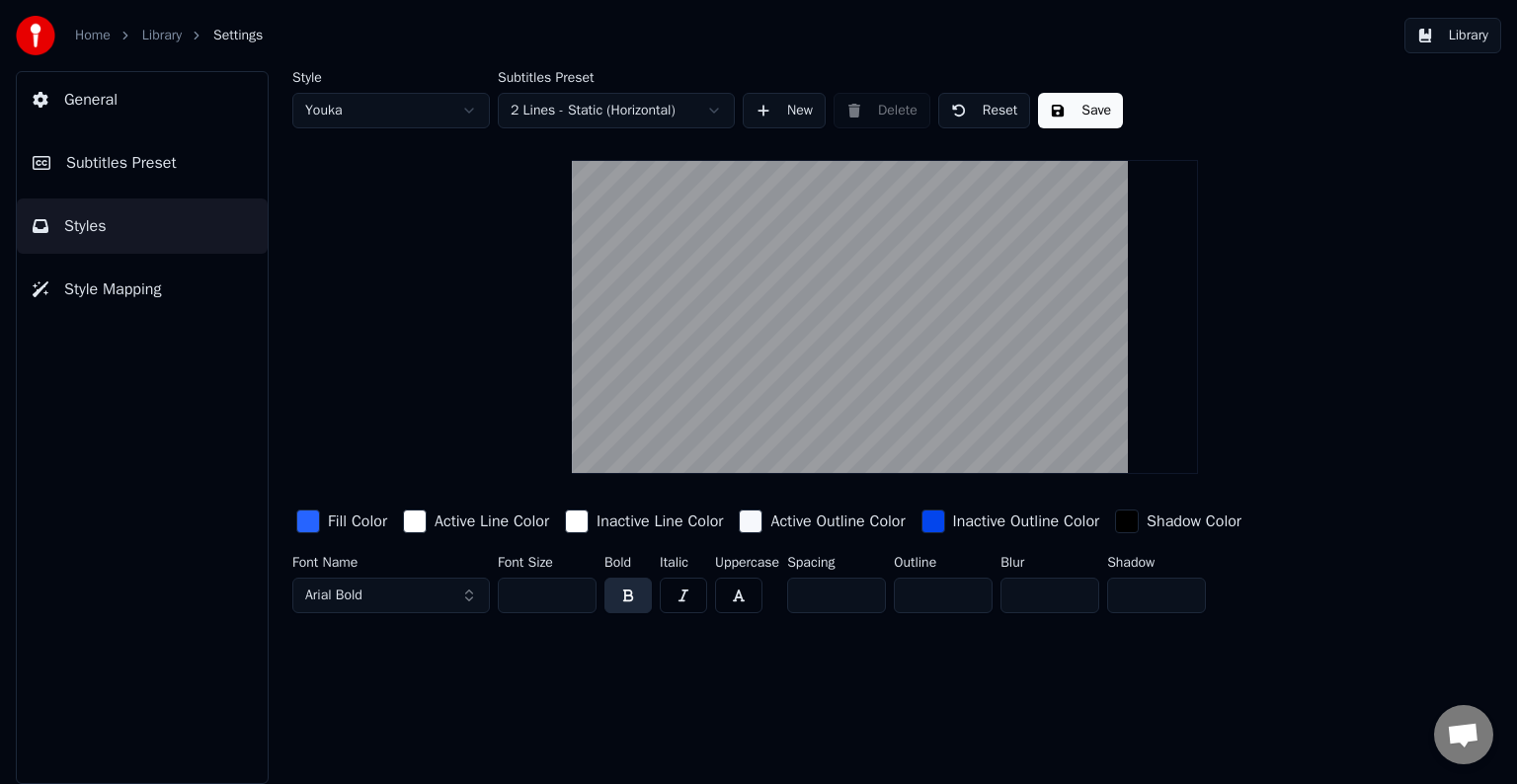 click on "*" at bounding box center (837, 595) 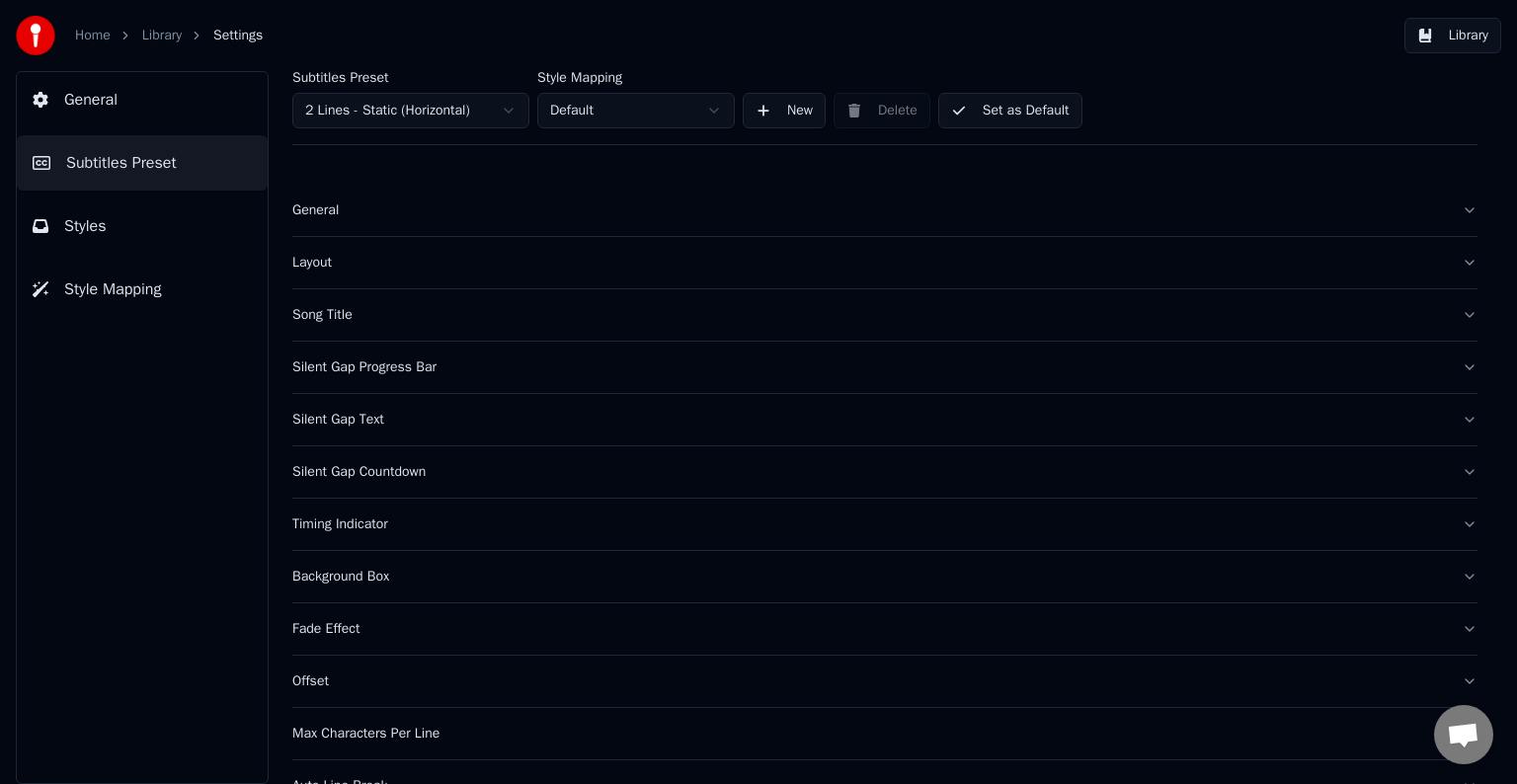 click on "Set as Default" at bounding box center [1010, 111] 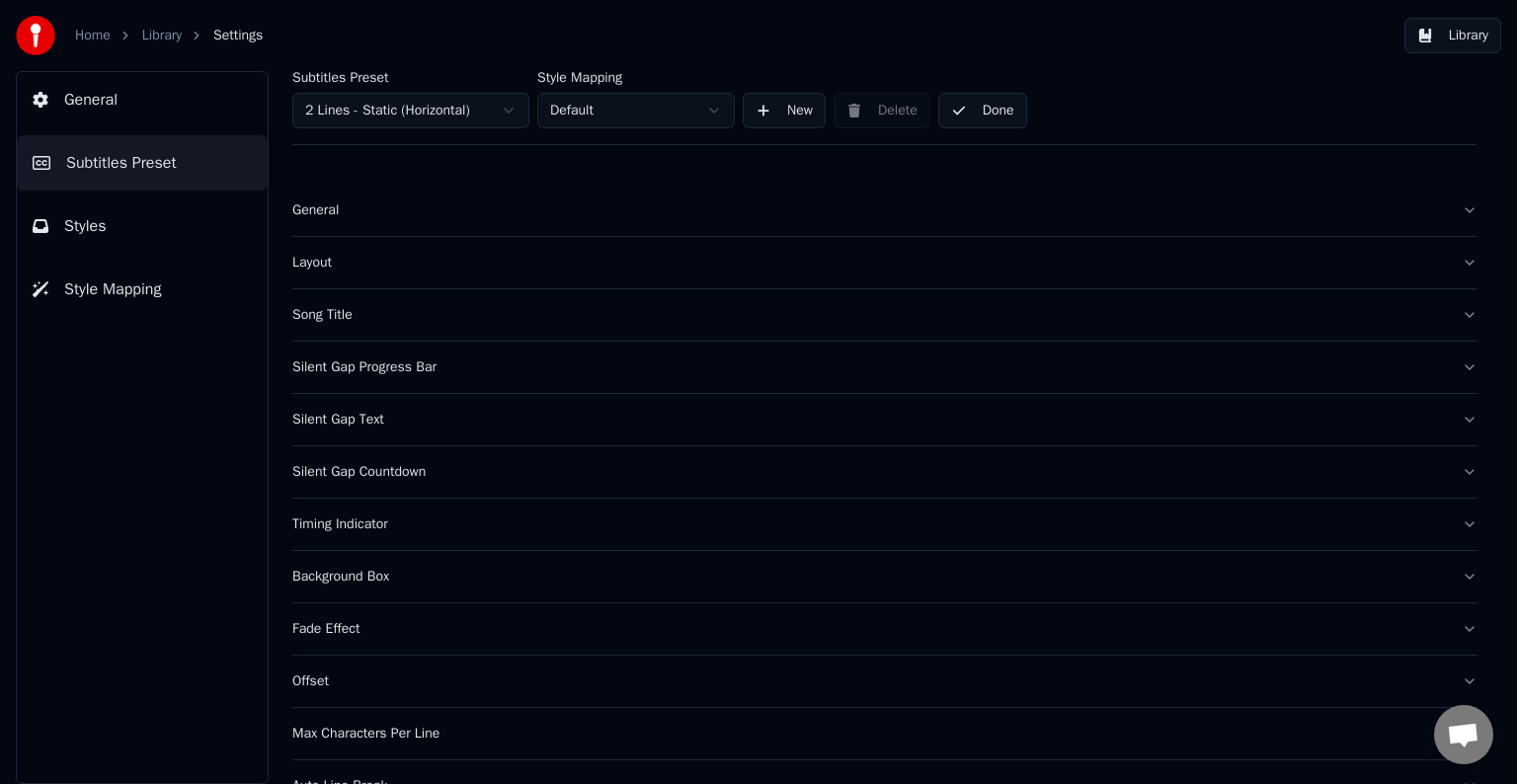 click on "Library" at bounding box center [1453, 36] 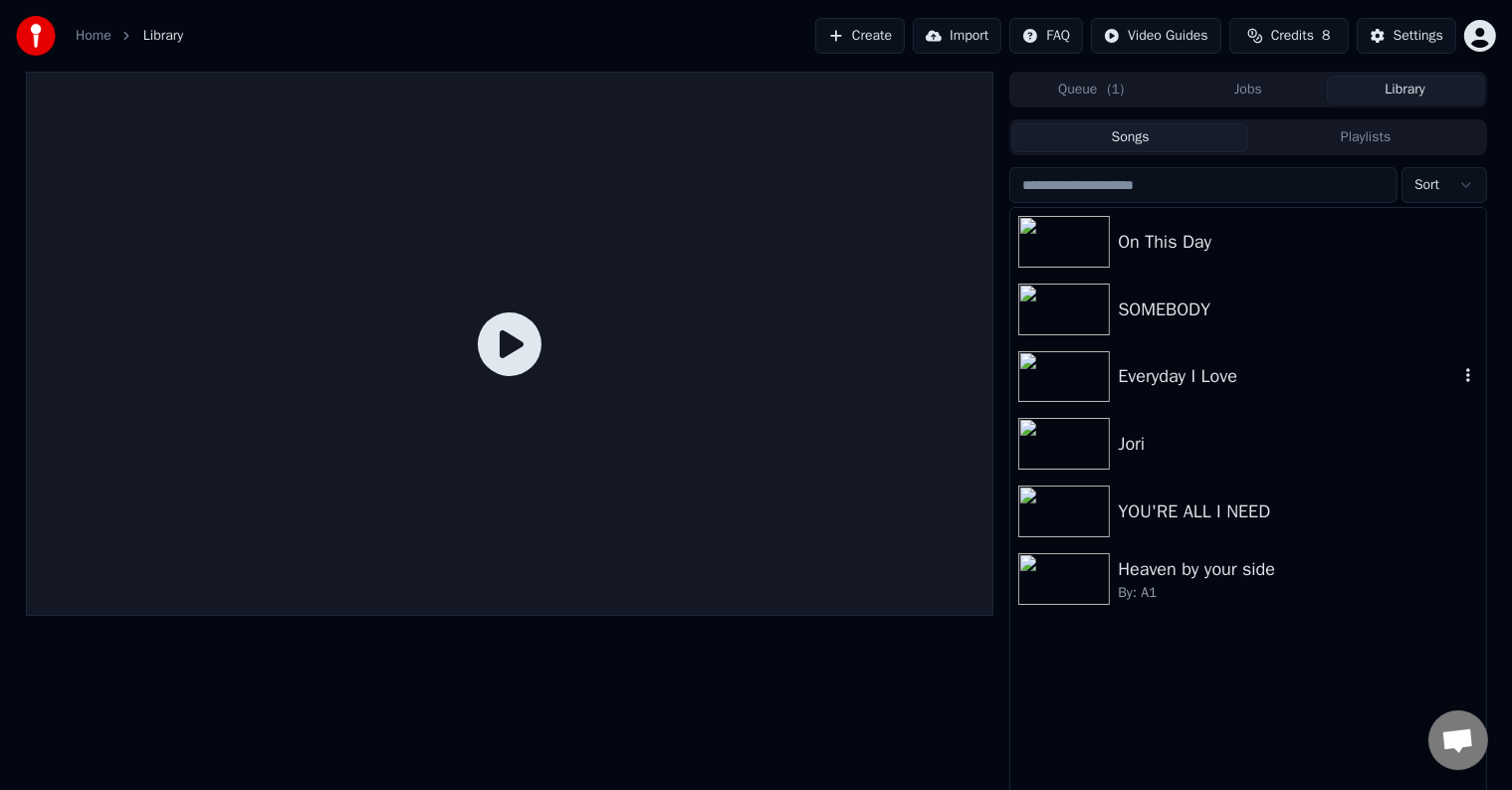 click on "Everyday I Love" at bounding box center (1287, 376) 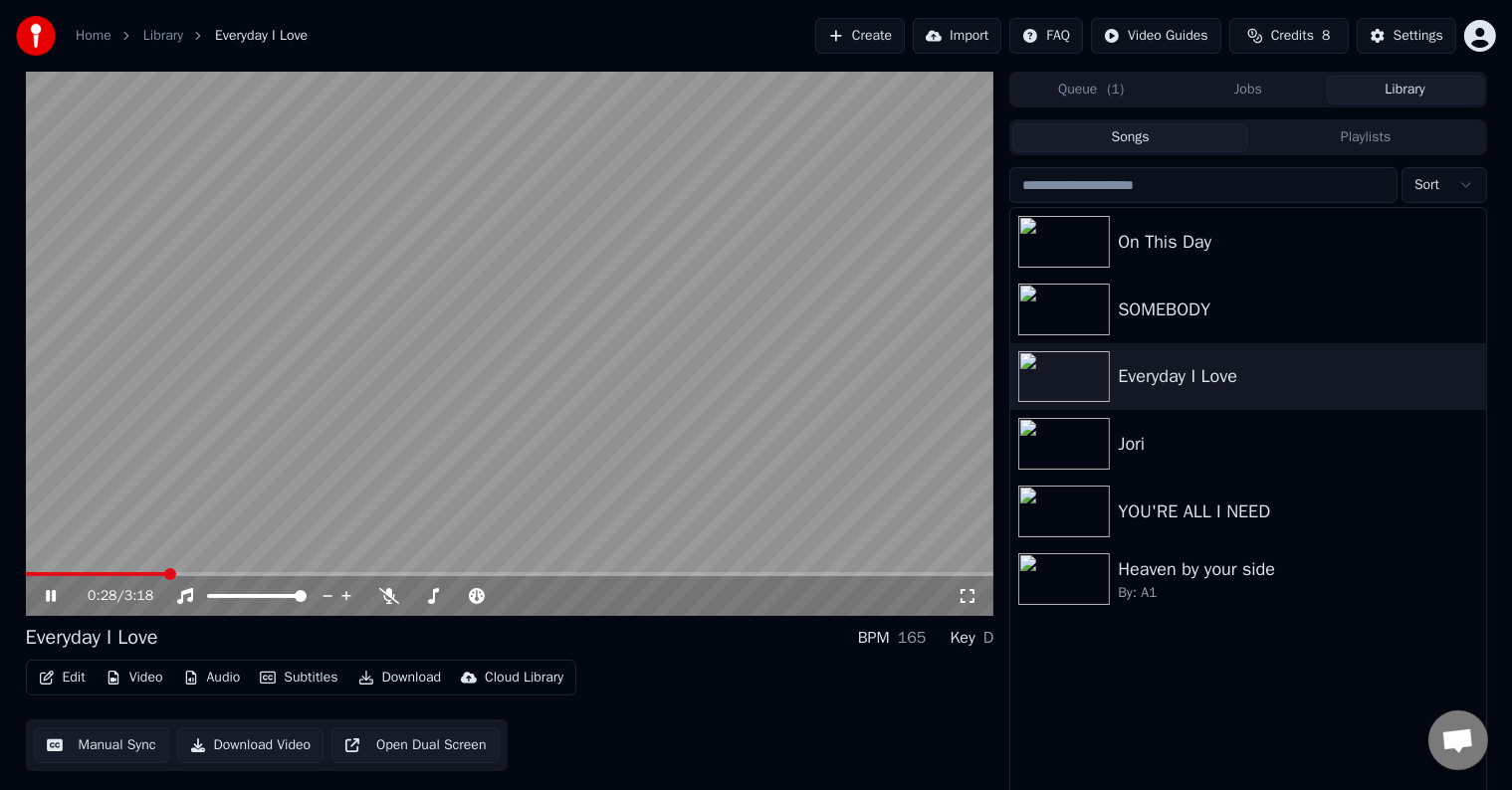 click 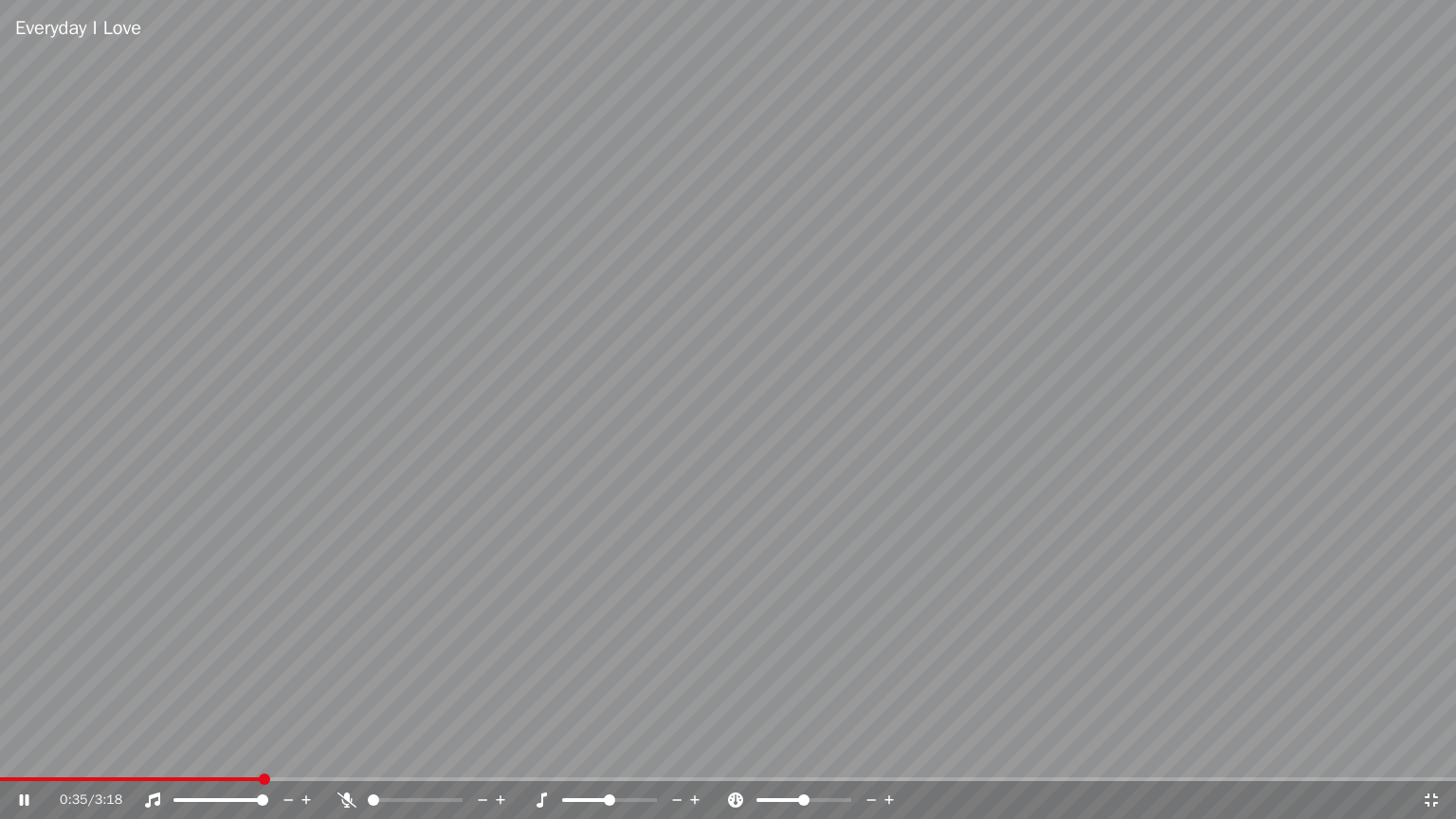 click 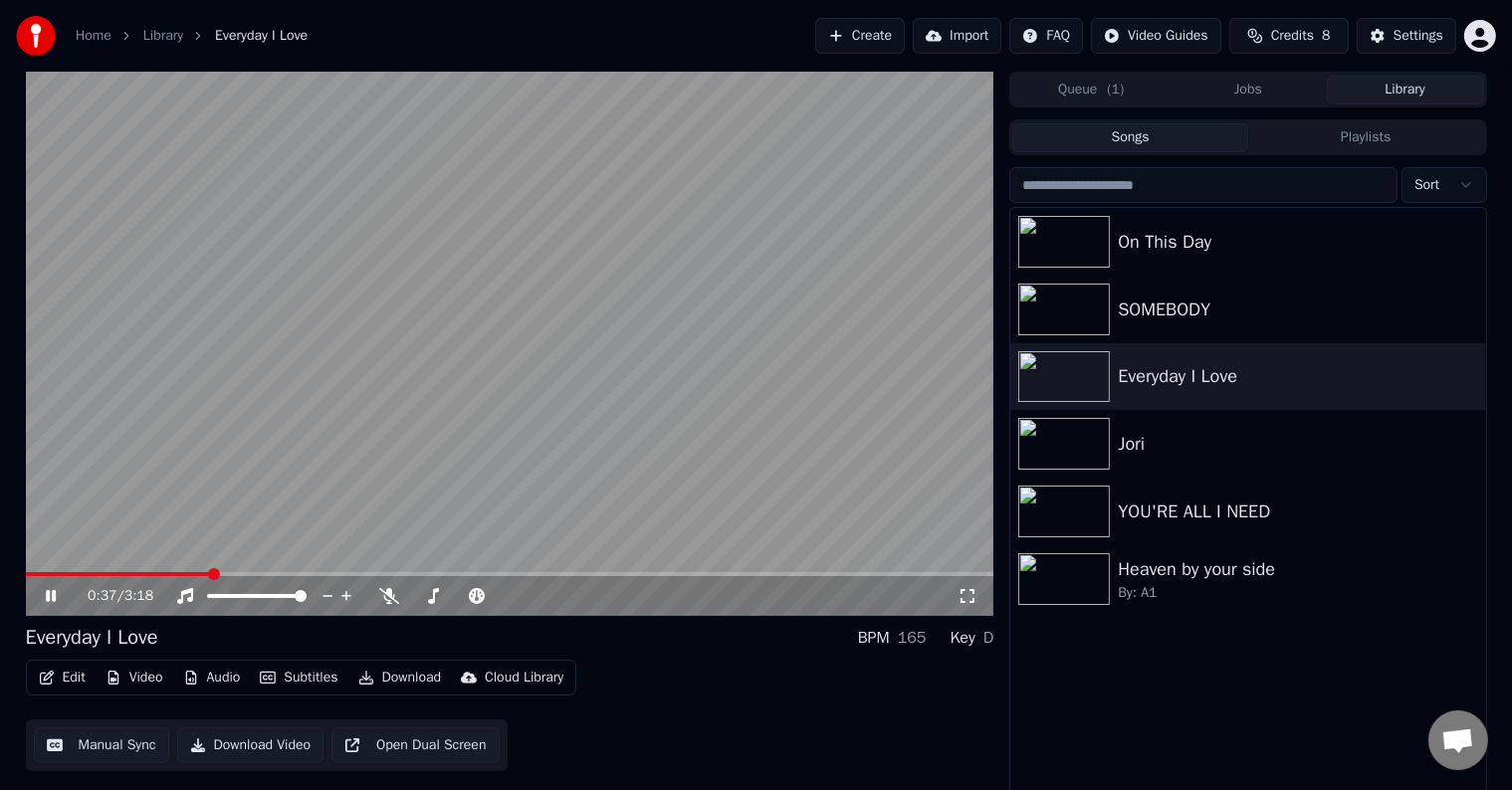 click at bounding box center [510, 343] 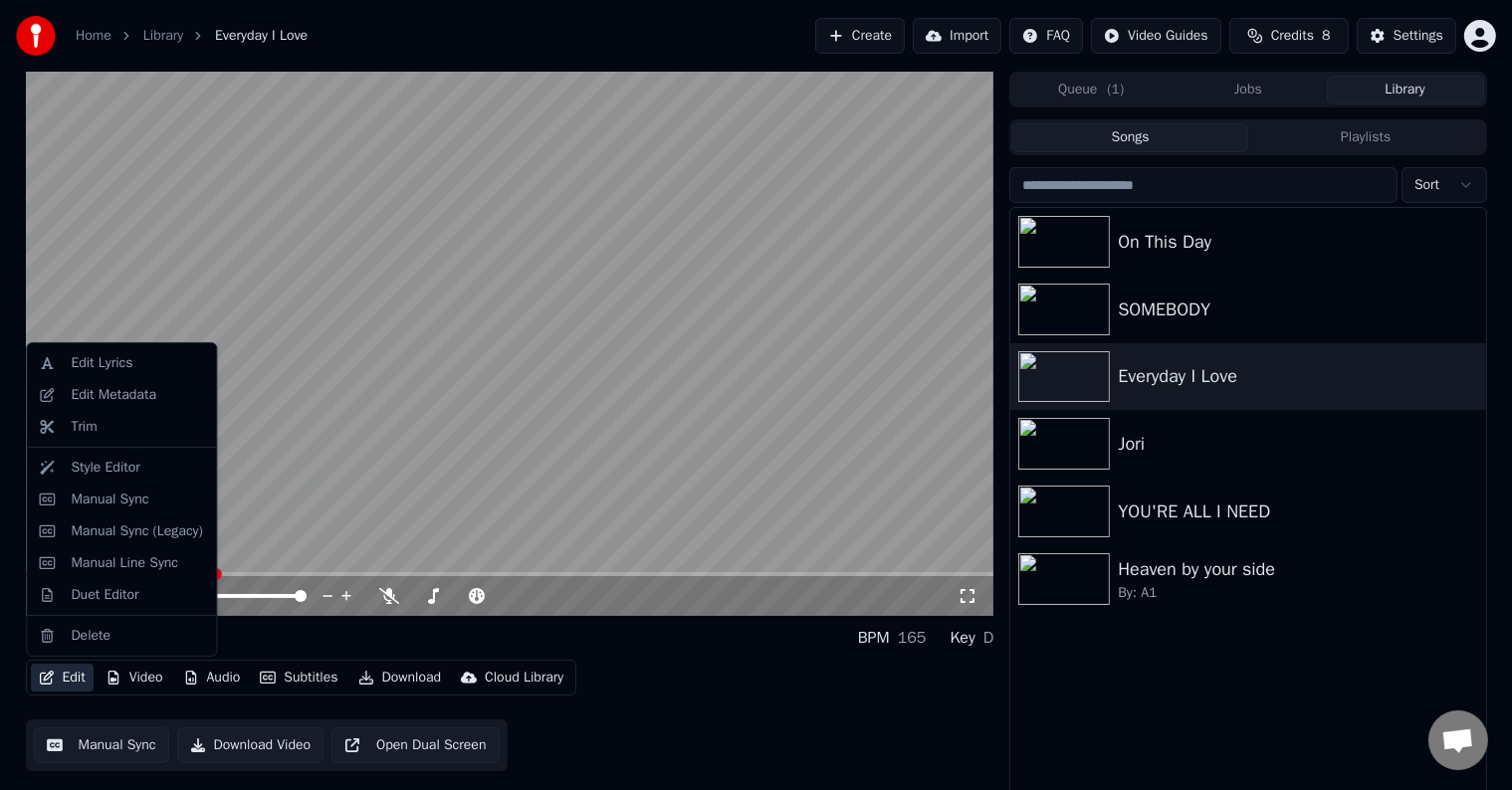 click on "Edit" at bounding box center (62, 678) 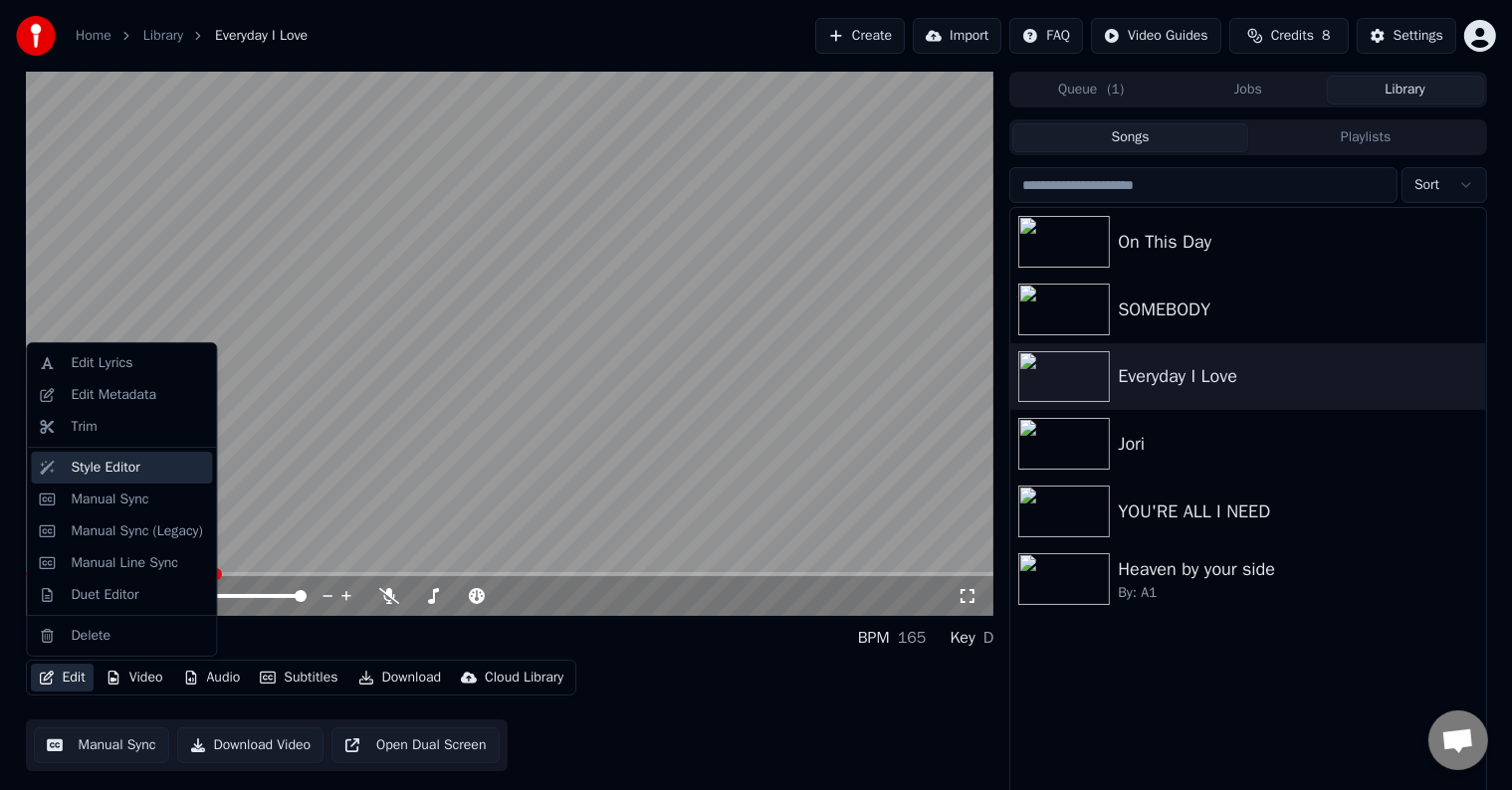 click on "Style Editor" at bounding box center (105, 468) 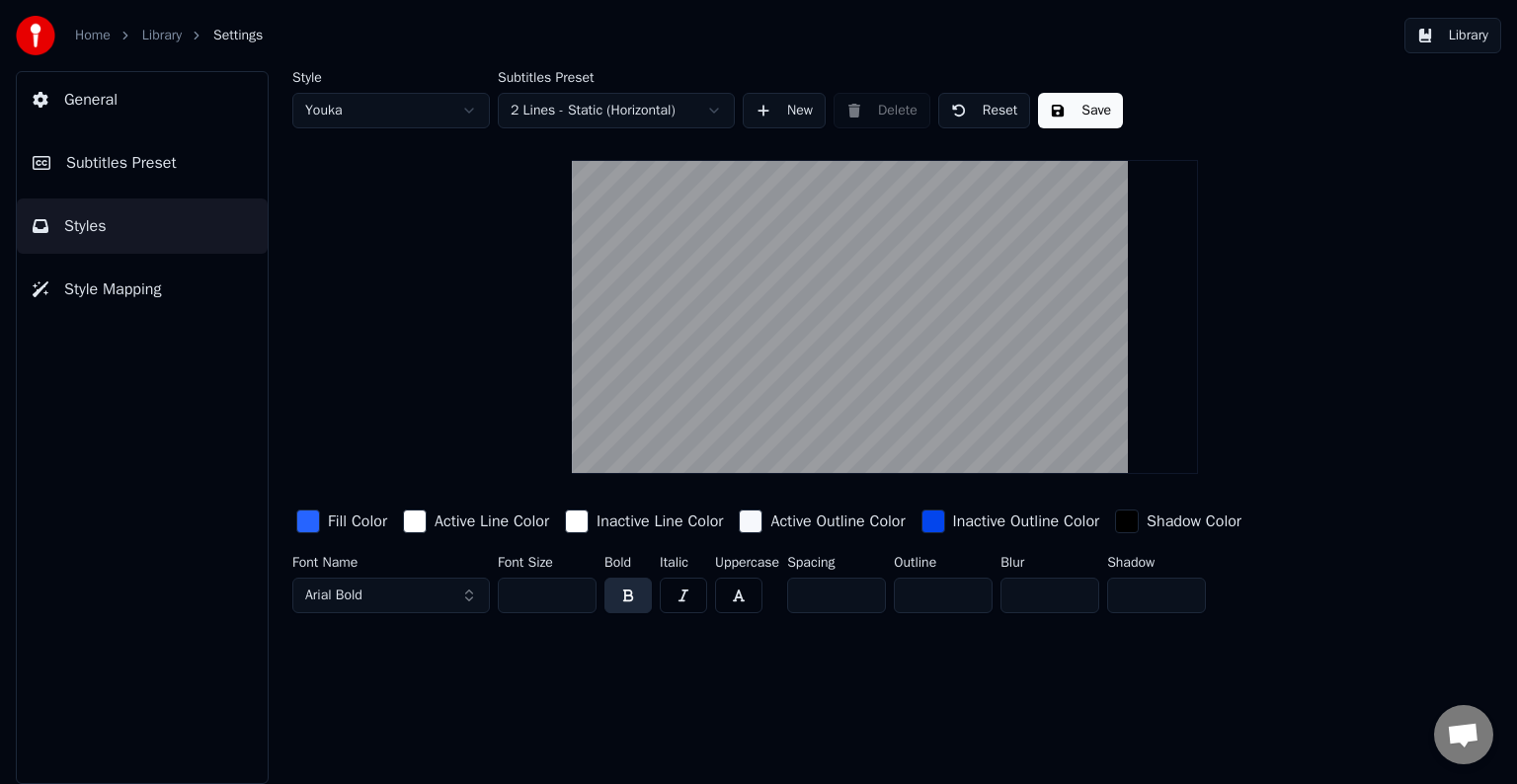 click on "***" at bounding box center (547, 595) 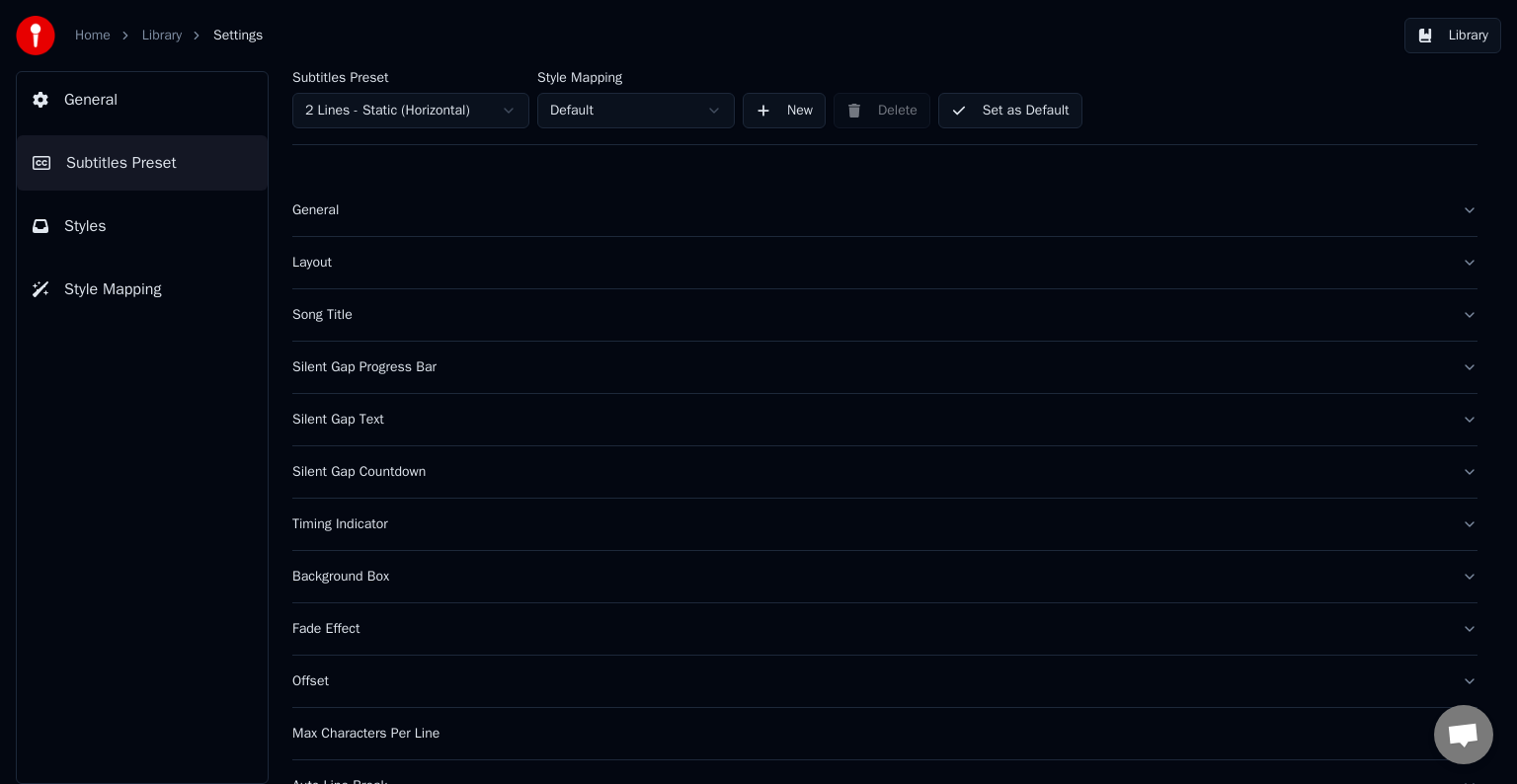click on "Set as Default" at bounding box center (1010, 111) 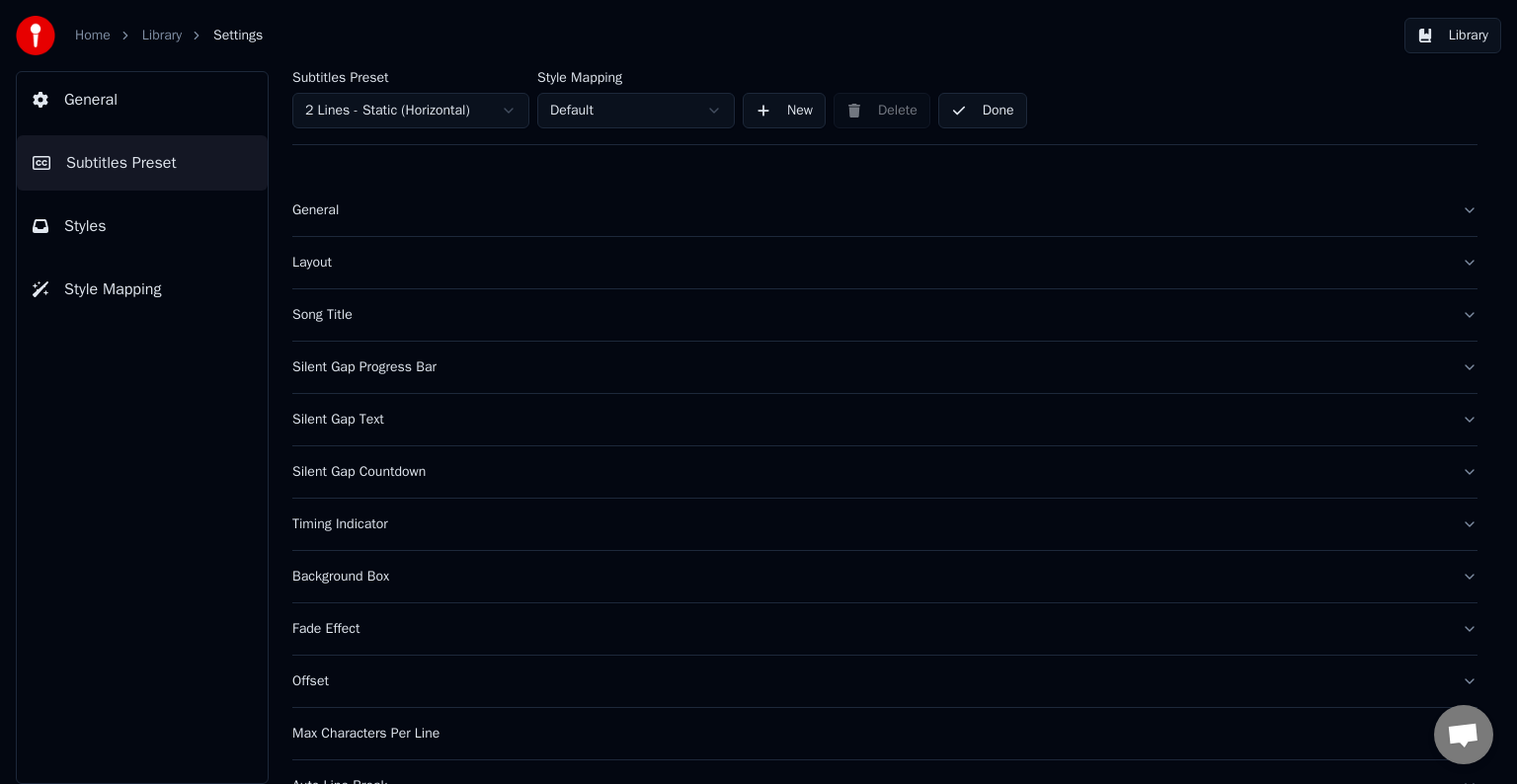 click on "Library" at bounding box center (1453, 36) 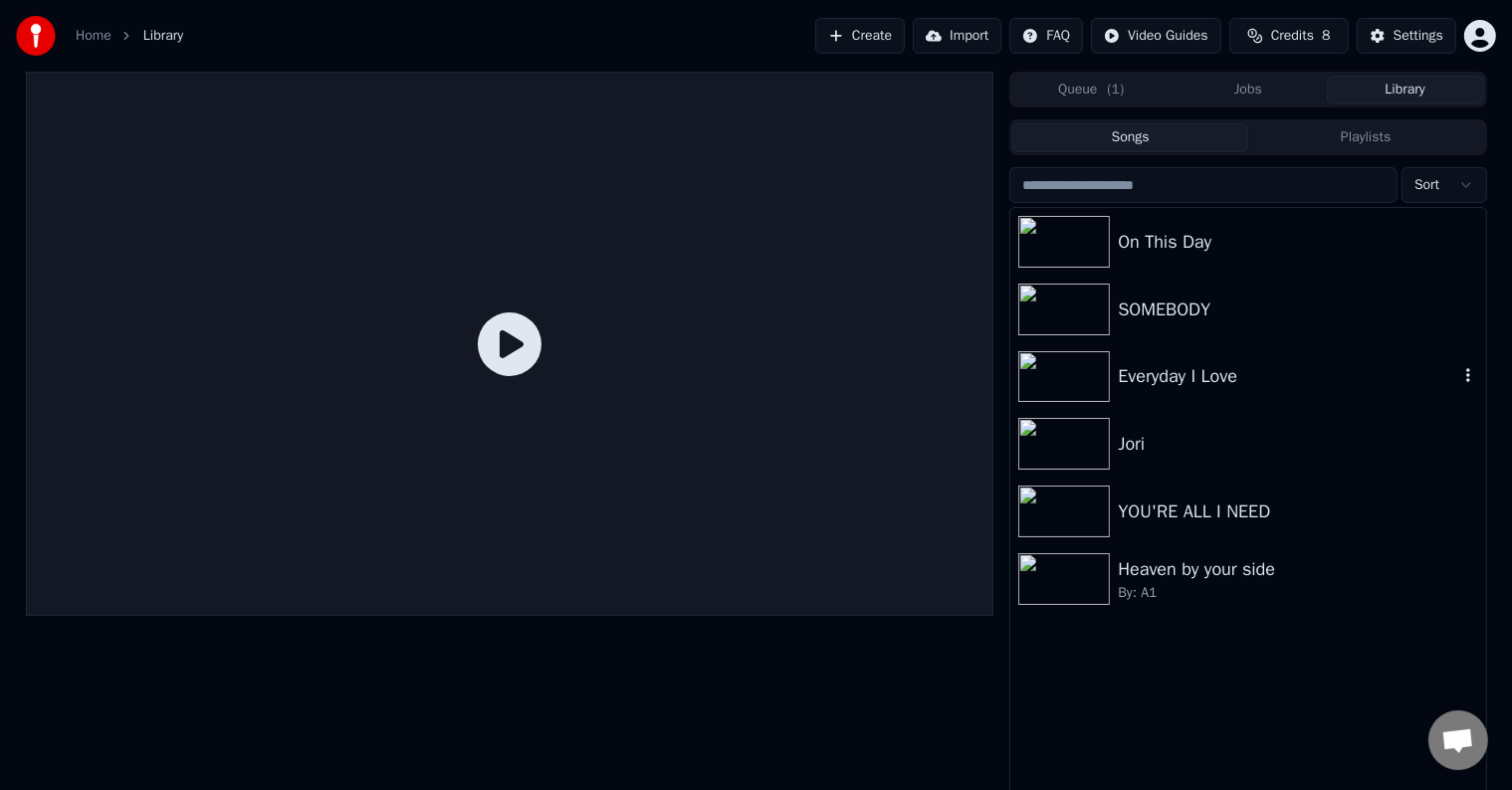 click on "Everyday I Love" at bounding box center (1287, 376) 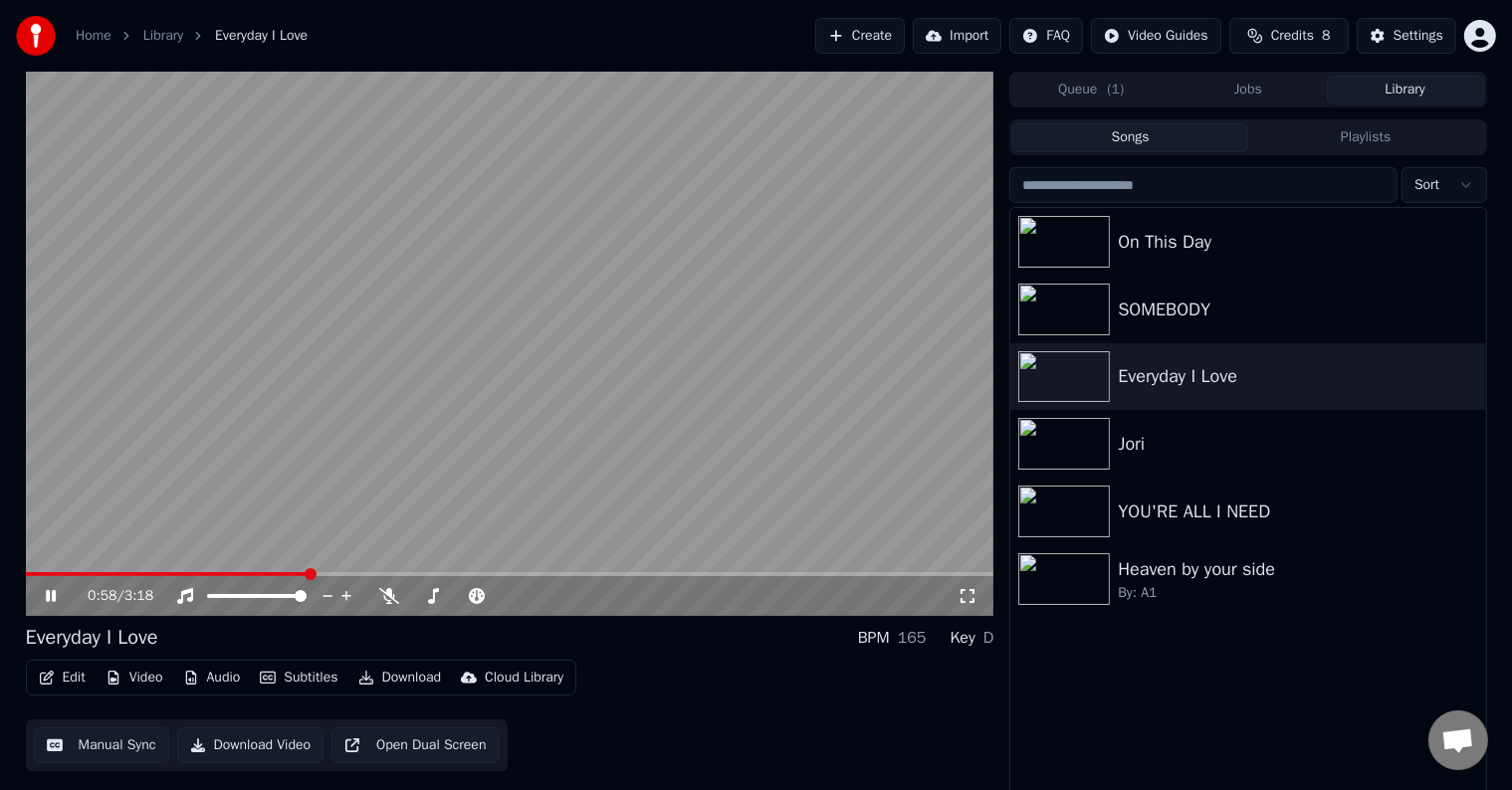 click at bounding box center [510, 574] 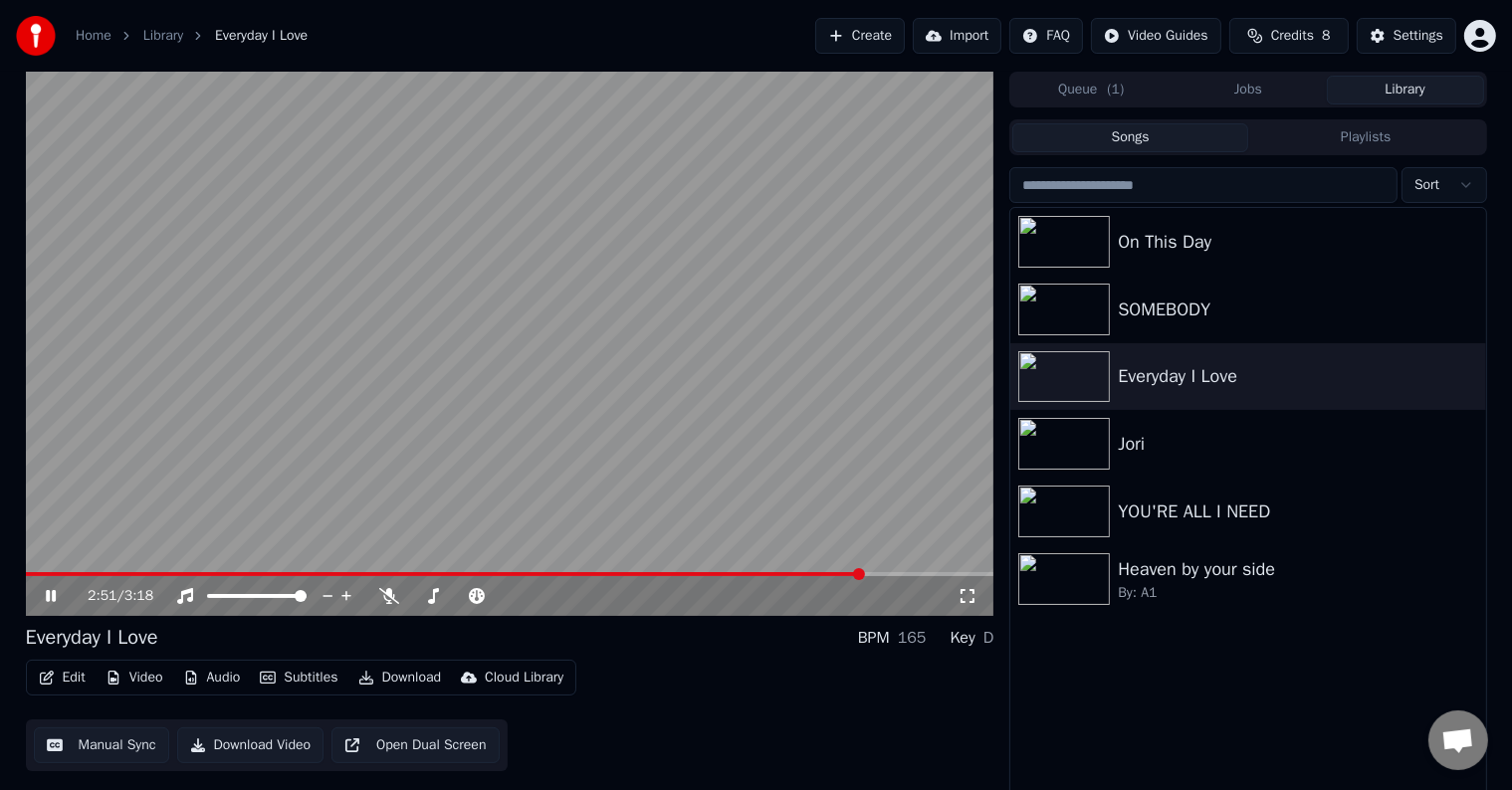 click at bounding box center (510, 343) 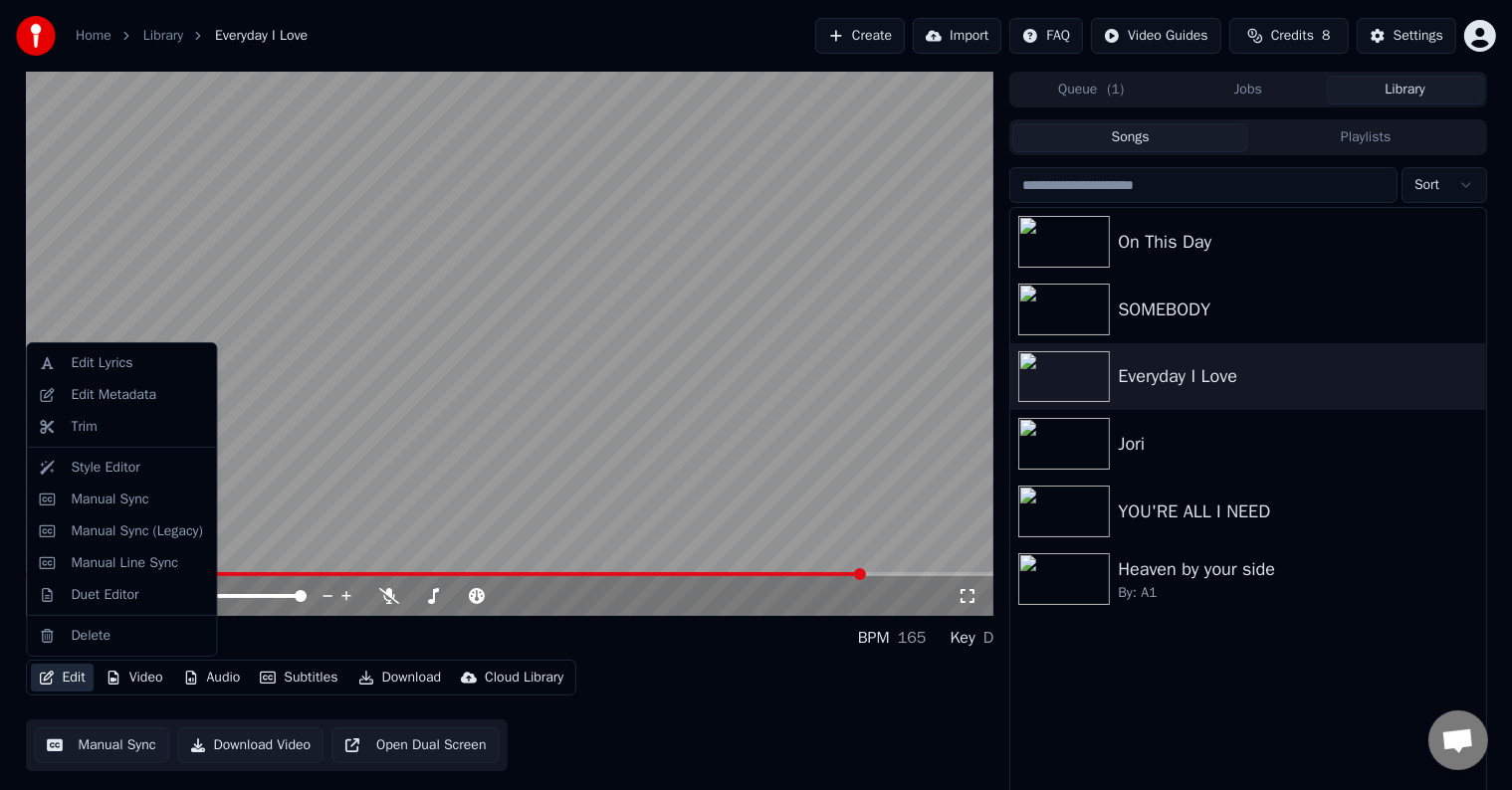 click on "Edit" at bounding box center (62, 678) 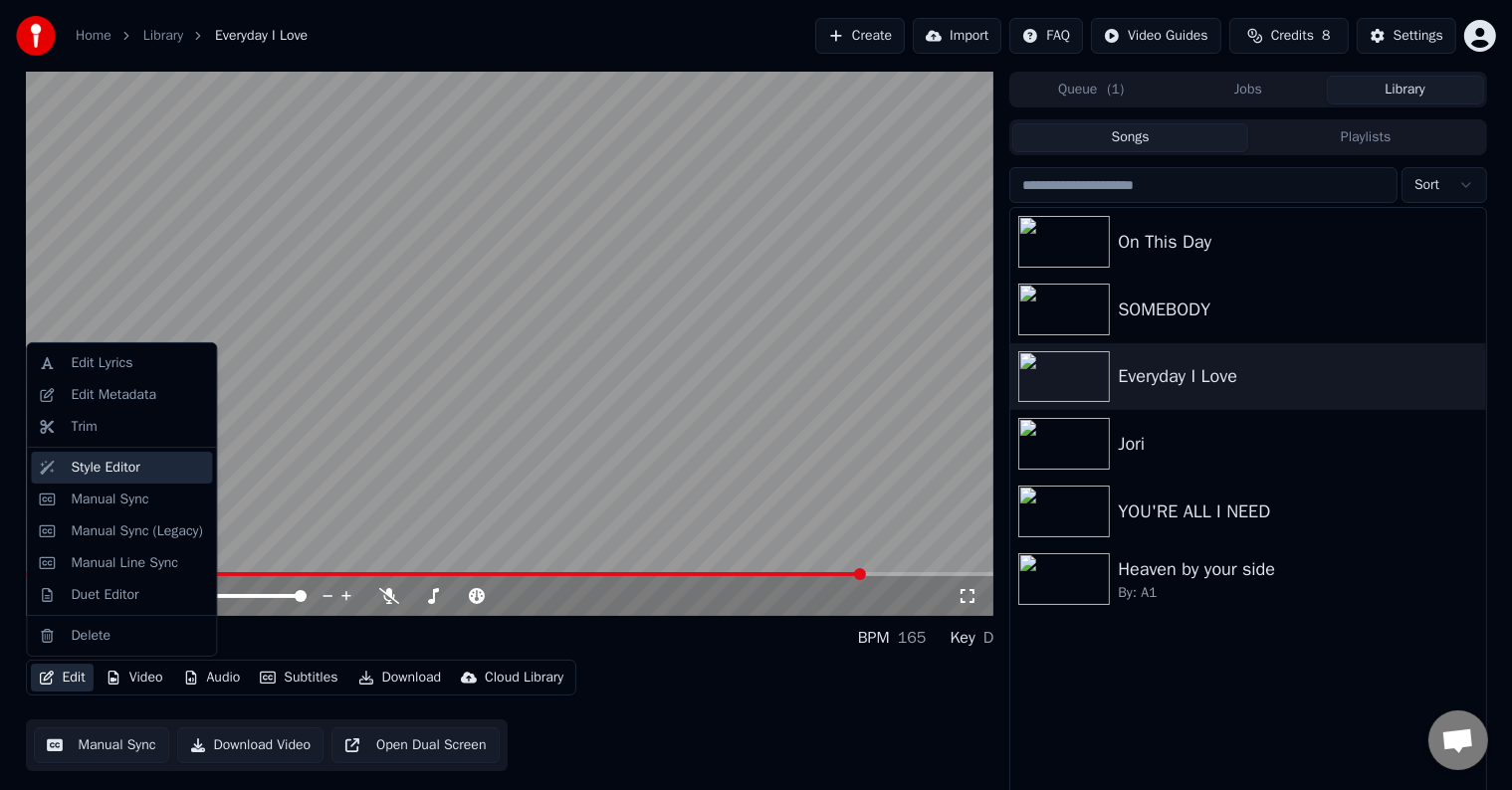 click on "Style Editor" at bounding box center [121, 468] 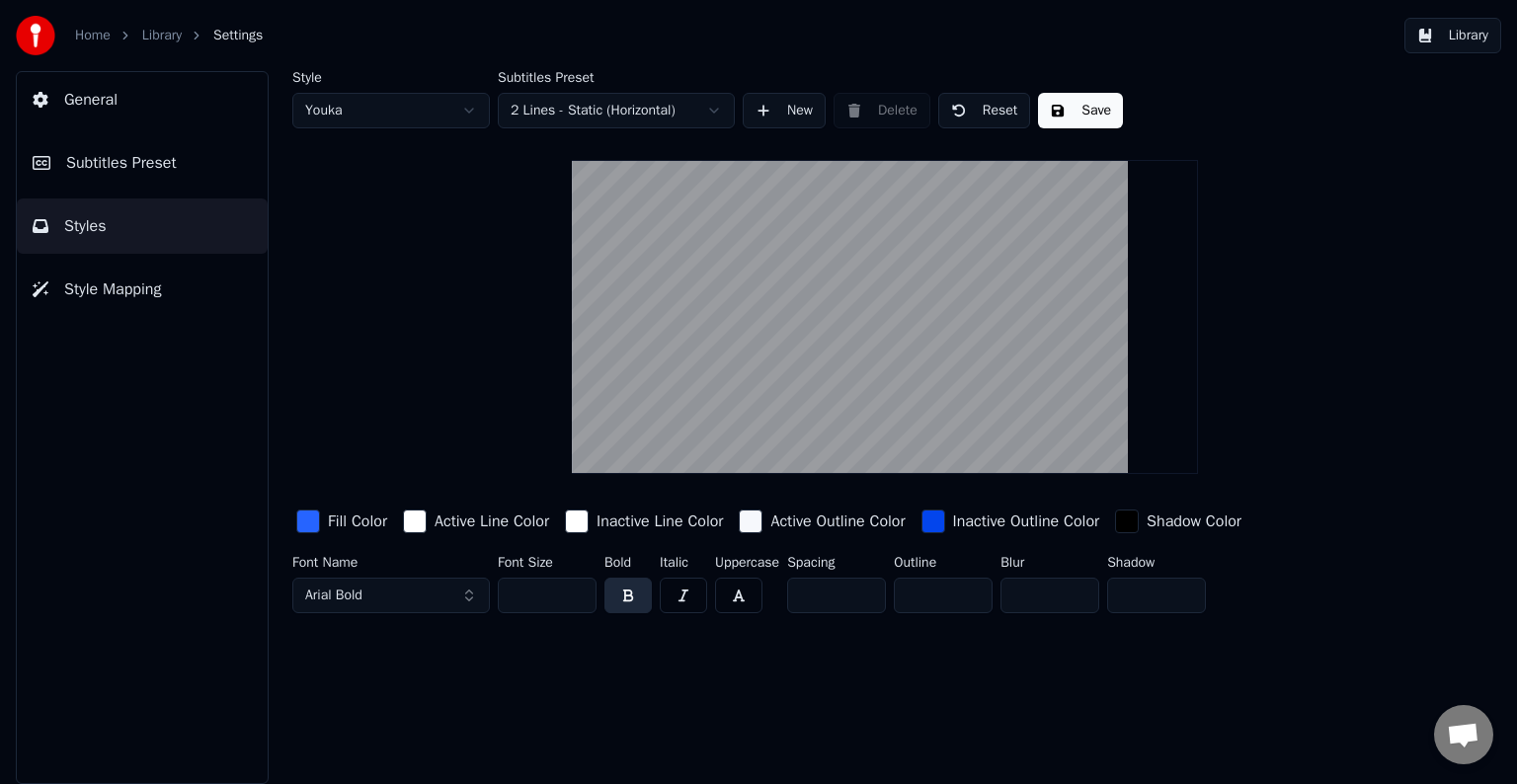 click on "Library" at bounding box center (1453, 36) 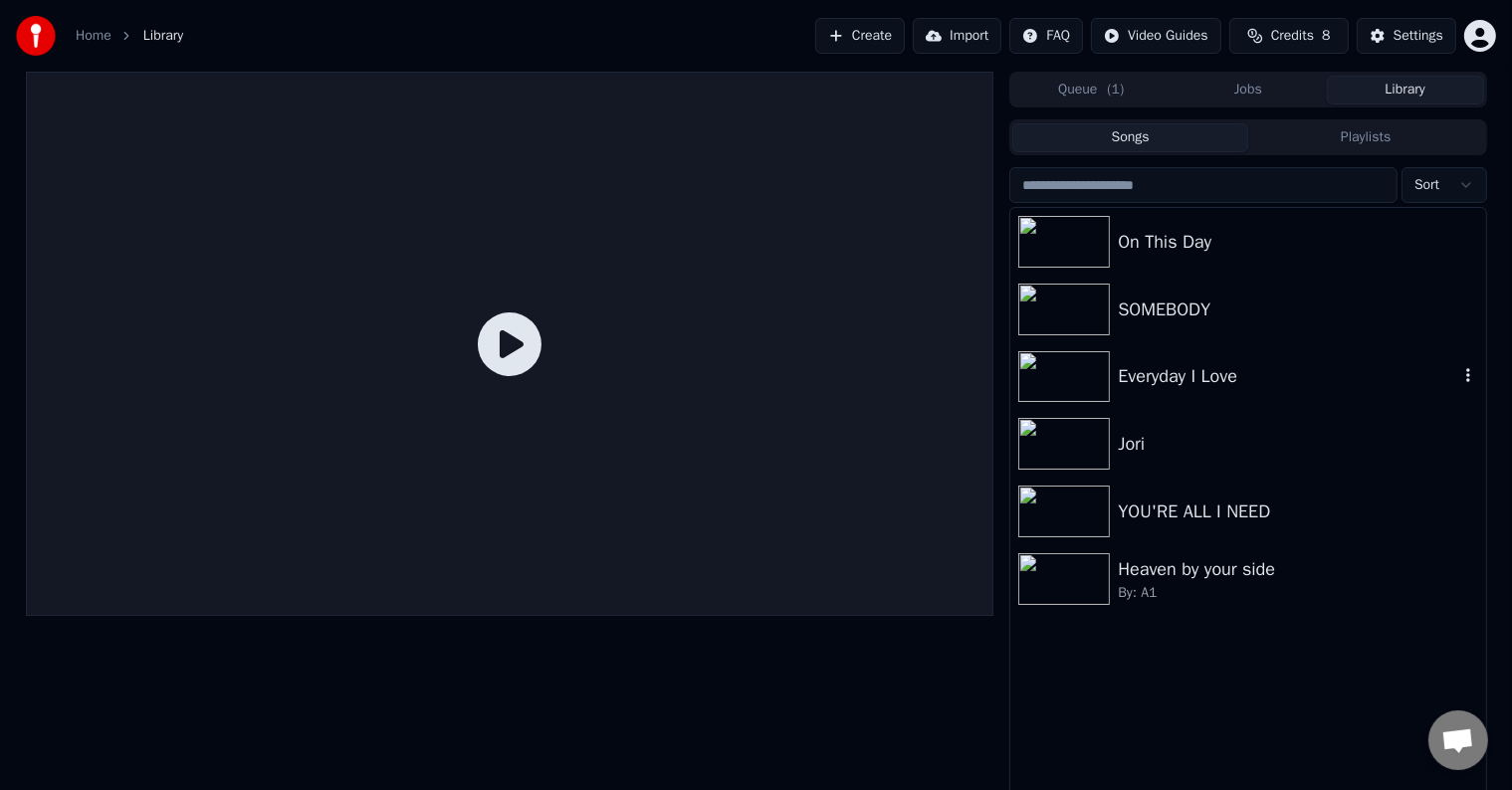 click on "Everyday I Love" at bounding box center [1287, 376] 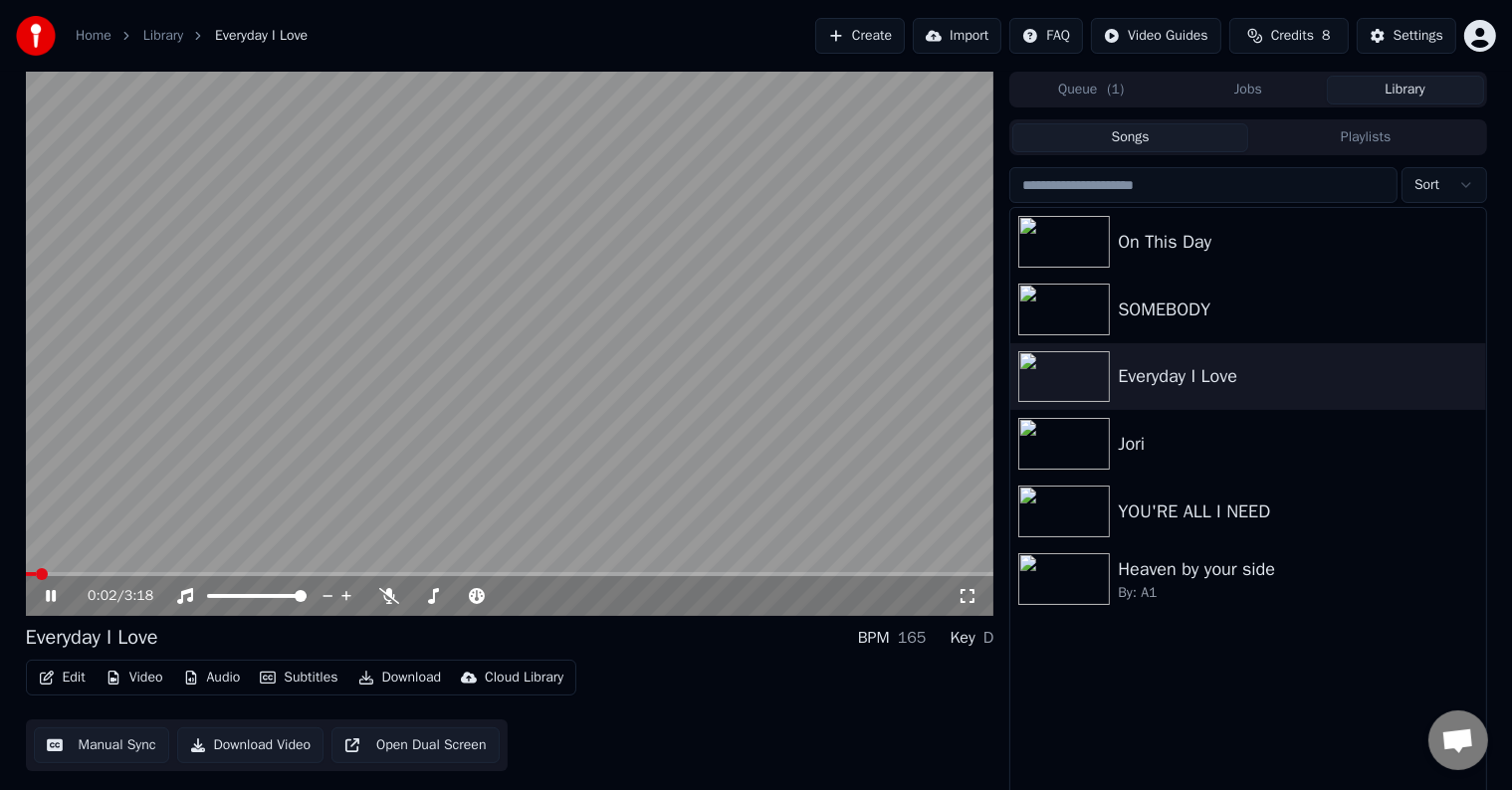 click on "Manual Sync" at bounding box center [102, 745] 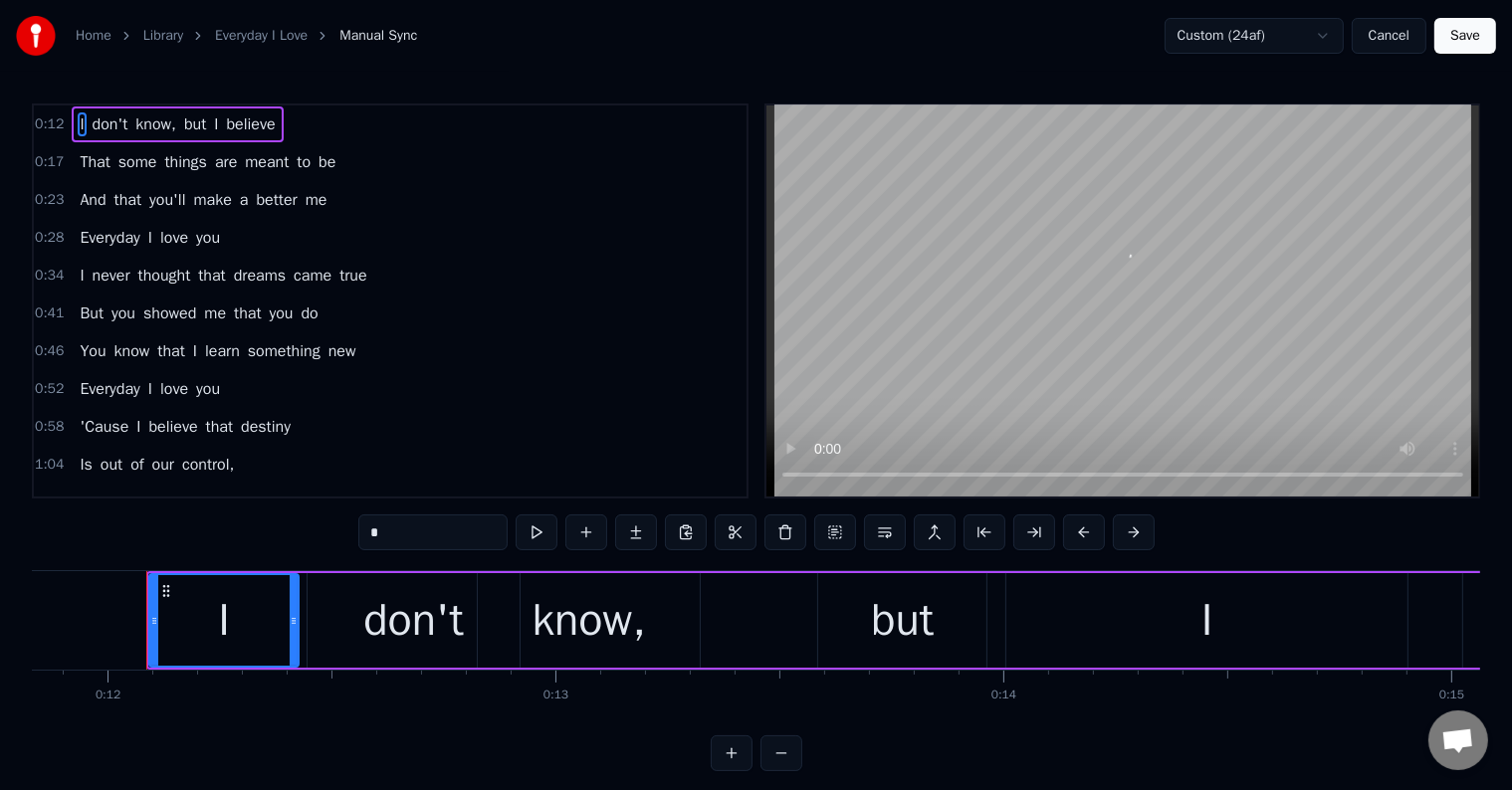scroll, scrollTop: 0, scrollLeft: 5313, axis: horizontal 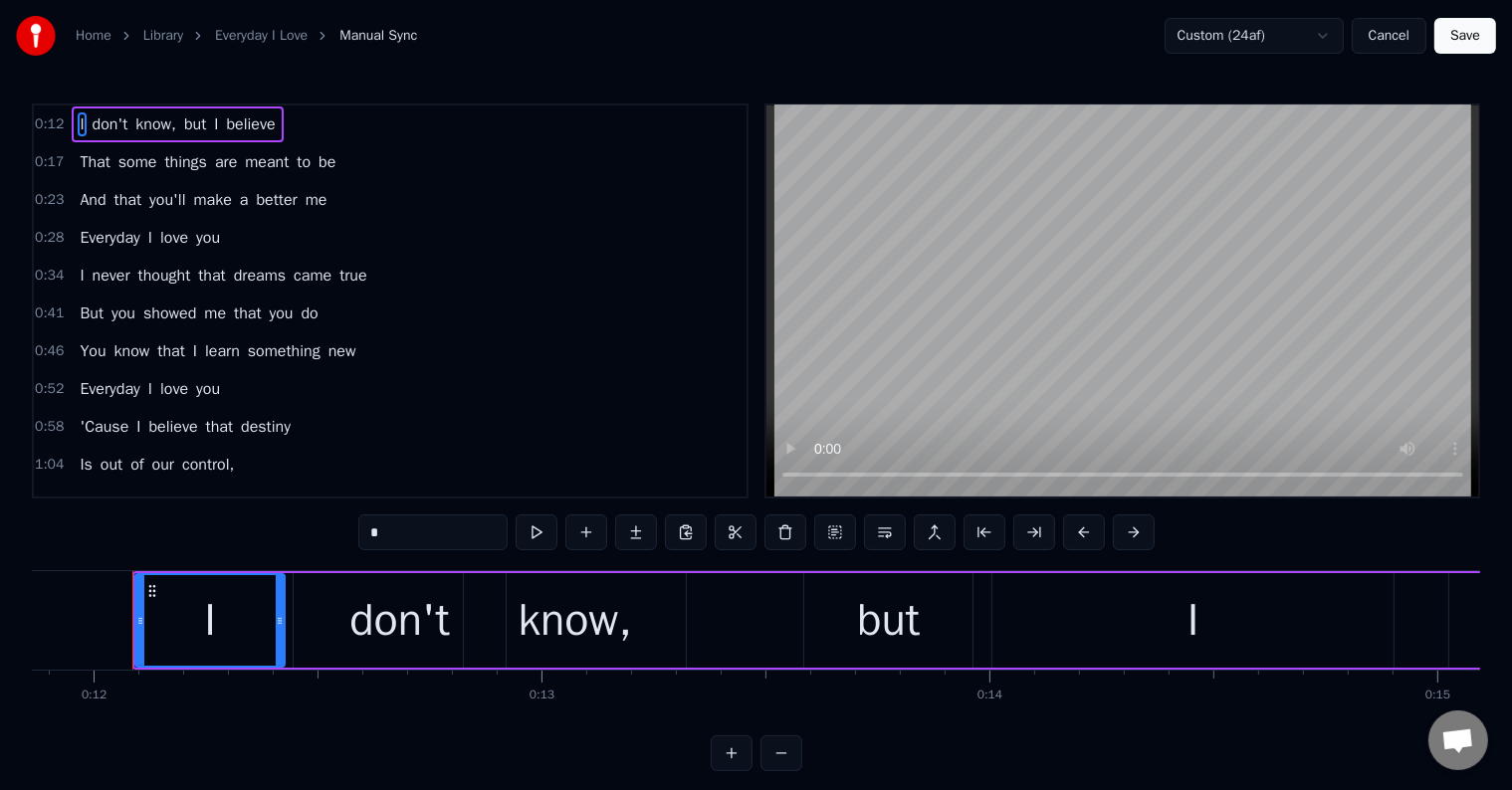 click on "don't" at bounding box center [399, 620] 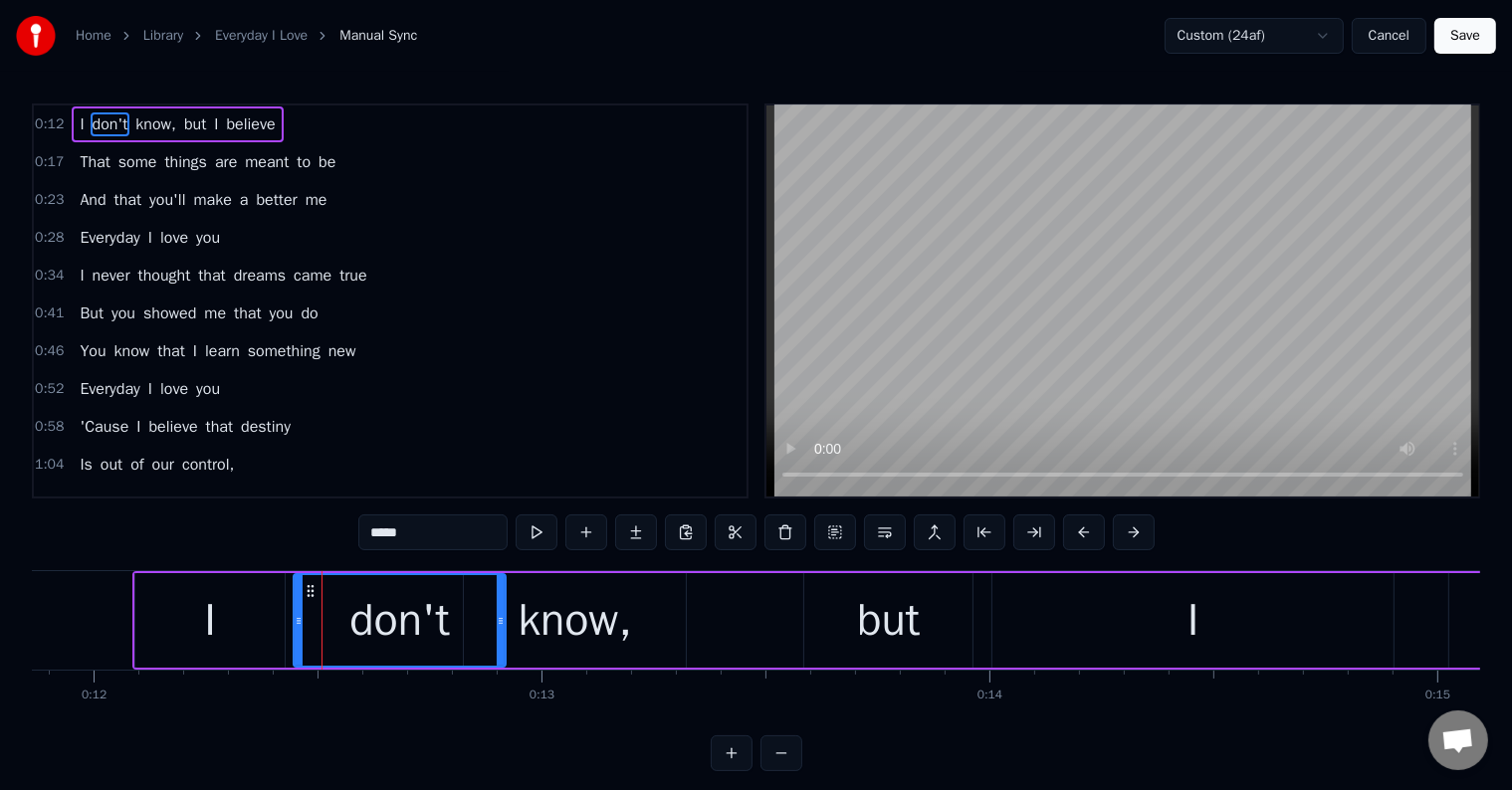 click on "know," at bounding box center (574, 620) 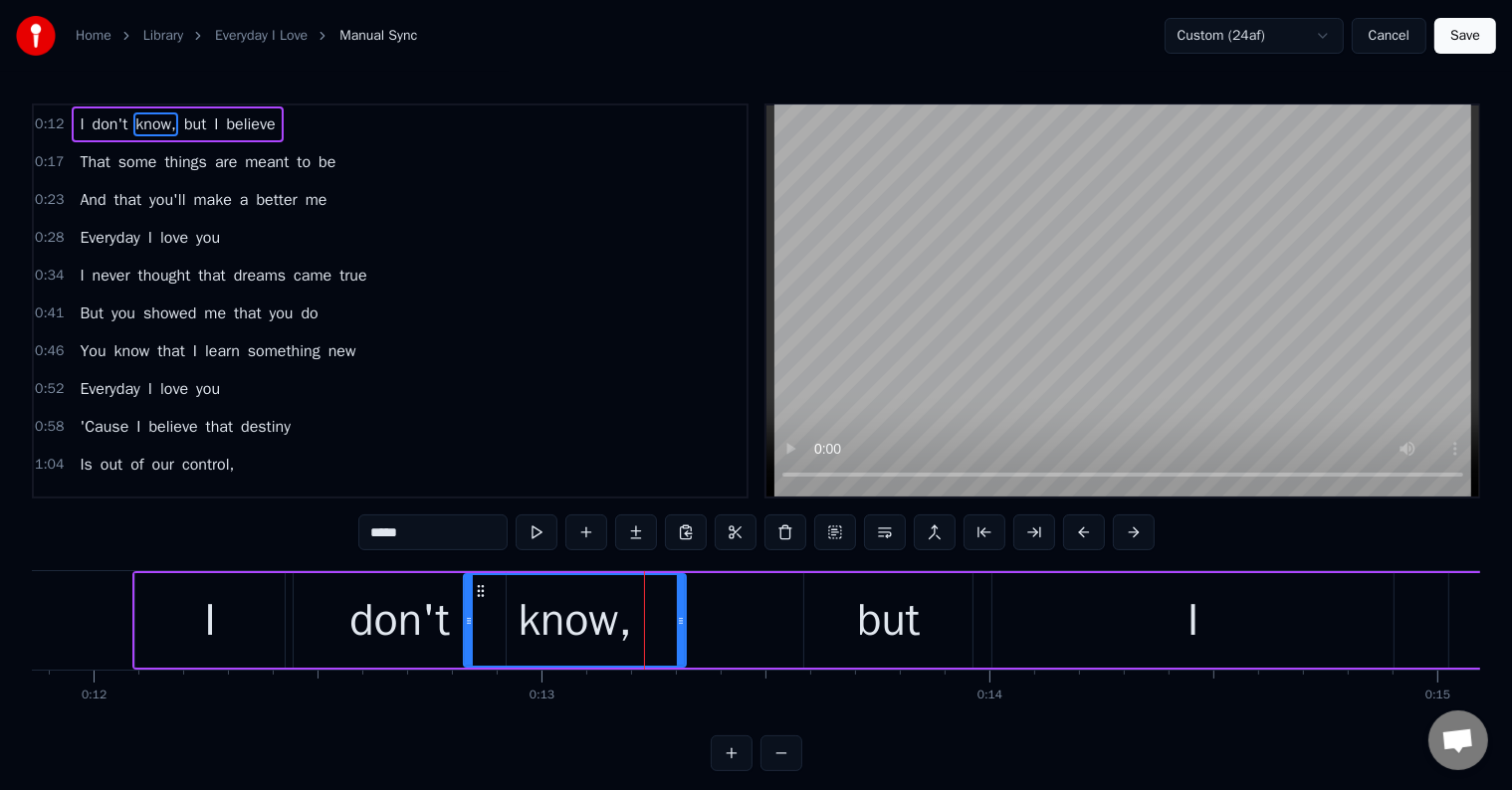 click on "don't" at bounding box center [399, 620] 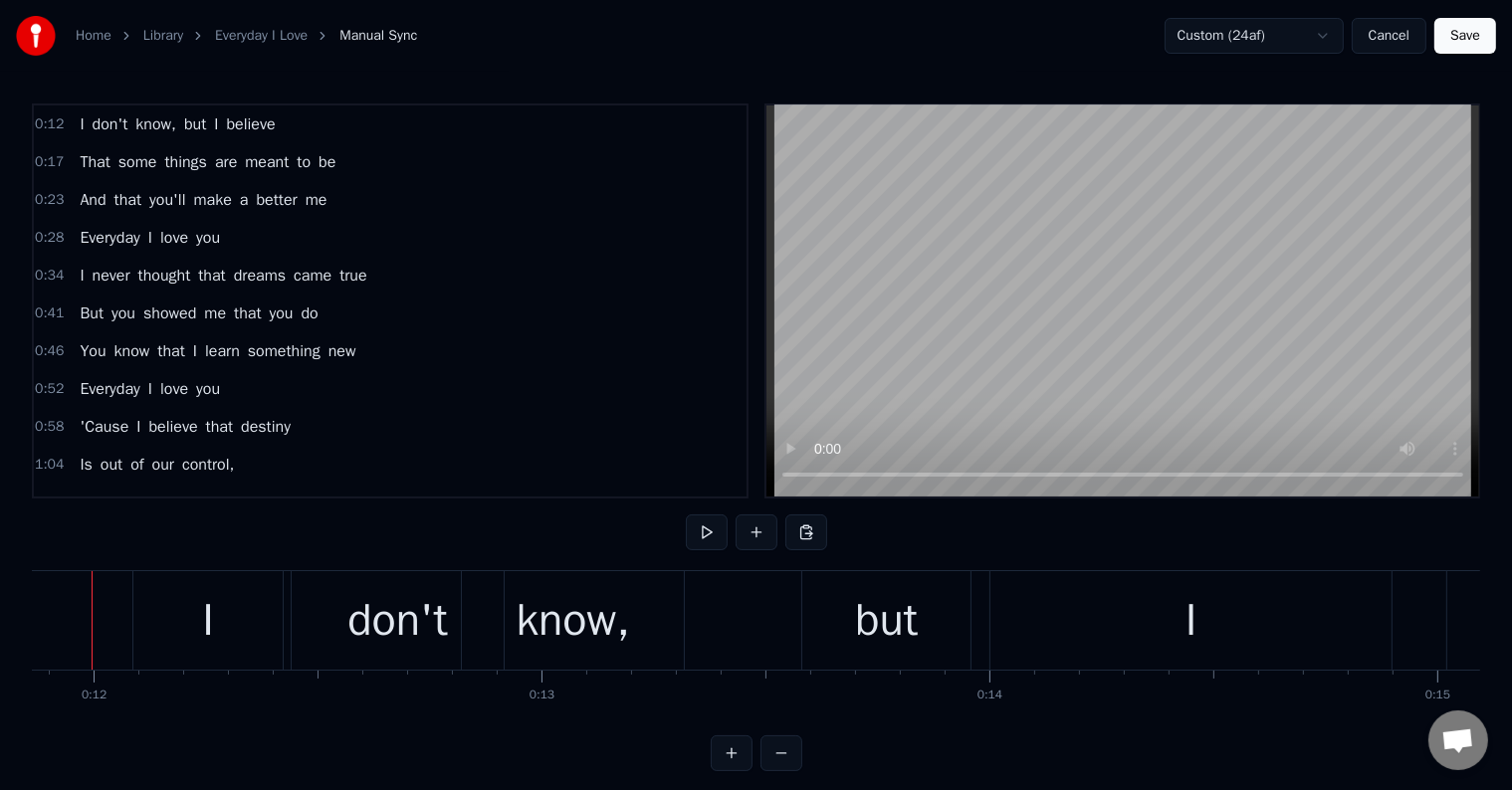 scroll, scrollTop: 0, scrollLeft: 5274, axis: horizontal 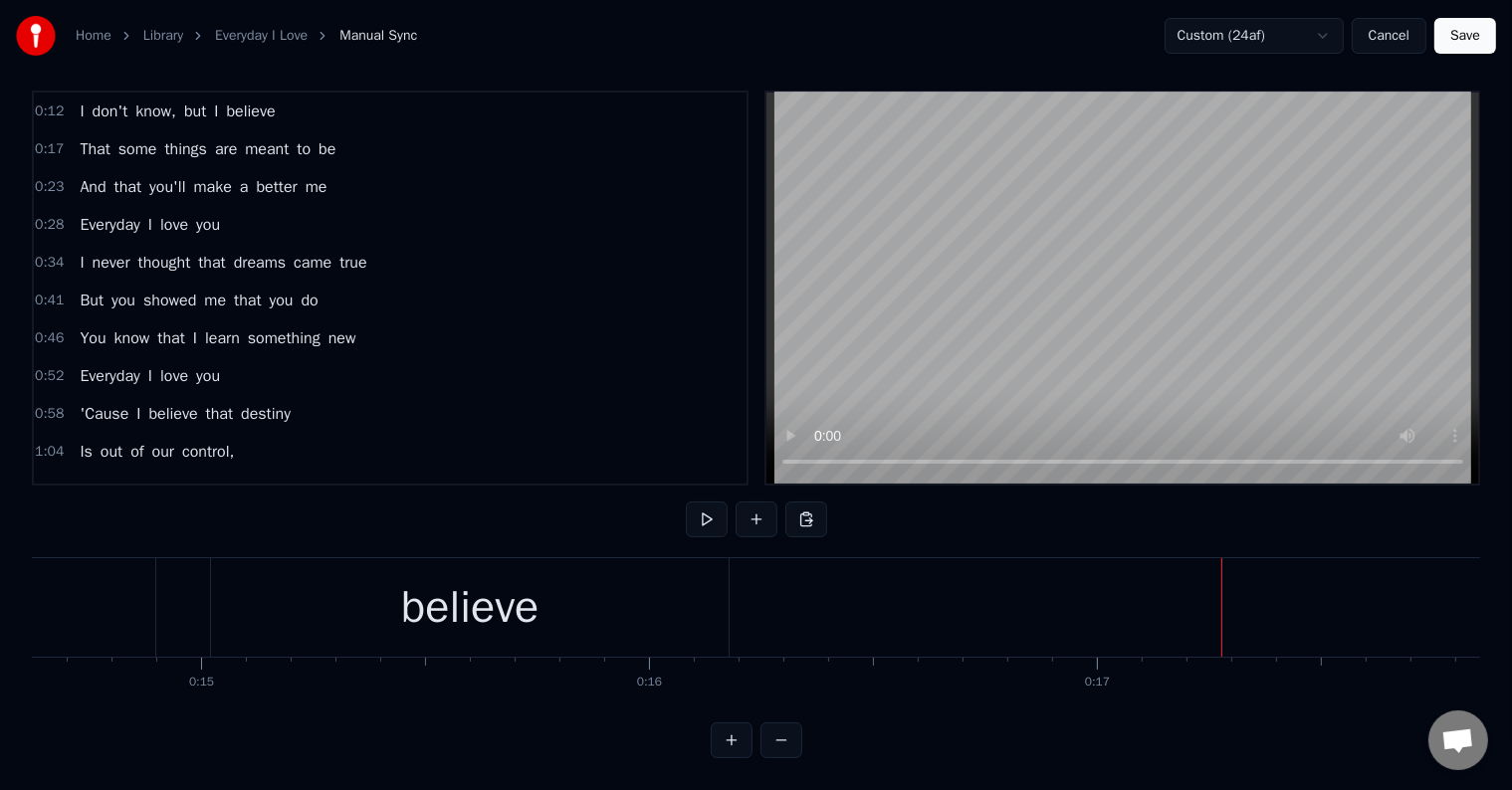 click on "believe" at bounding box center [470, 607] 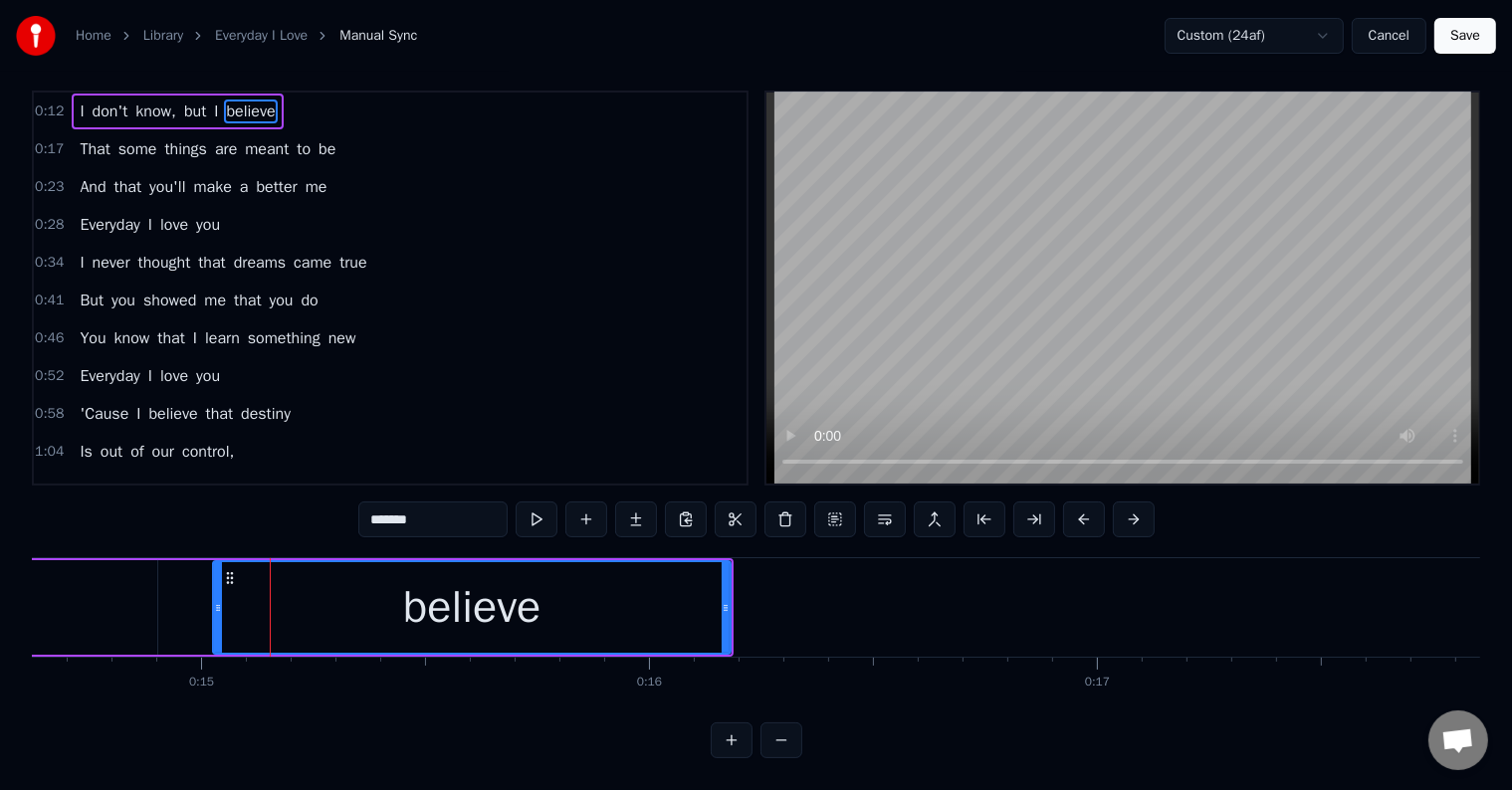 scroll, scrollTop: 0, scrollLeft: 0, axis: both 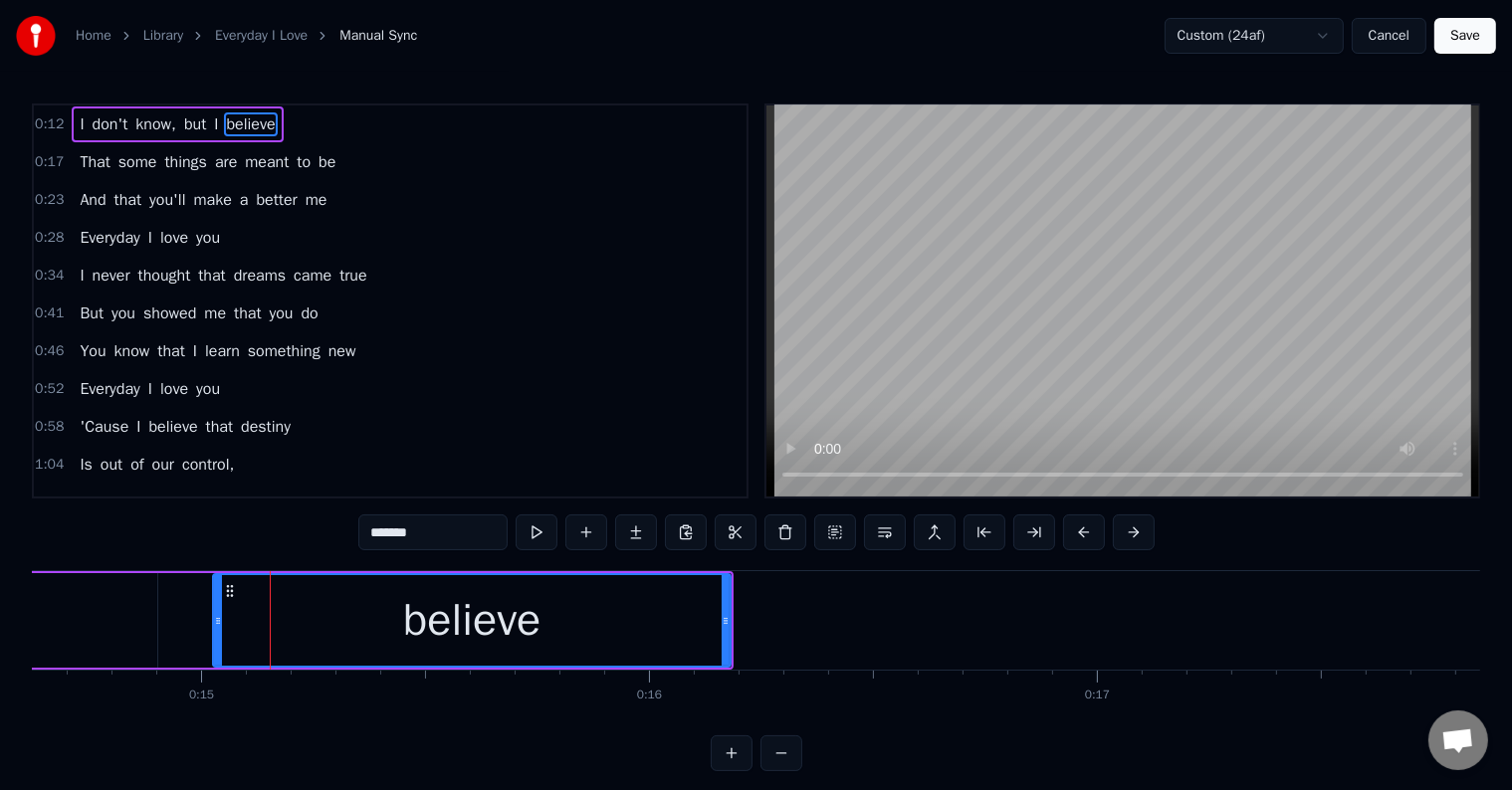 click on "0:12 I don't know, but I believe" at bounding box center (390, 124) 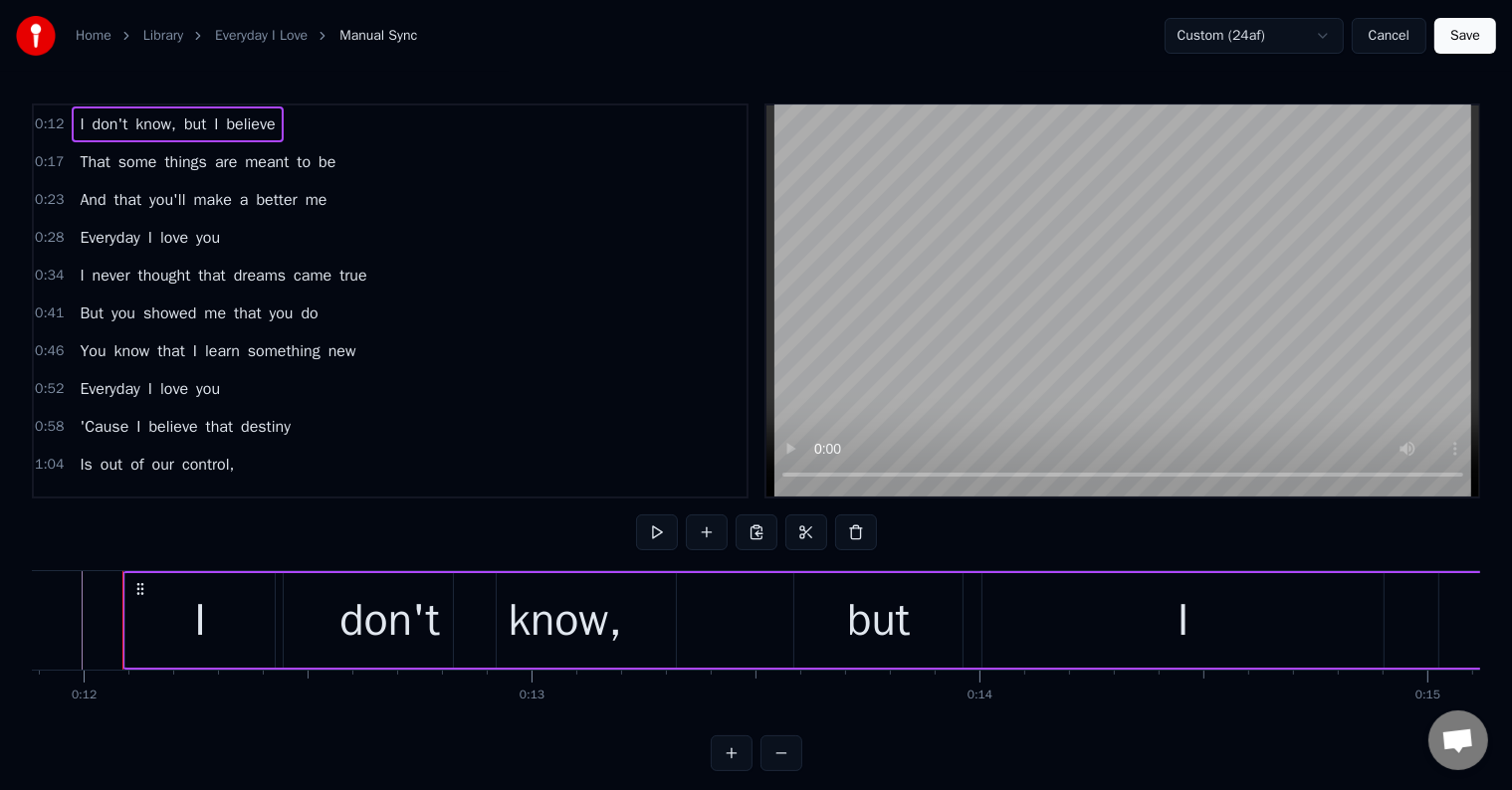 scroll, scrollTop: 0, scrollLeft: 5313, axis: horizontal 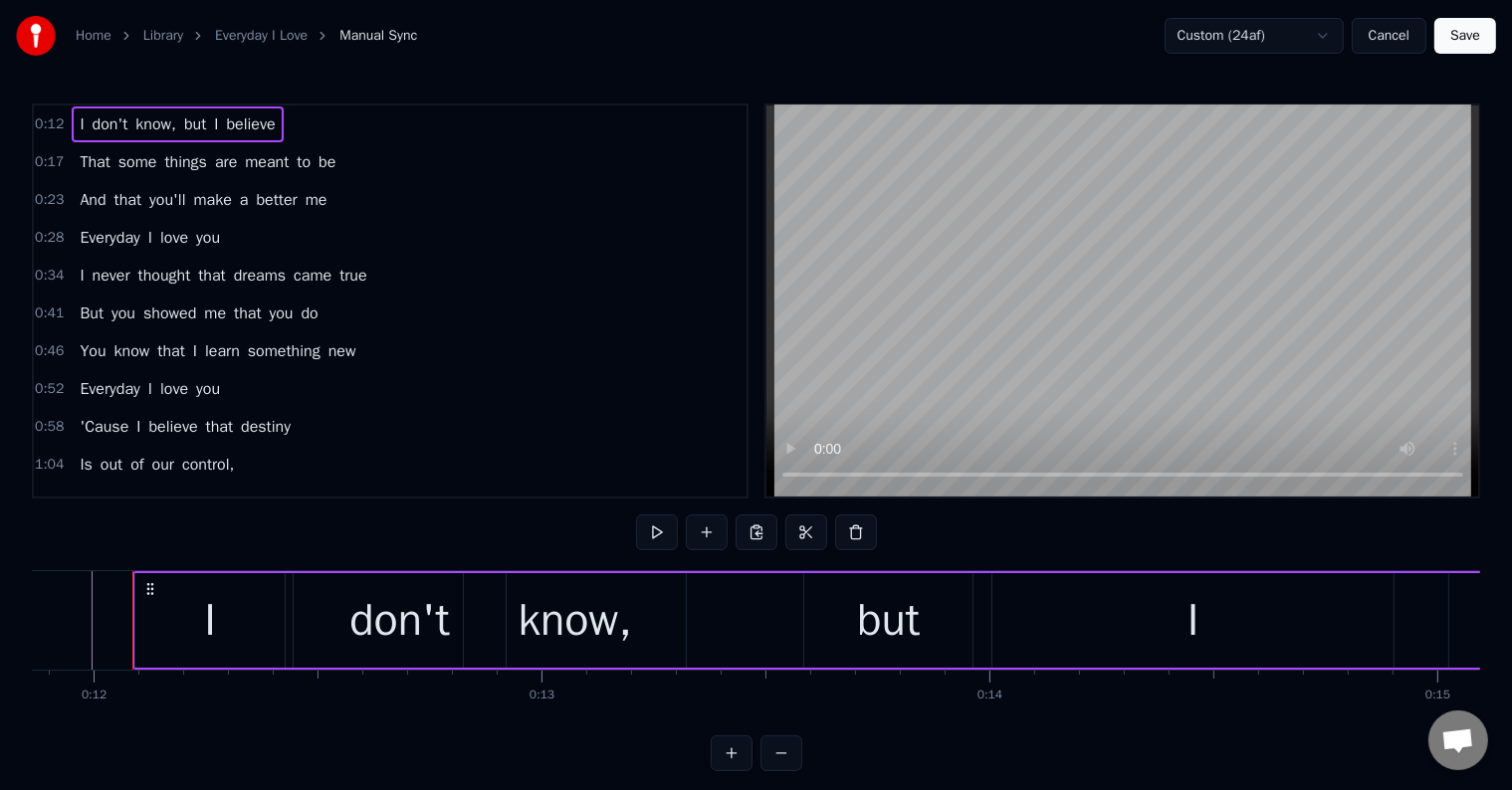 click on "know," at bounding box center (574, 620) 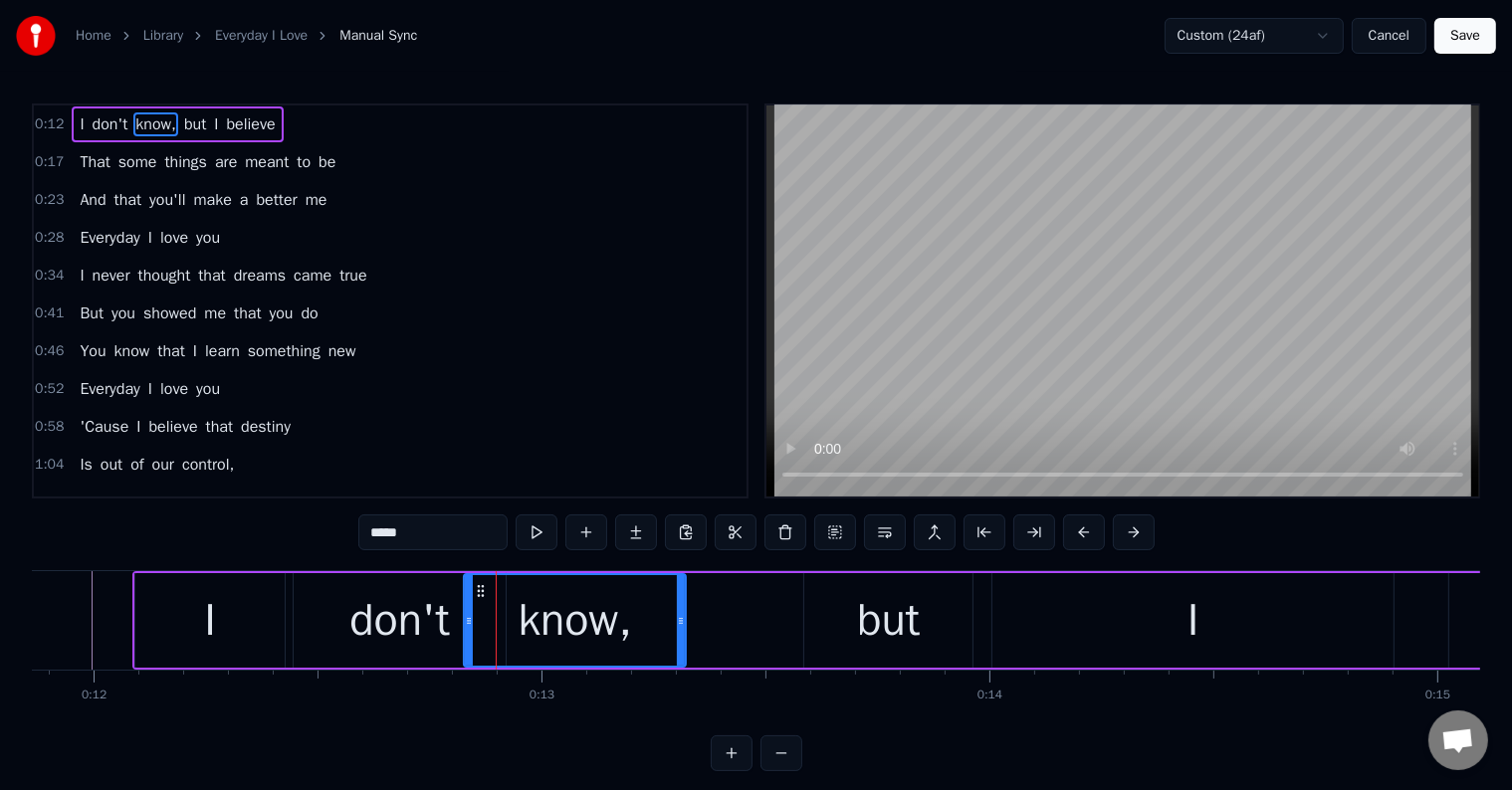click on "don't" at bounding box center (399, 620) 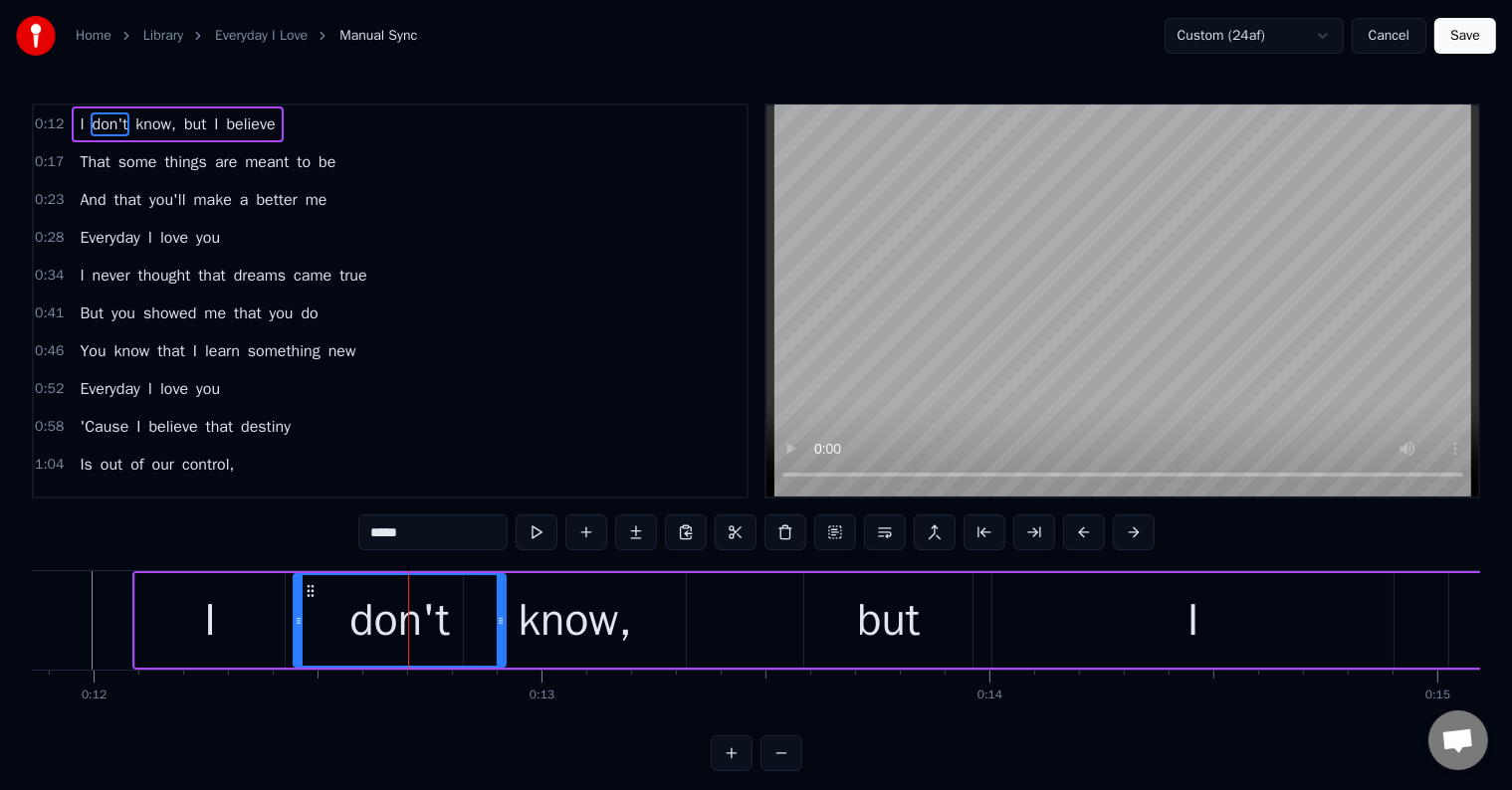 click on "I don't know, but I believe" at bounding box center [1051, 620] 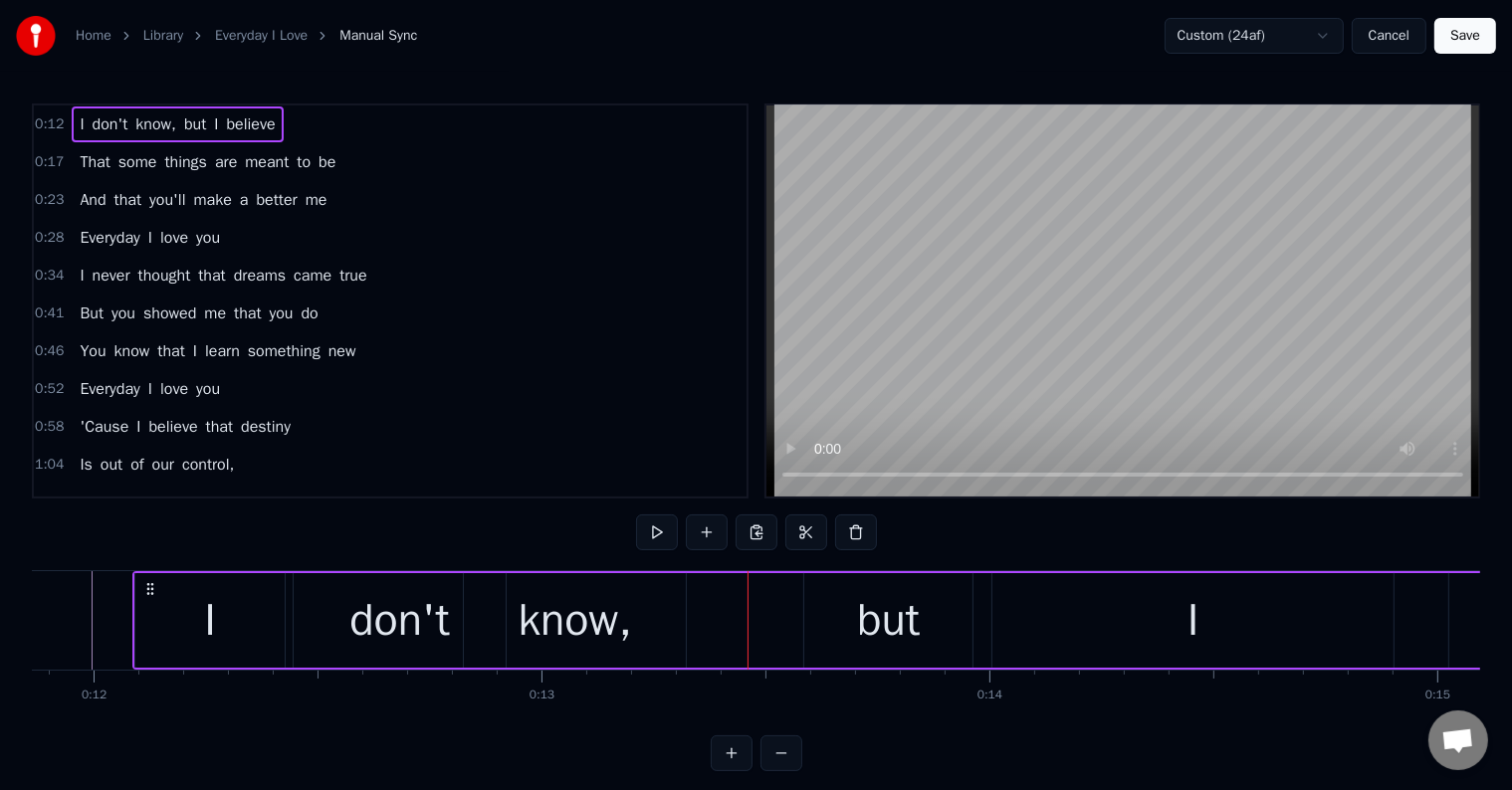 click on "know," at bounding box center (574, 620) 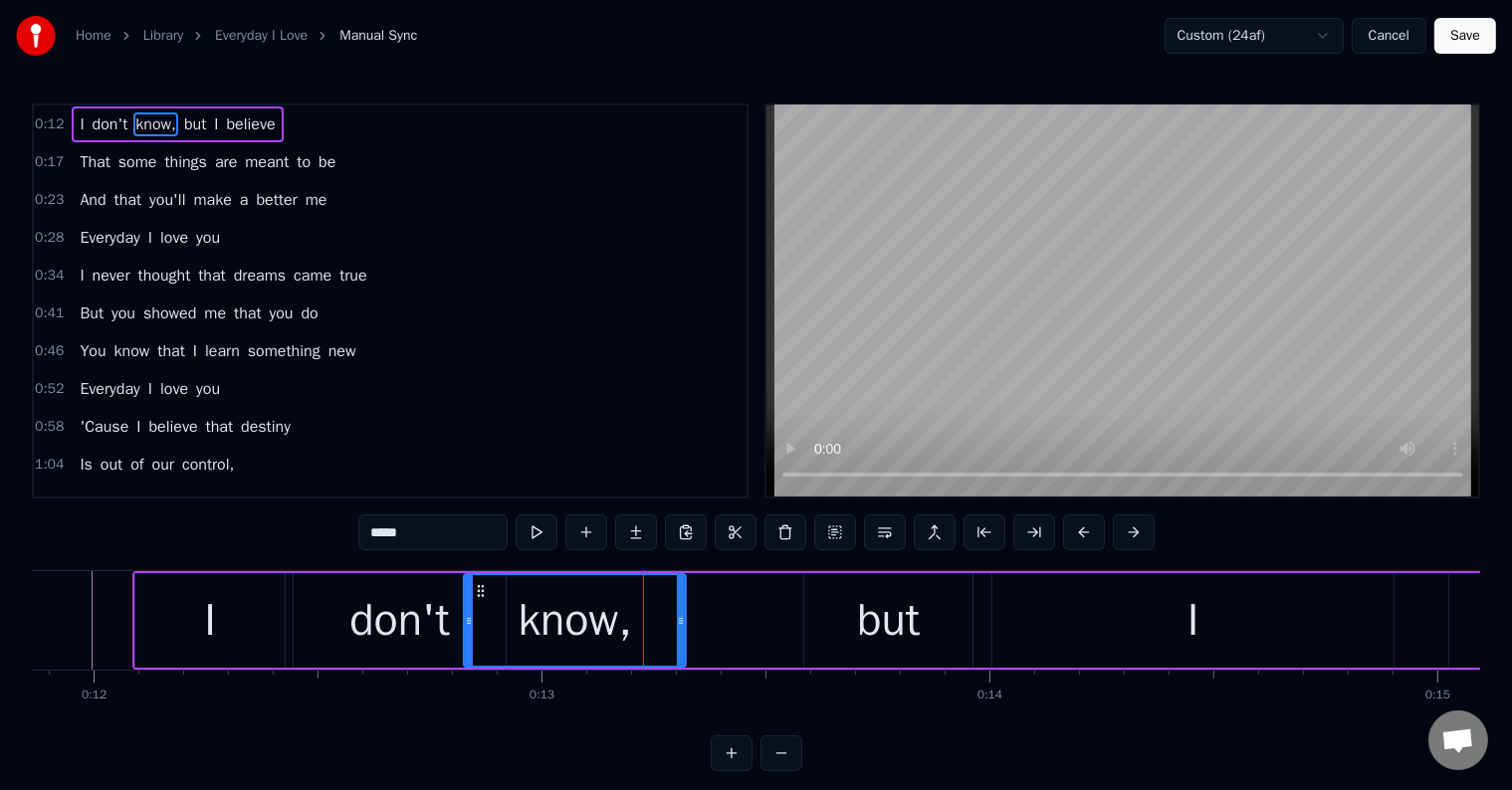 click on "but" at bounding box center [888, 620] 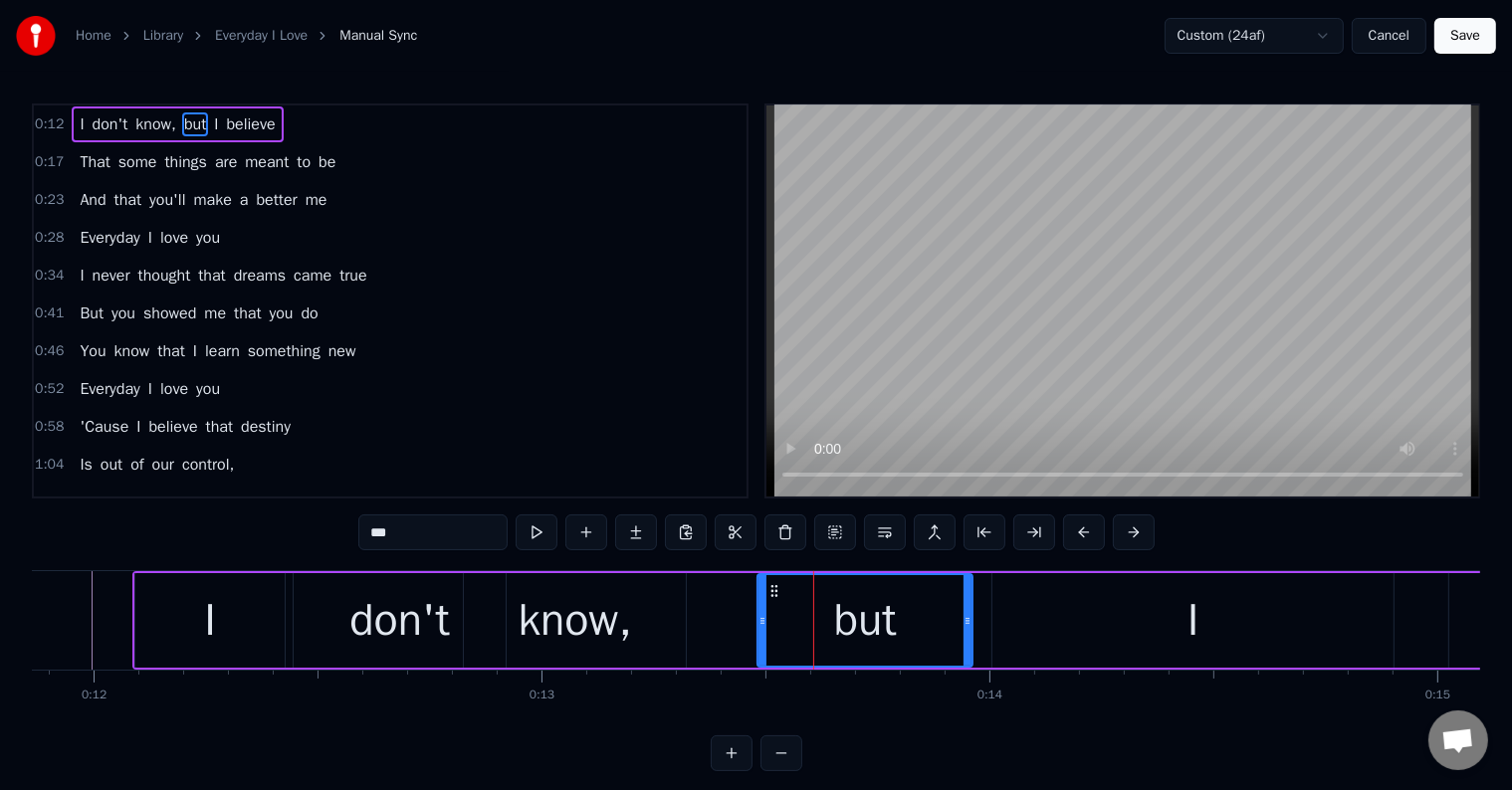drag, startPoint x: 810, startPoint y: 646, endPoint x: 763, endPoint y: 652, distance: 47.38143 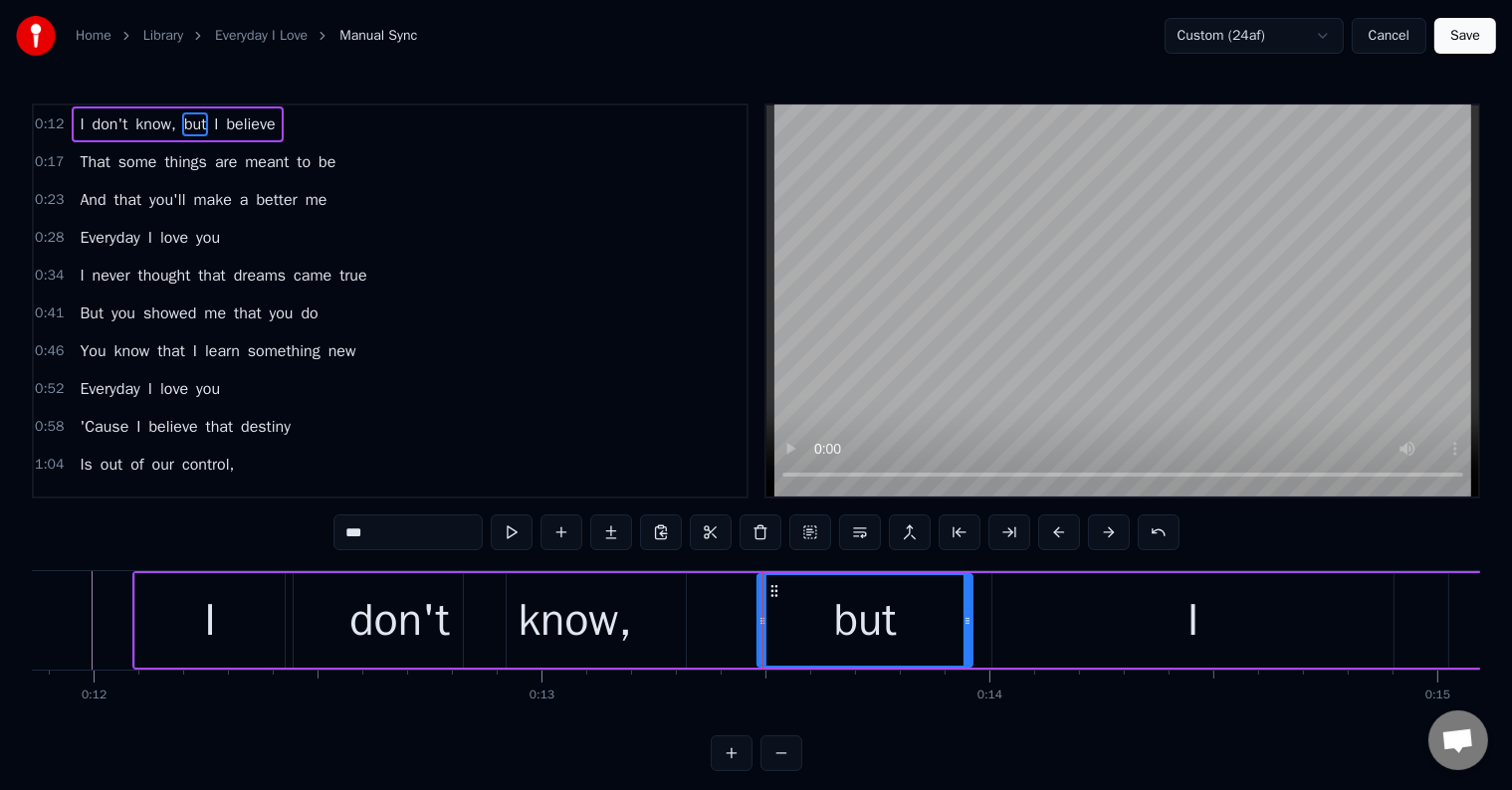 click on "I" at bounding box center [1192, 620] 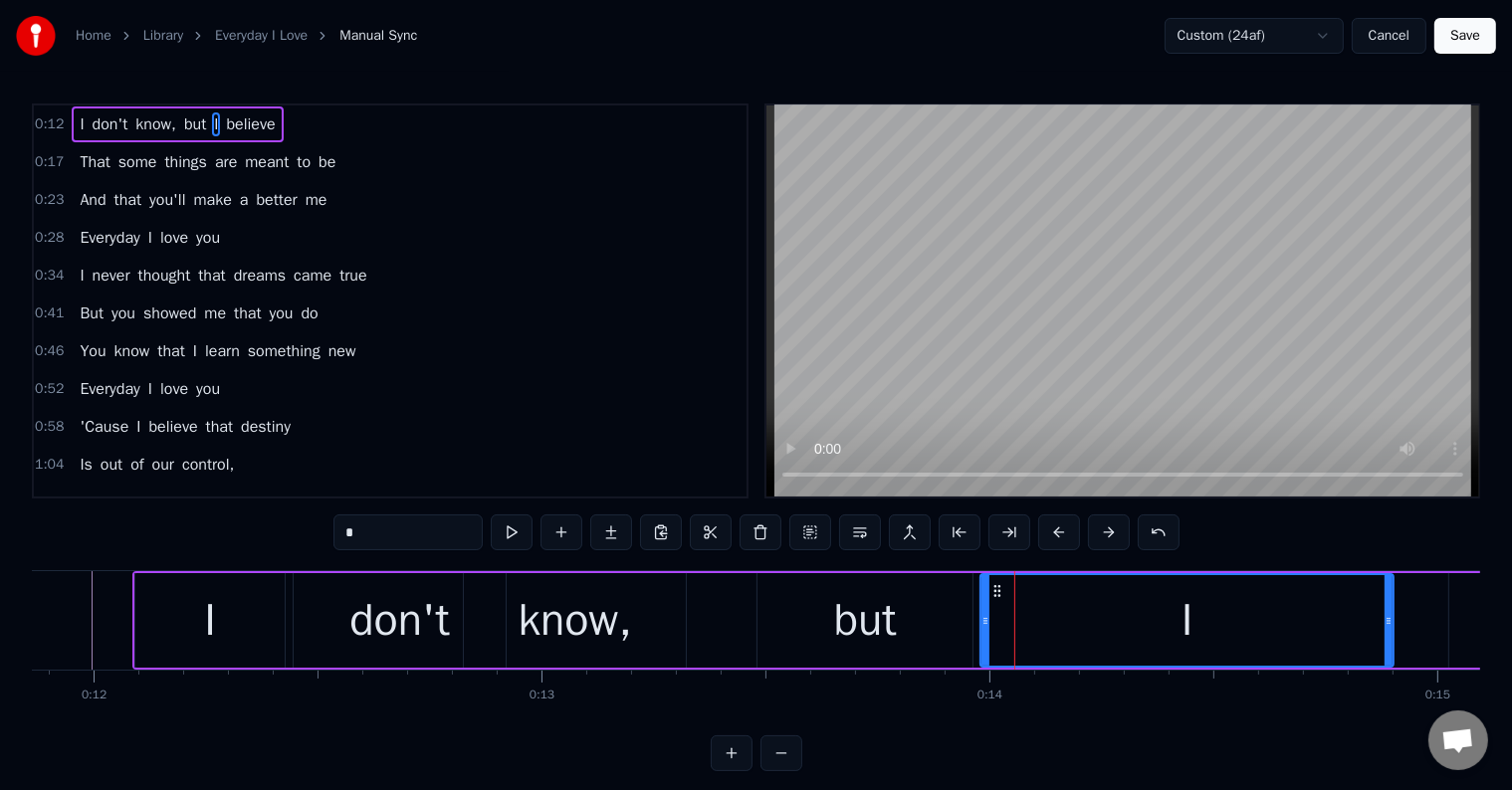 drag, startPoint x: 993, startPoint y: 654, endPoint x: 976, endPoint y: 659, distance: 17.720045 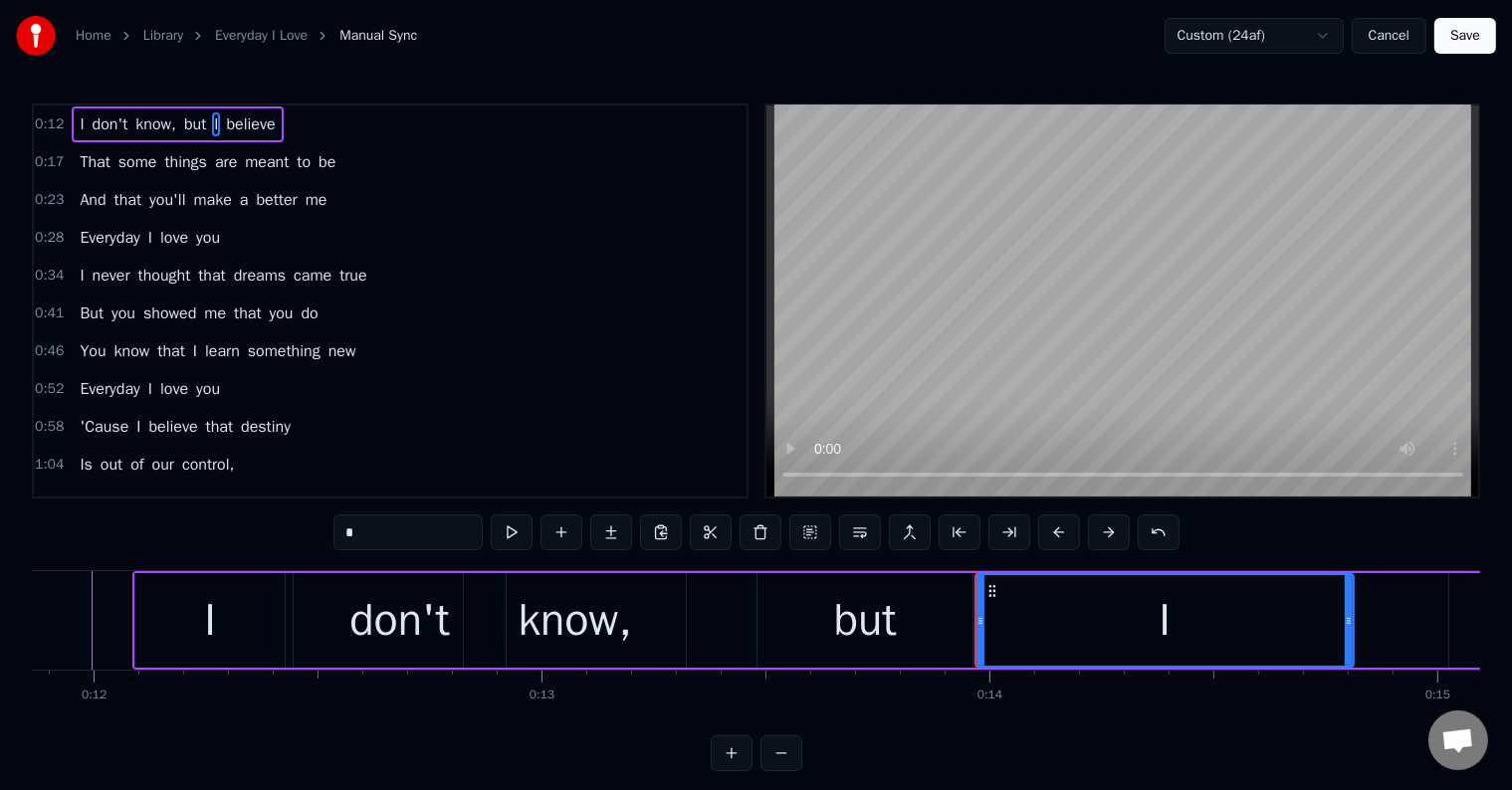 drag, startPoint x: 1390, startPoint y: 652, endPoint x: 1350, endPoint y: 652, distance: 40 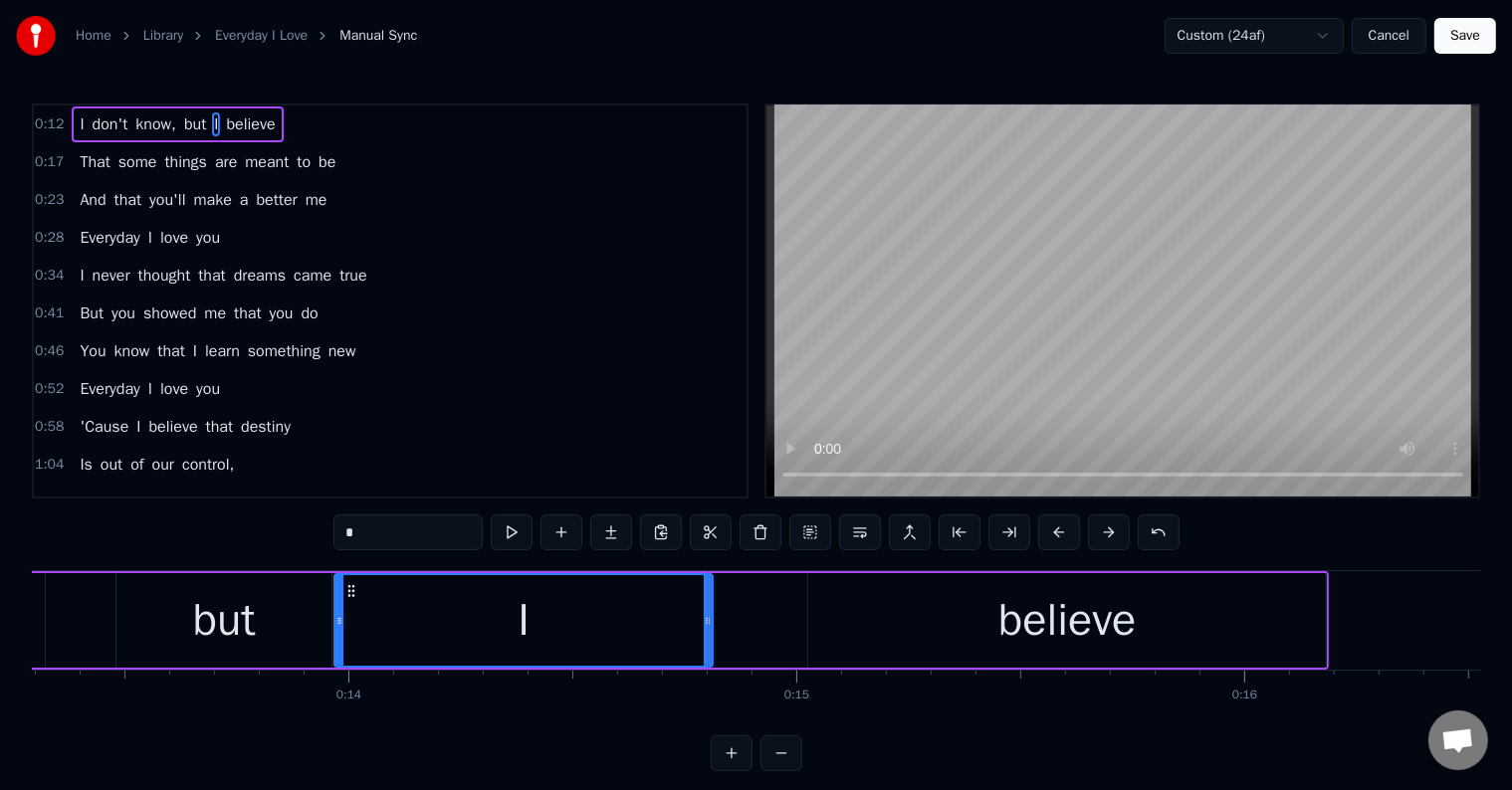 scroll, scrollTop: 0, scrollLeft: 6155, axis: horizontal 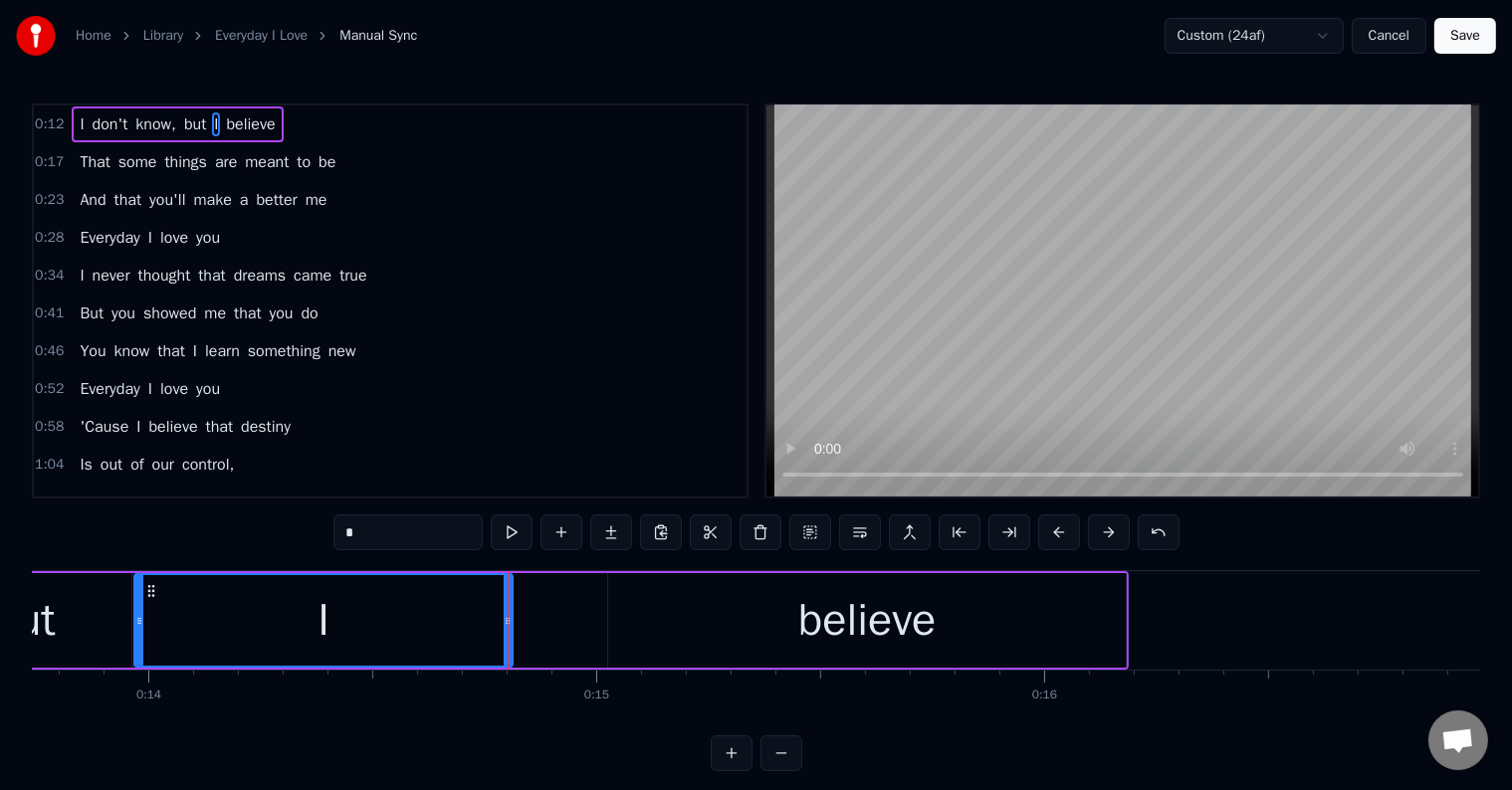 click on "believe" at bounding box center (867, 620) 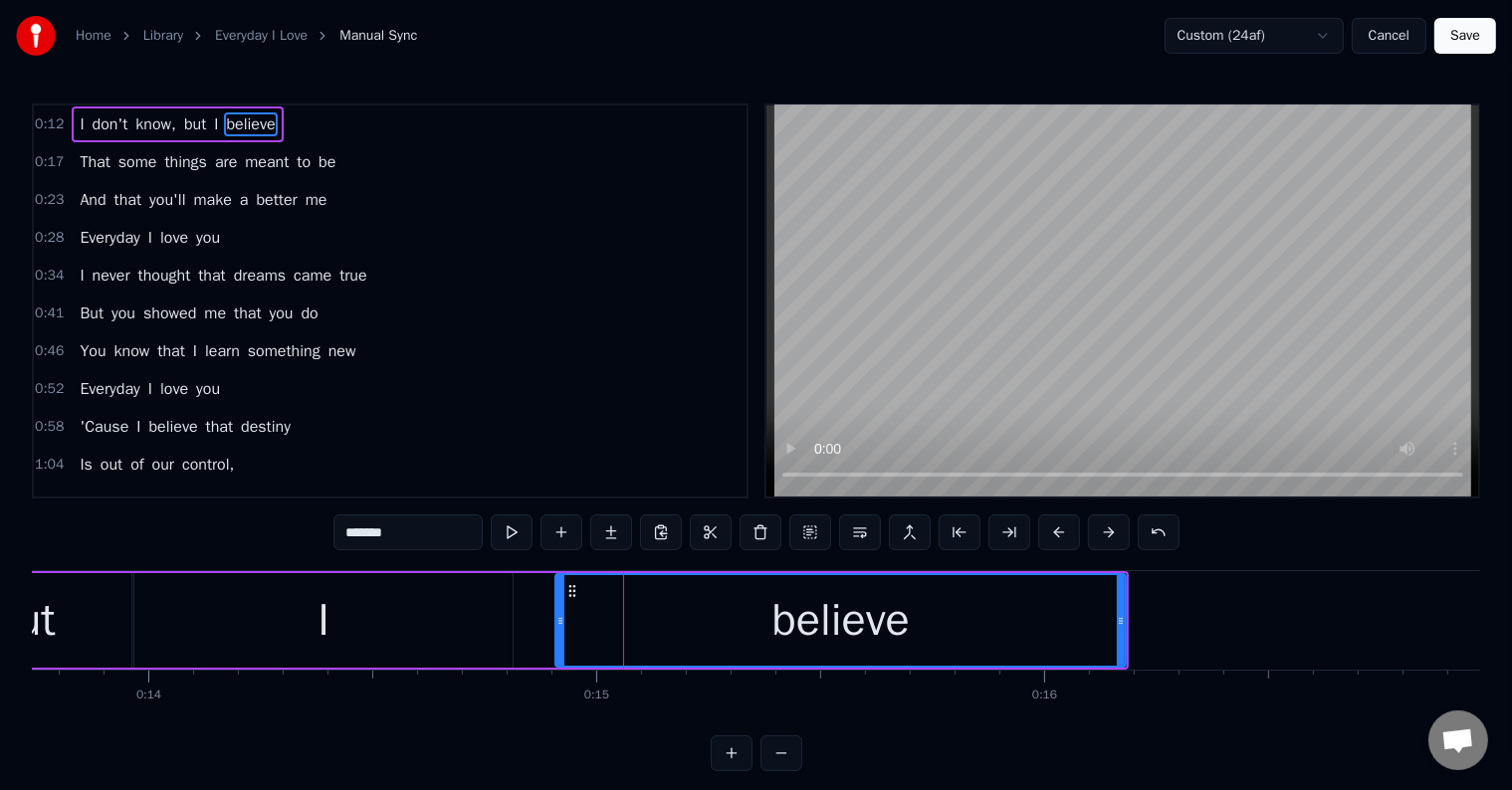 drag, startPoint x: 610, startPoint y: 641, endPoint x: 557, endPoint y: 645, distance: 53.15073 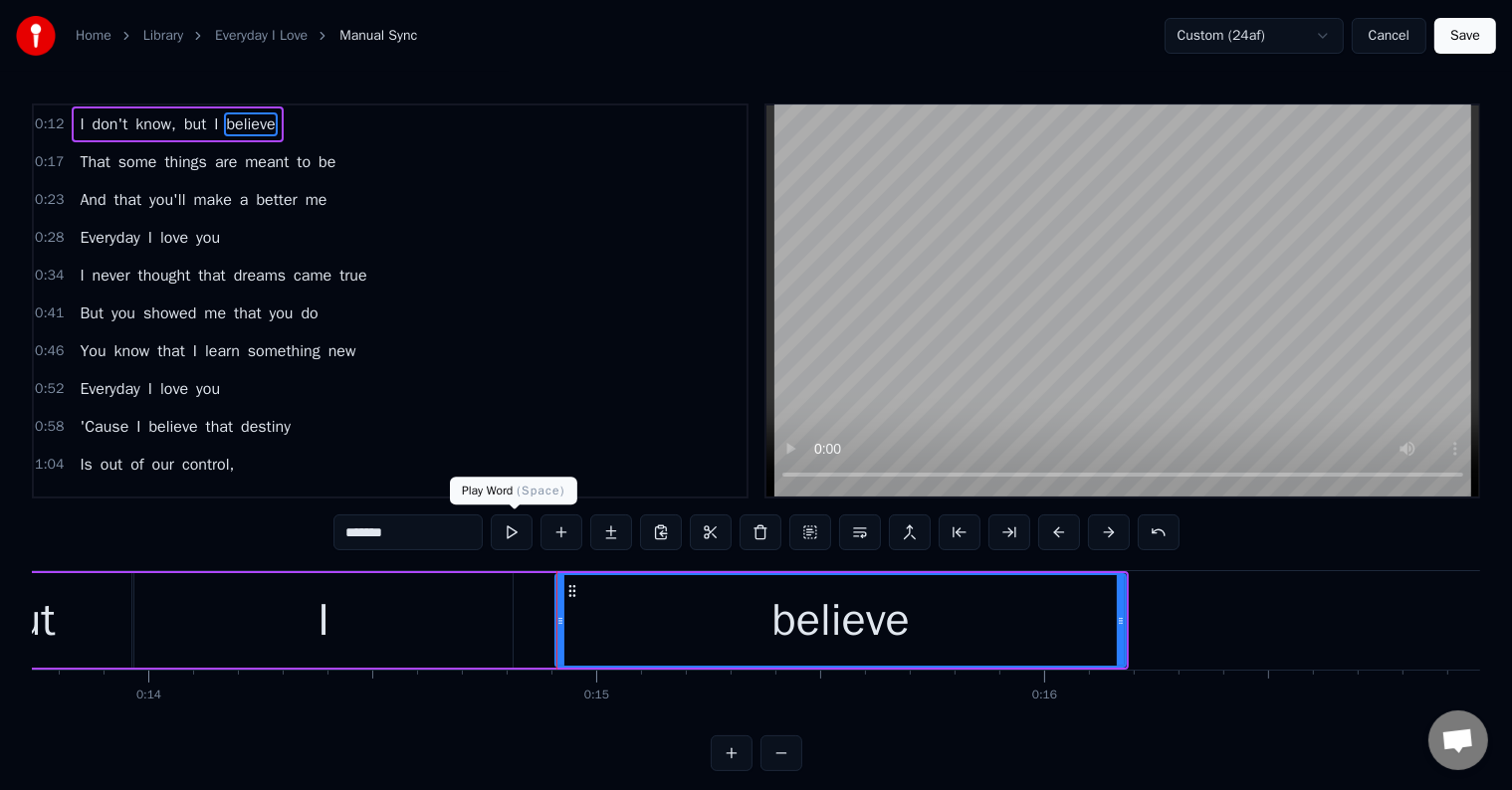 click at bounding box center (512, 532) 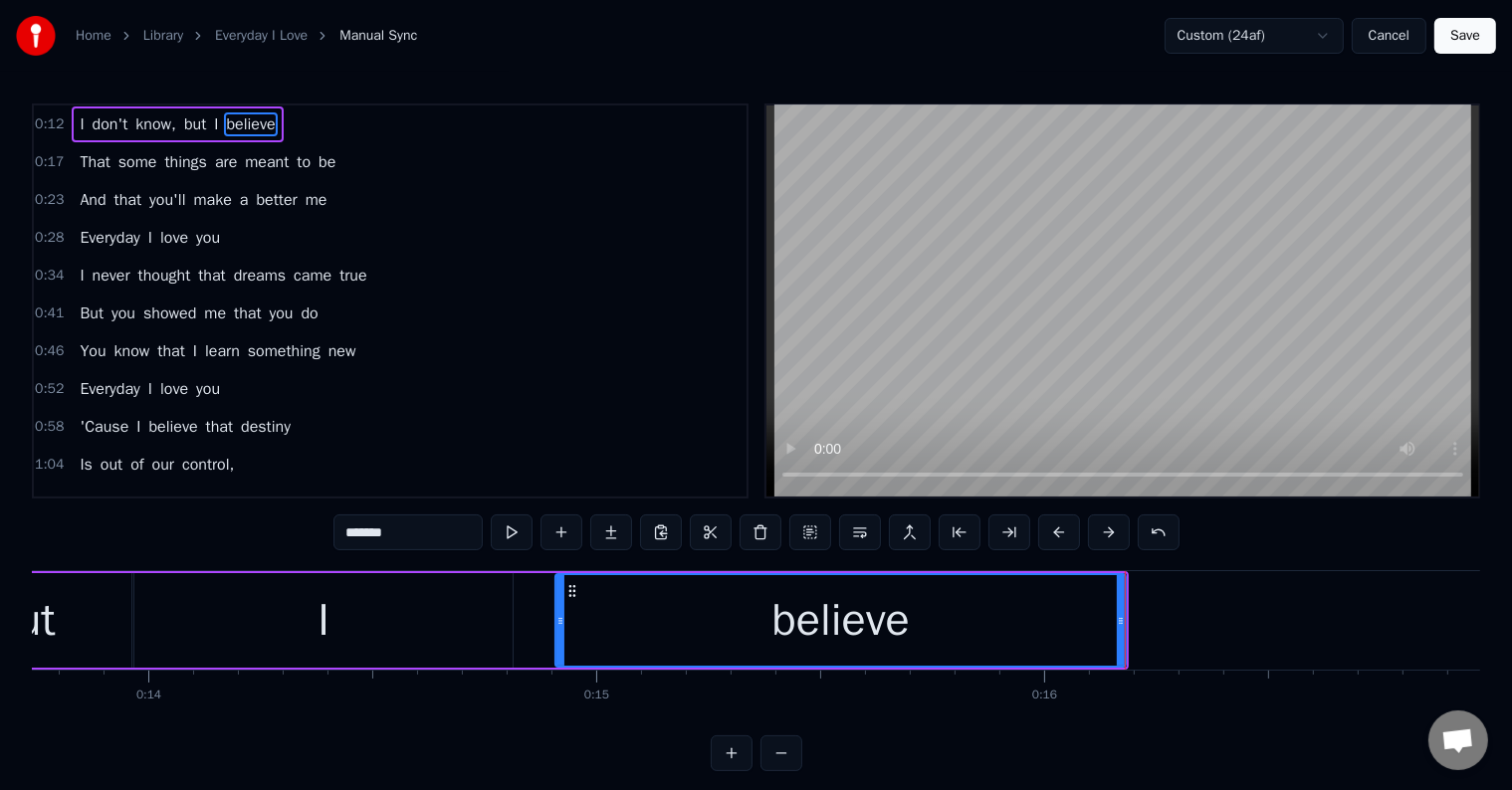 click at bounding box center (512, 532) 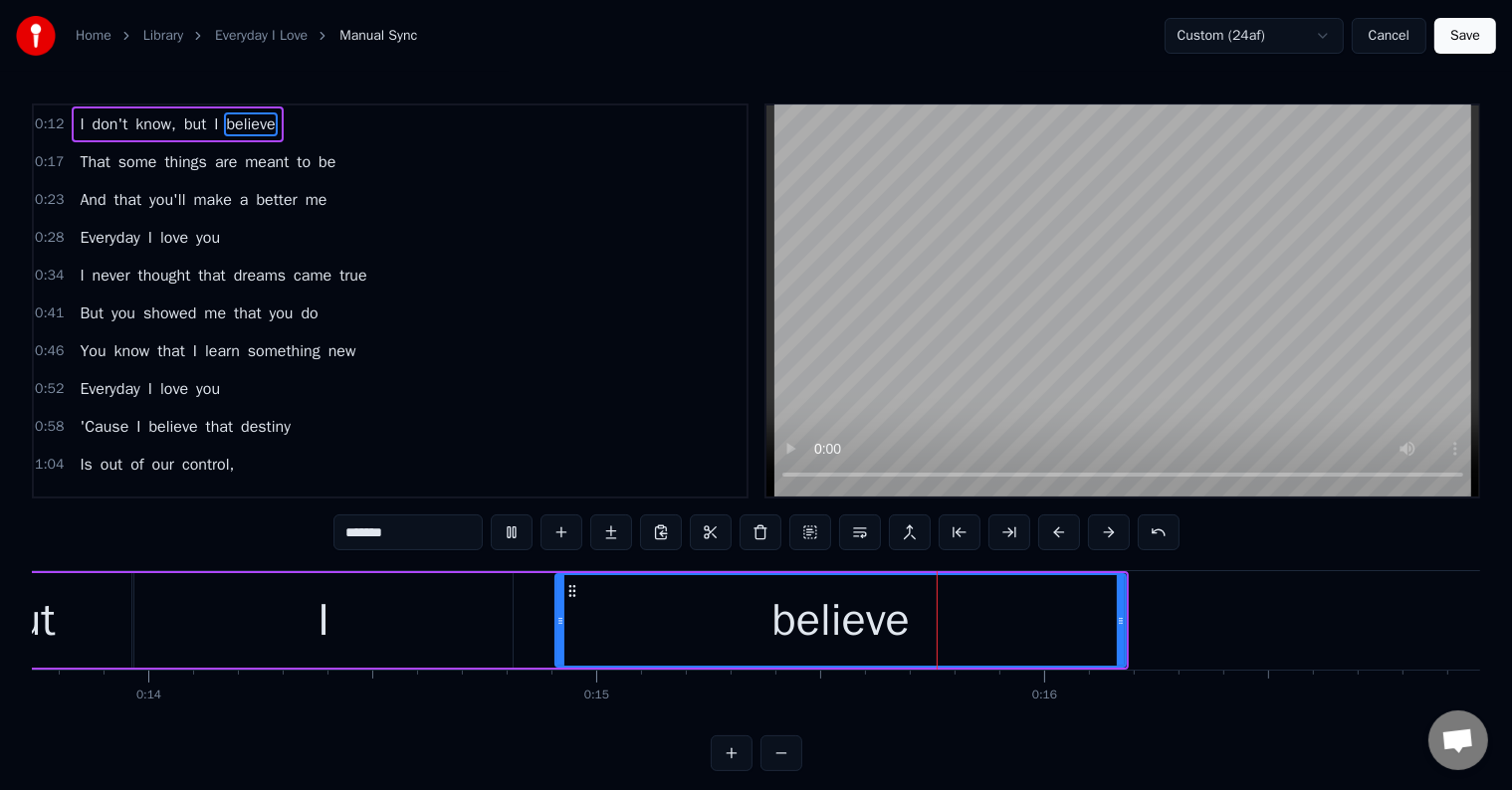 click at bounding box center (512, 532) 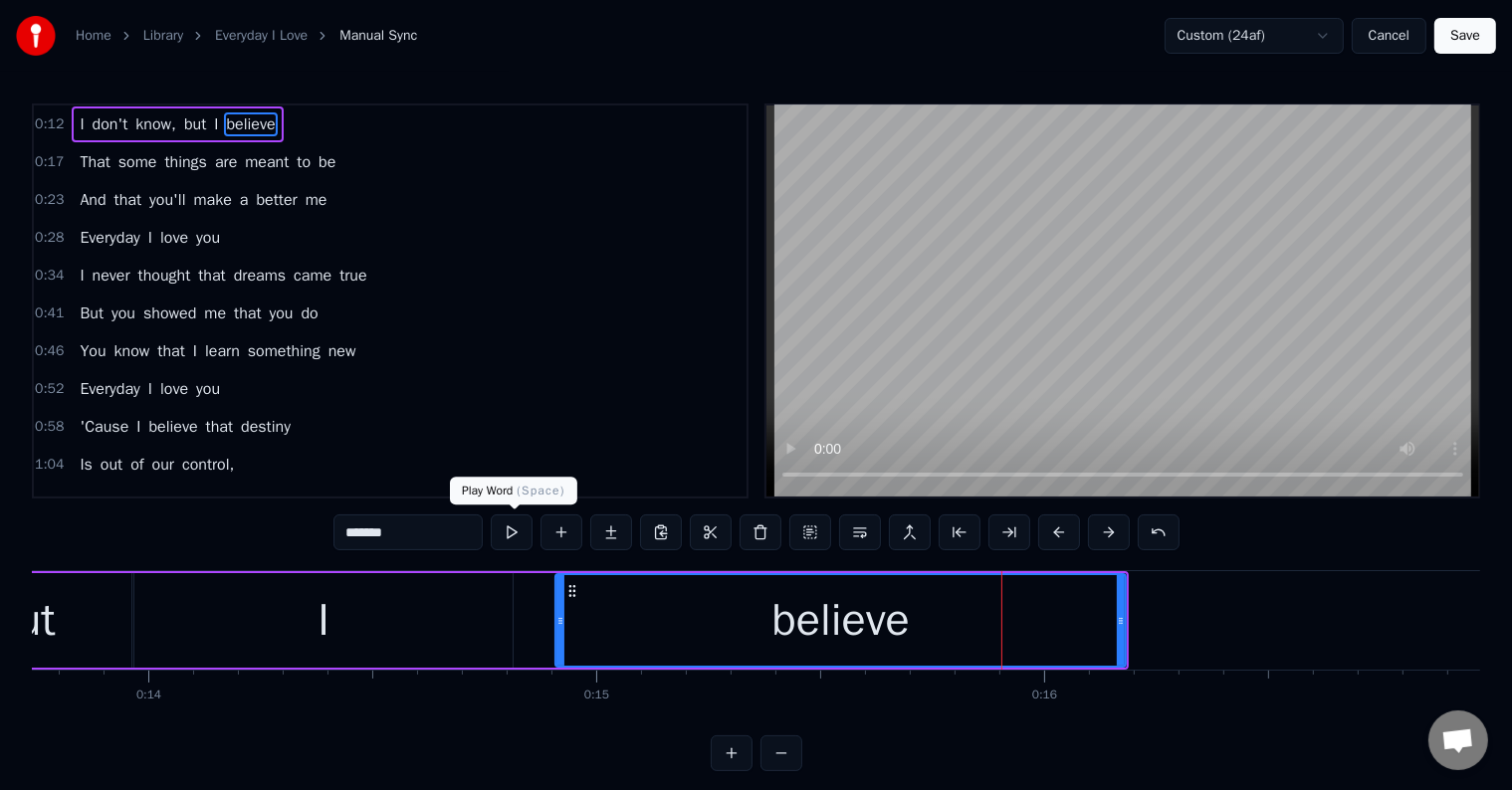 type 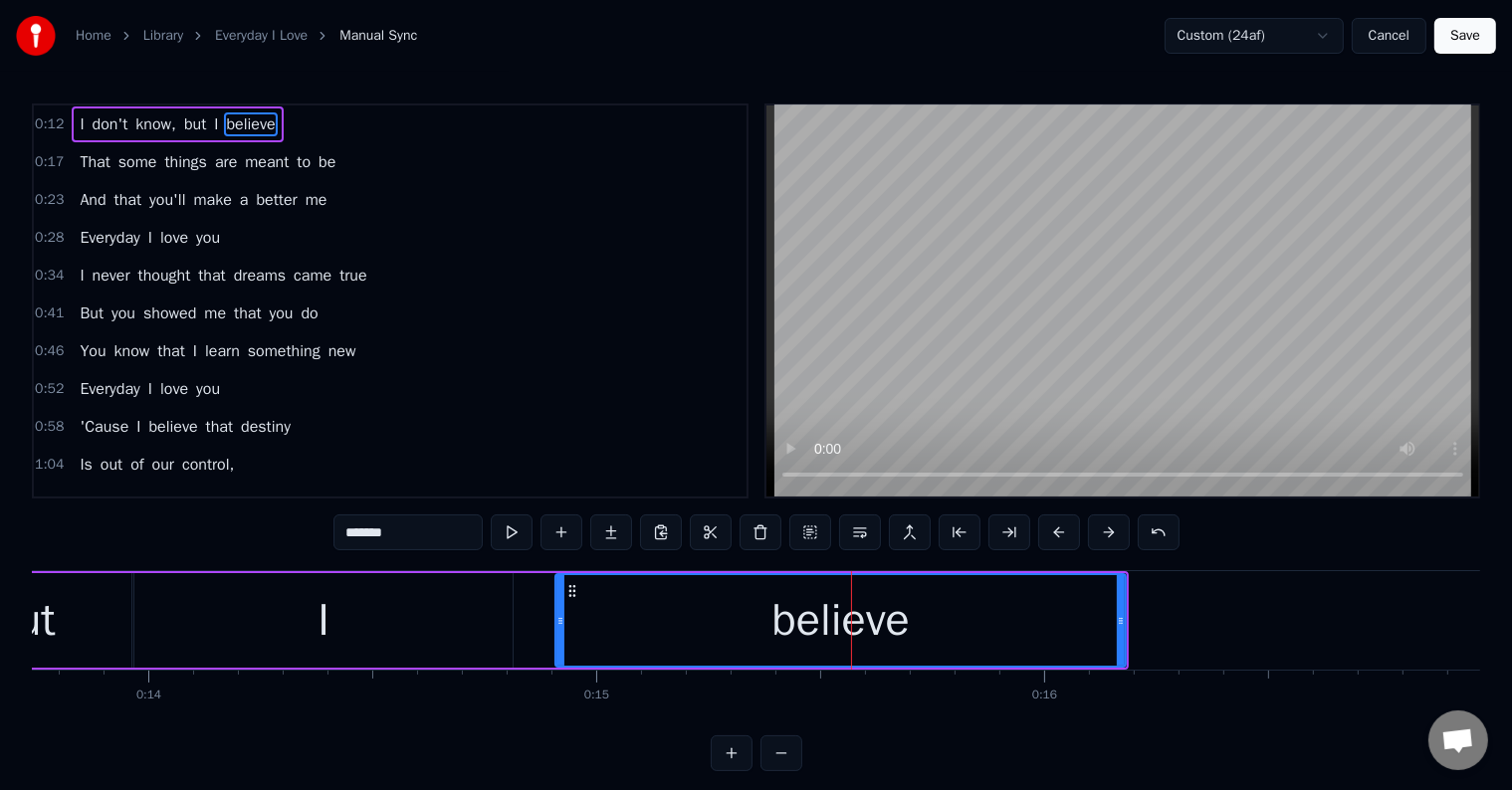 click at bounding box center (512, 532) 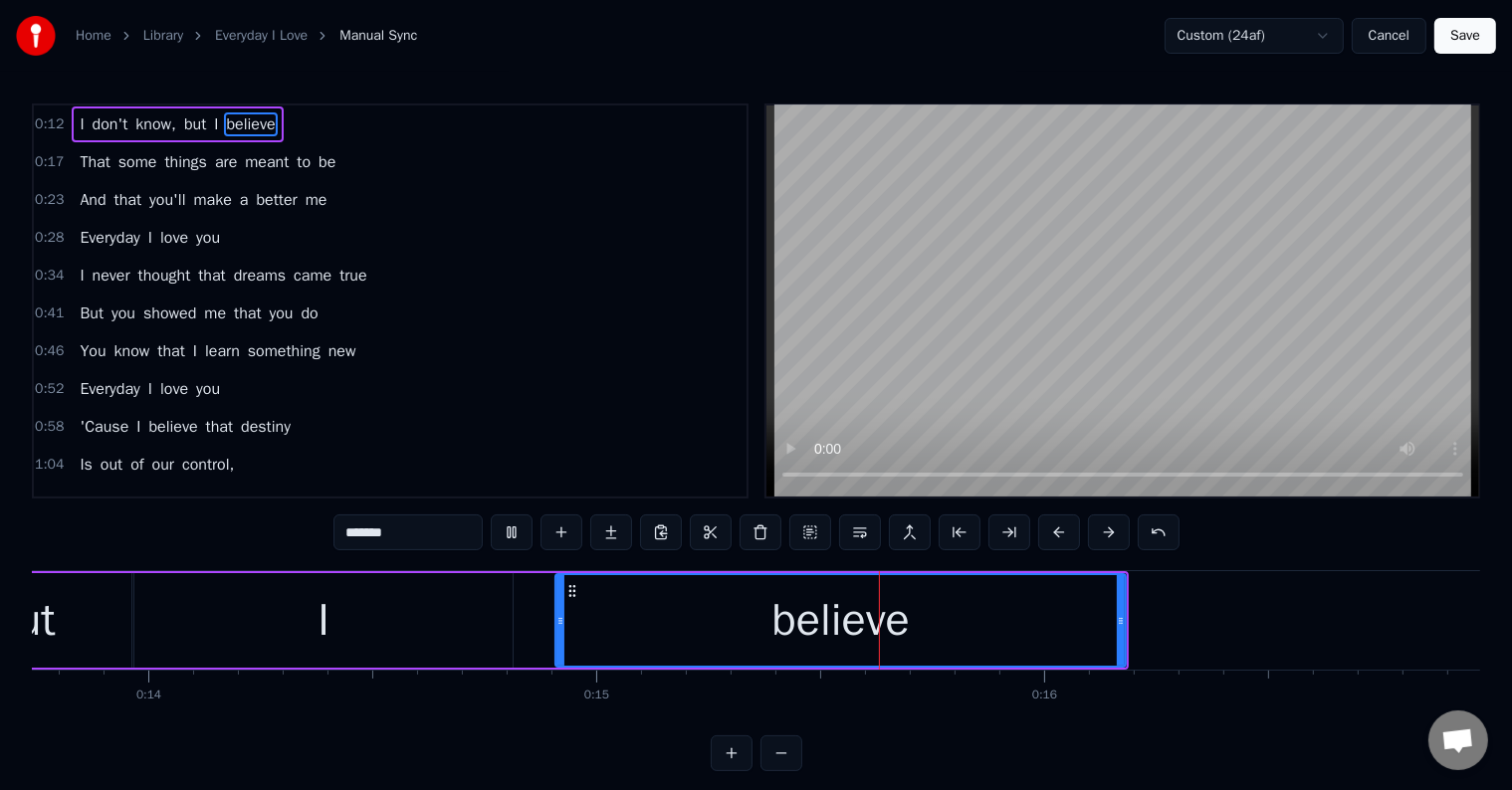 click at bounding box center [512, 532] 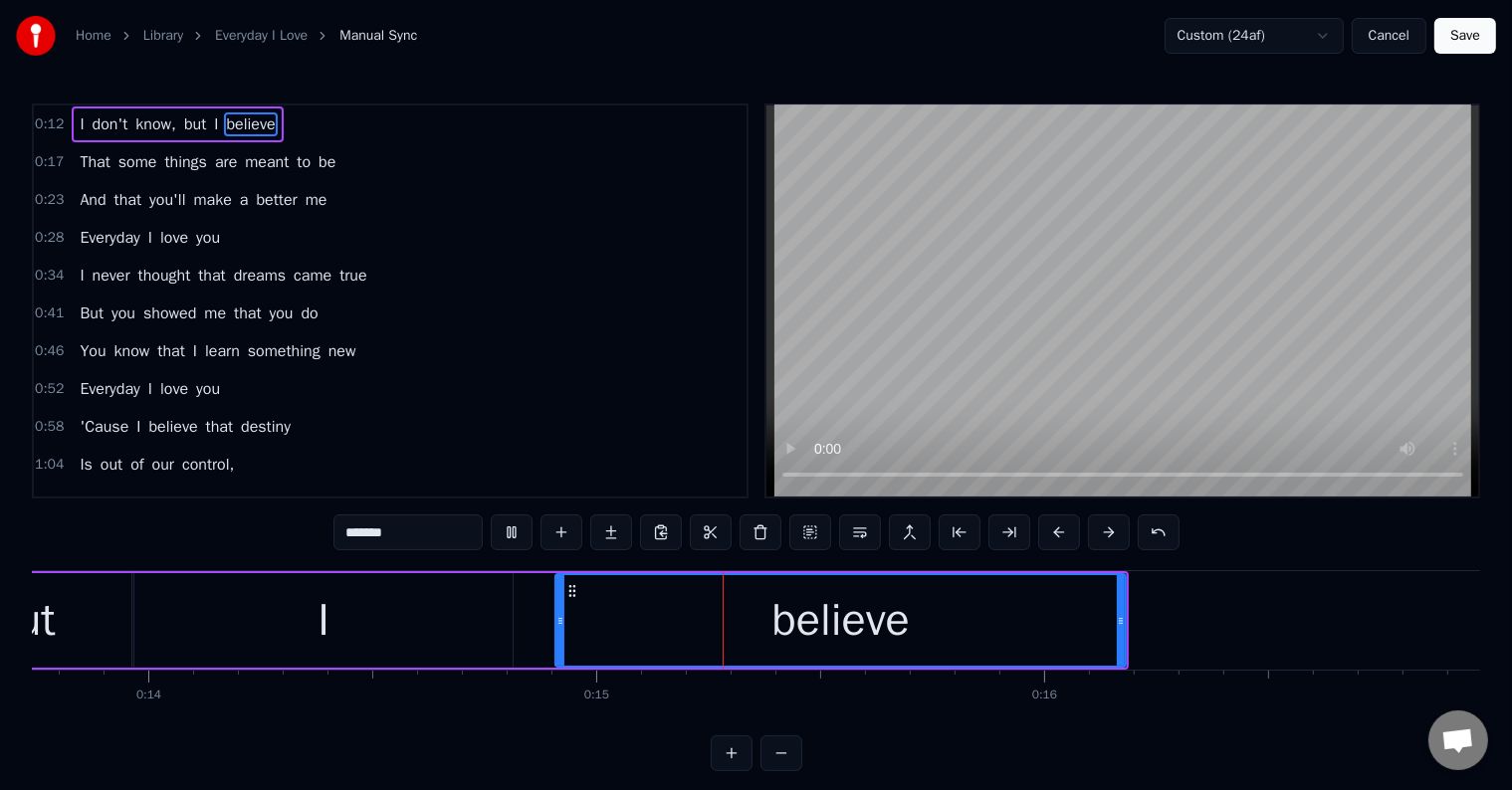 click at bounding box center [512, 532] 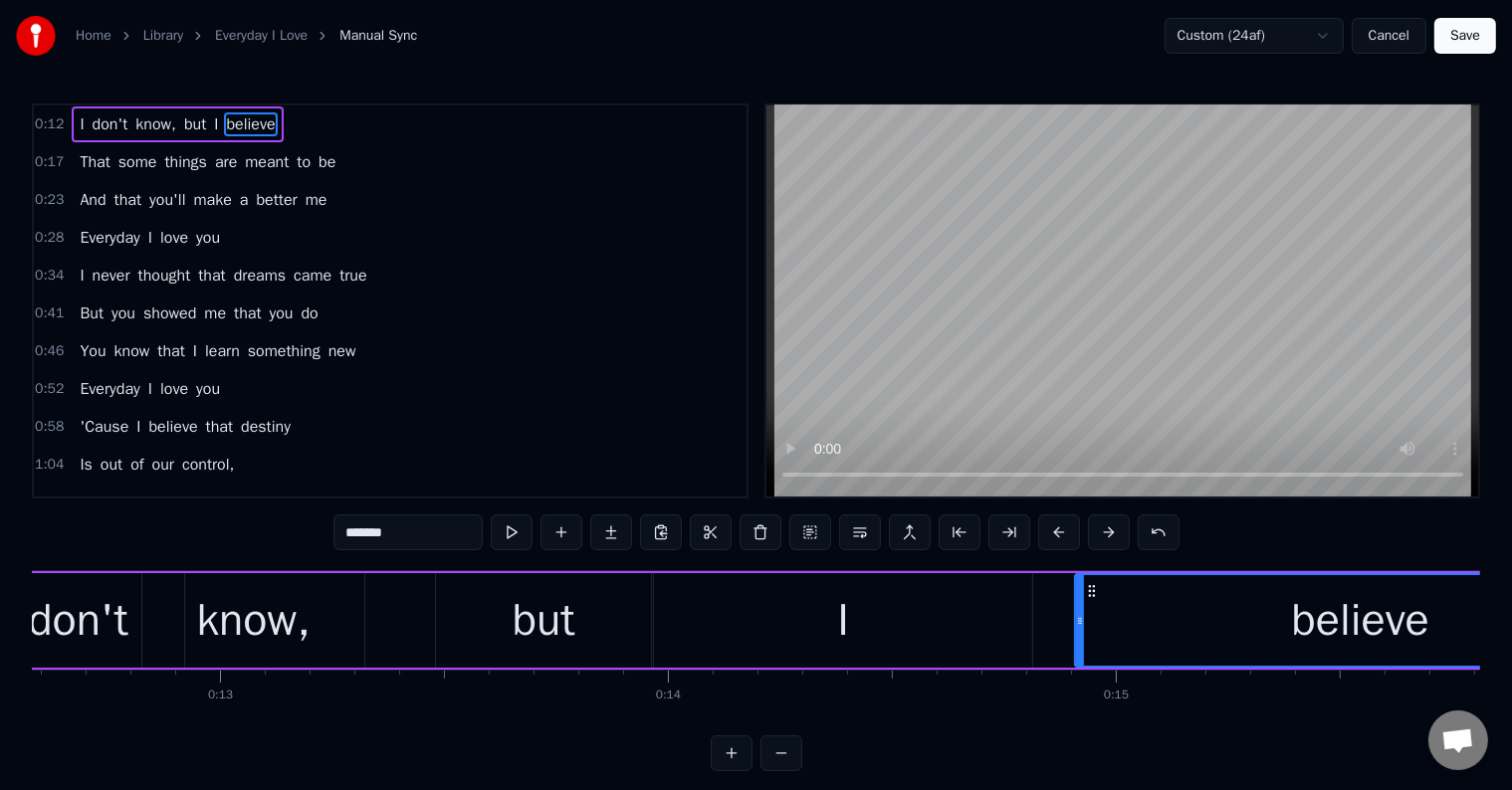 click at bounding box center [512, 532] 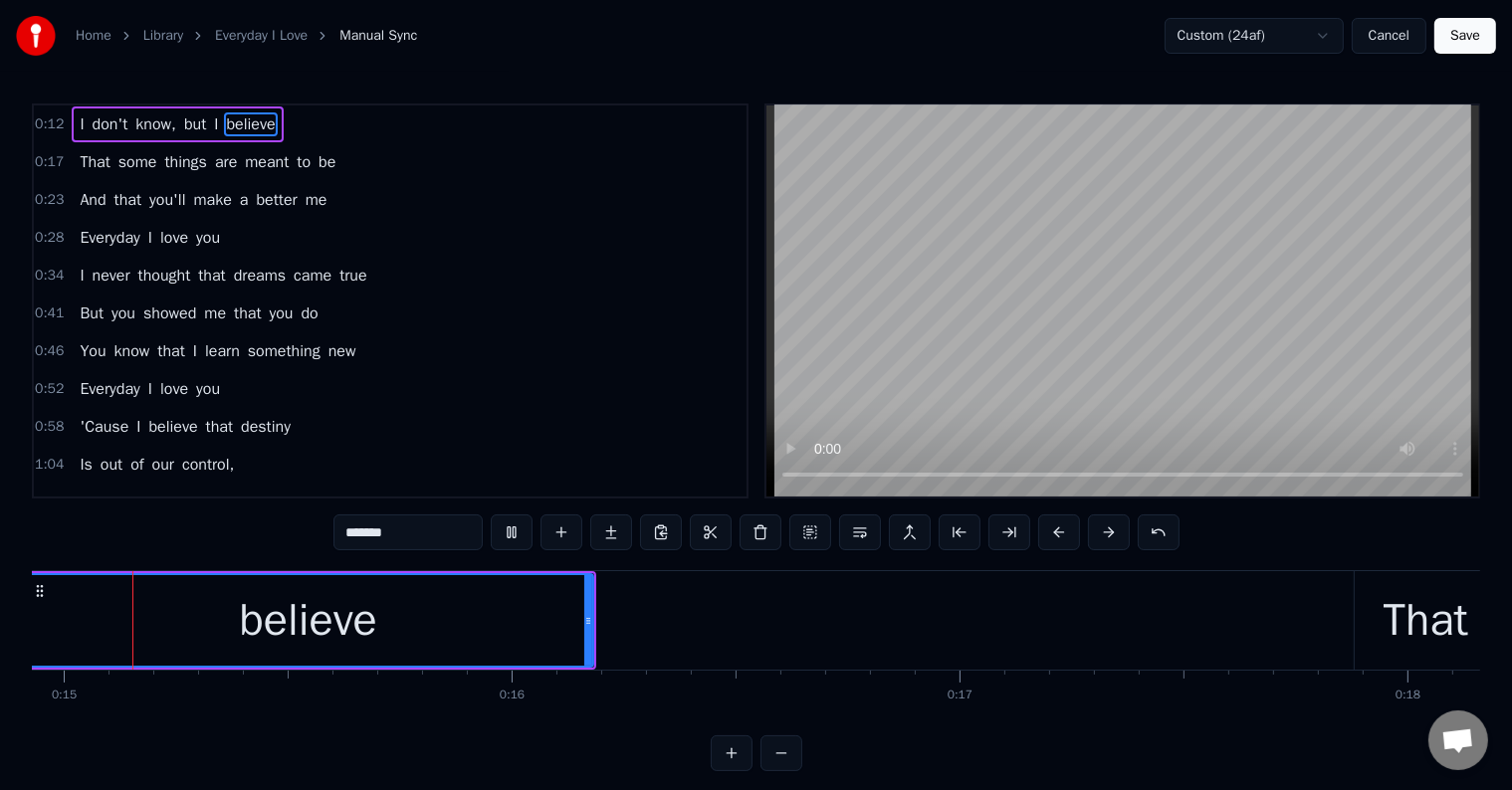 scroll, scrollTop: 0, scrollLeft: 6661, axis: horizontal 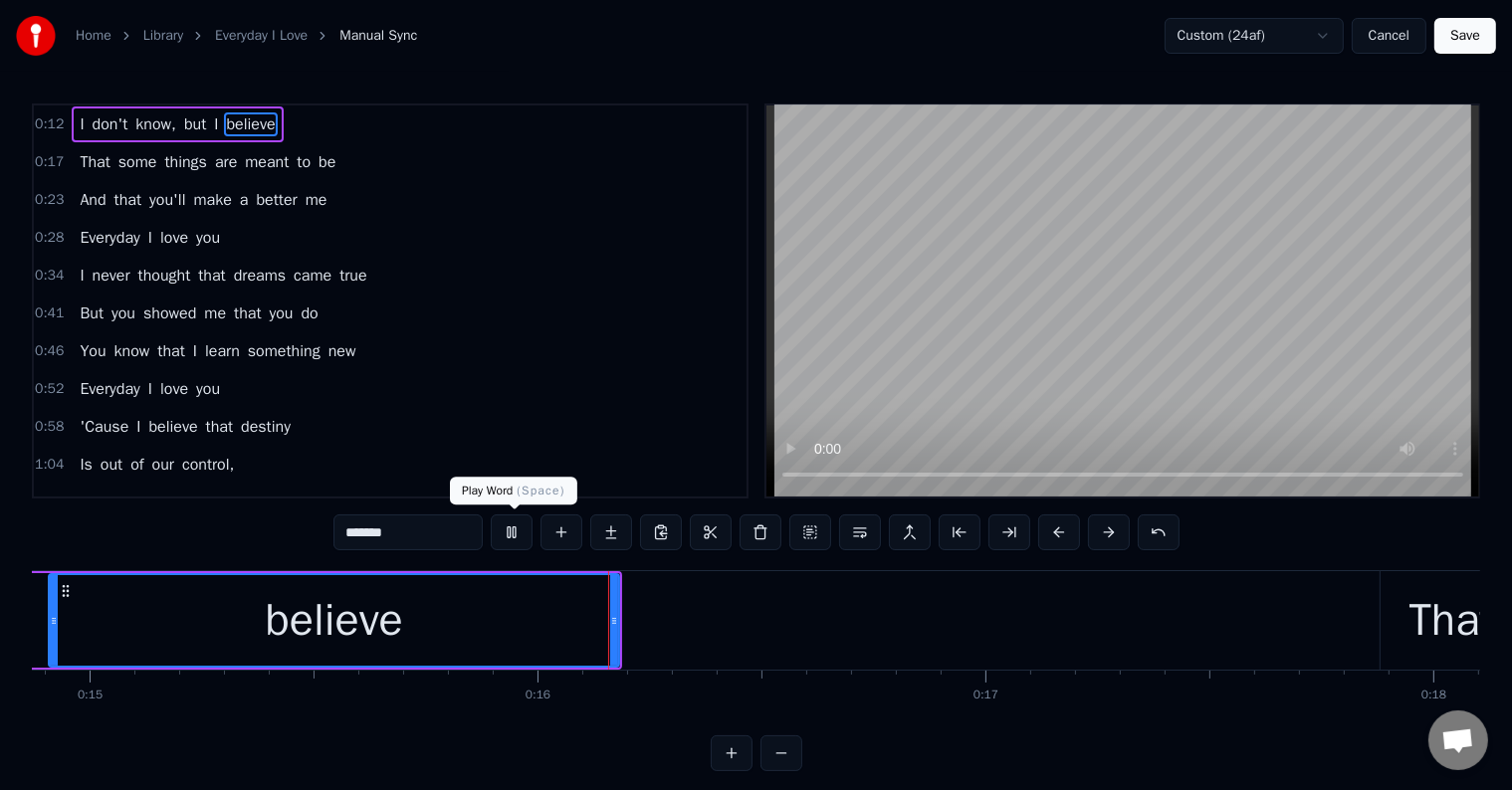 click at bounding box center [512, 532] 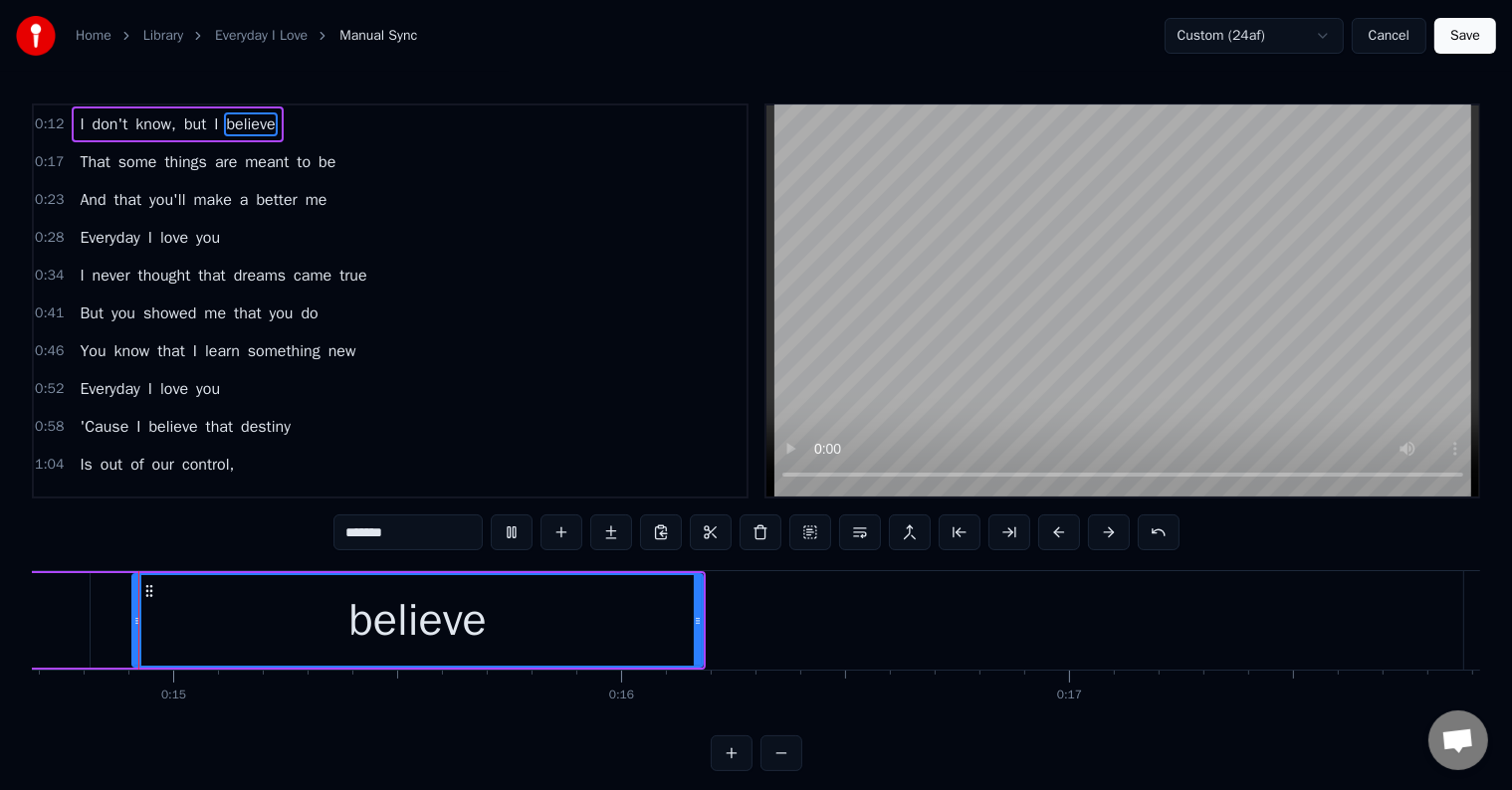 scroll, scrollTop: 0, scrollLeft: 6575, axis: horizontal 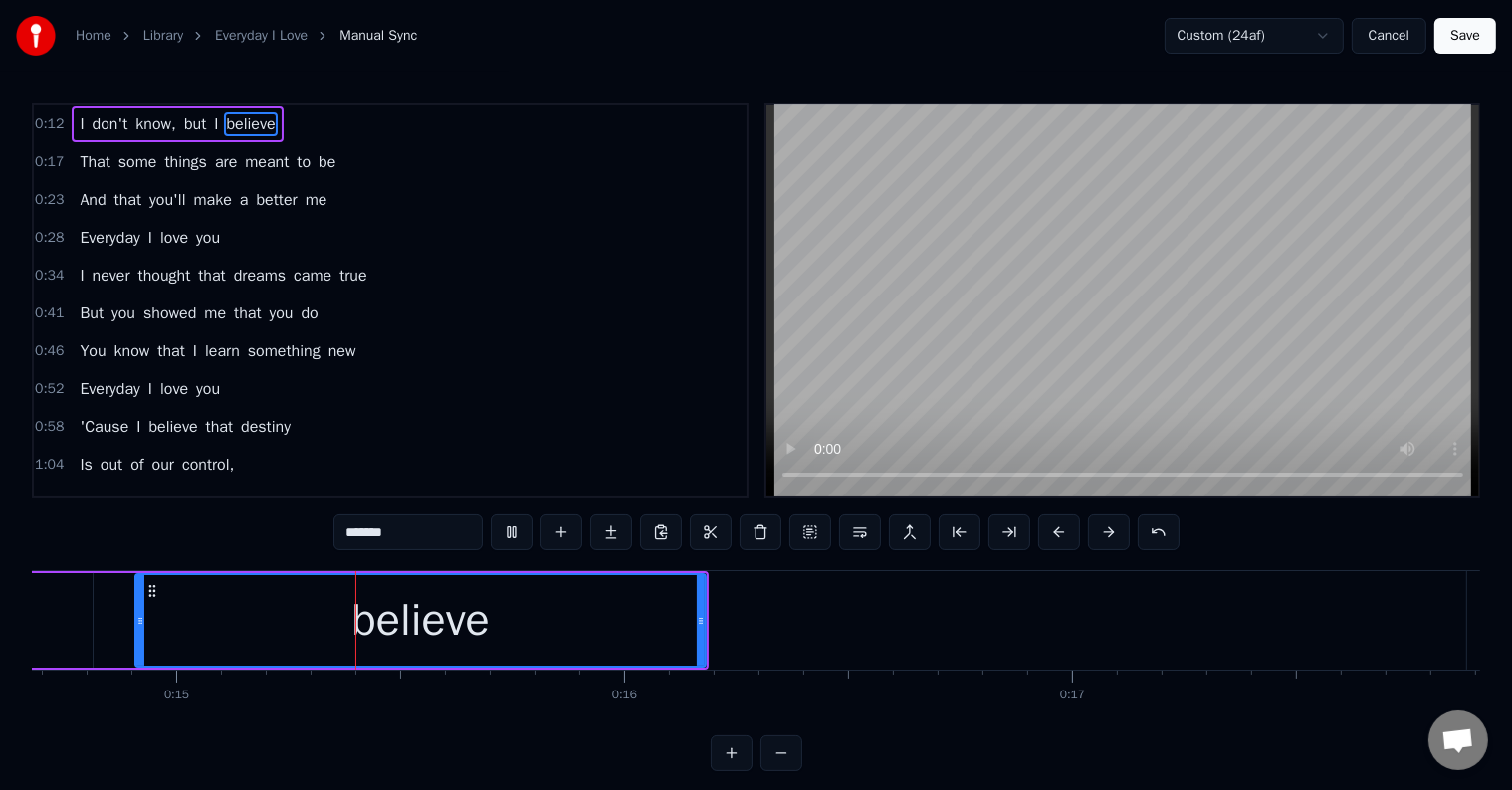 click at bounding box center (512, 532) 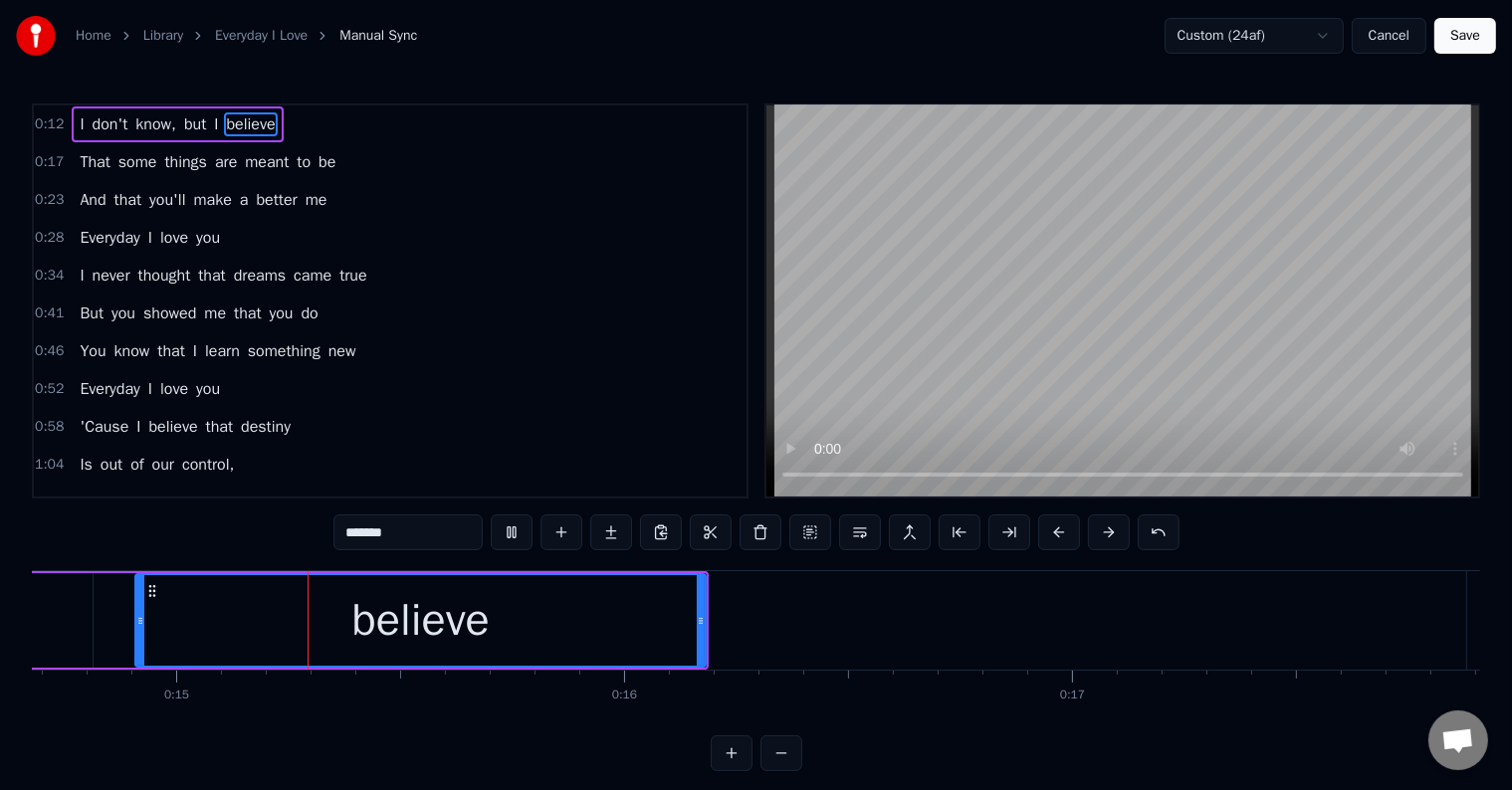 click at bounding box center [512, 532] 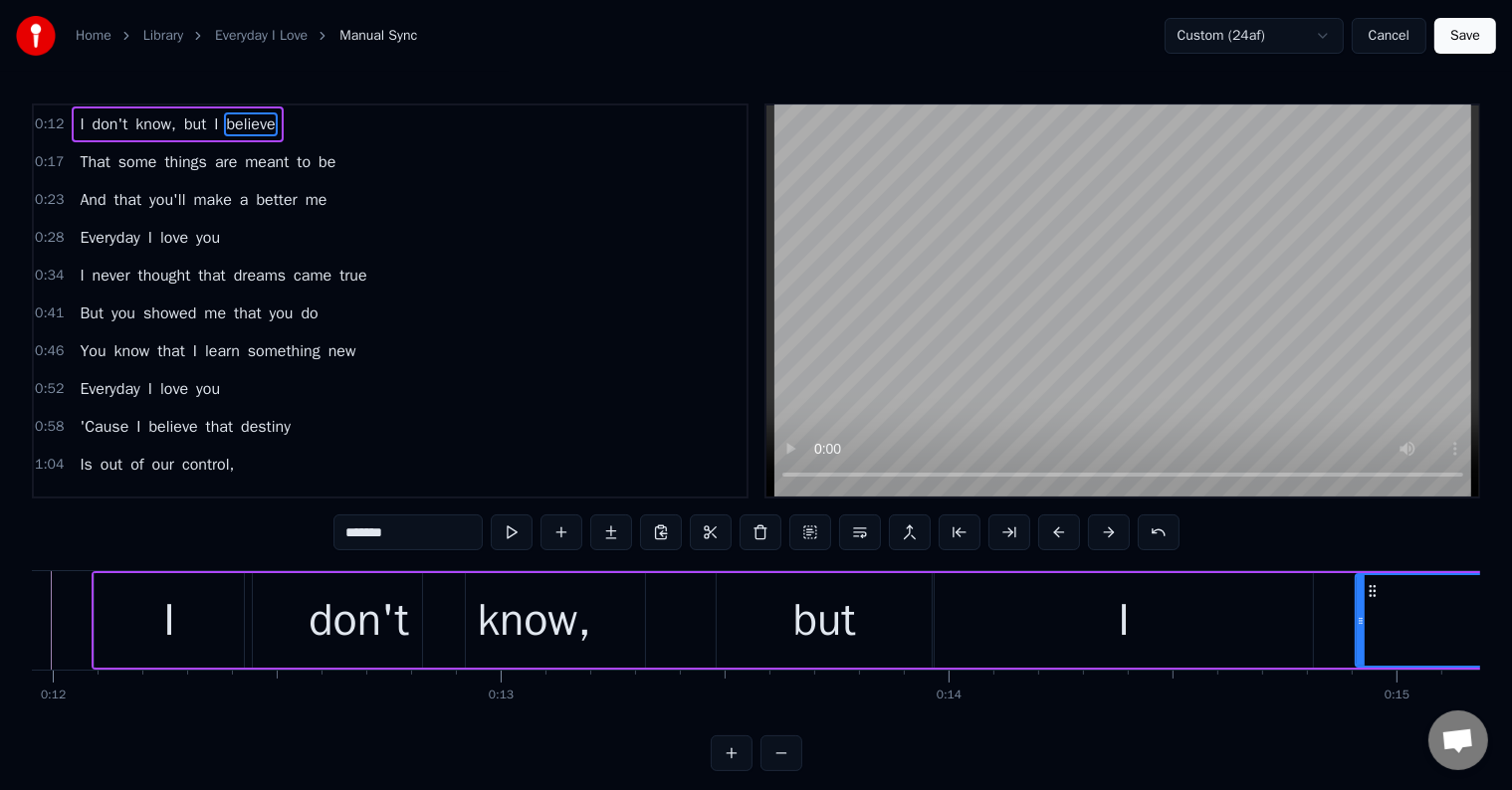 scroll, scrollTop: 0, scrollLeft: 5004, axis: horizontal 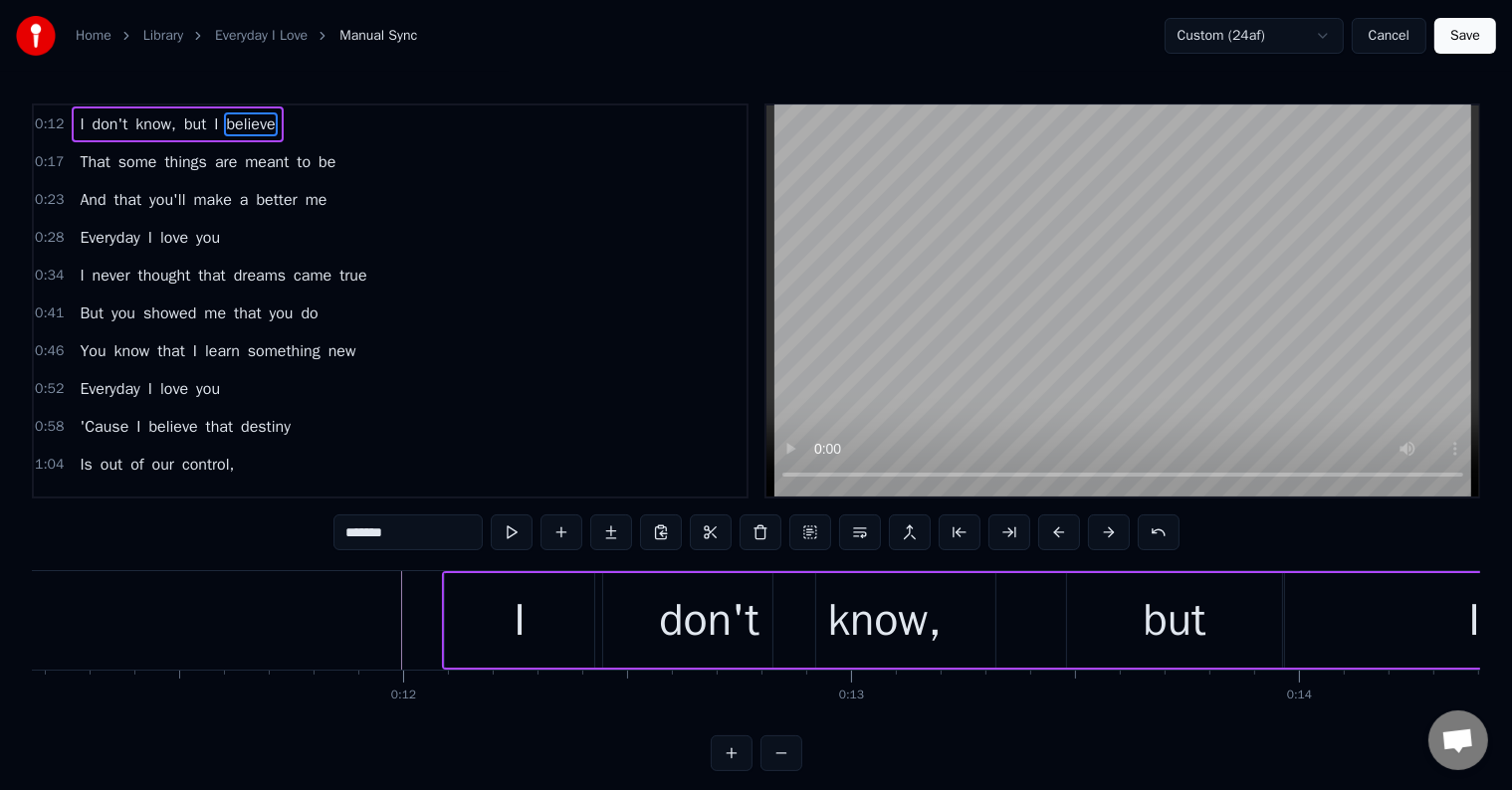 click at bounding box center [39488, 620] 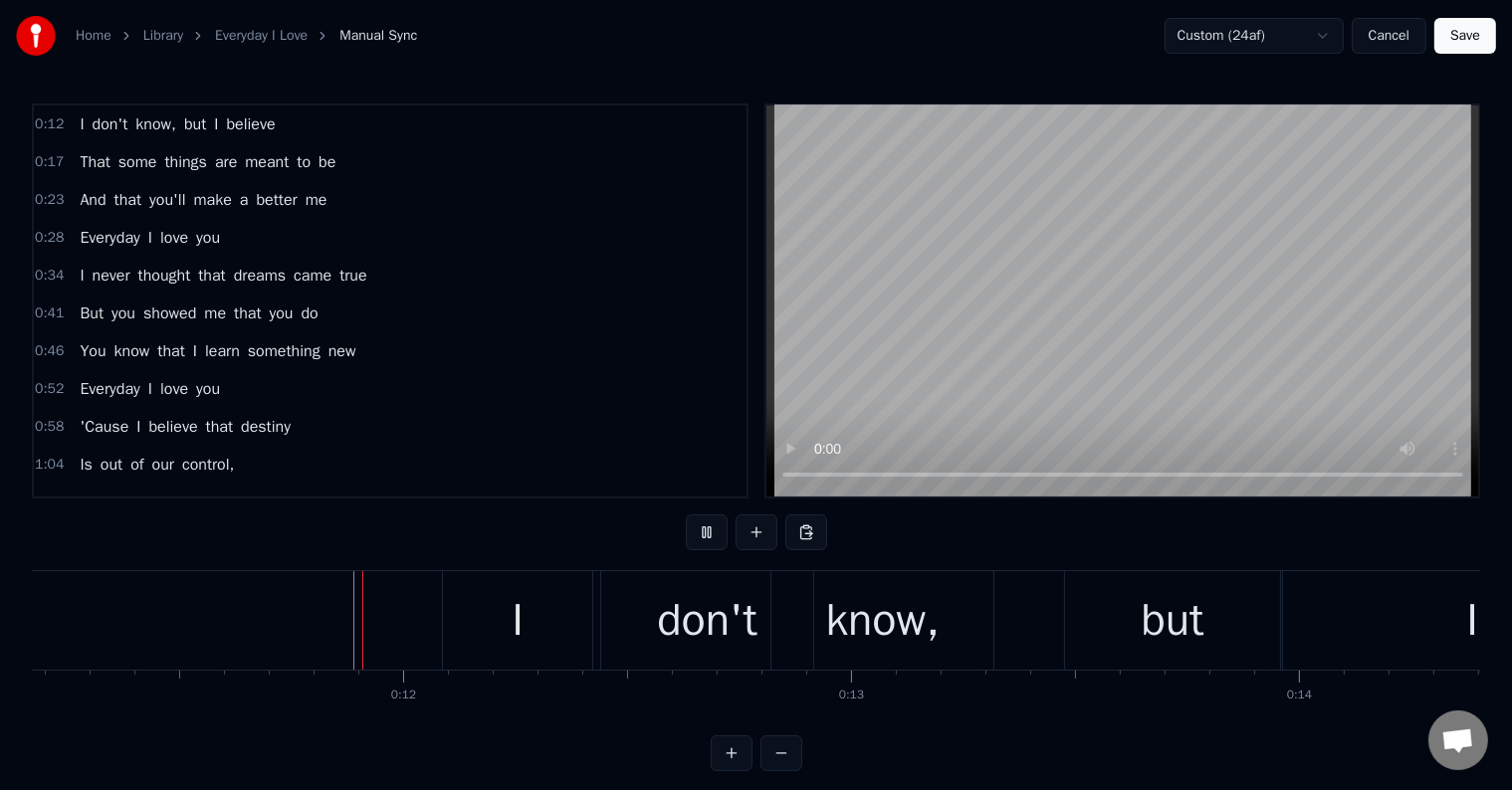 scroll, scrollTop: 30, scrollLeft: 0, axis: vertical 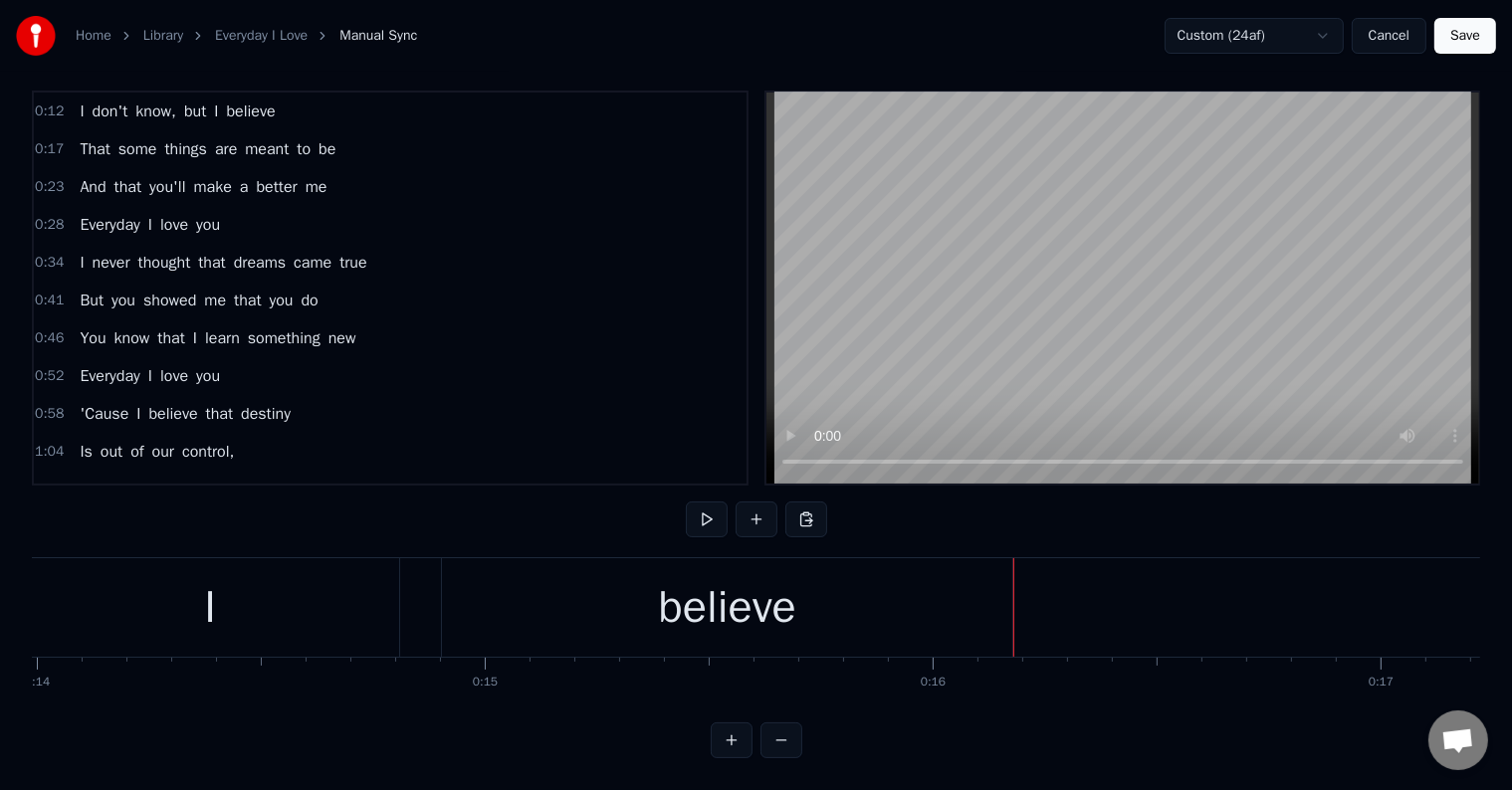 click on "That some things are meant to be" at bounding box center [207, 149] 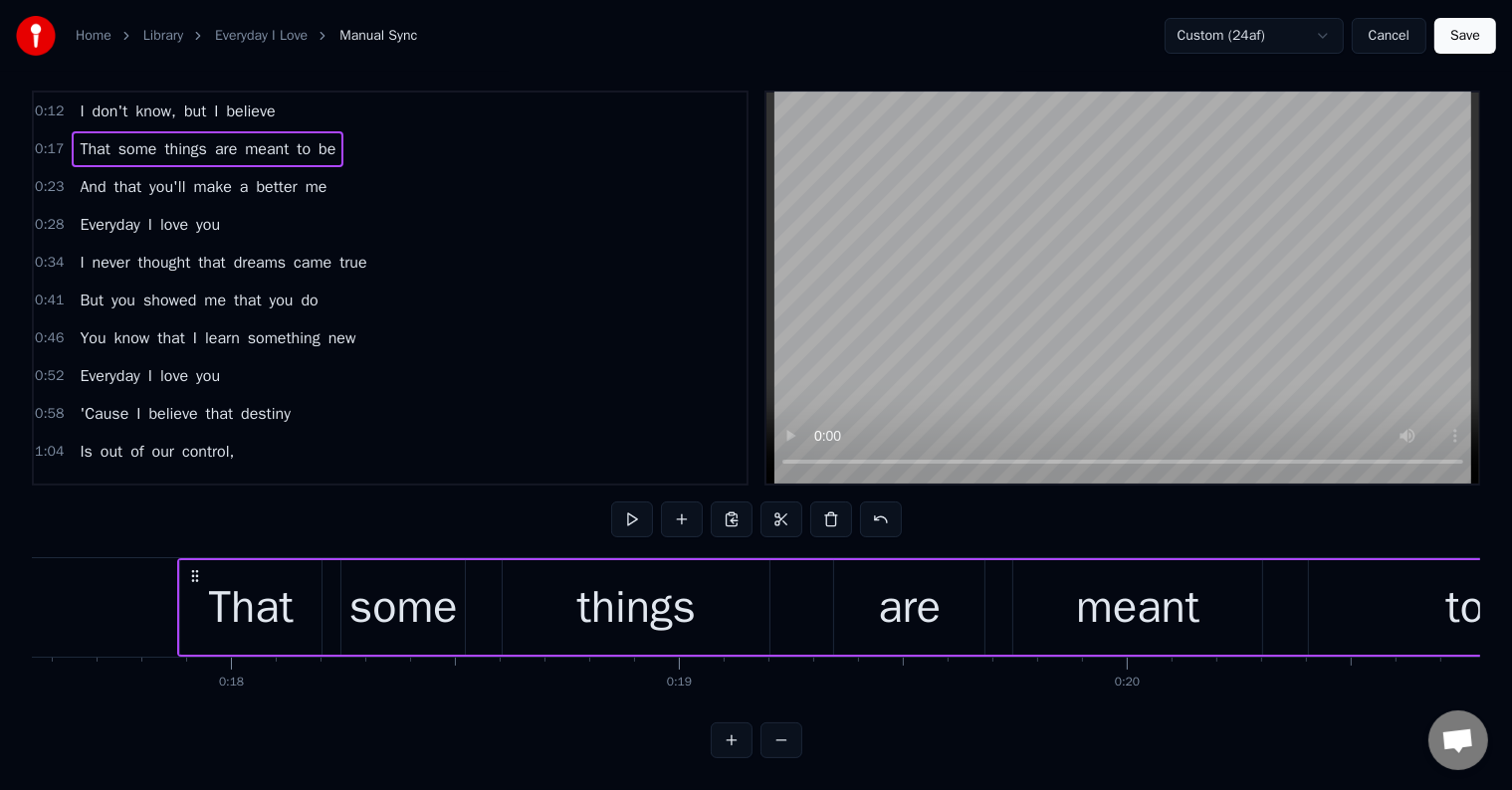scroll, scrollTop: 0, scrollLeft: 7908, axis: horizontal 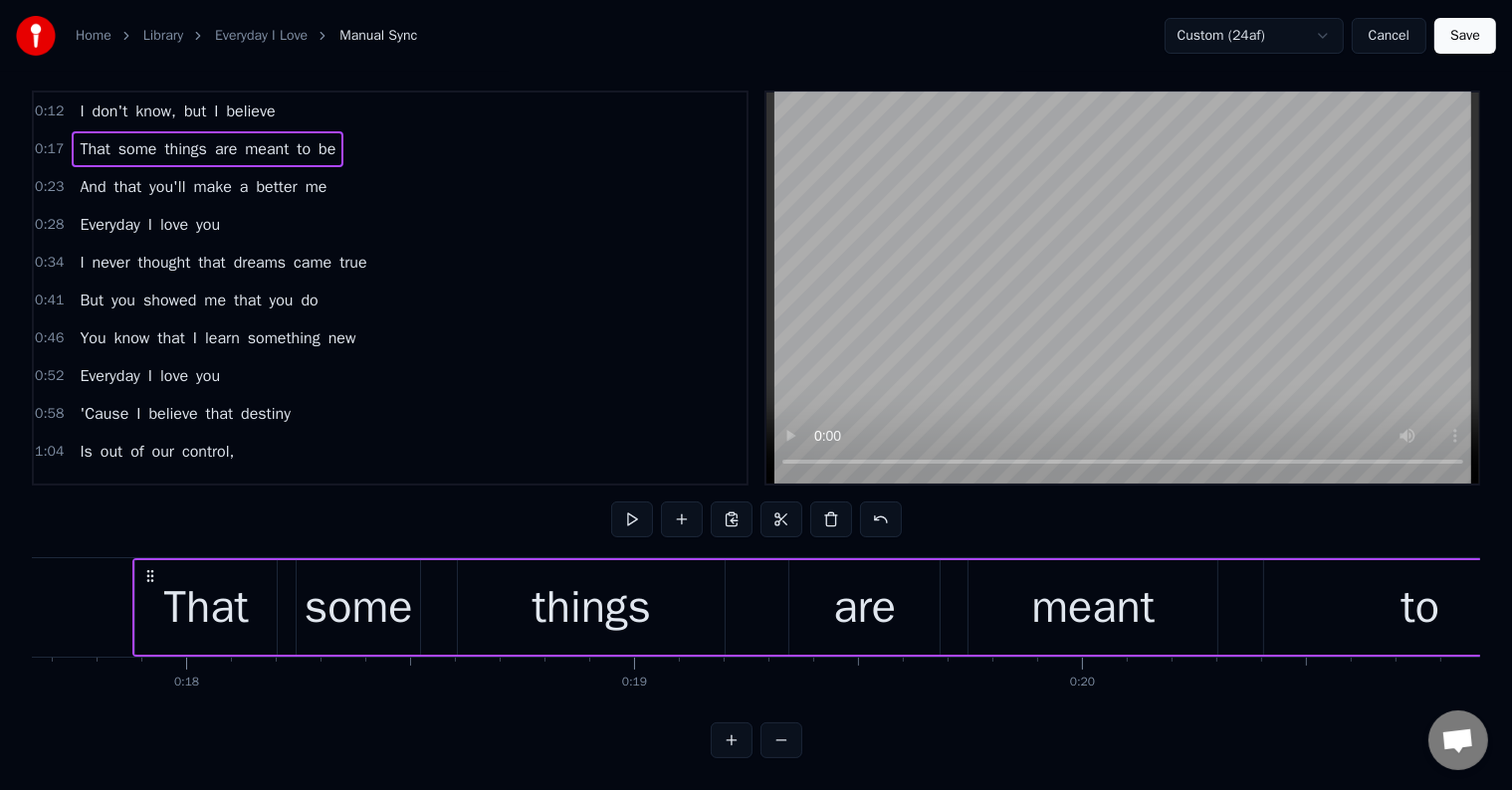 click on "That" at bounding box center (206, 608) 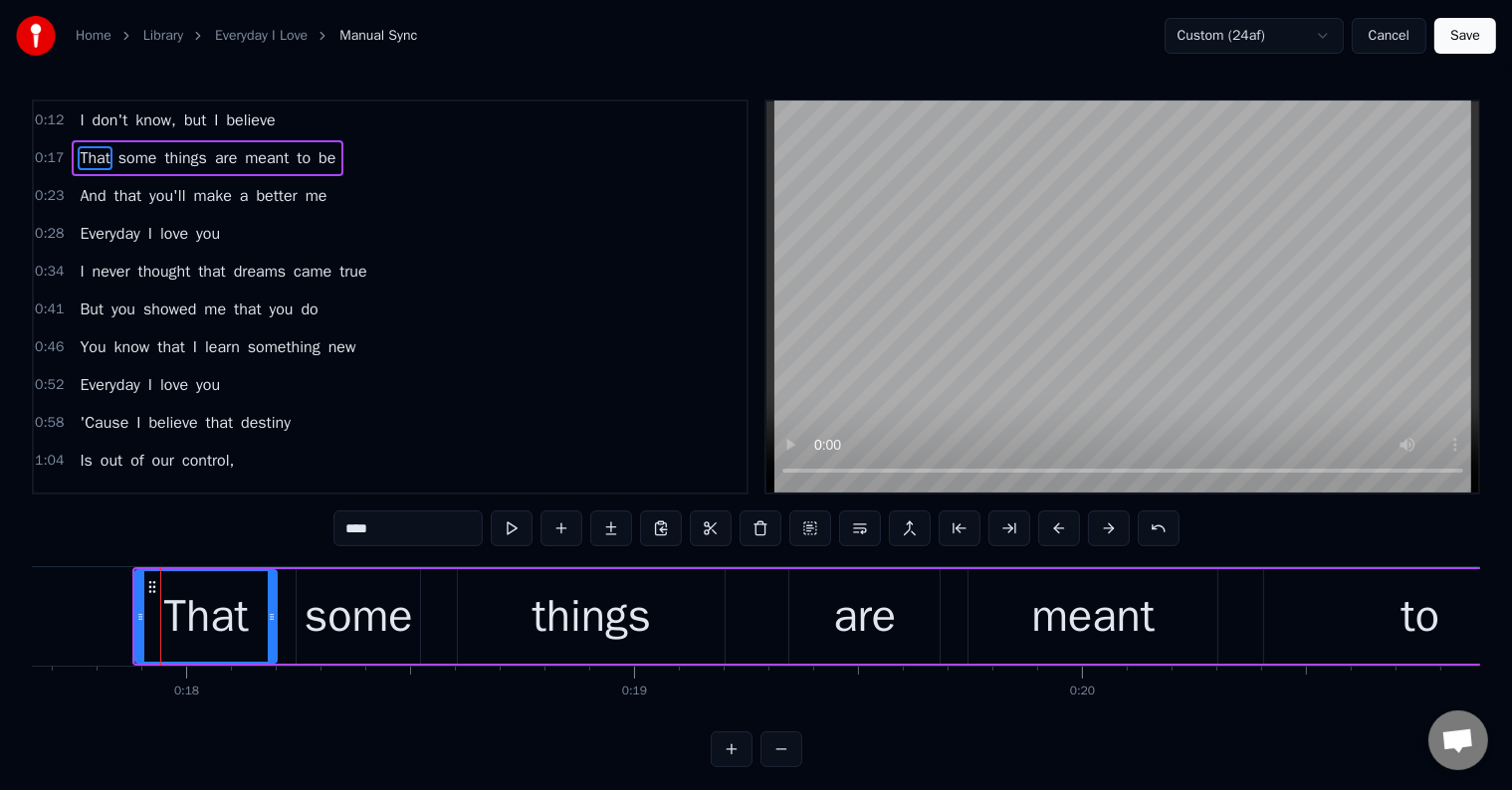 scroll, scrollTop: 0, scrollLeft: 0, axis: both 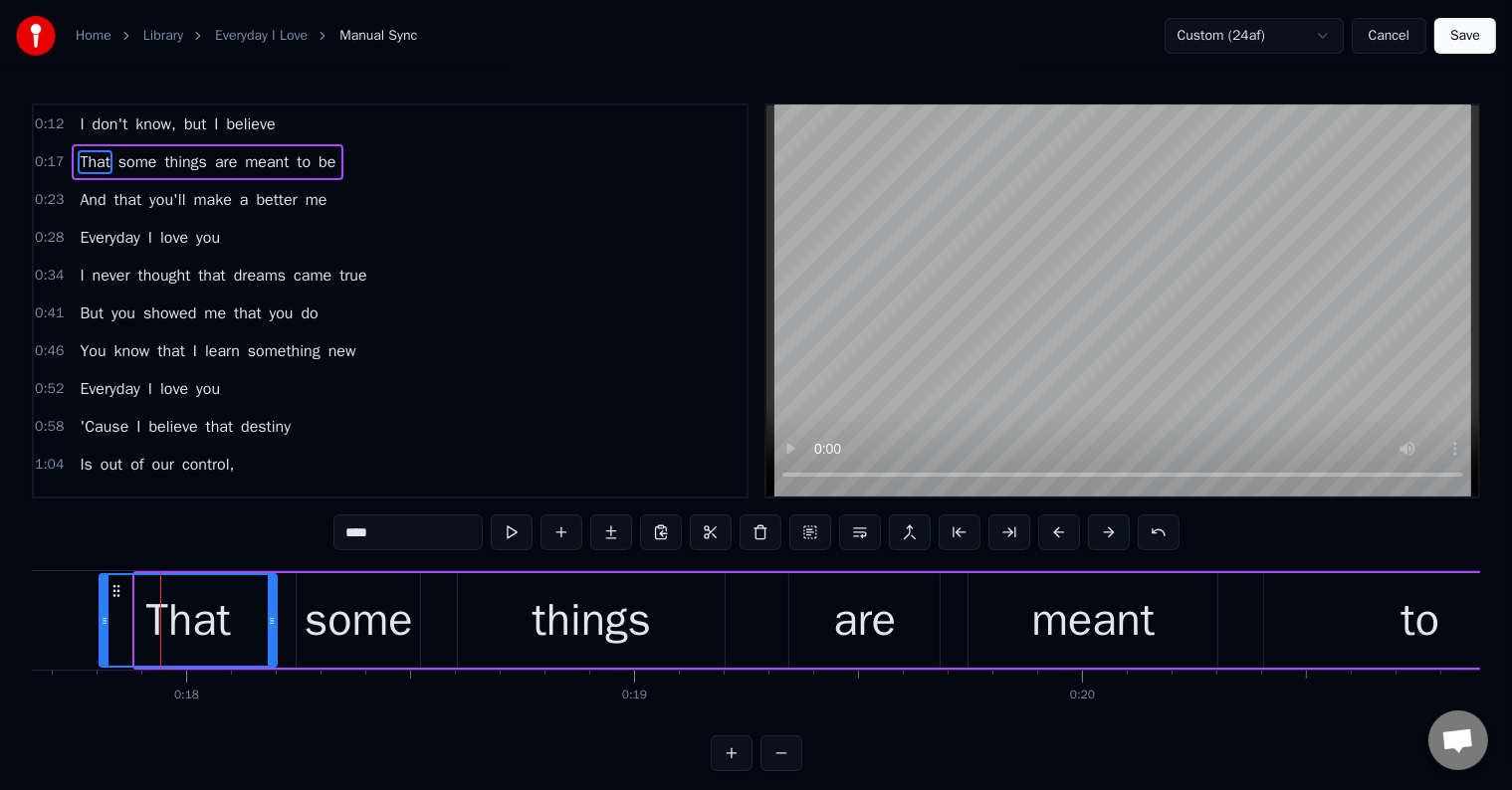 drag, startPoint x: 137, startPoint y: 634, endPoint x: 101, endPoint y: 639, distance: 36.345564 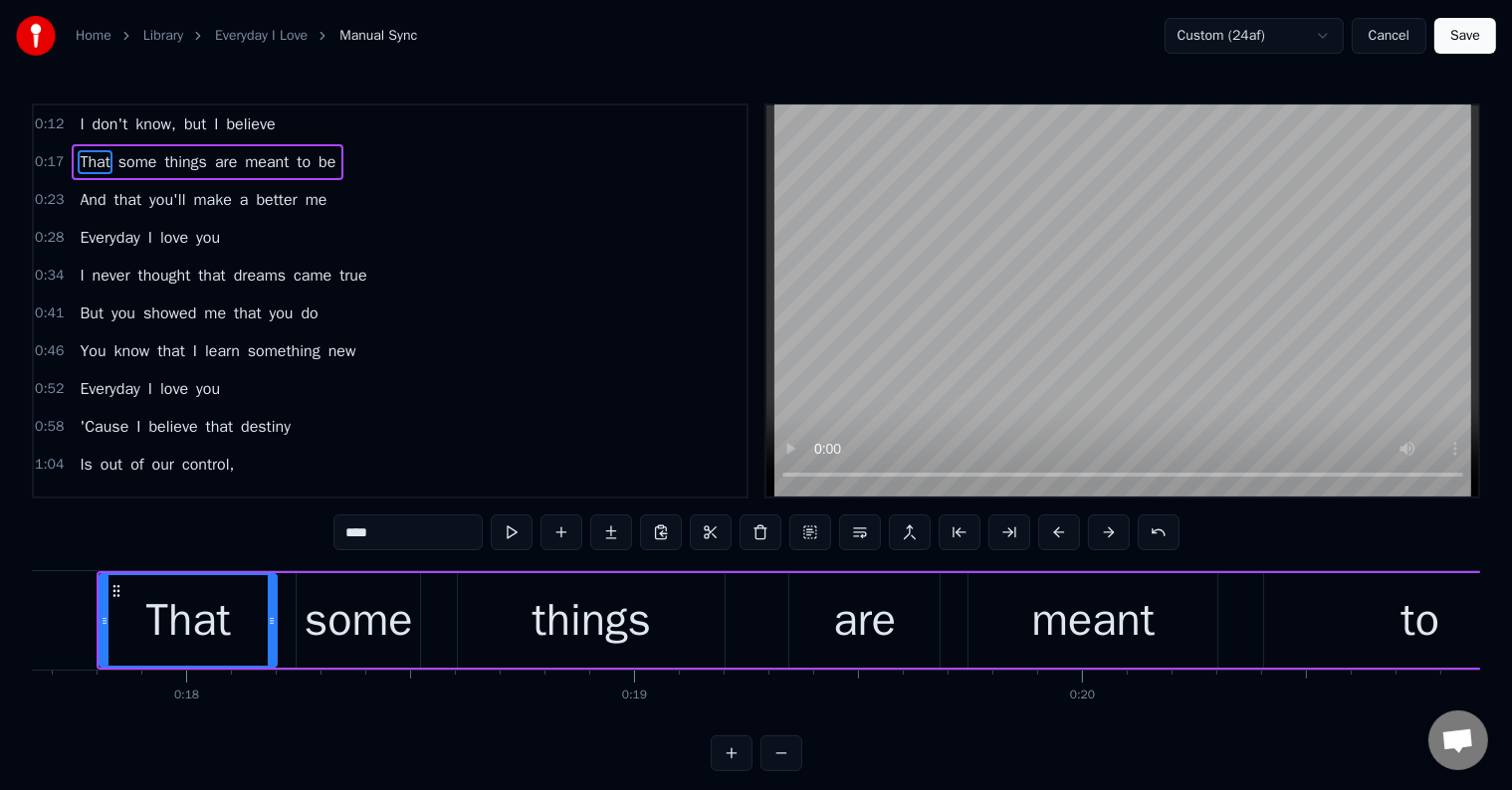 click on "some" at bounding box center (358, 620) 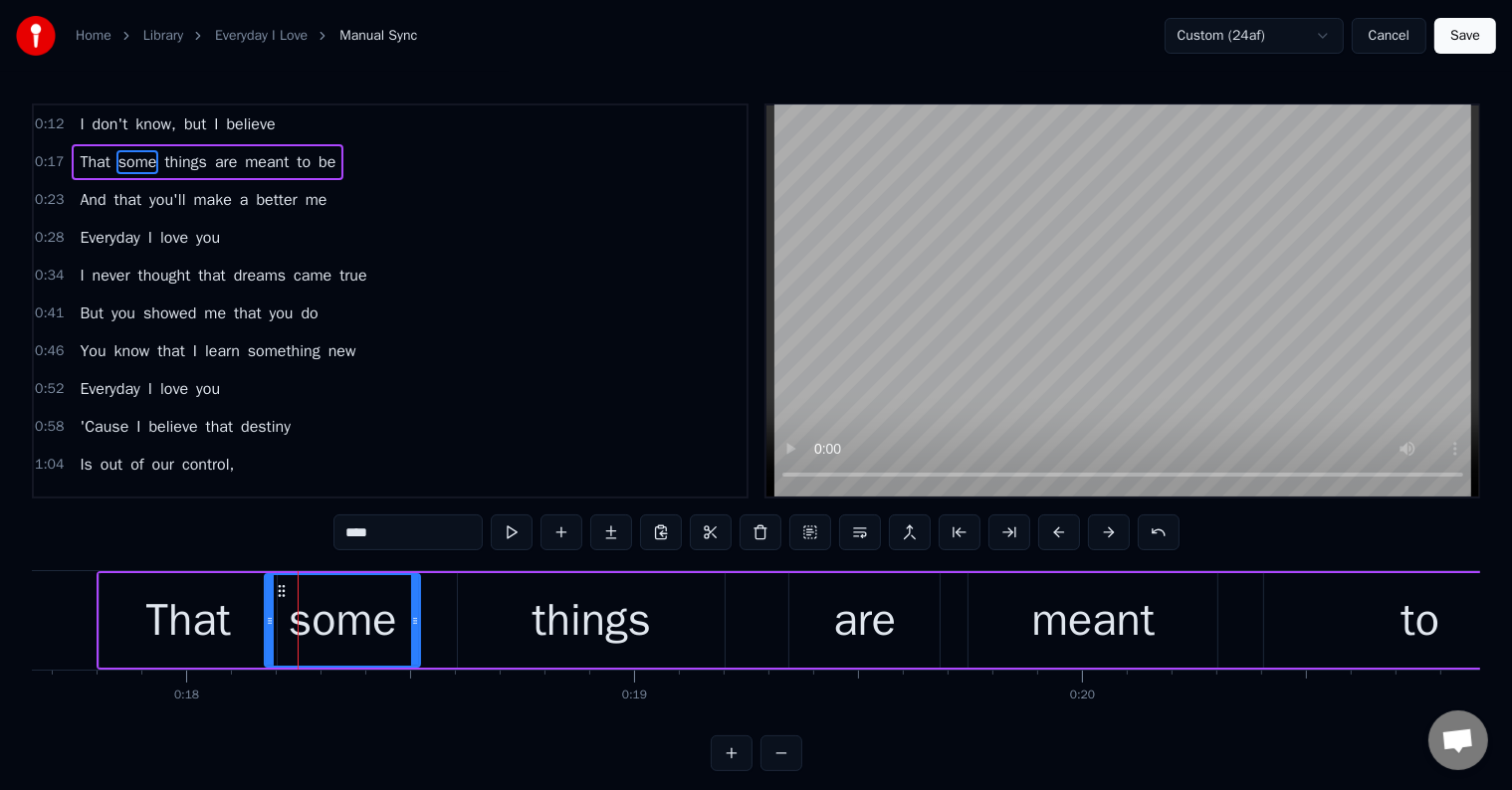 drag, startPoint x: 299, startPoint y: 645, endPoint x: 267, endPoint y: 647, distance: 32.06244 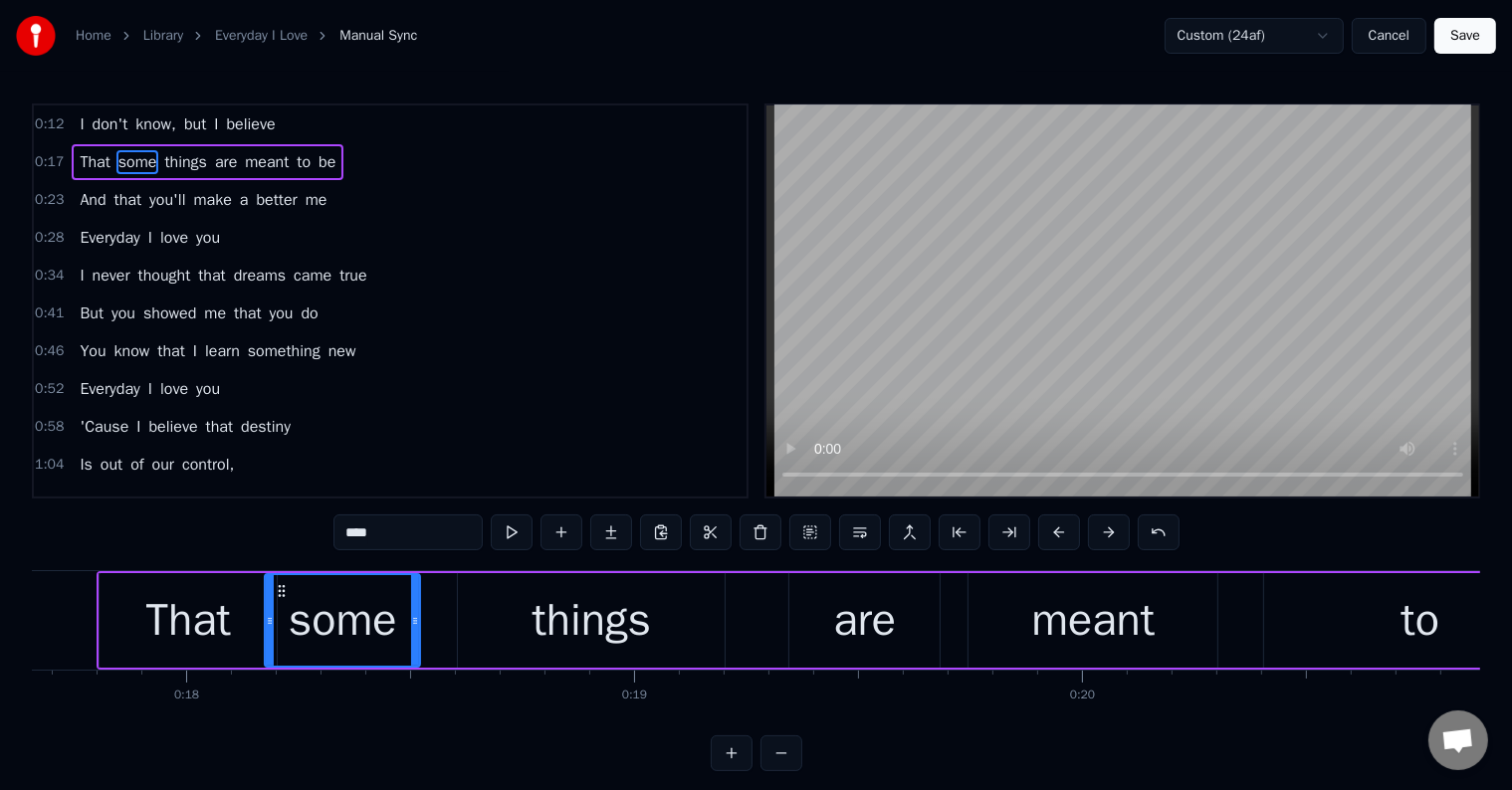 click on "things" at bounding box center (591, 620) 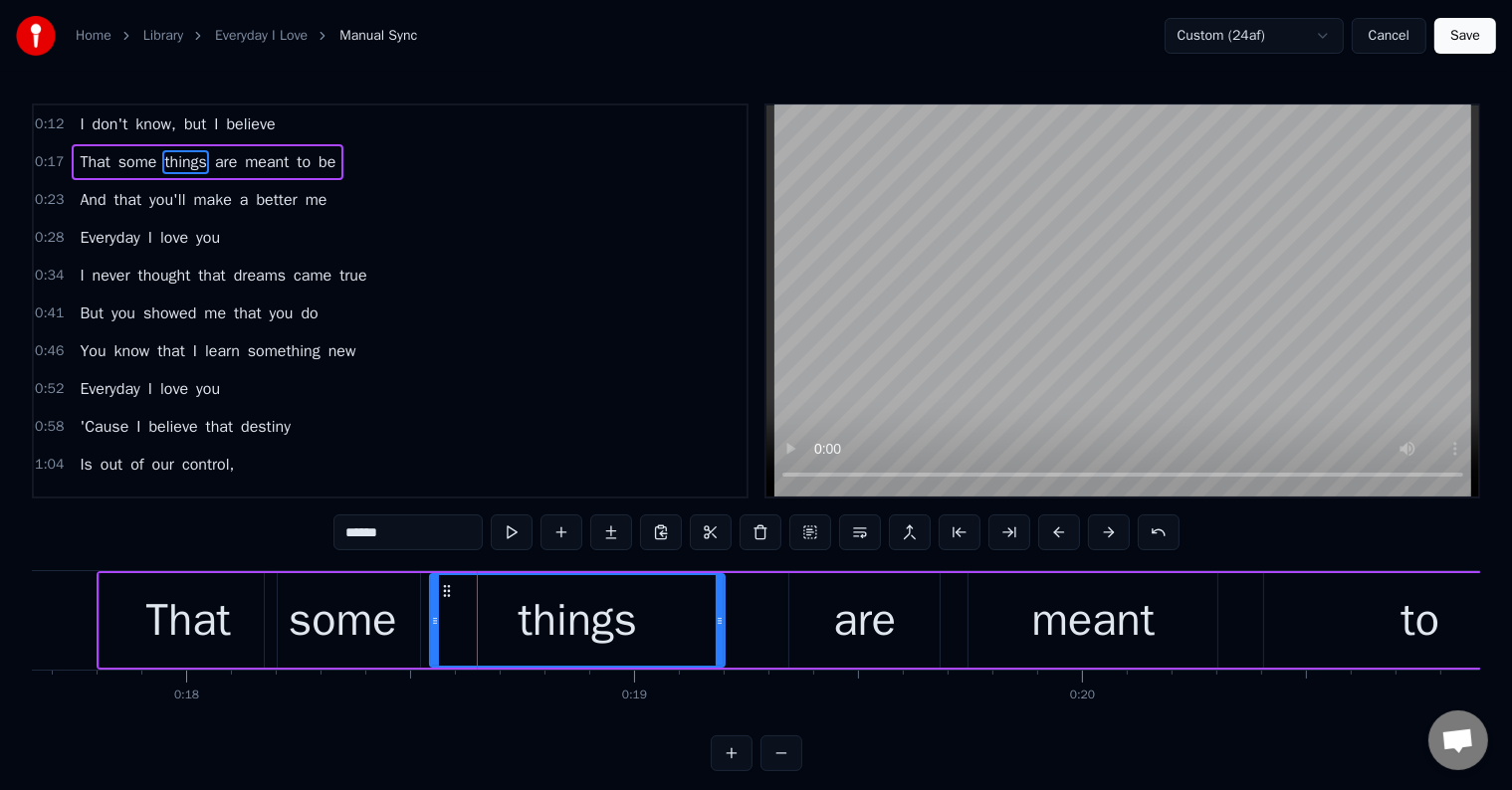drag, startPoint x: 459, startPoint y: 649, endPoint x: 431, endPoint y: 656, distance: 28.86174 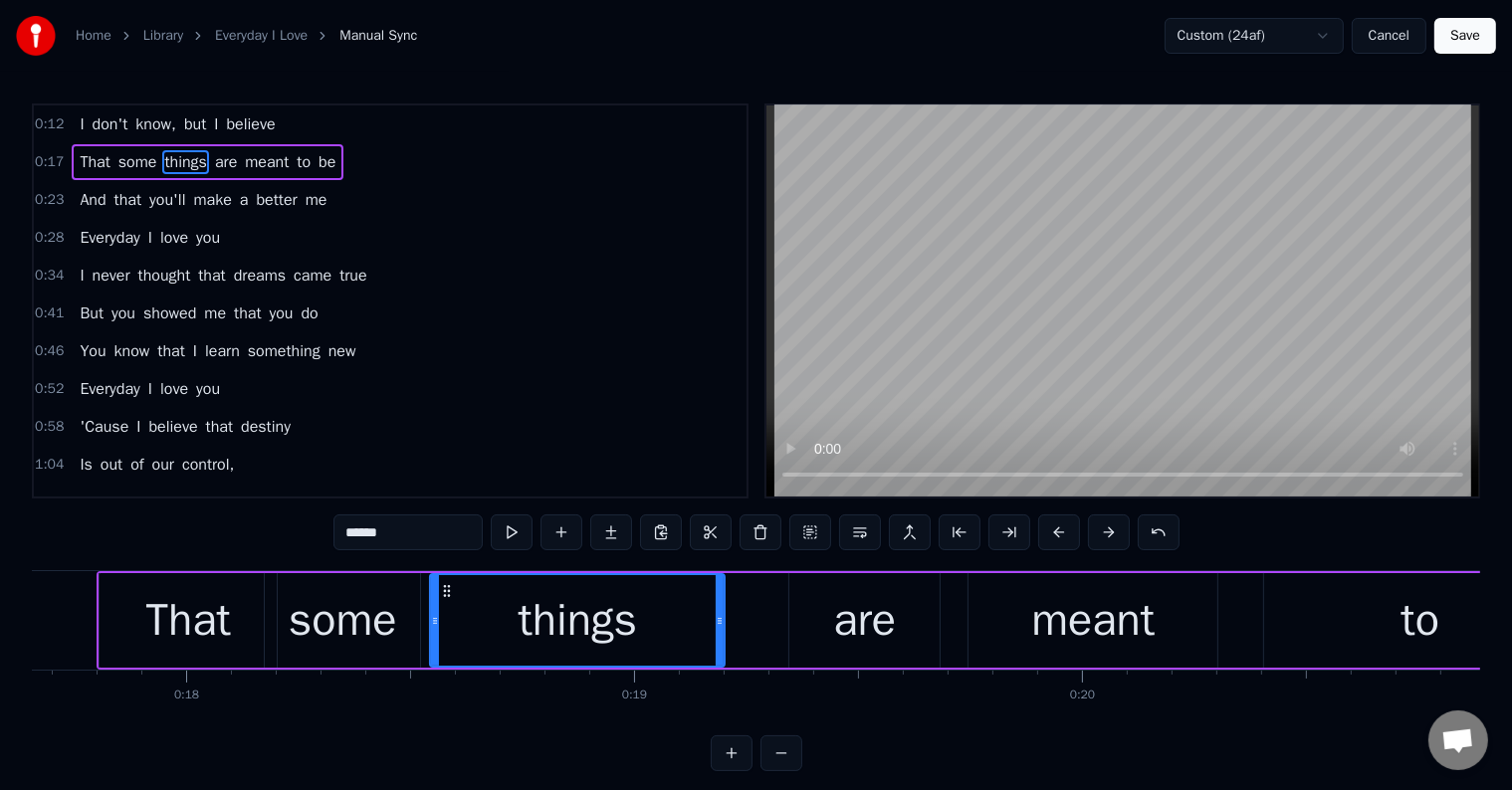 click on "are" at bounding box center [864, 620] 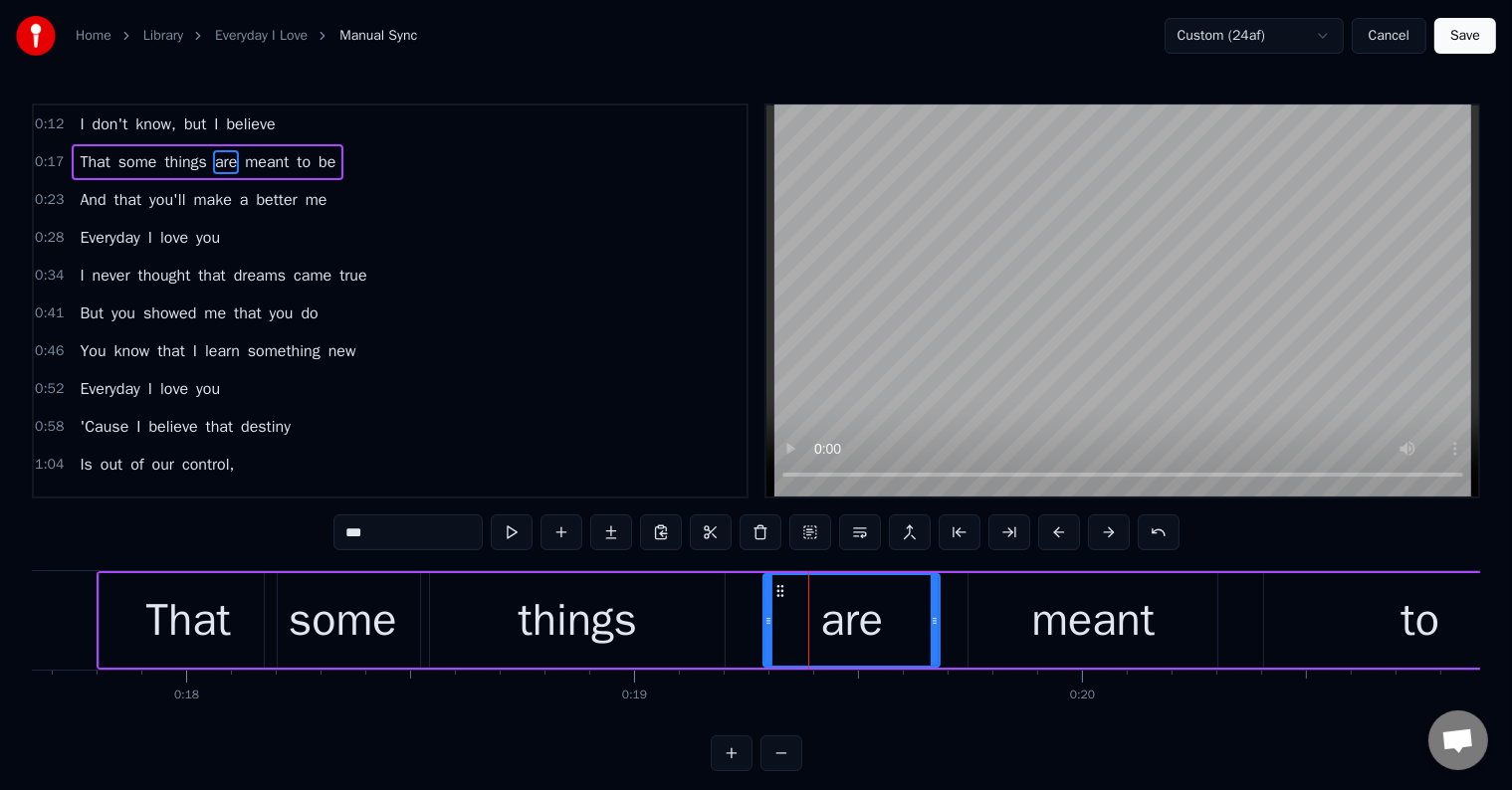drag, startPoint x: 793, startPoint y: 641, endPoint x: 767, endPoint y: 646, distance: 26.476405 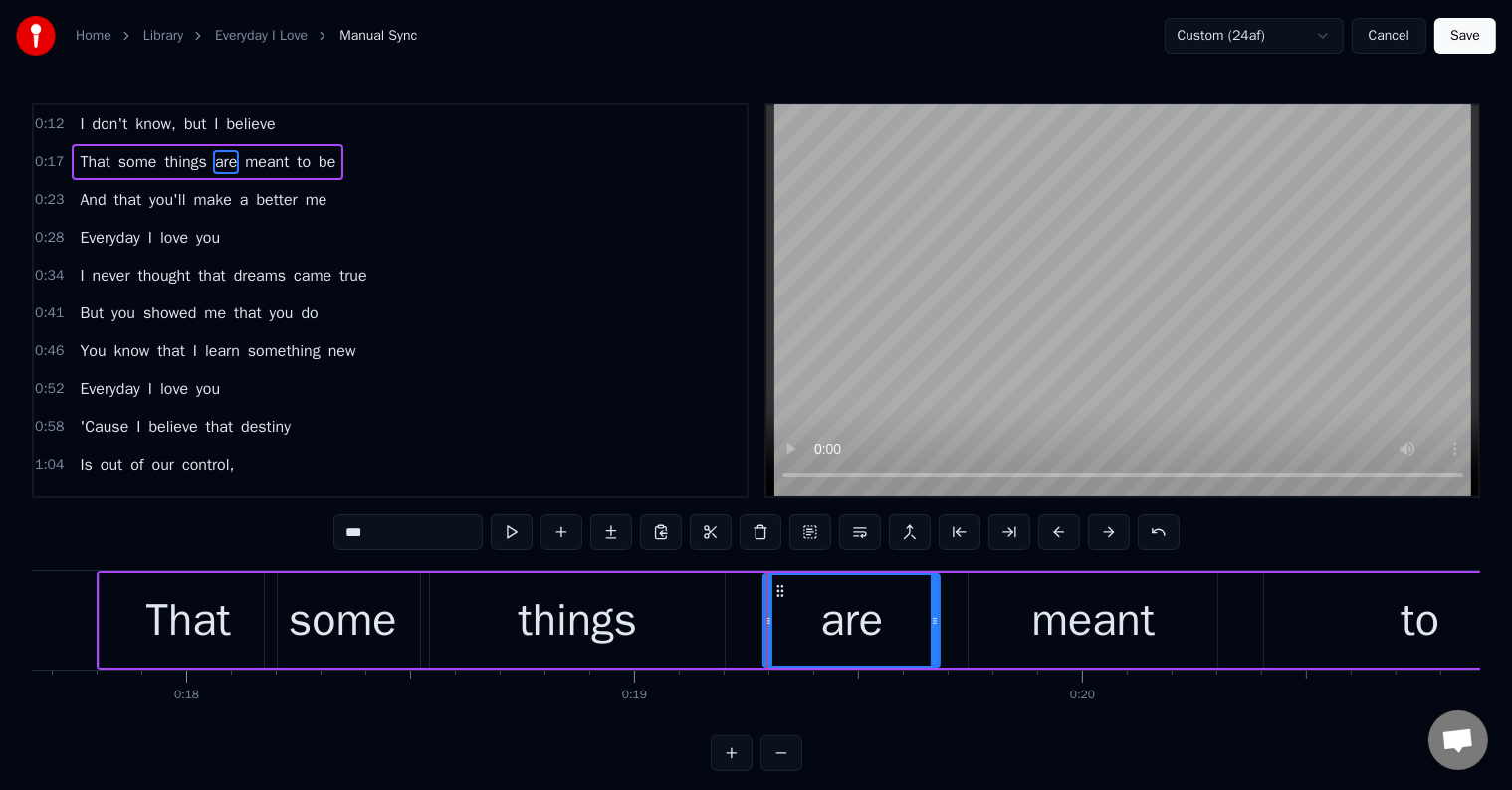 click on "meant" at bounding box center [1093, 620] 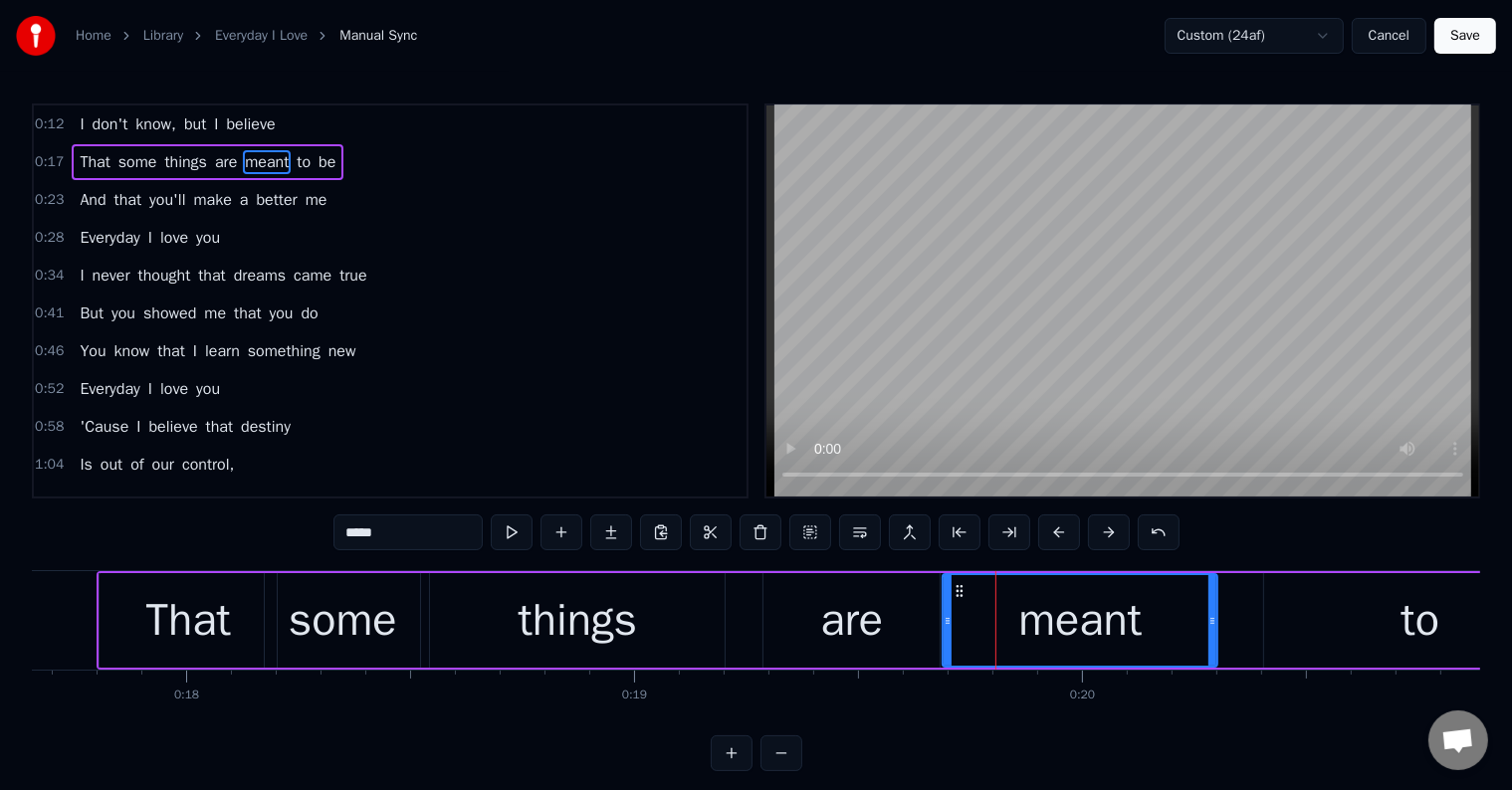 drag, startPoint x: 972, startPoint y: 642, endPoint x: 946, endPoint y: 647, distance: 26.476405 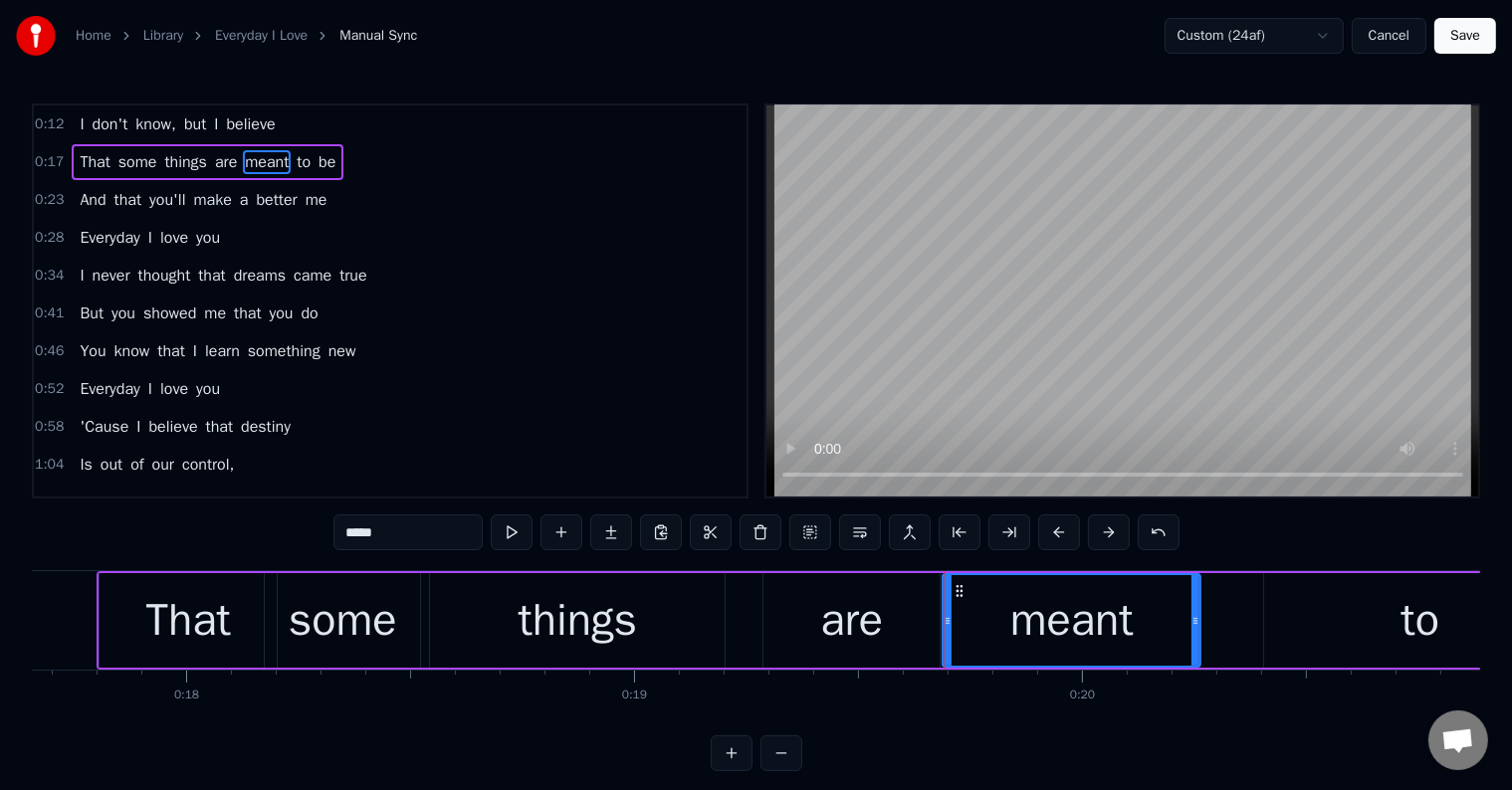 drag, startPoint x: 1214, startPoint y: 637, endPoint x: 1197, endPoint y: 643, distance: 18.027756 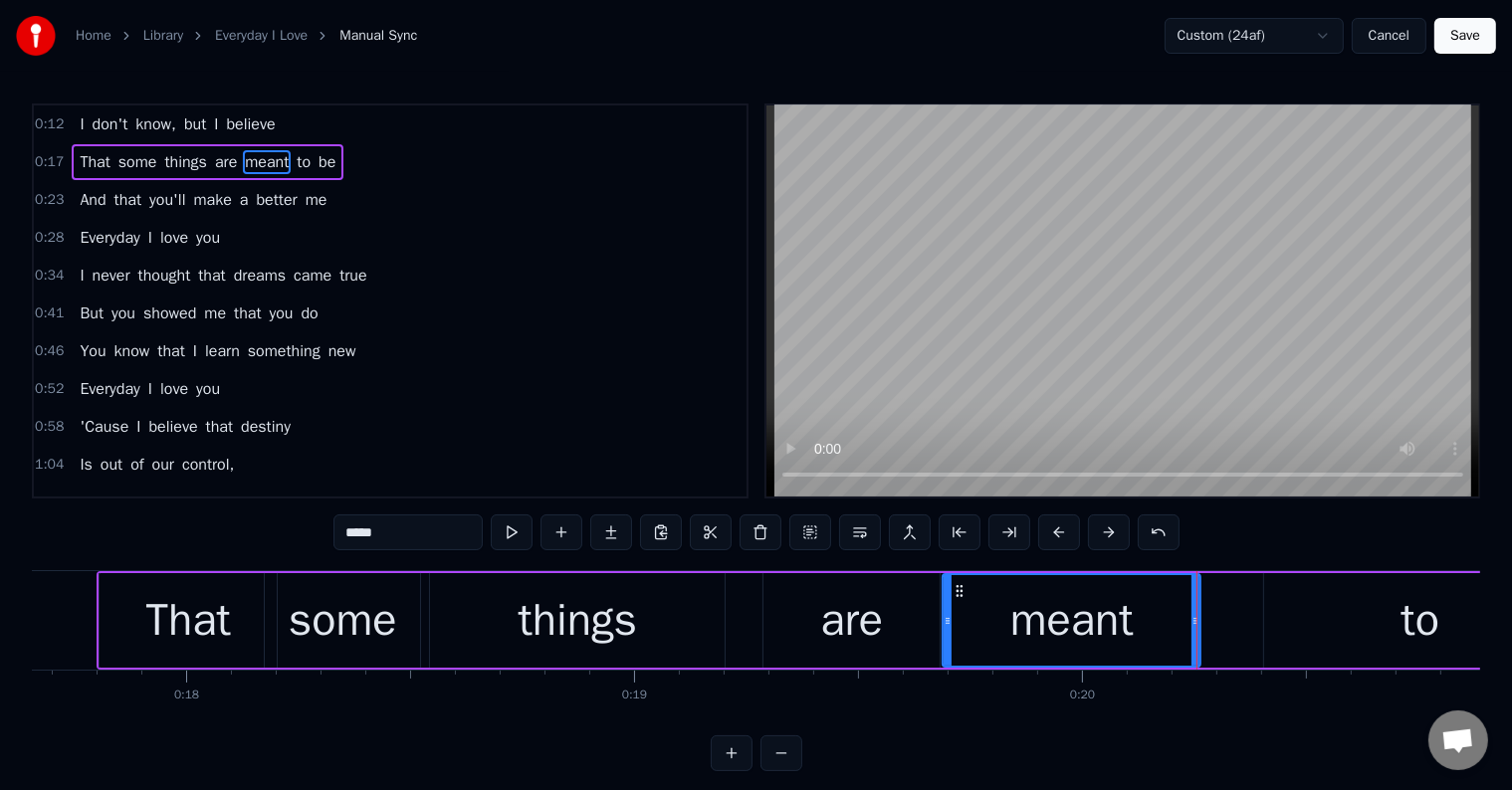 click on "to" at bounding box center (1419, 620) 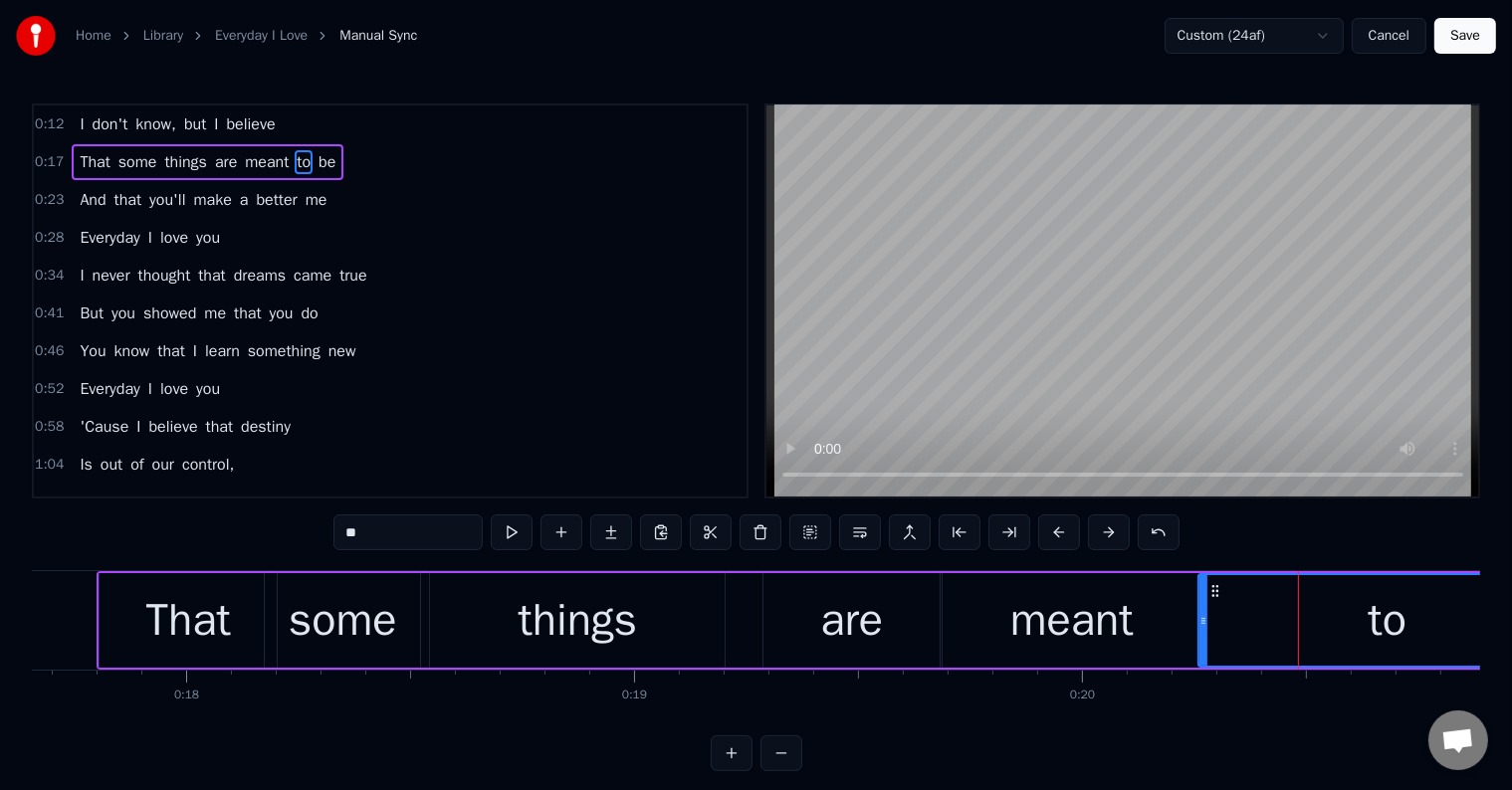 drag, startPoint x: 1248, startPoint y: 651, endPoint x: 1200, endPoint y: 665, distance: 50 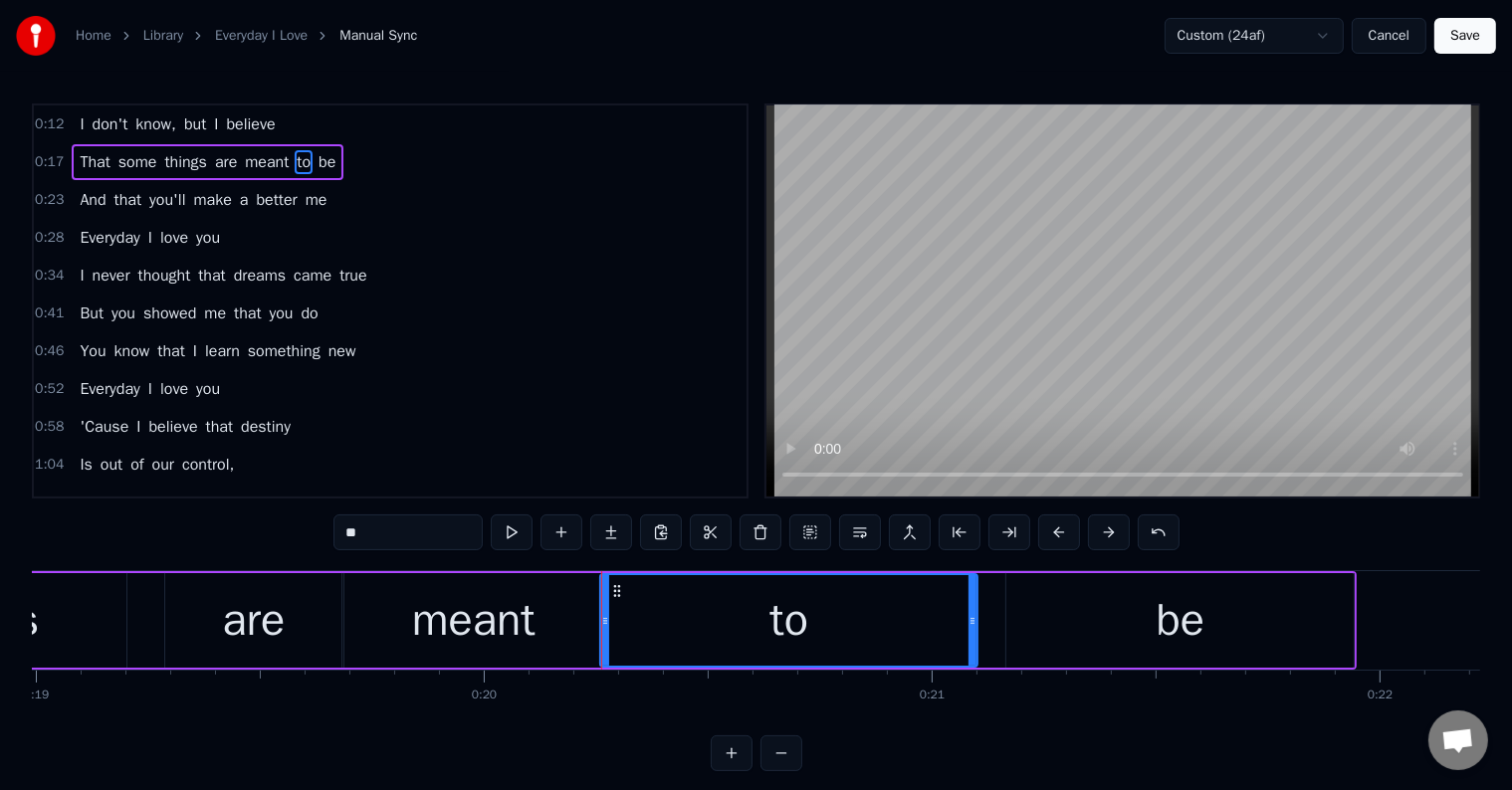 scroll, scrollTop: 0, scrollLeft: 8556, axis: horizontal 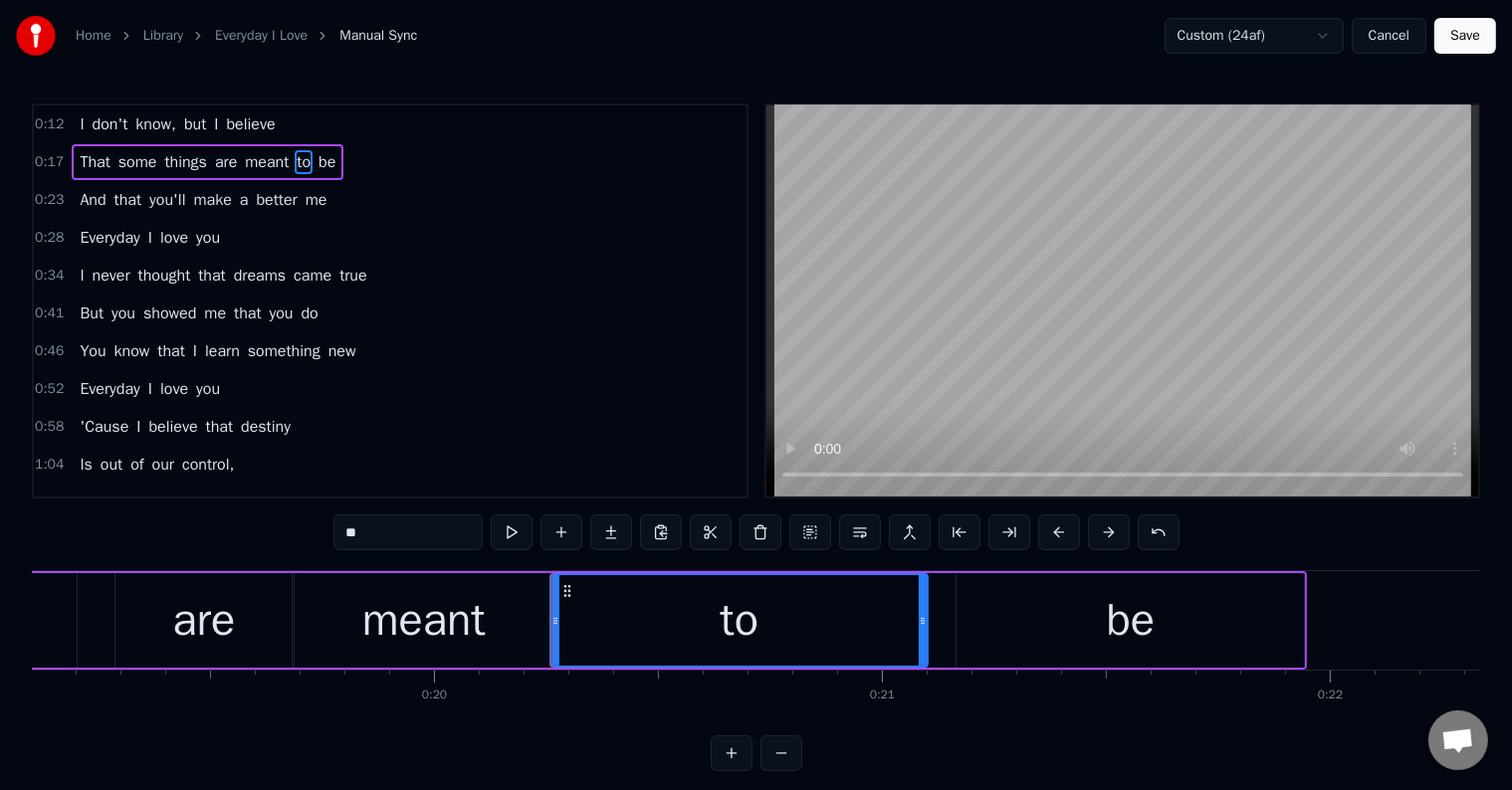 click on "be" at bounding box center (1130, 620) 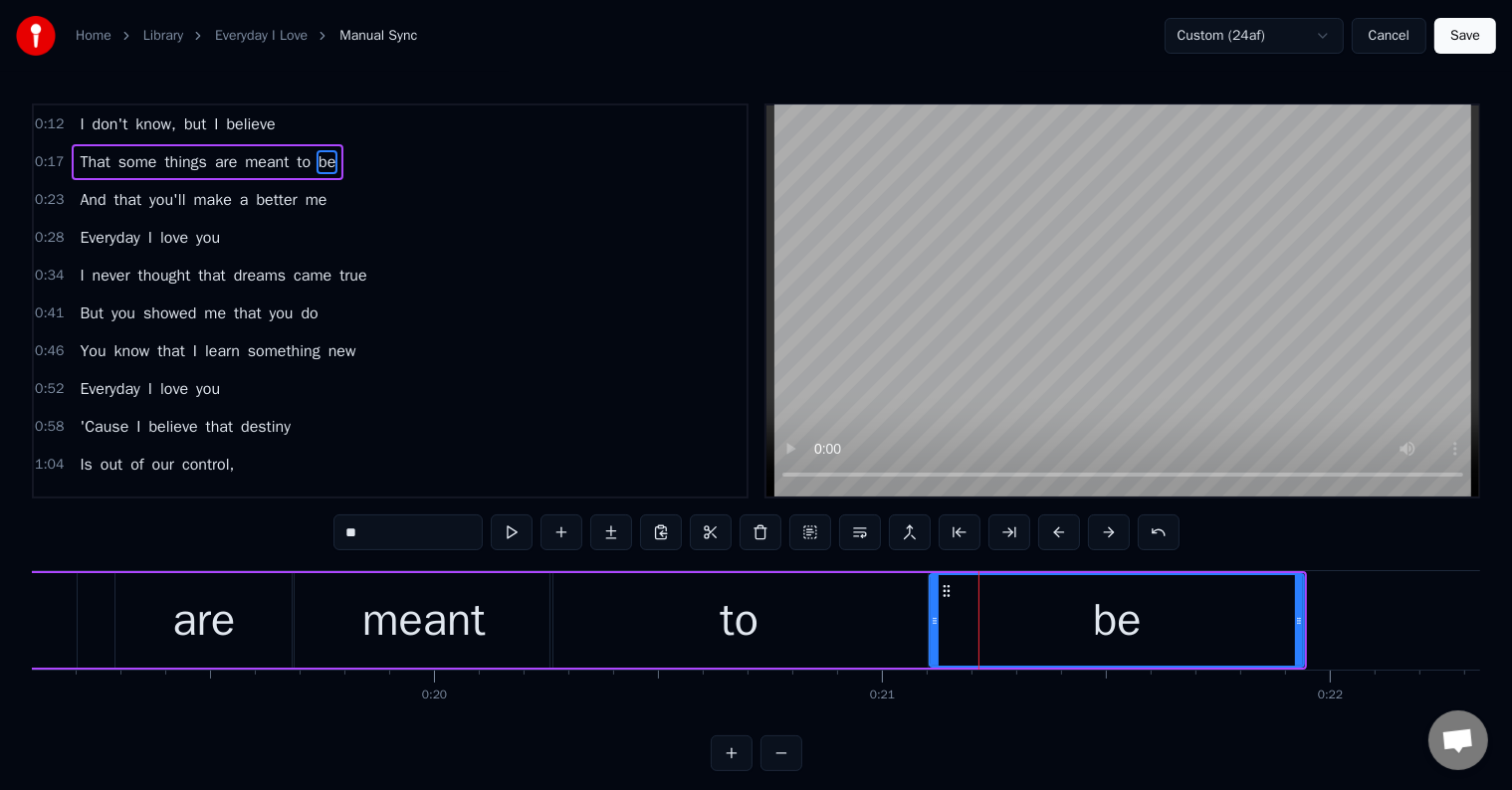 drag, startPoint x: 957, startPoint y: 641, endPoint x: 930, endPoint y: 650, distance: 28.460499 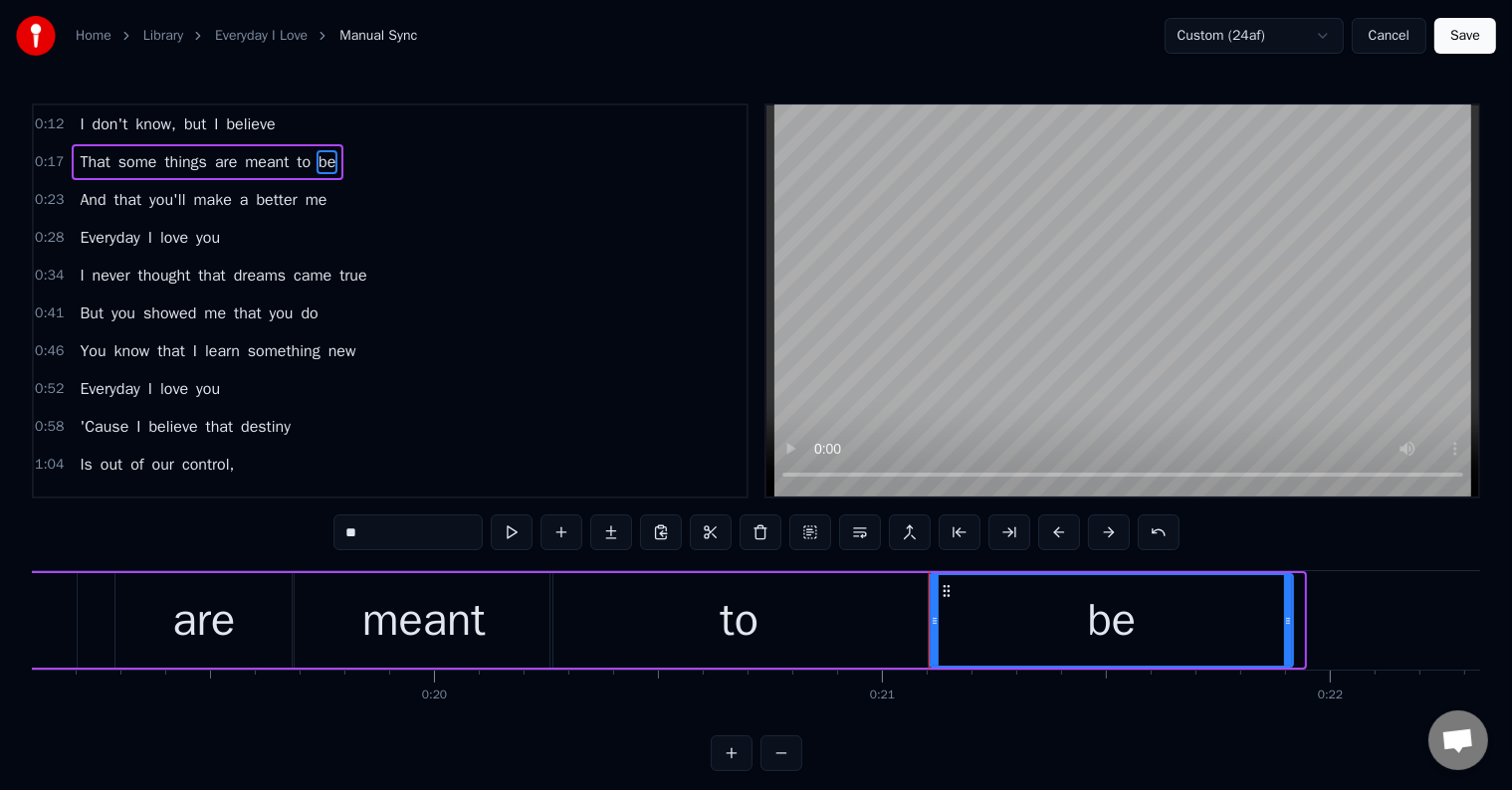 drag, startPoint x: 1298, startPoint y: 647, endPoint x: 1287, endPoint y: 649, distance: 11.18034 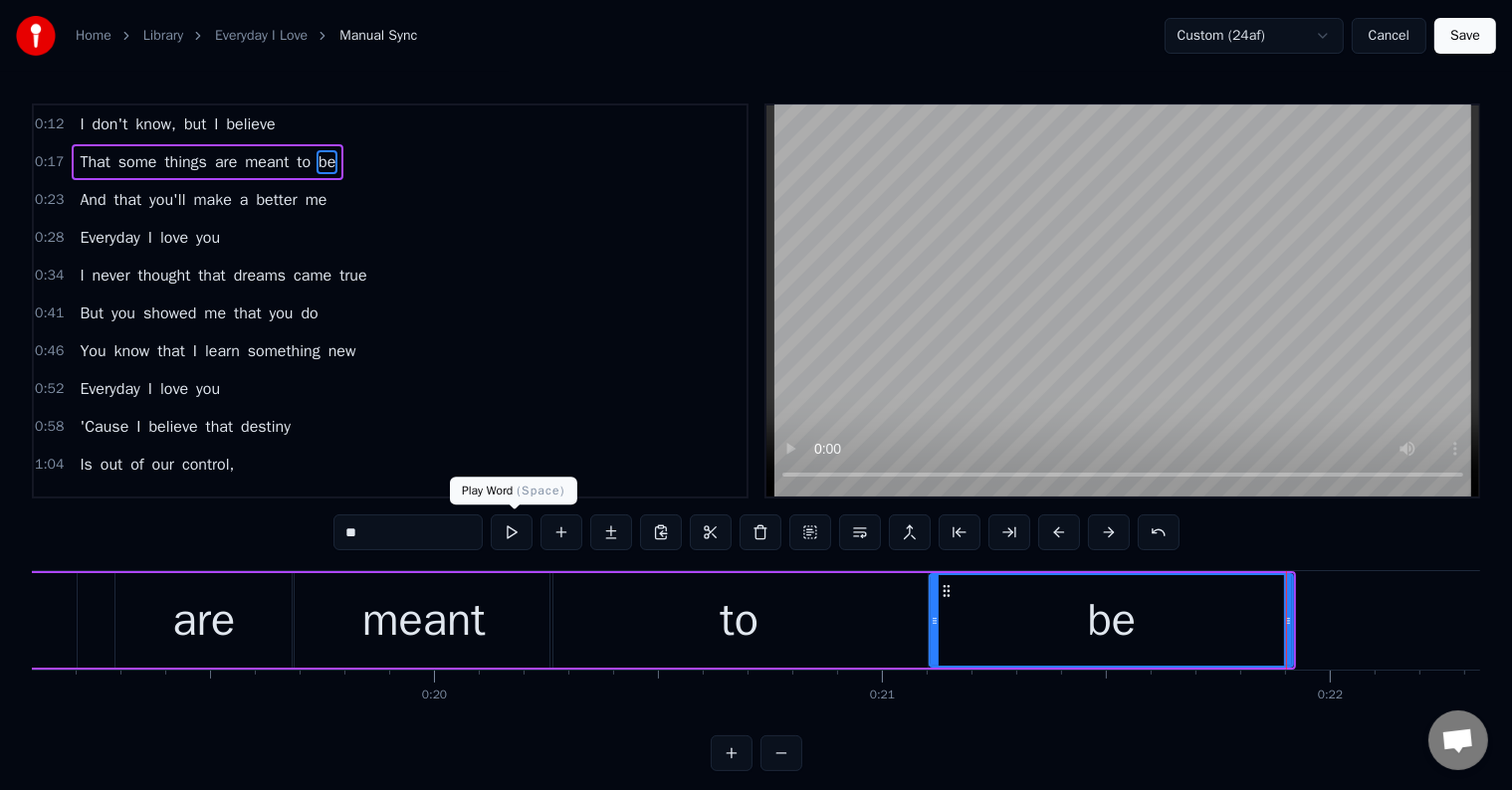 click at bounding box center [512, 532] 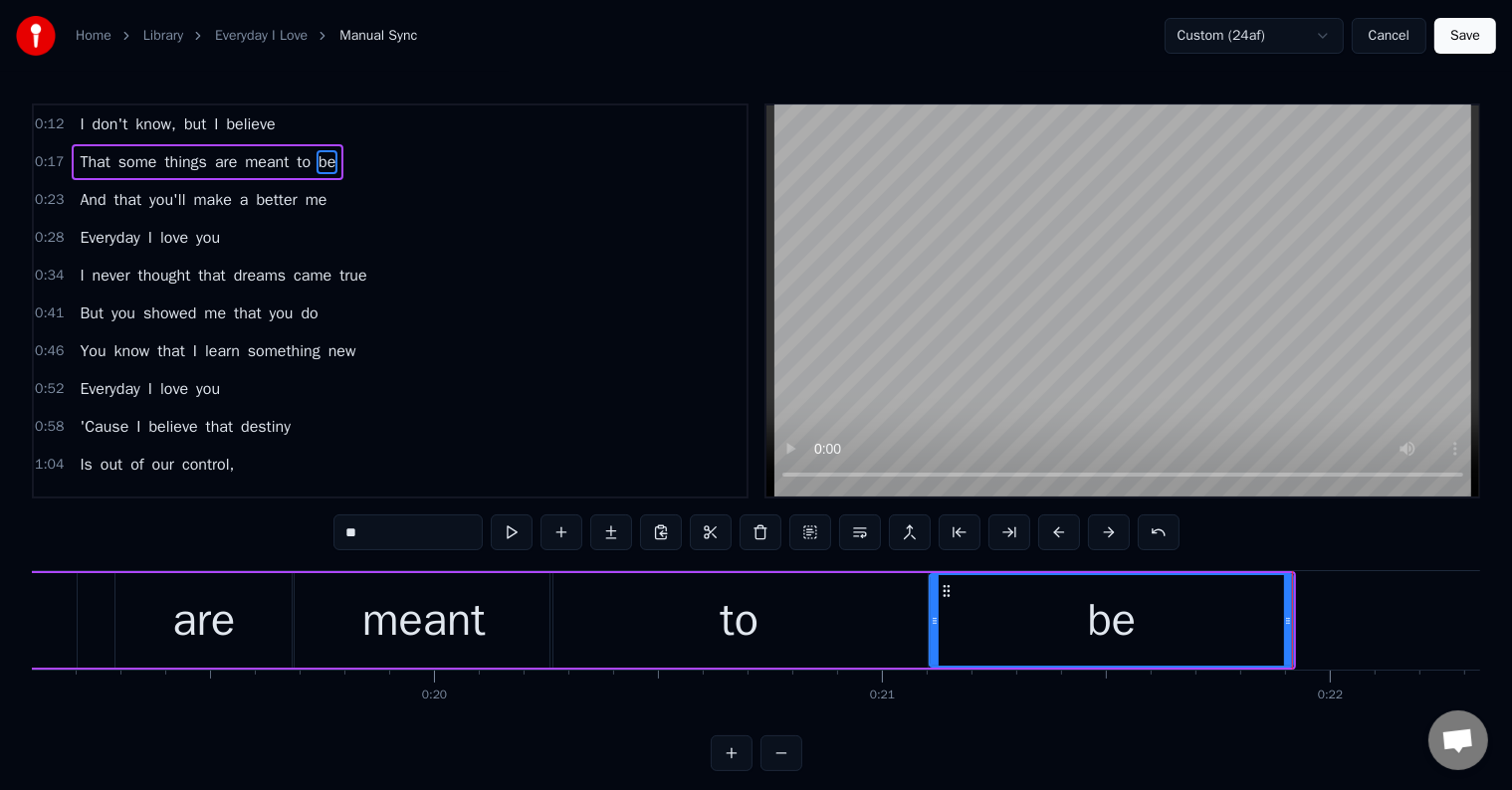 click at bounding box center [512, 532] 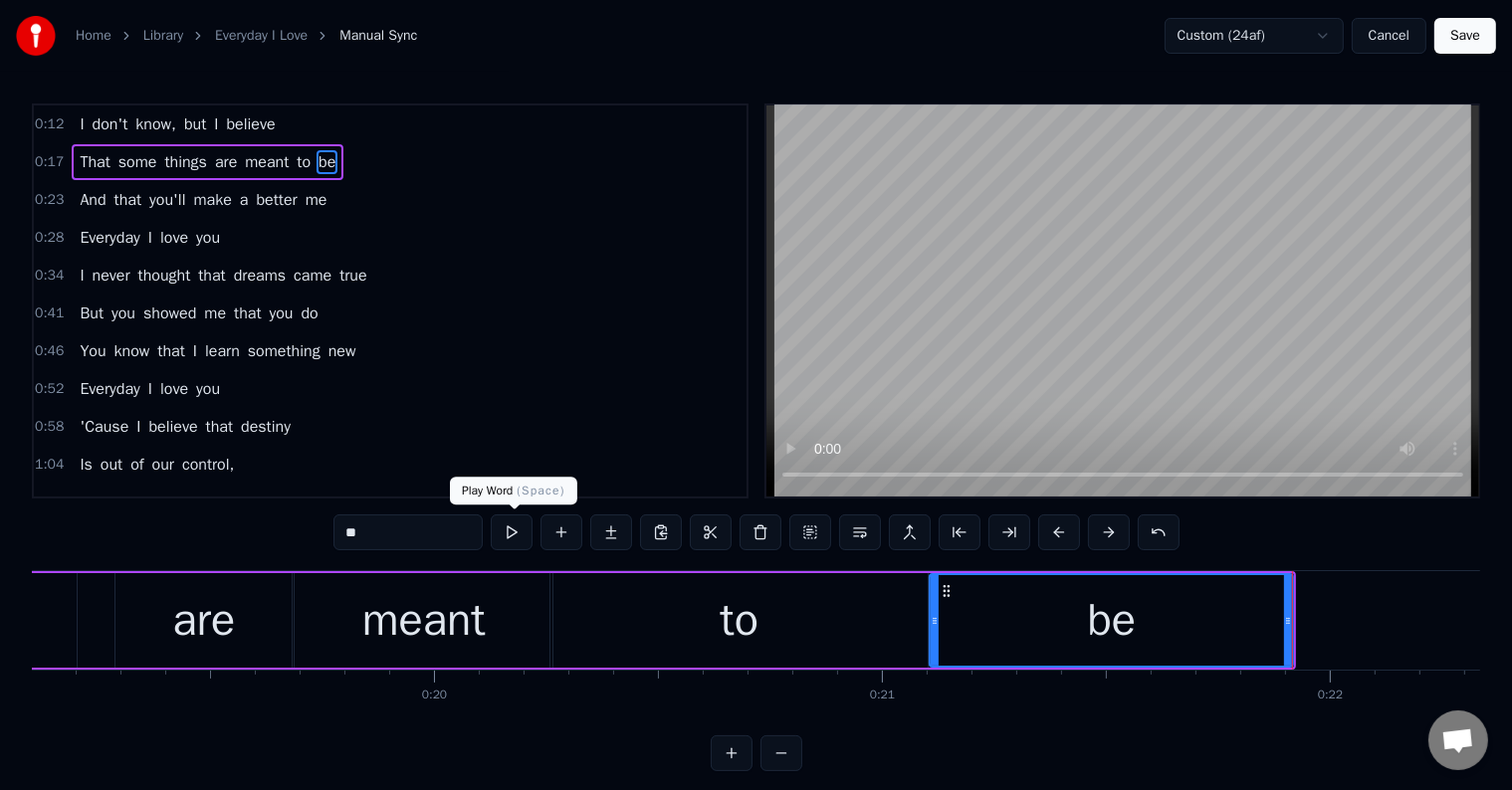 click at bounding box center (512, 532) 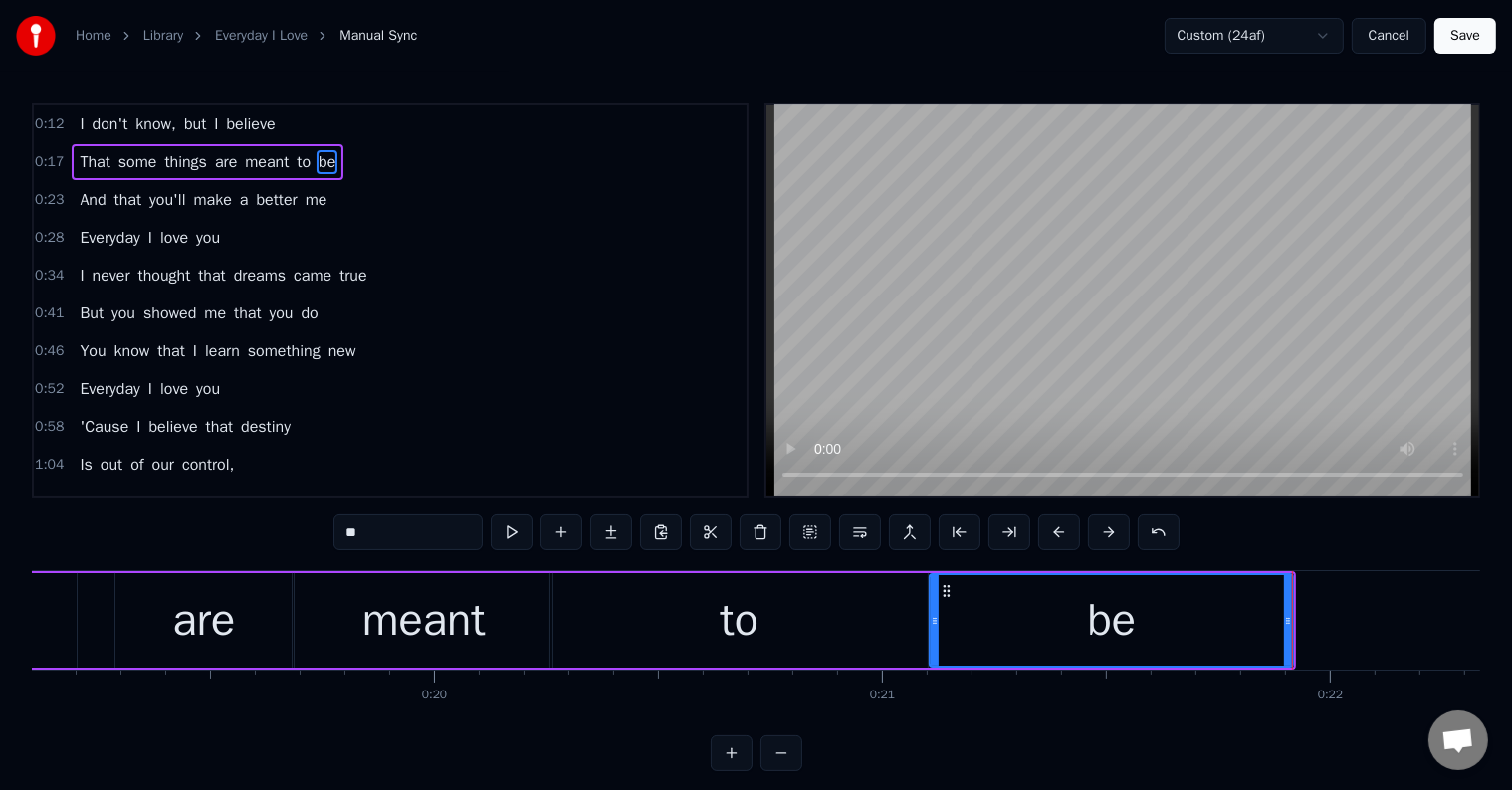 click at bounding box center (512, 532) 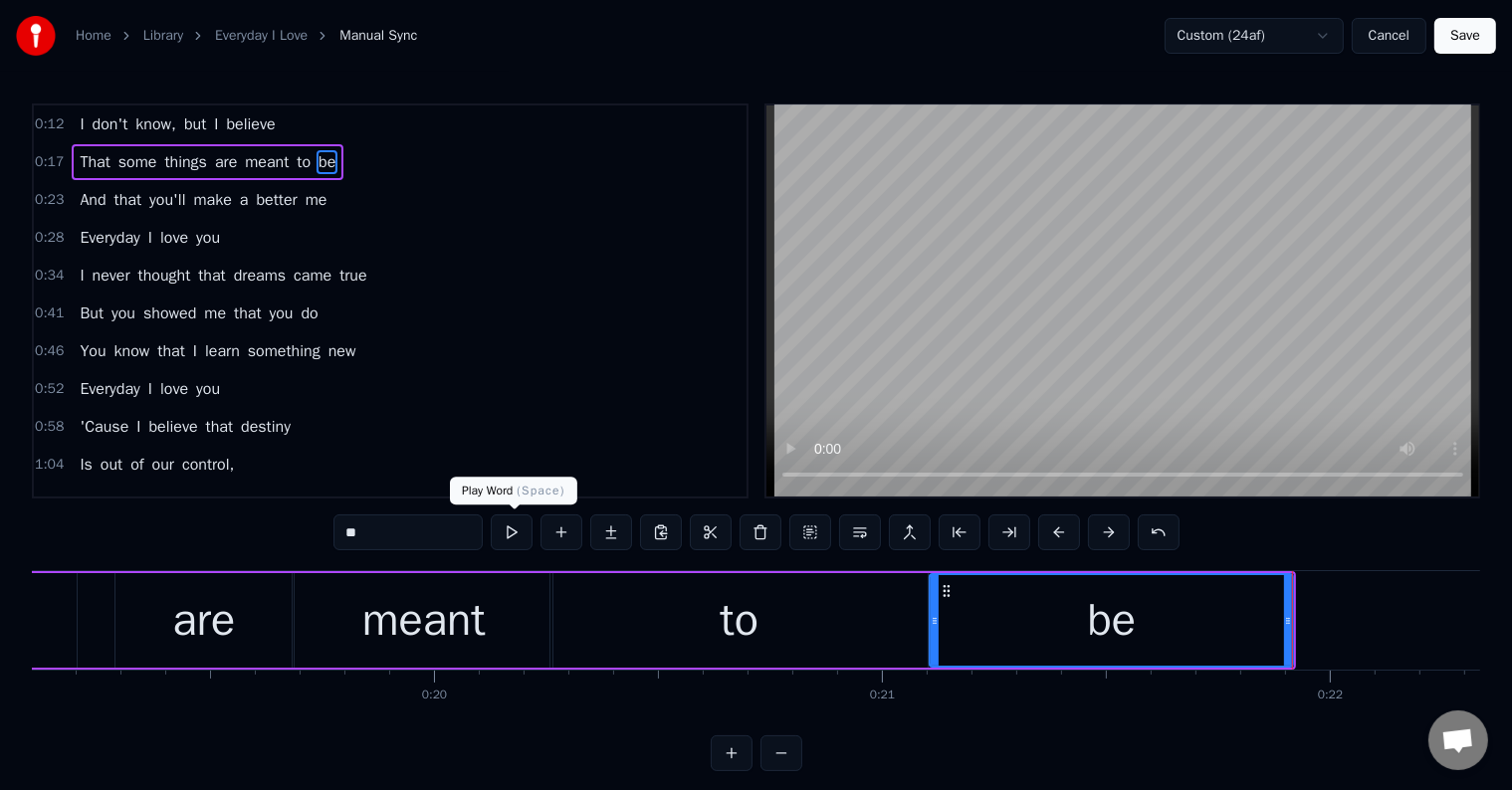 click at bounding box center (512, 532) 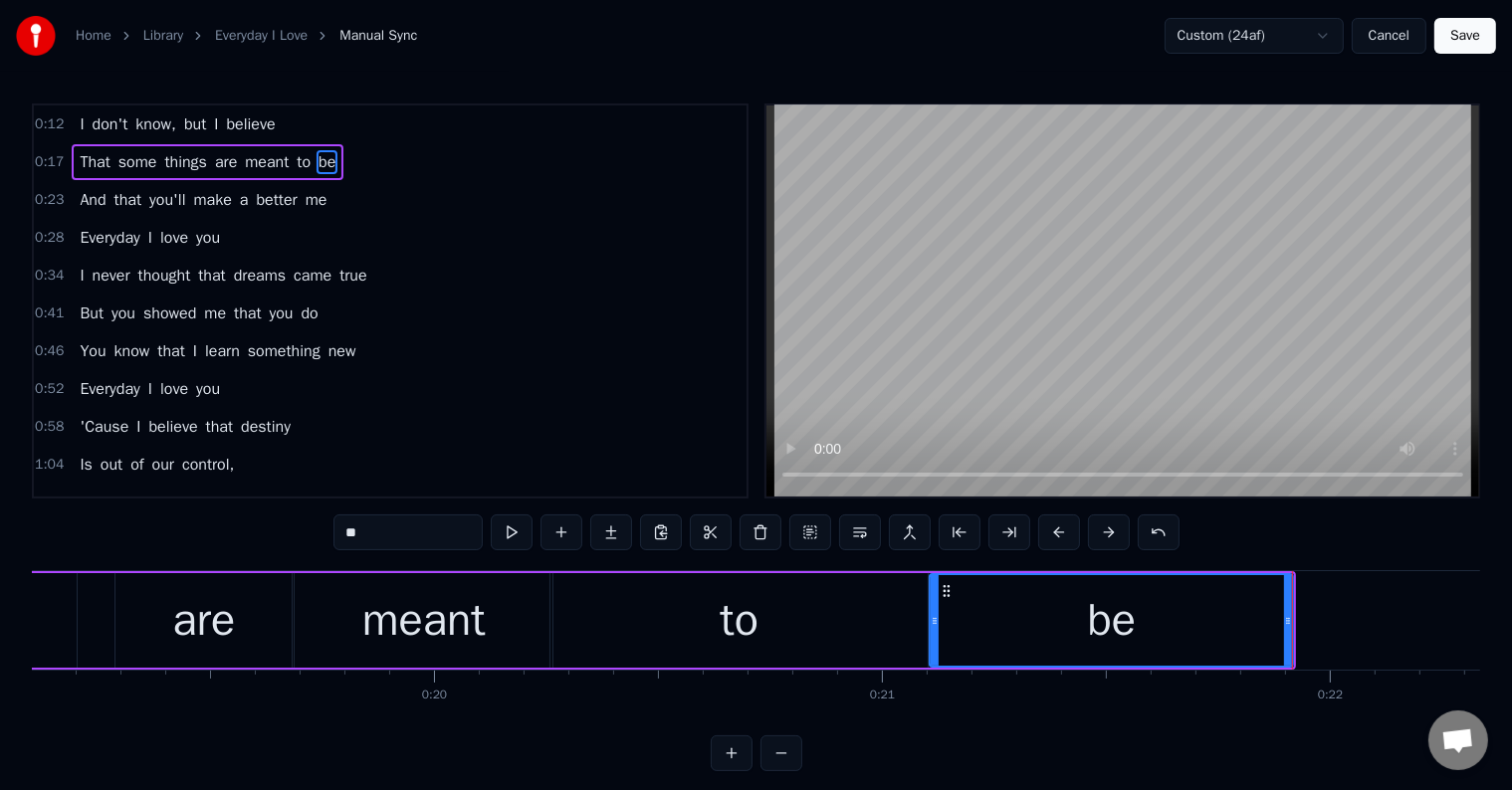 drag, startPoint x: 513, startPoint y: 541, endPoint x: 518, endPoint y: 527, distance: 14.866069 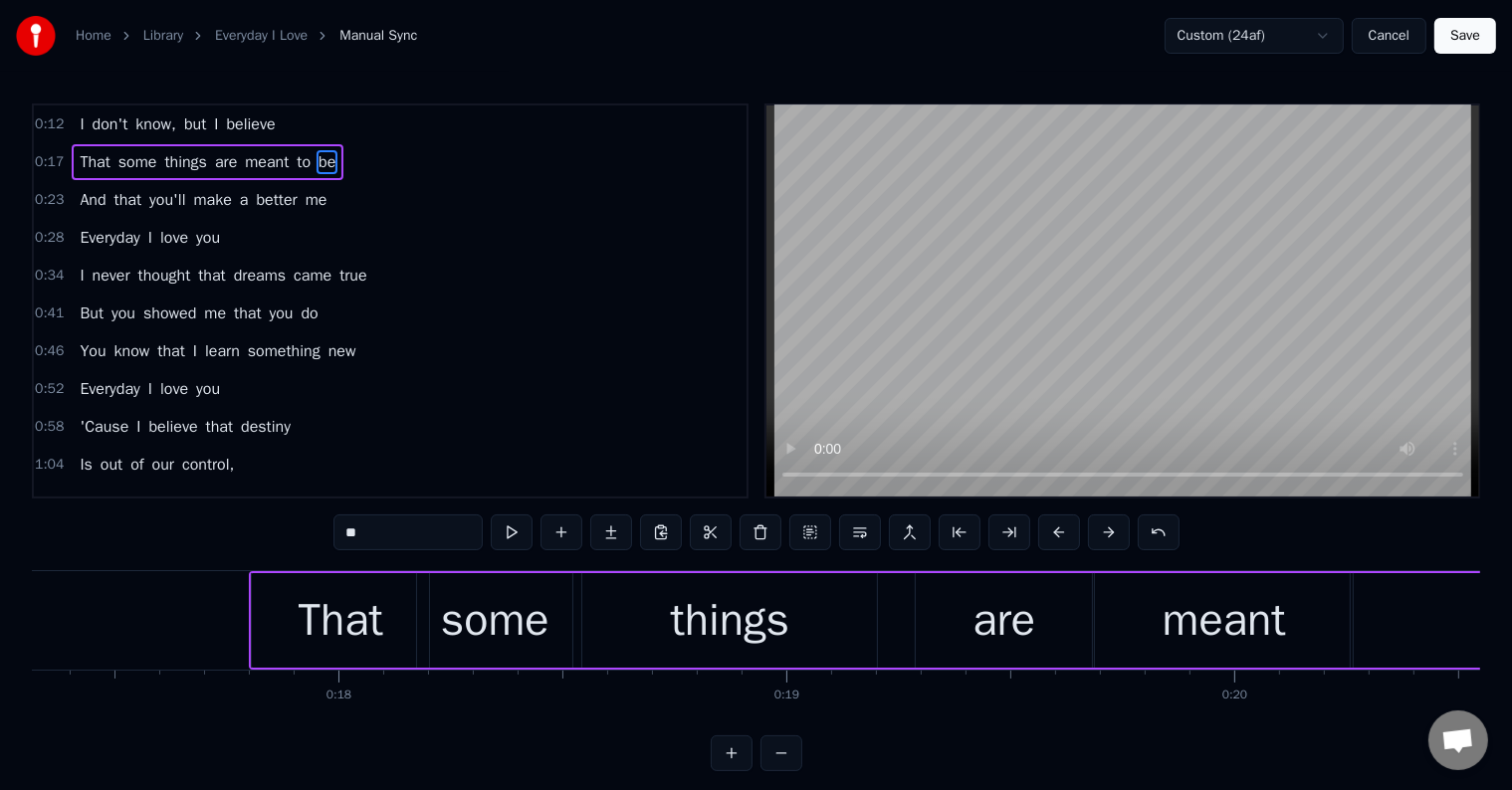 scroll, scrollTop: 0, scrollLeft: 7705, axis: horizontal 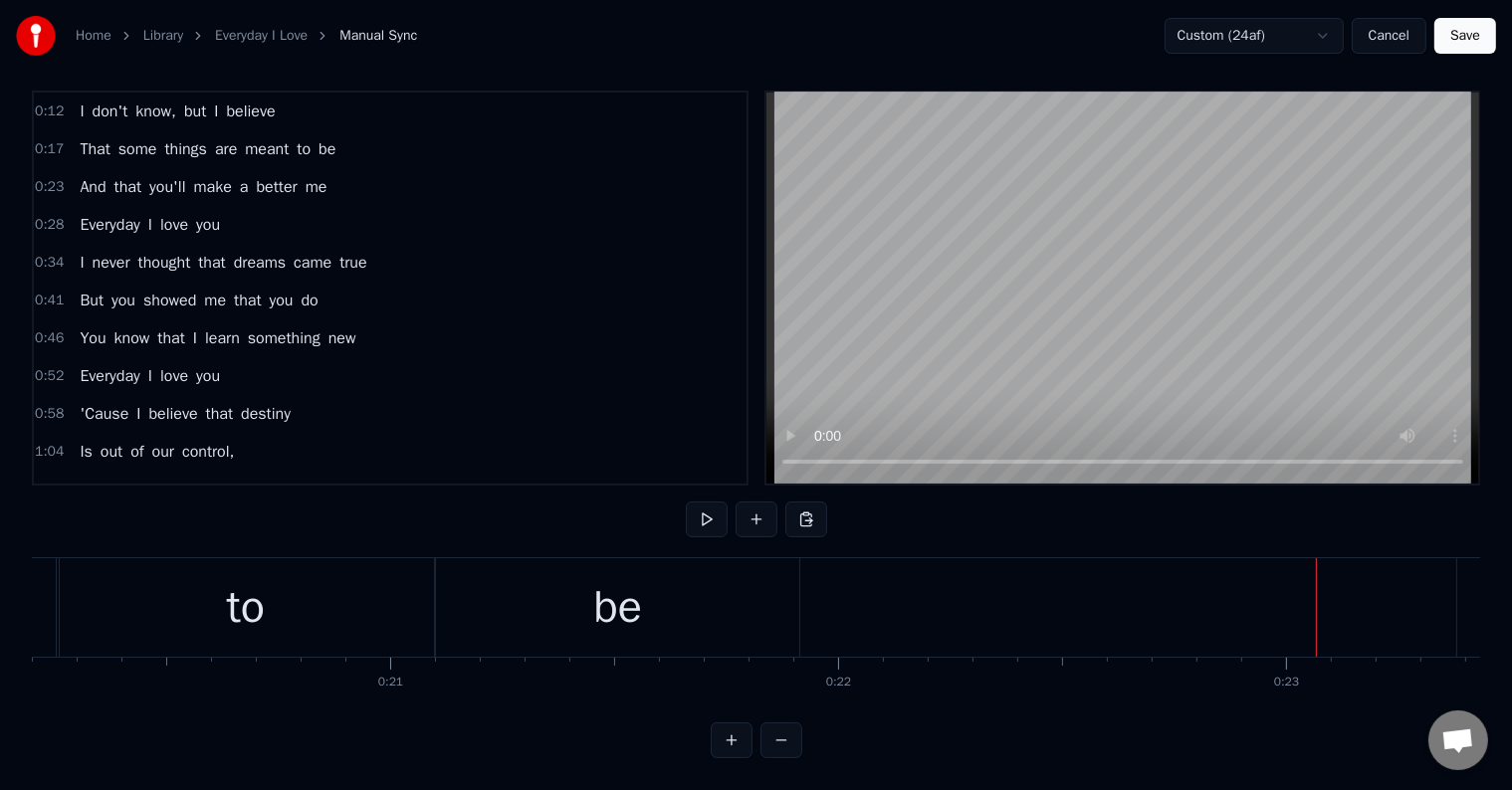 click on "And that you'll make a better me" at bounding box center (203, 187) 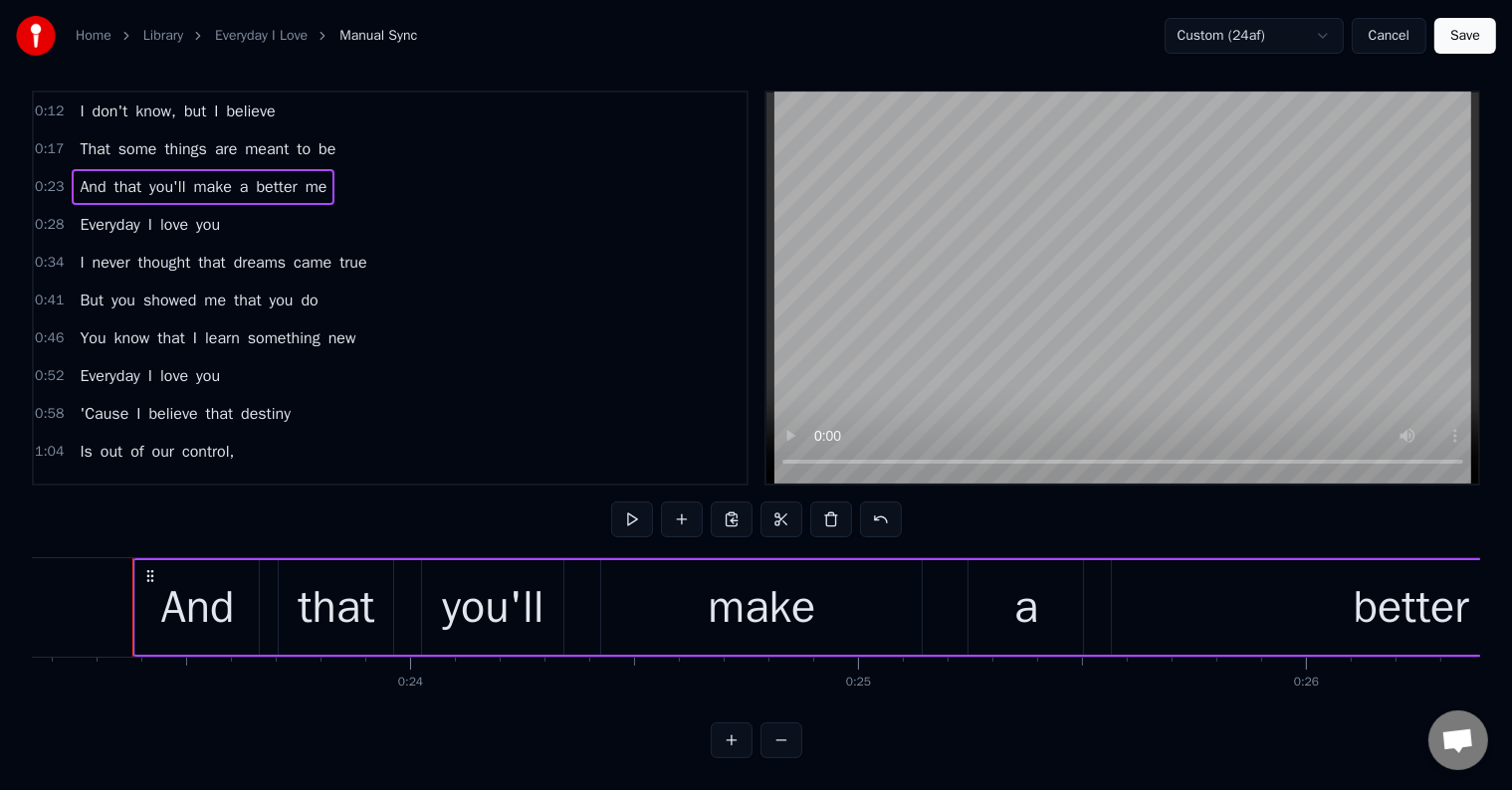 scroll, scrollTop: 0, scrollLeft: 10372, axis: horizontal 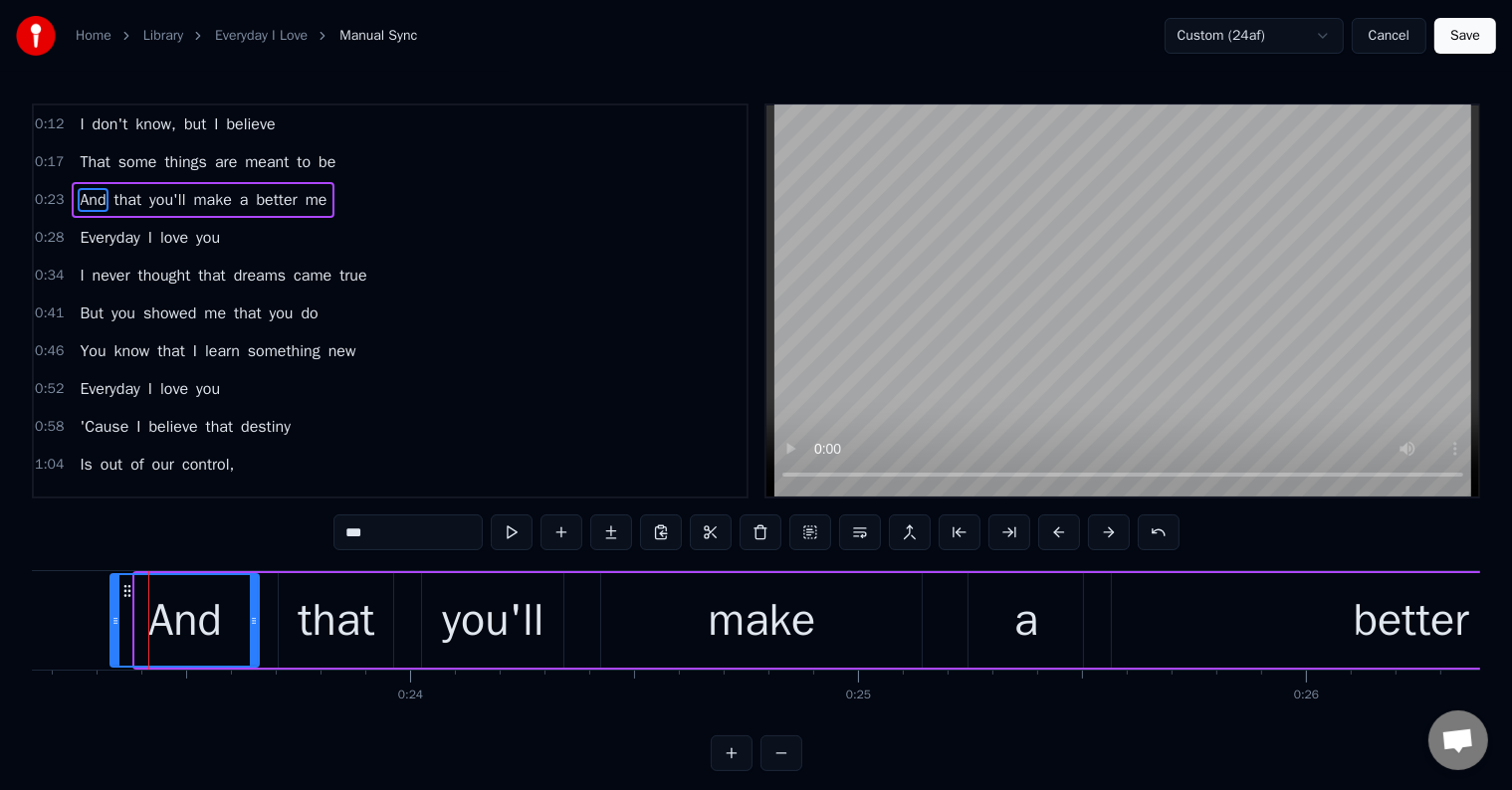 drag, startPoint x: 137, startPoint y: 621, endPoint x: 112, endPoint y: 634, distance: 28.178006 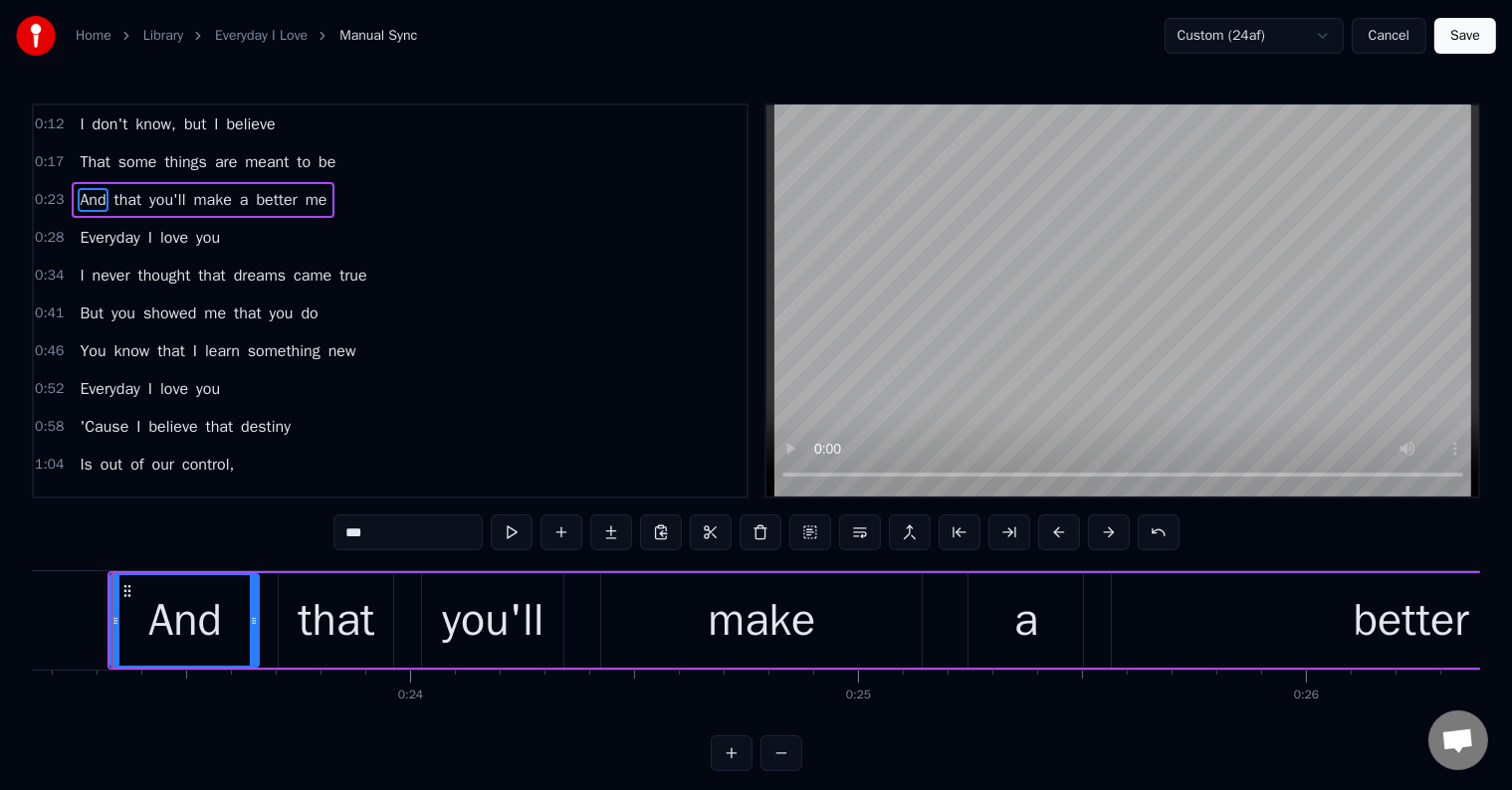 scroll, scrollTop: 0, scrollLeft: 10352, axis: horizontal 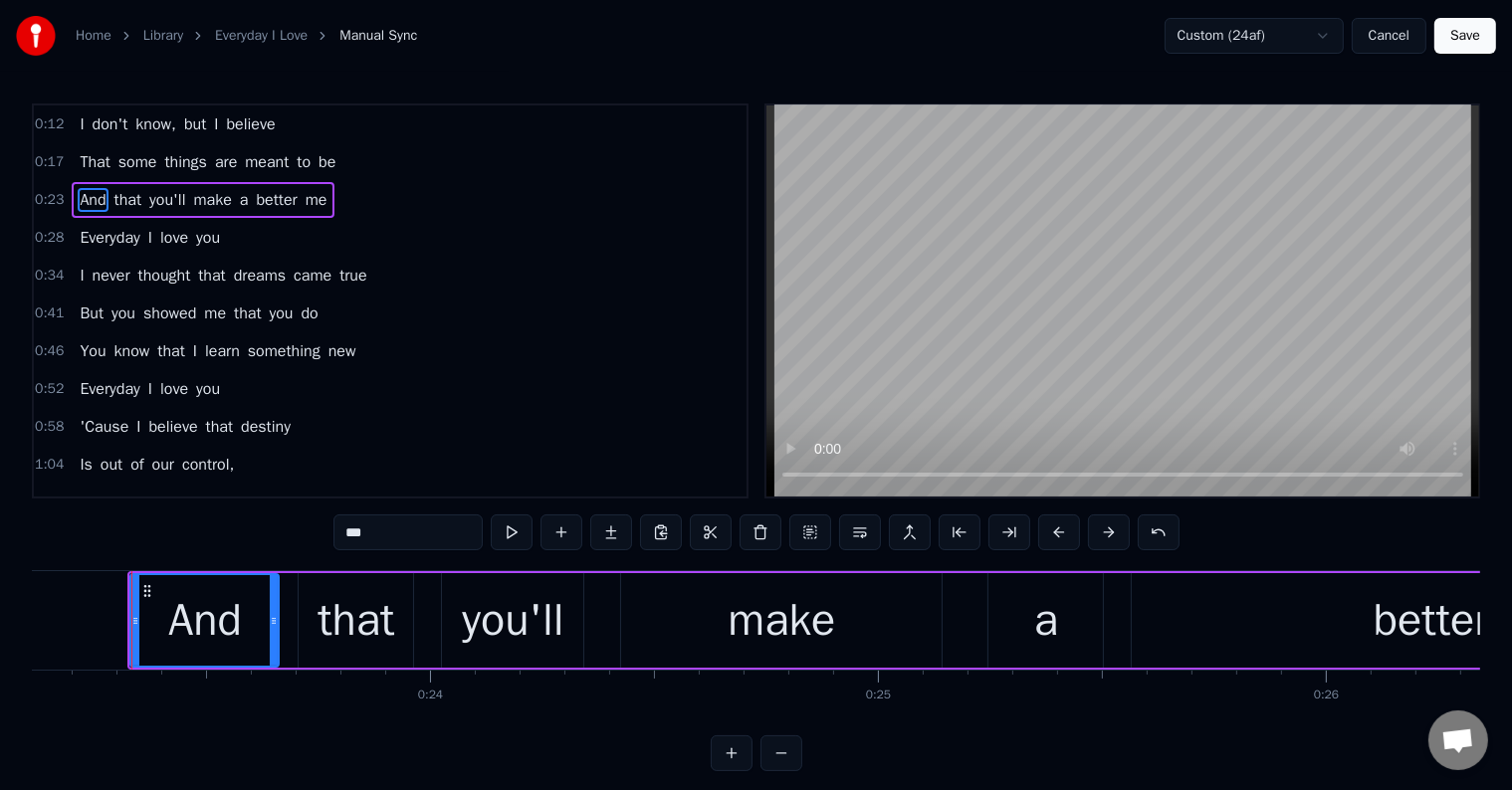 click on "that" at bounding box center (355, 620) 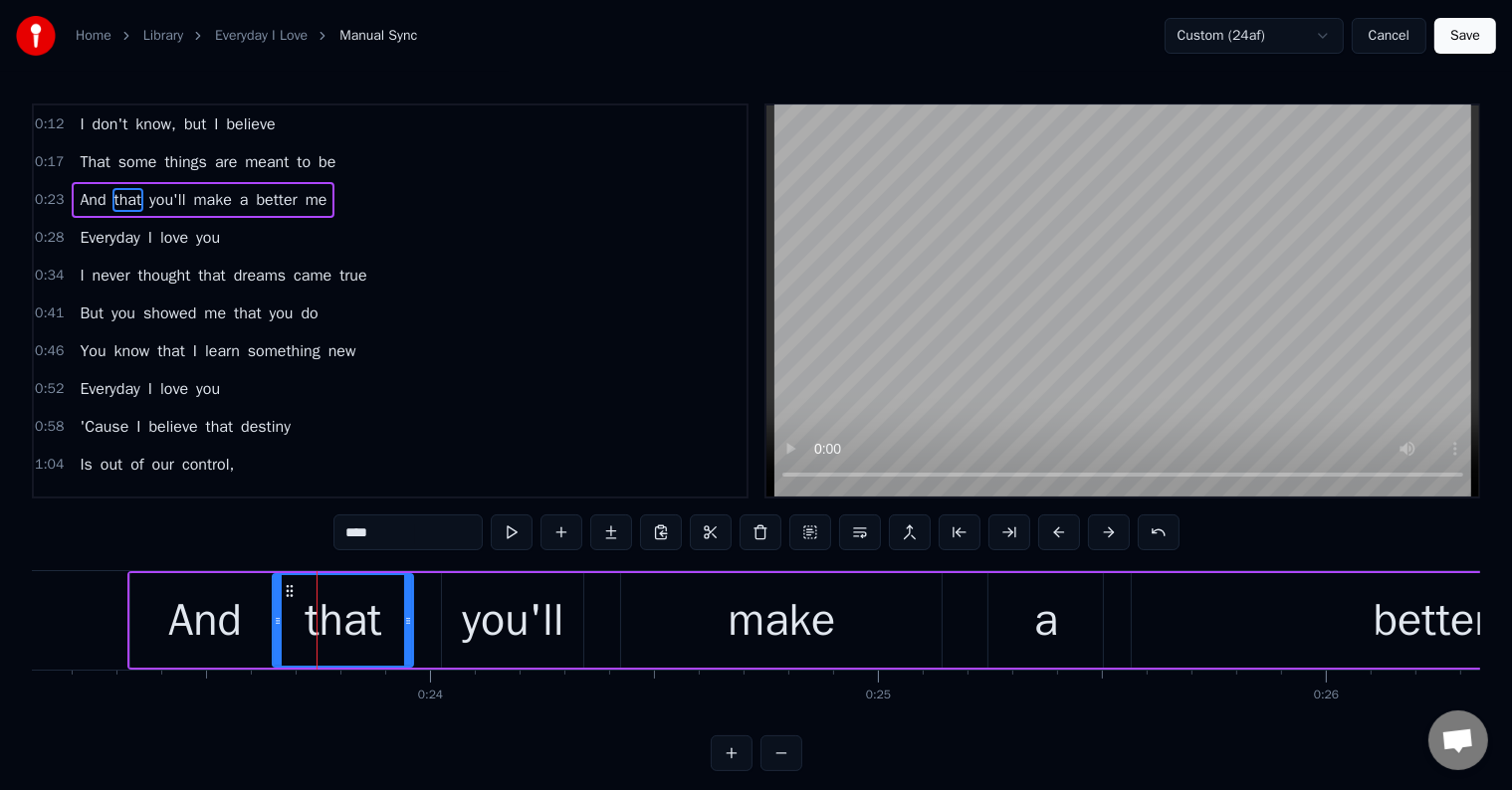 drag, startPoint x: 302, startPoint y: 649, endPoint x: 326, endPoint y: 662, distance: 27.294688 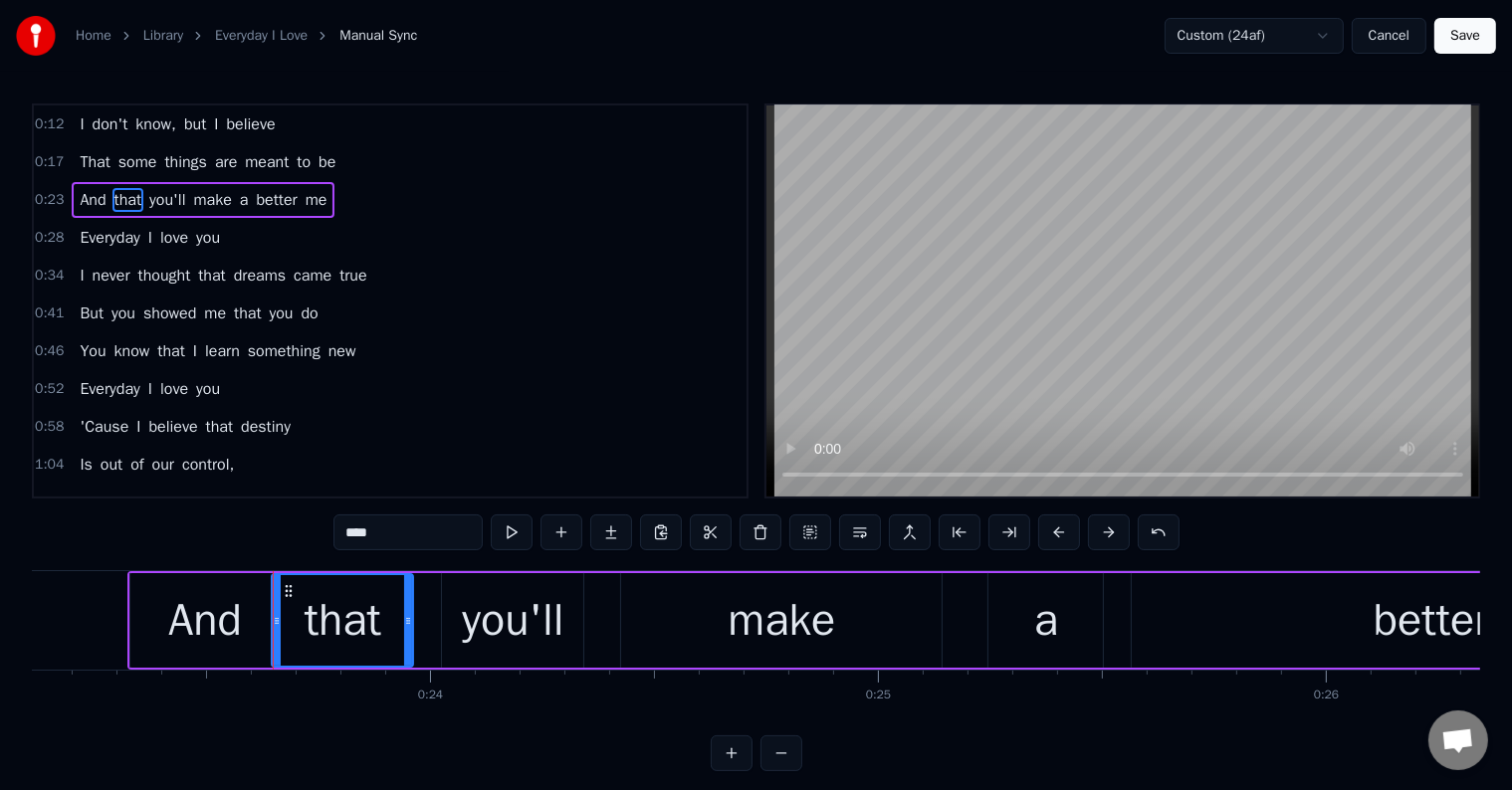 click on "you'll" at bounding box center [513, 620] 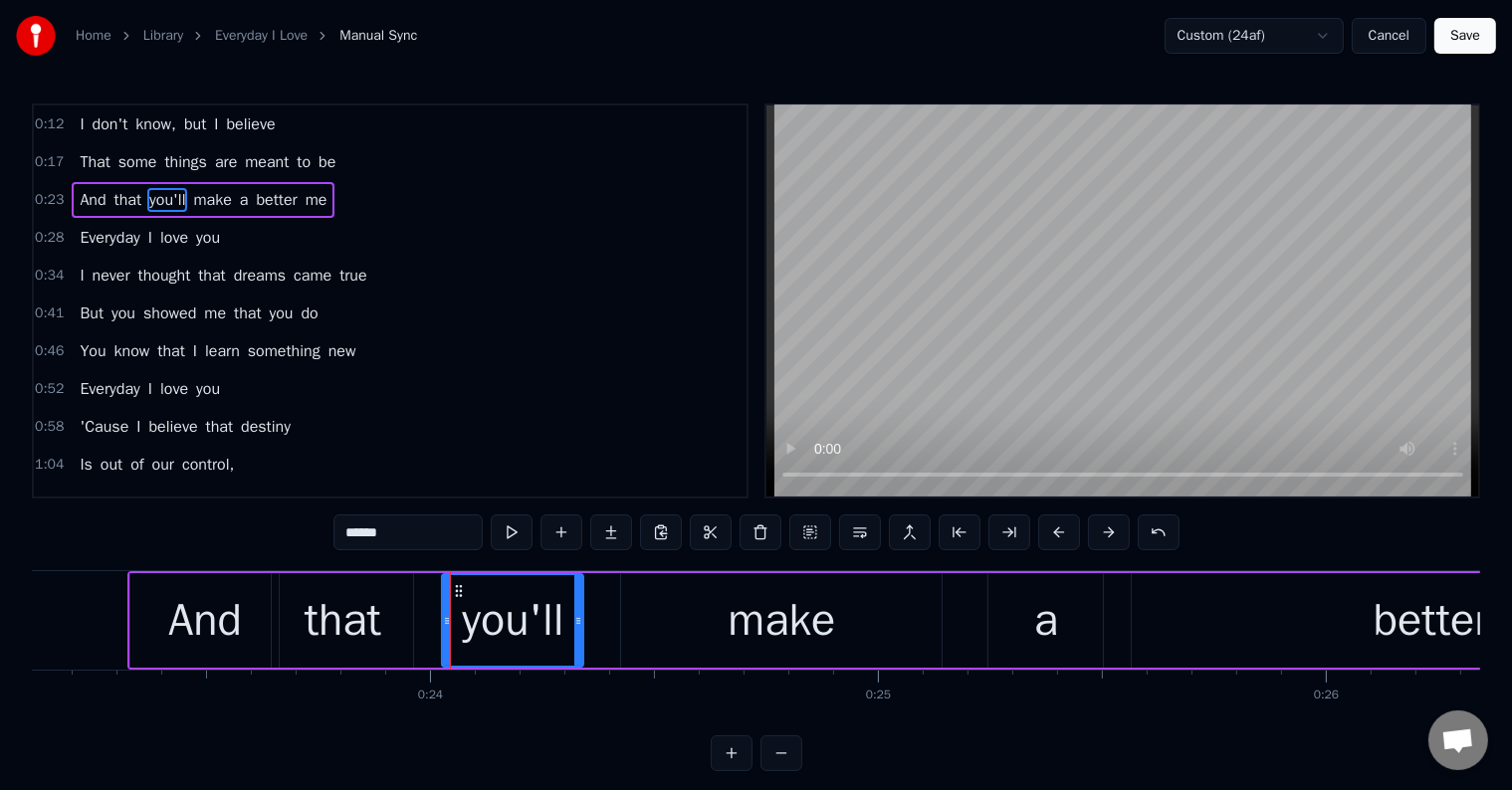 click on "that" at bounding box center (342, 620) 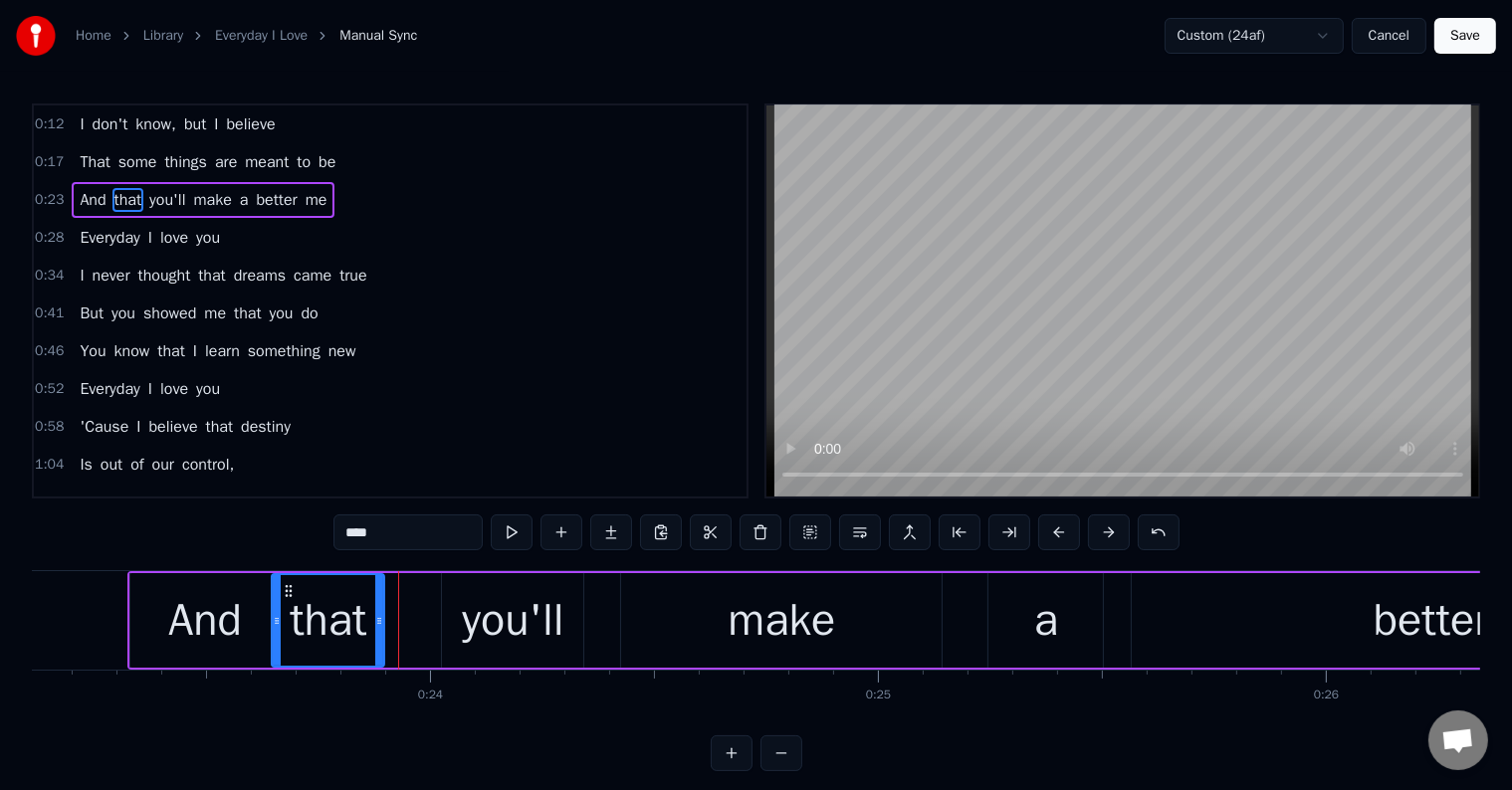 drag, startPoint x: 410, startPoint y: 641, endPoint x: 382, endPoint y: 650, distance: 29.410882 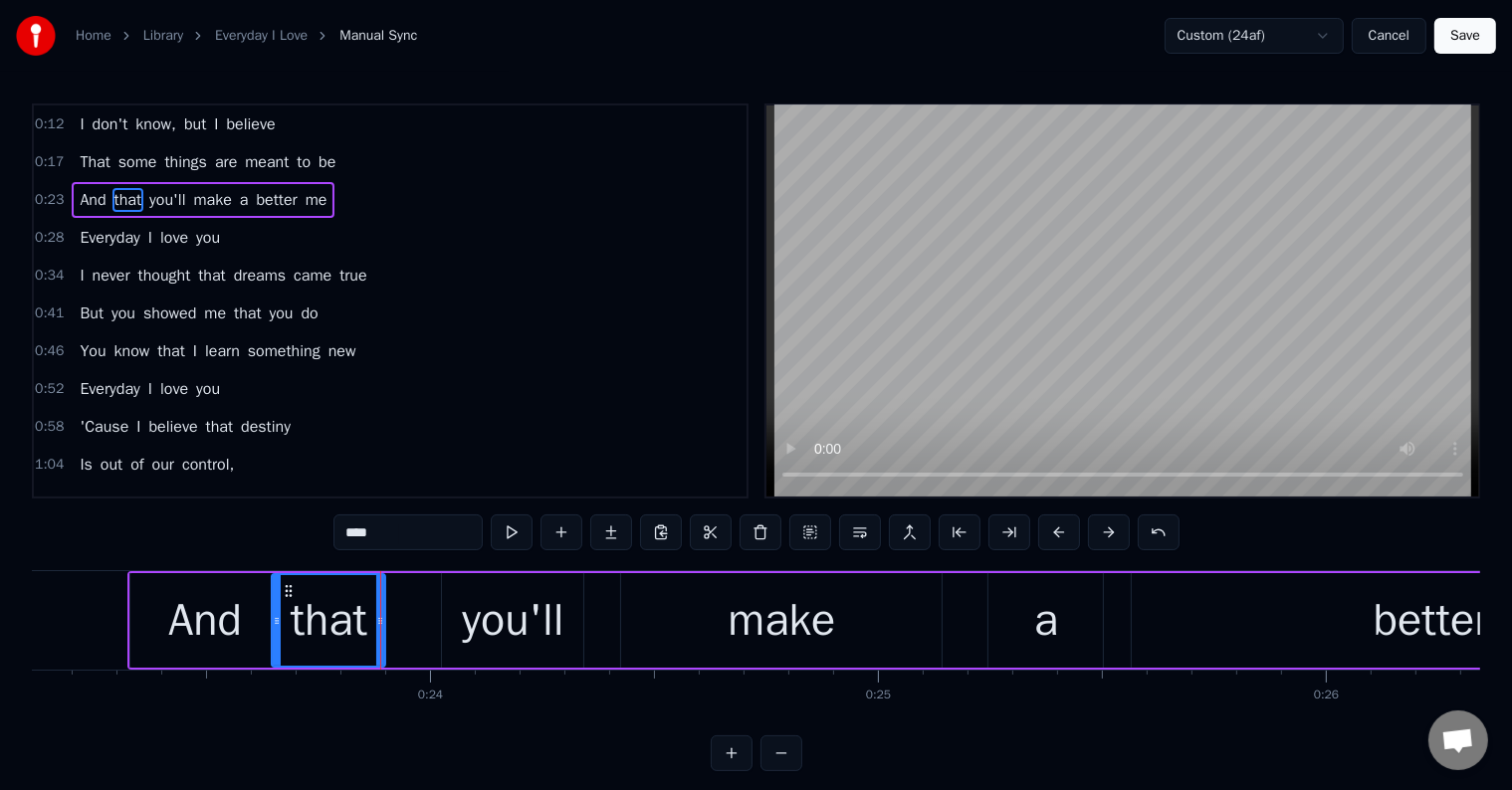 click on "And that you'll make a better me" at bounding box center [1069, 620] 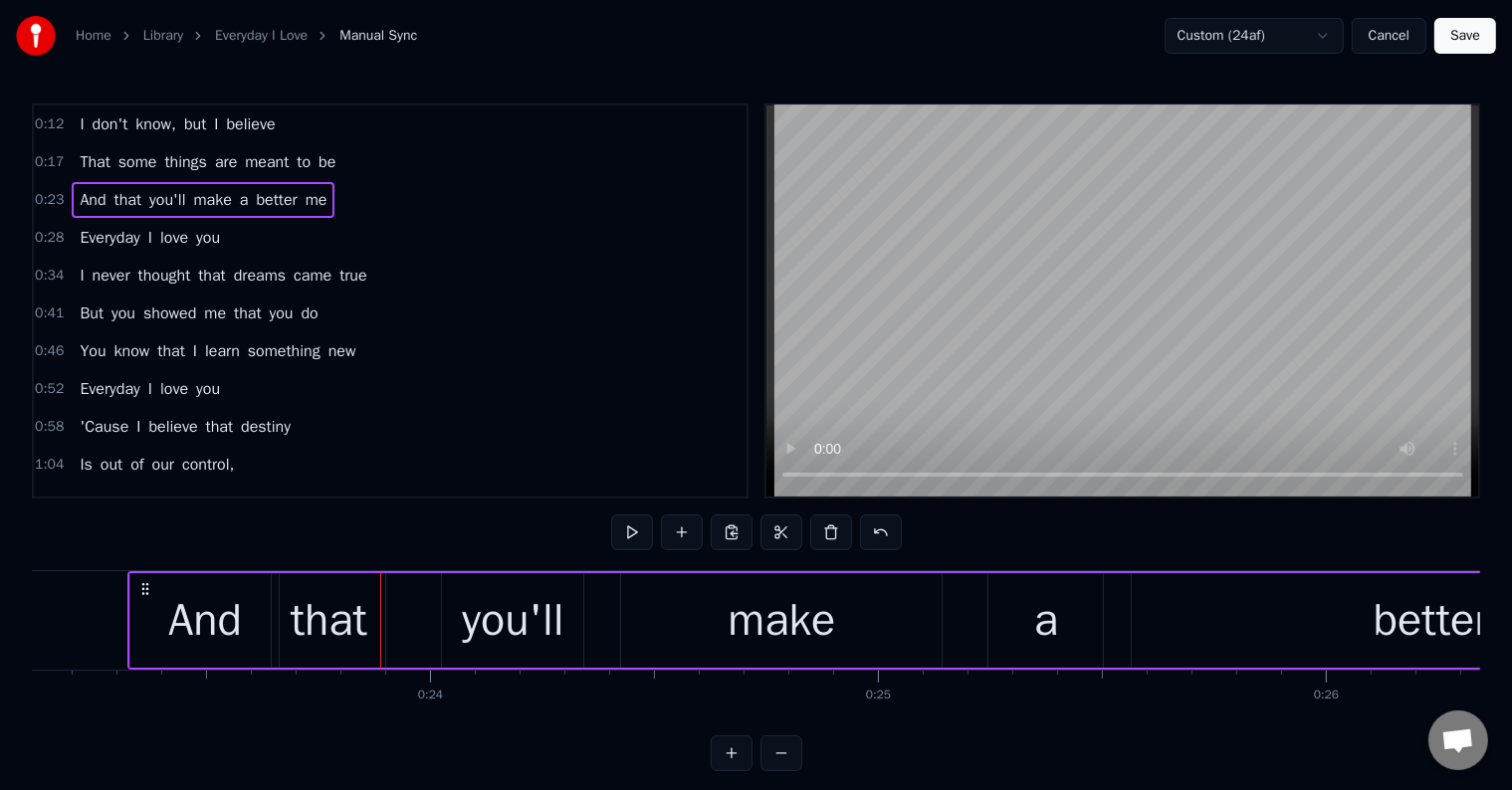 click on "you'll" at bounding box center (513, 620) 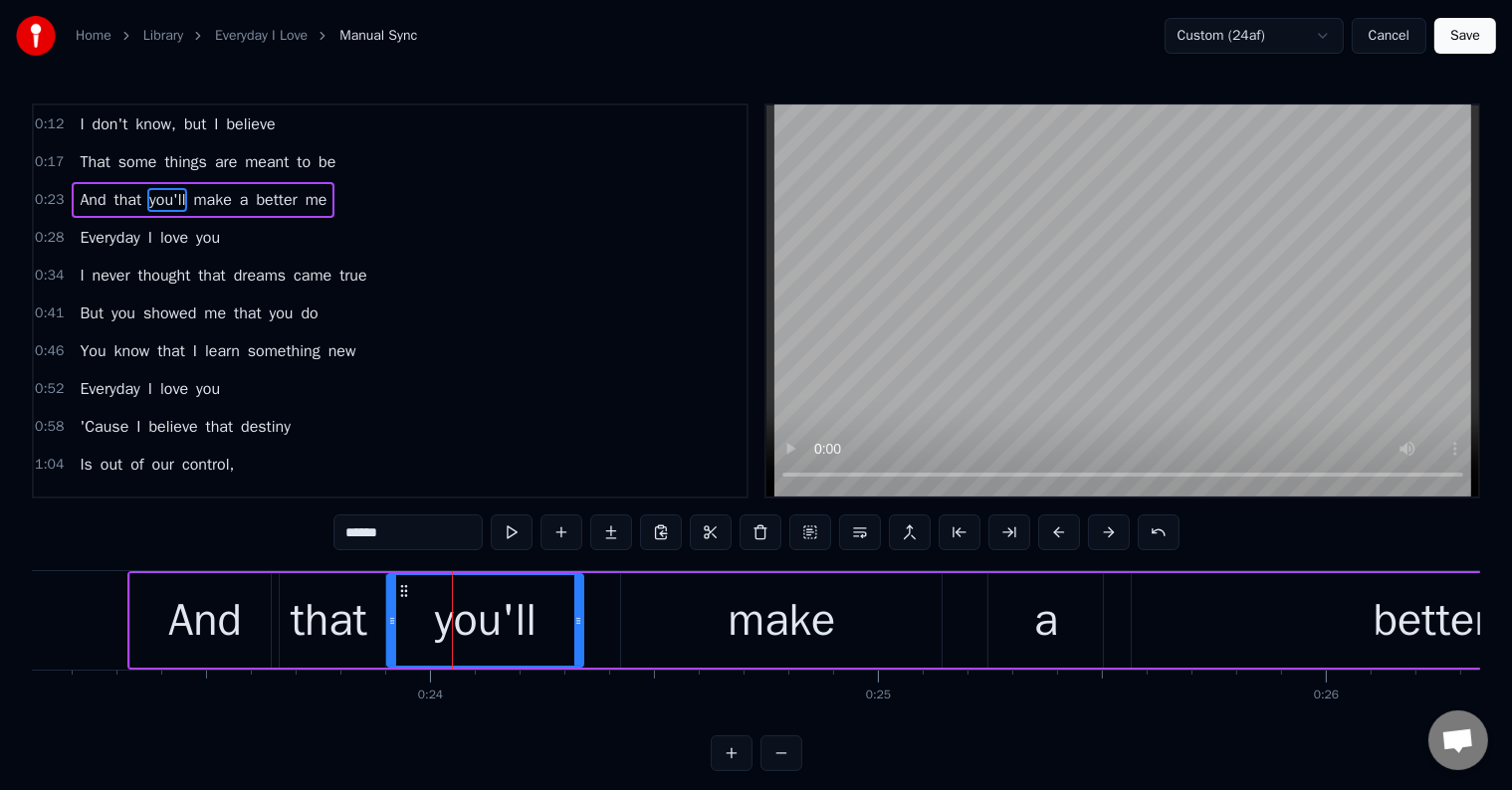 drag, startPoint x: 447, startPoint y: 653, endPoint x: 392, endPoint y: 660, distance: 55.443665 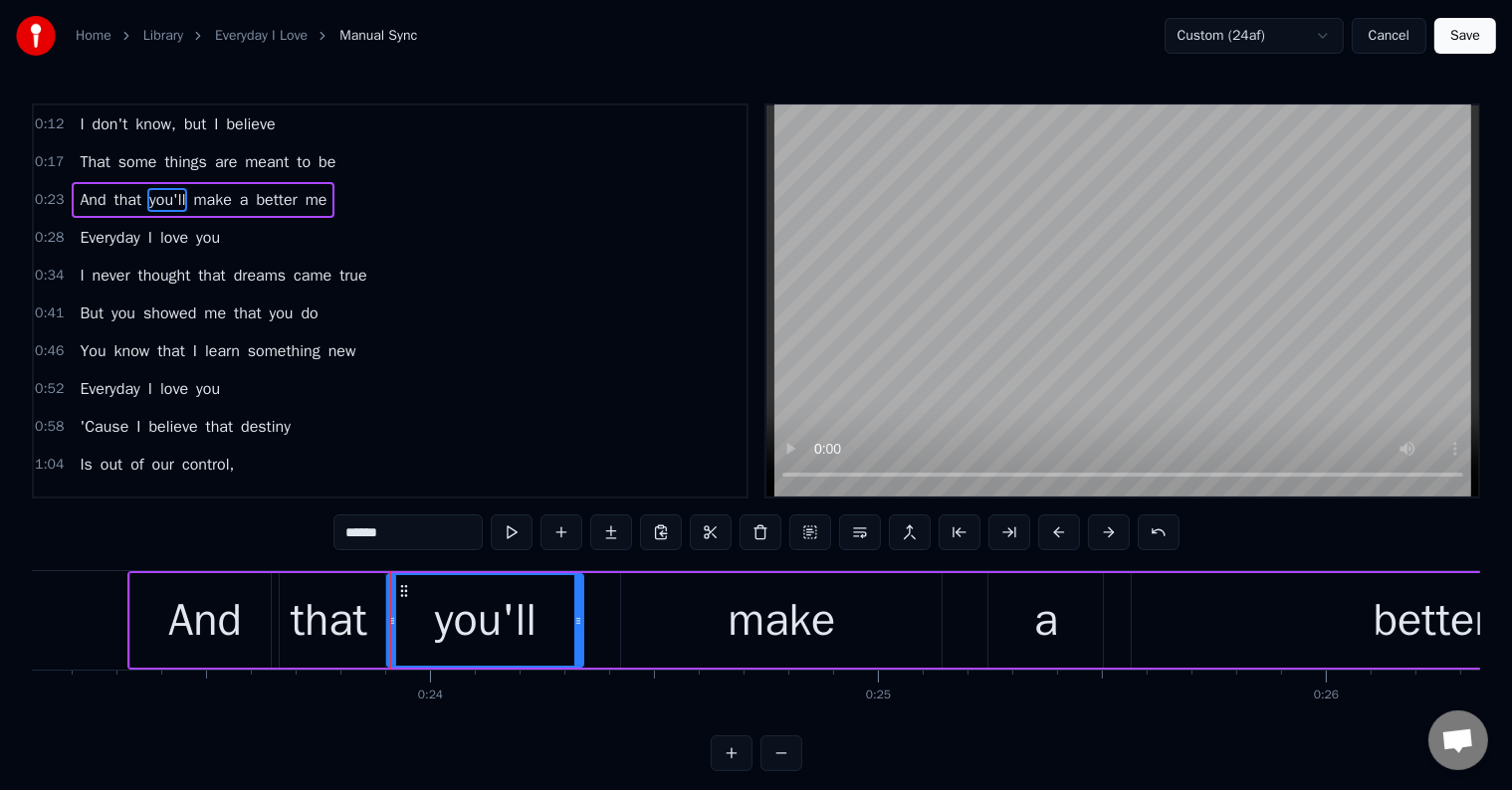 click on "make" at bounding box center [781, 620] 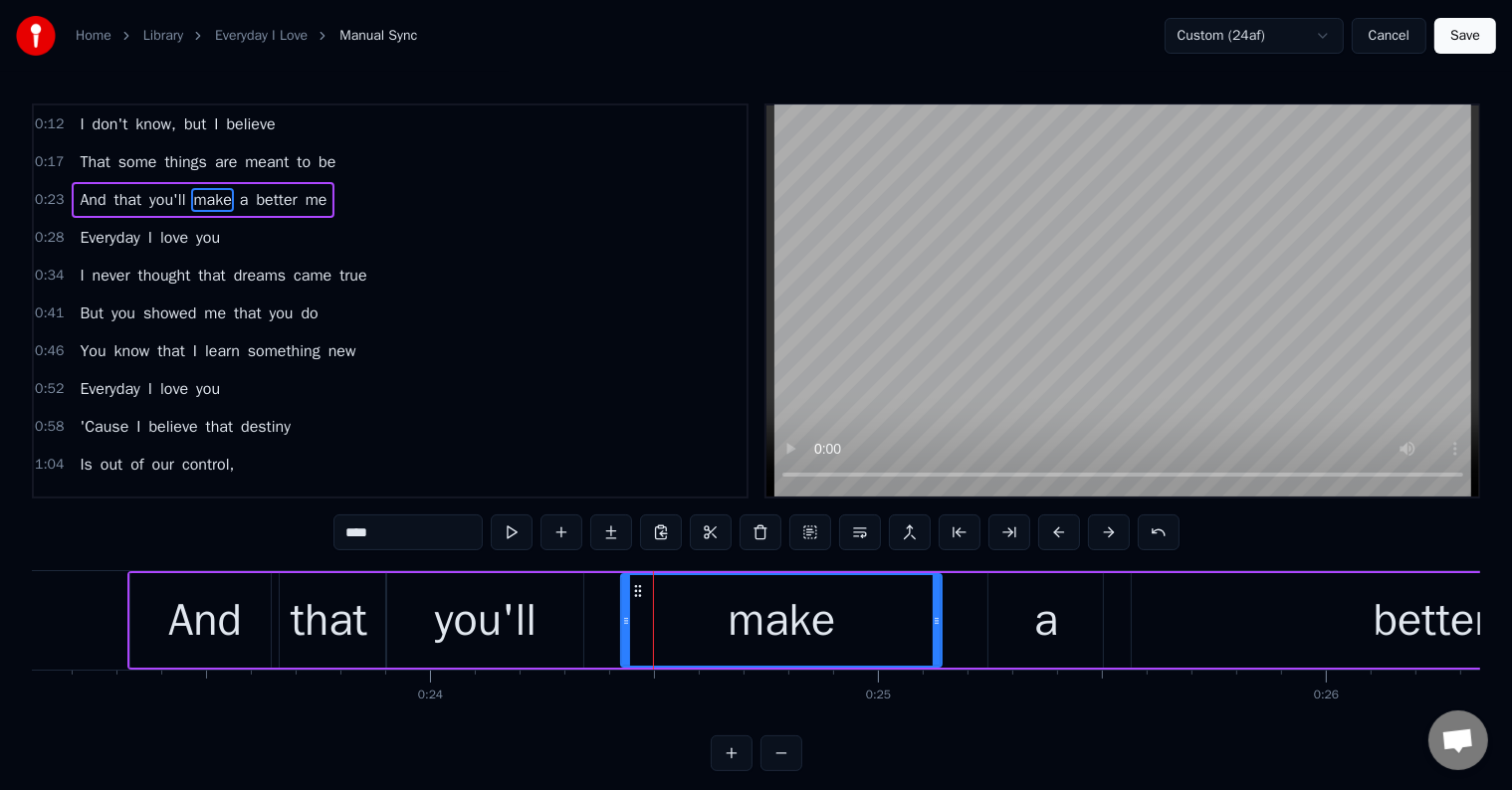 drag, startPoint x: 629, startPoint y: 649, endPoint x: 587, endPoint y: 663, distance: 44.27189 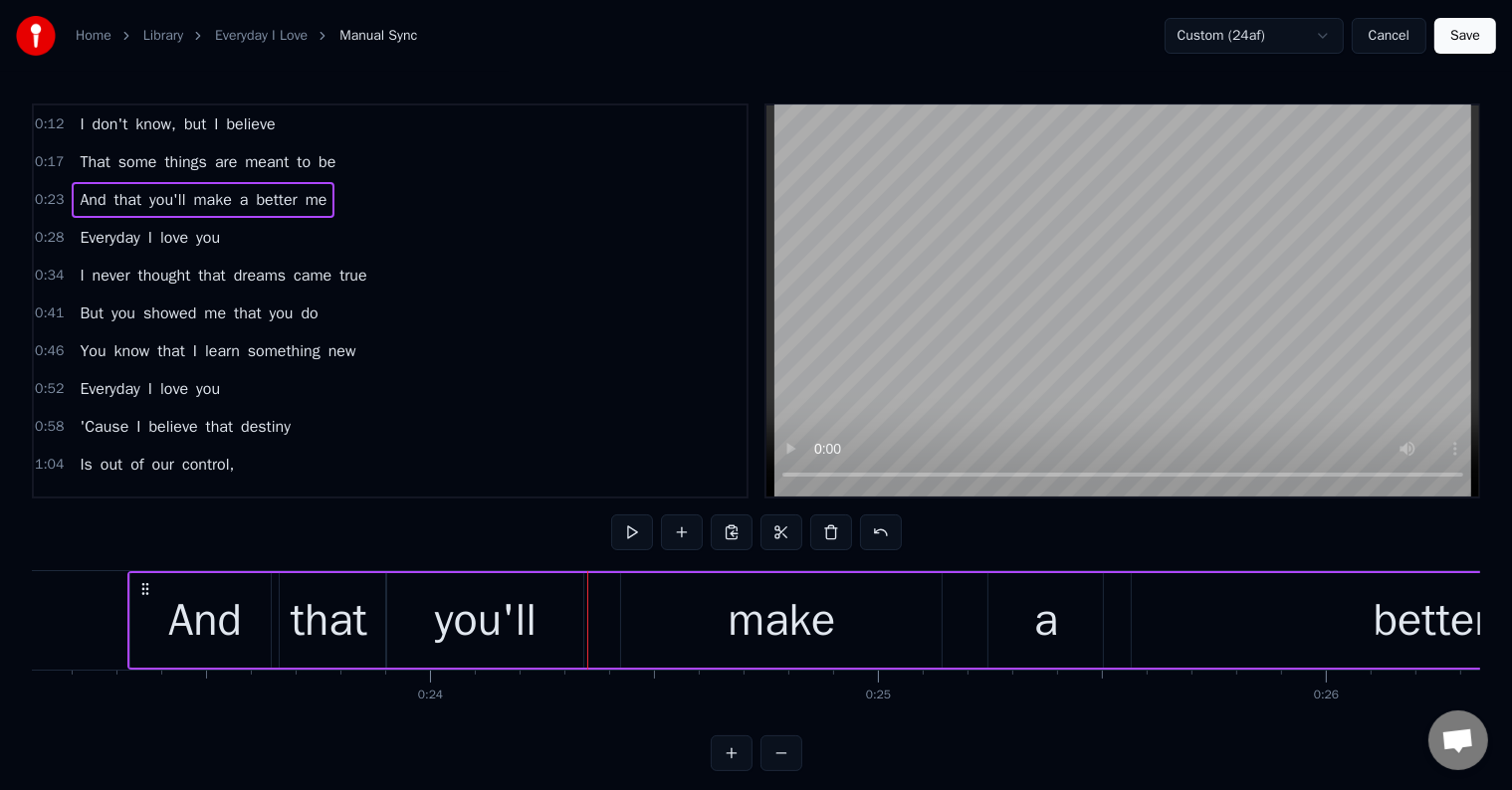 click on "make" at bounding box center [781, 620] 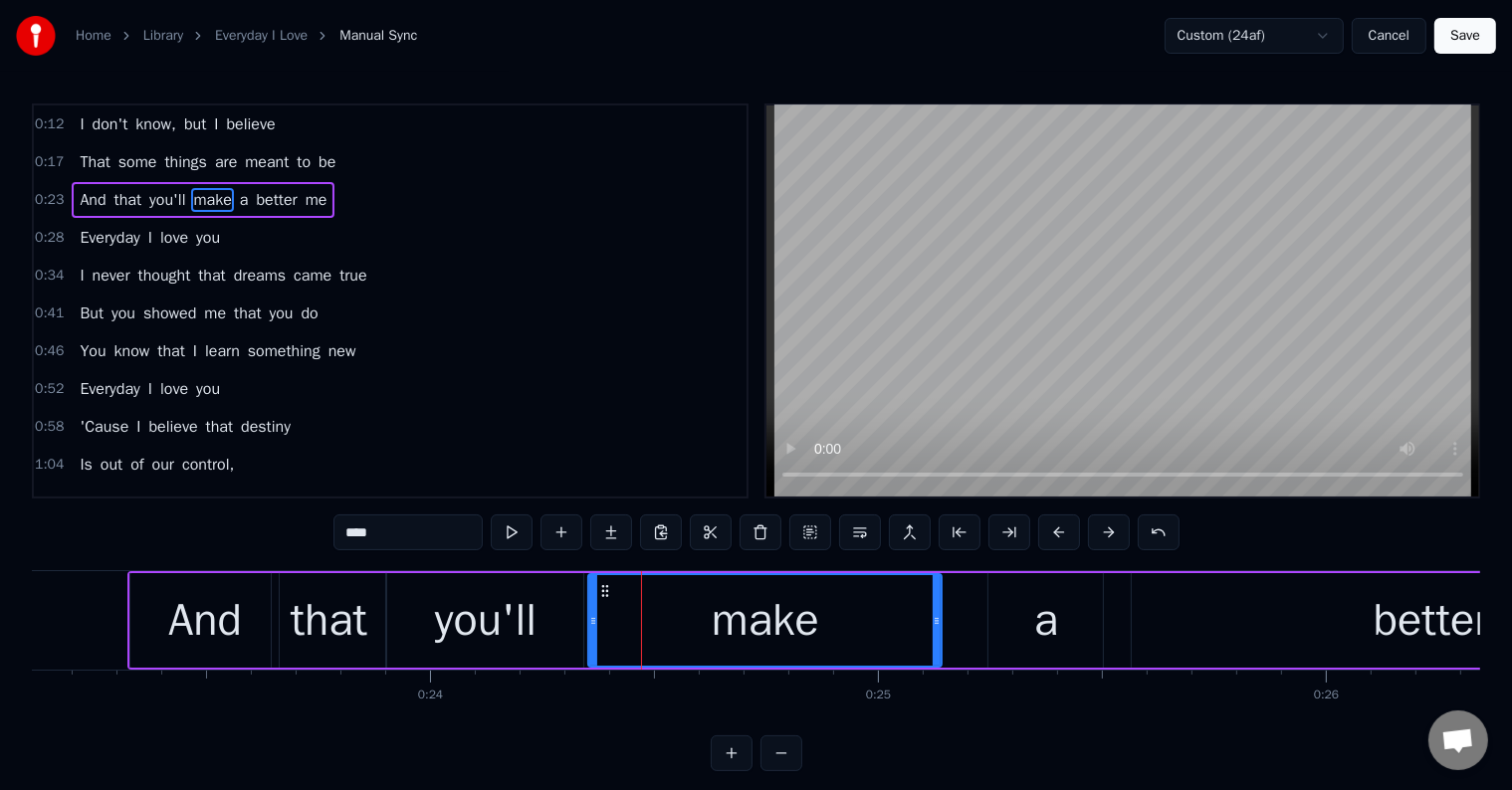 drag, startPoint x: 624, startPoint y: 645, endPoint x: 591, endPoint y: 646, distance: 33.01515 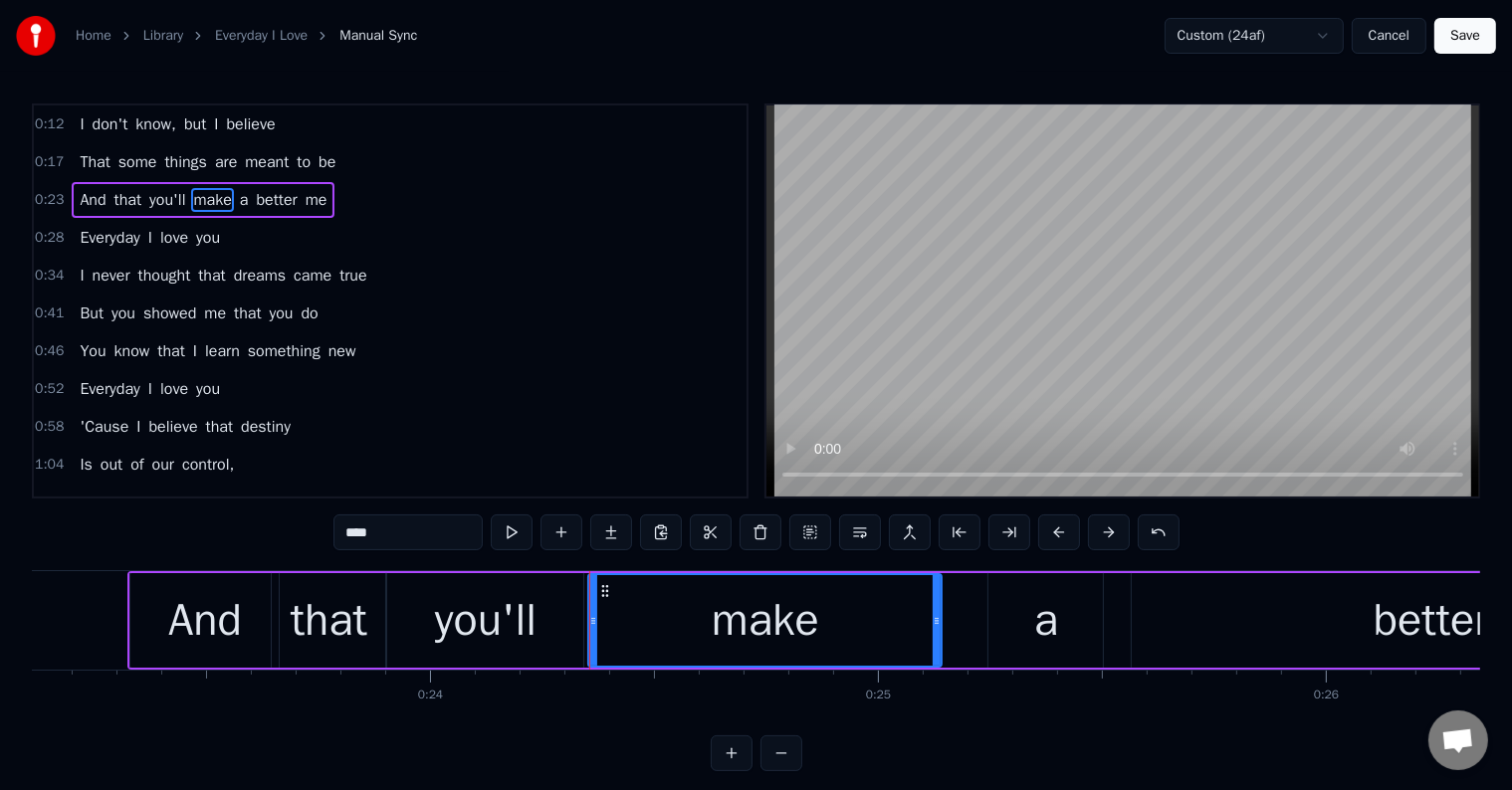 click on "make" at bounding box center (764, 620) 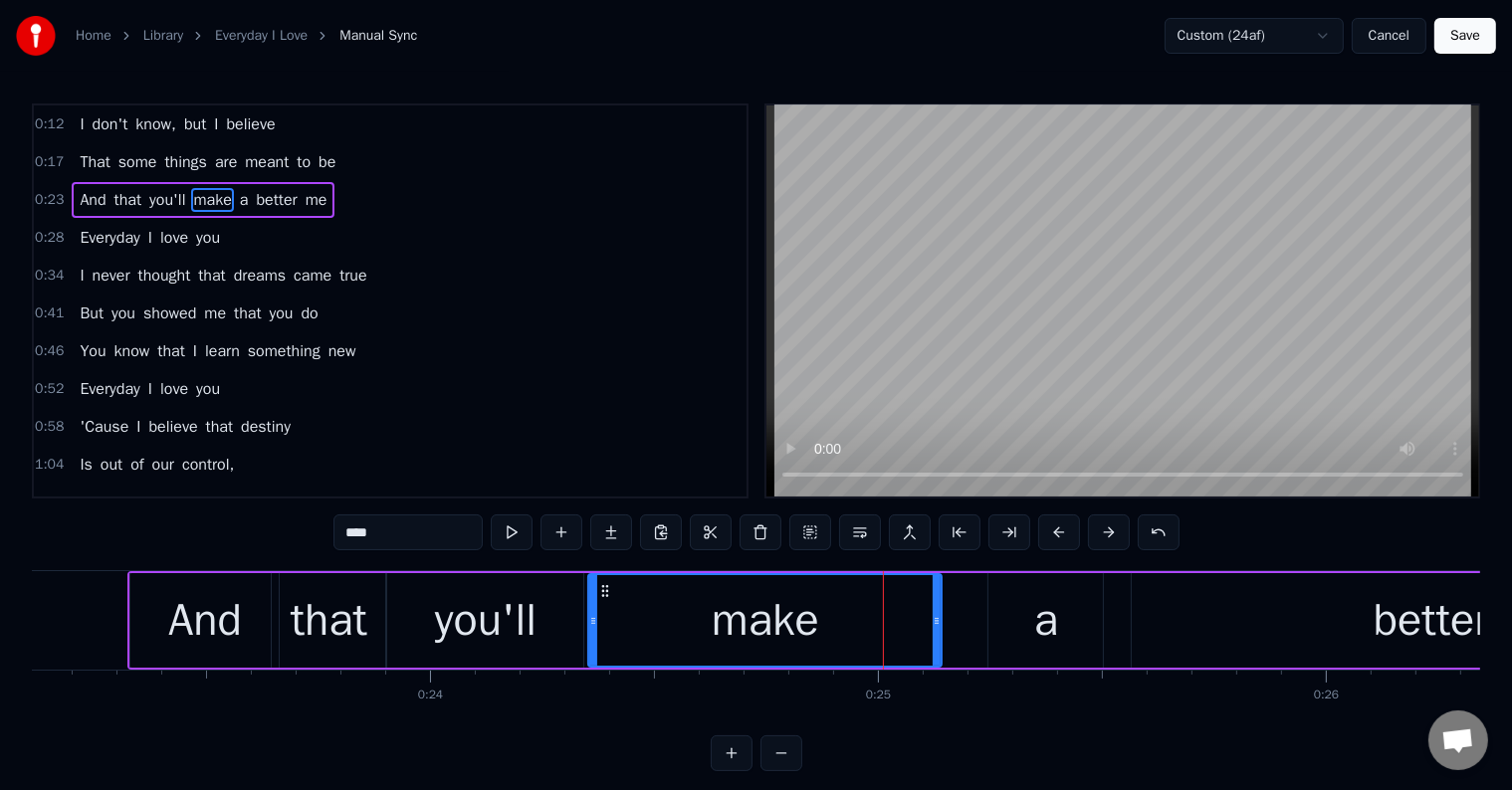 click on "better" at bounding box center [1430, 620] 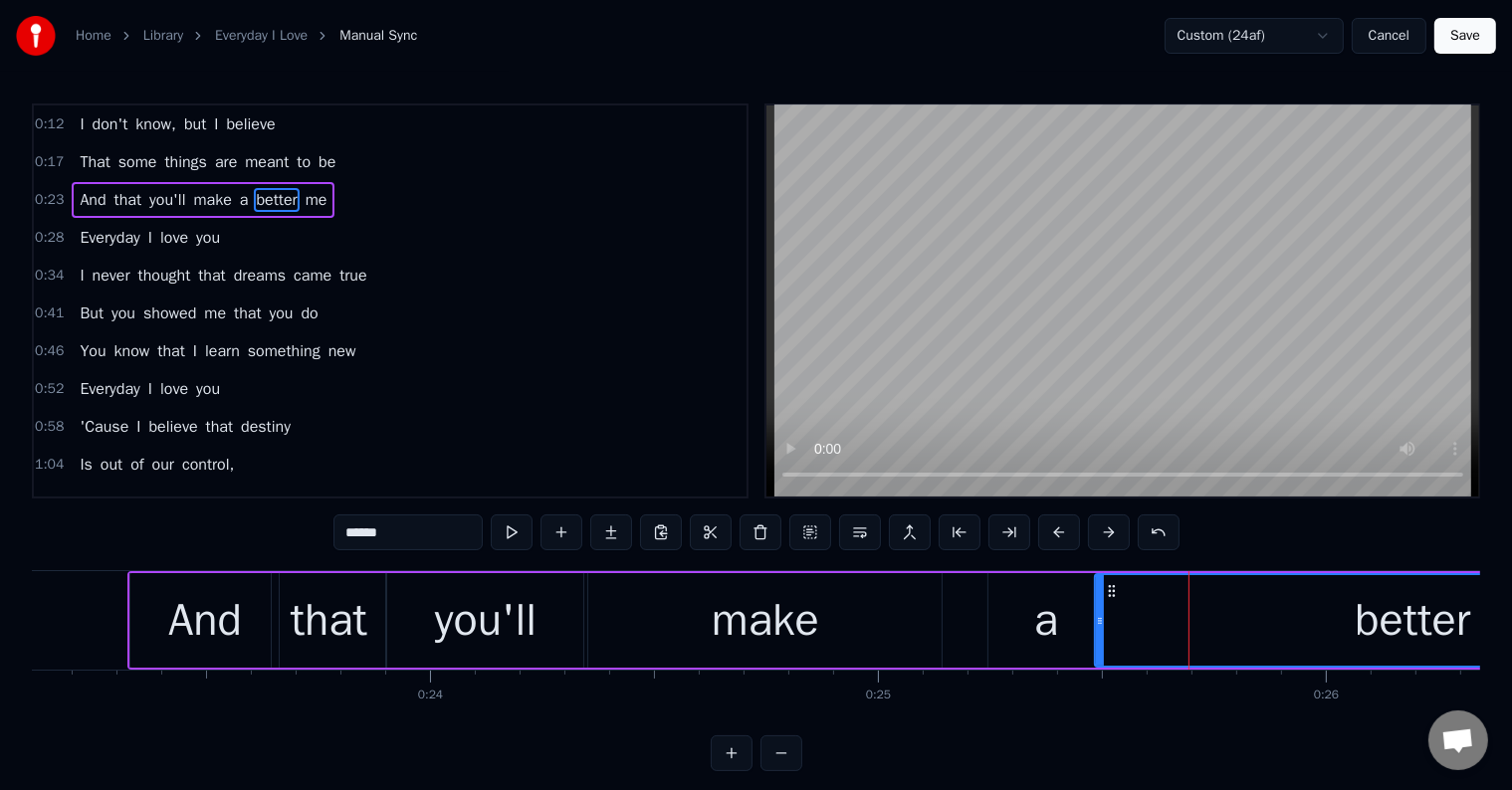 drag, startPoint x: 1136, startPoint y: 644, endPoint x: 1099, endPoint y: 642, distance: 37.054015 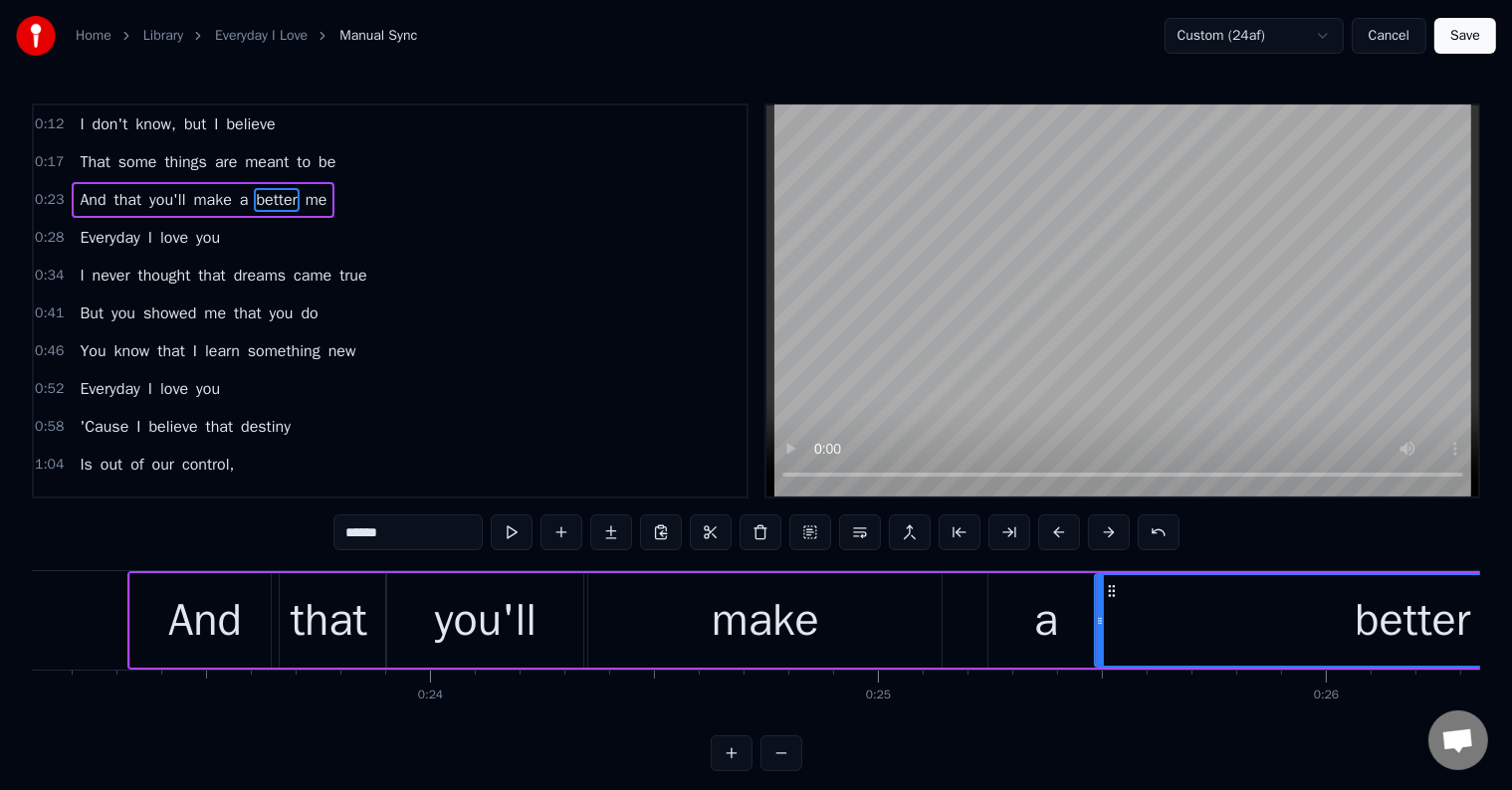 click on "a" at bounding box center (1045, 620) 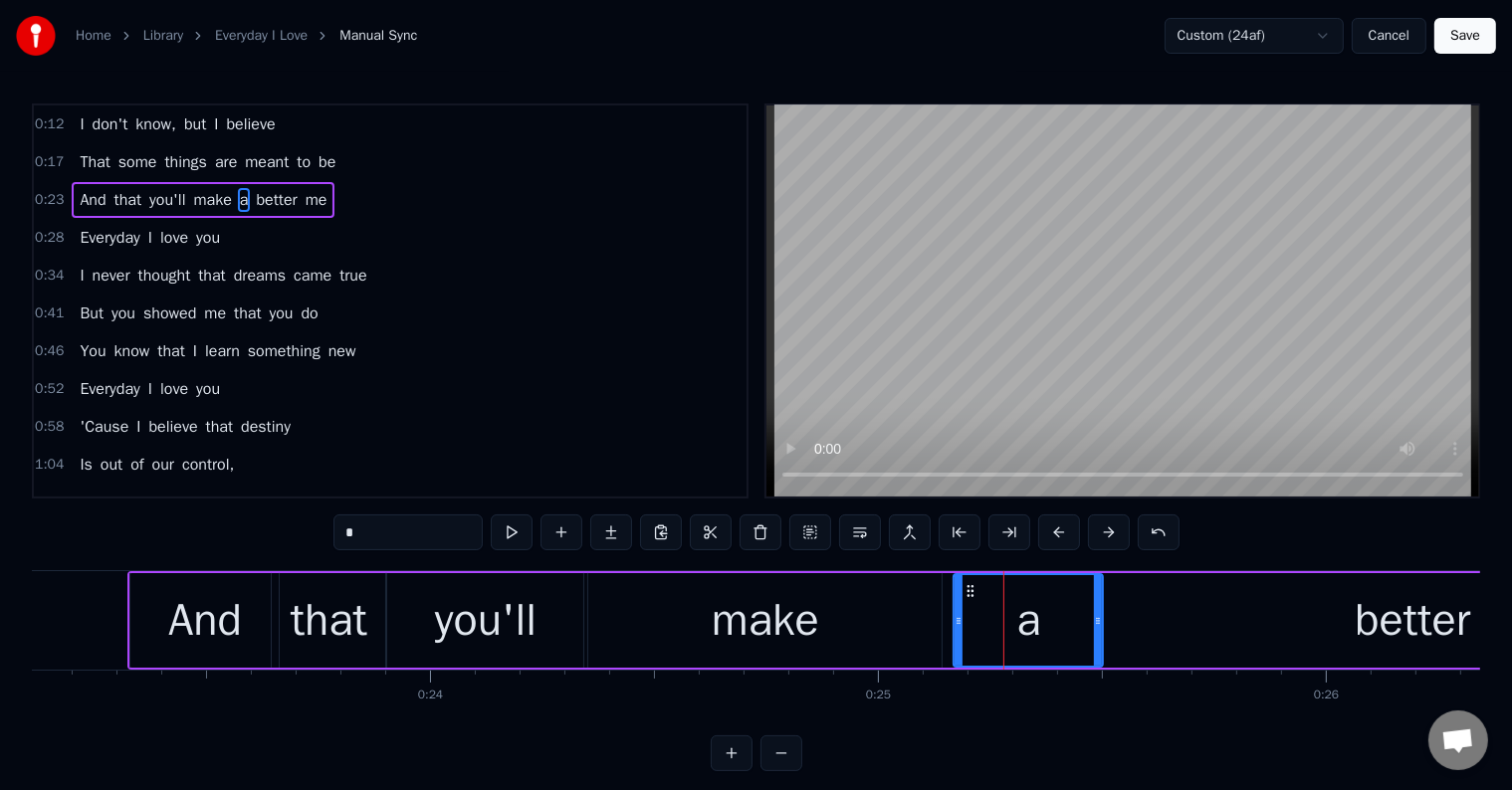 drag, startPoint x: 994, startPoint y: 643, endPoint x: 960, endPoint y: 649, distance: 34.525353 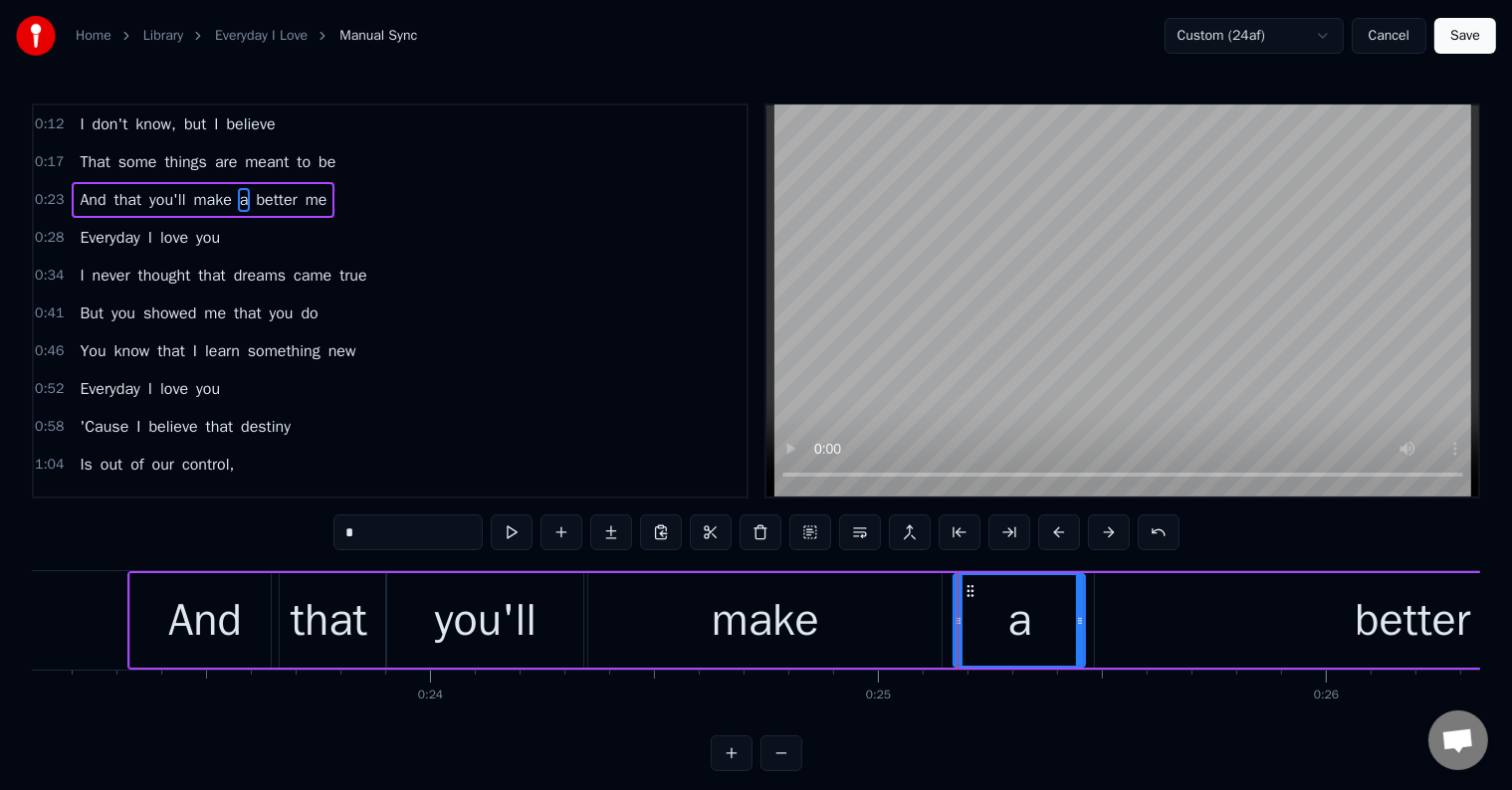 drag, startPoint x: 1097, startPoint y: 631, endPoint x: 1079, endPoint y: 639, distance: 19.697716 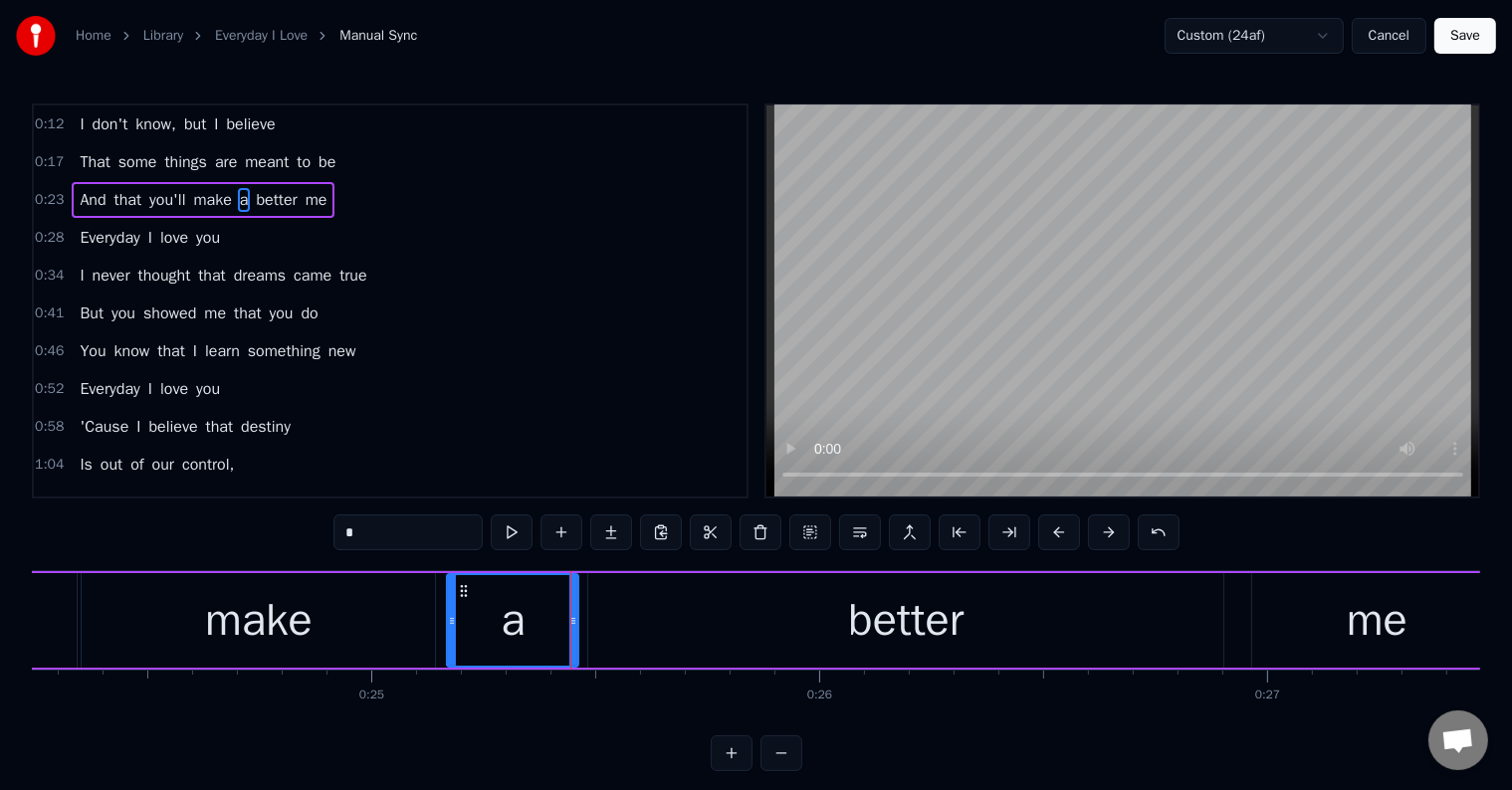 scroll, scrollTop: 0, scrollLeft: 10908, axis: horizontal 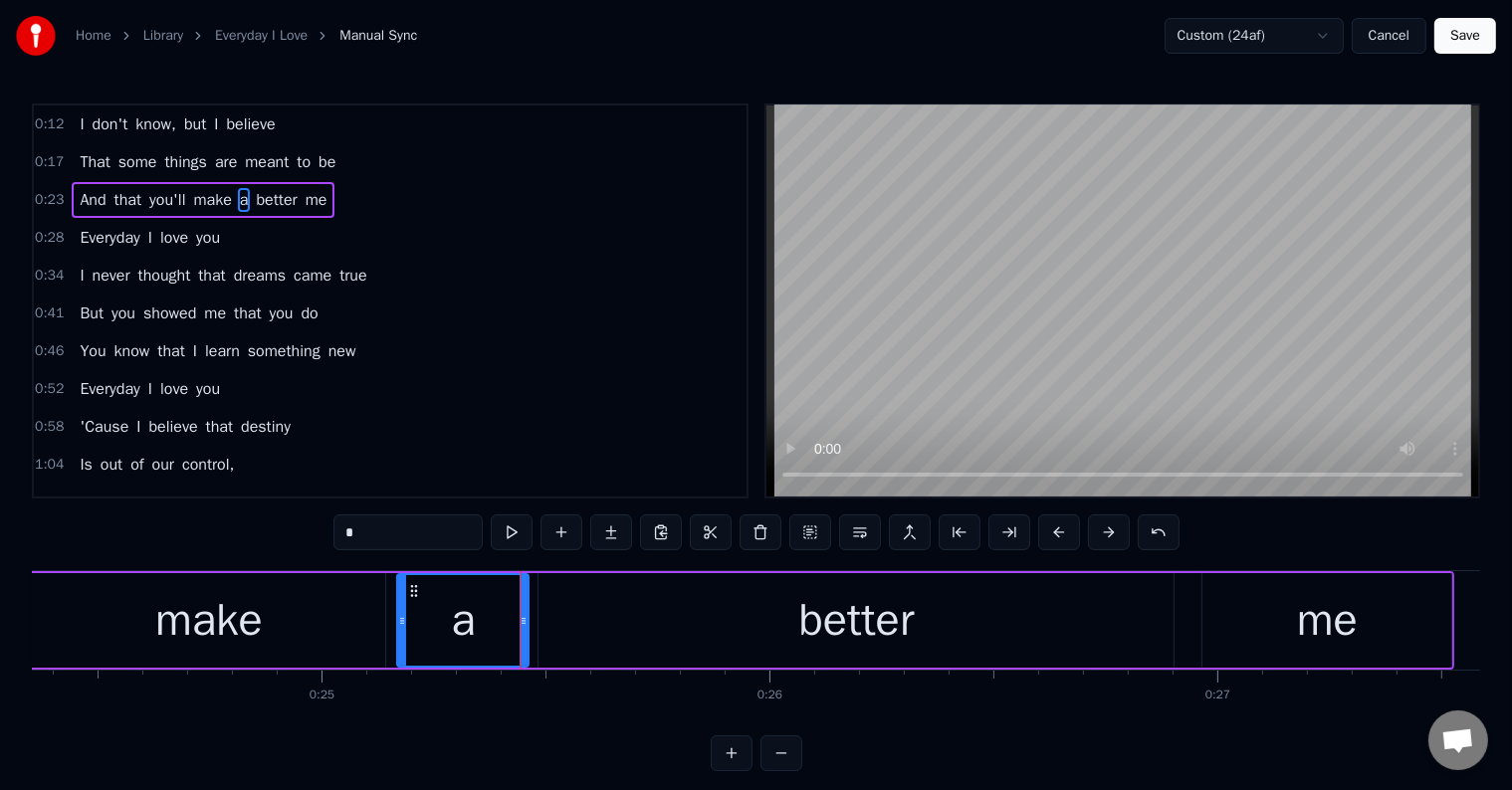click on "better" at bounding box center (856, 620) 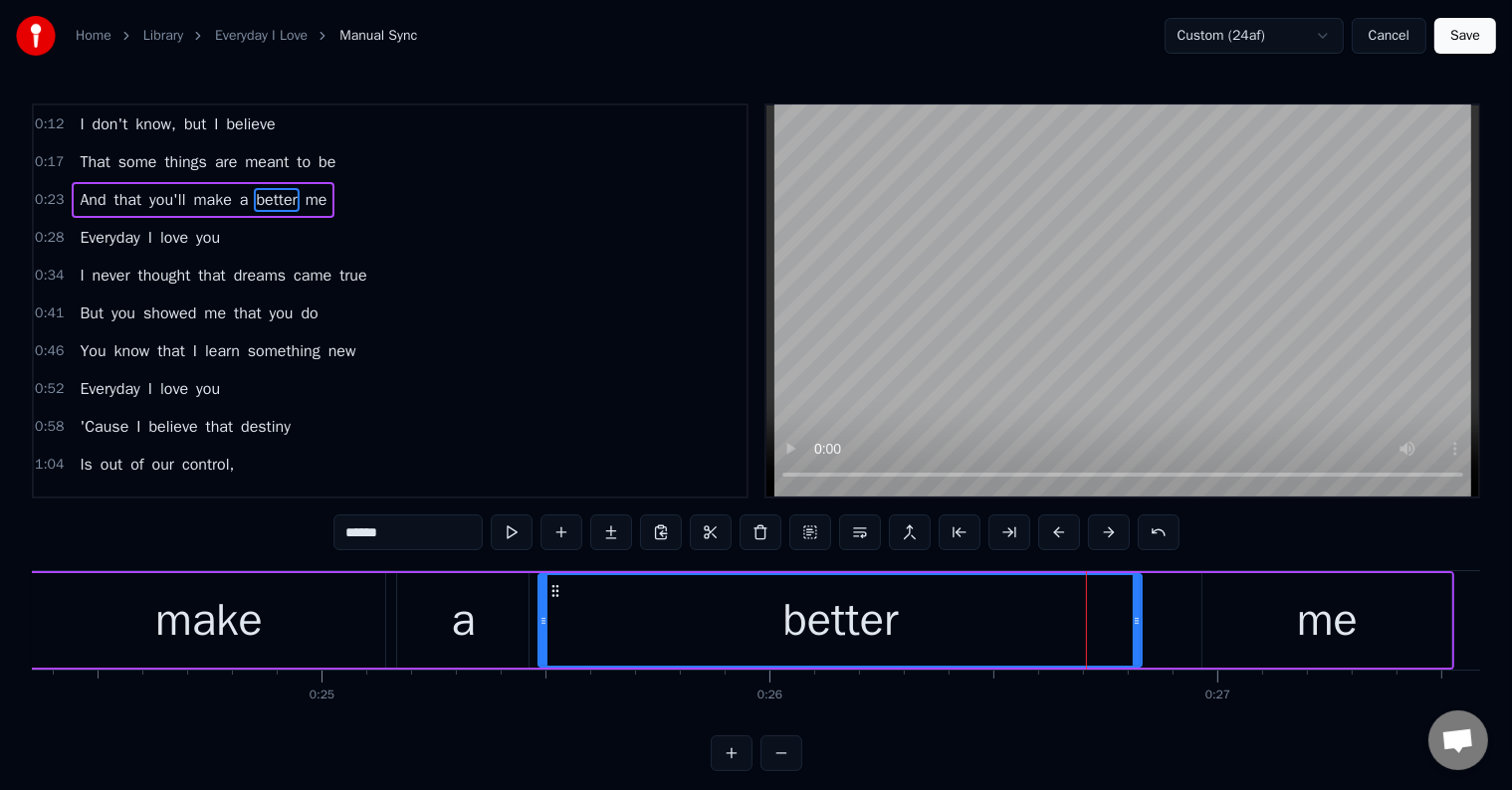 drag, startPoint x: 1171, startPoint y: 638, endPoint x: 1139, endPoint y: 645, distance: 32.75668 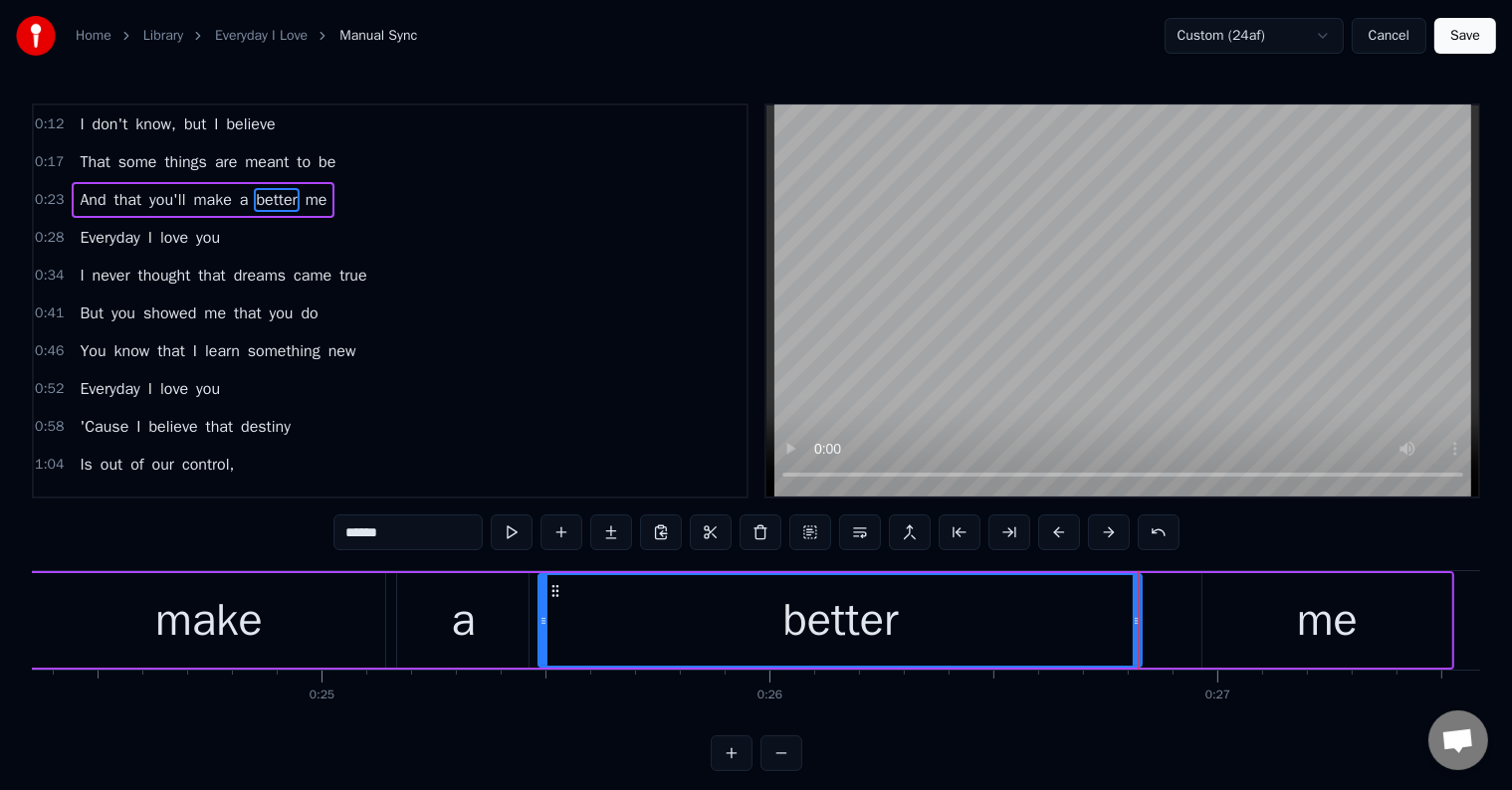 click on "me" at bounding box center [1327, 620] 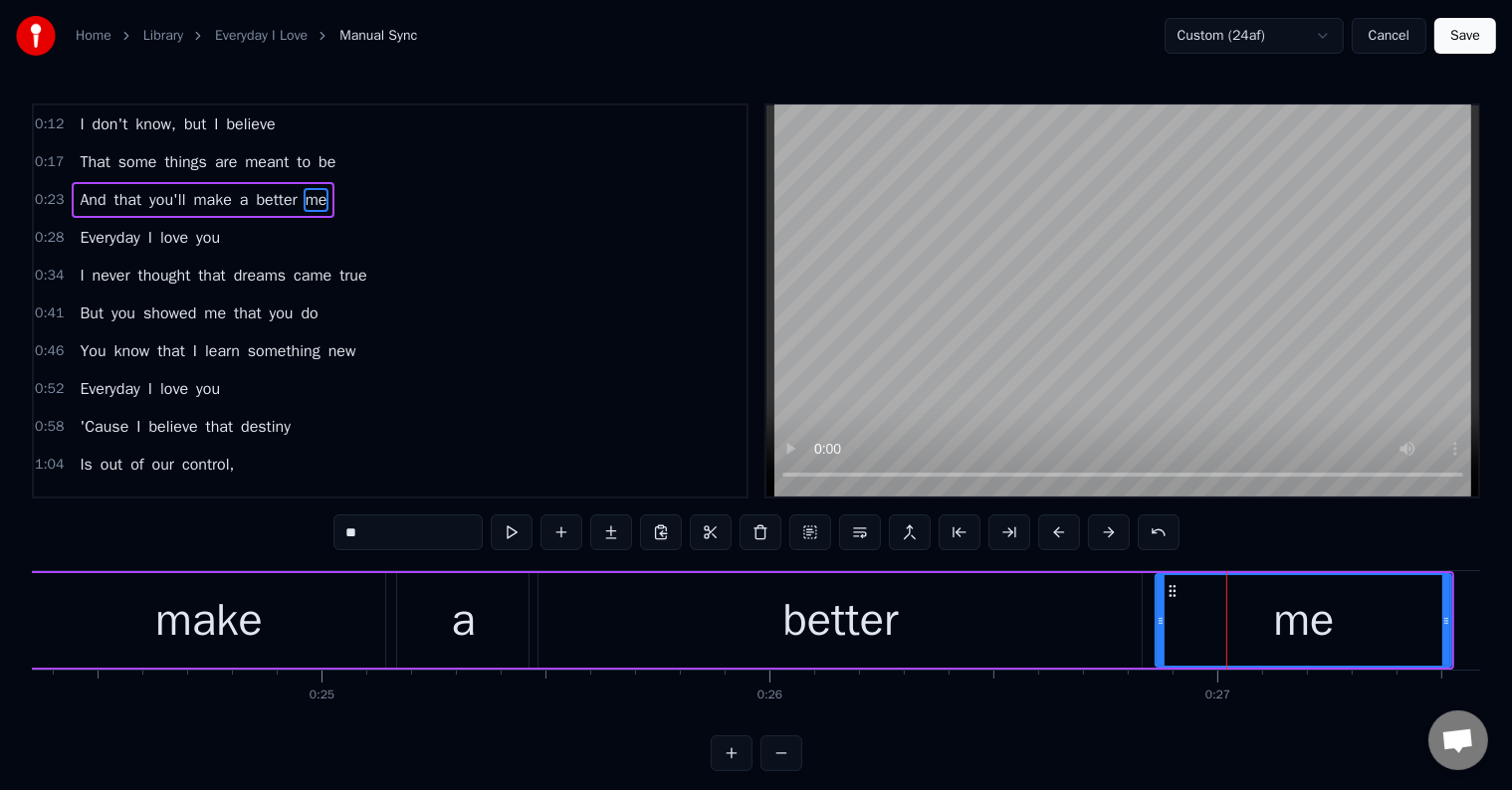 drag, startPoint x: 1205, startPoint y: 644, endPoint x: 1159, endPoint y: 649, distance: 46.27094 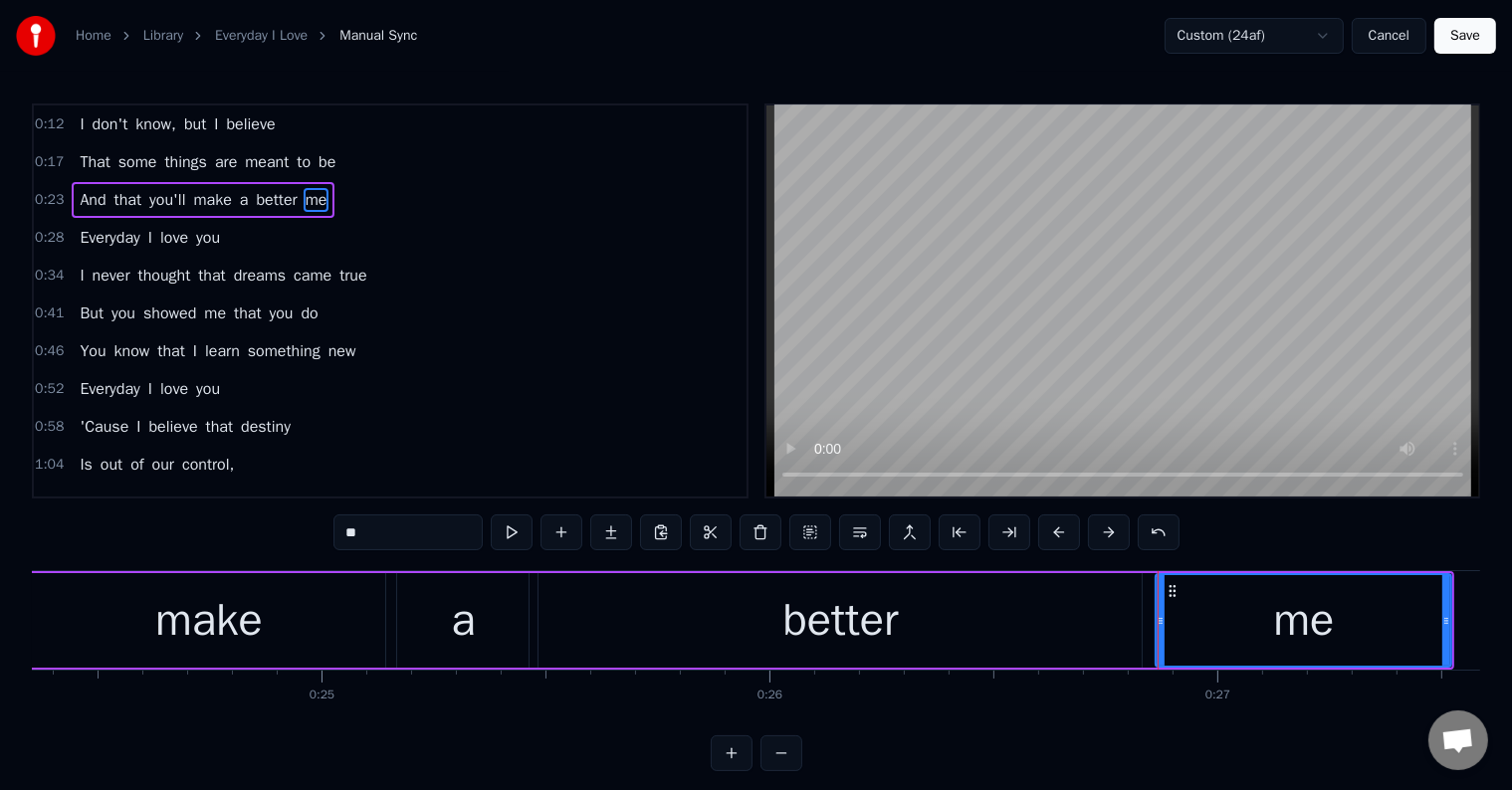 click on "better" at bounding box center [840, 620] 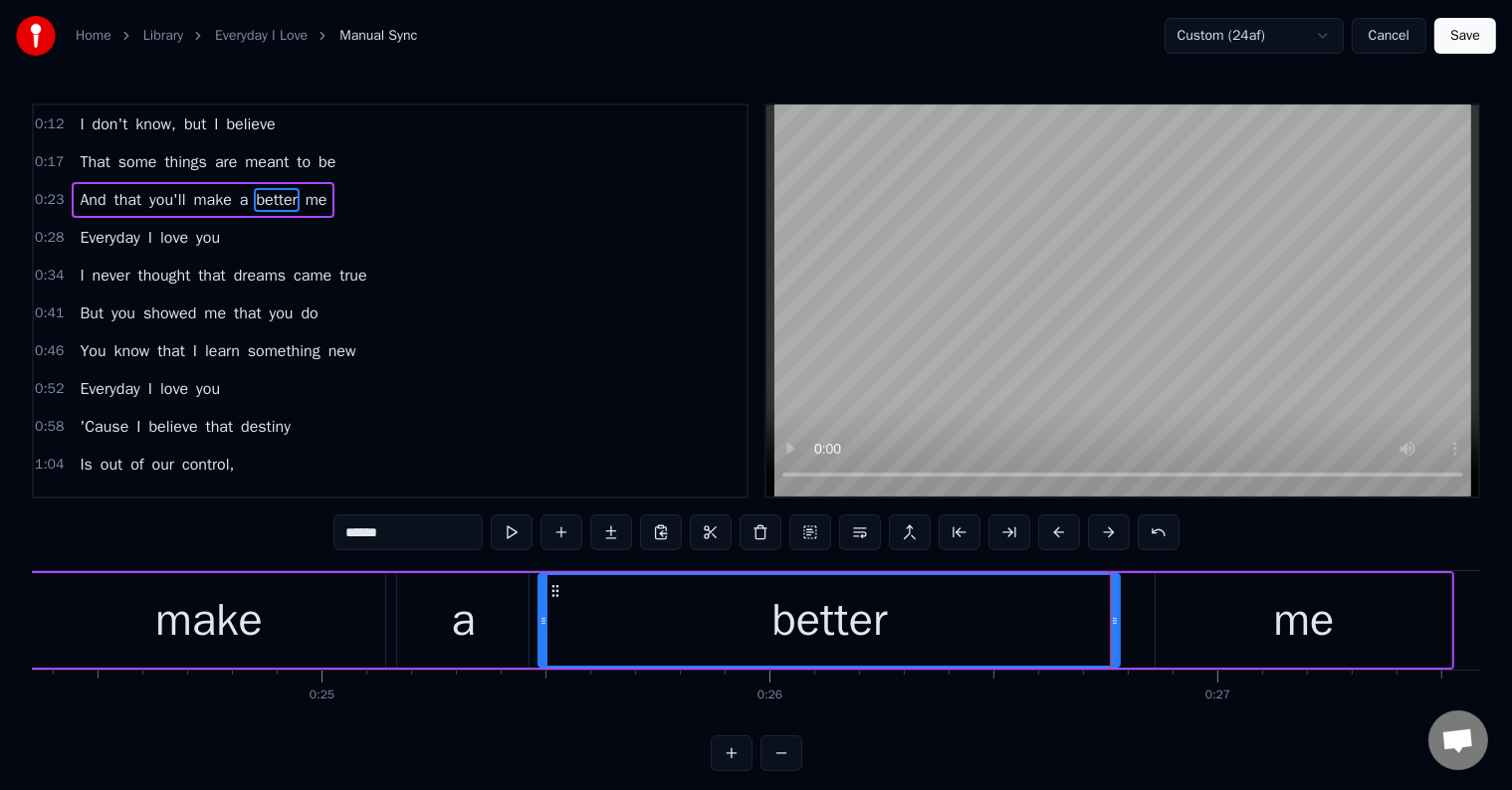 drag, startPoint x: 1135, startPoint y: 636, endPoint x: 1113, endPoint y: 638, distance: 22.090722 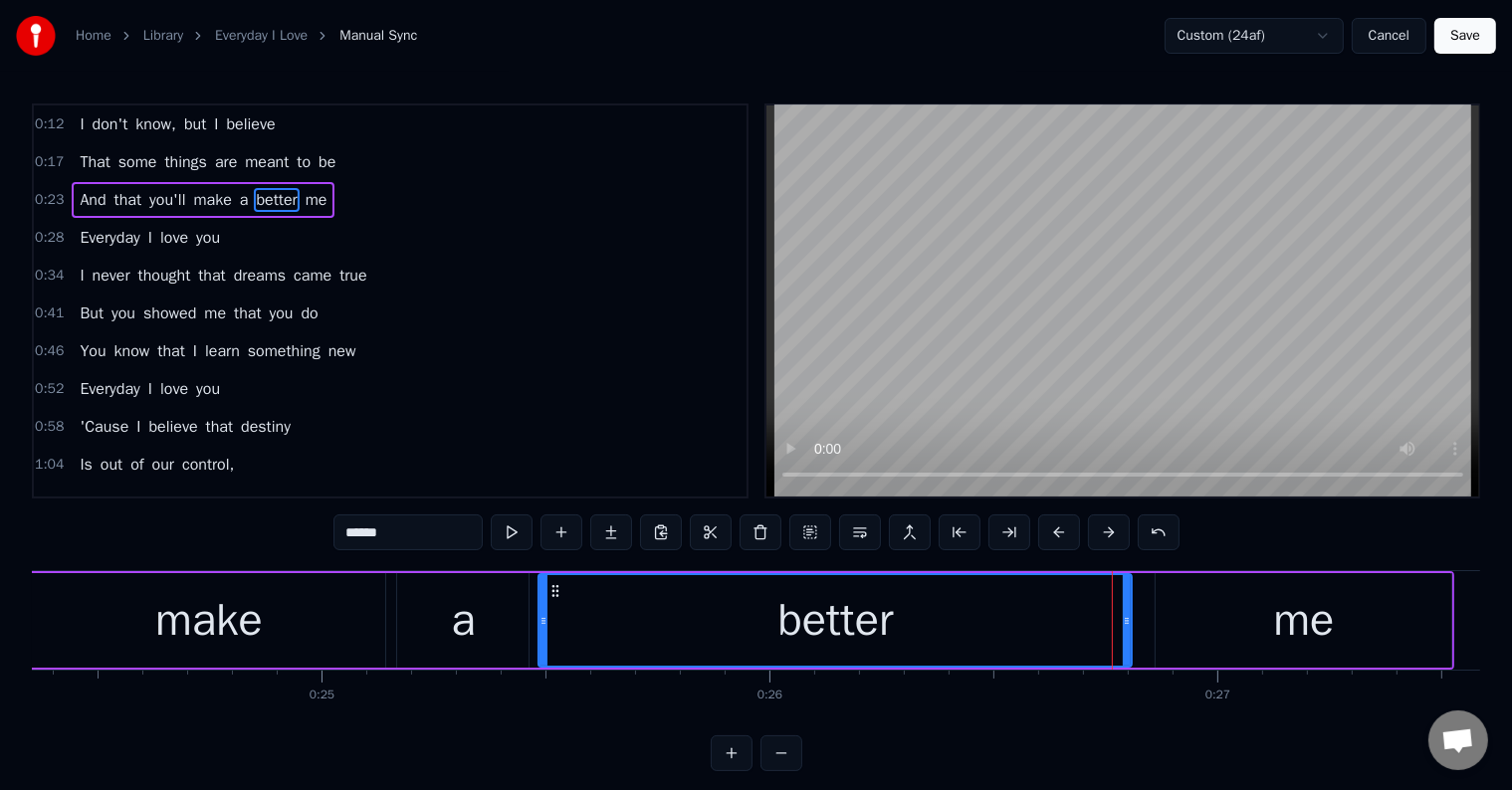 drag, startPoint x: 1117, startPoint y: 637, endPoint x: 1129, endPoint y: 633, distance: 12.649111 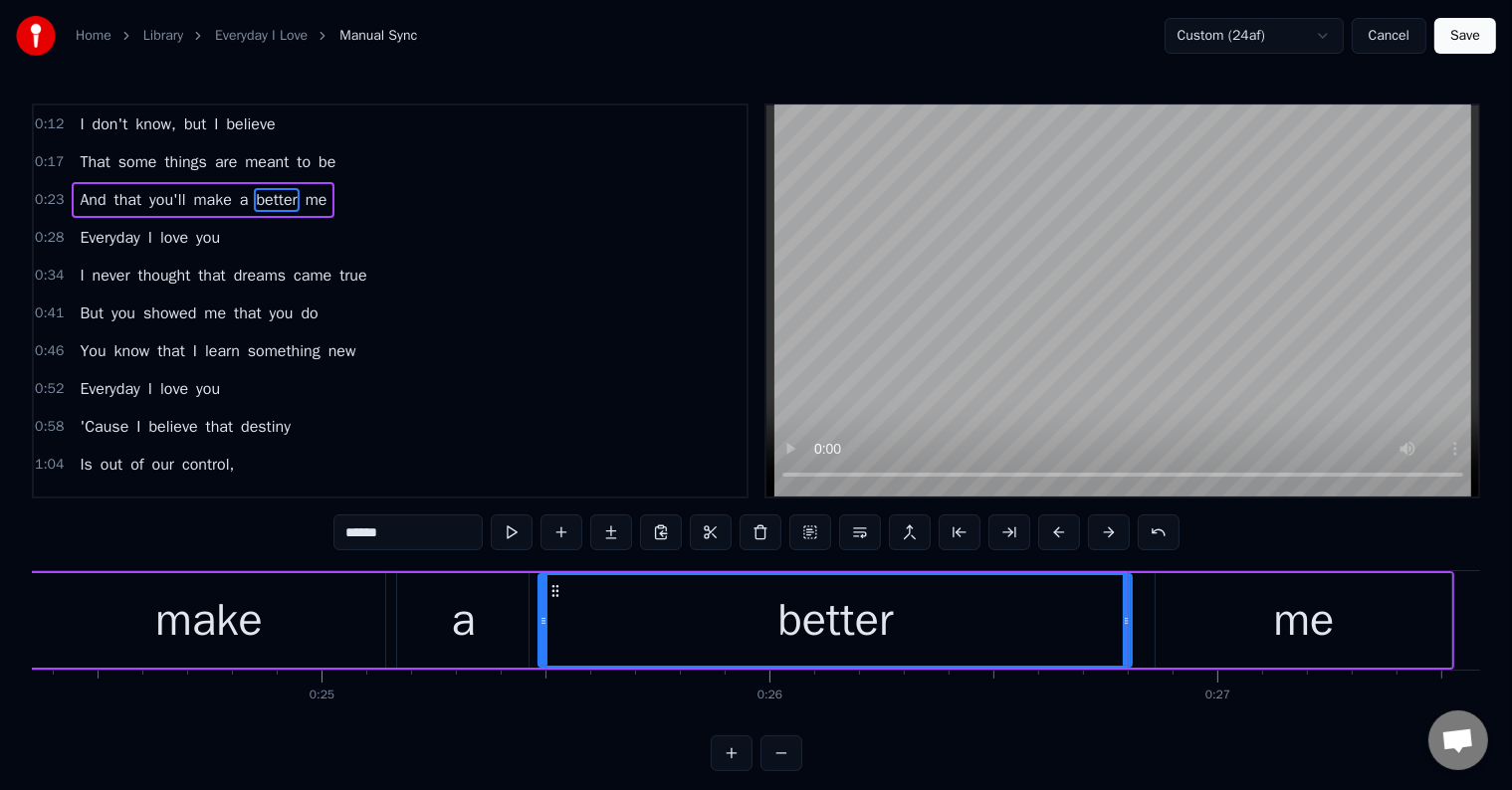 click on "me" at bounding box center (1303, 620) 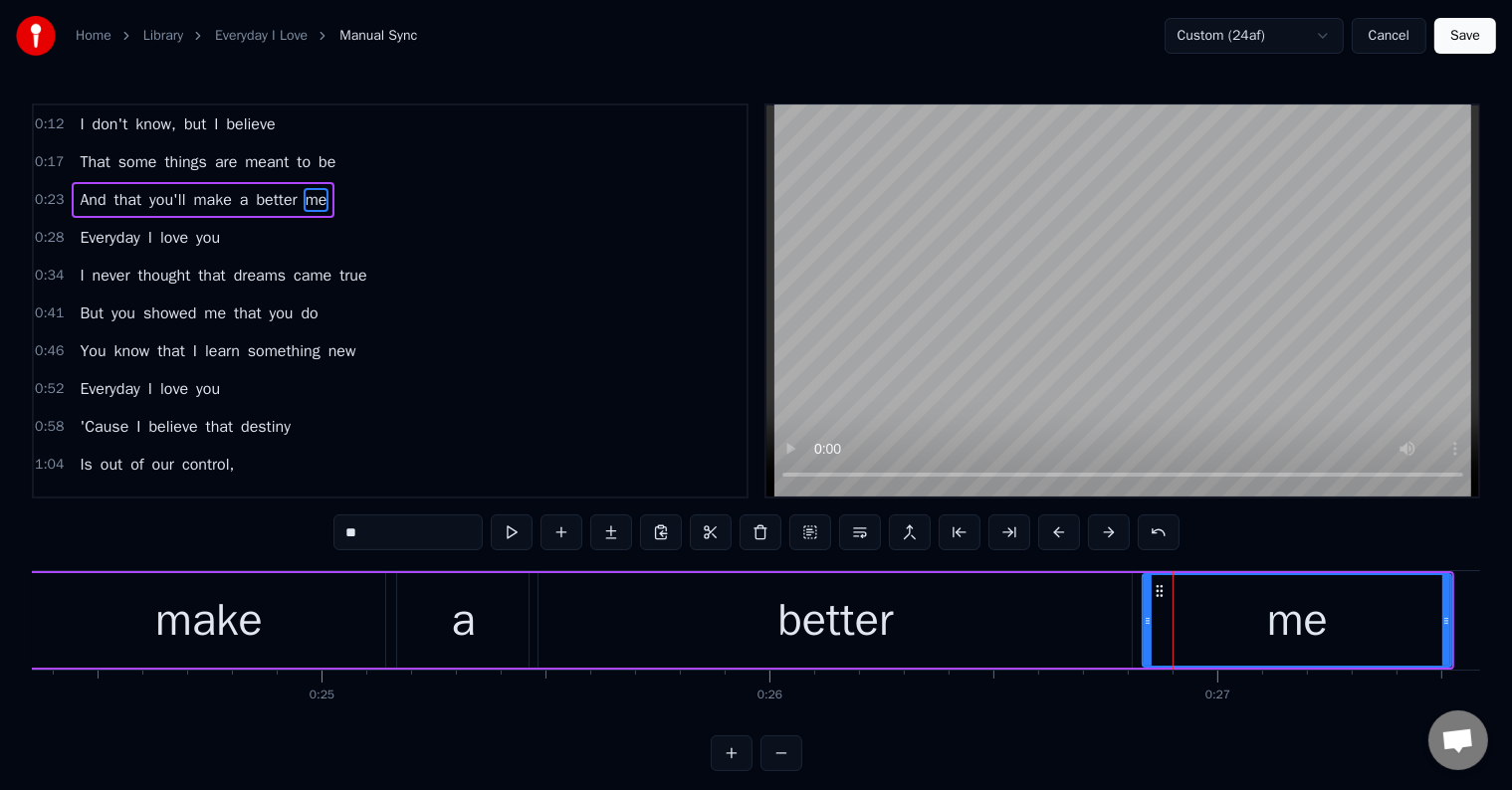 drag, startPoint x: 1159, startPoint y: 634, endPoint x: 1146, endPoint y: 640, distance: 14.3178211 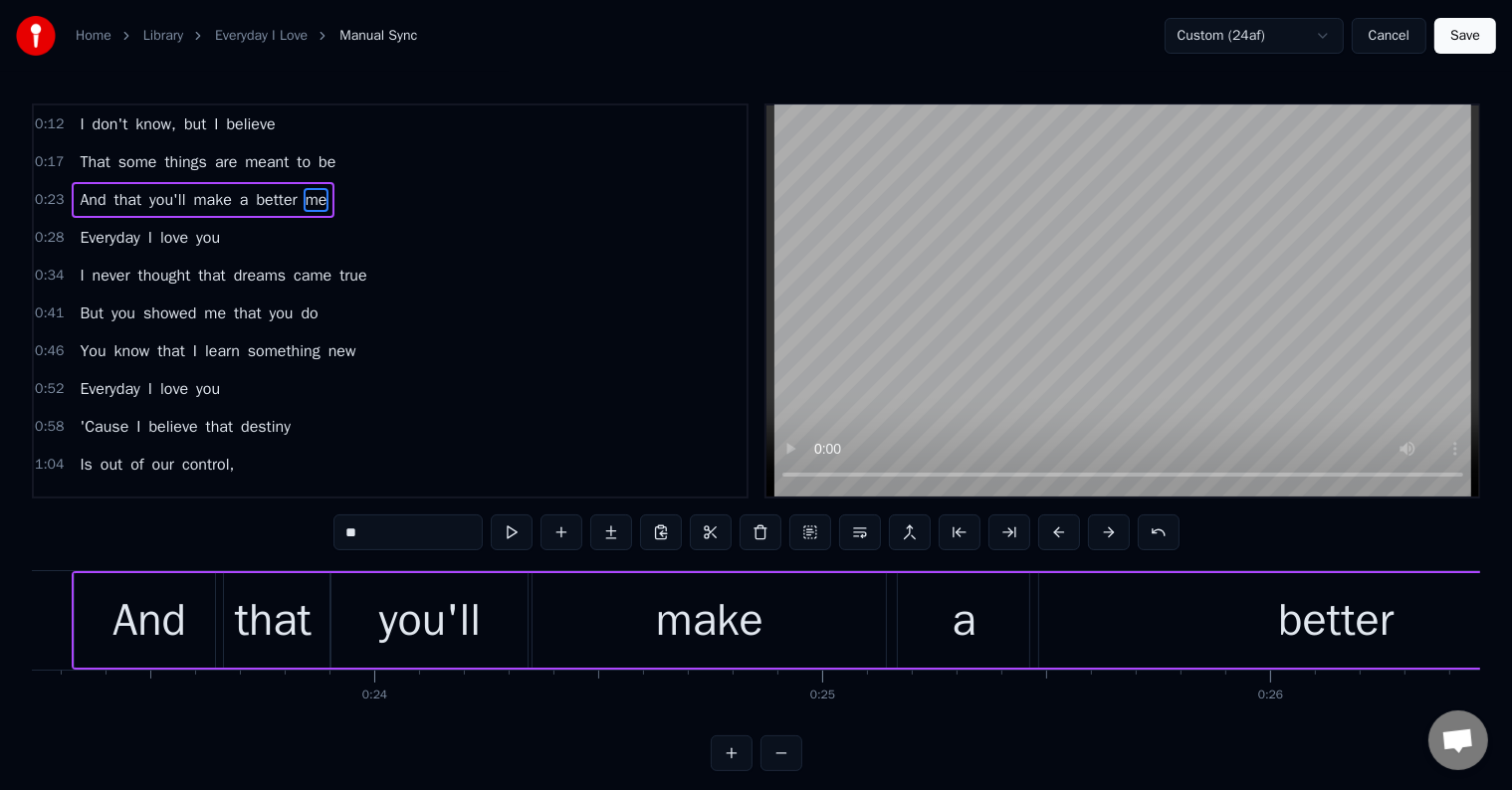 scroll, scrollTop: 0, scrollLeft: 10057, axis: horizontal 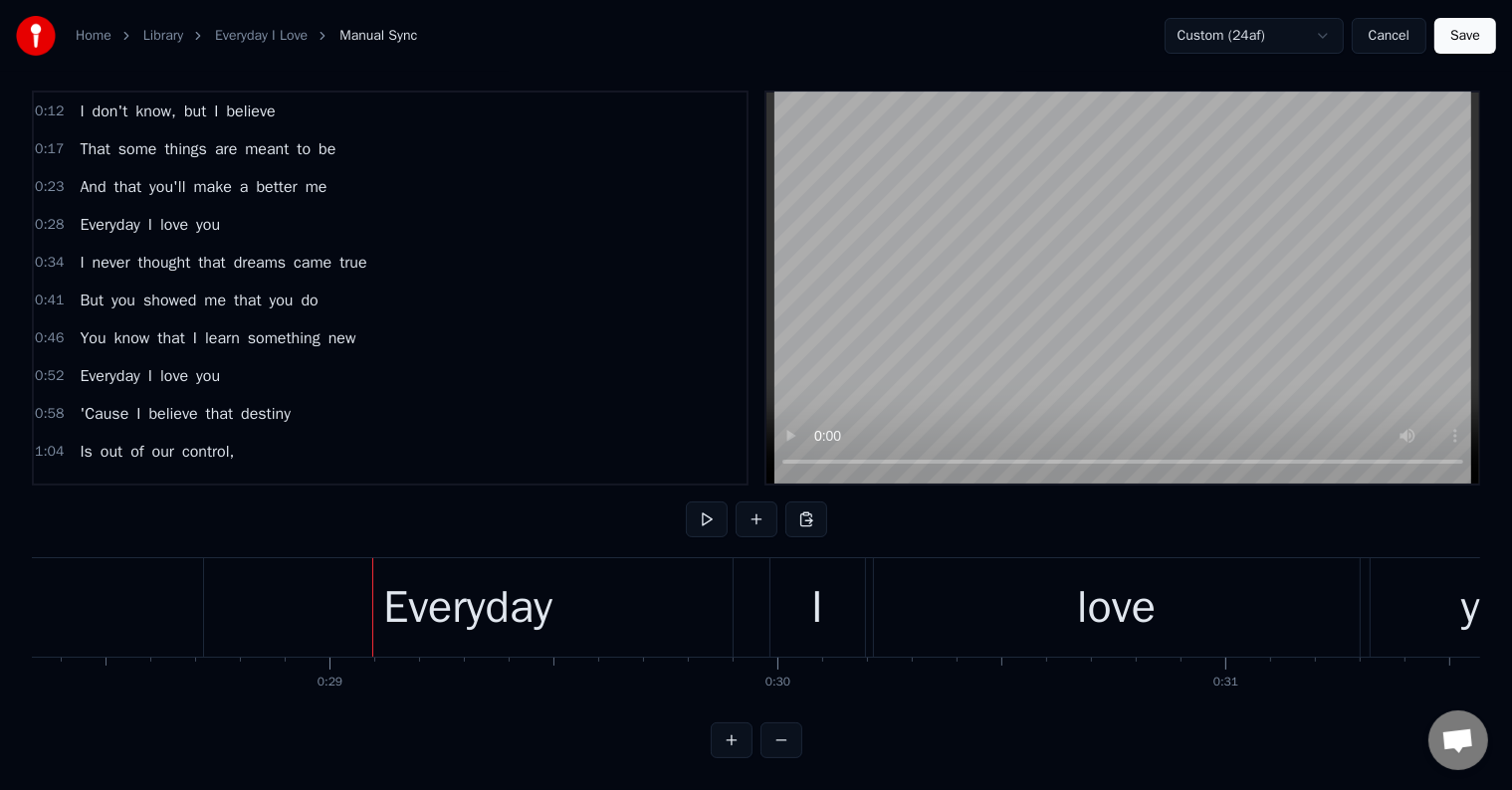 click on "Everyday" at bounding box center (468, 607) 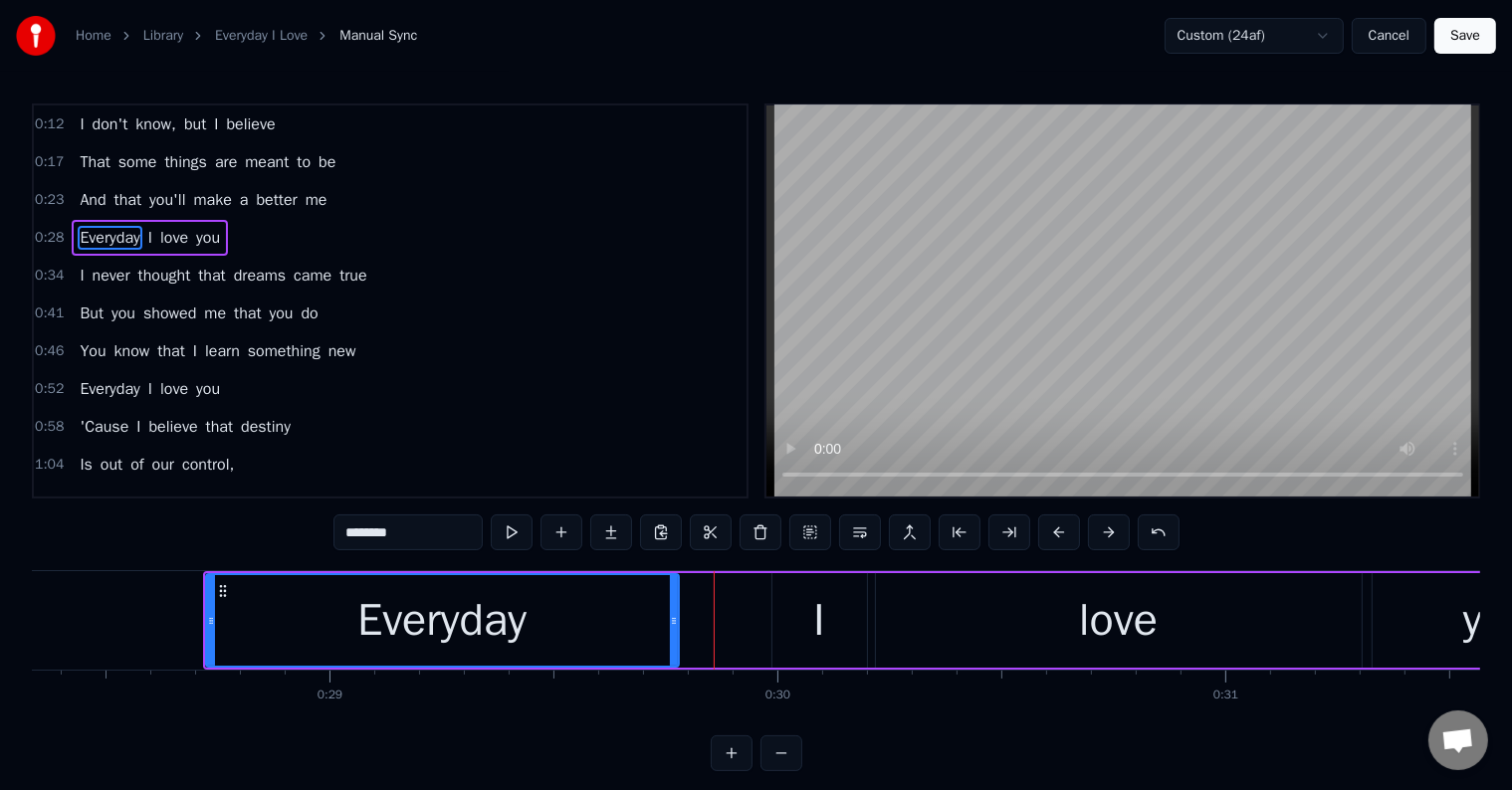 drag, startPoint x: 729, startPoint y: 630, endPoint x: 673, endPoint y: 648, distance: 58.821765 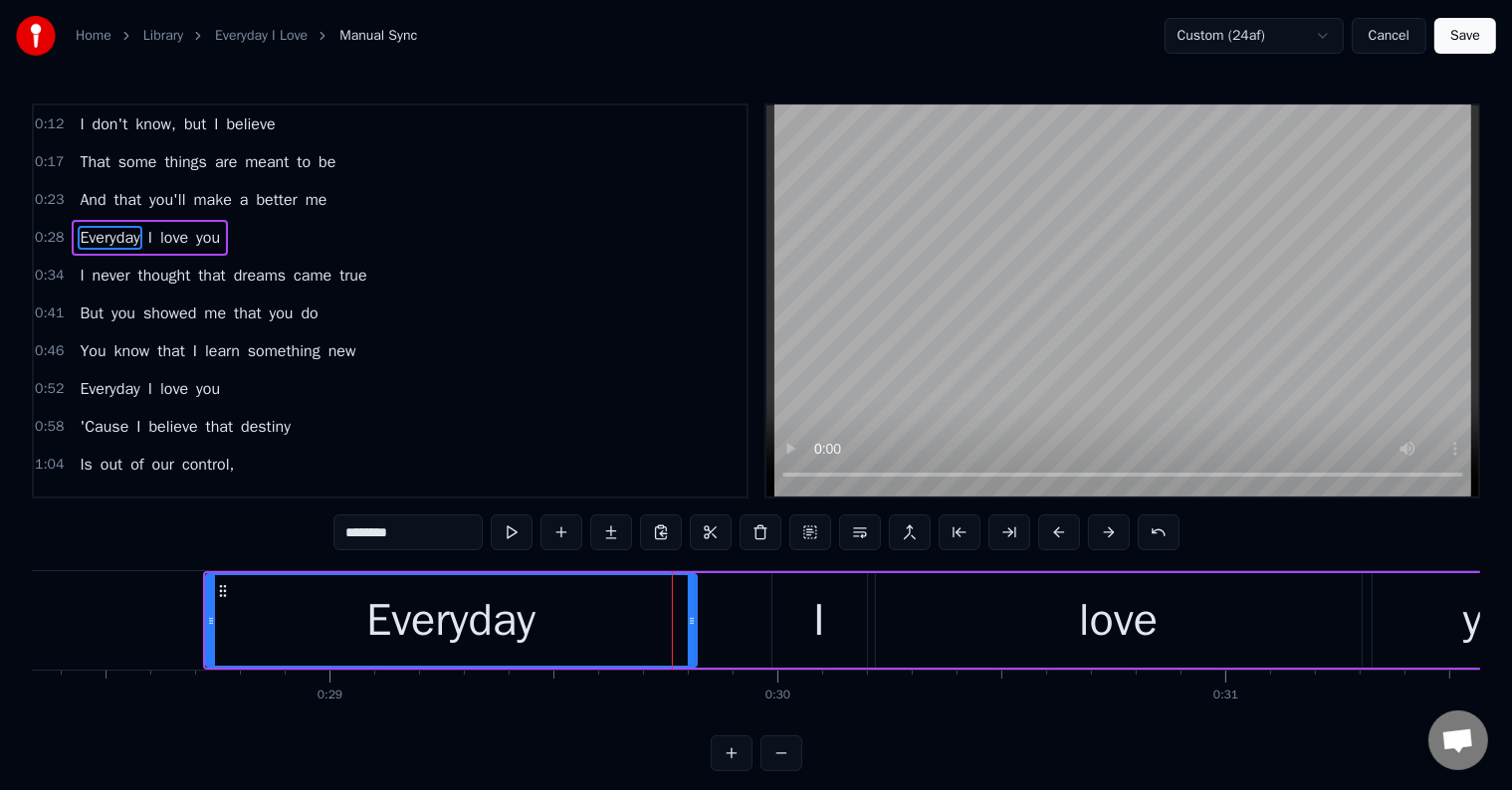 drag, startPoint x: 675, startPoint y: 644, endPoint x: 693, endPoint y: 643, distance: 18.027756 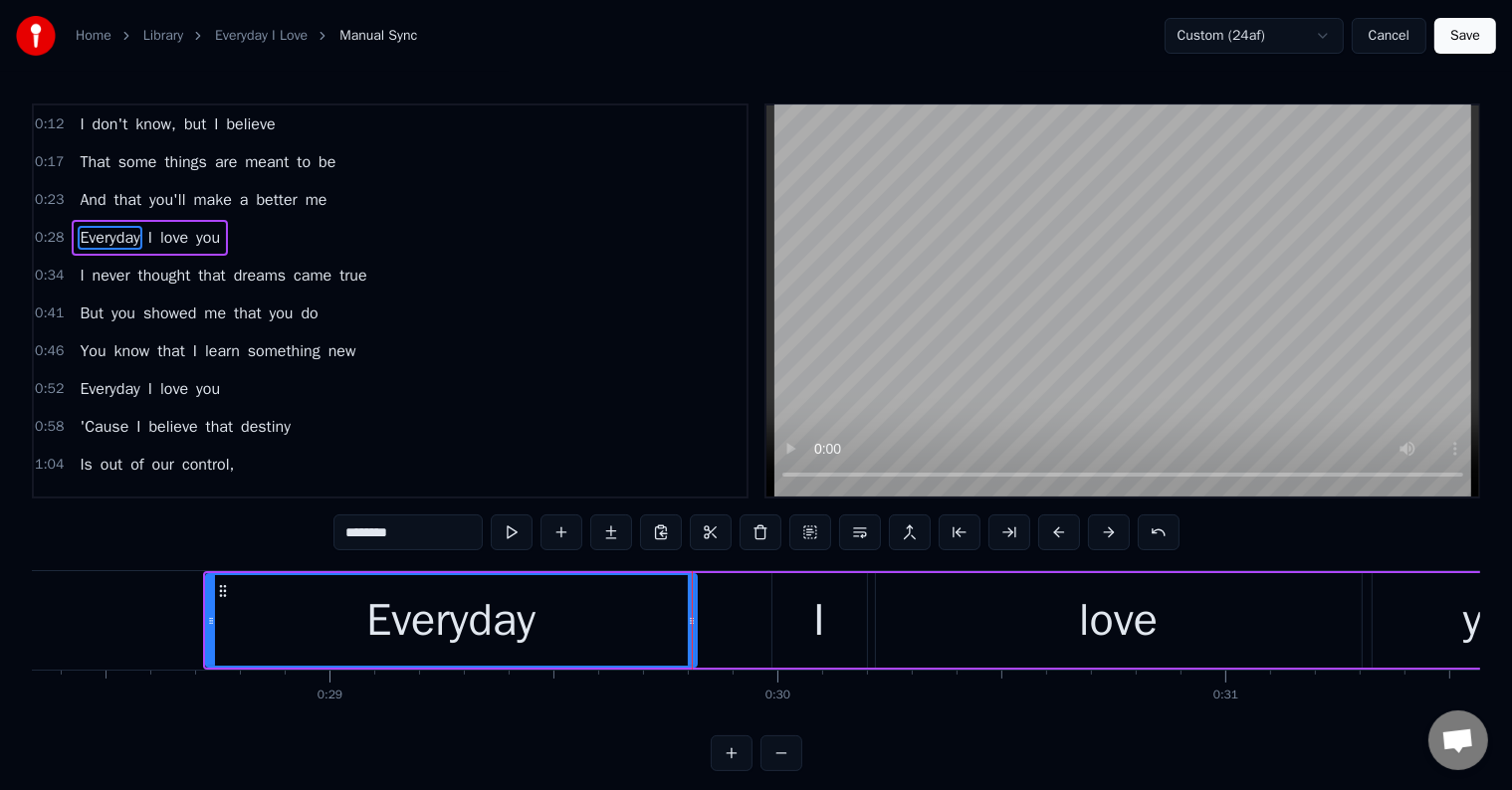 click on "I" at bounding box center [819, 620] 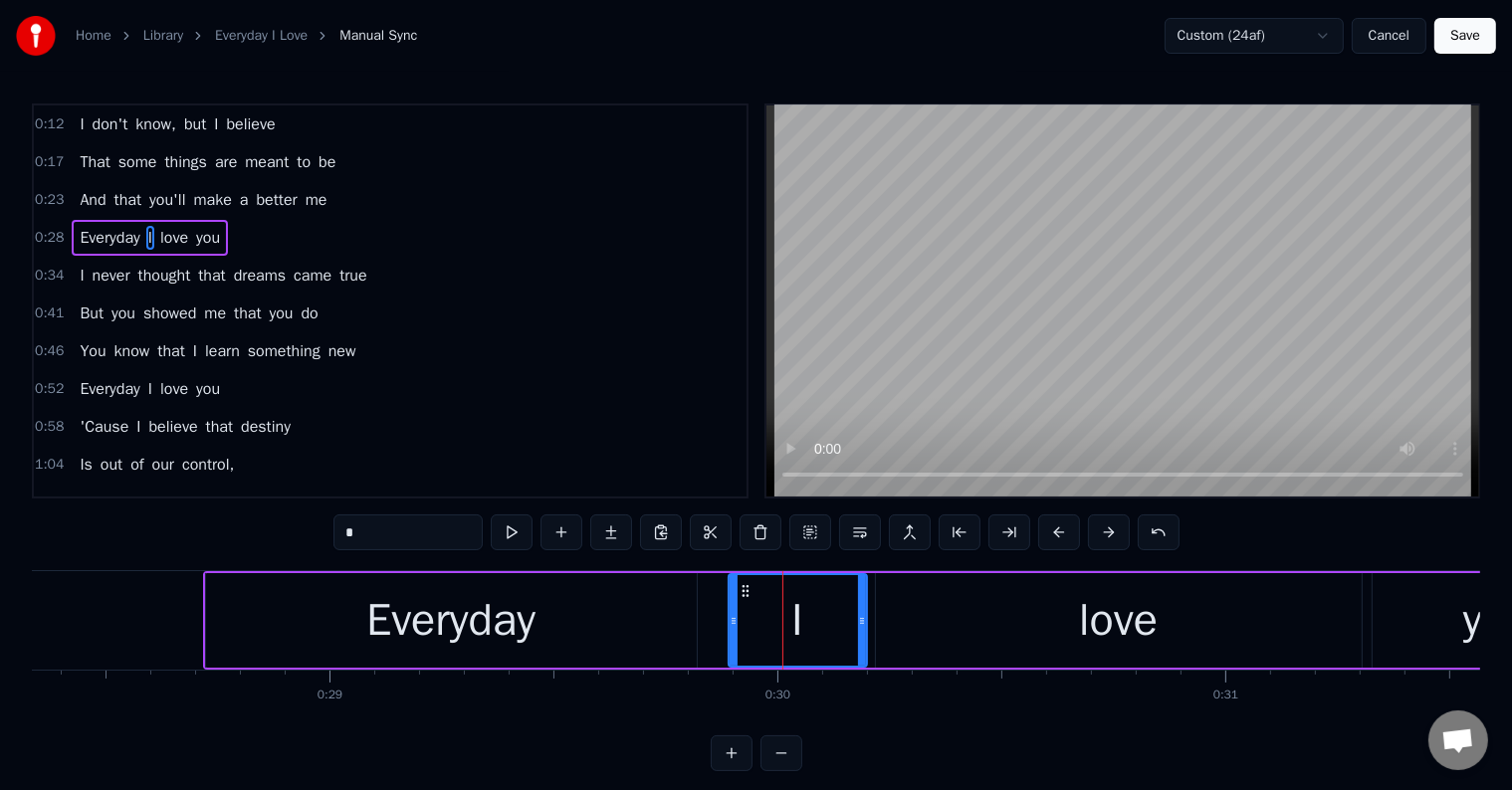 drag, startPoint x: 772, startPoint y: 641, endPoint x: 729, endPoint y: 650, distance: 43.931765 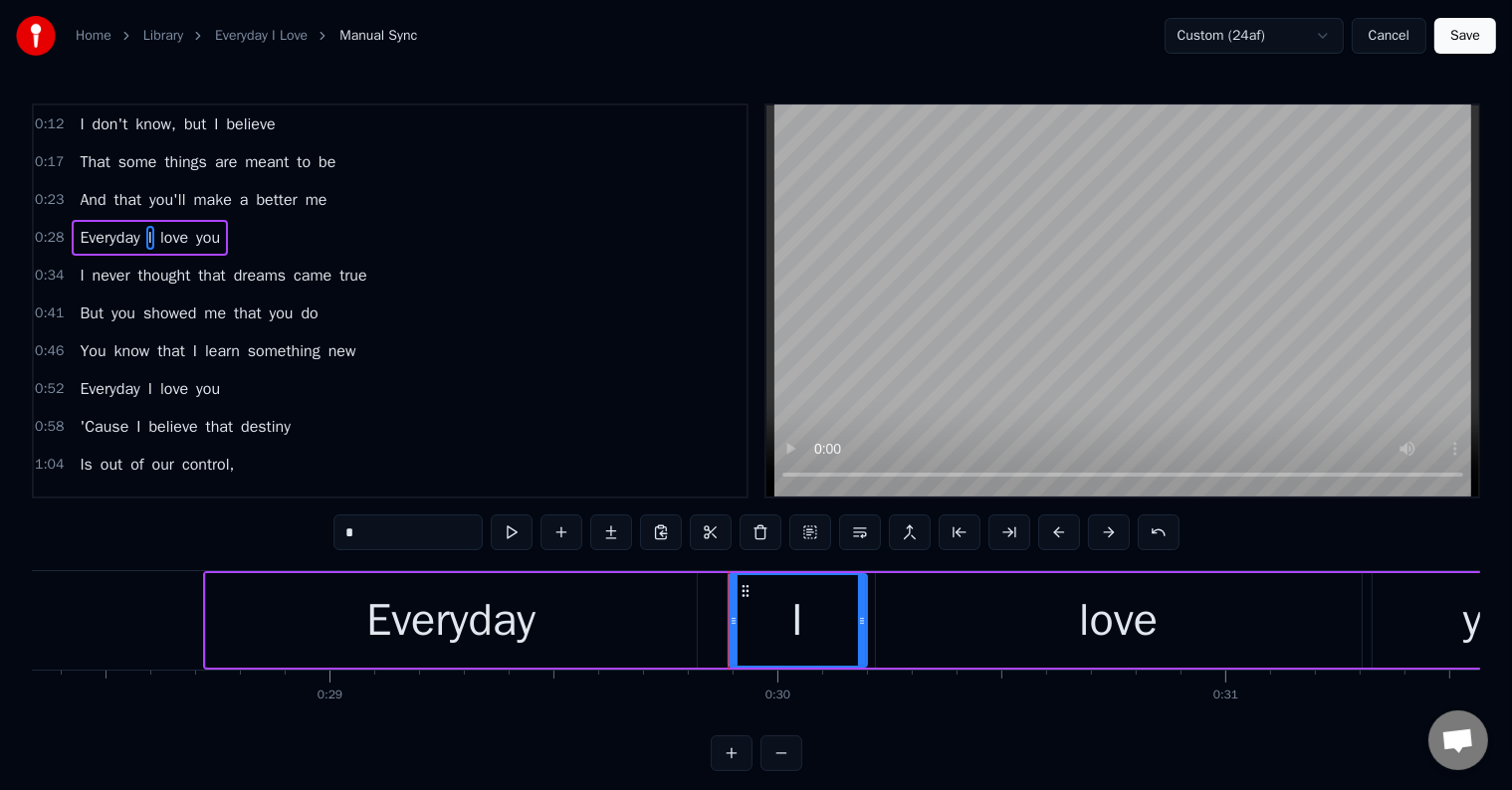 click on "love" at bounding box center [1119, 620] 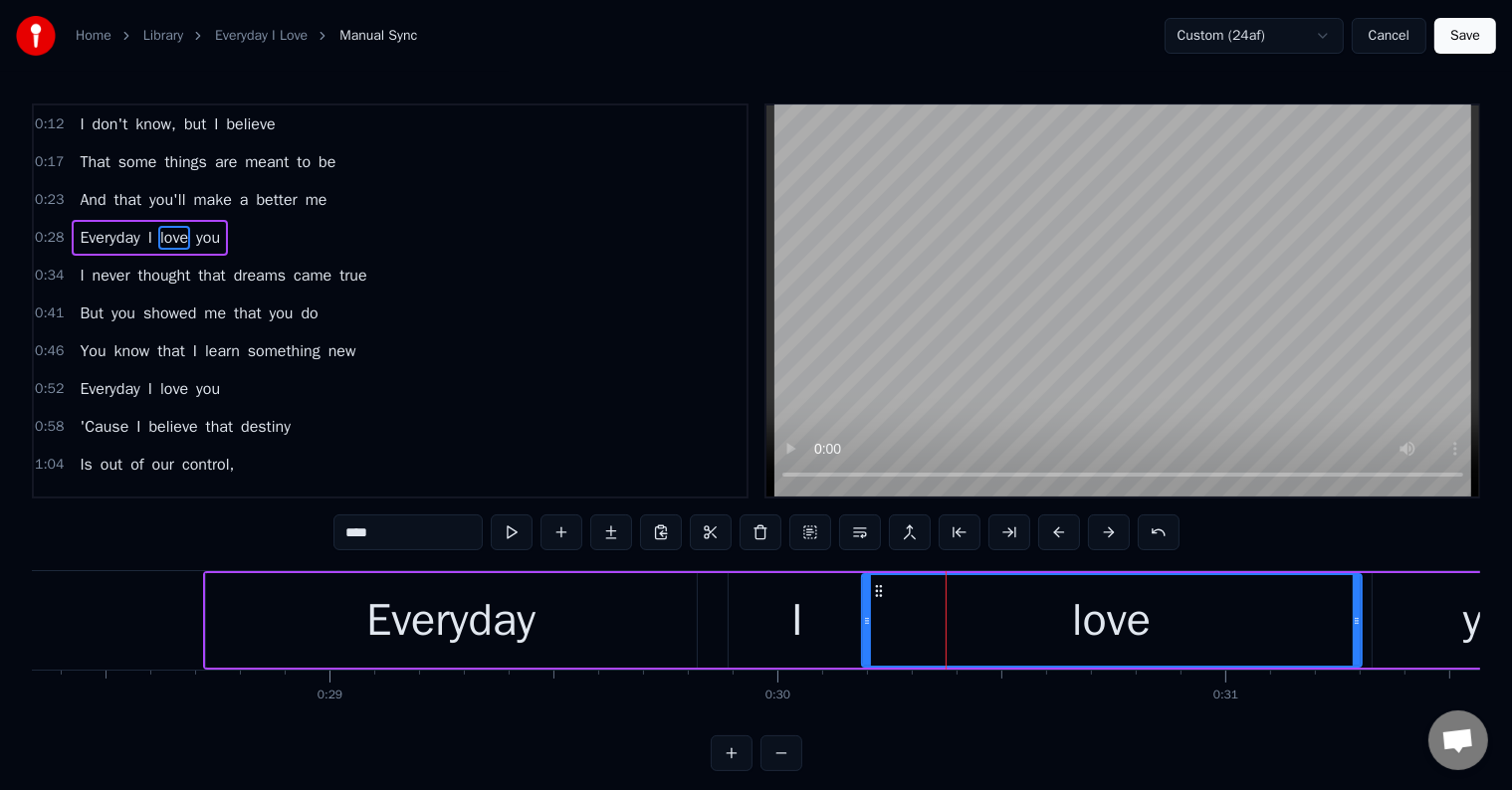 drag, startPoint x: 875, startPoint y: 645, endPoint x: 861, endPoint y: 649, distance: 14.56022 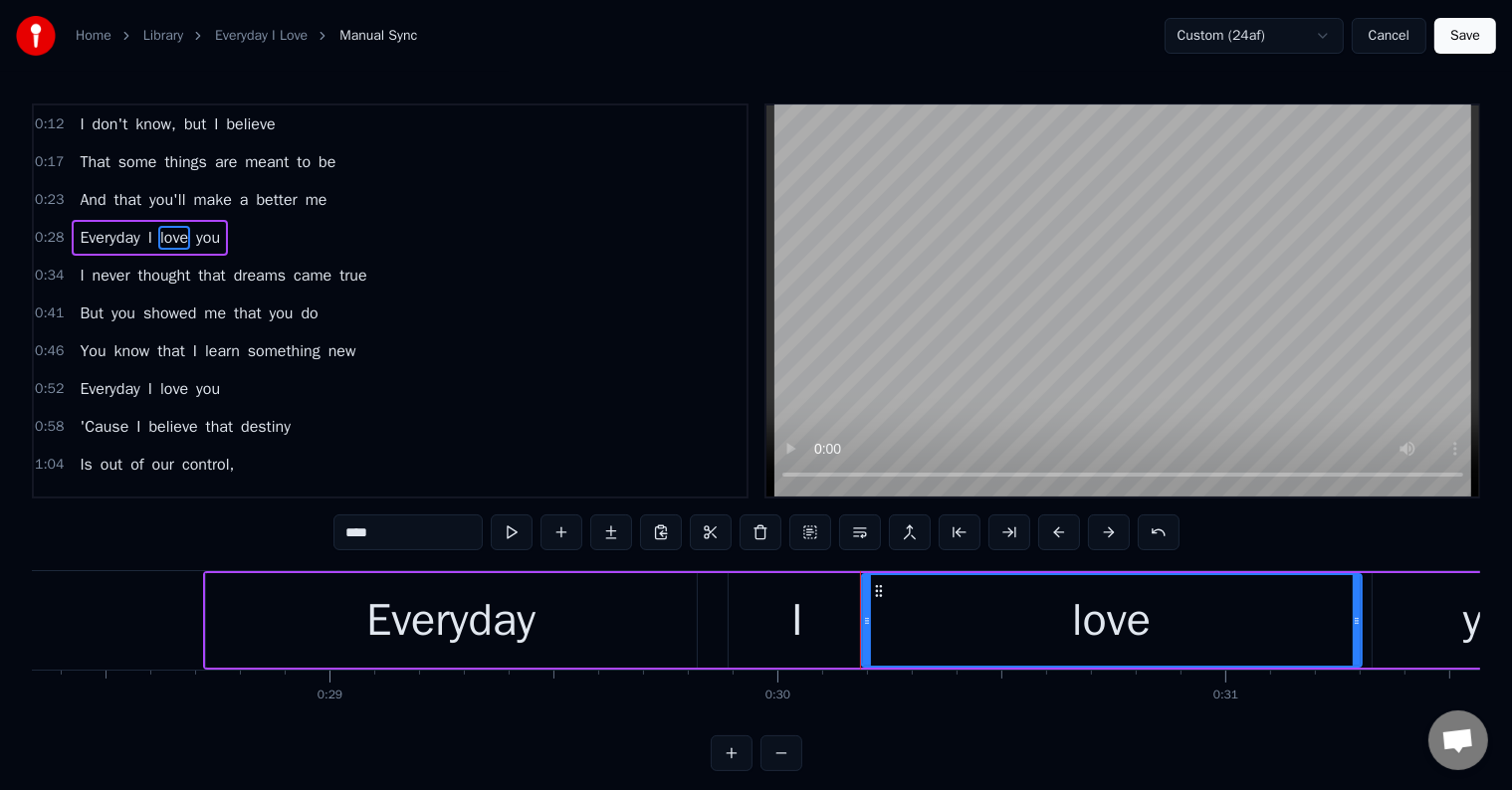 click on "love" at bounding box center [1112, 620] 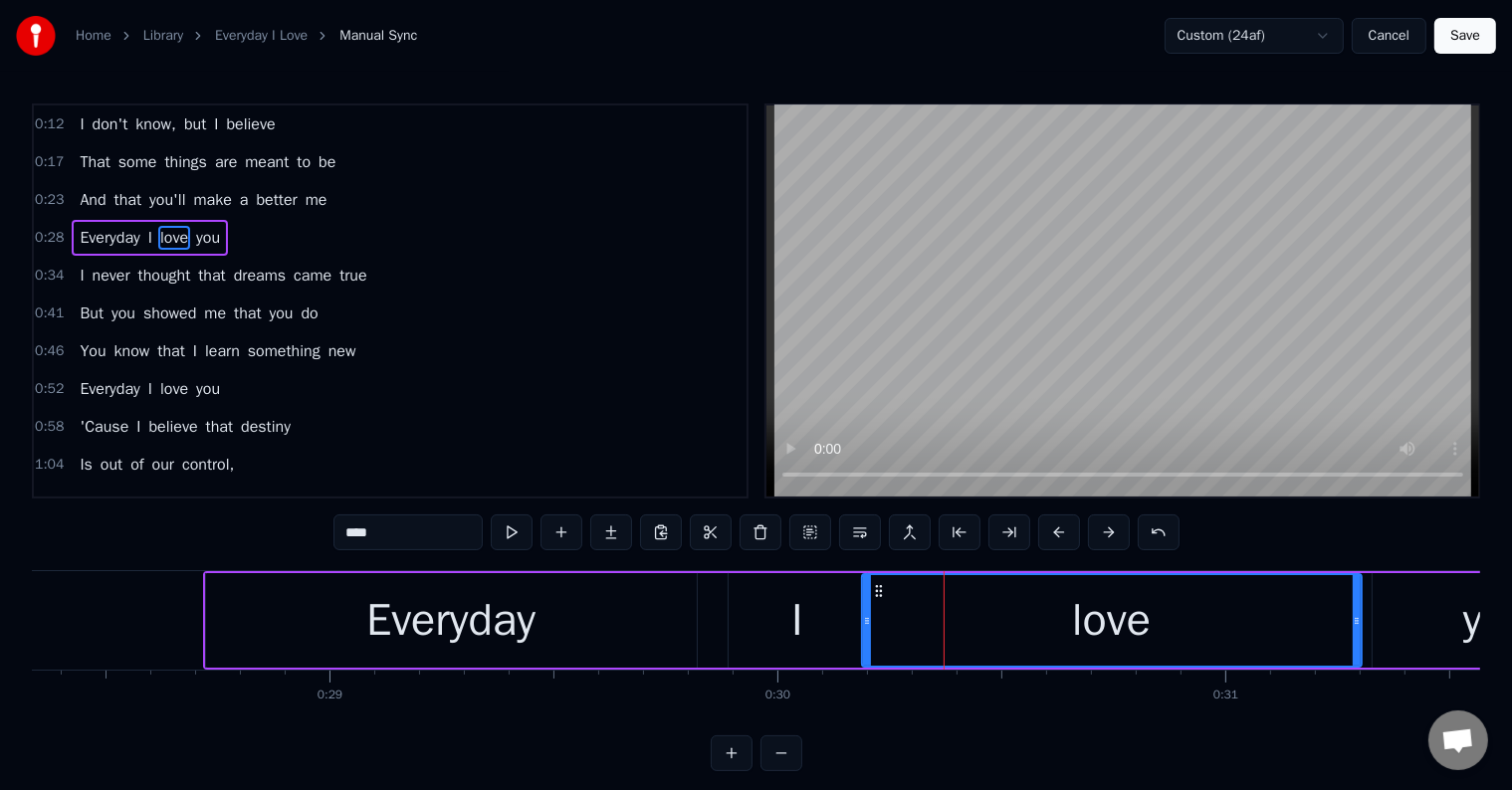 click on "I" at bounding box center (797, 620) 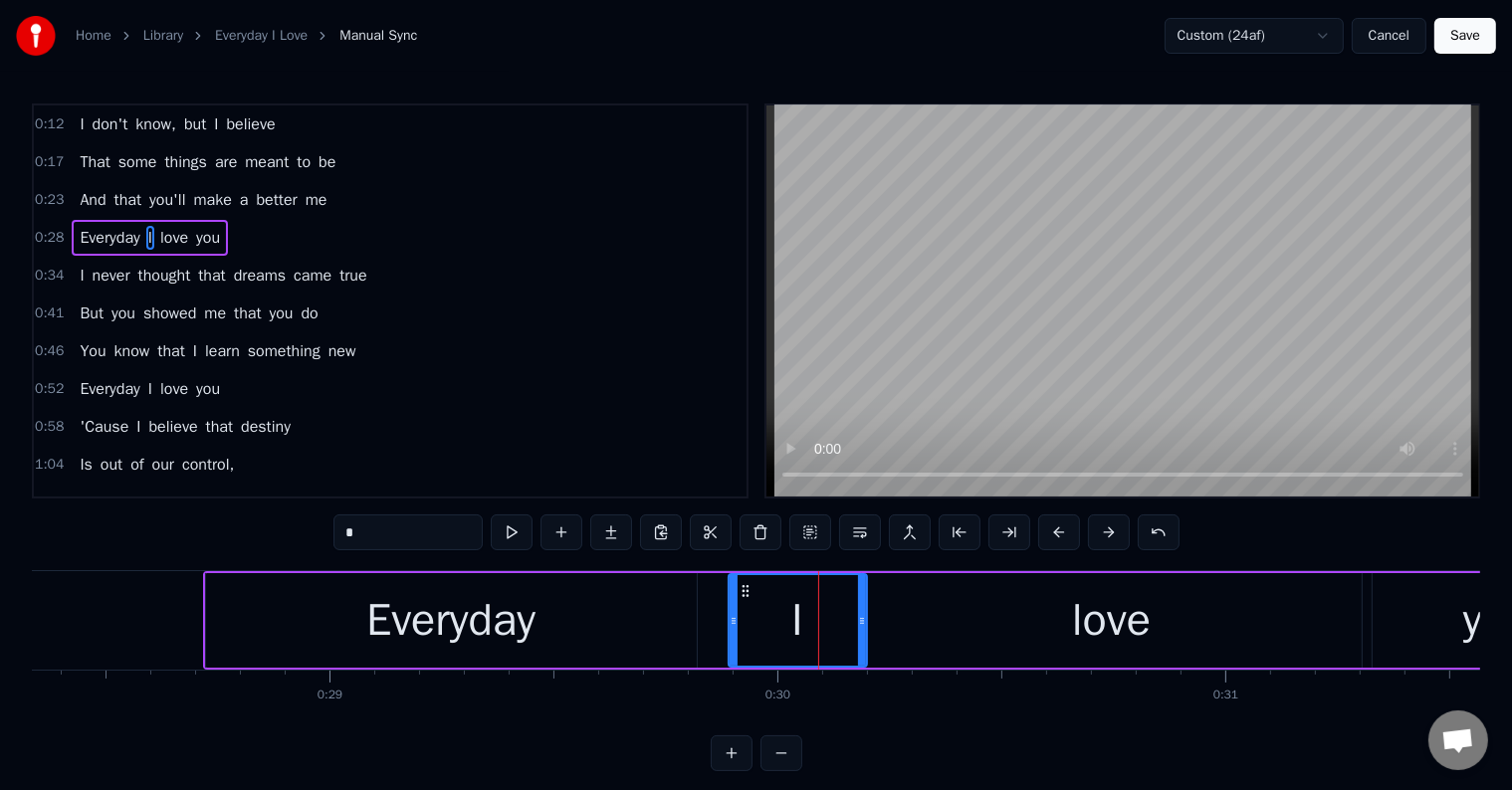 click on "love" at bounding box center (1112, 620) 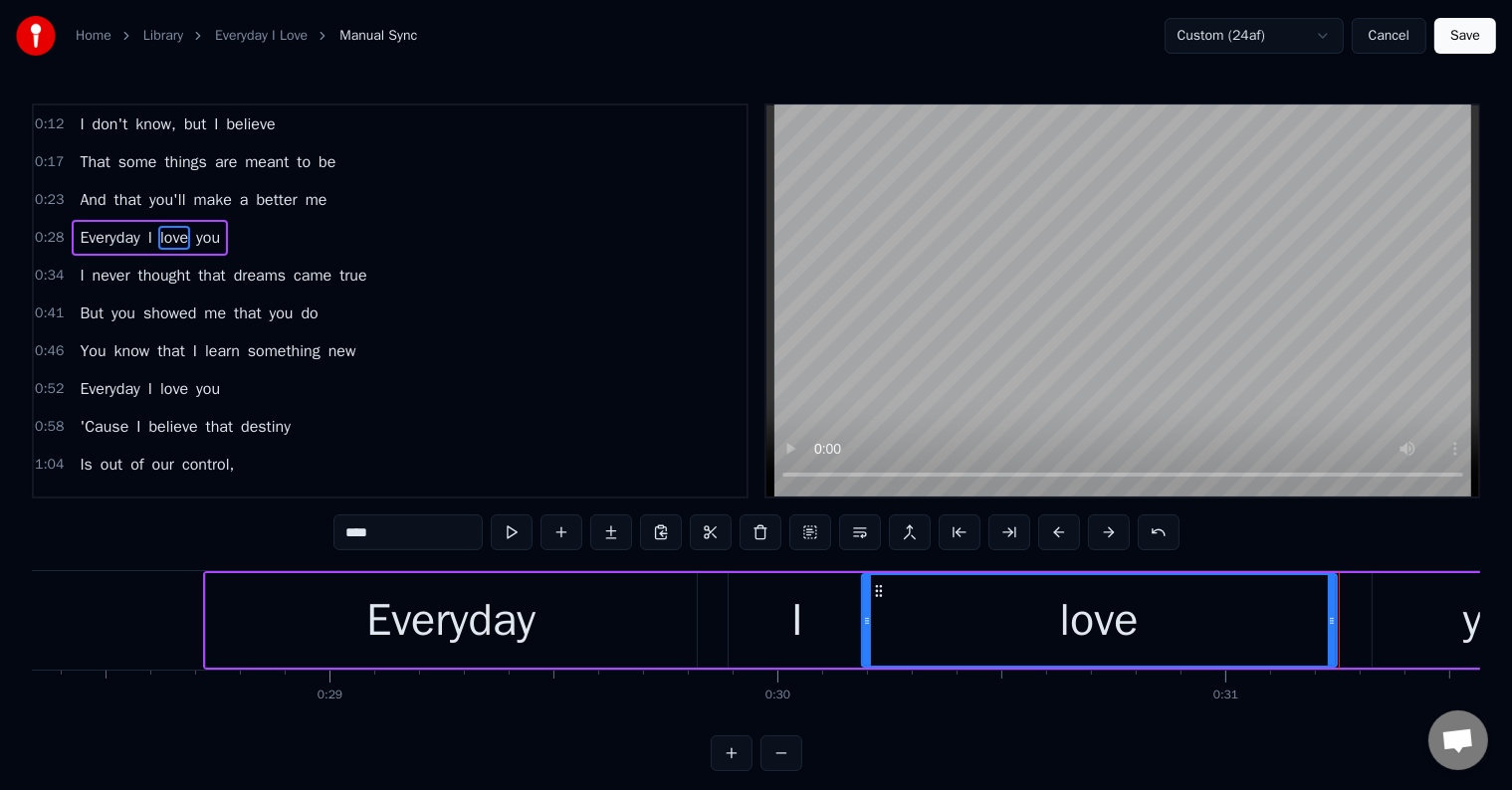 drag, startPoint x: 1358, startPoint y: 633, endPoint x: 1333, endPoint y: 642, distance: 26.57066 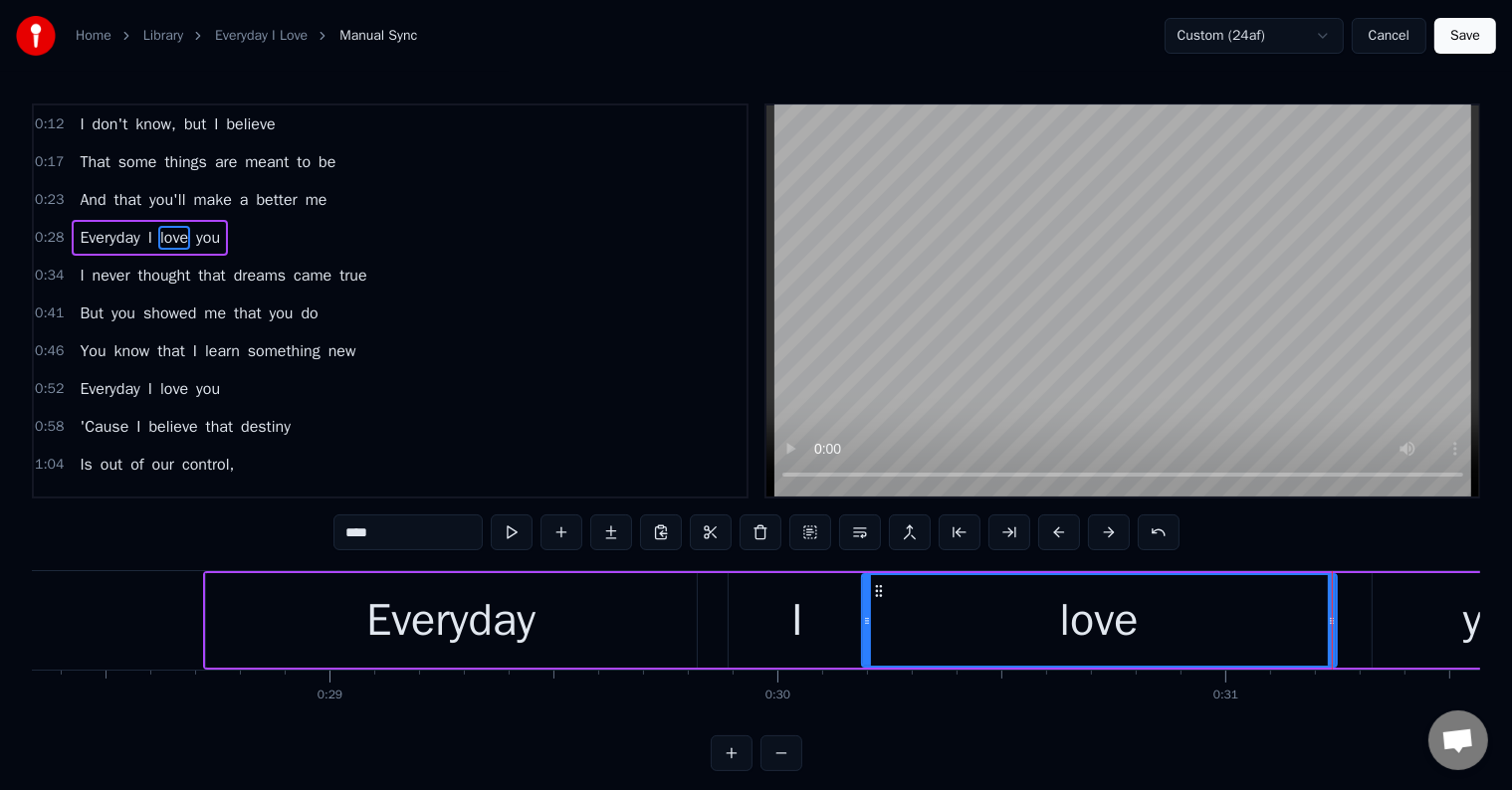 click on "you" at bounding box center (1497, 620) 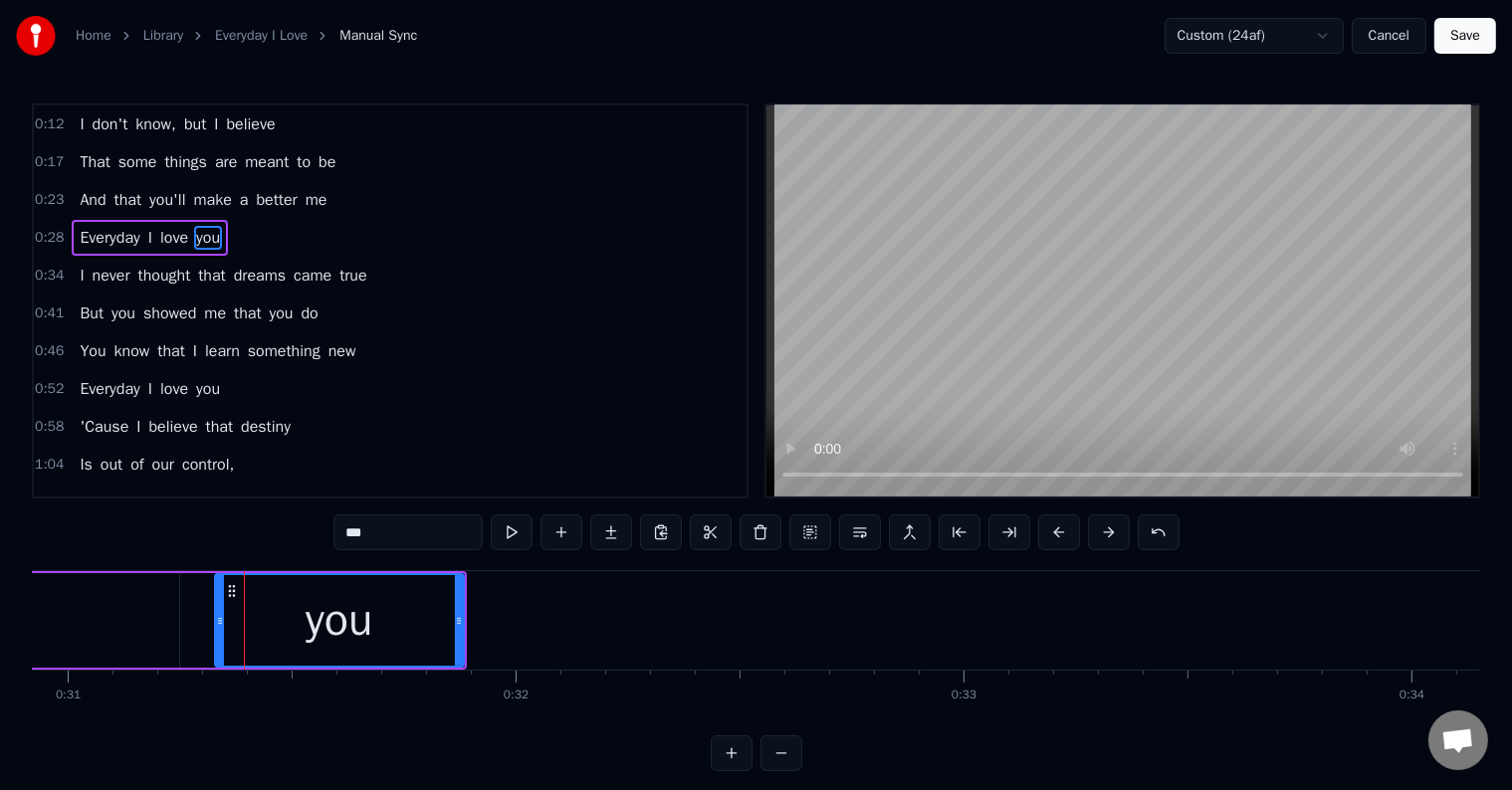 scroll, scrollTop: 0, scrollLeft: 13961, axis: horizontal 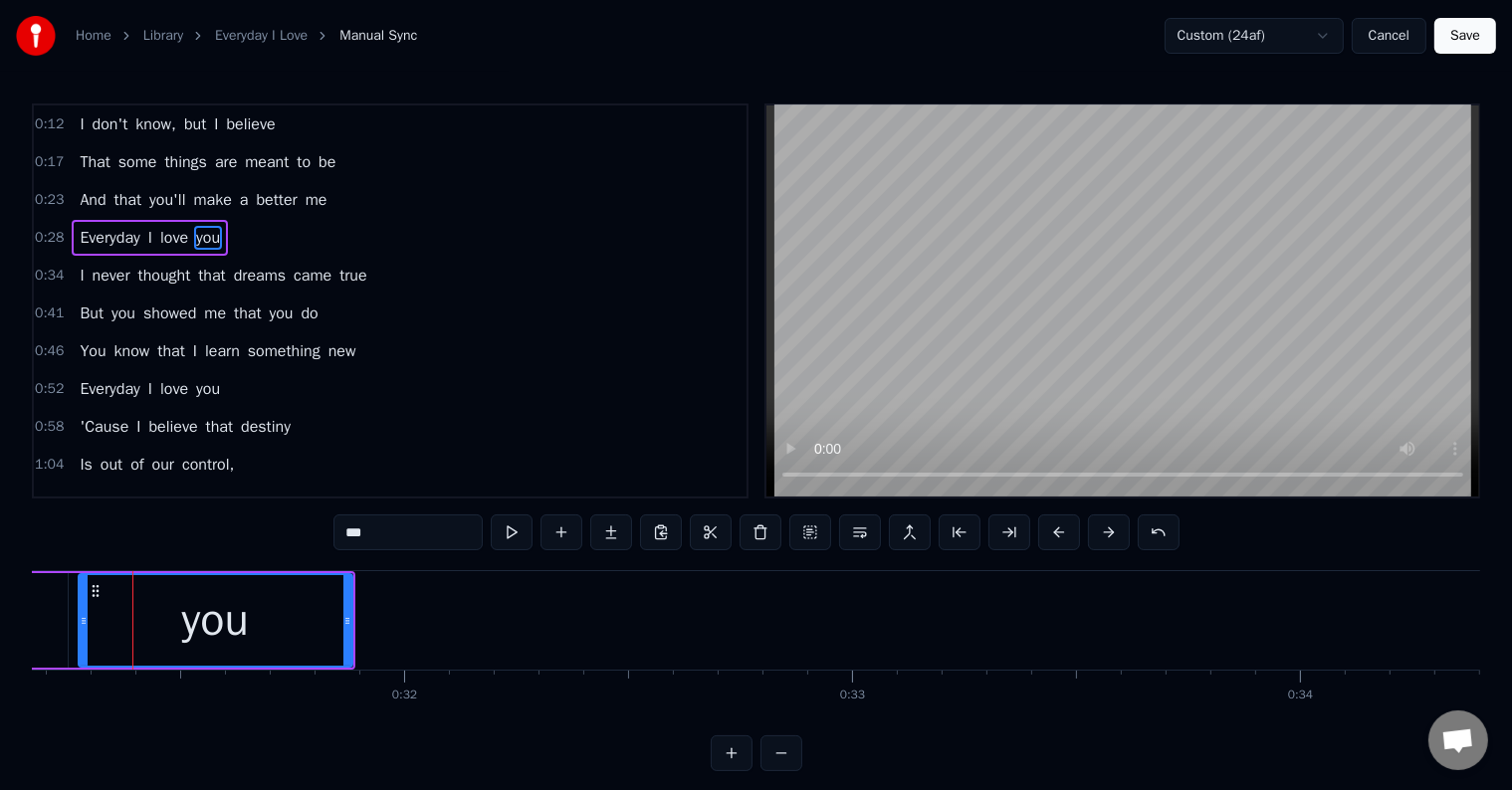 drag, startPoint x: 108, startPoint y: 641, endPoint x: 84, endPoint y: 642, distance: 24.020824 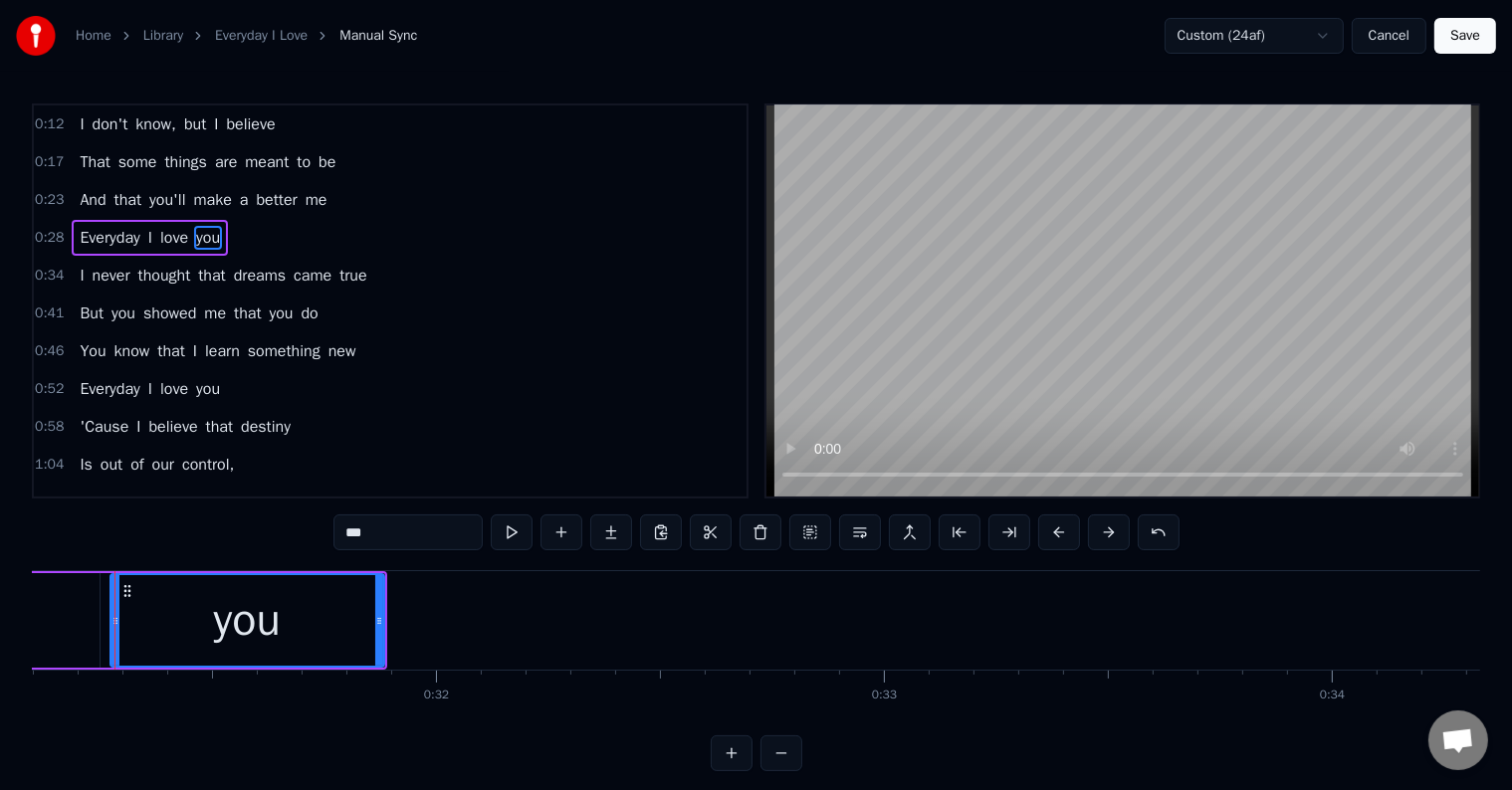 scroll, scrollTop: 0, scrollLeft: 13912, axis: horizontal 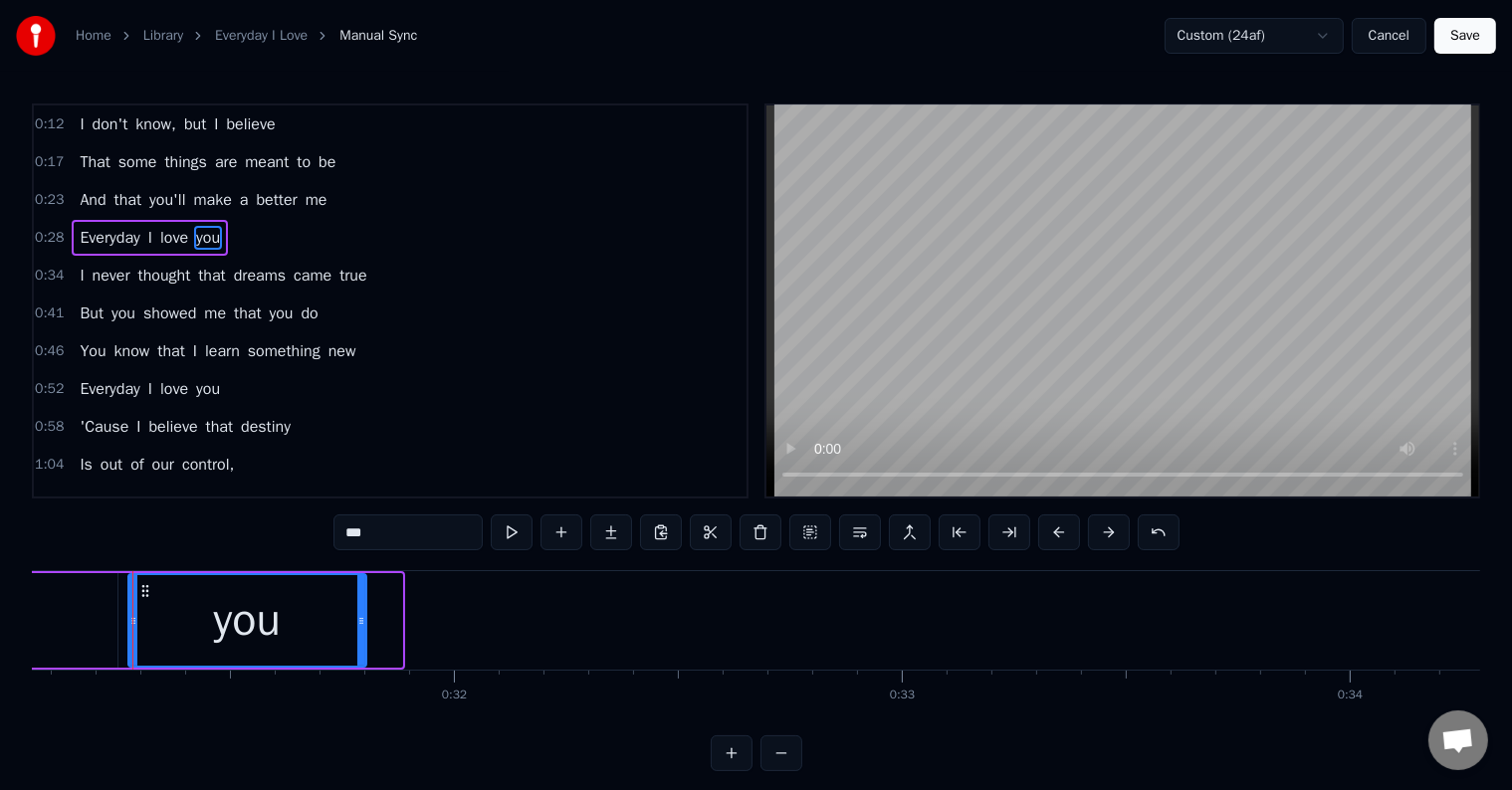 drag, startPoint x: 398, startPoint y: 643, endPoint x: 362, endPoint y: 653, distance: 37.363083 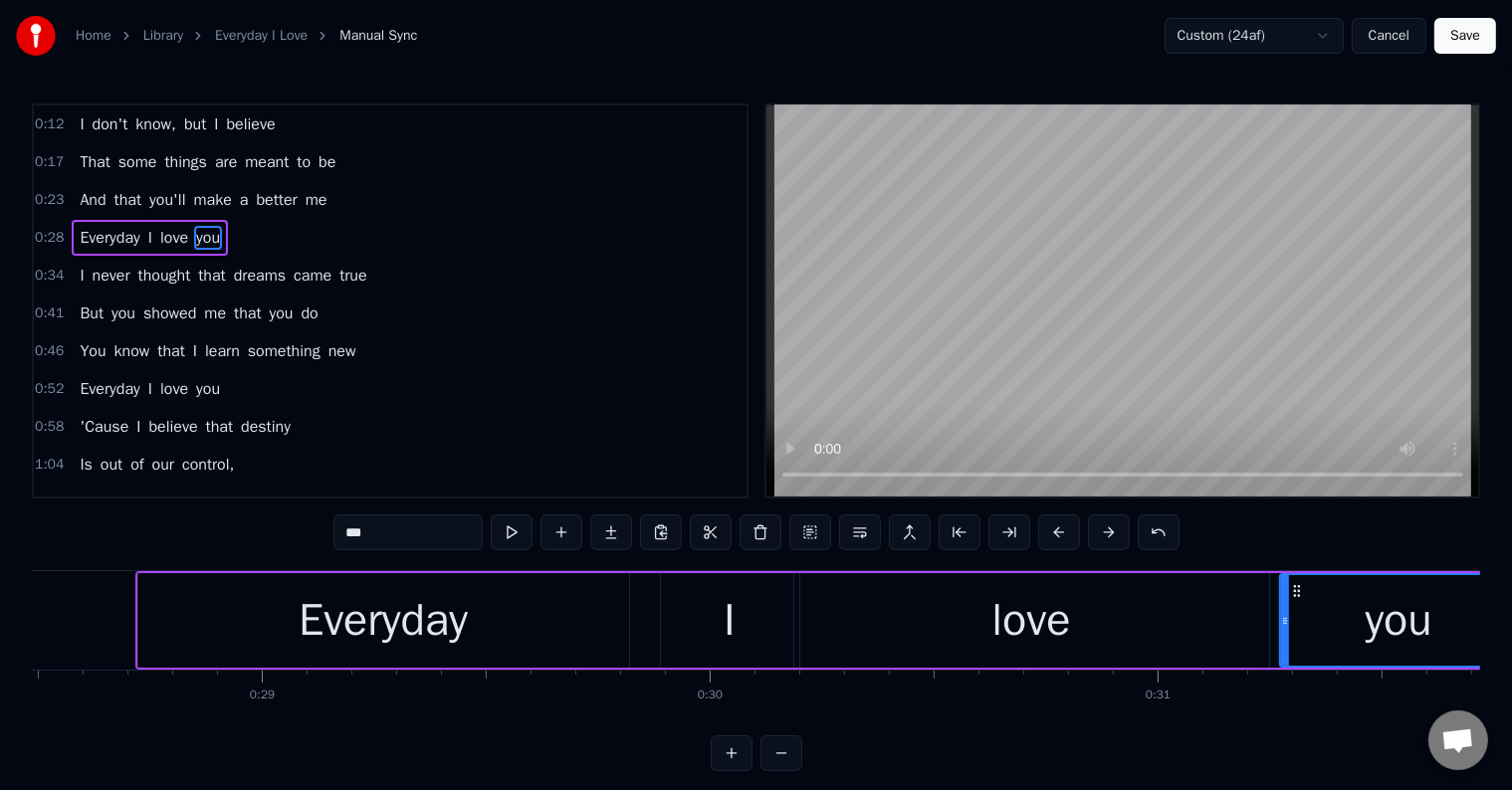 scroll, scrollTop: 0, scrollLeft: 12459, axis: horizontal 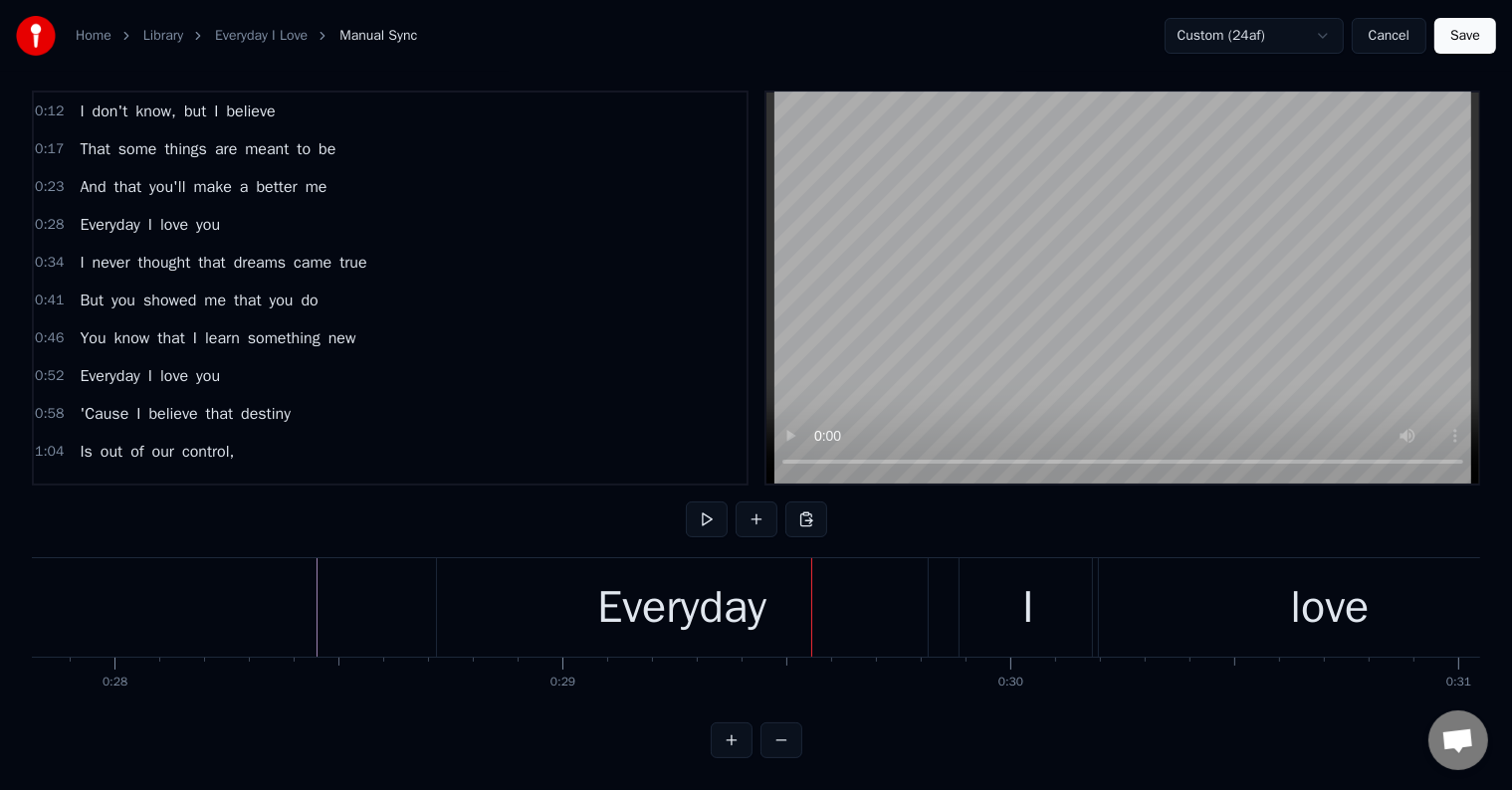 click at bounding box center (32033, 607) 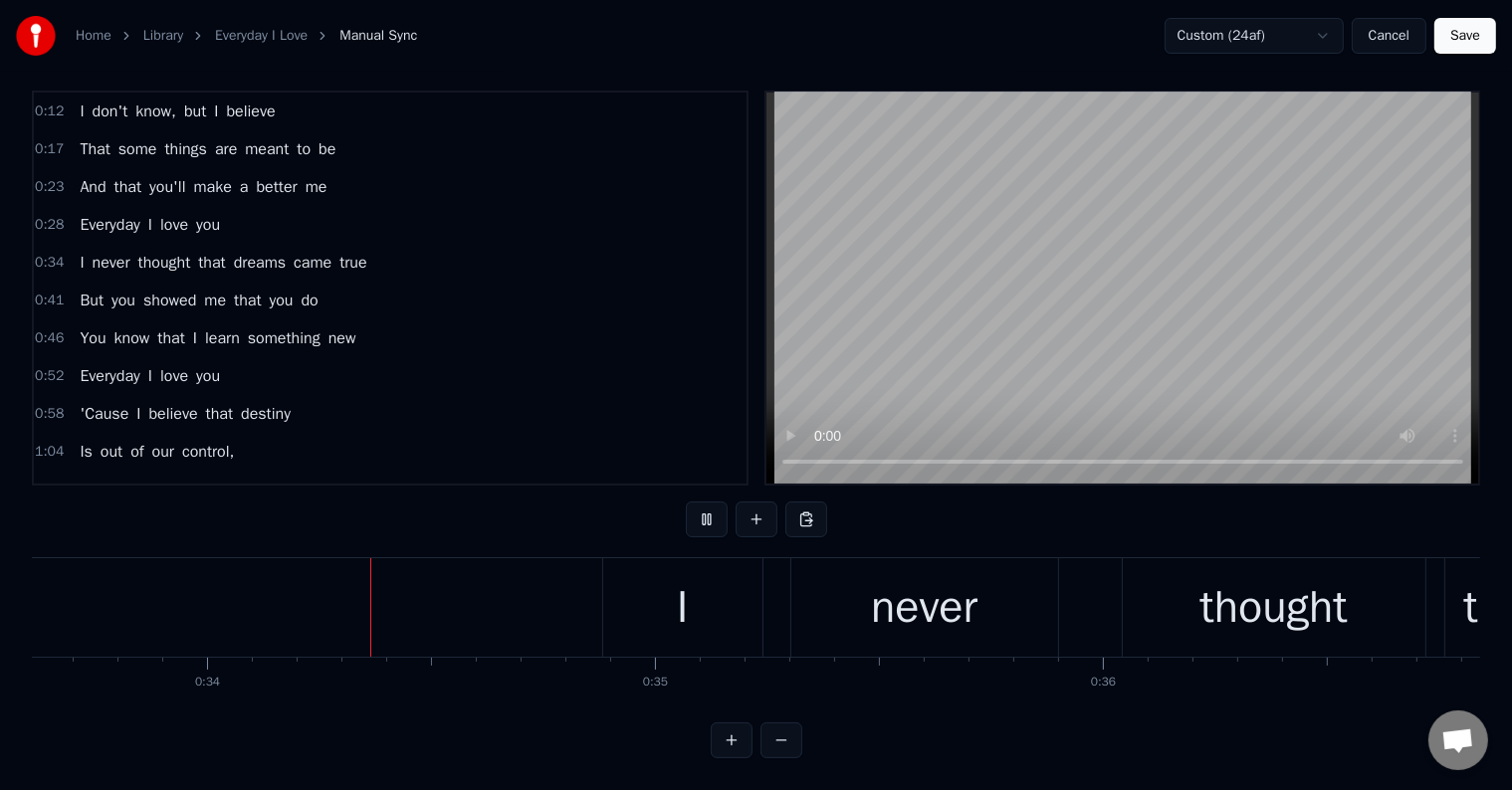 scroll, scrollTop: 0, scrollLeft: 15073, axis: horizontal 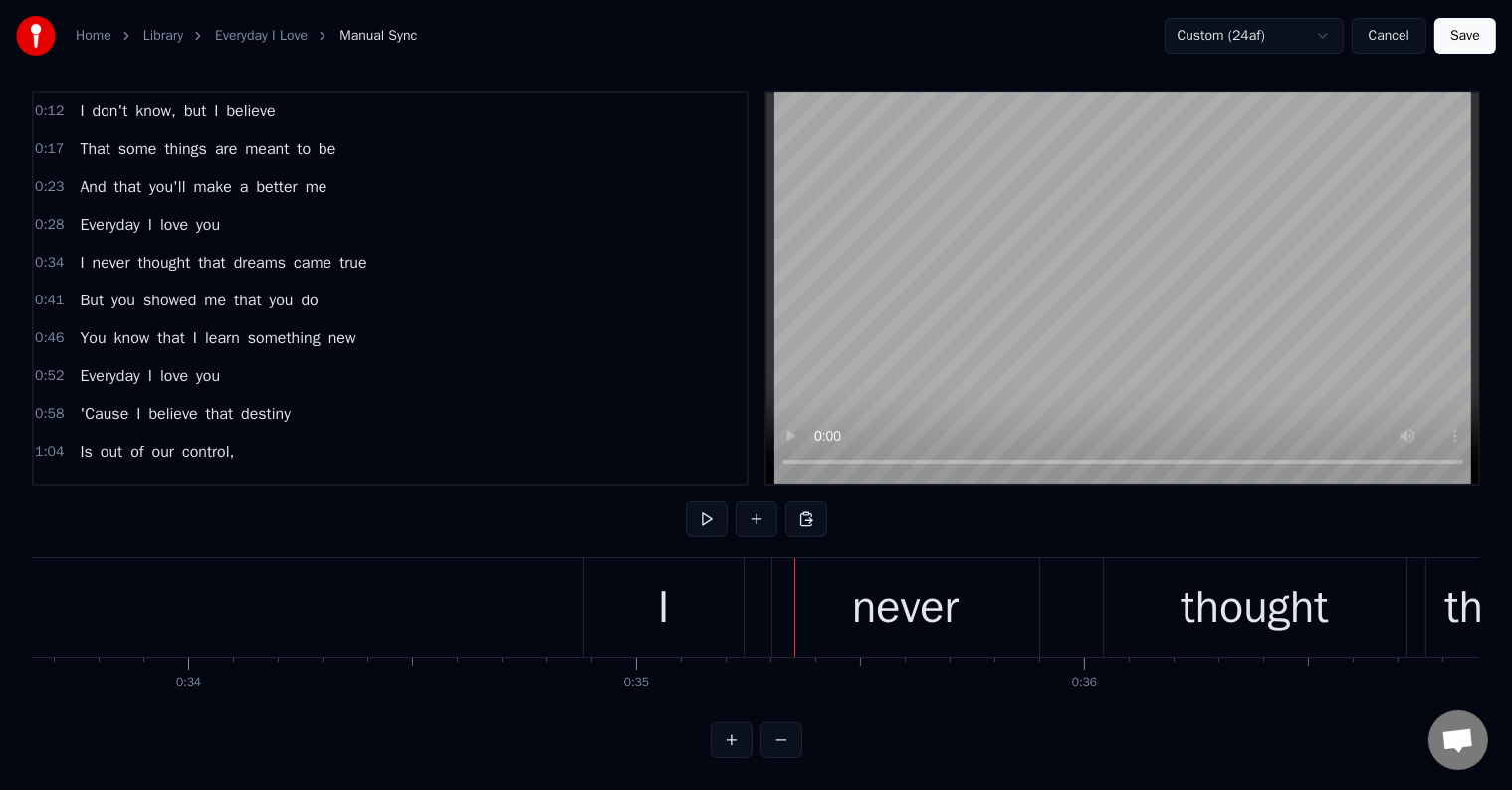 click on "never" at bounding box center (906, 607) 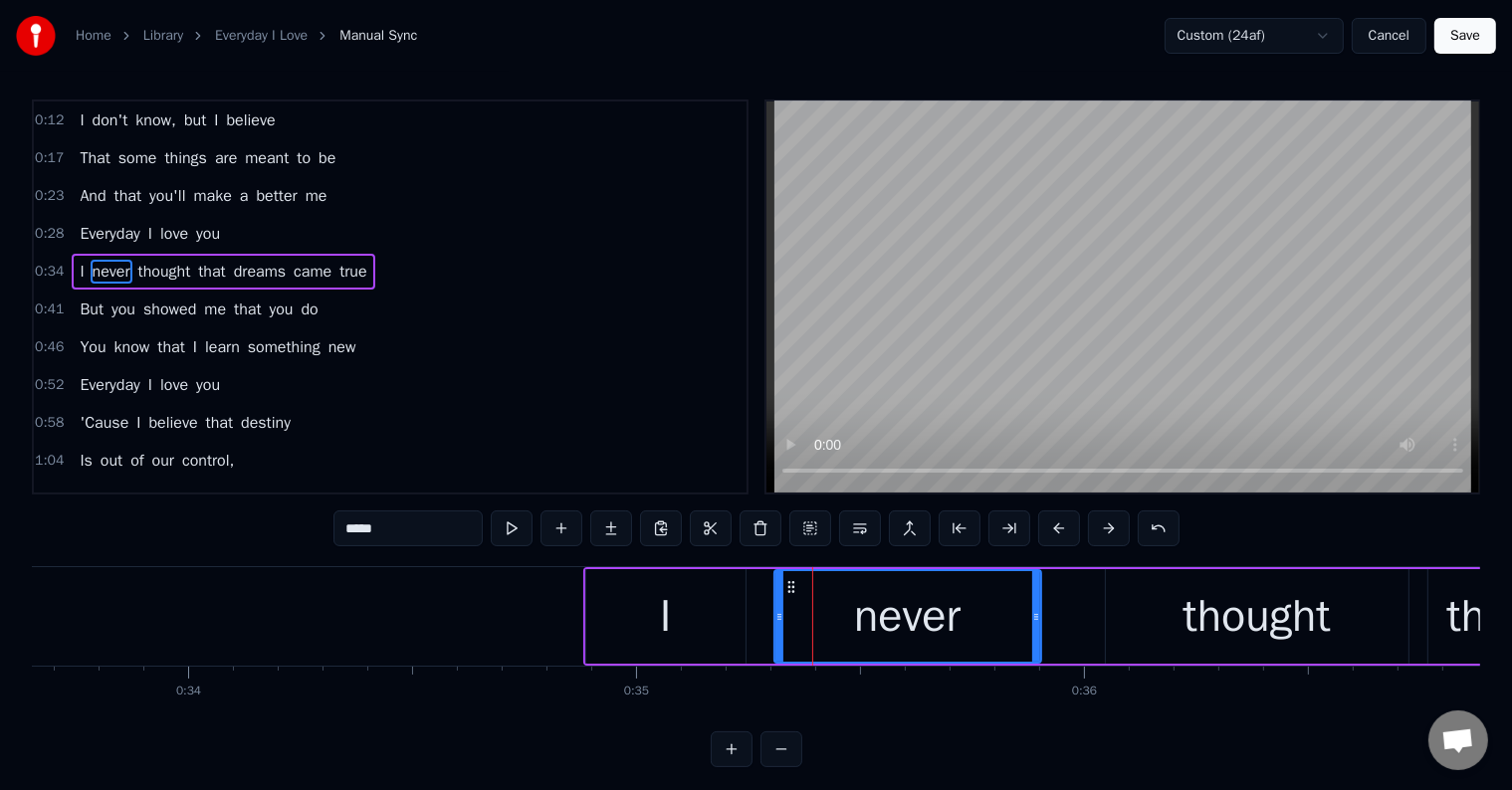 scroll, scrollTop: 0, scrollLeft: 0, axis: both 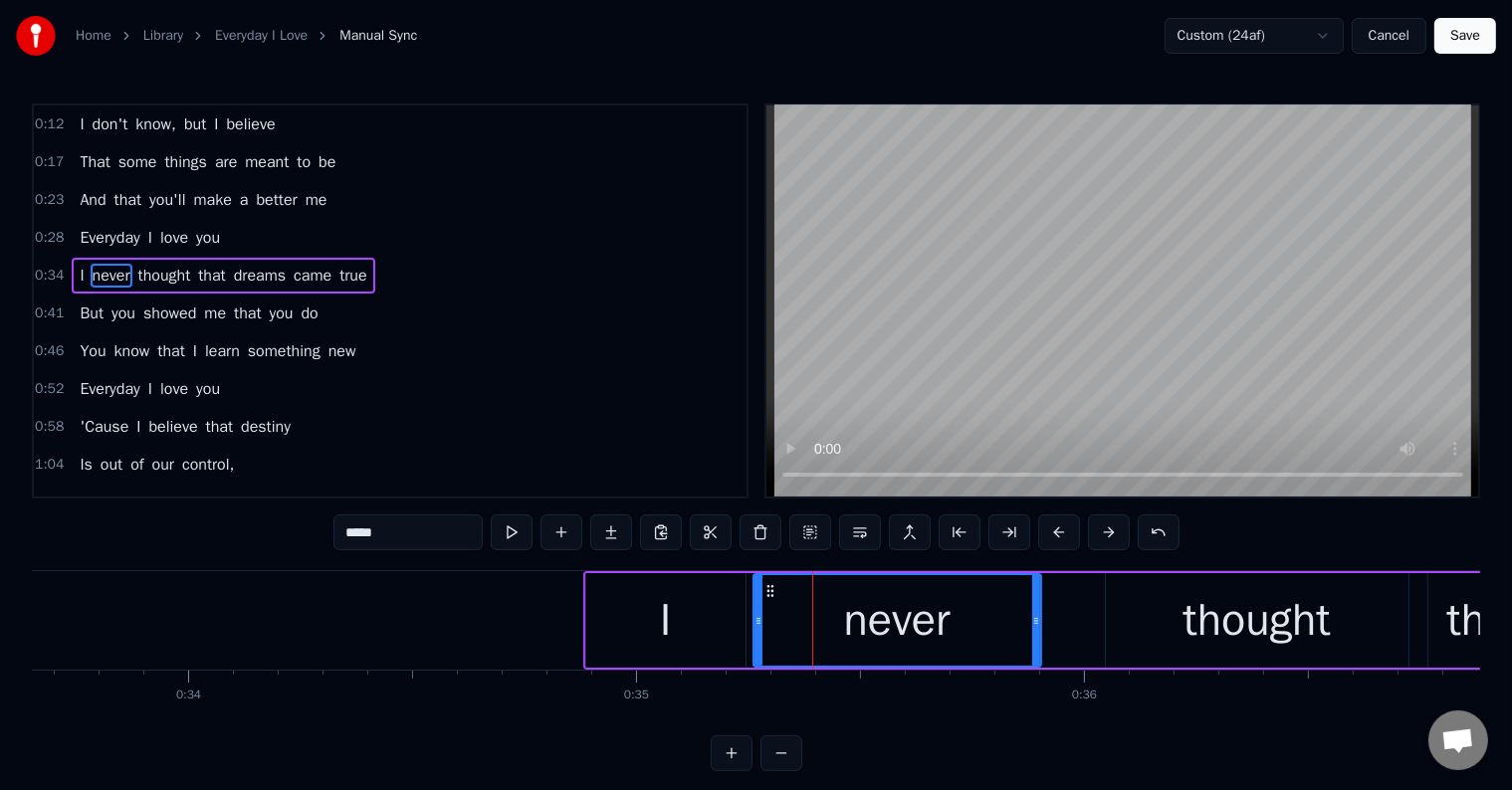 drag, startPoint x: 777, startPoint y: 642, endPoint x: 756, endPoint y: 650, distance: 22.472205 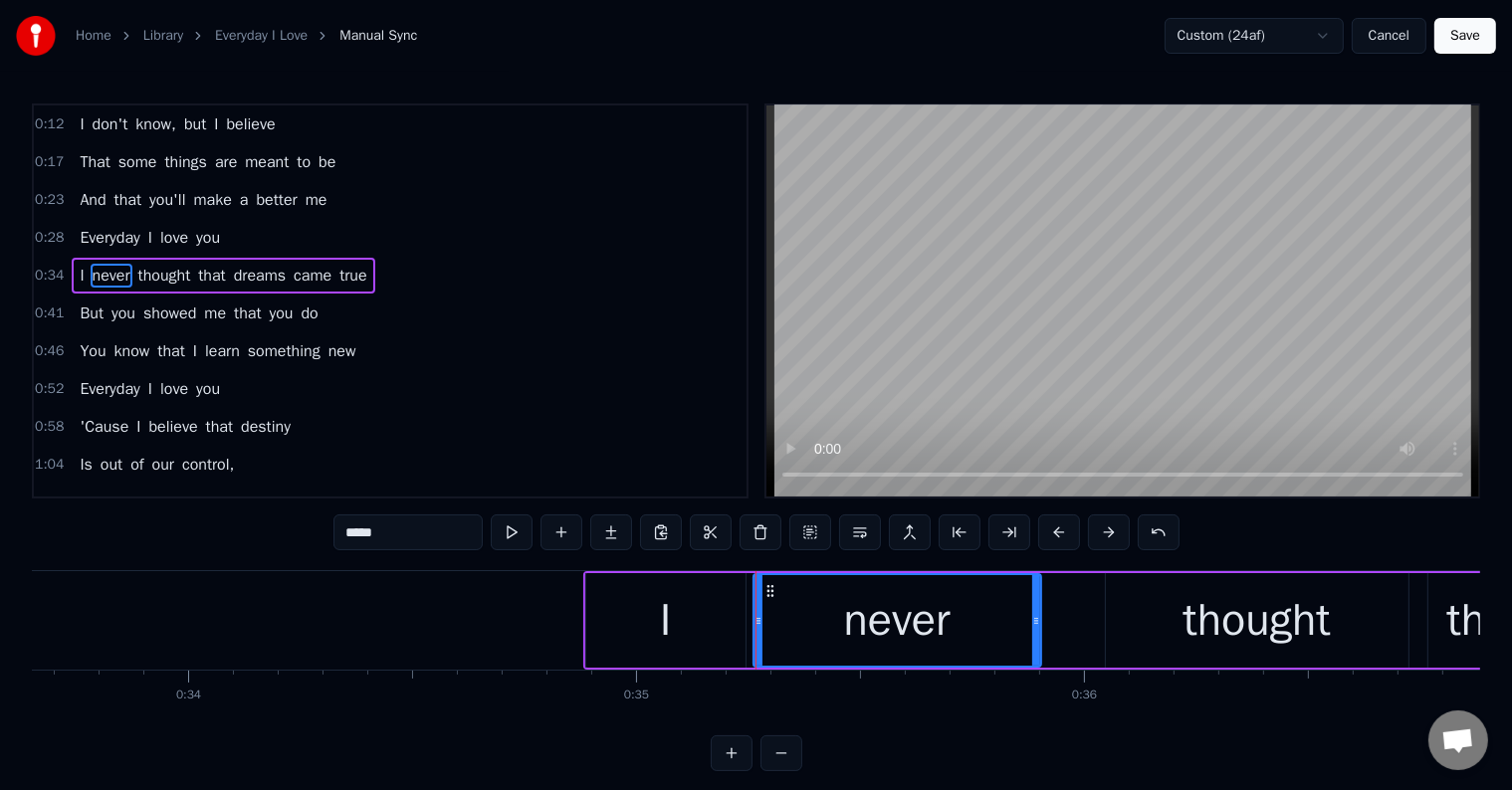click on "thought" at bounding box center (1257, 620) 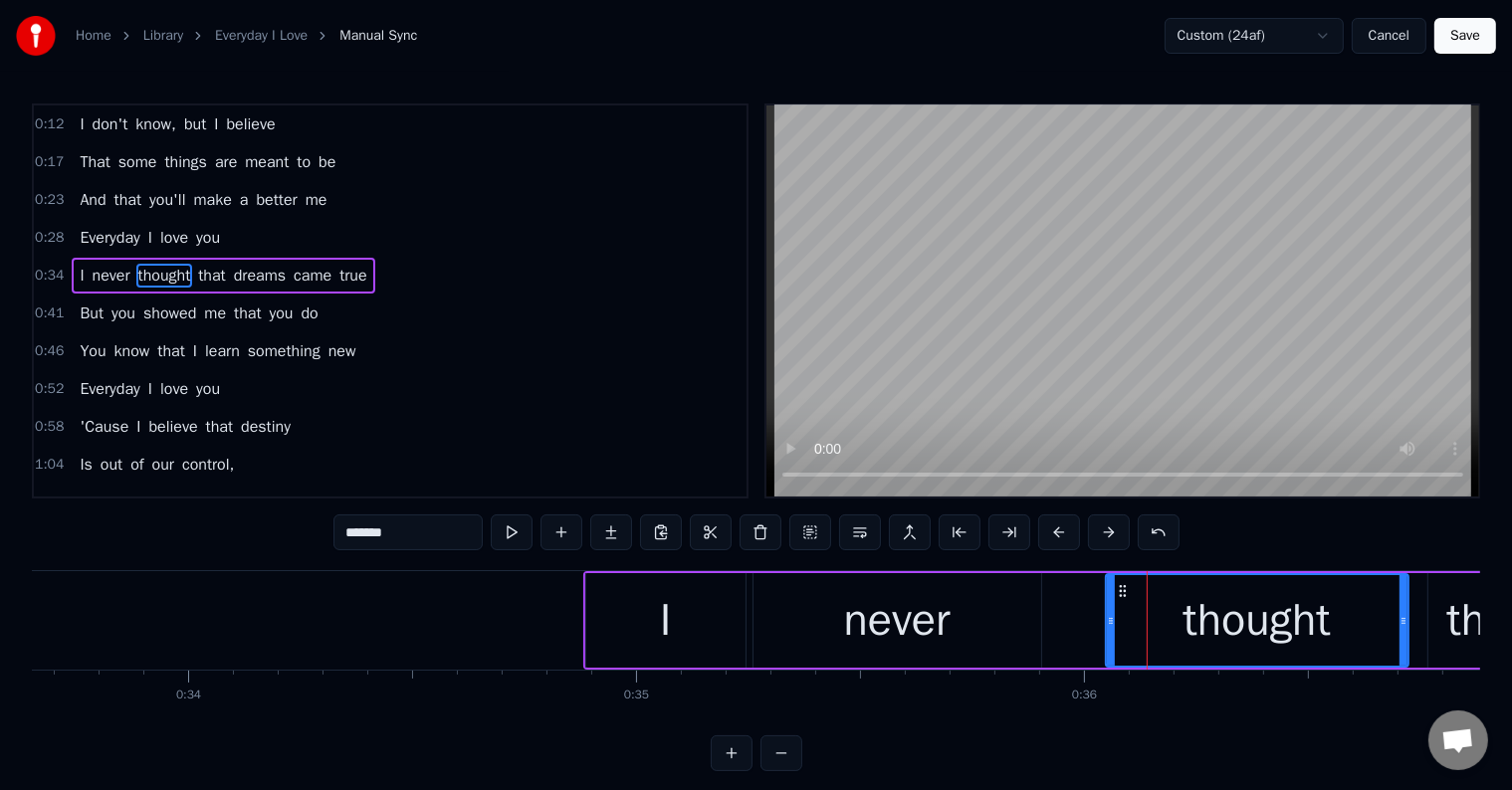 type on "*******" 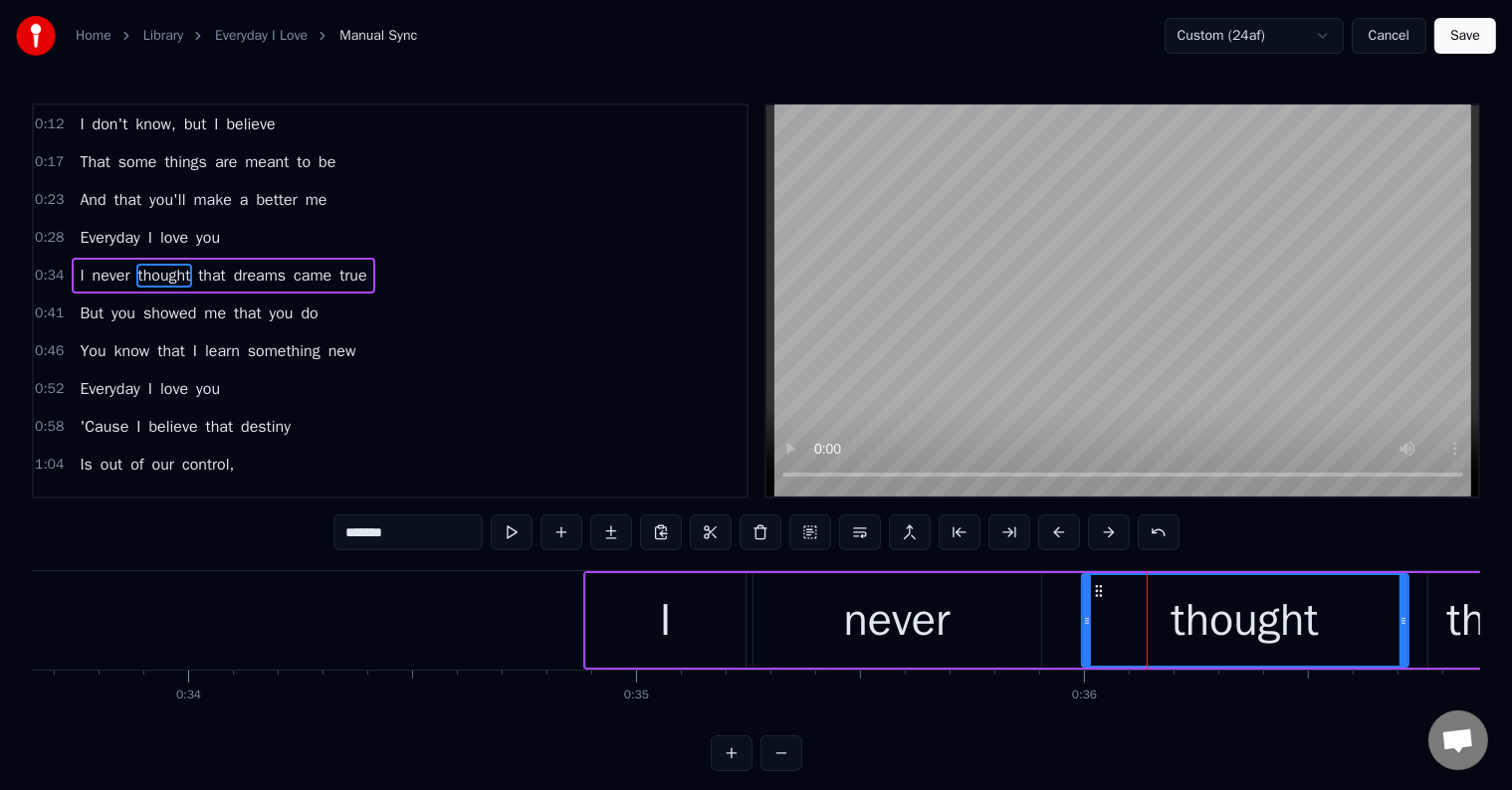 drag, startPoint x: 1106, startPoint y: 647, endPoint x: 1080, endPoint y: 653, distance: 26.683328 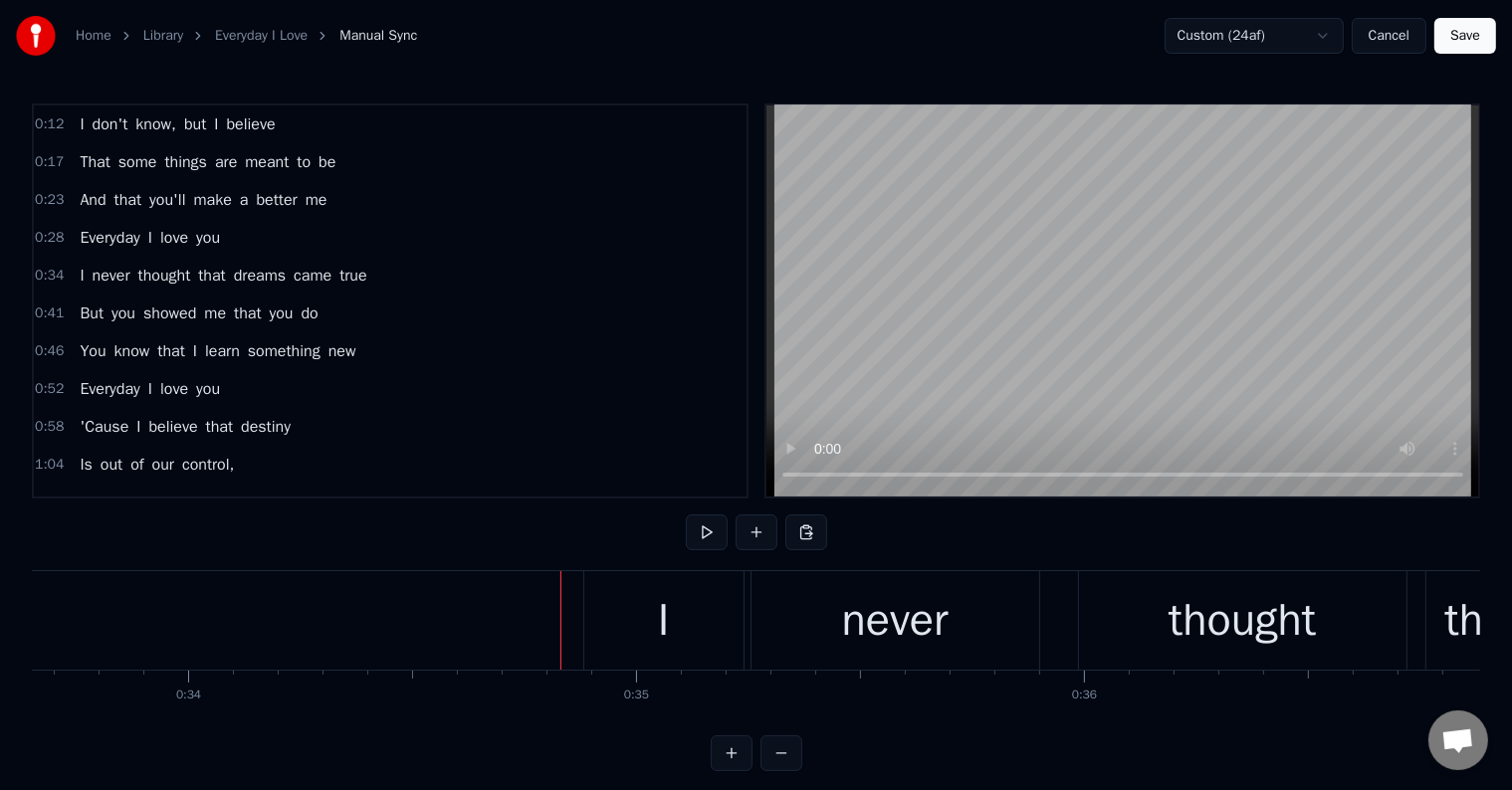scroll, scrollTop: 30, scrollLeft: 0, axis: vertical 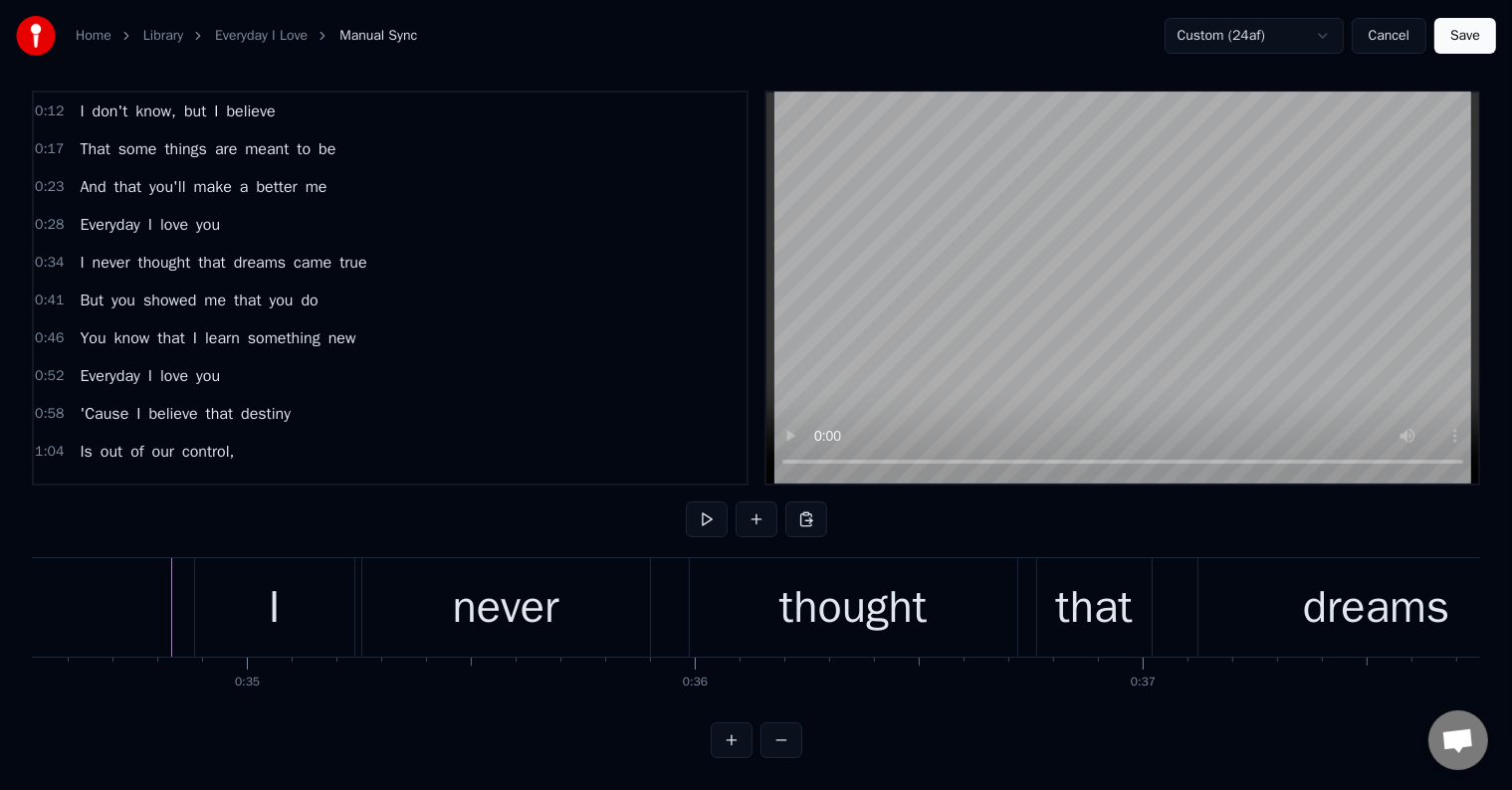 click at bounding box center (29030, 607) 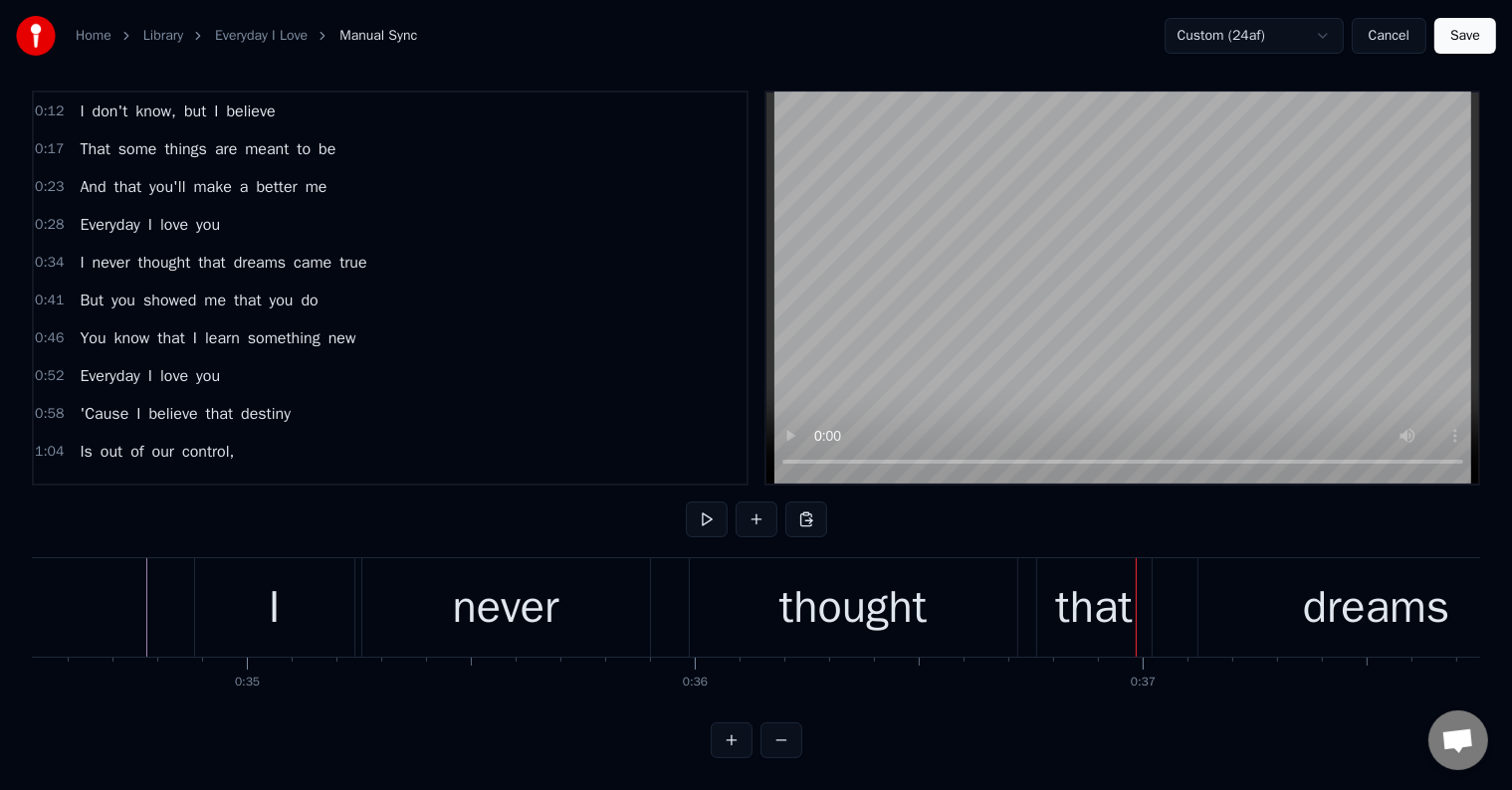 click on "thought" at bounding box center (853, 607) 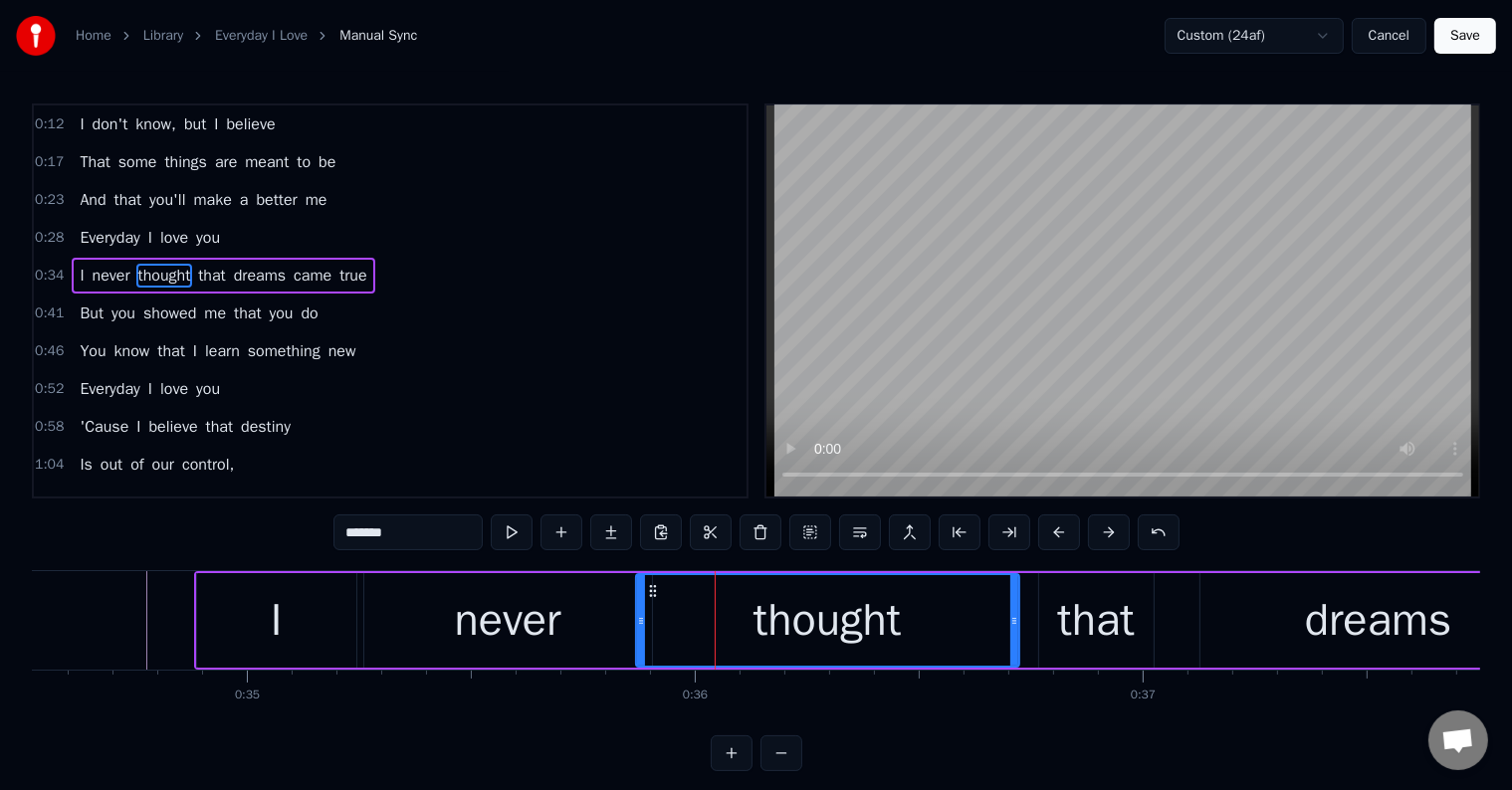 drag, startPoint x: 695, startPoint y: 643, endPoint x: 639, endPoint y: 653, distance: 56.88585 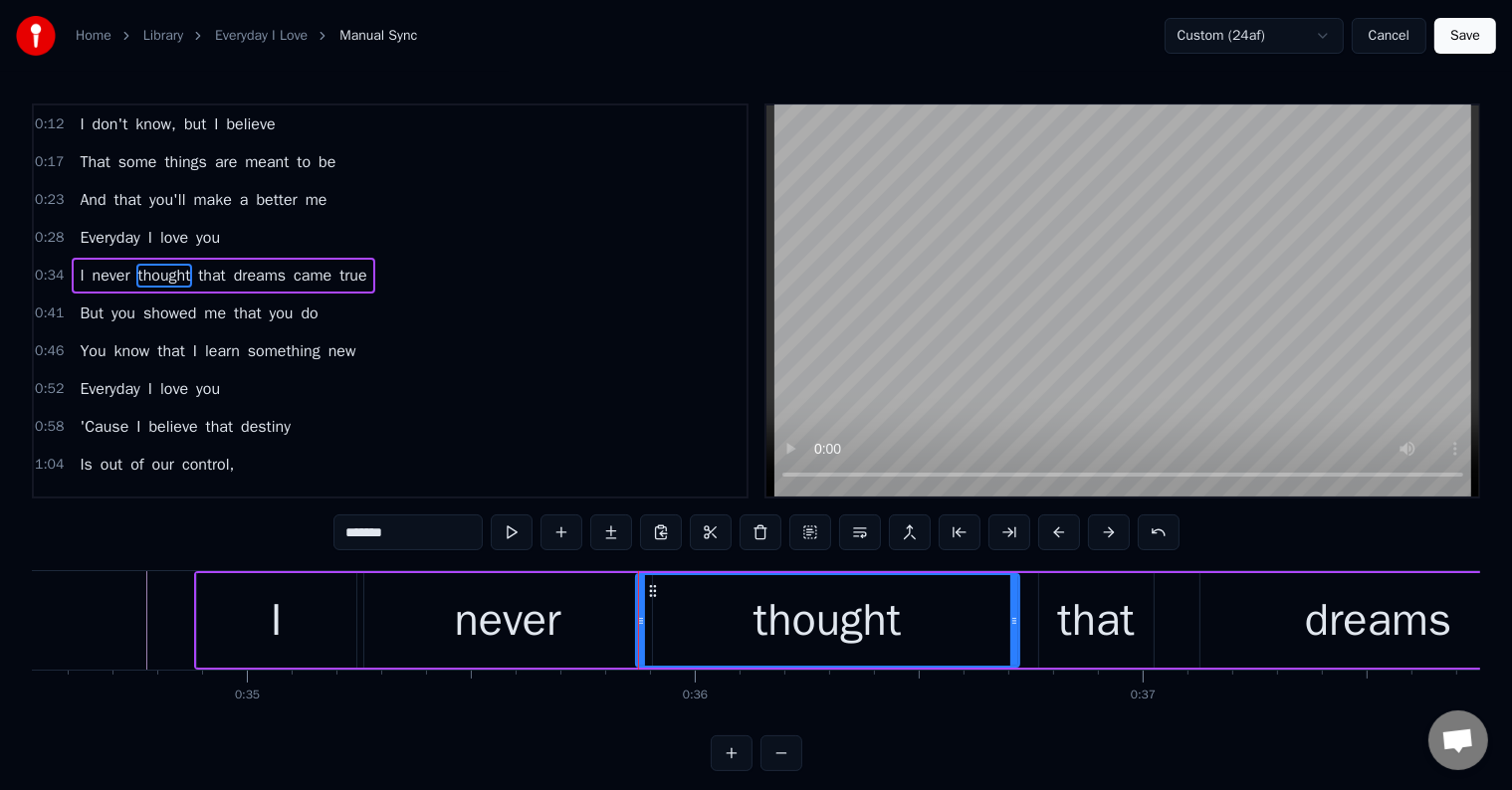 click at bounding box center [29030, 620] 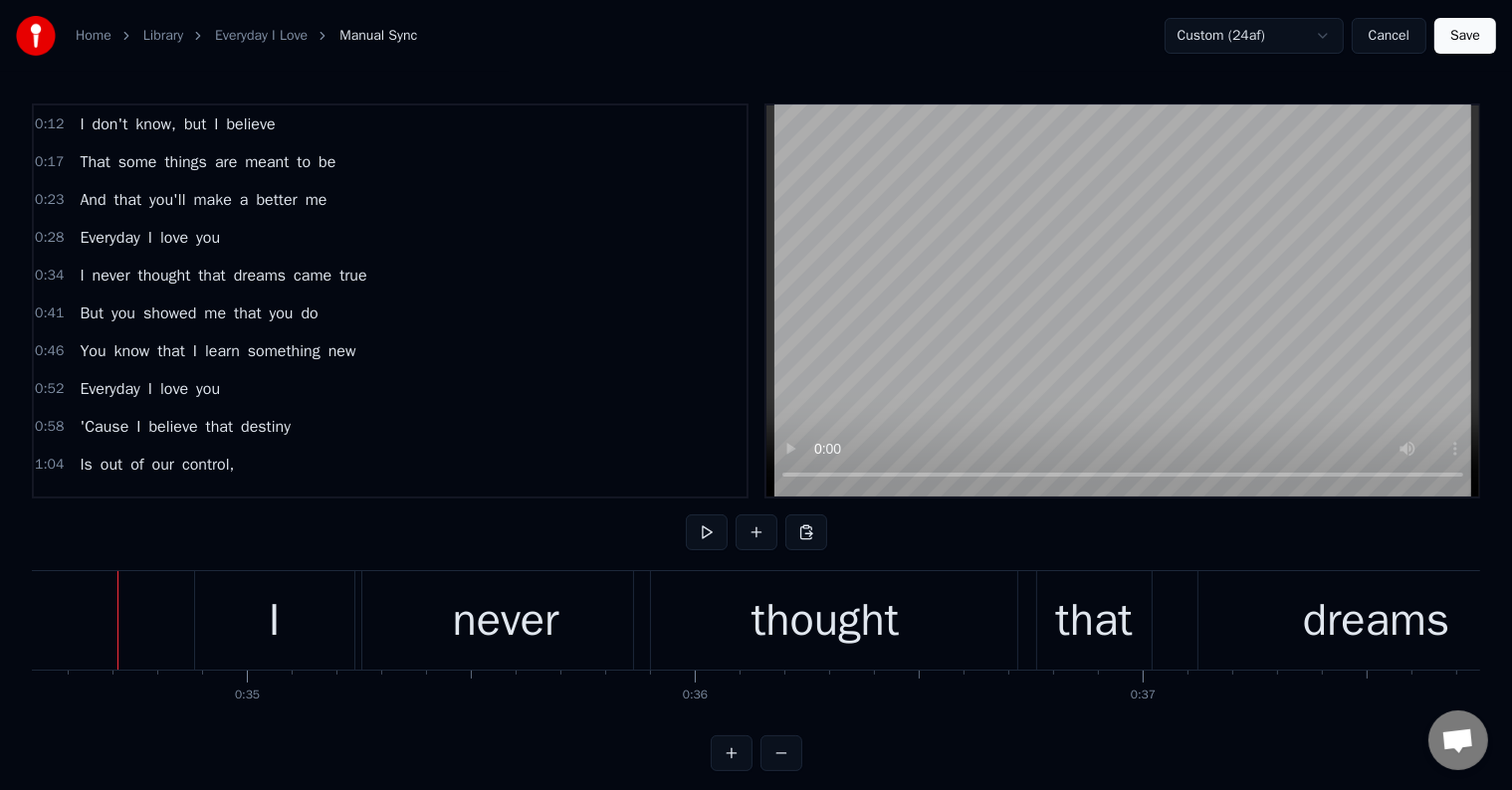 scroll, scrollTop: 0, scrollLeft: 15448, axis: horizontal 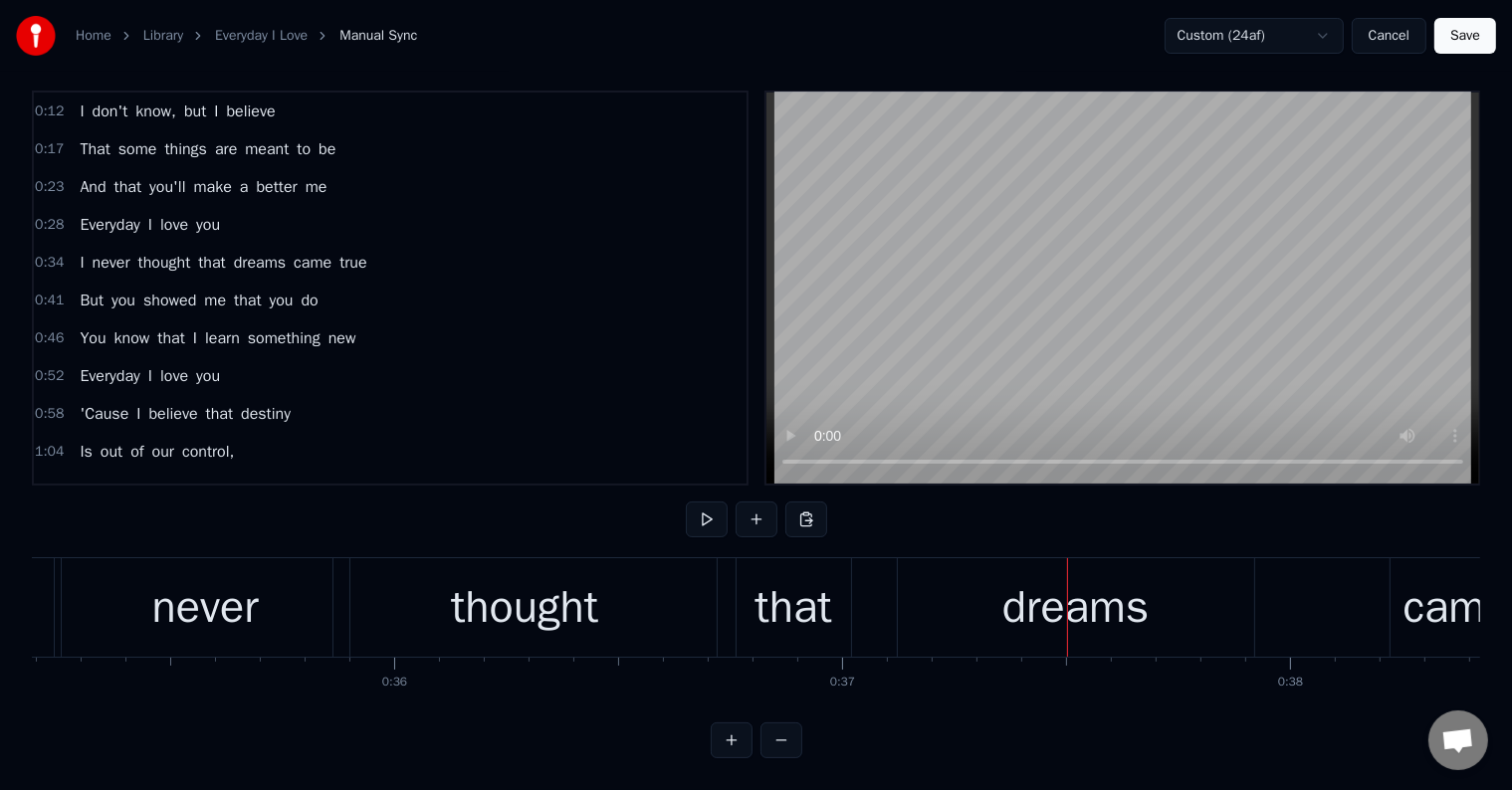 click on "thought" at bounding box center (525, 607) 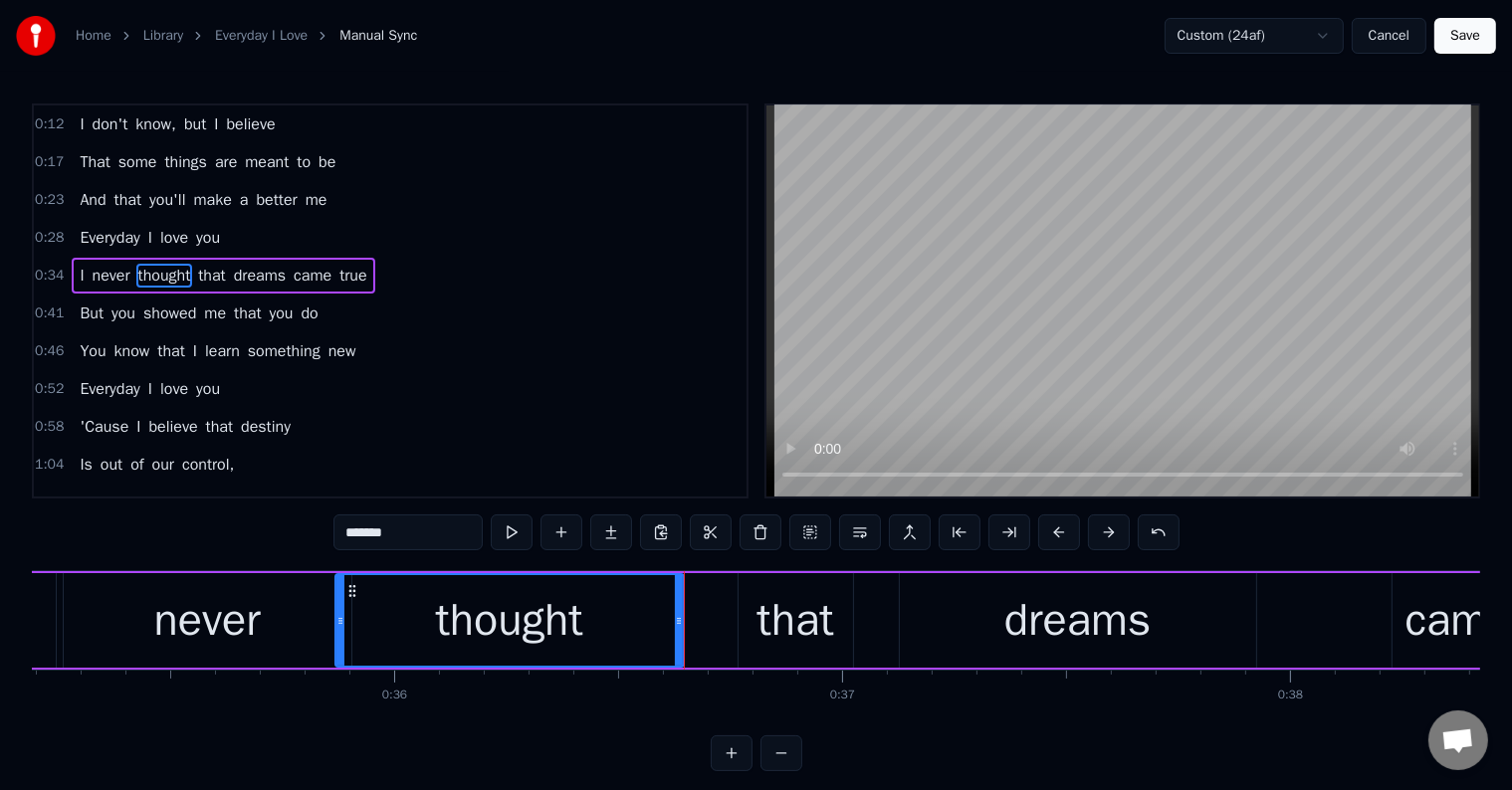 drag, startPoint x: 713, startPoint y: 643, endPoint x: 678, endPoint y: 652, distance: 36.138622 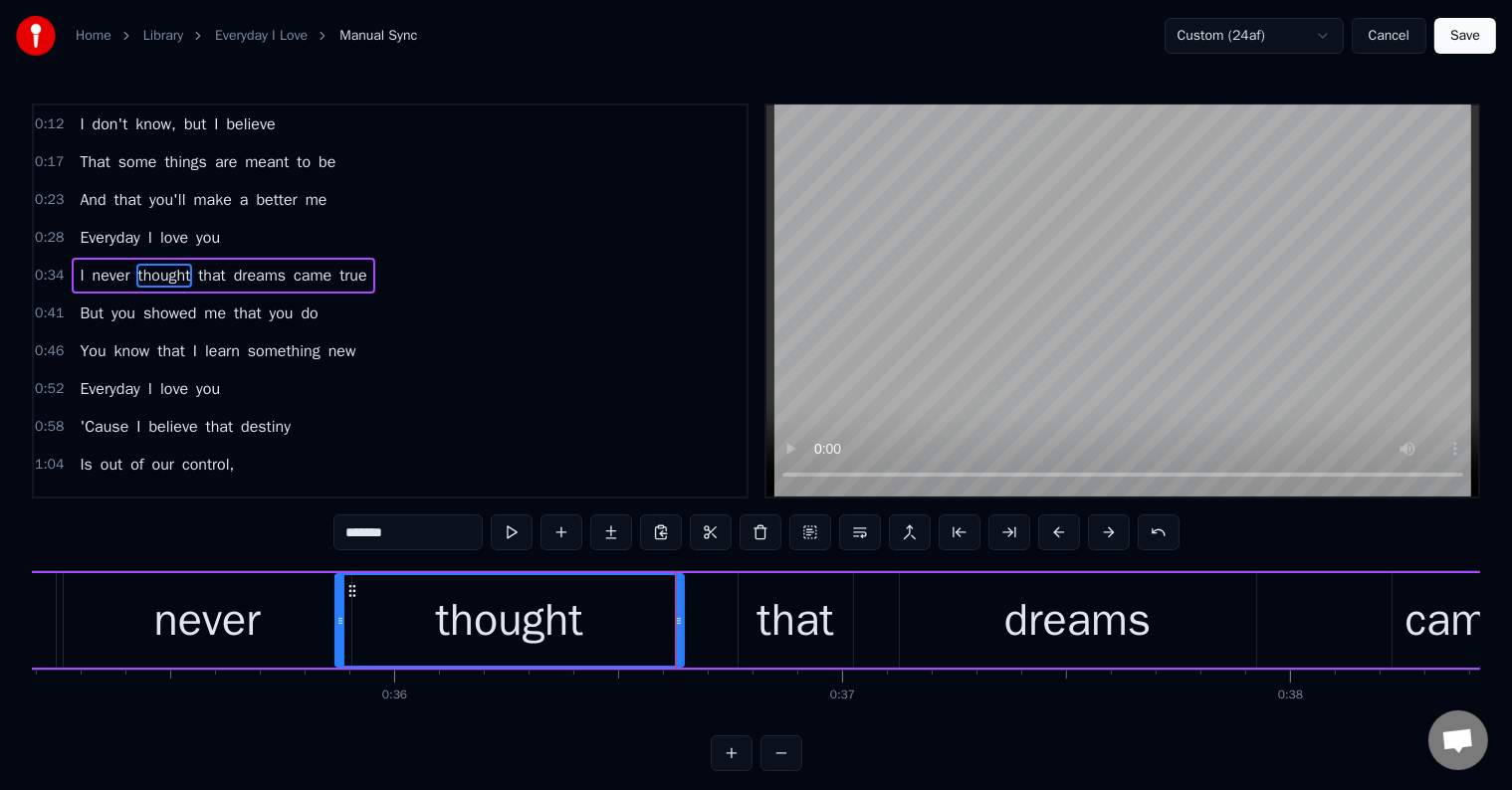 click on "that" at bounding box center (795, 620) 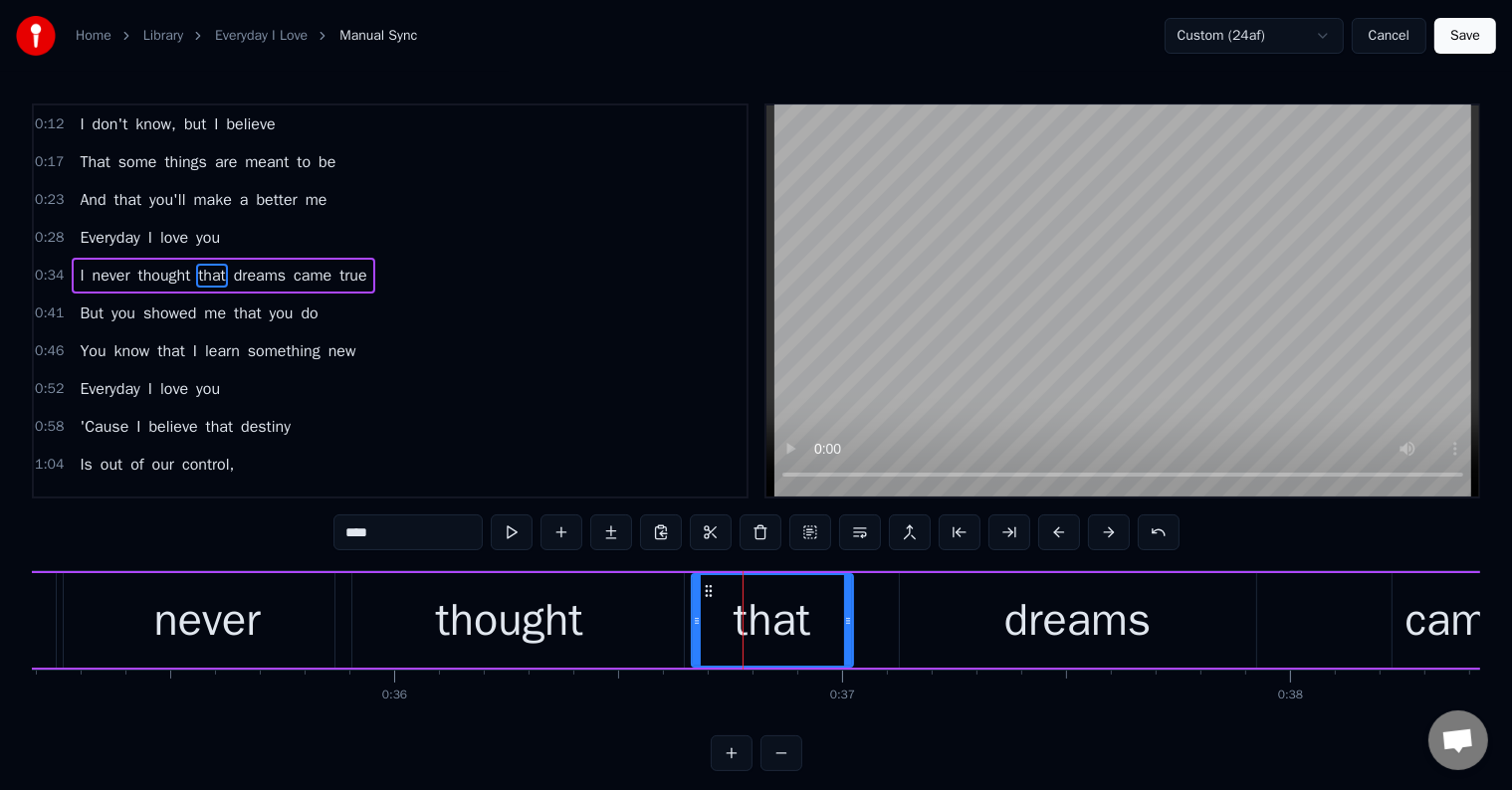 drag, startPoint x: 740, startPoint y: 641, endPoint x: 693, endPoint y: 655, distance: 49.0408 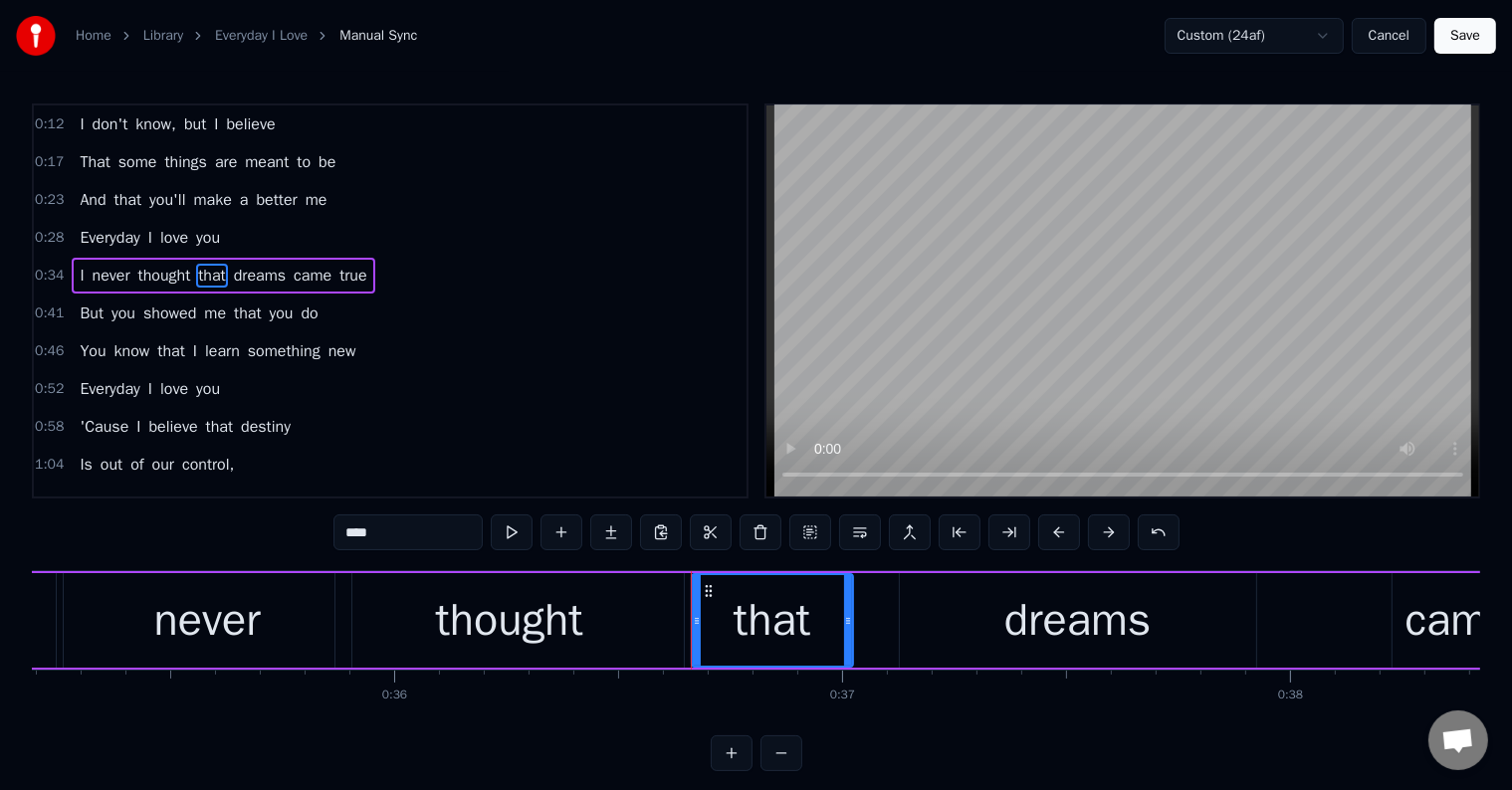 click on "dreams" at bounding box center [1078, 620] 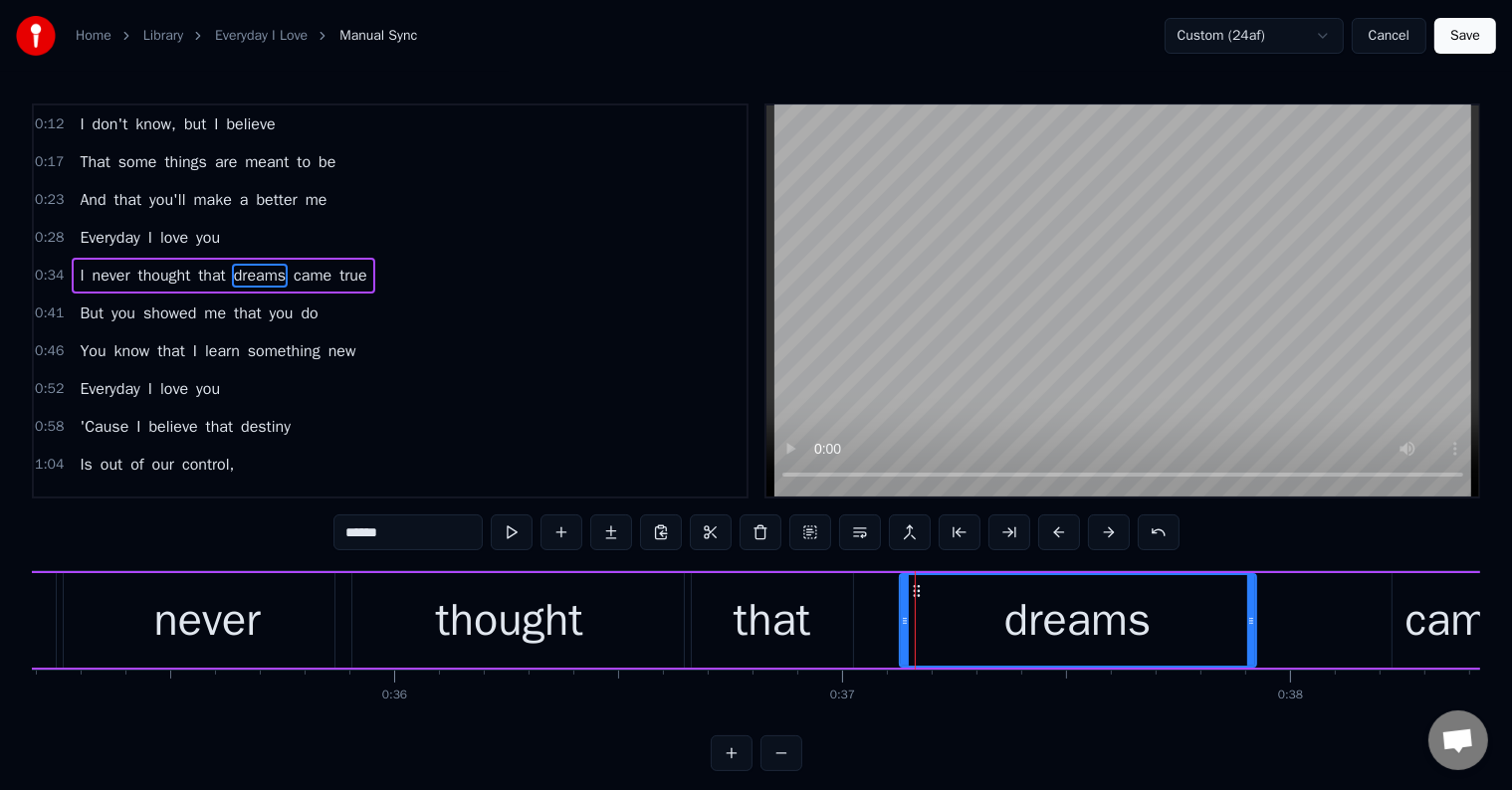 click on "I never thought that dreams came true" at bounding box center (966, 620) 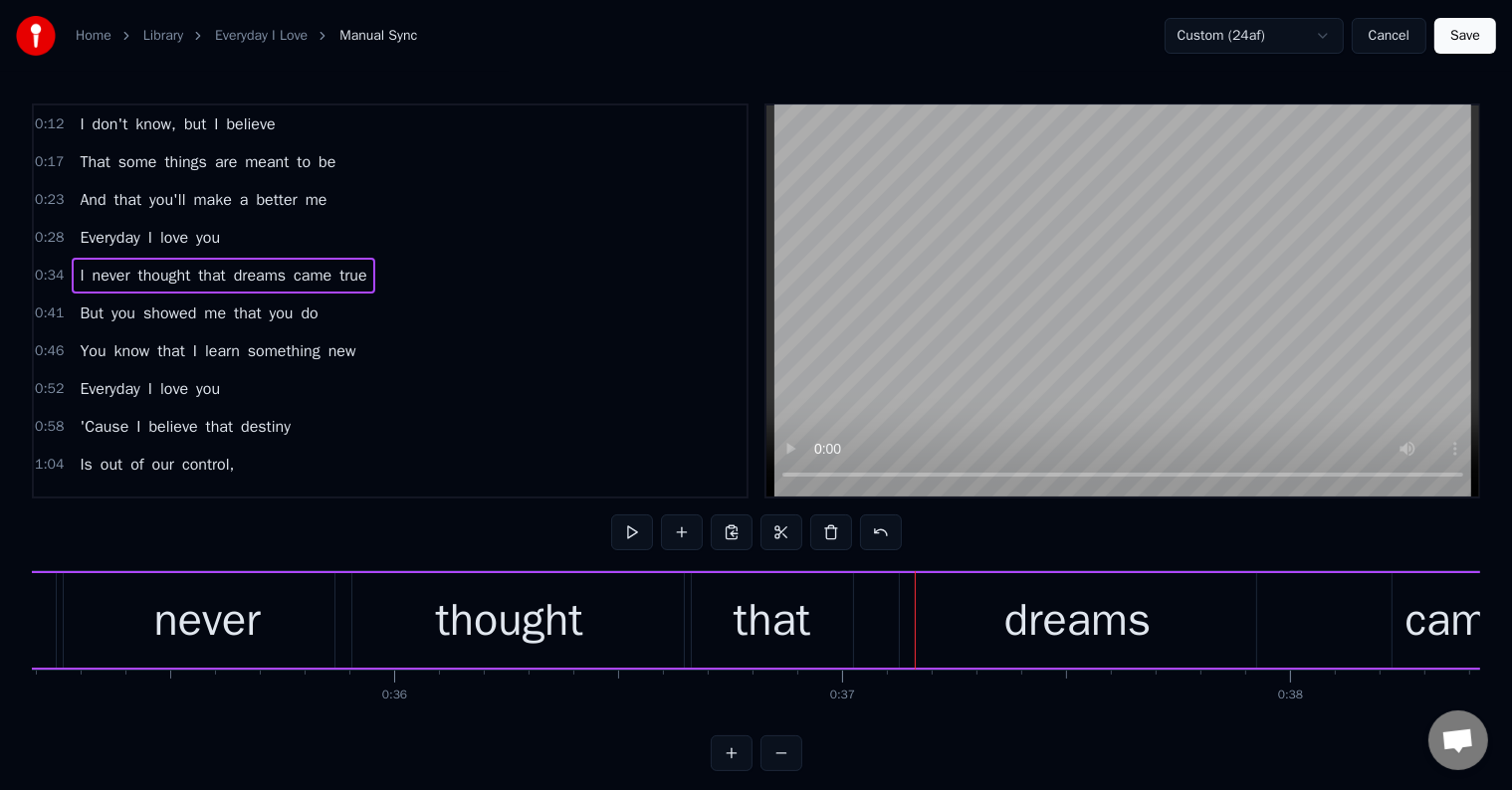 click on "I never thought that dreams came true" at bounding box center [966, 620] 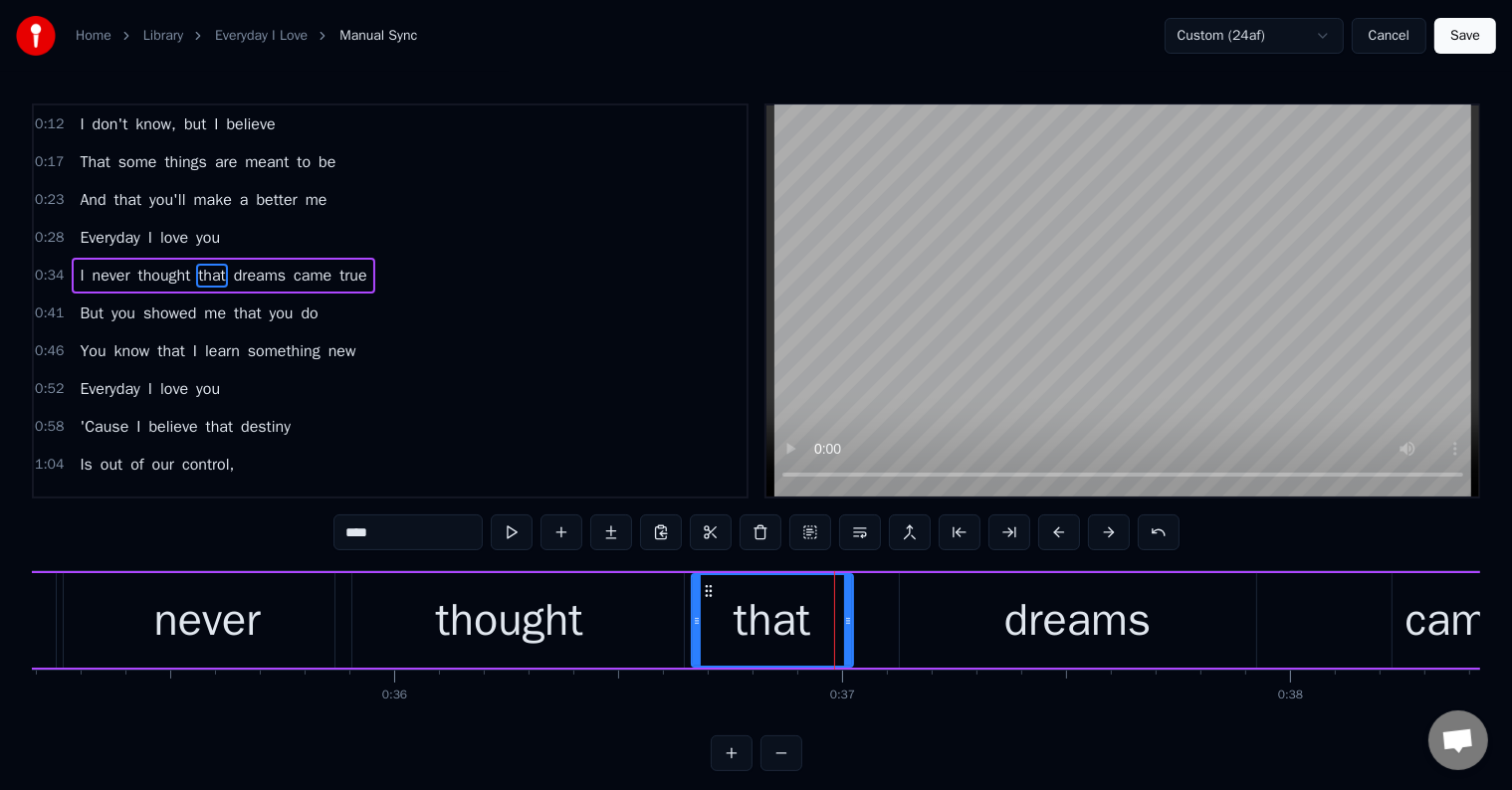 click on "dreams" at bounding box center (1078, 620) 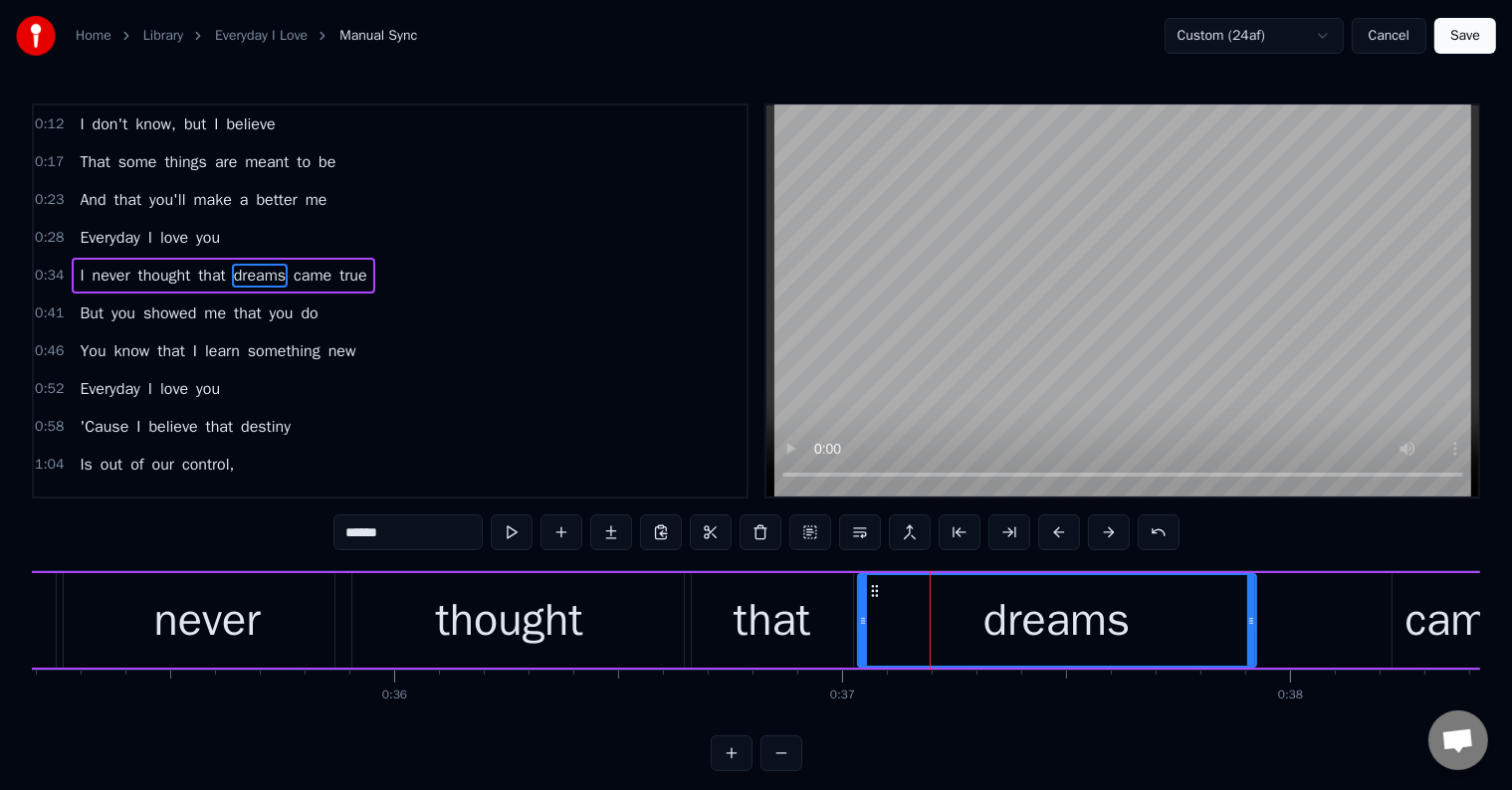 drag, startPoint x: 902, startPoint y: 634, endPoint x: 860, endPoint y: 645, distance: 43.416587 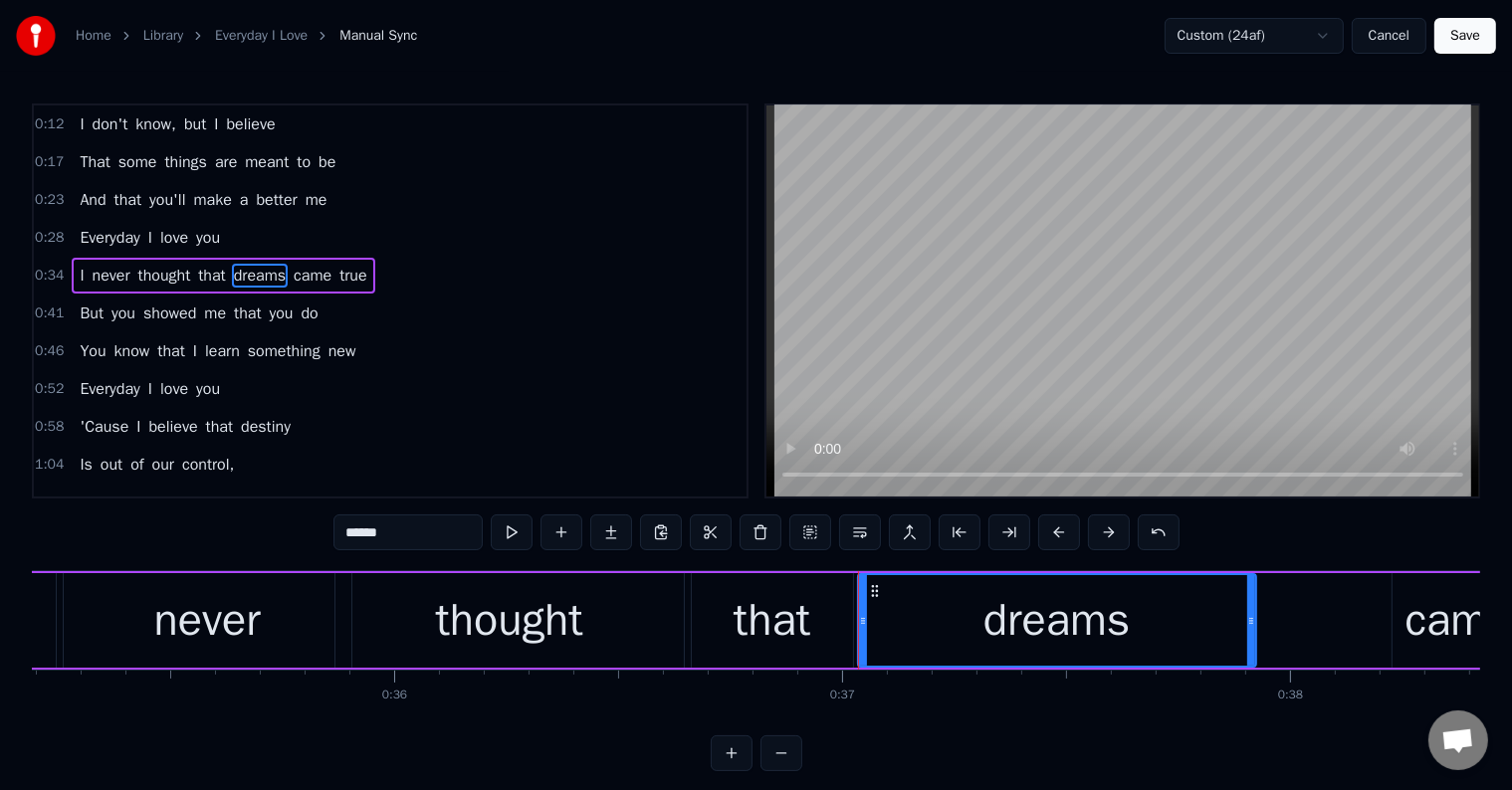 click on "dreams" at bounding box center (1057, 620) 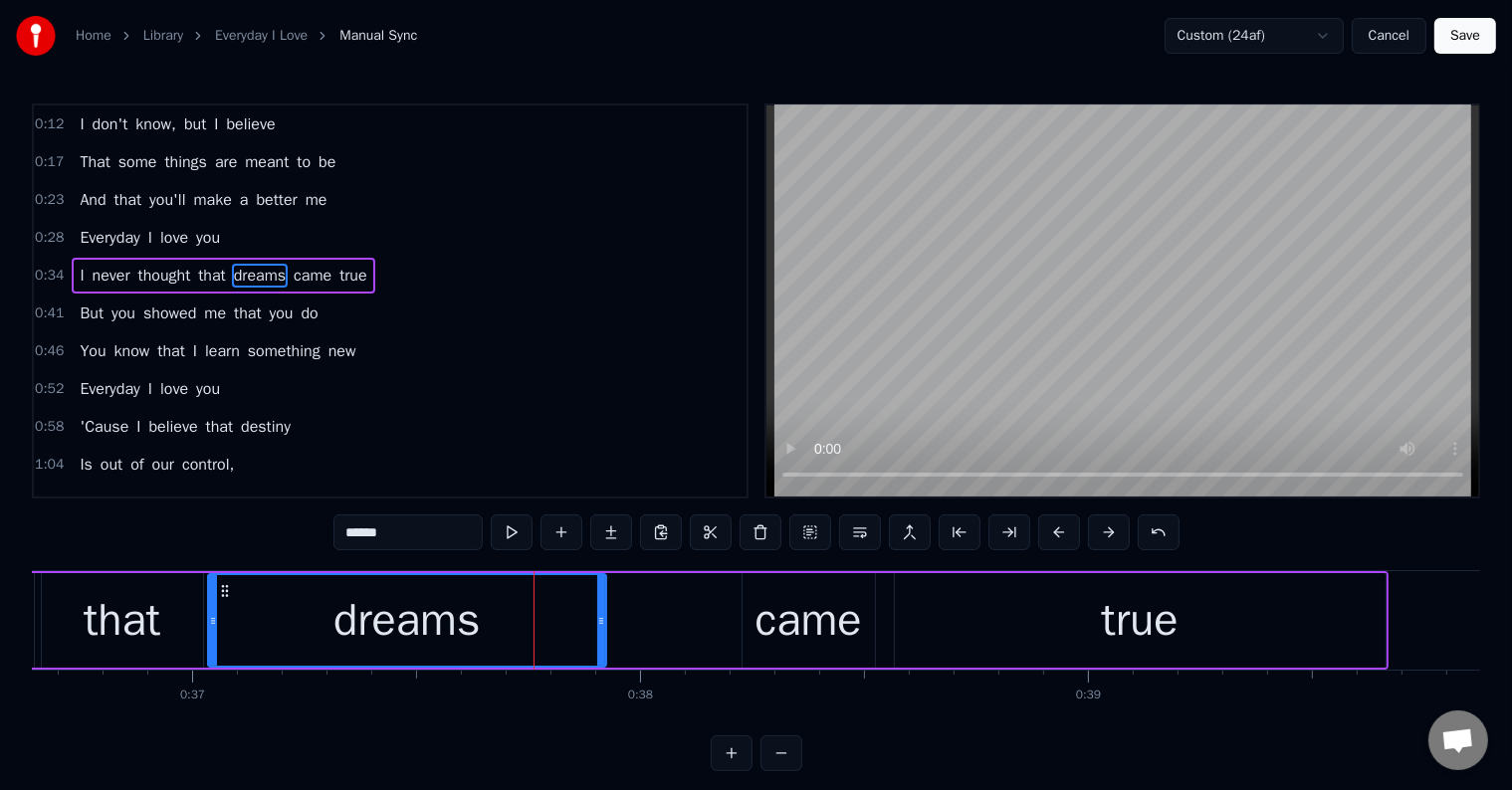 scroll, scrollTop: 0, scrollLeft: 16213, axis: horizontal 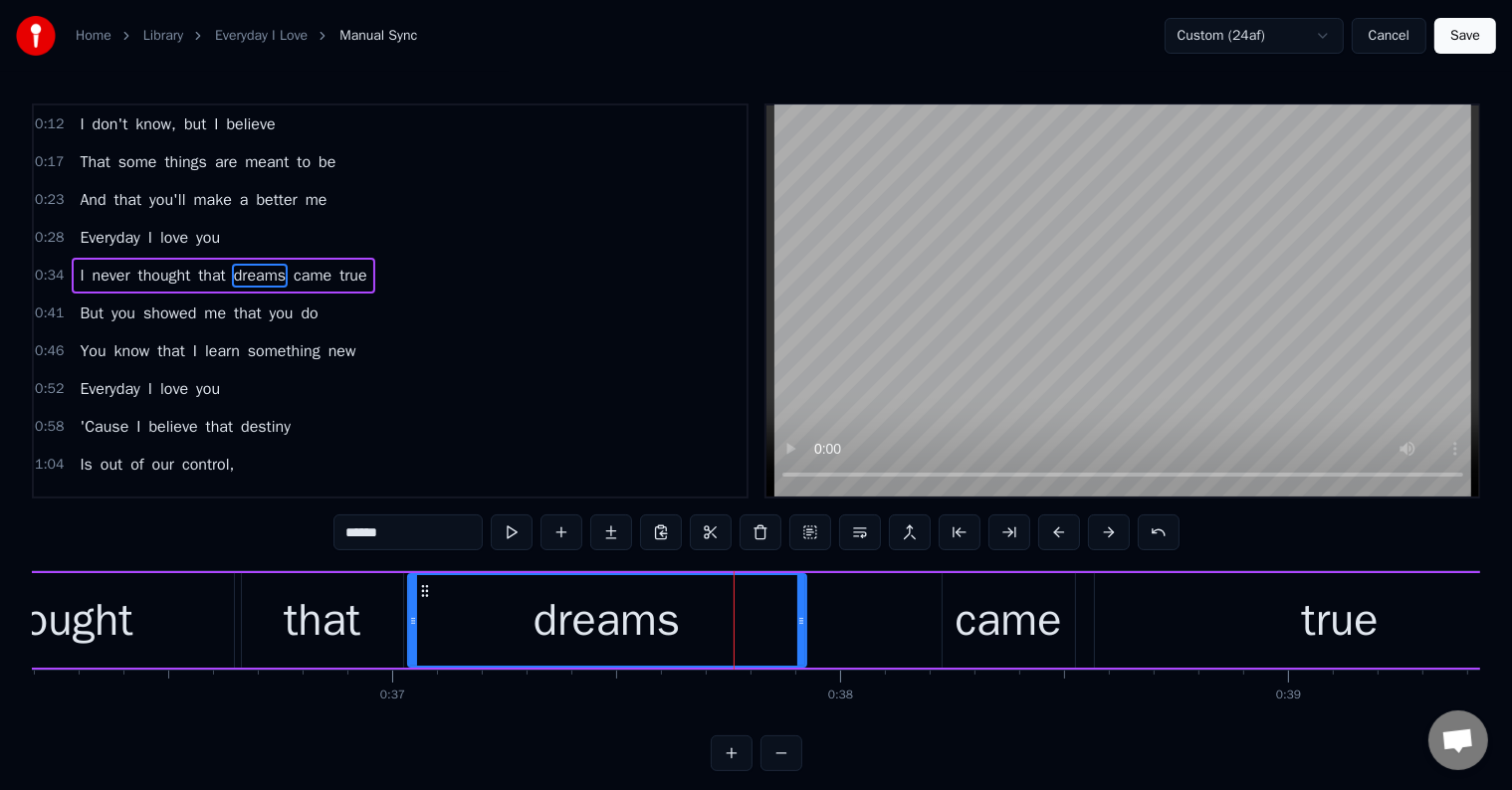 click on "came" at bounding box center (1008, 621) 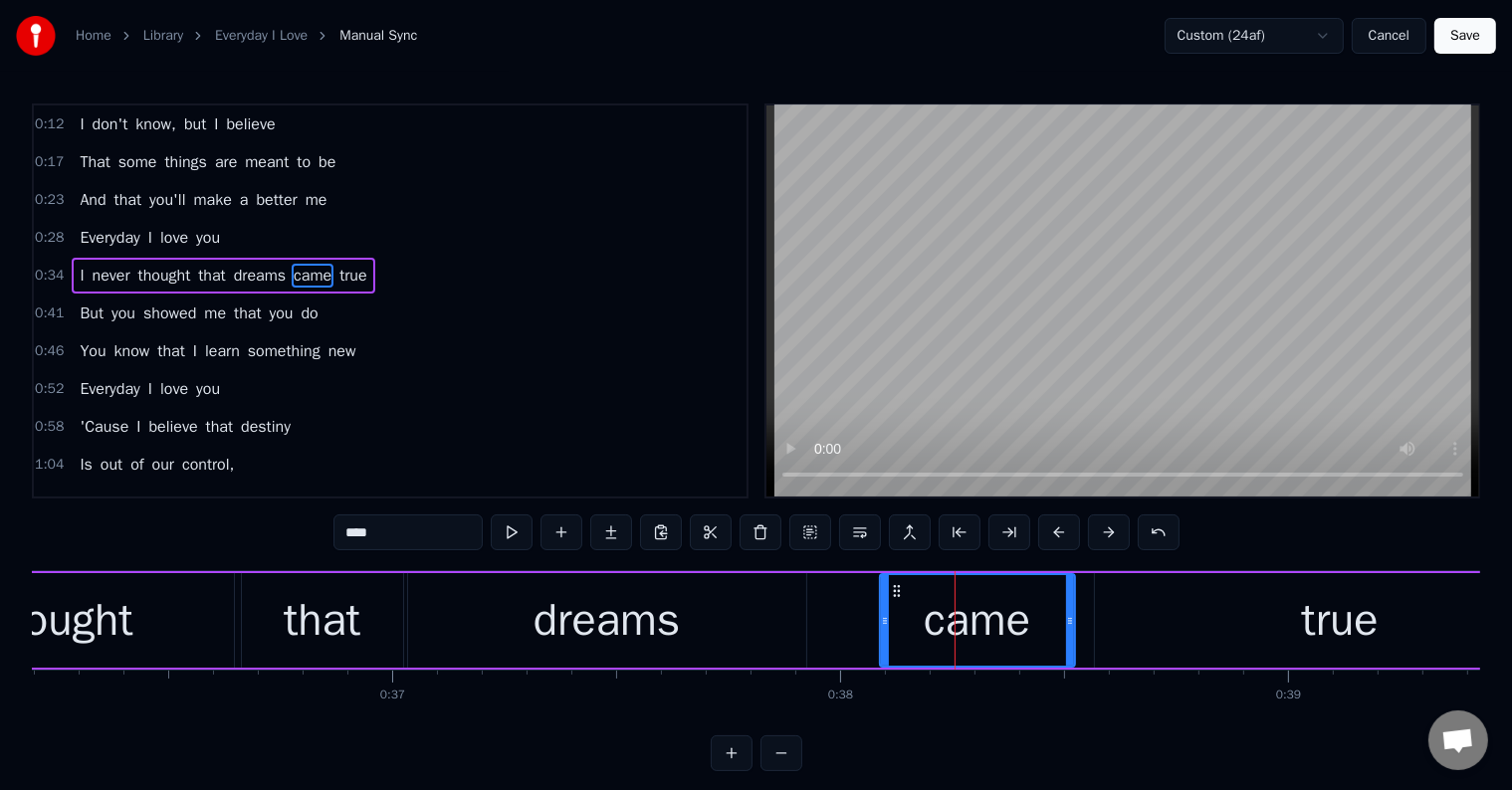 drag, startPoint x: 946, startPoint y: 647, endPoint x: 883, endPoint y: 661, distance: 64.53681 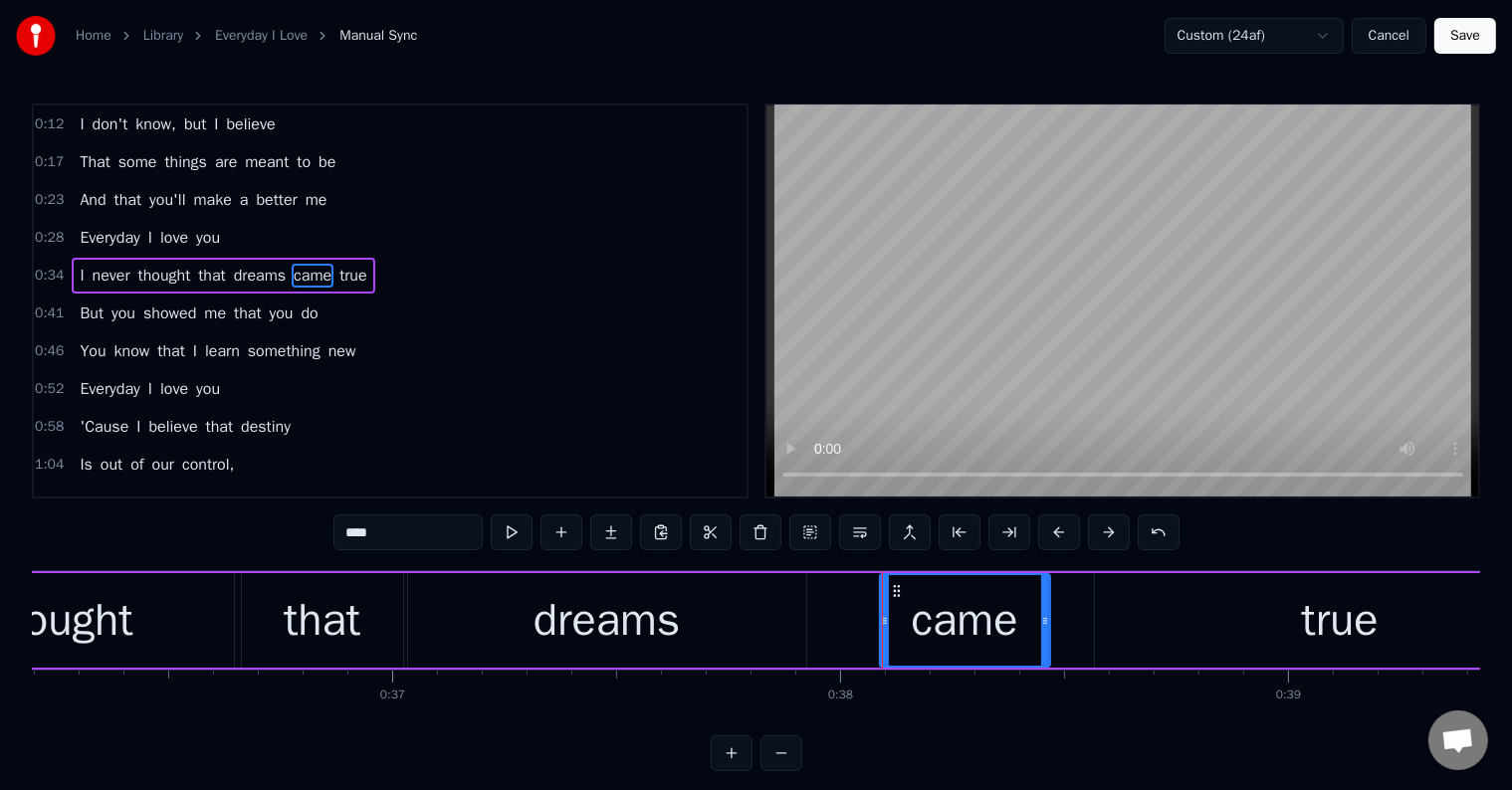 drag, startPoint x: 1068, startPoint y: 650, endPoint x: 1043, endPoint y: 655, distance: 25.495098 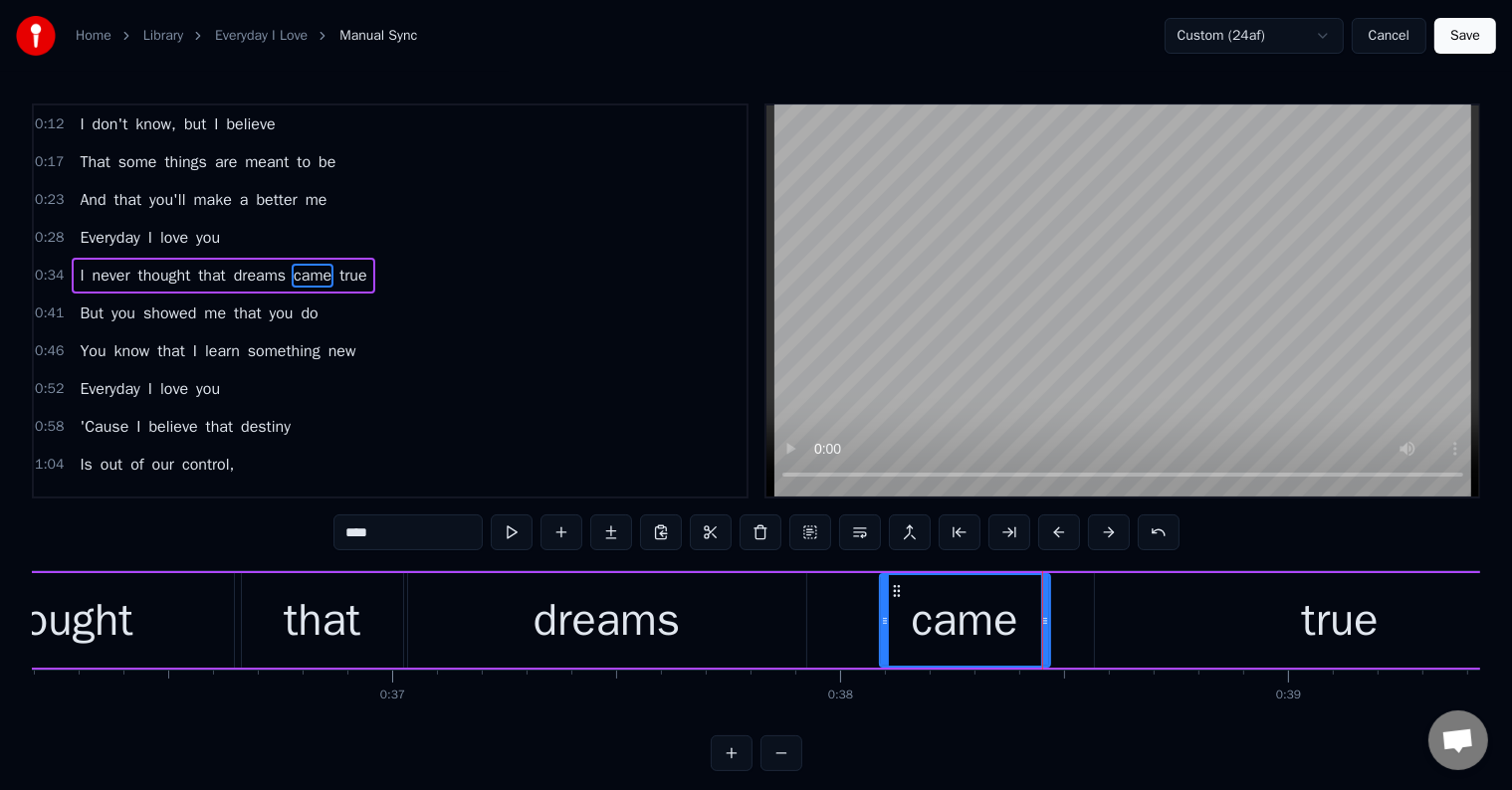 click on "true" at bounding box center [1340, 620] 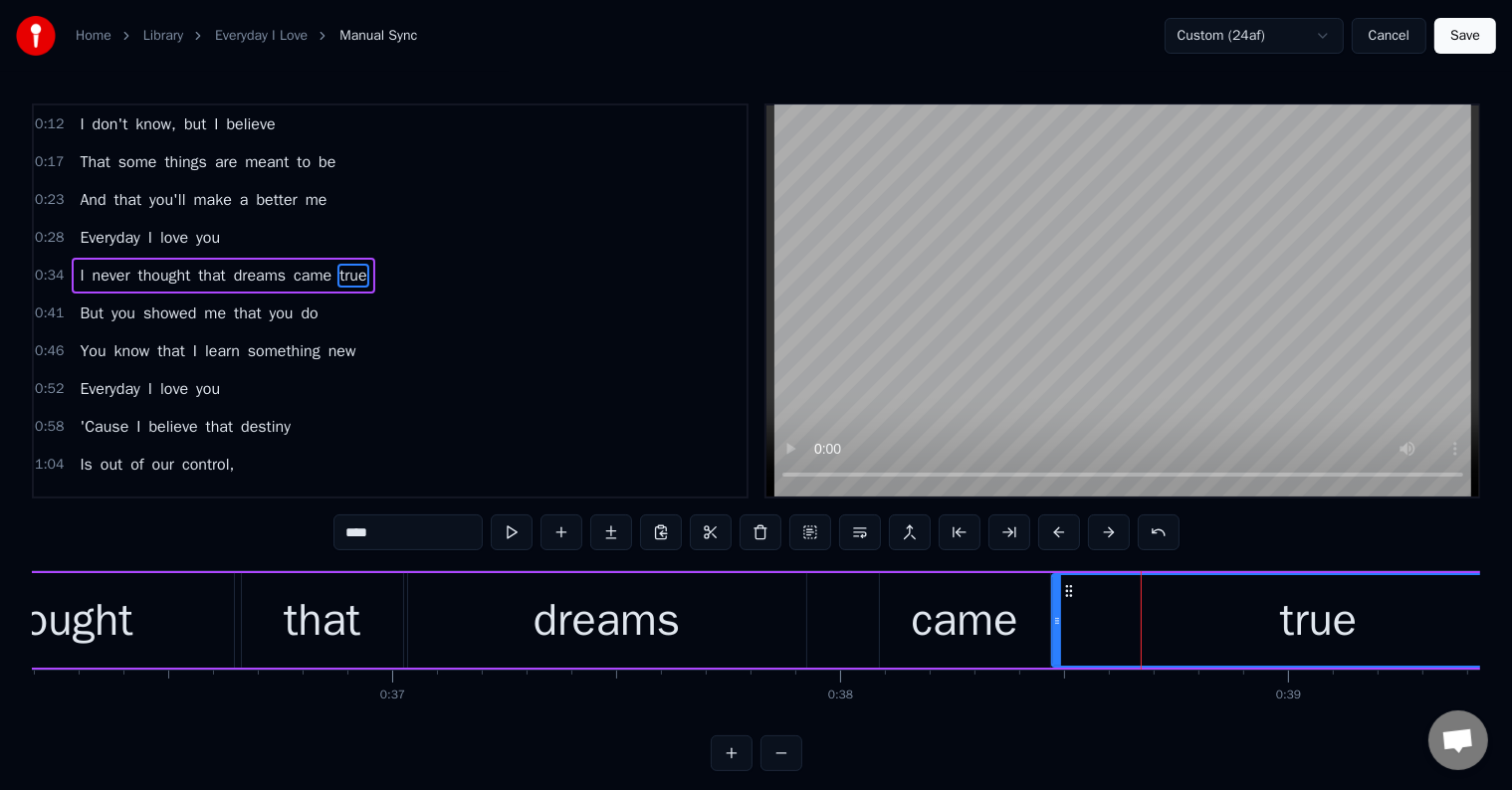 drag, startPoint x: 1097, startPoint y: 644, endPoint x: 1054, endPoint y: 652, distance: 43.737855 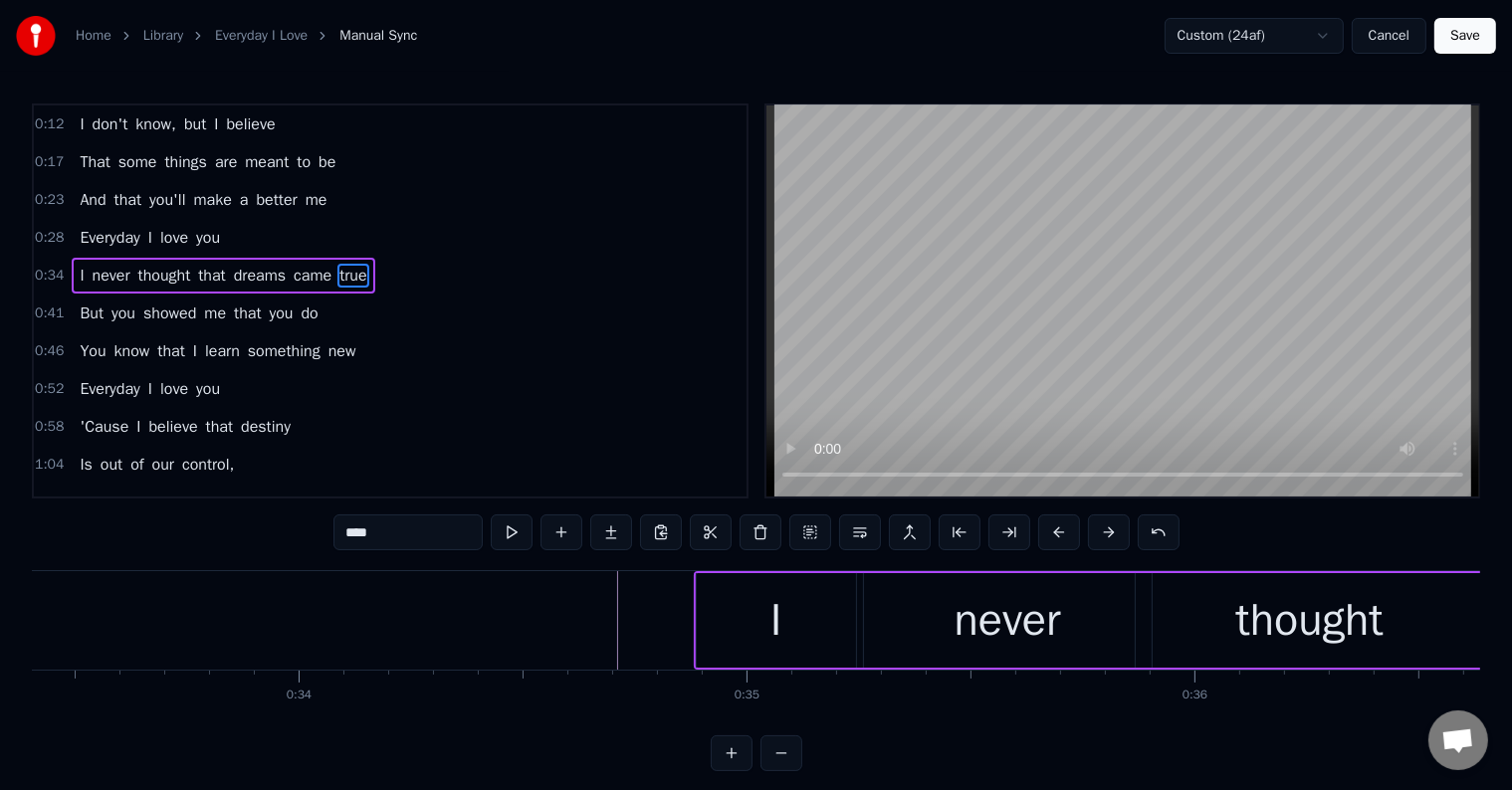 scroll, scrollTop: 0, scrollLeft: 15213, axis: horizontal 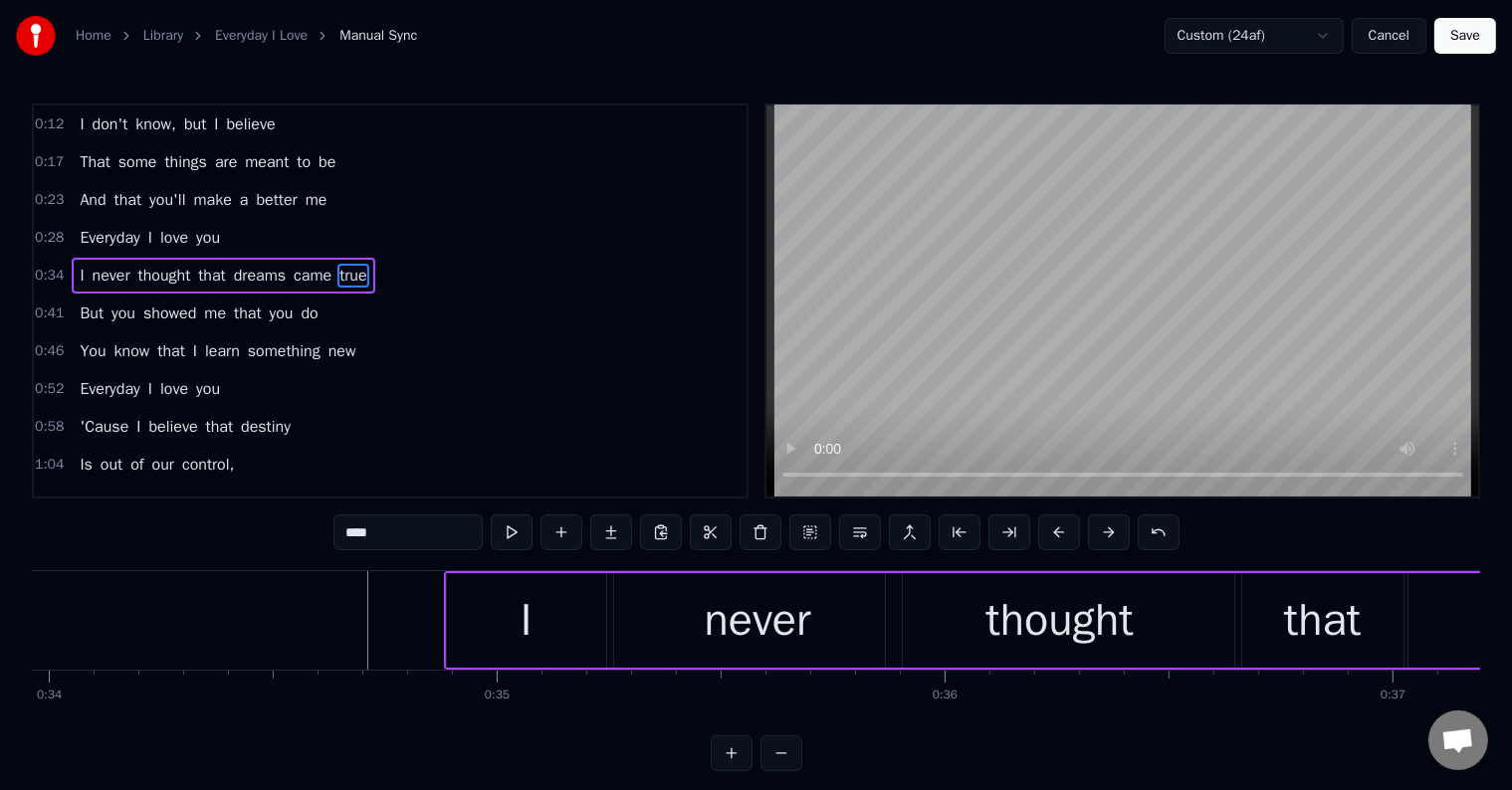 click at bounding box center [29279, 620] 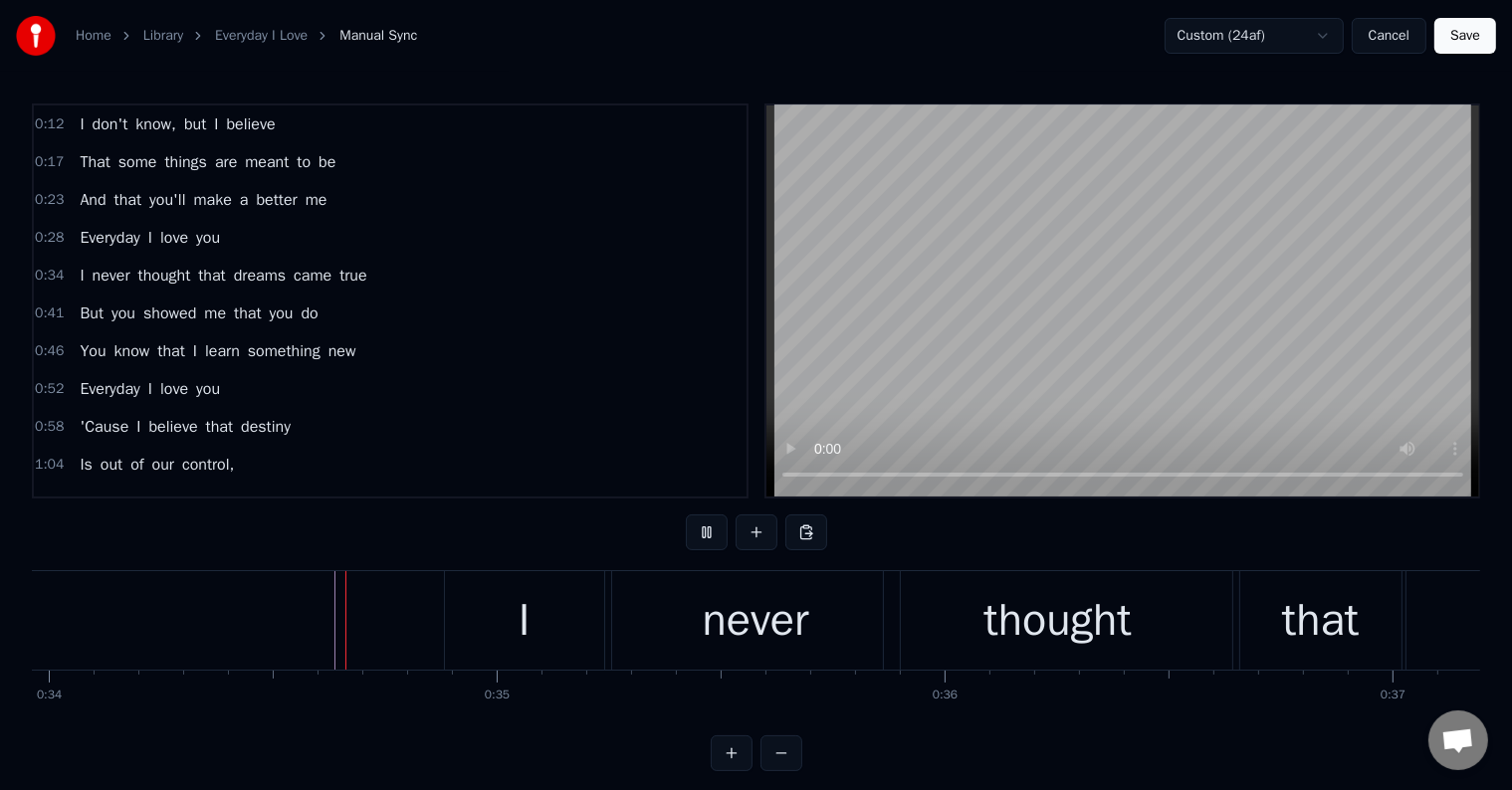 scroll, scrollTop: 30, scrollLeft: 0, axis: vertical 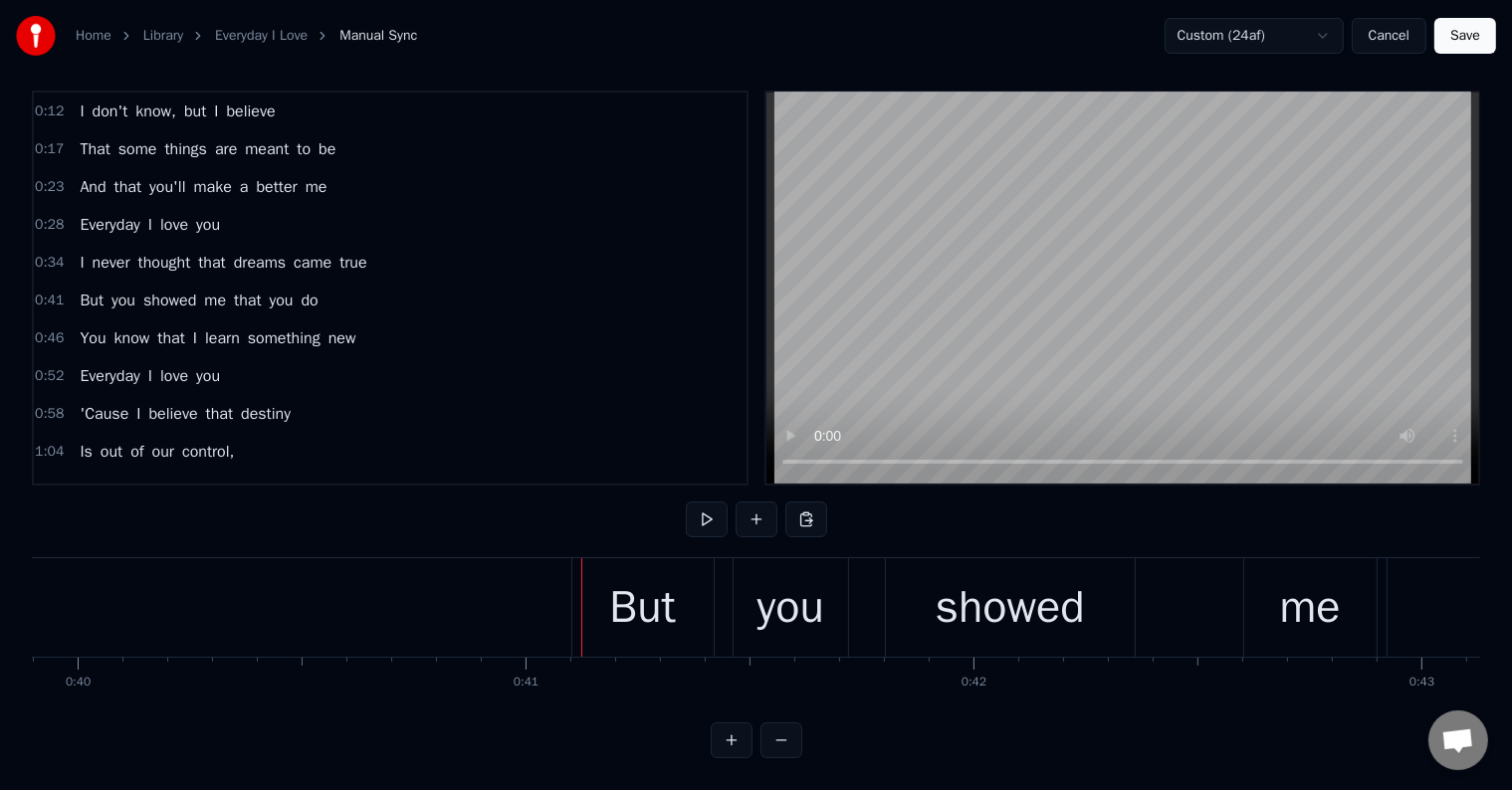 click on "But" at bounding box center (643, 607) 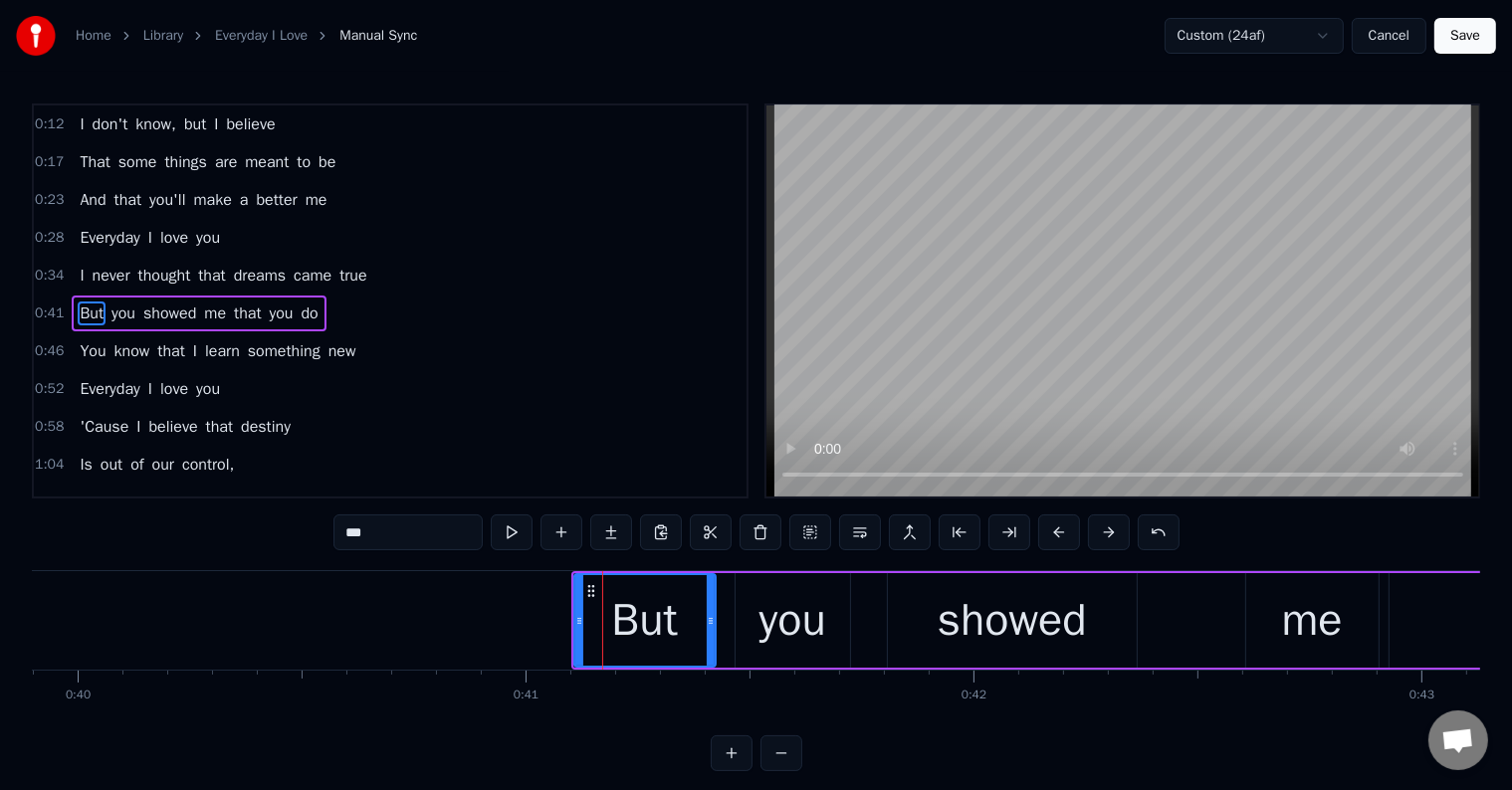 scroll, scrollTop: 5, scrollLeft: 0, axis: vertical 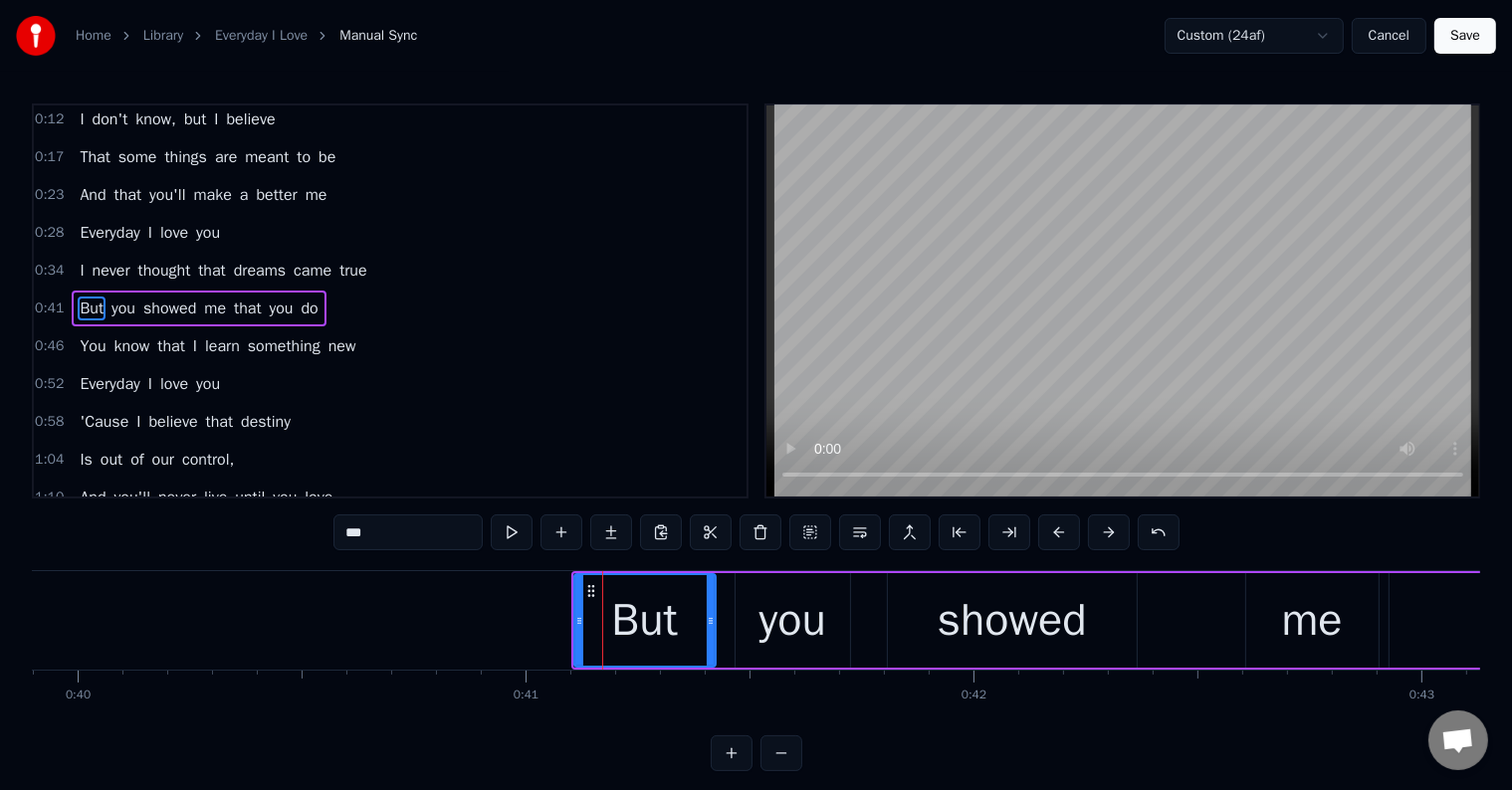 click on "But you showed me that you do" at bounding box center (1532, 620) 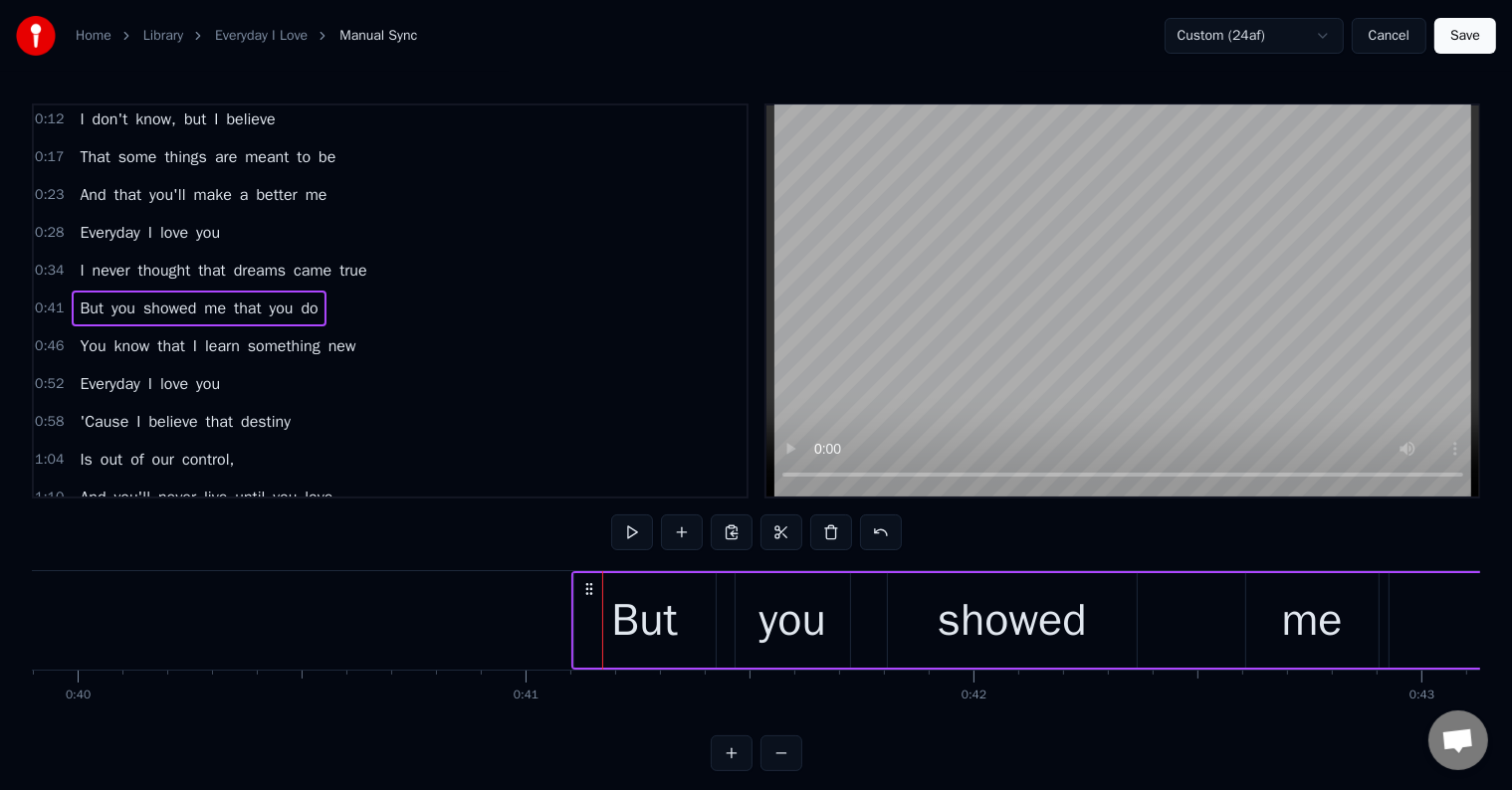 click on "But" at bounding box center (645, 620) 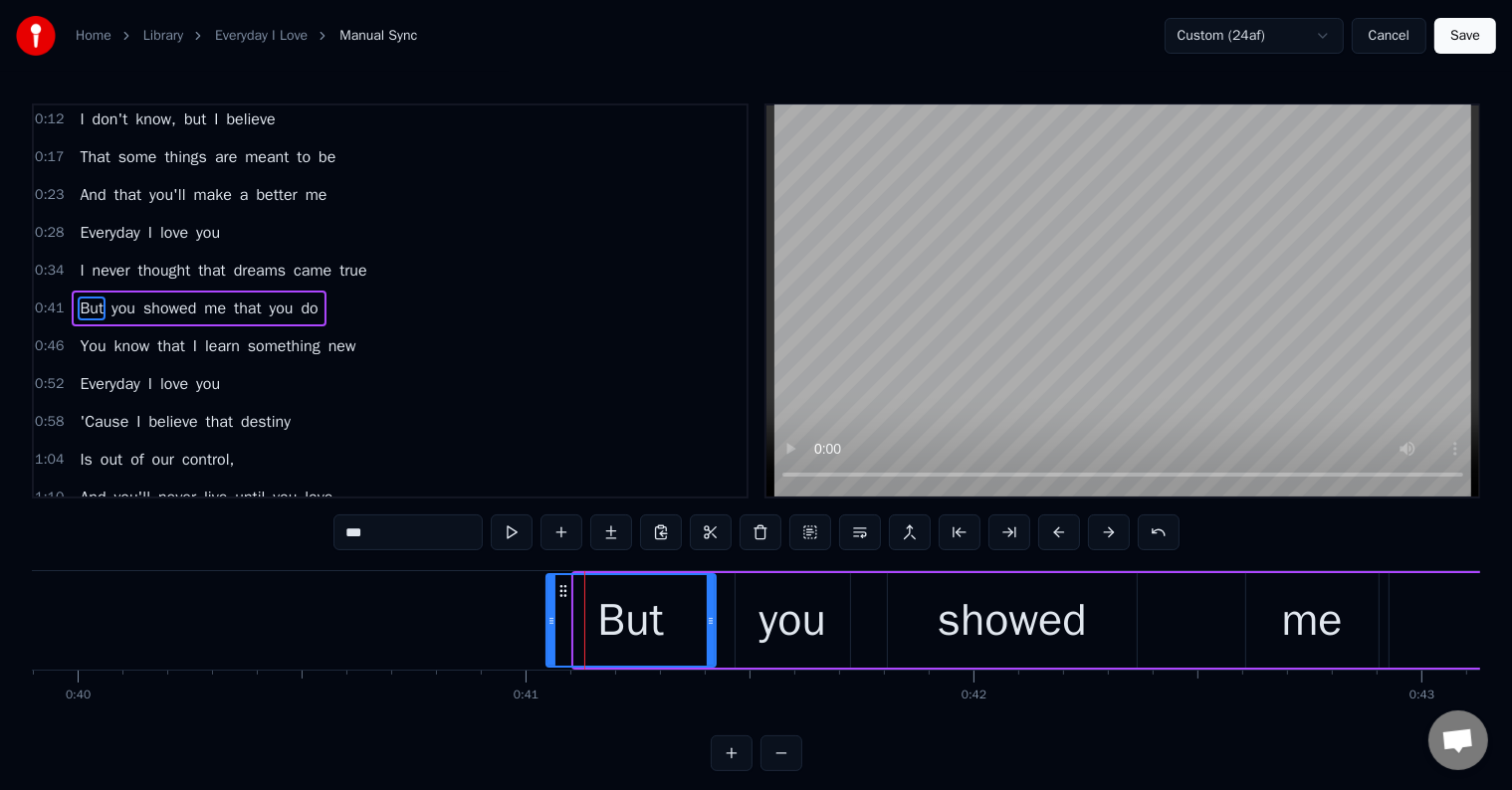 drag, startPoint x: 578, startPoint y: 638, endPoint x: 550, endPoint y: 640, distance: 28.071338 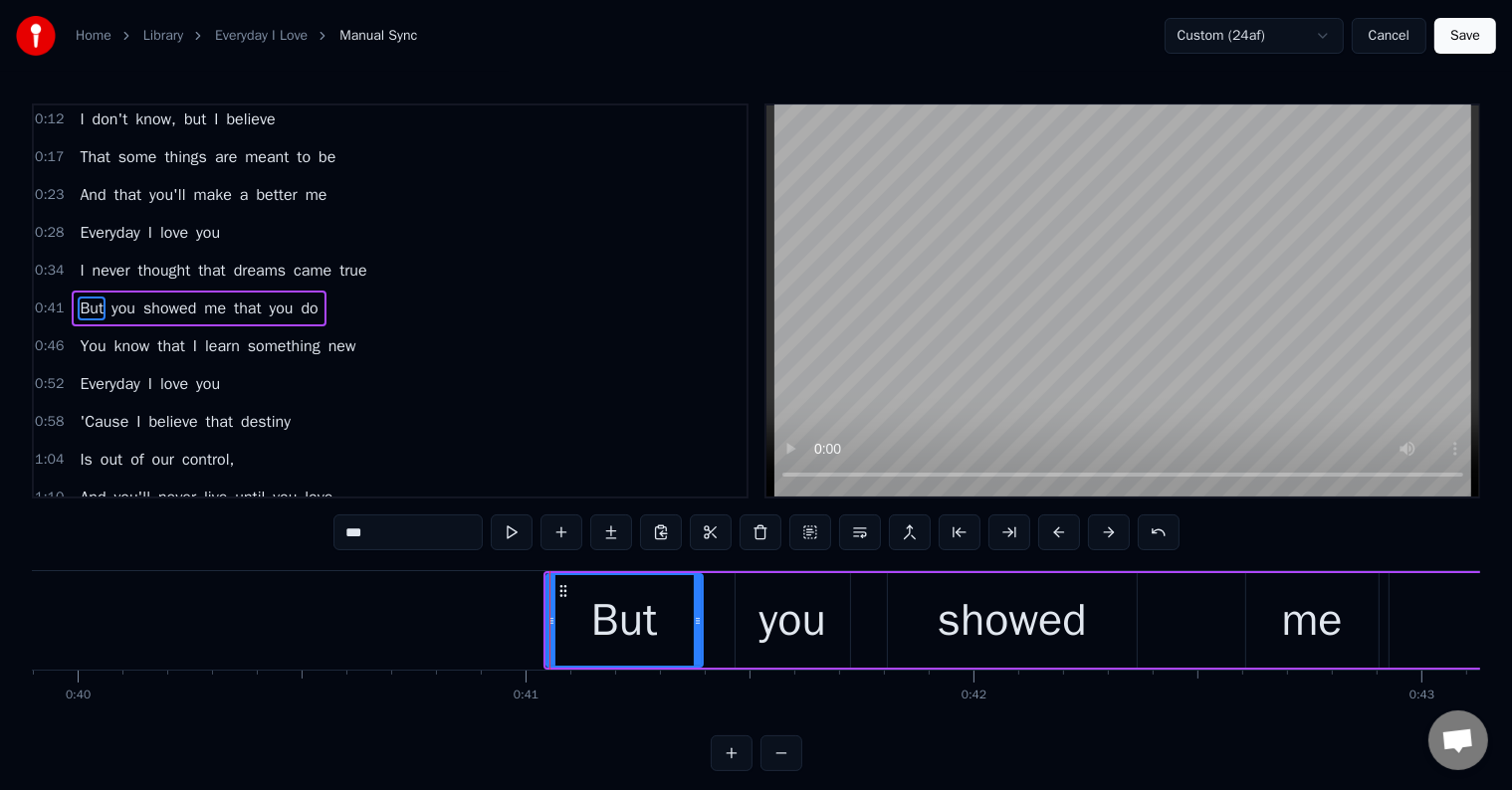 drag, startPoint x: 711, startPoint y: 645, endPoint x: 698, endPoint y: 645, distance: 13 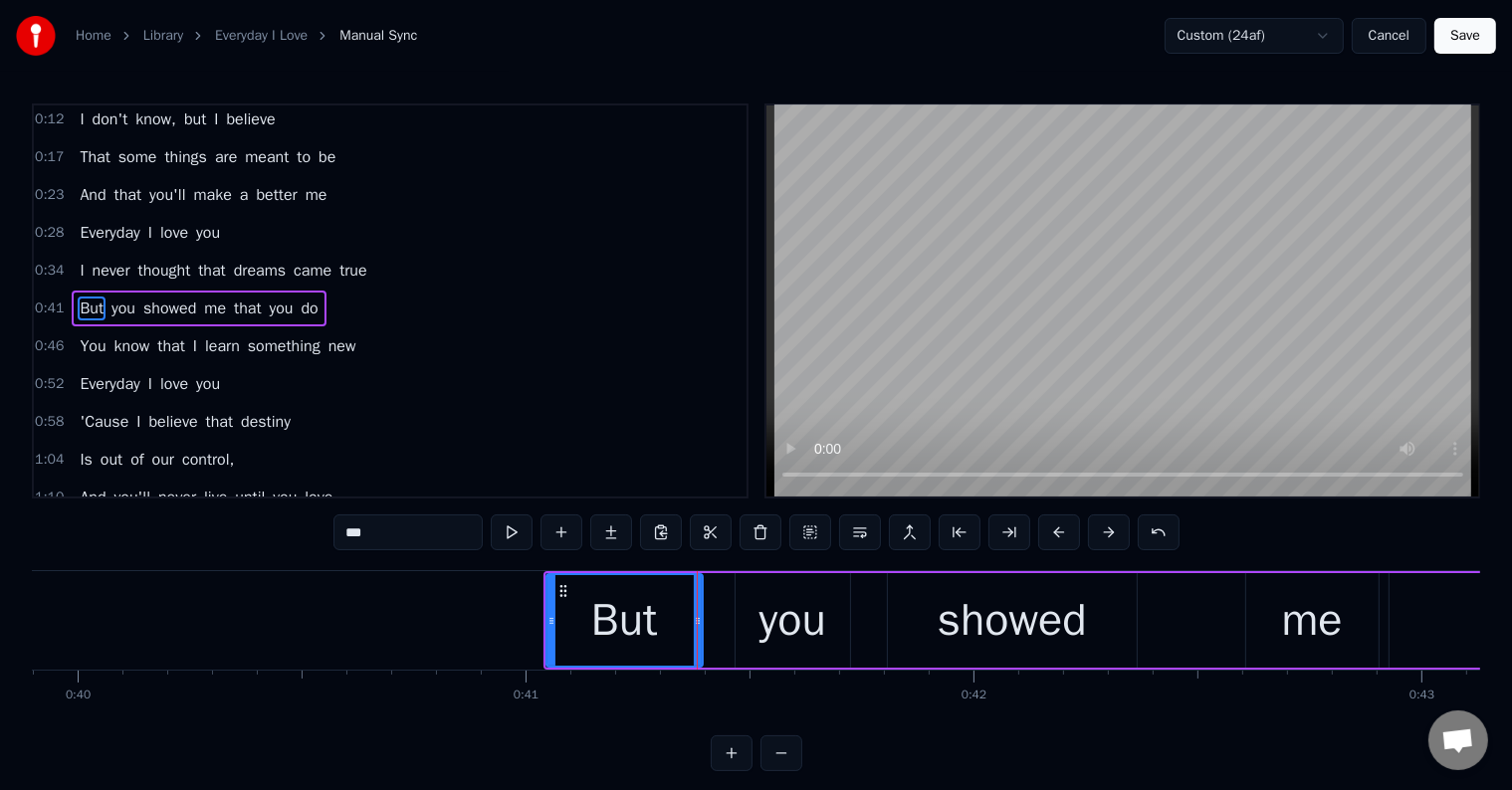 click on "you" at bounding box center [792, 620] 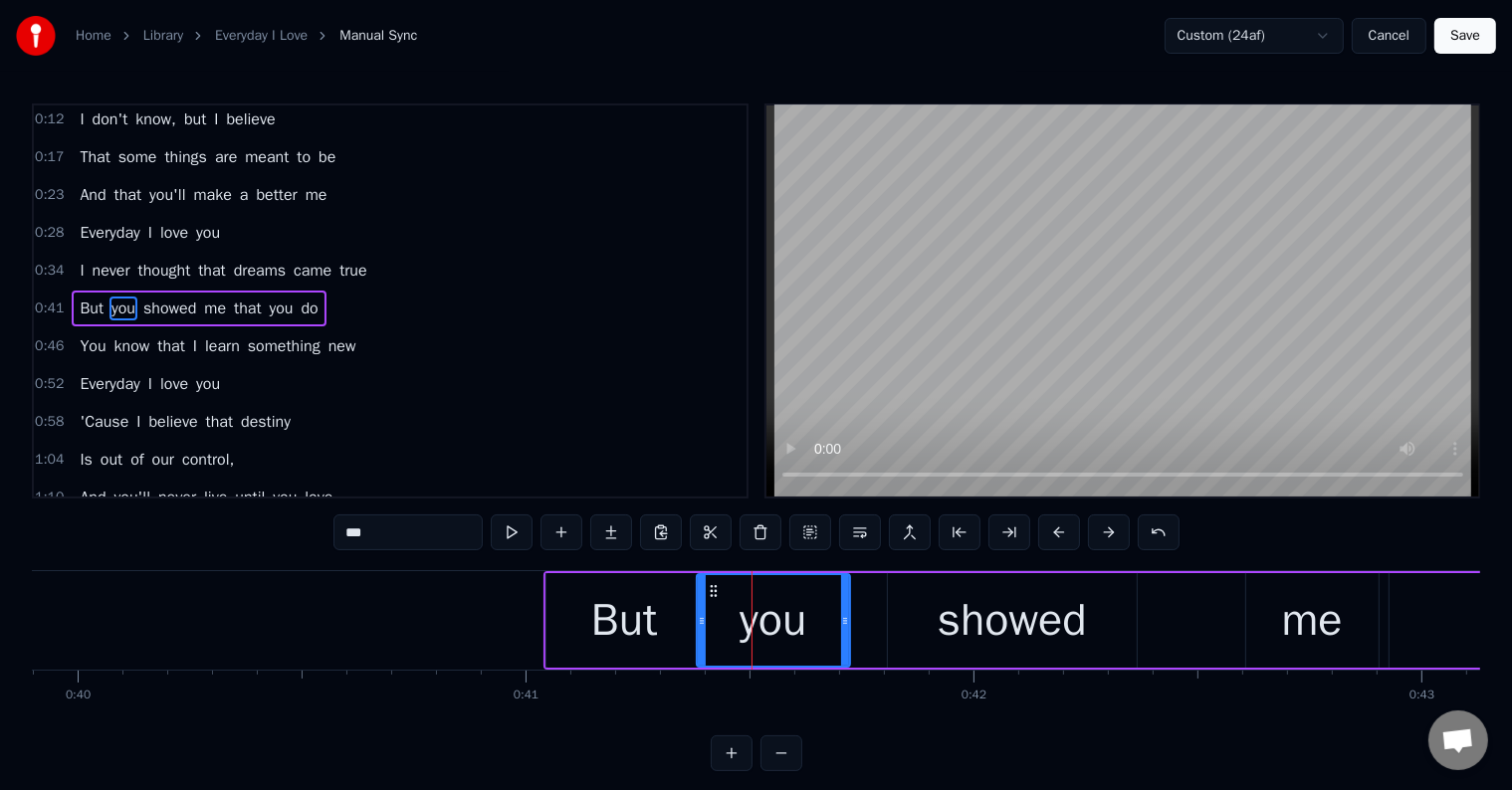 drag, startPoint x: 737, startPoint y: 649, endPoint x: 698, endPoint y: 655, distance: 39.45884 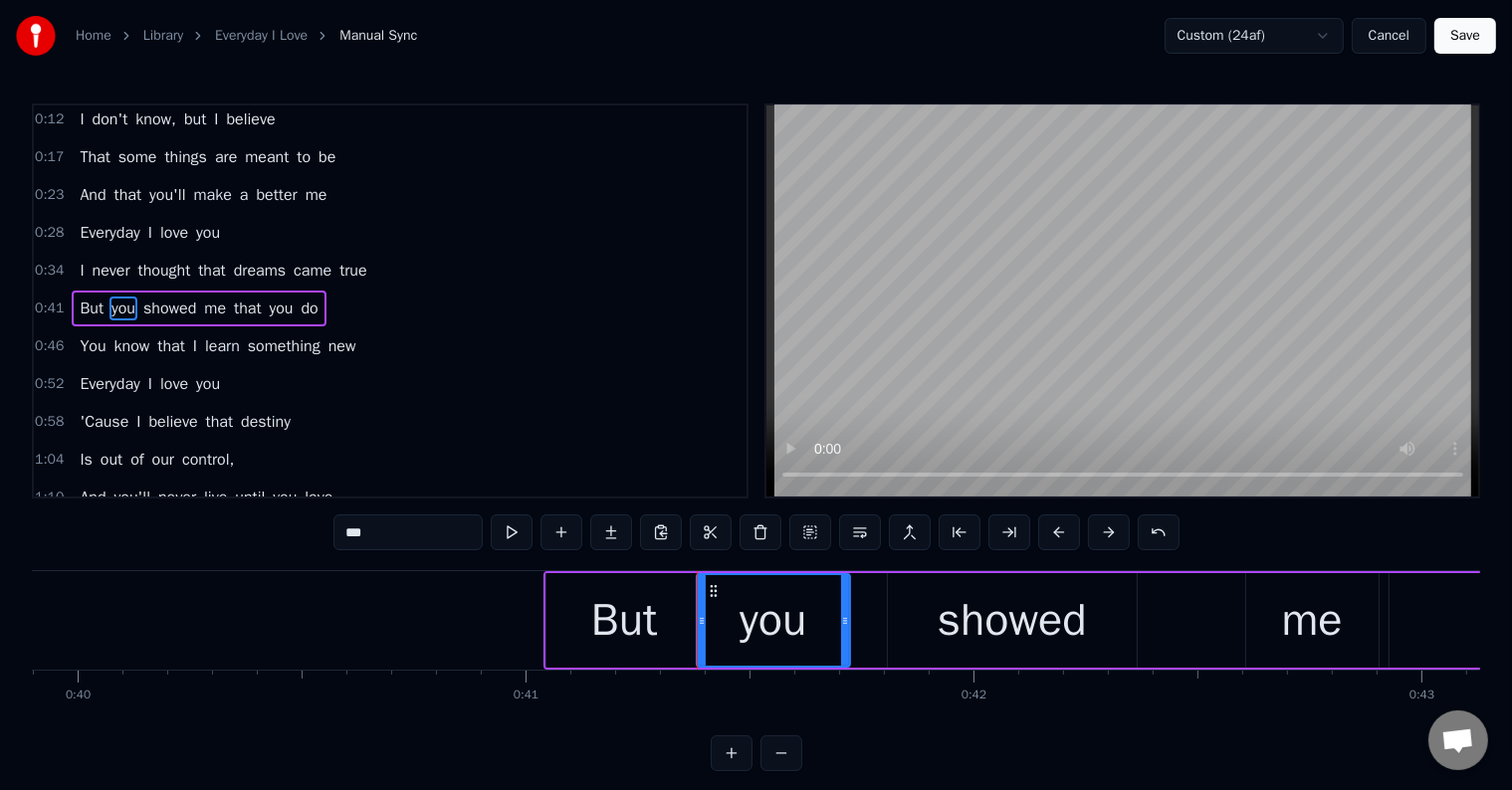 click on "showed" at bounding box center (1012, 620) 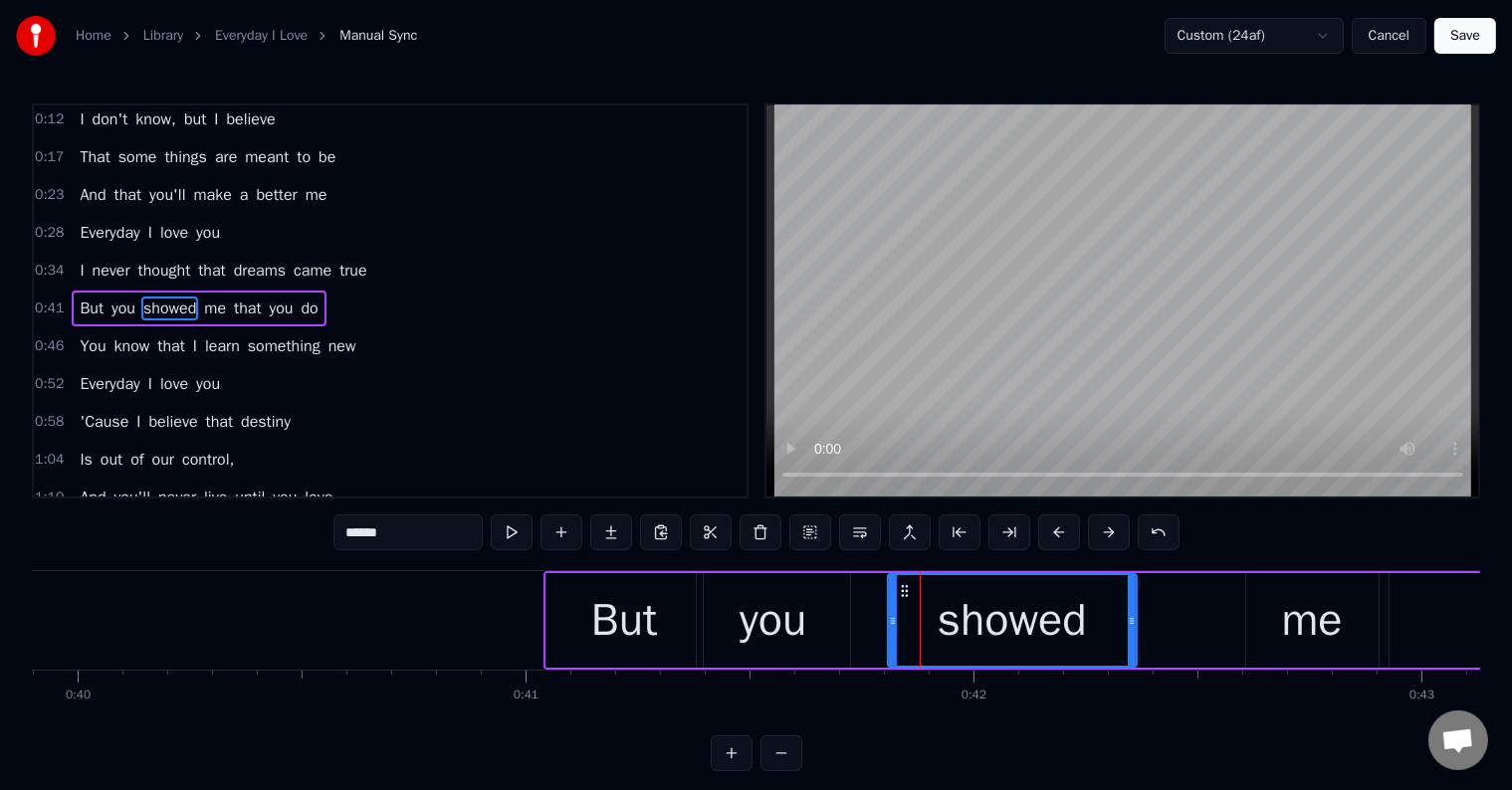 click on "But you showed me that you do" at bounding box center (1518, 620) 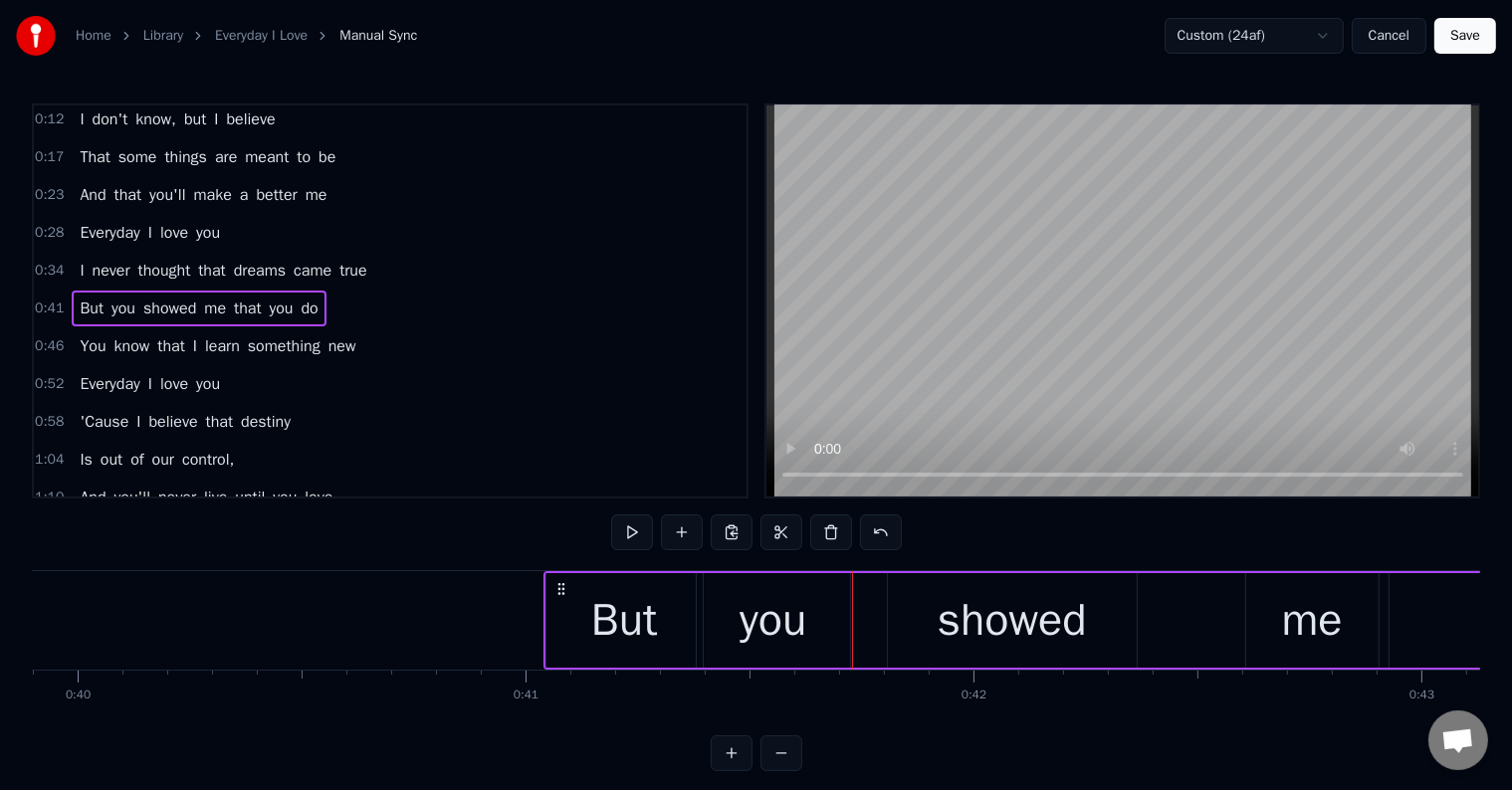 click on "you" at bounding box center [773, 620] 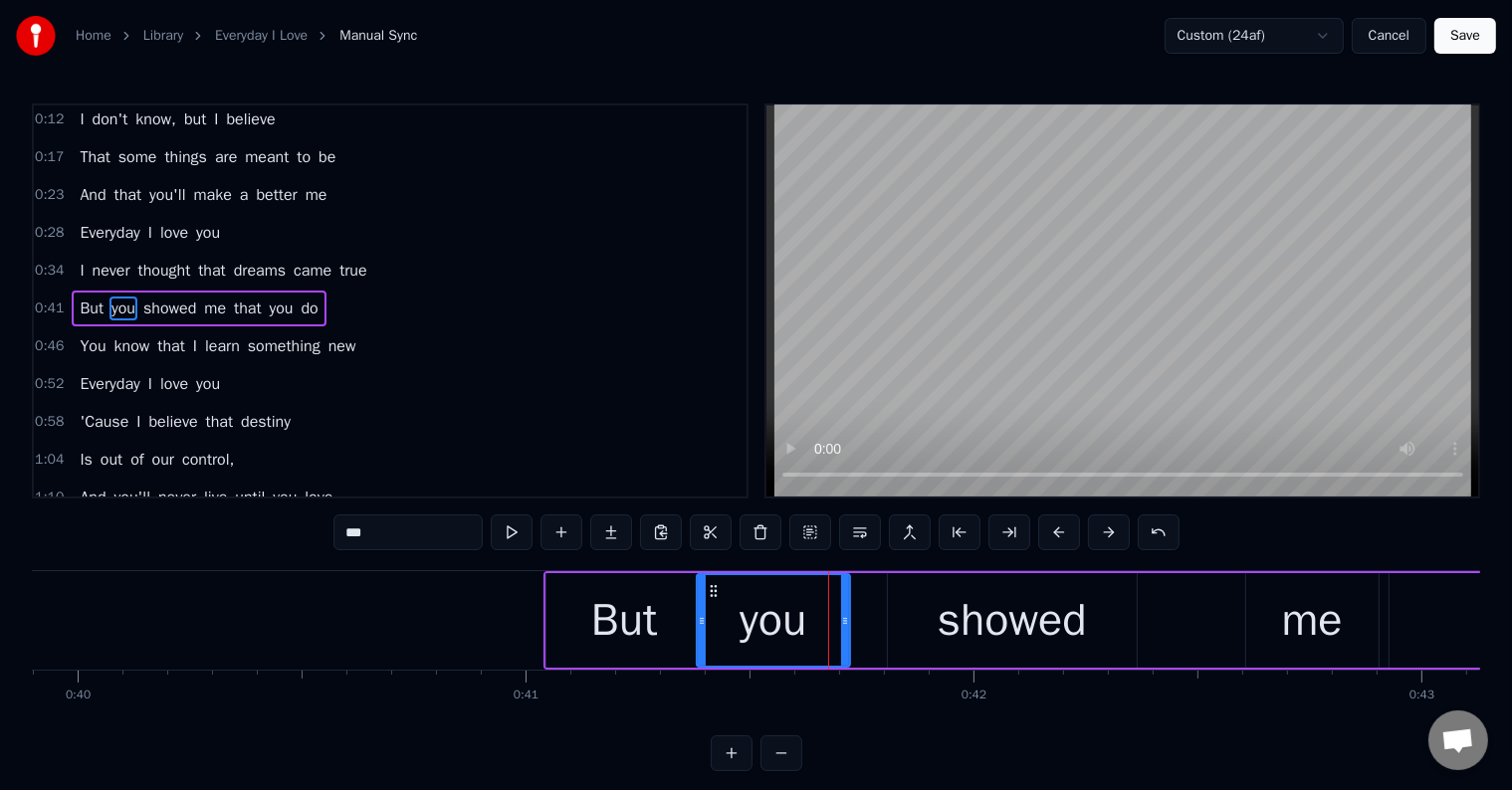 click on "showed" at bounding box center (1012, 620) 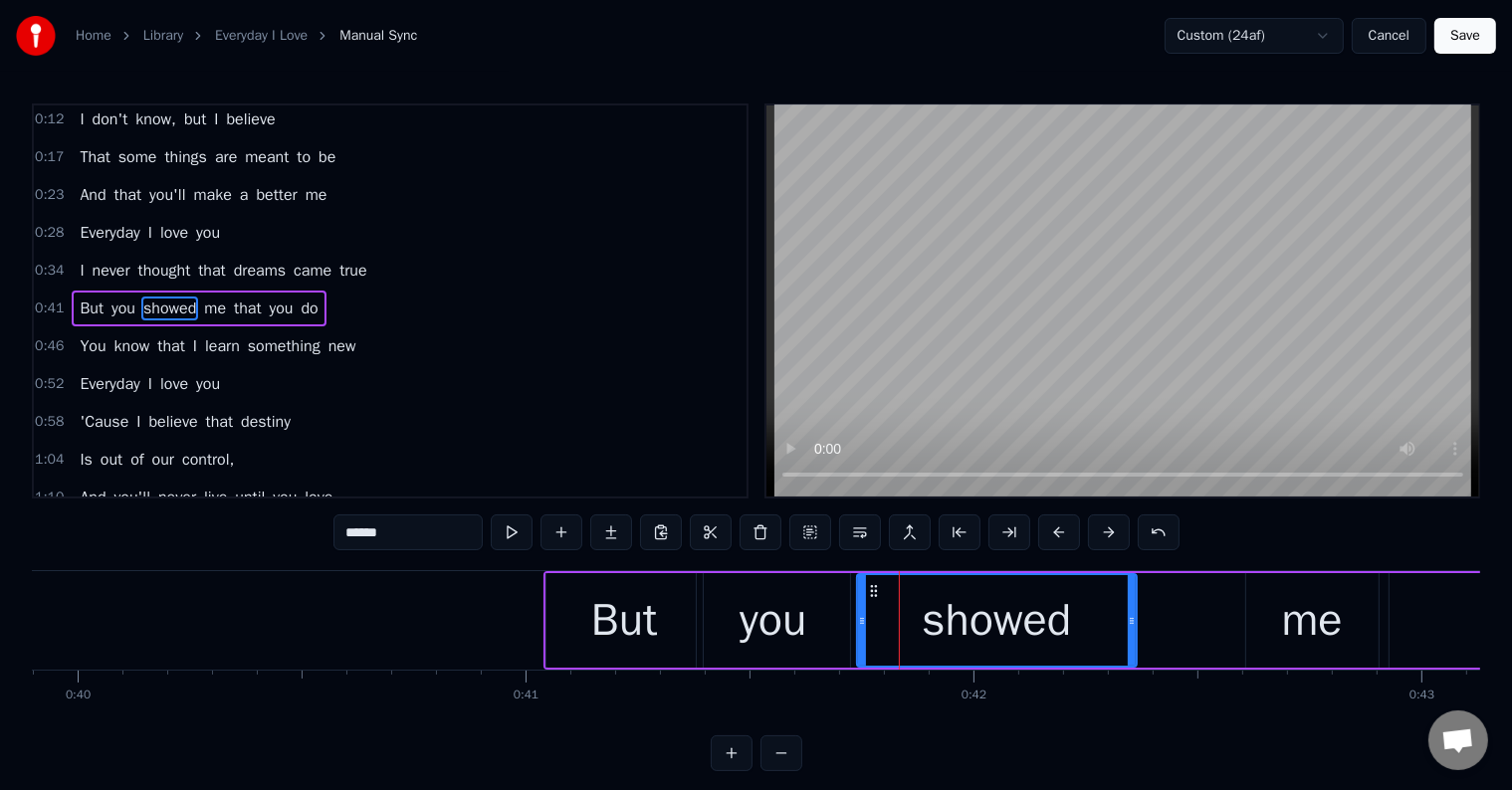 drag, startPoint x: 888, startPoint y: 643, endPoint x: 857, endPoint y: 652, distance: 32.280025 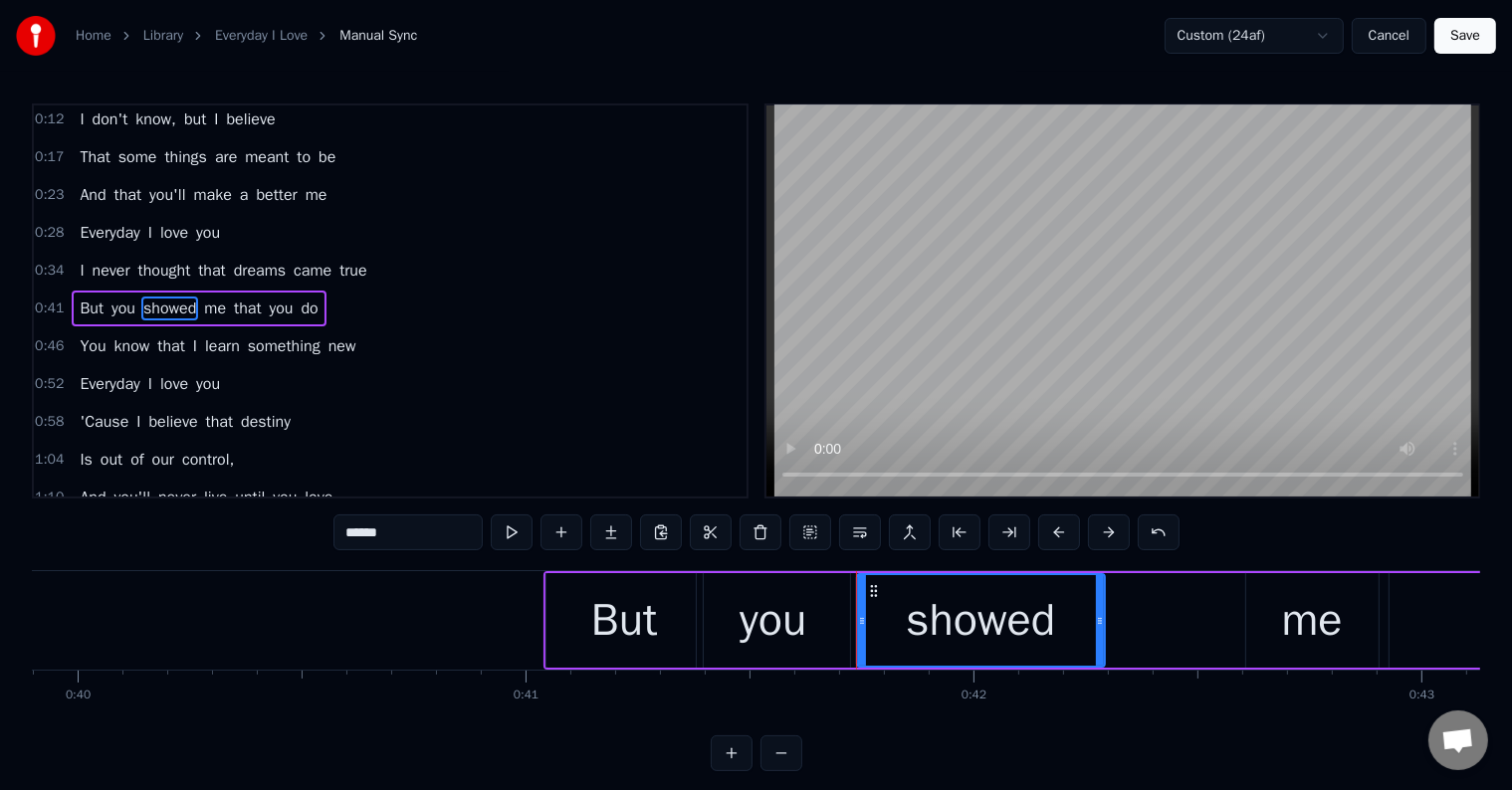 drag, startPoint x: 1131, startPoint y: 640, endPoint x: 1099, endPoint y: 649, distance: 33.24154 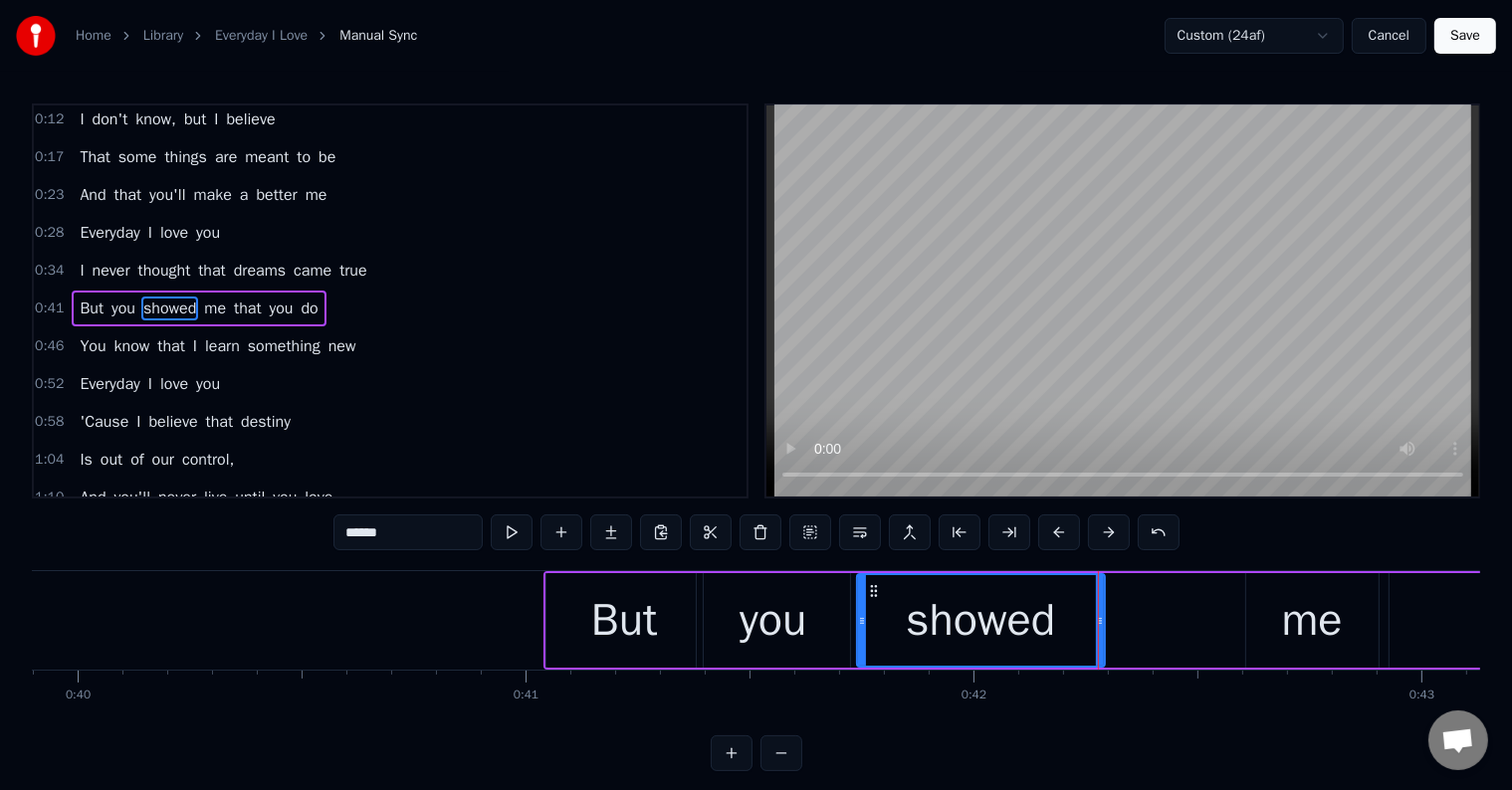 click on "me" at bounding box center (1312, 621) 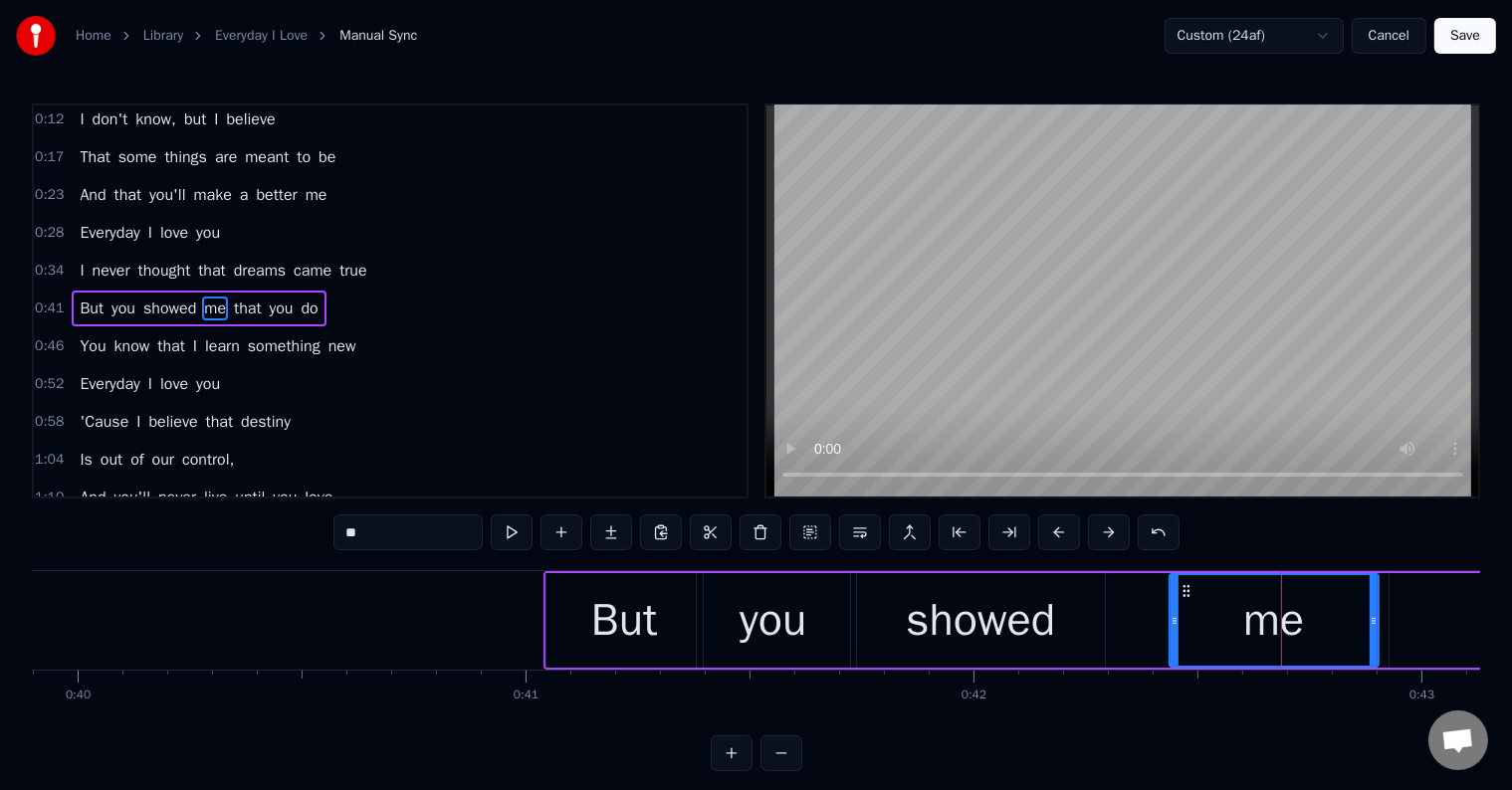 drag, startPoint x: 1246, startPoint y: 635, endPoint x: 1170, endPoint y: 645, distance: 76.65507 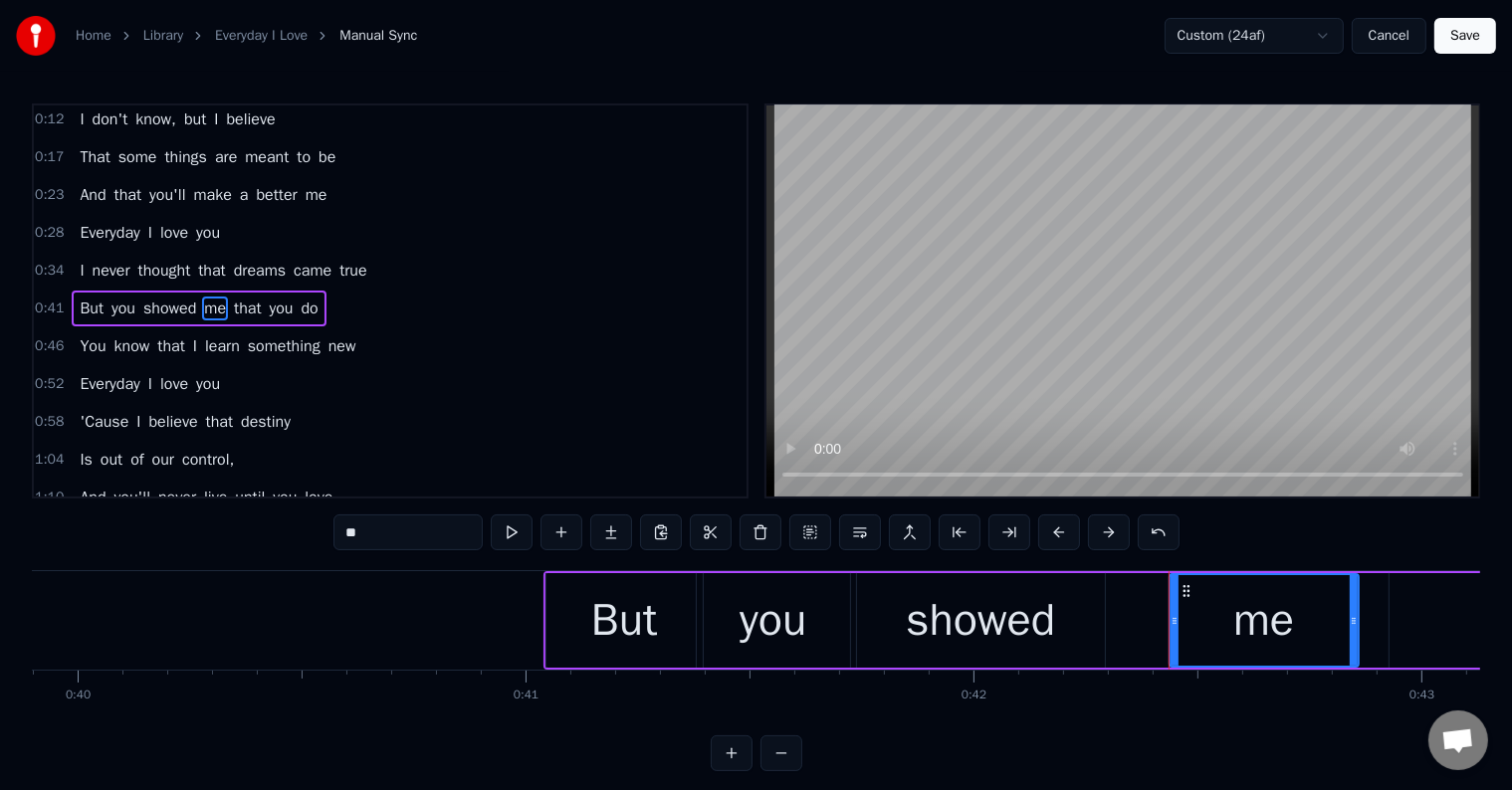 drag, startPoint x: 1374, startPoint y: 641, endPoint x: 1354, endPoint y: 652, distance: 22.825424 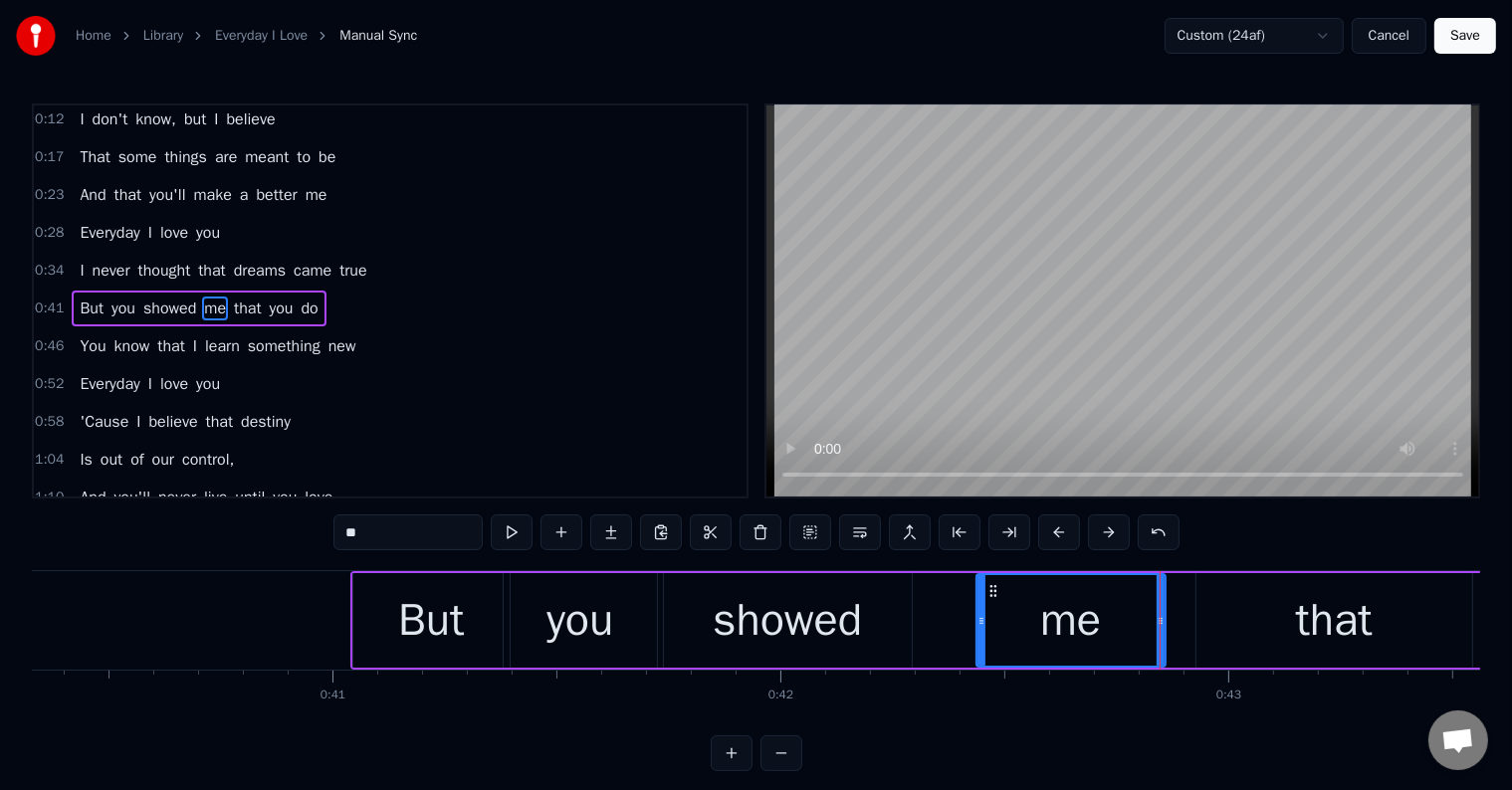 scroll, scrollTop: 0, scrollLeft: 18365, axis: horizontal 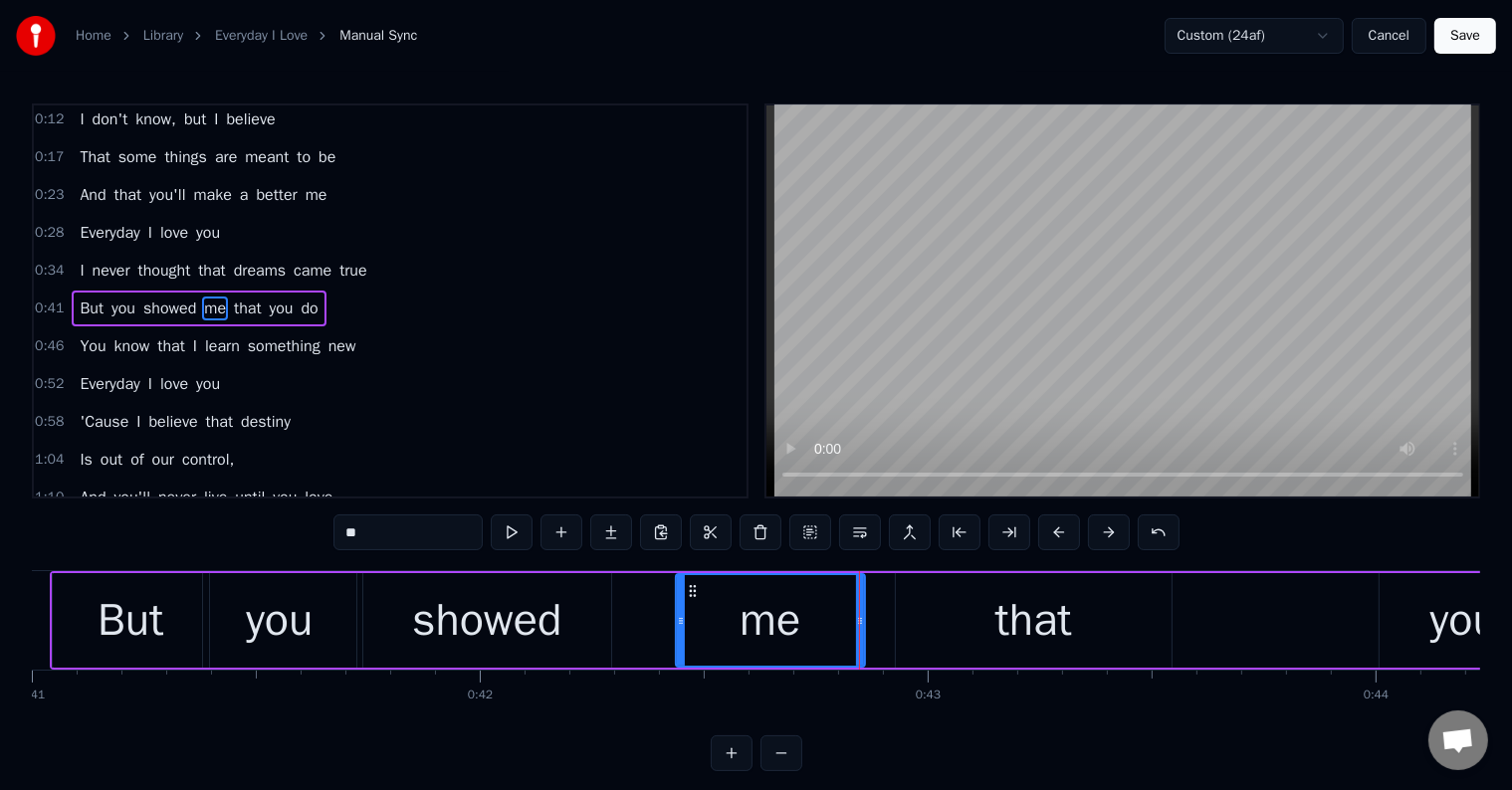 click on "that" at bounding box center [1033, 620] 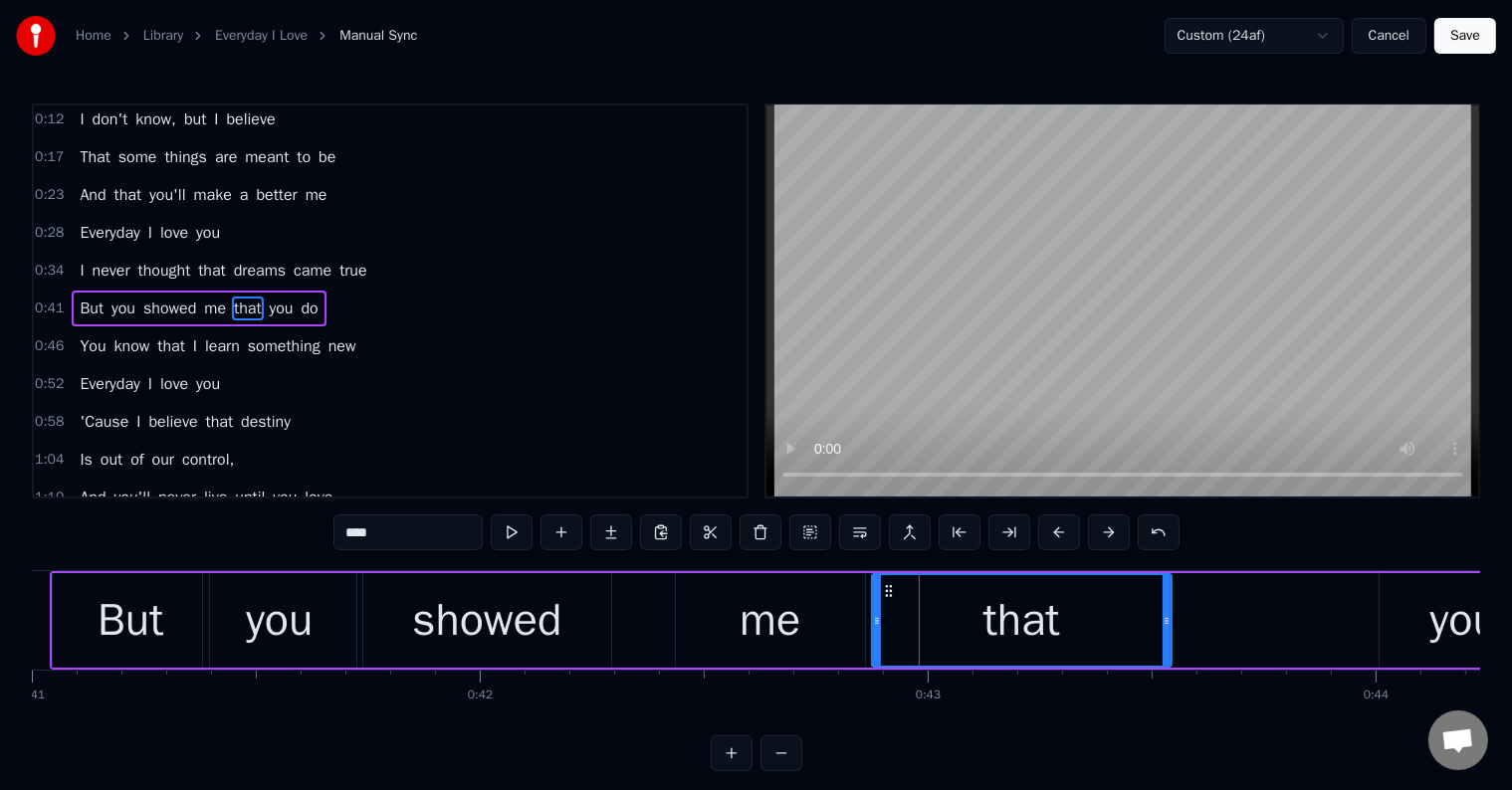 drag, startPoint x: 899, startPoint y: 637, endPoint x: 875, endPoint y: 644, distance: 25 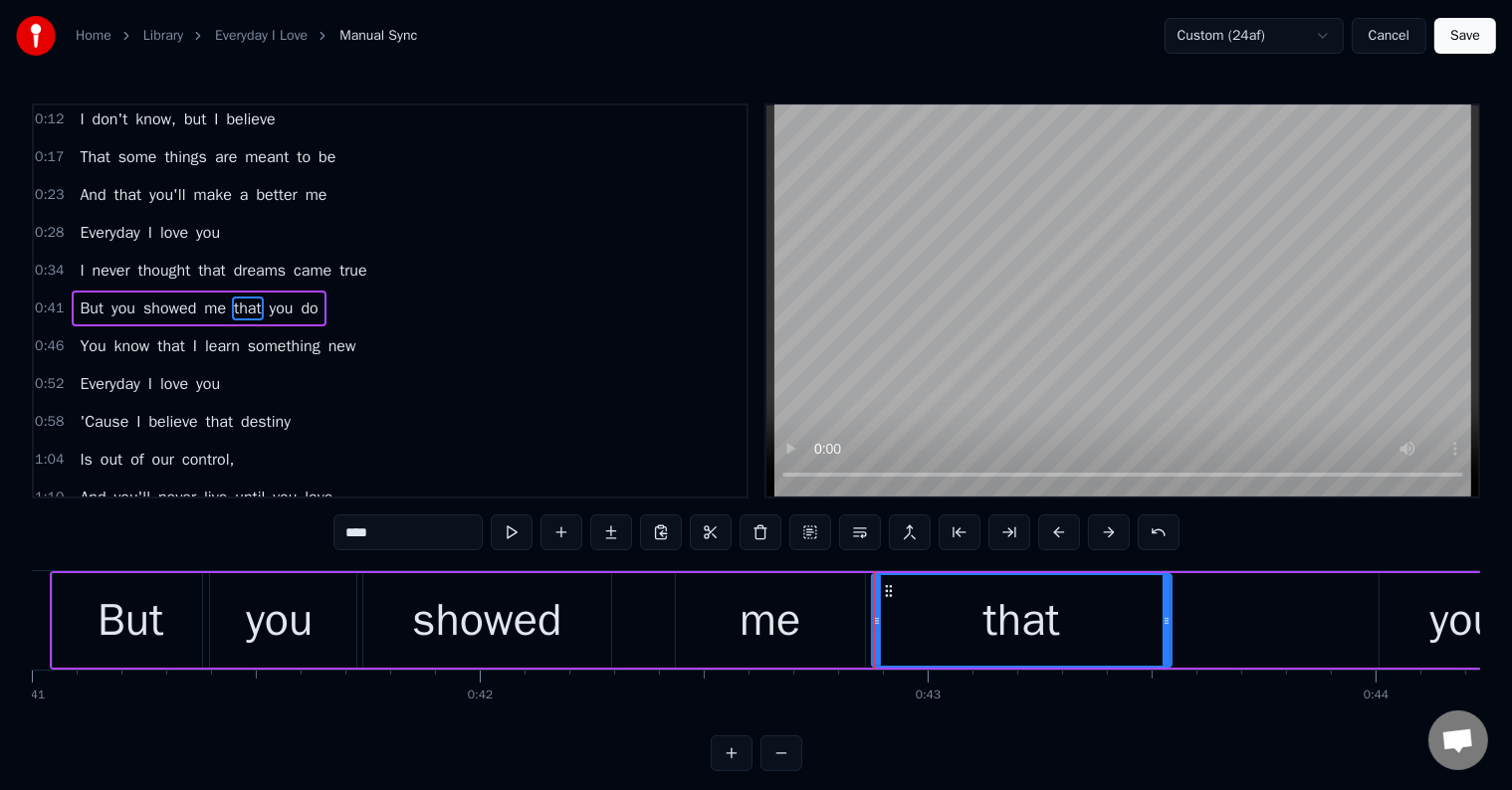 click on "that" at bounding box center (1021, 620) 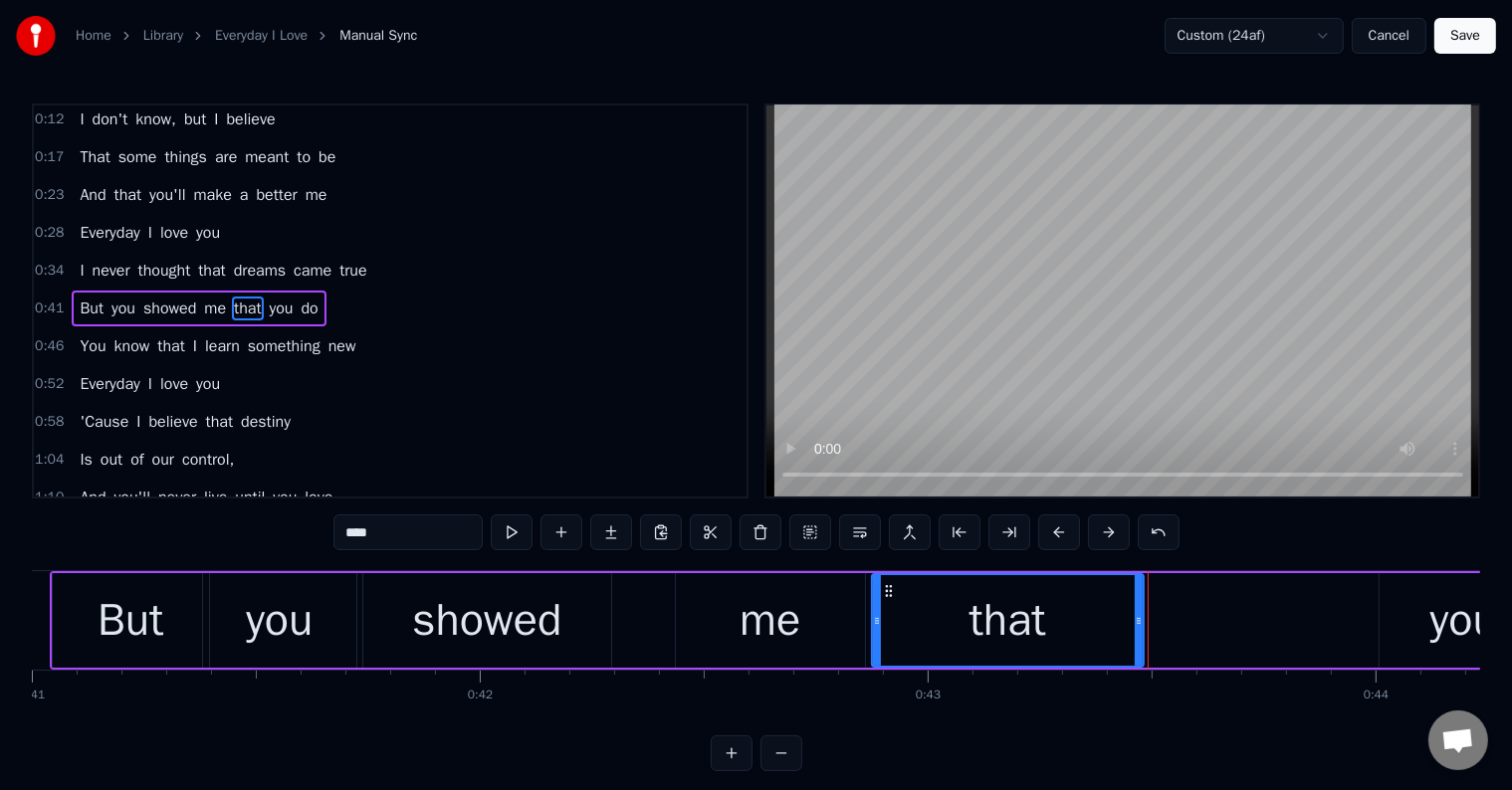 drag, startPoint x: 1168, startPoint y: 630, endPoint x: 1126, endPoint y: 651, distance: 46.957428 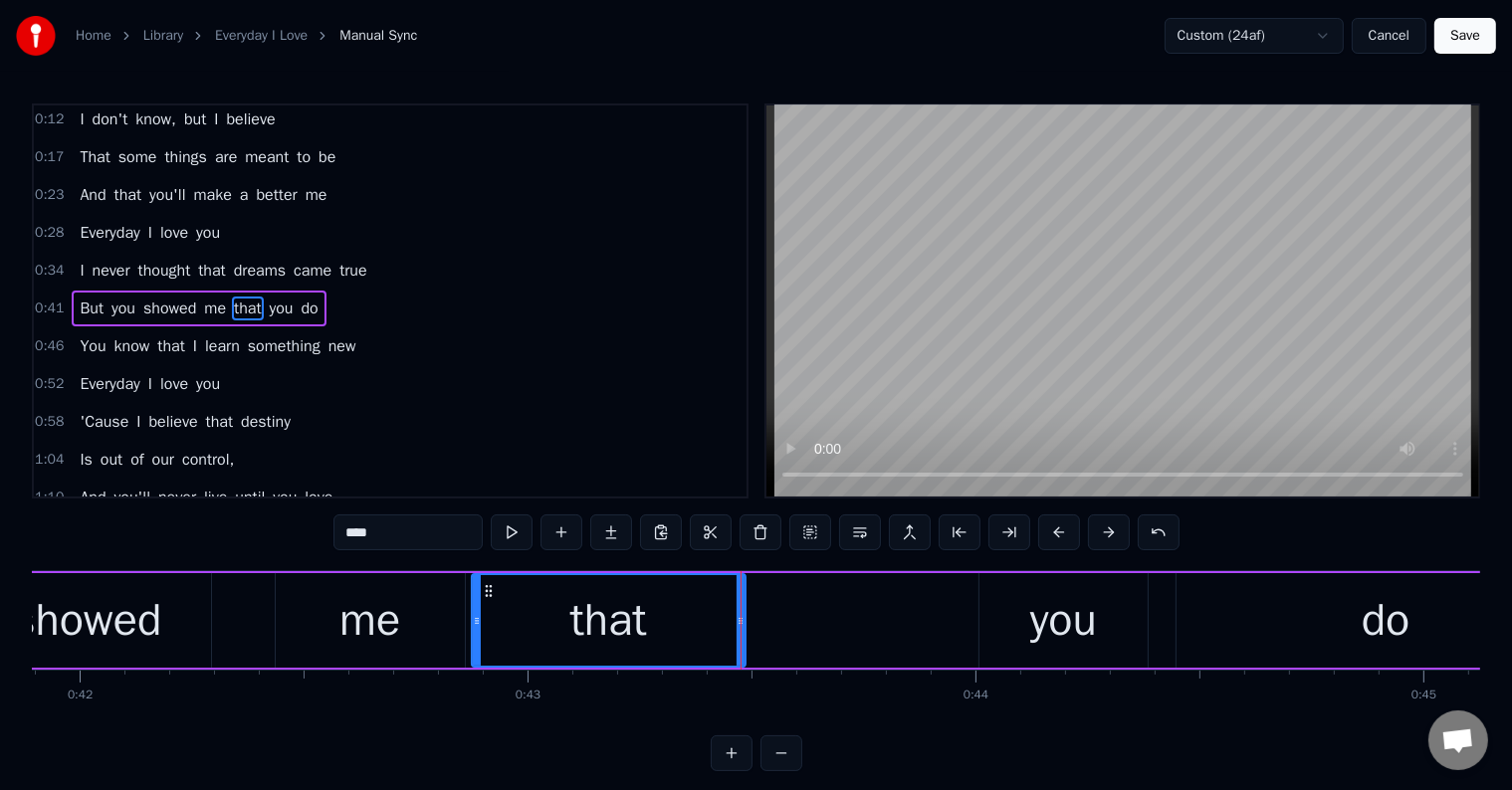 scroll, scrollTop: 0, scrollLeft: 19016, axis: horizontal 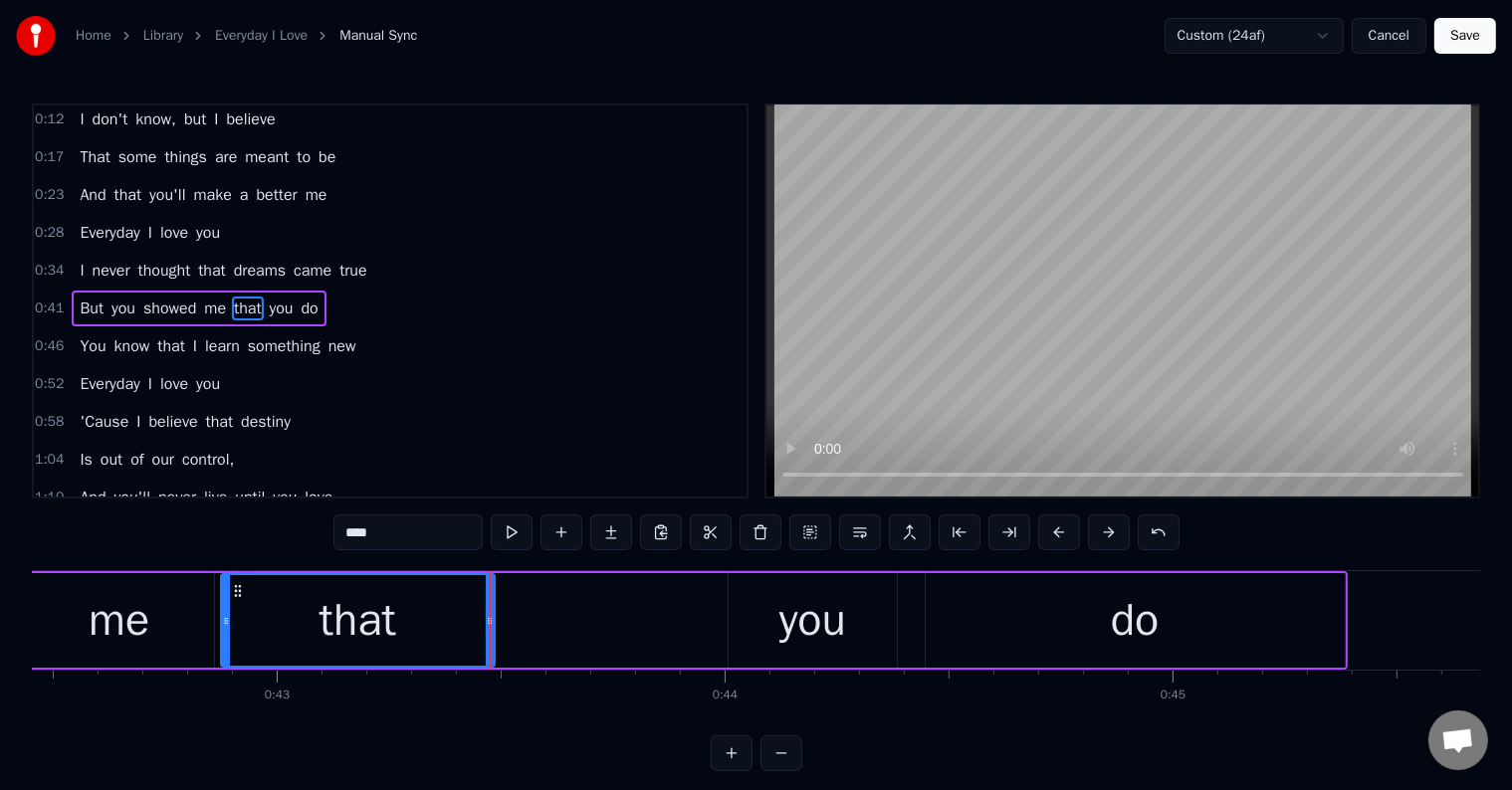 click on "you" at bounding box center [812, 620] 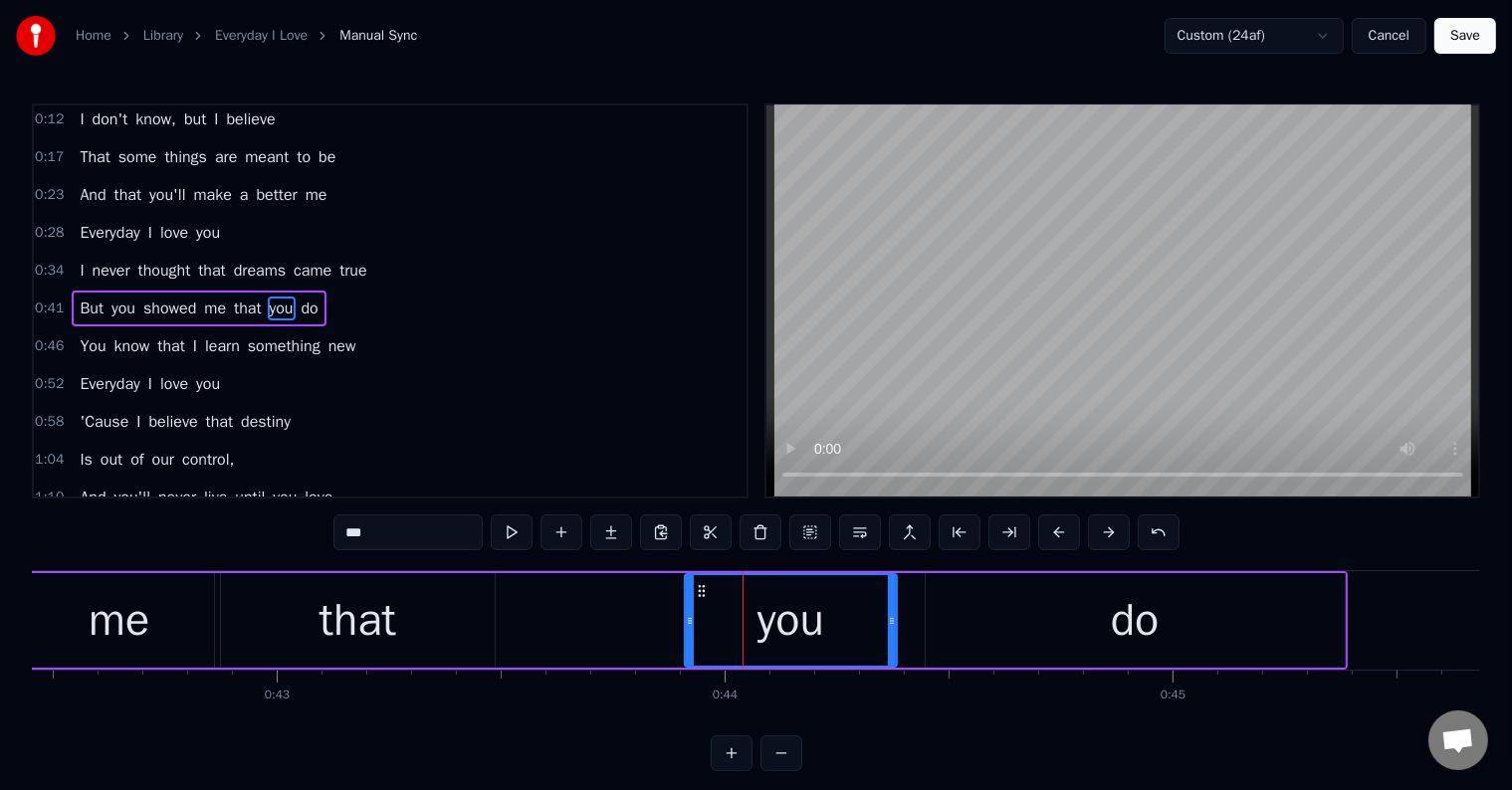 drag, startPoint x: 731, startPoint y: 629, endPoint x: 687, endPoint y: 645, distance: 46.8188 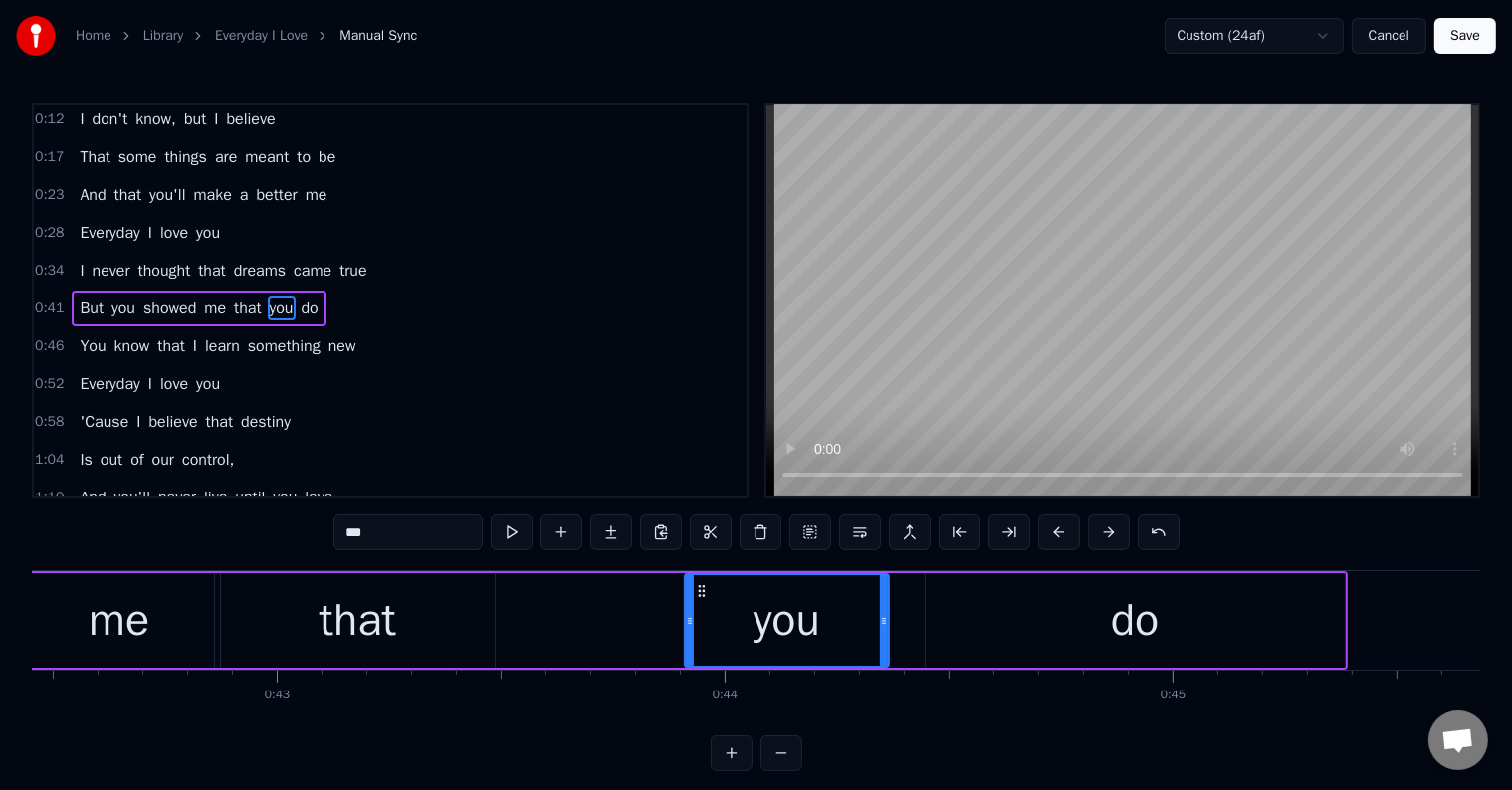 click at bounding box center [884, 620] 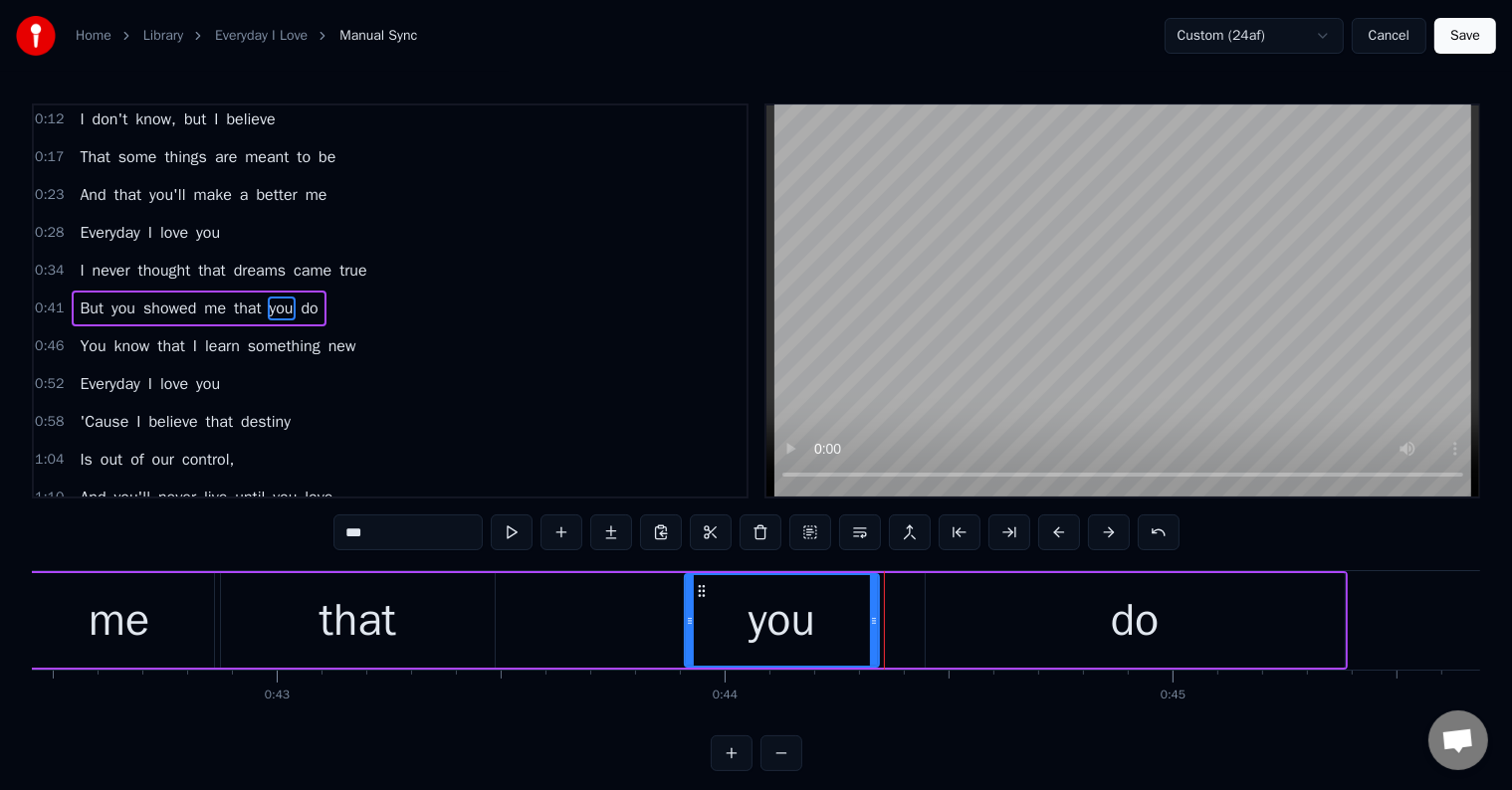 click at bounding box center (874, 620) 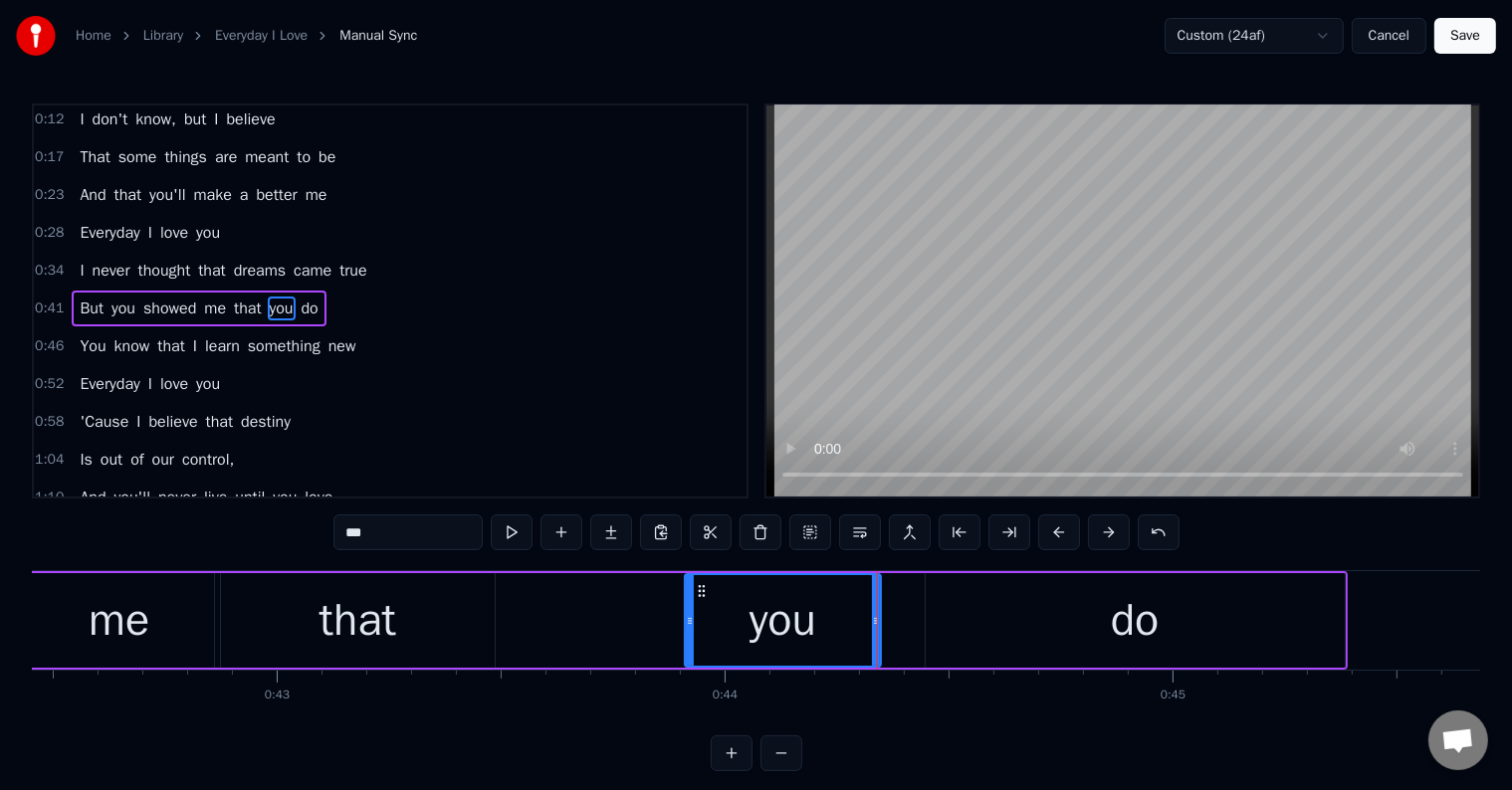click on "do" at bounding box center [1135, 620] 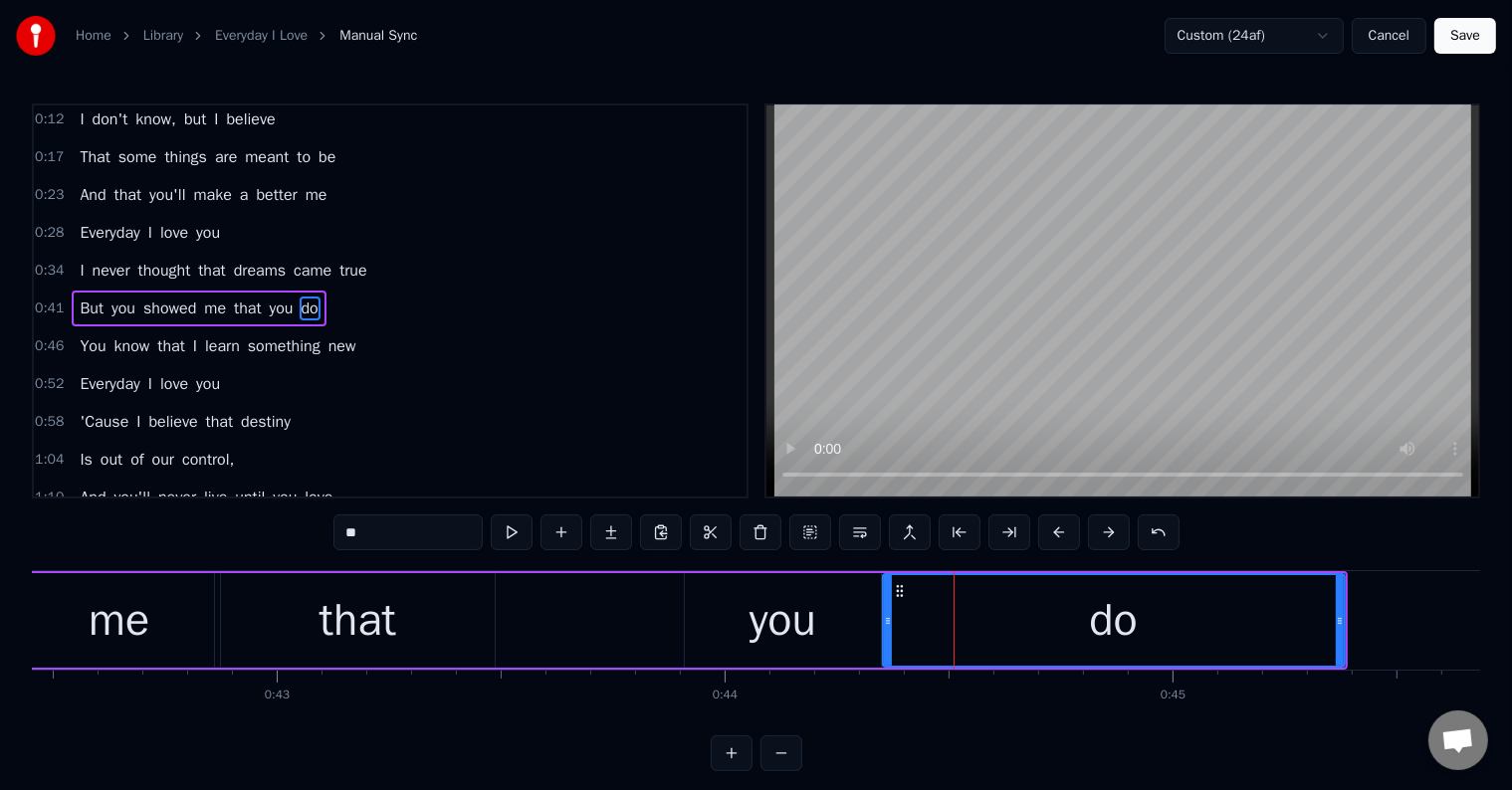 drag, startPoint x: 931, startPoint y: 648, endPoint x: 888, endPoint y: 661, distance: 44.922155 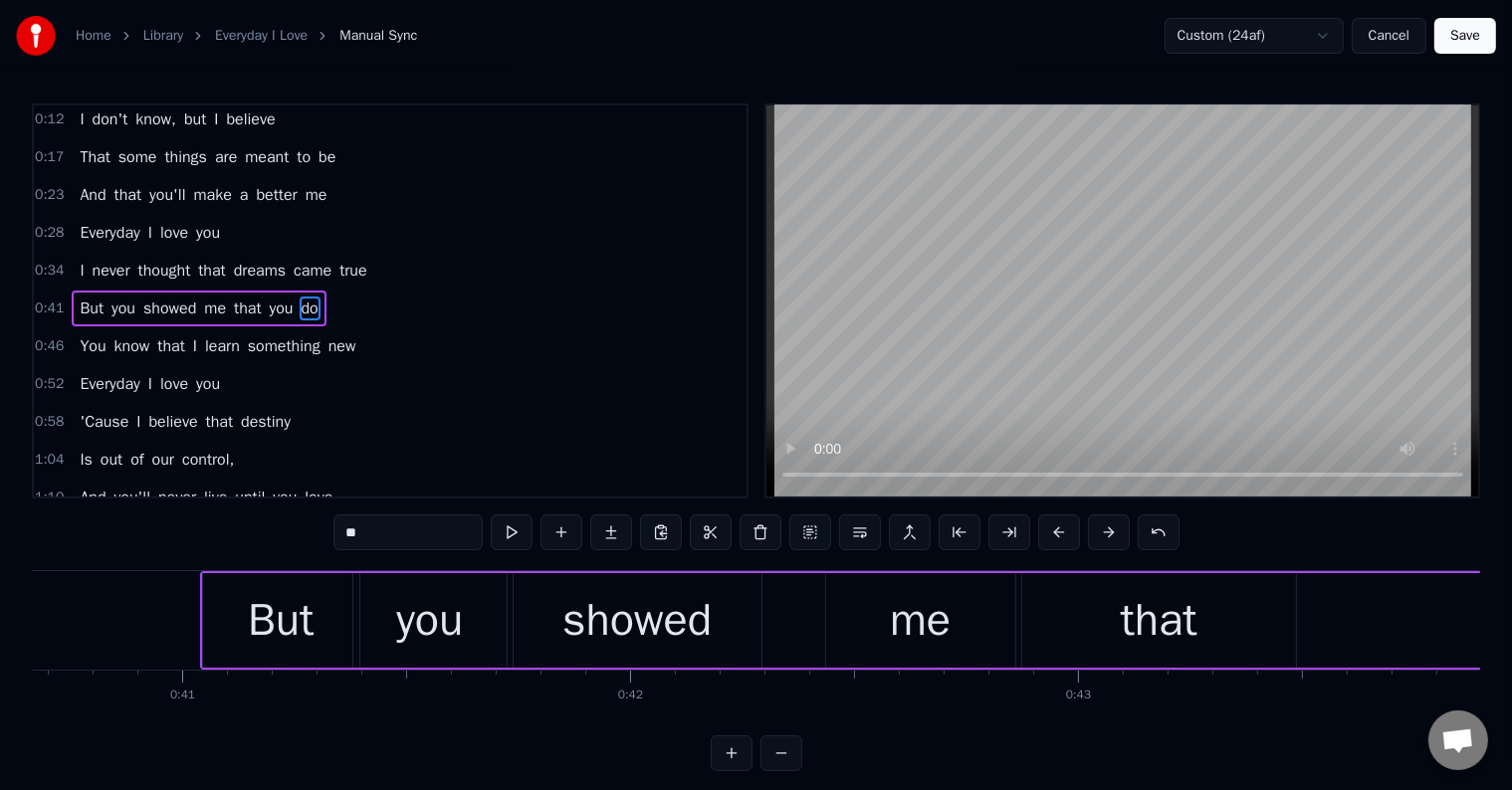 scroll, scrollTop: 0, scrollLeft: 18115, axis: horizontal 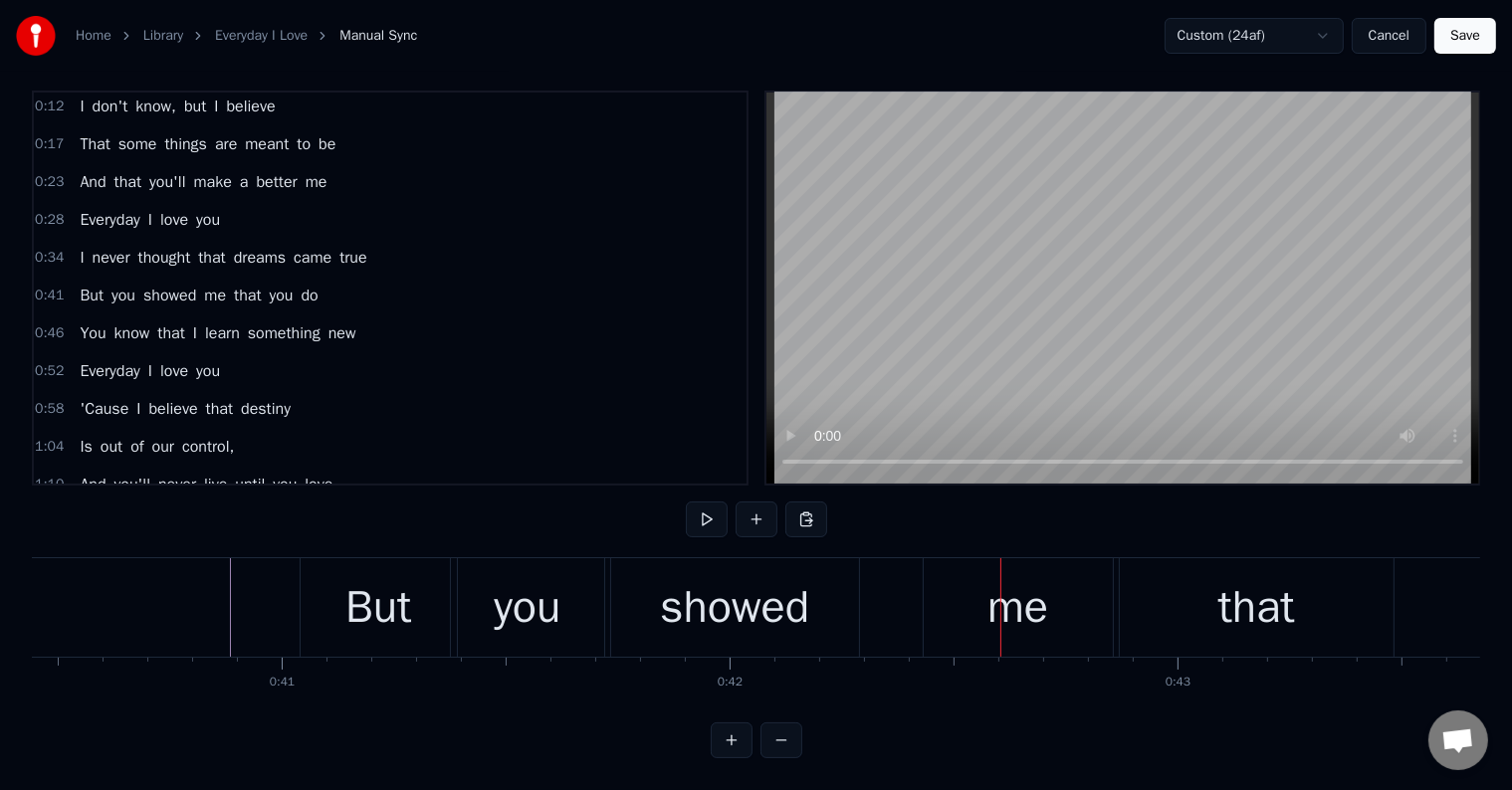 click at bounding box center [26377, 607] 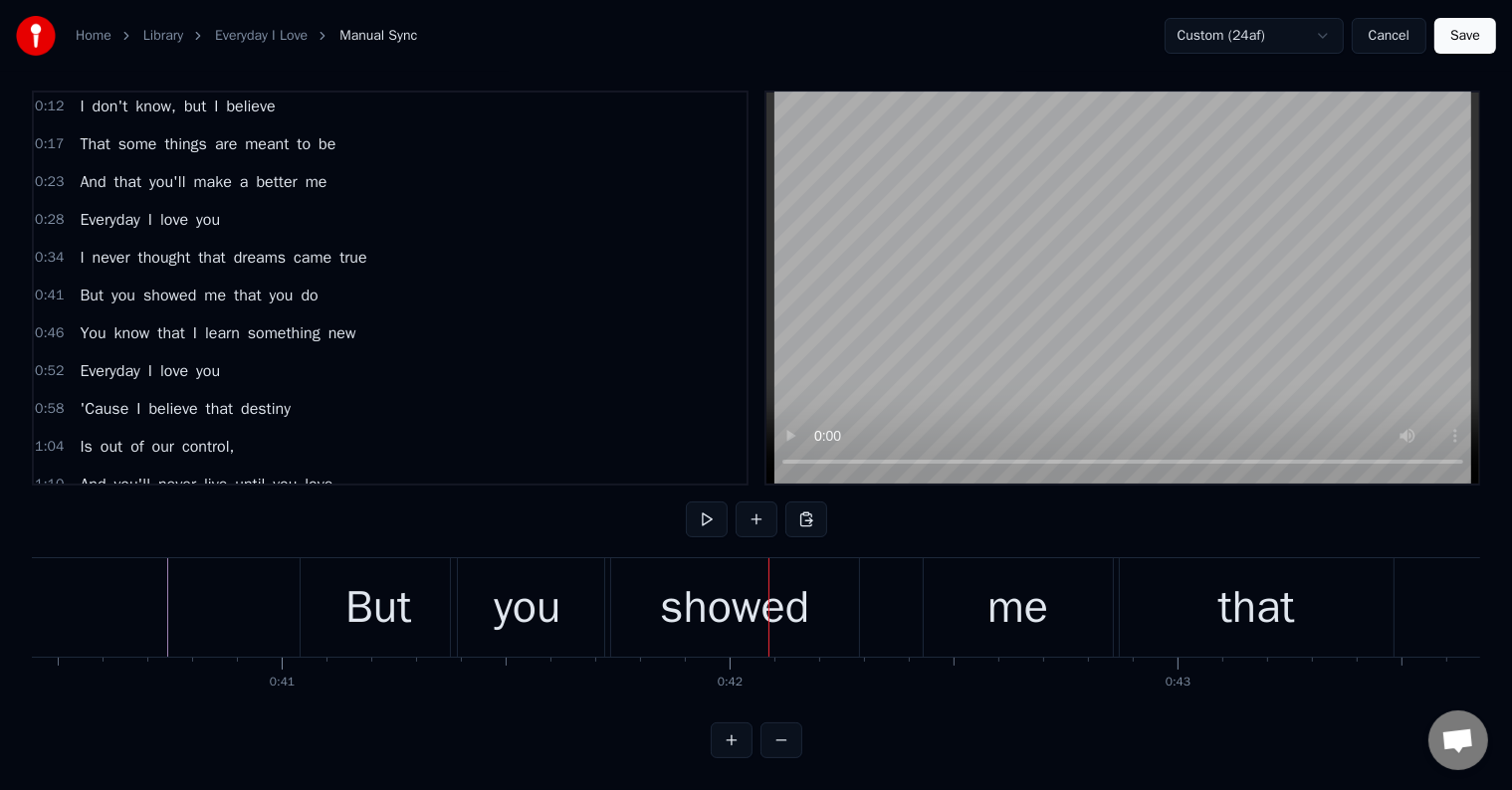 click at bounding box center (26377, 607) 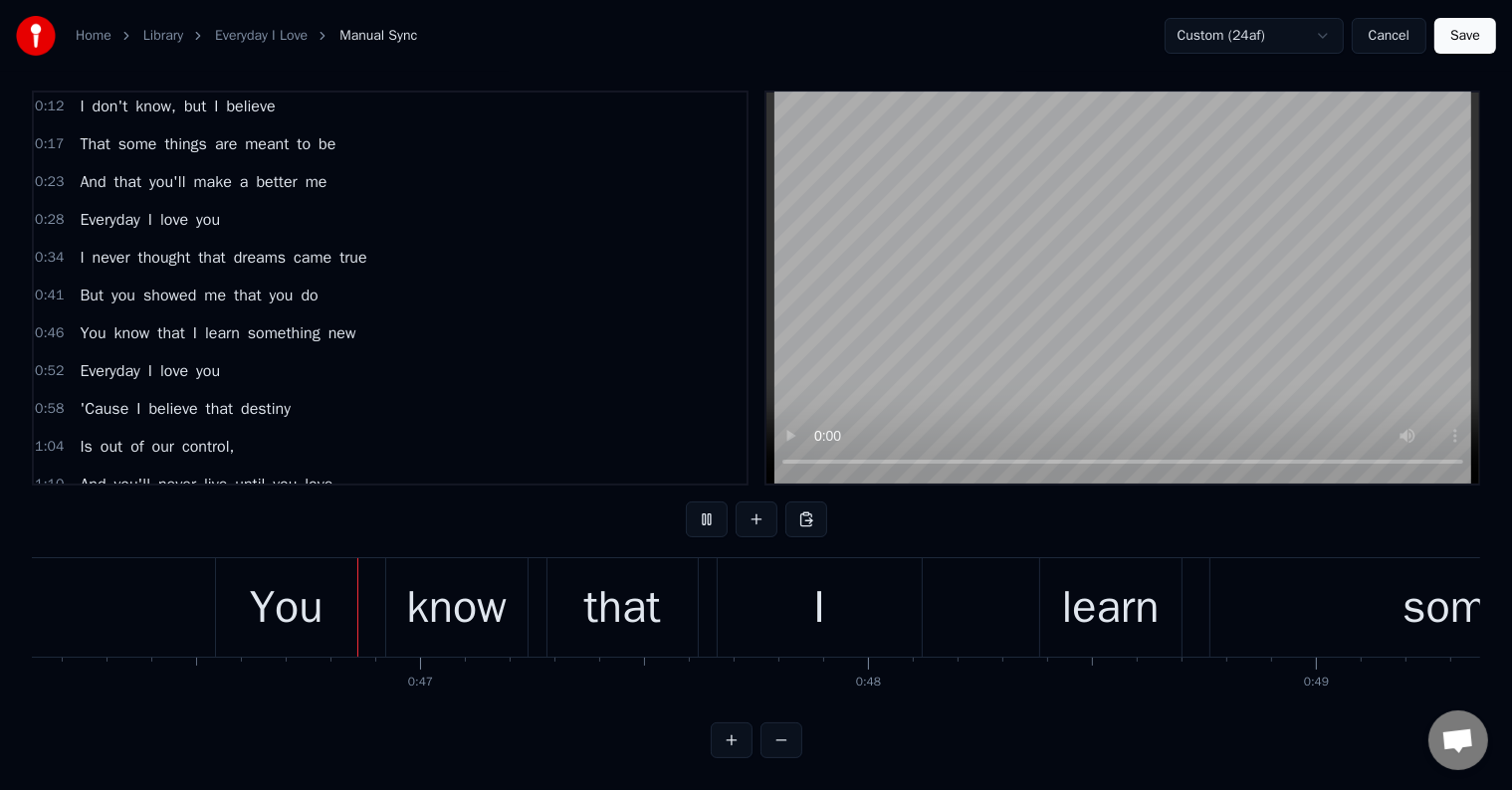 scroll, scrollTop: 0, scrollLeft: 20688, axis: horizontal 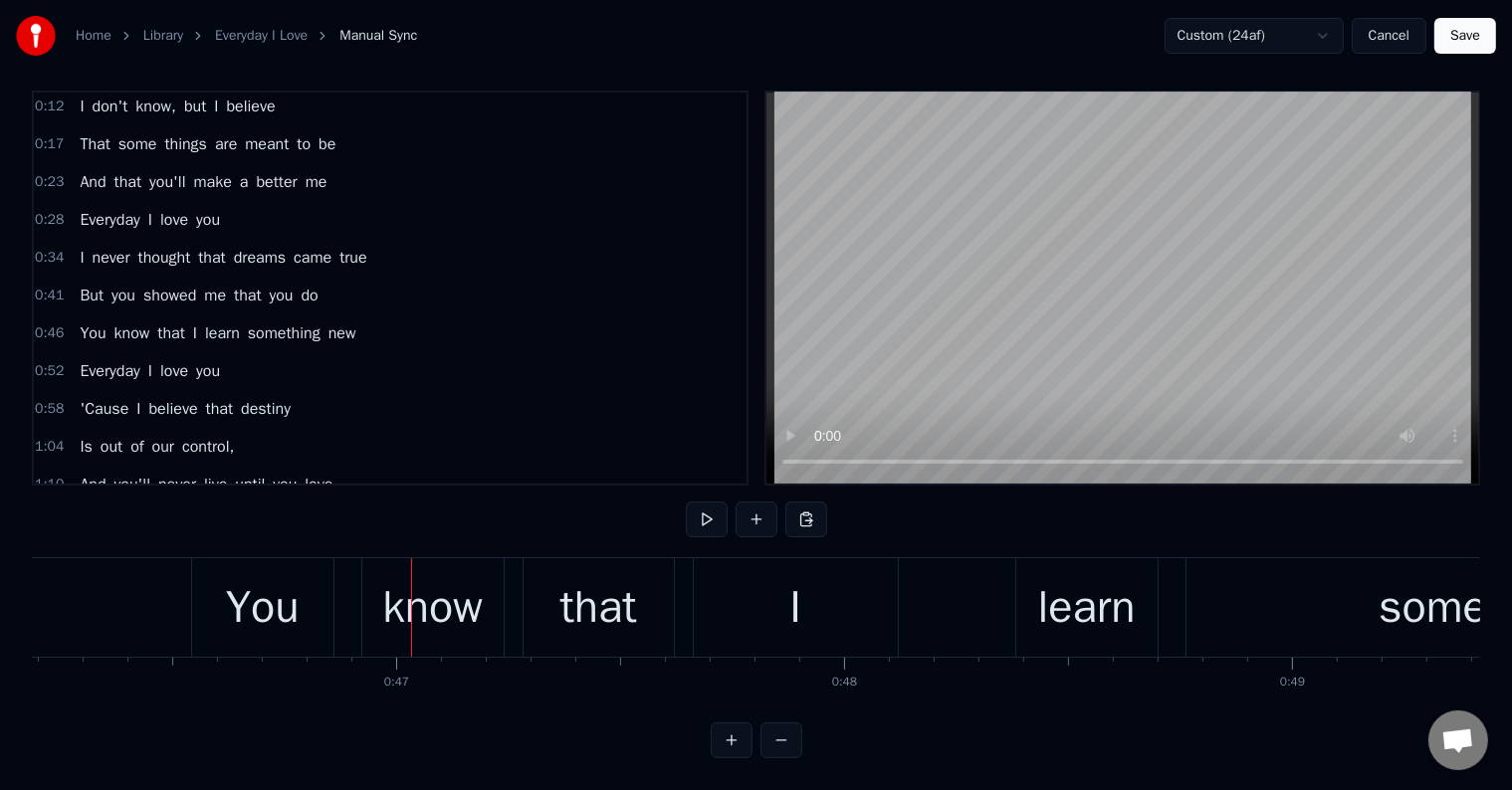 click on "You" at bounding box center [263, 607] 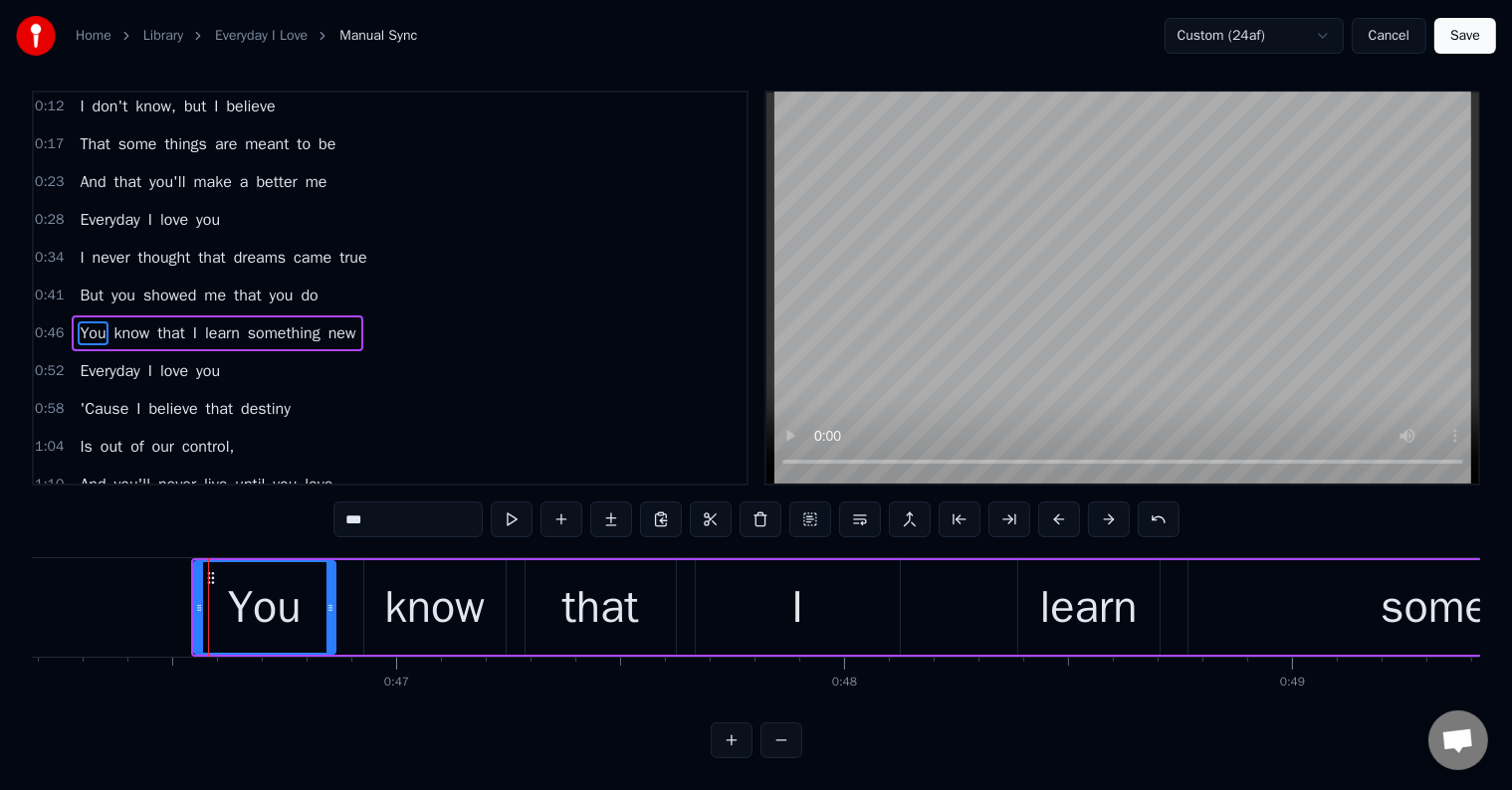 scroll, scrollTop: 0, scrollLeft: 0, axis: both 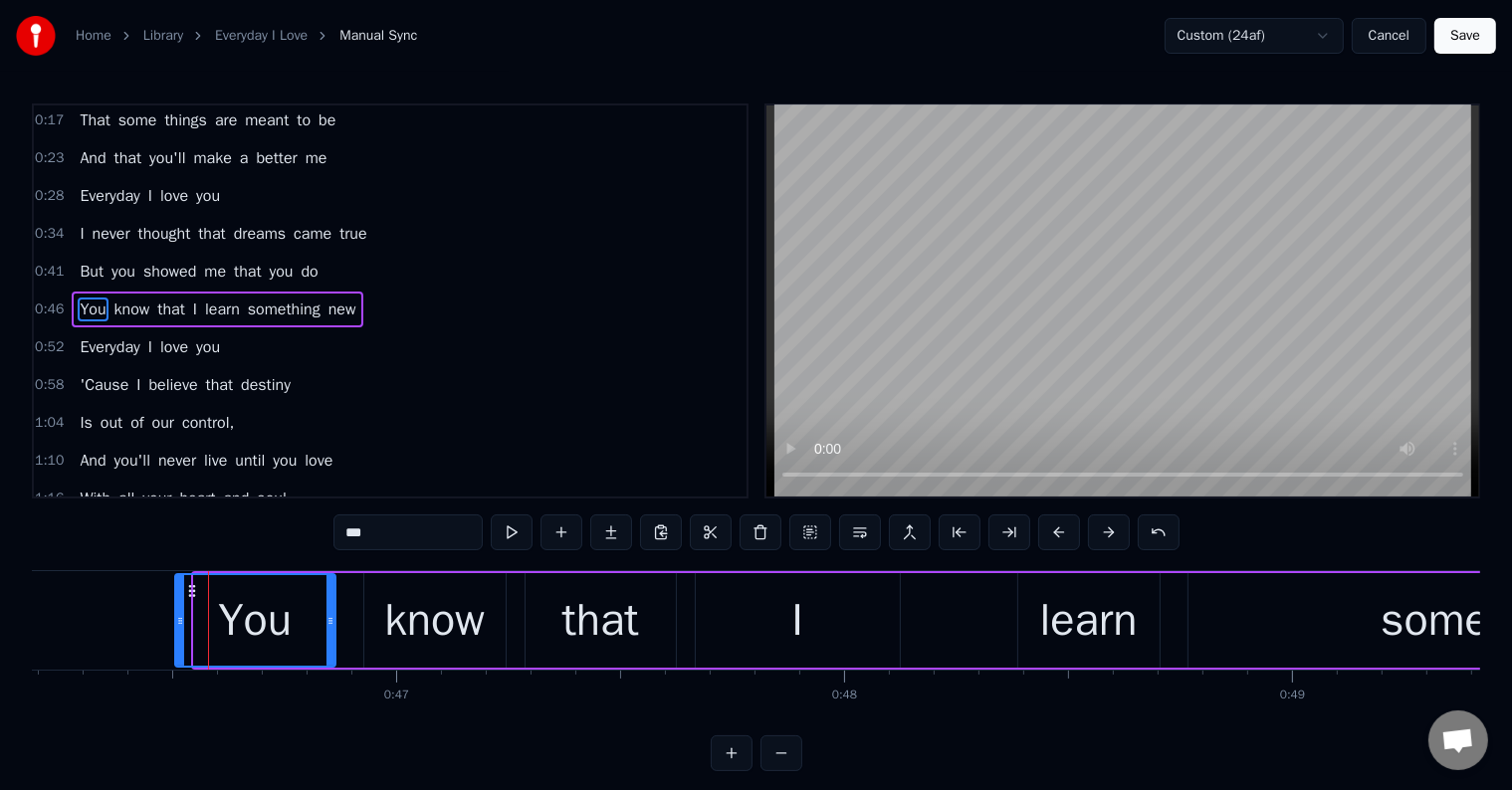 drag, startPoint x: 199, startPoint y: 624, endPoint x: 180, endPoint y: 631, distance: 20.248457 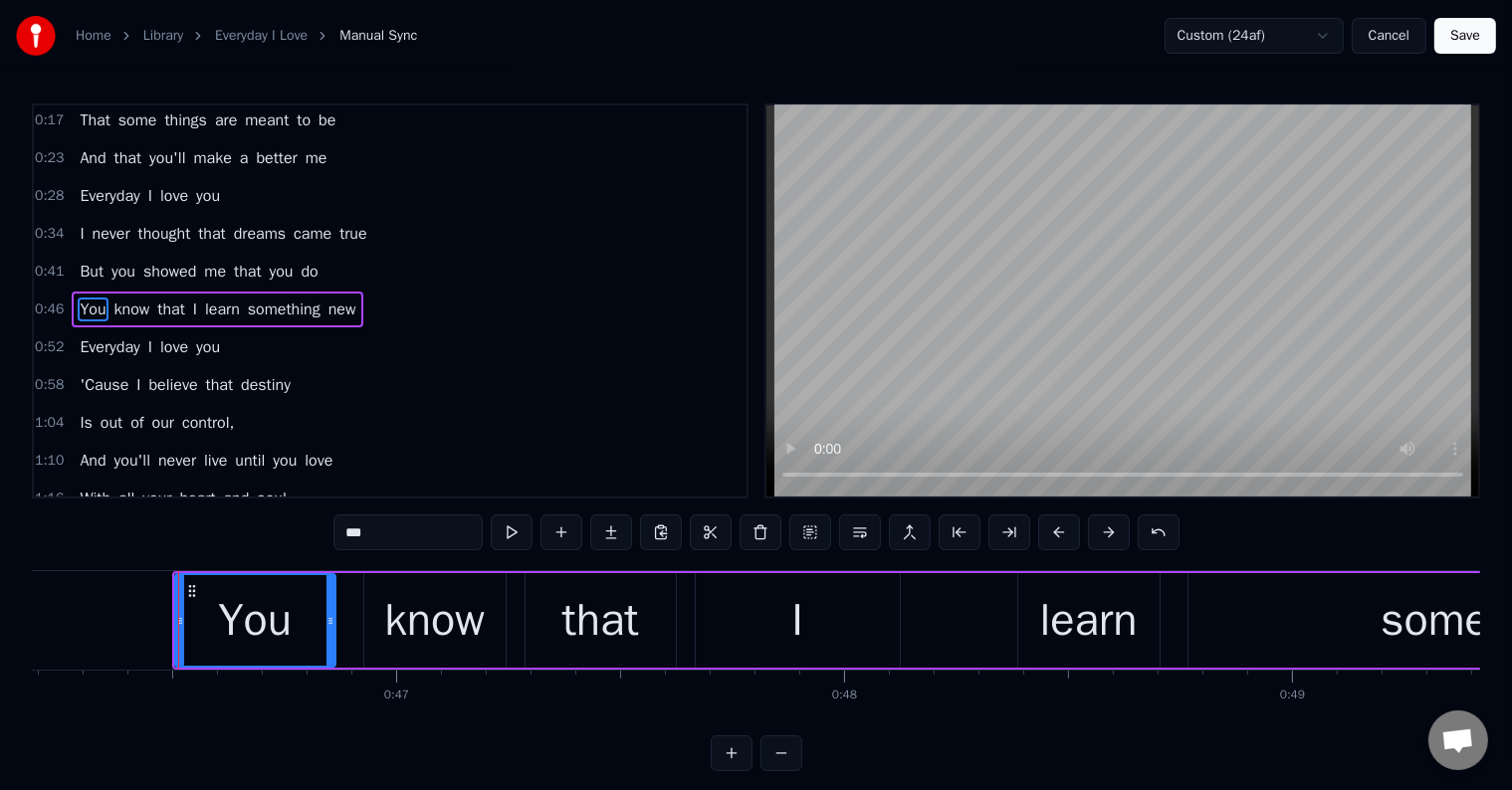 click on "You" at bounding box center (255, 620) 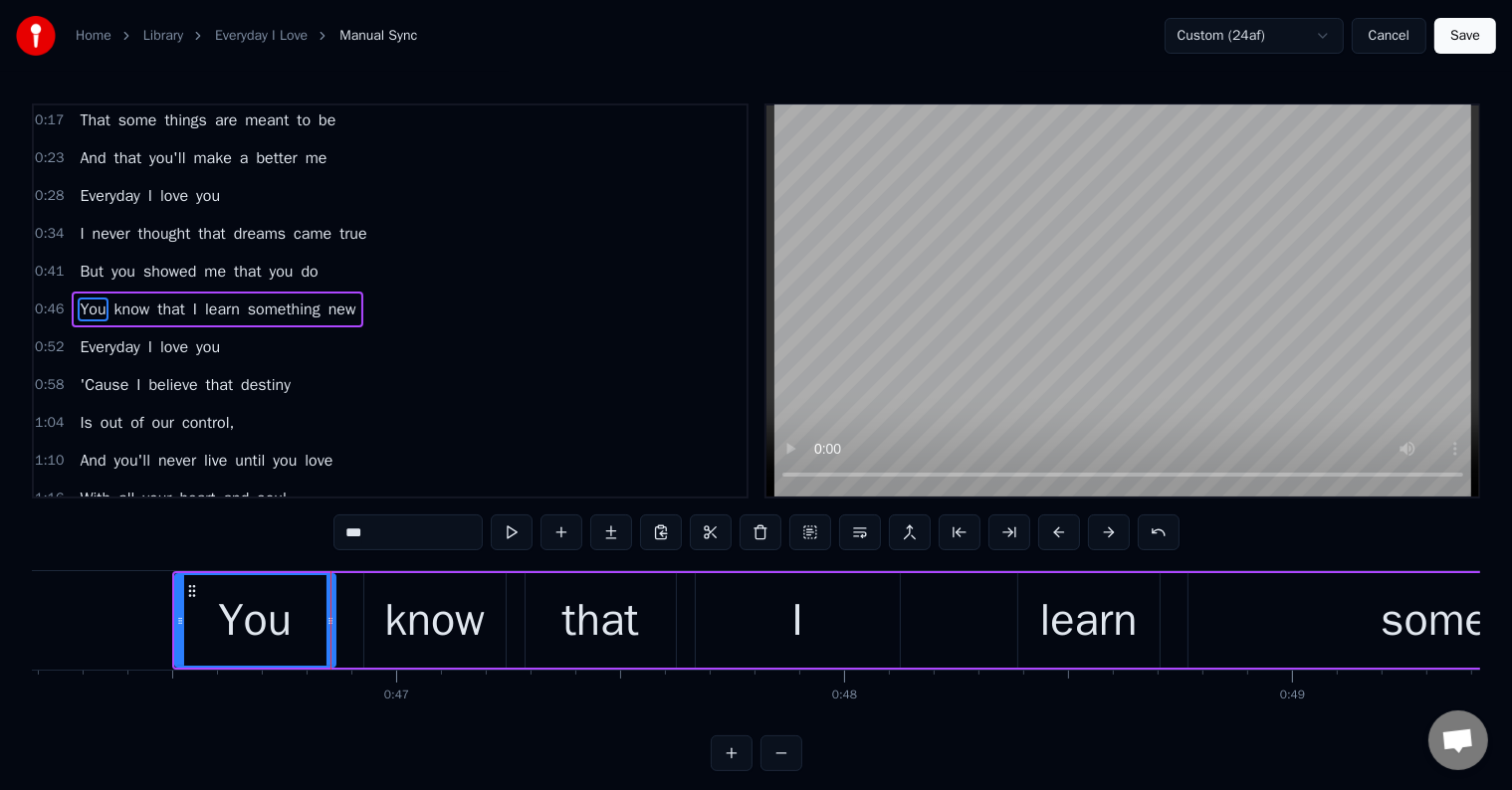 click on "know" at bounding box center (435, 620) 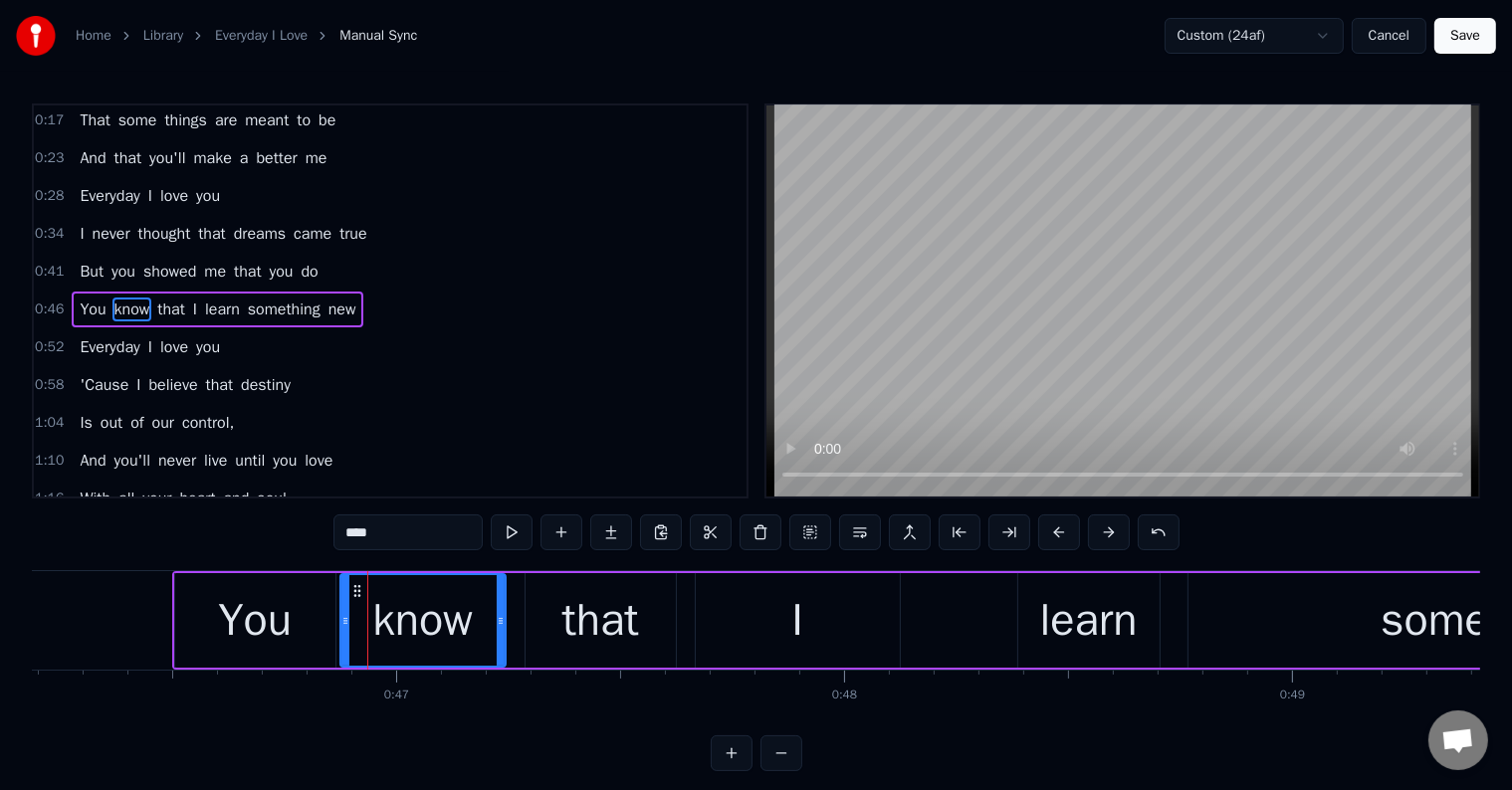 drag, startPoint x: 366, startPoint y: 642, endPoint x: 342, endPoint y: 650, distance: 25.298221 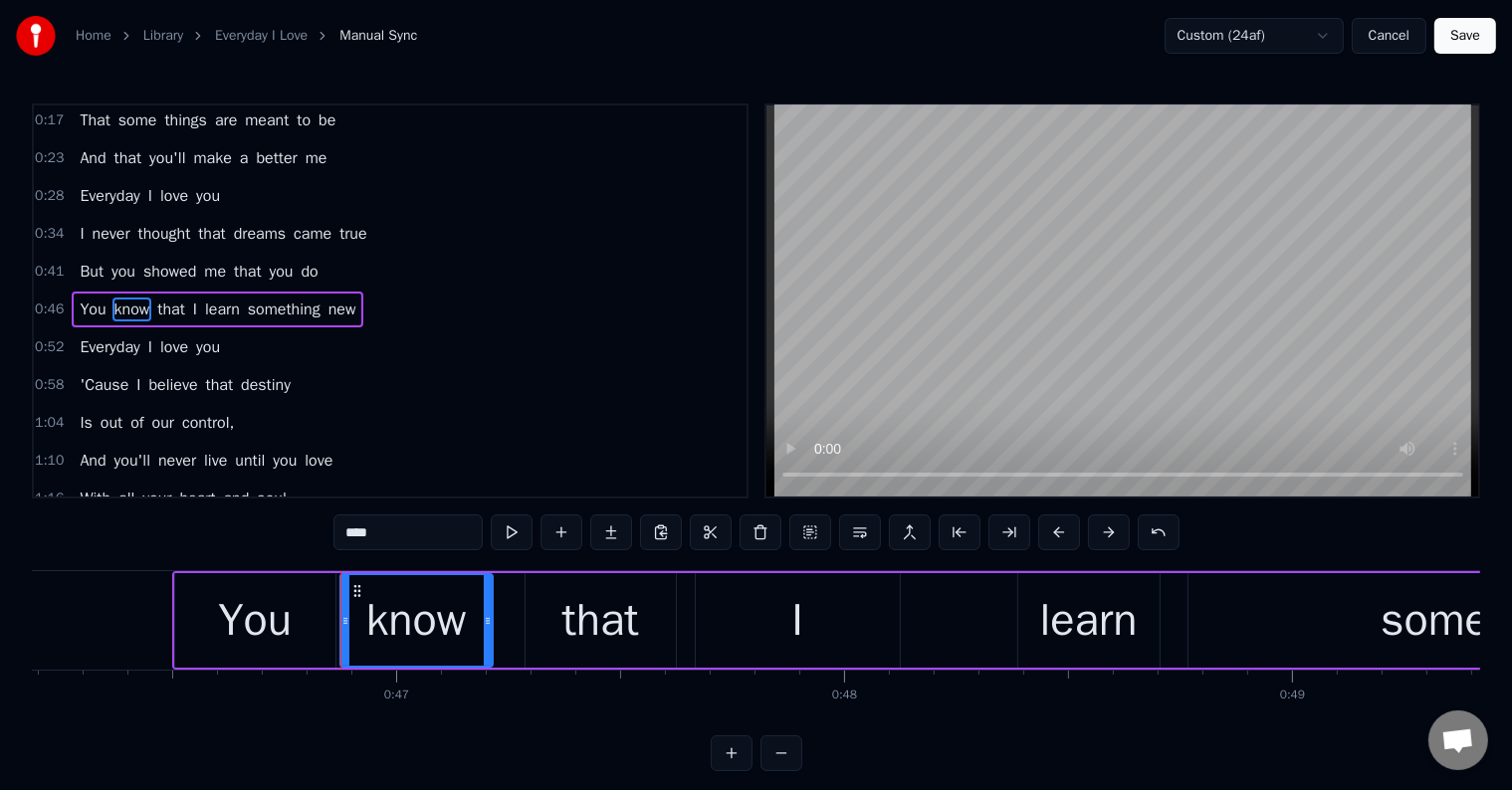 drag, startPoint x: 503, startPoint y: 645, endPoint x: 490, endPoint y: 647, distance: 13.152946 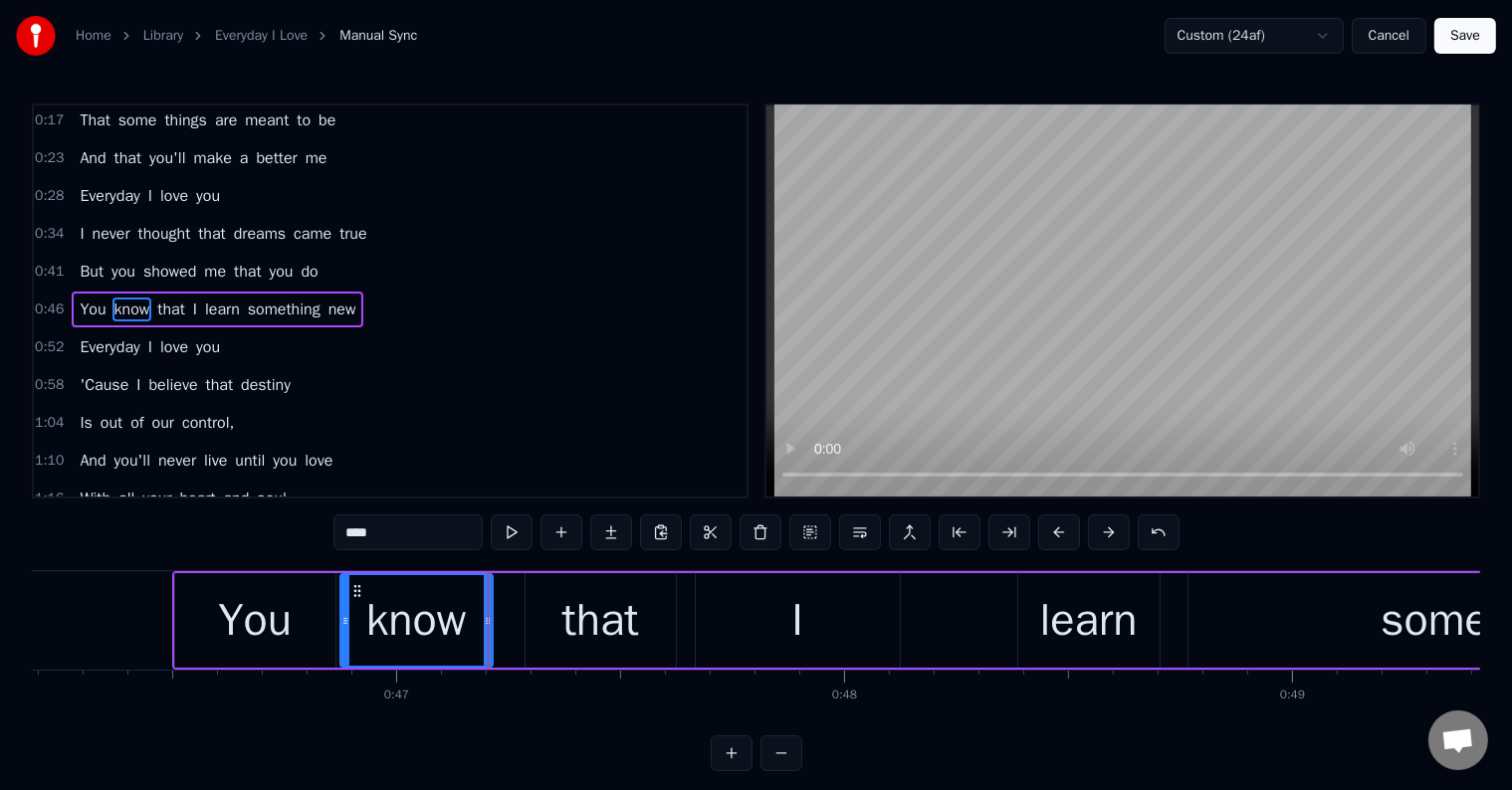 click on "that" at bounding box center (600, 620) 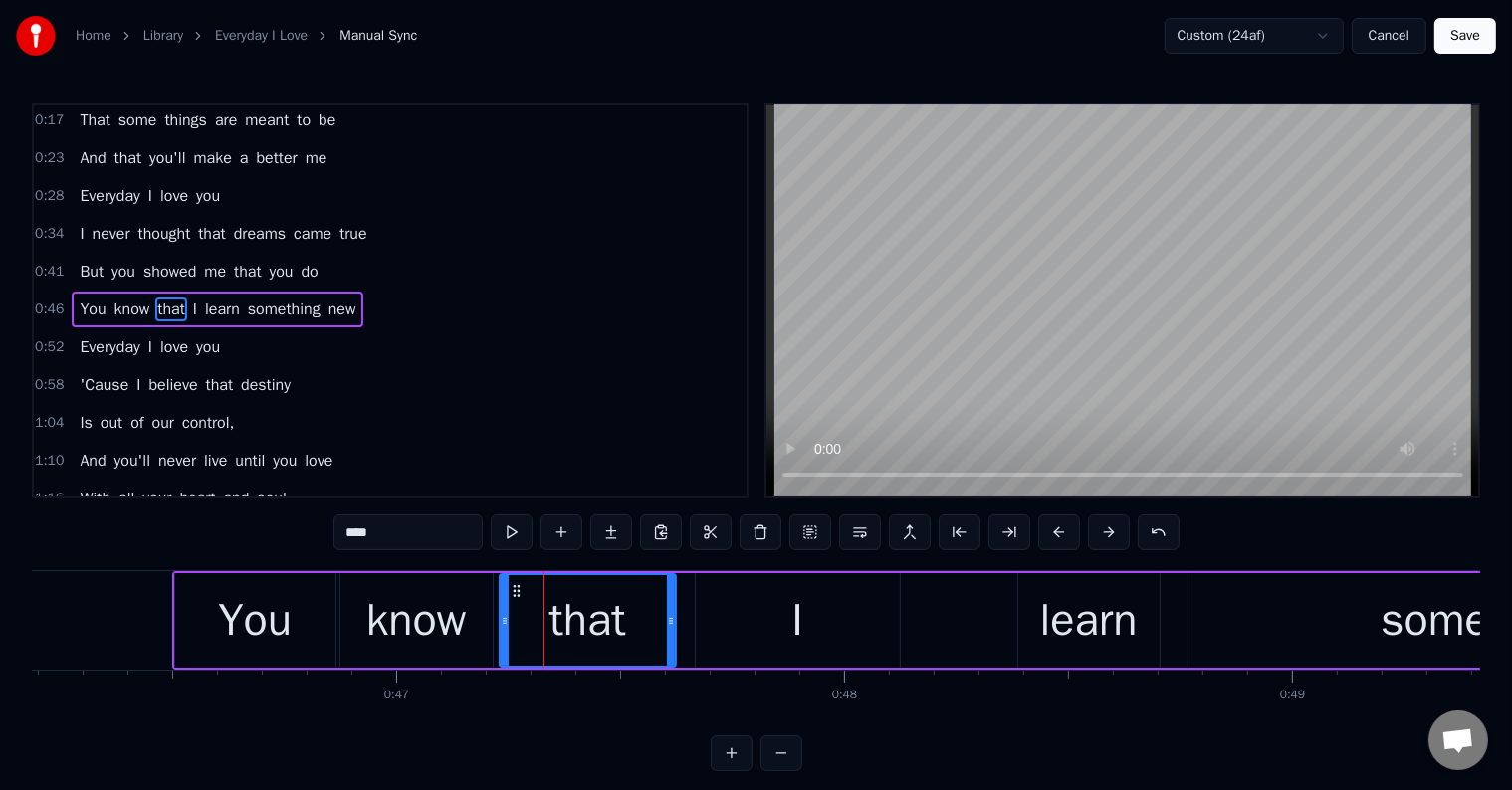 drag, startPoint x: 530, startPoint y: 646, endPoint x: 504, endPoint y: 650, distance: 26.305893 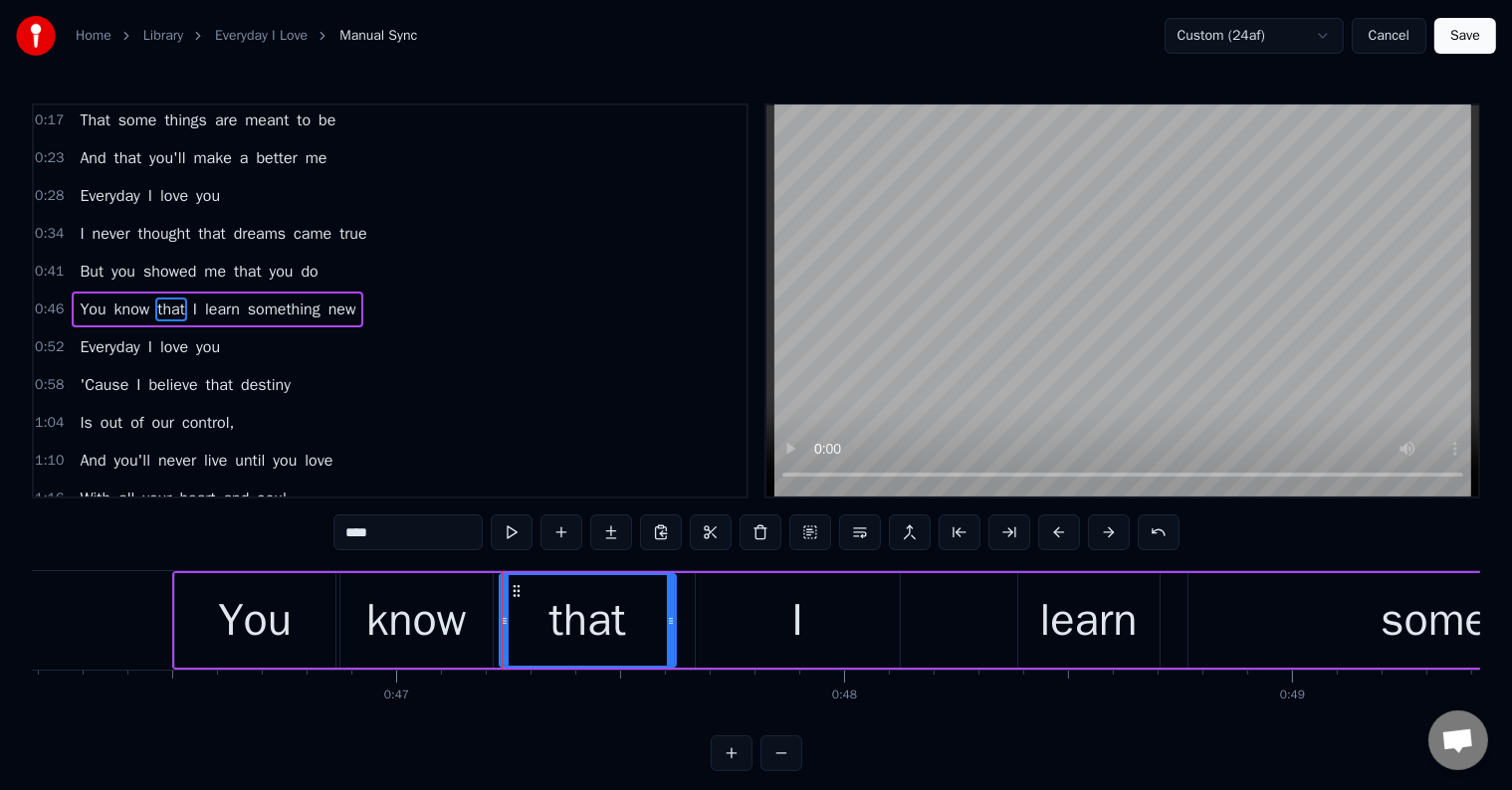 click on "that" at bounding box center (587, 620) 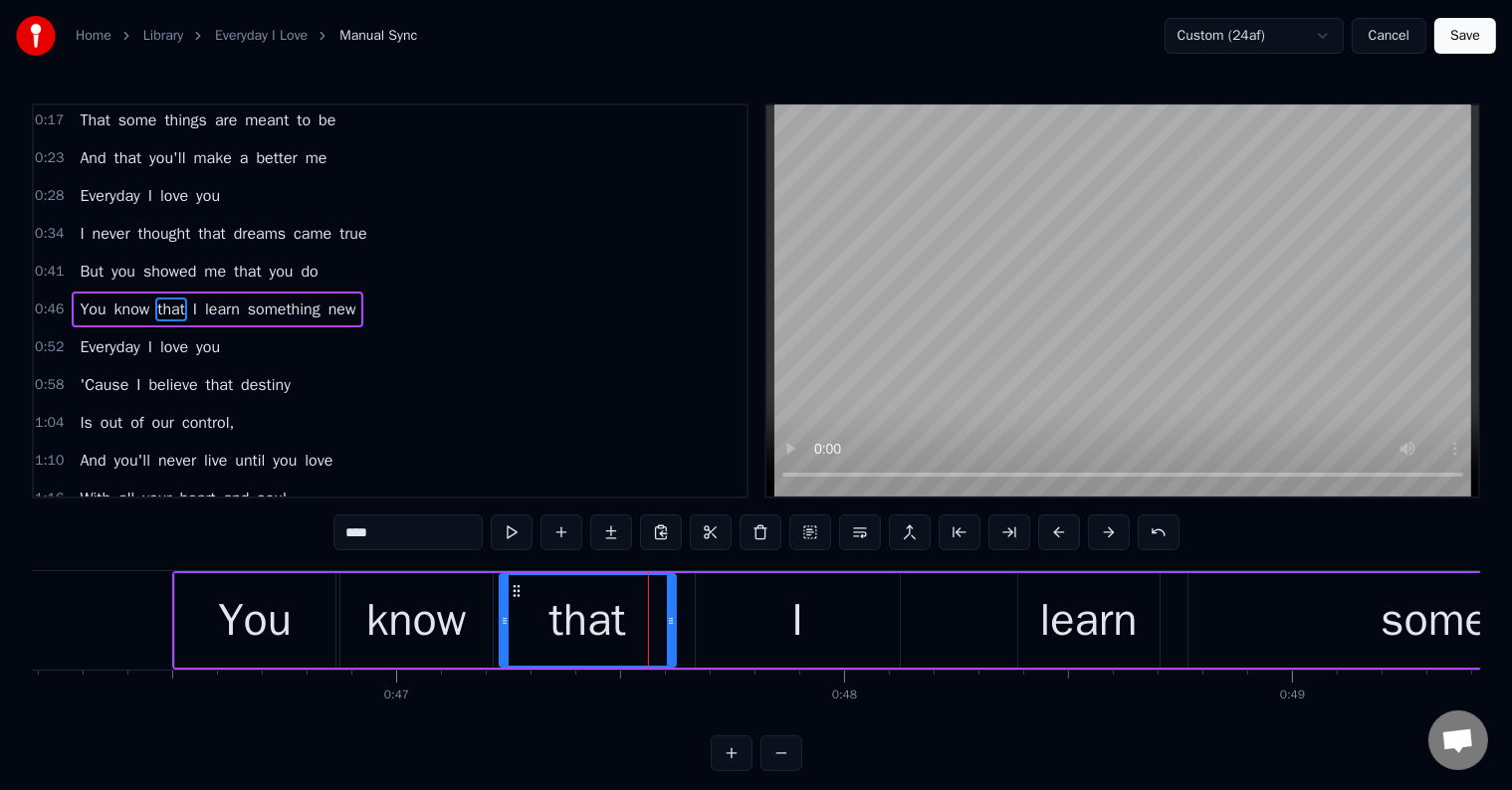 click on "I" at bounding box center (797, 620) 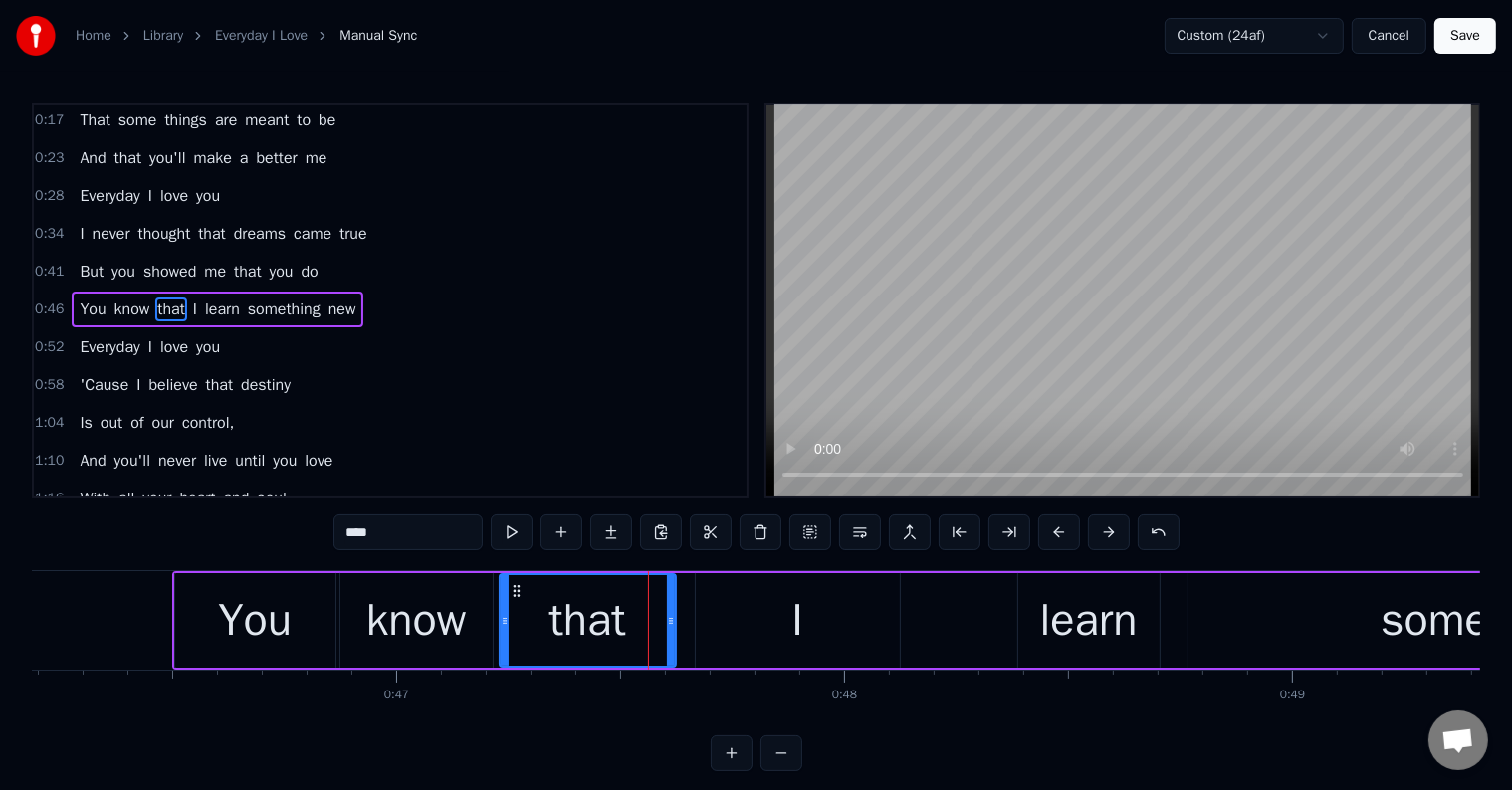 type on "*" 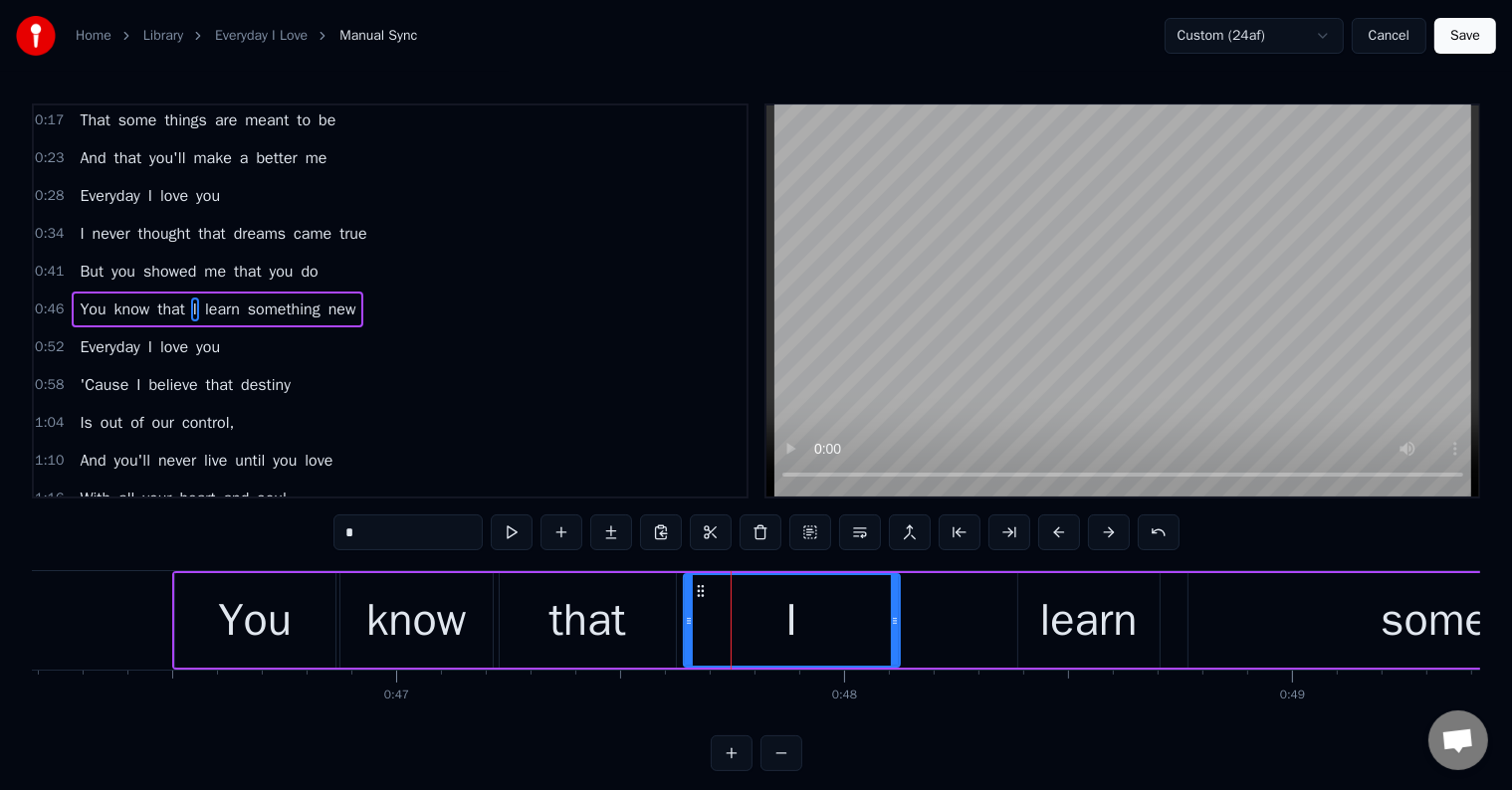 drag, startPoint x: 698, startPoint y: 638, endPoint x: 686, endPoint y: 639, distance: 12.0415946 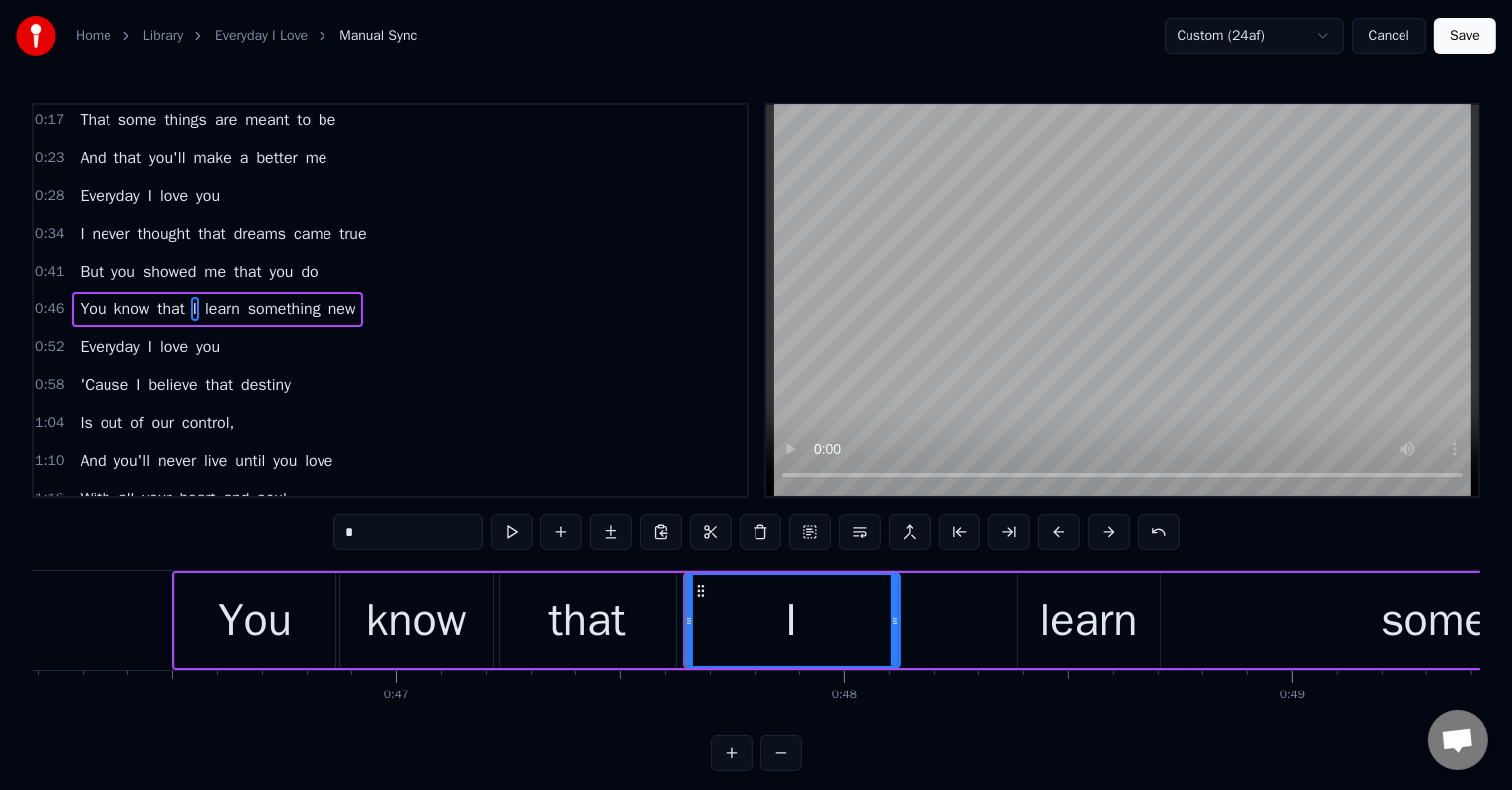 click on "I" at bounding box center [791, 620] 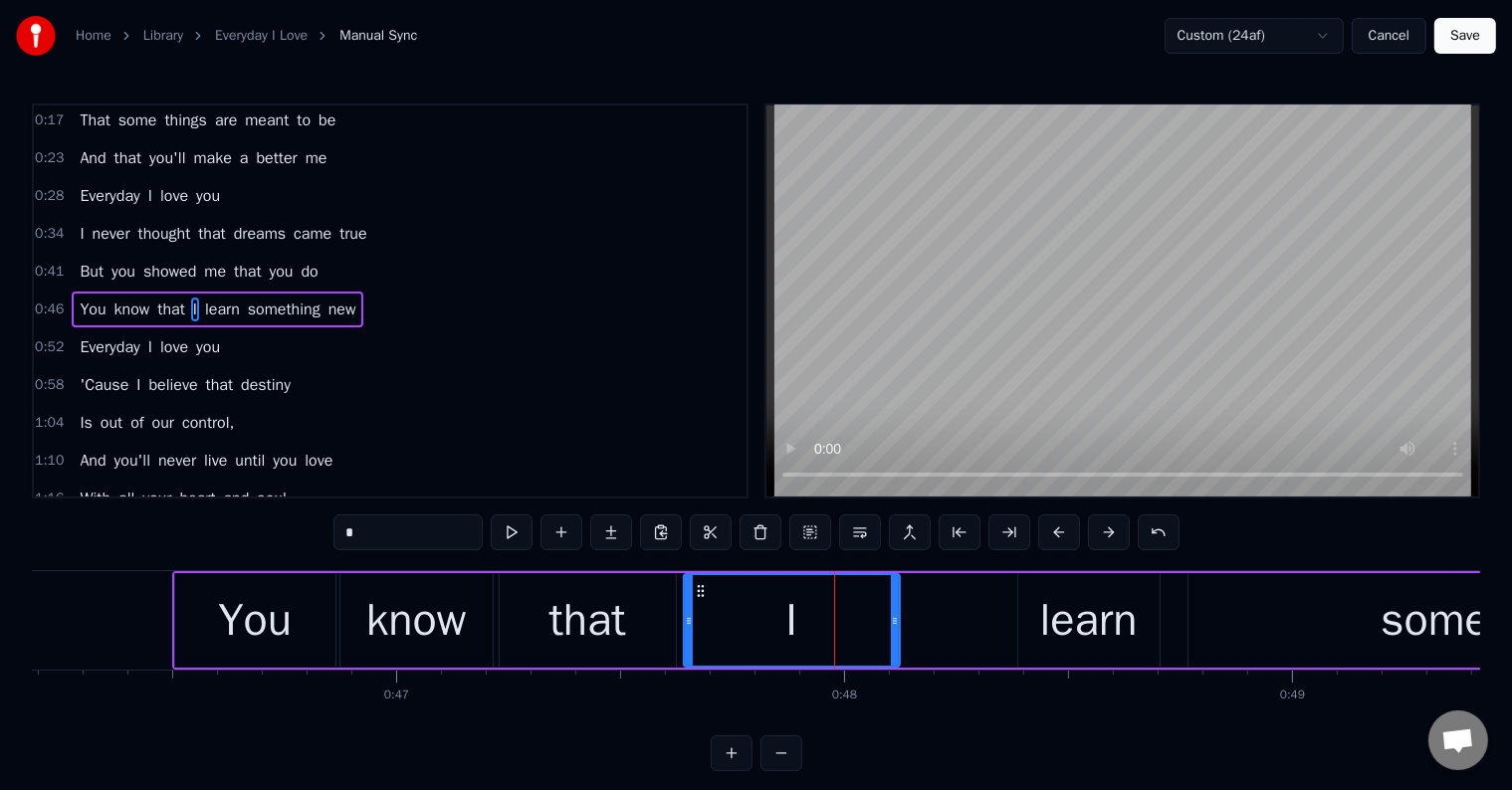 click on "You know that I learn something new" at bounding box center (1151, 620) 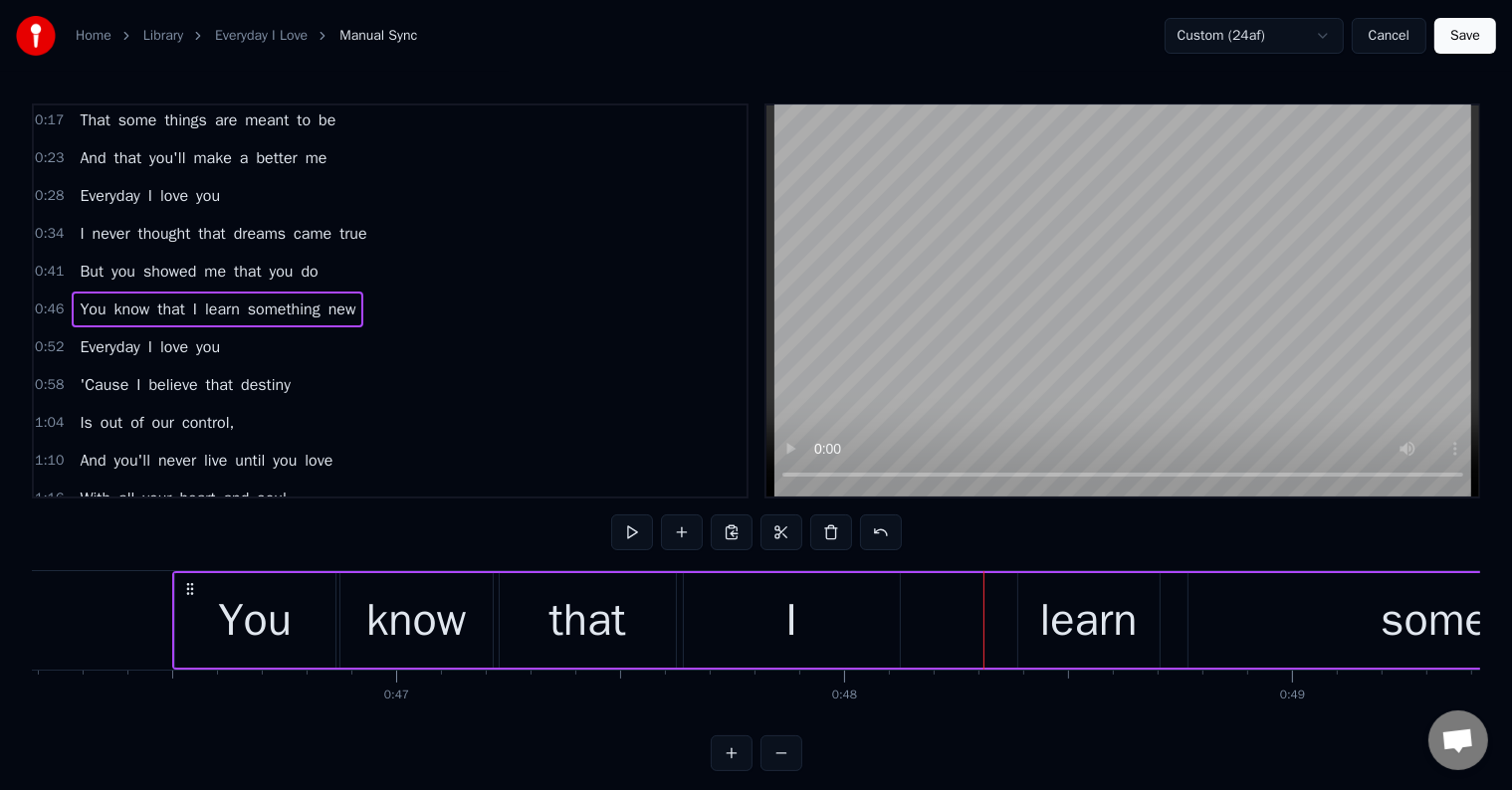 click on "learn" at bounding box center [1089, 620] 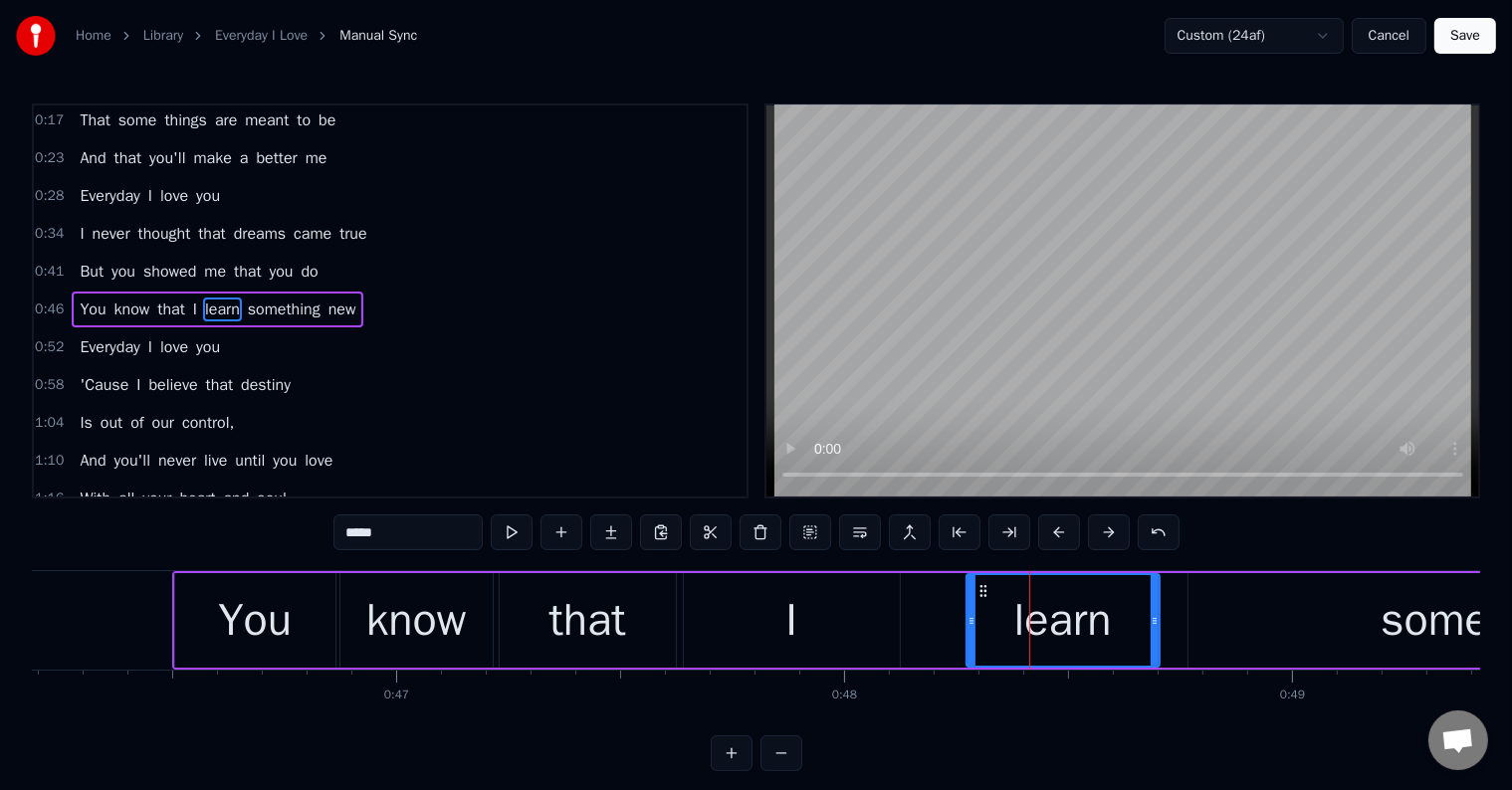 drag, startPoint x: 1019, startPoint y: 643, endPoint x: 968, endPoint y: 654, distance: 52.17279 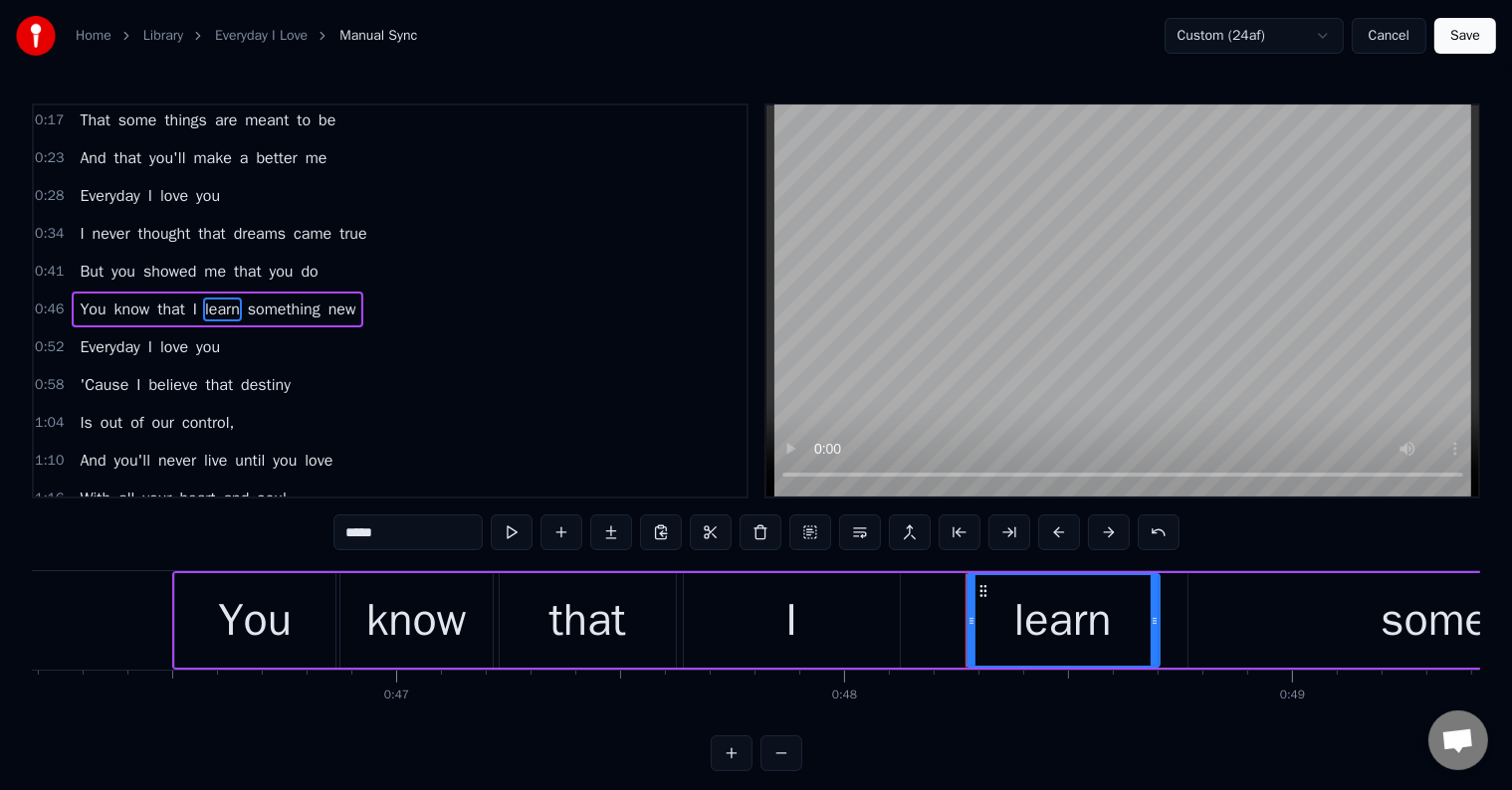 scroll, scrollTop: 0, scrollLeft: 20652, axis: horizontal 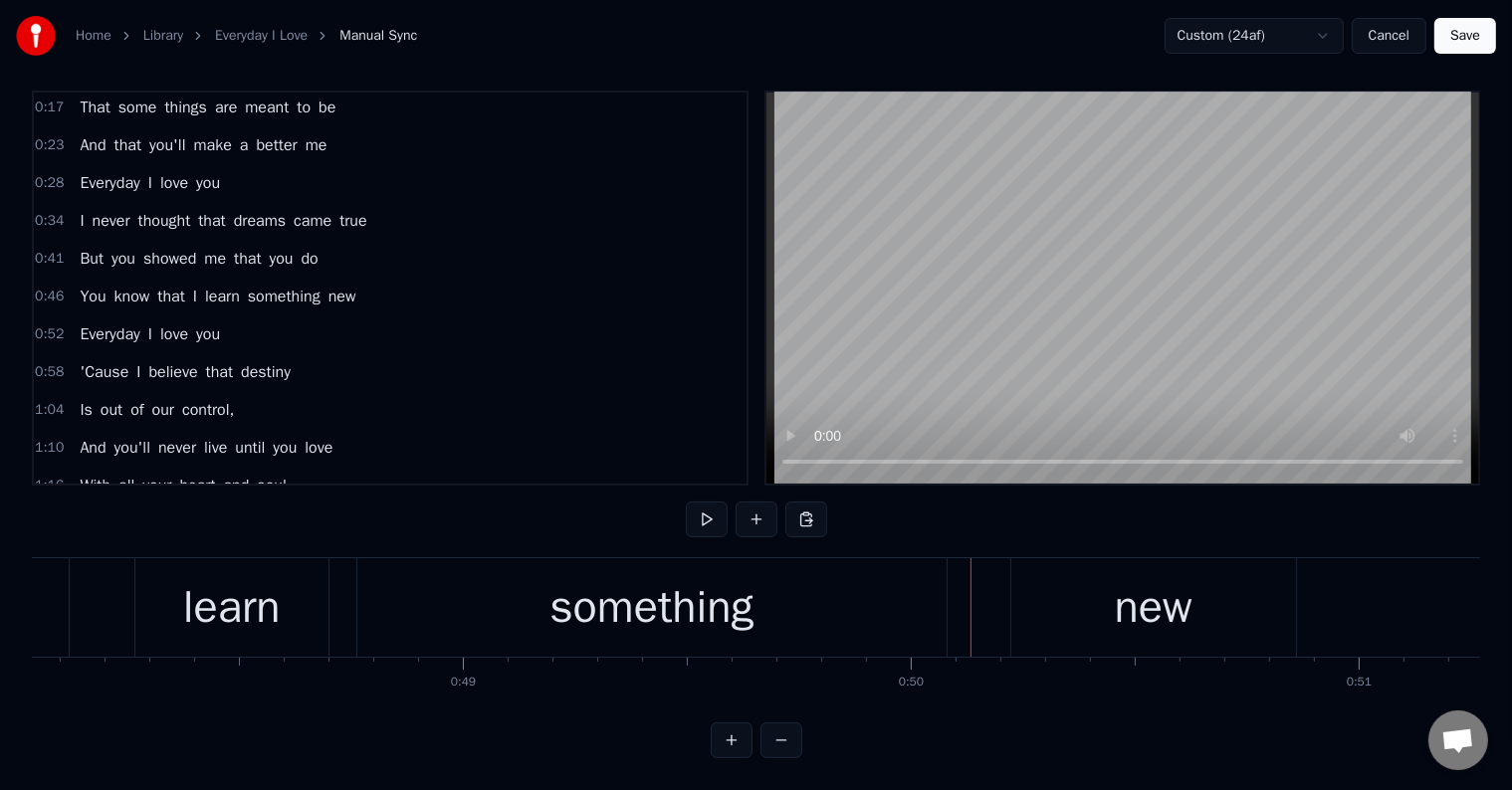 click on "something" at bounding box center (652, 607) 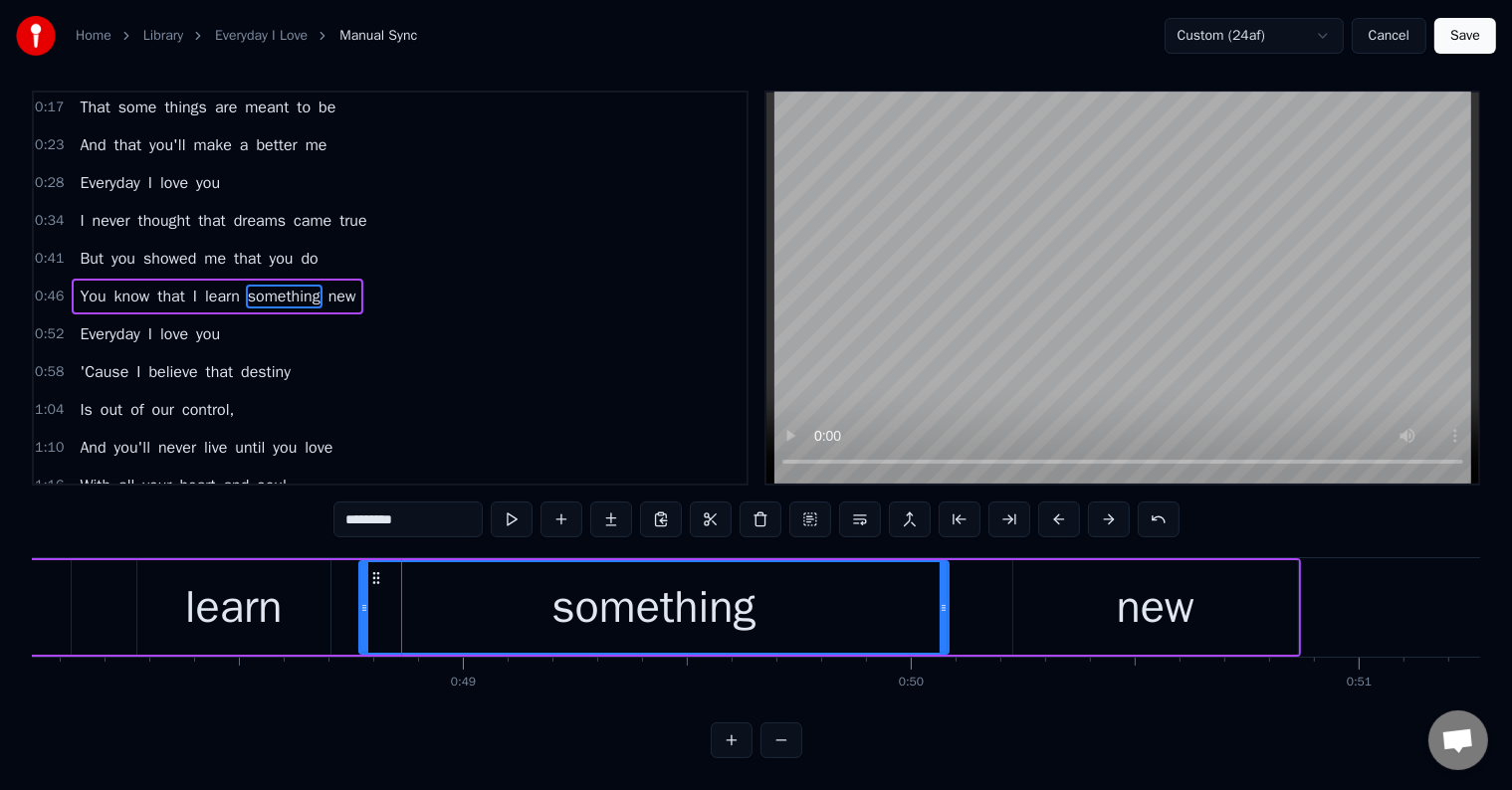 scroll, scrollTop: 0, scrollLeft: 0, axis: both 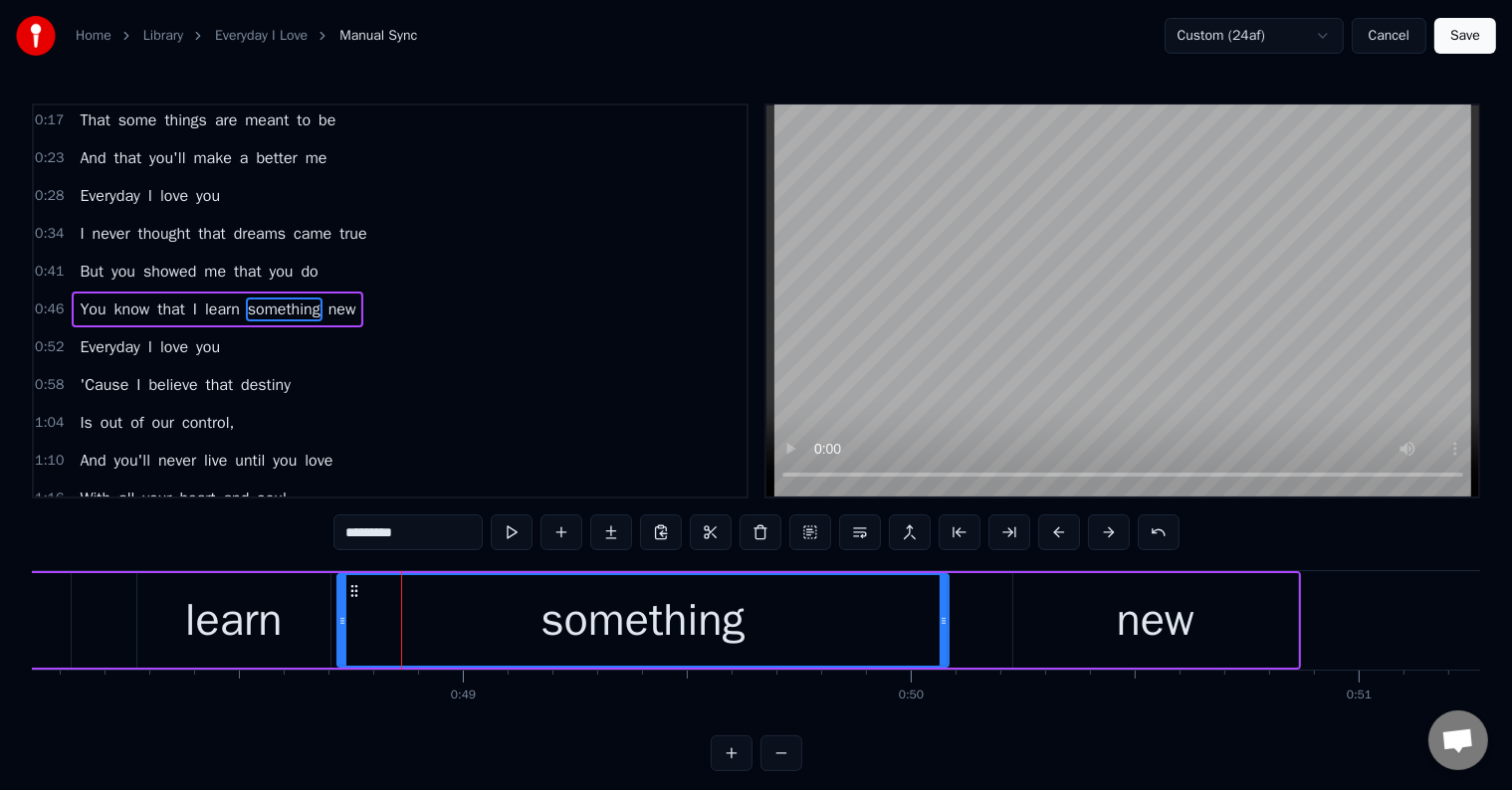 drag, startPoint x: 358, startPoint y: 639, endPoint x: 336, endPoint y: 642, distance: 22.203603 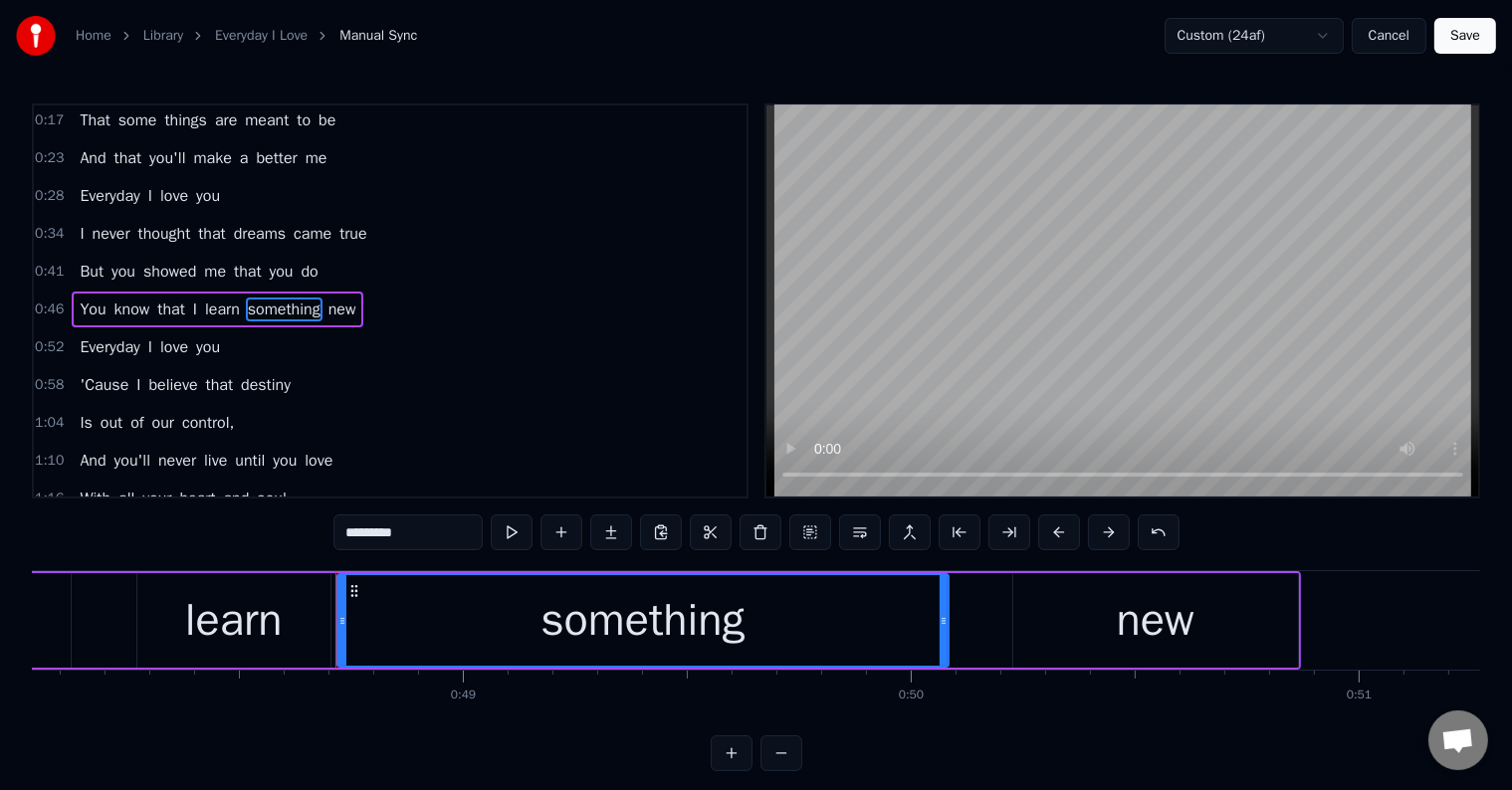 click on "You know that I learn something new" at bounding box center [322, 620] 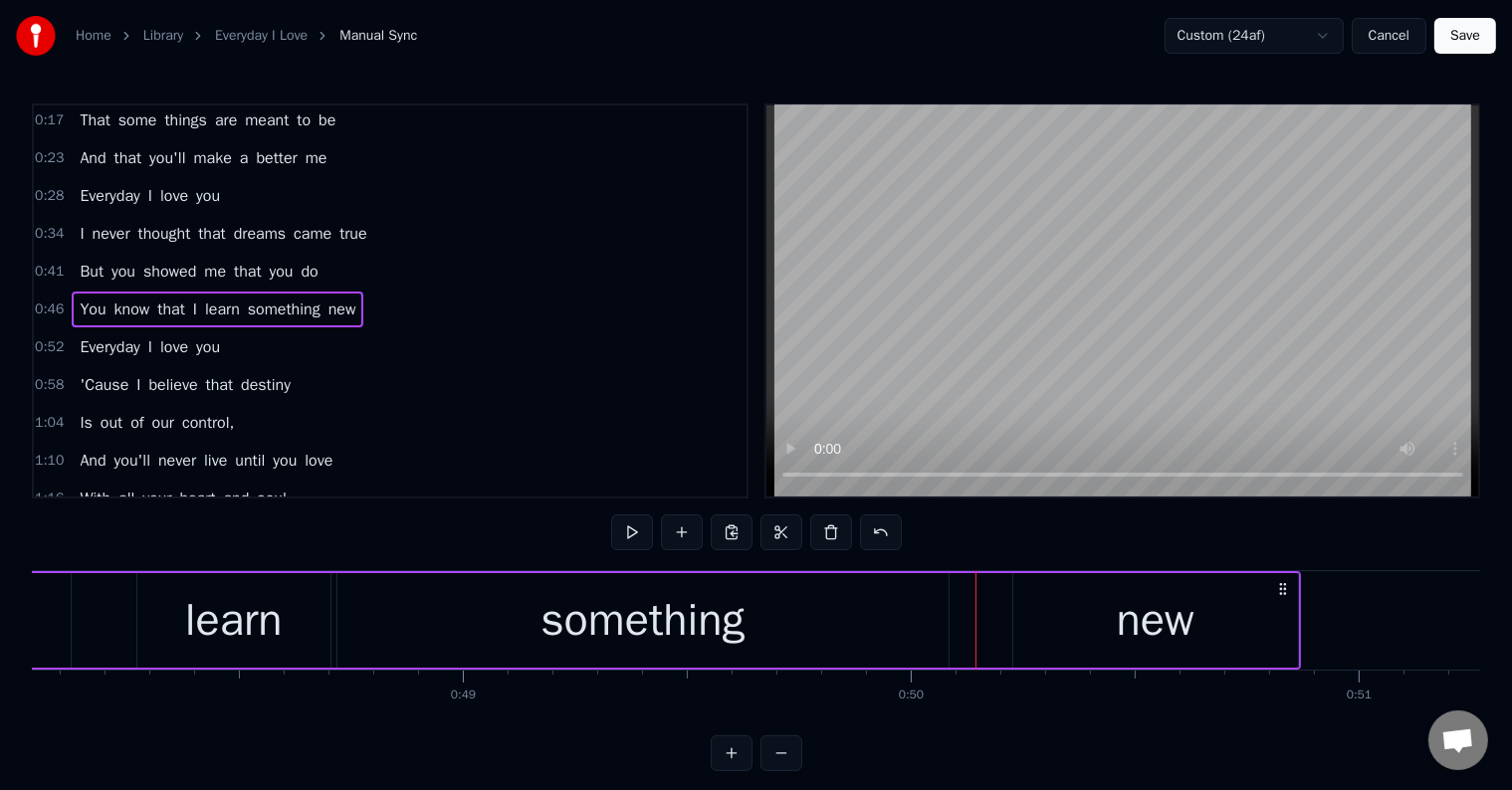 click on "new" at bounding box center (1156, 620) 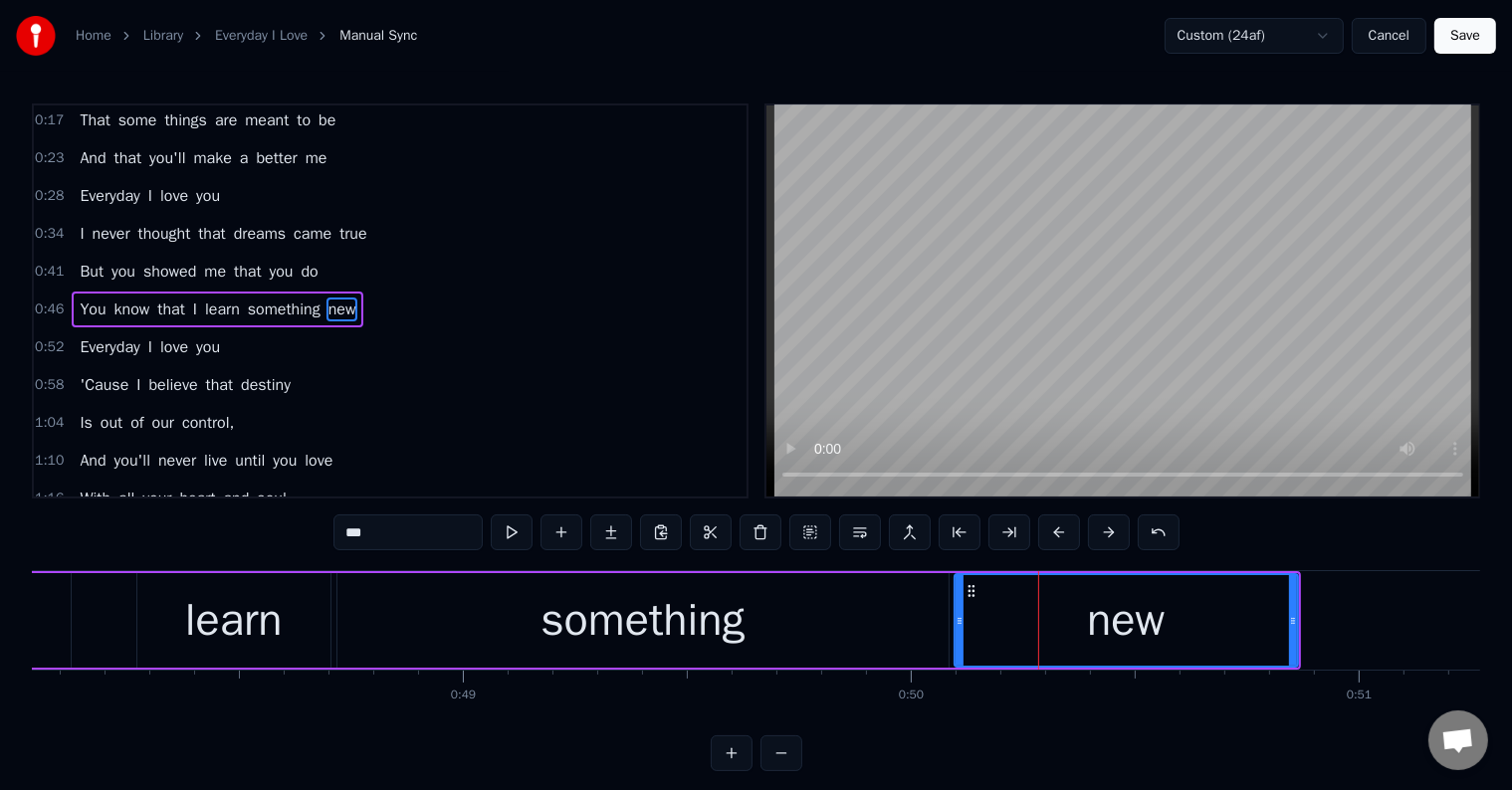drag, startPoint x: 1013, startPoint y: 643, endPoint x: 955, endPoint y: 658, distance: 59.908263 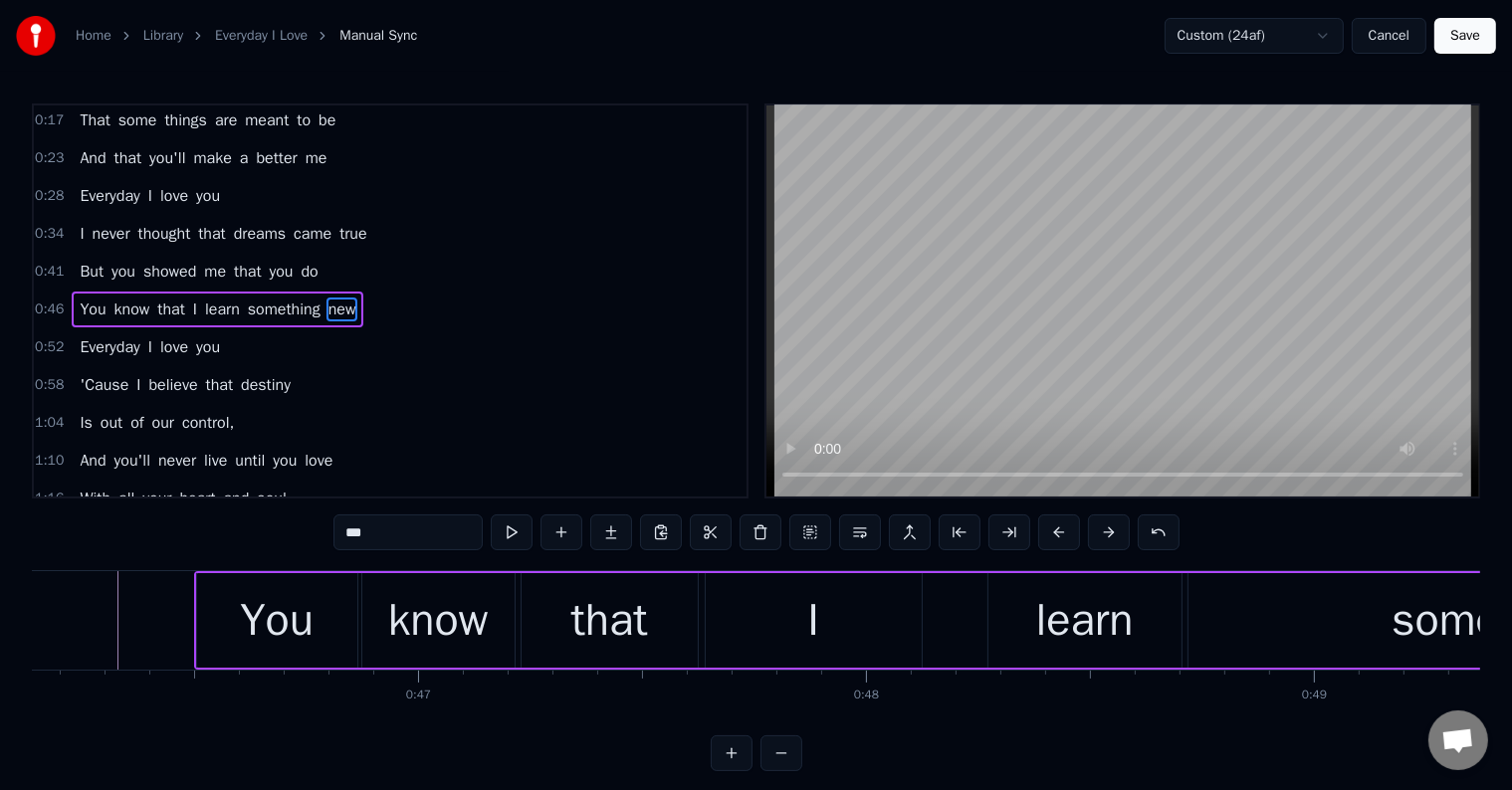 scroll, scrollTop: 0, scrollLeft: 20517, axis: horizontal 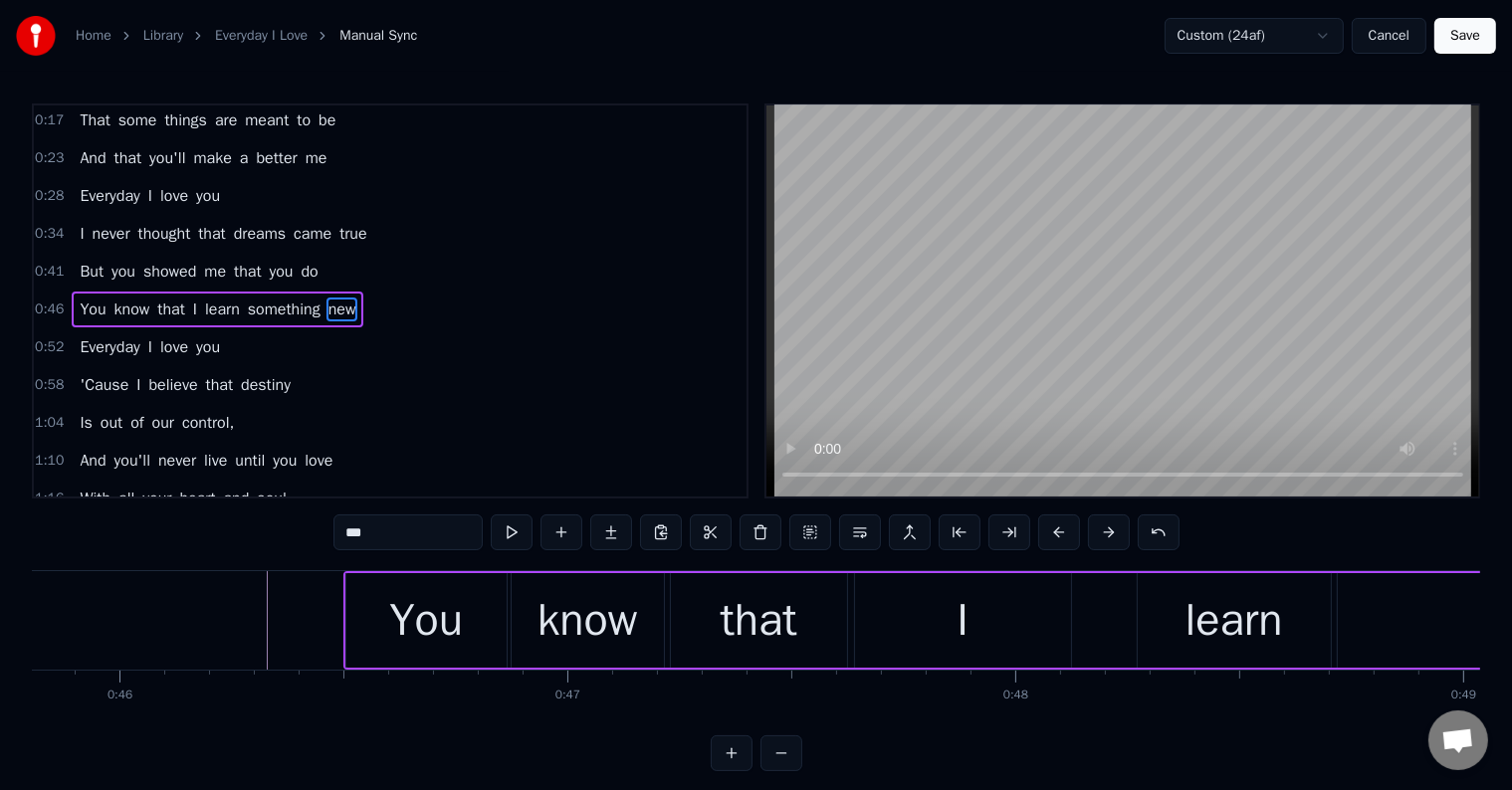 click at bounding box center (23975, 620) 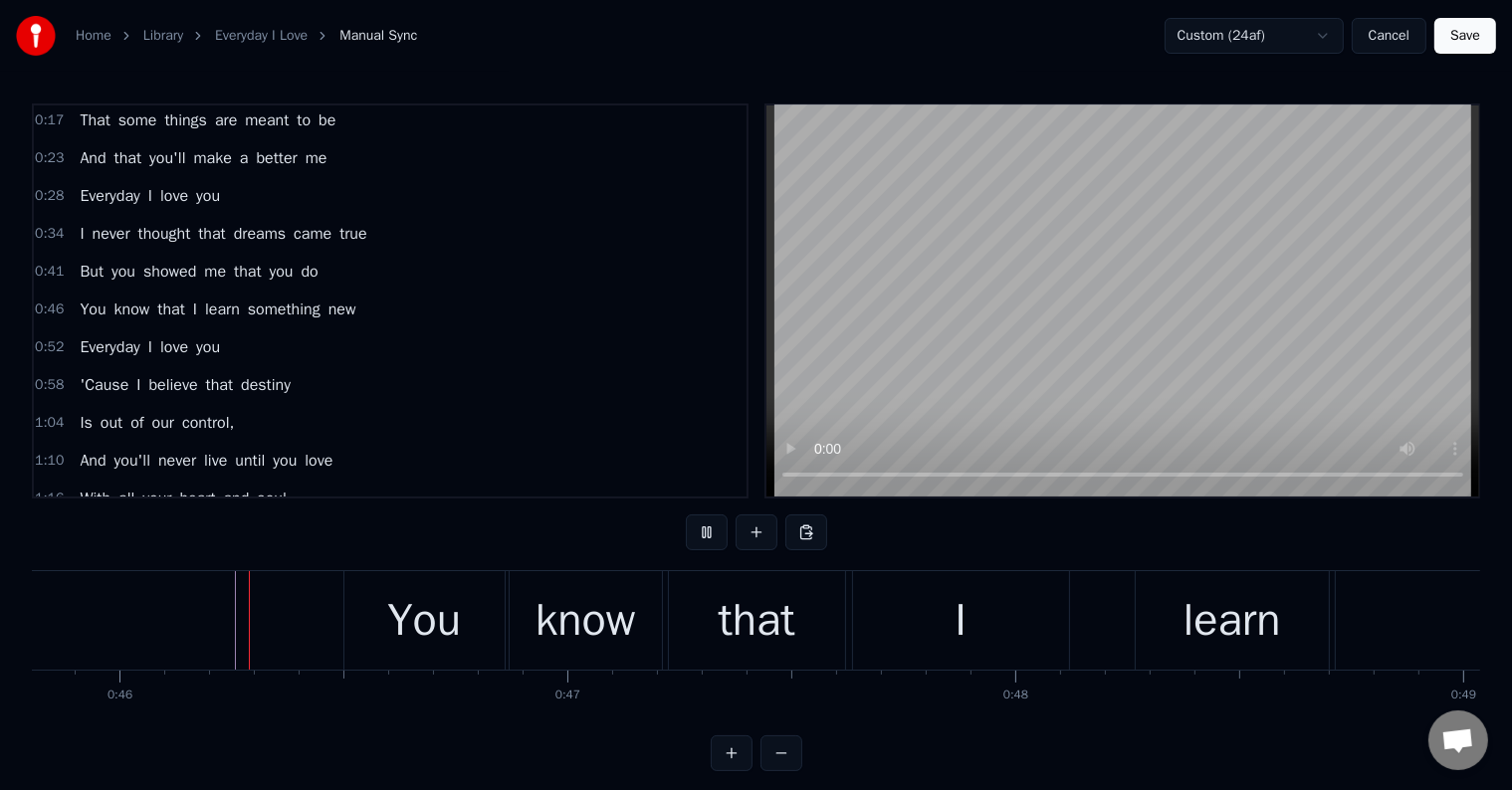 scroll, scrollTop: 30, scrollLeft: 0, axis: vertical 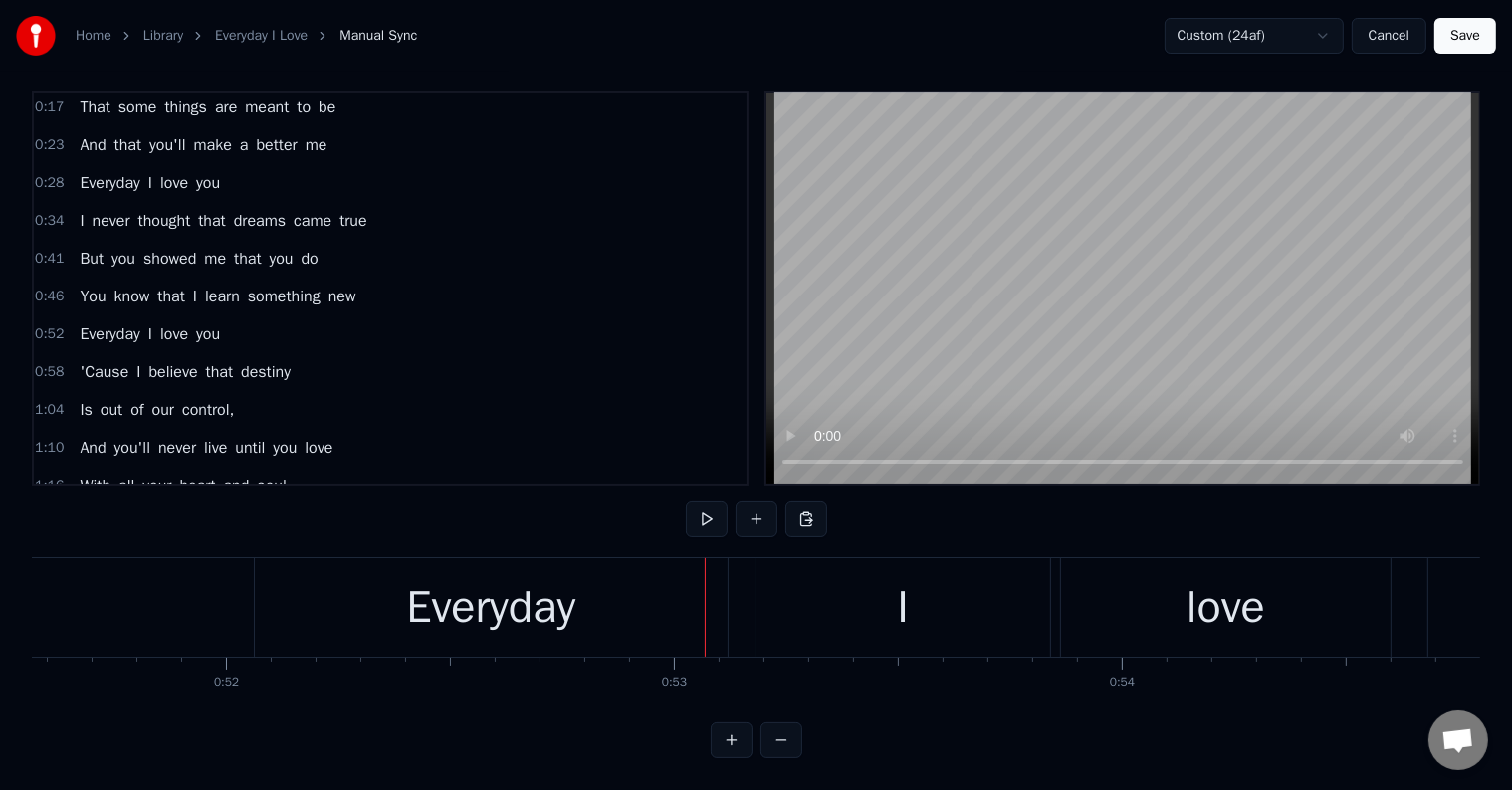 click on "Everyday" at bounding box center [491, 607] 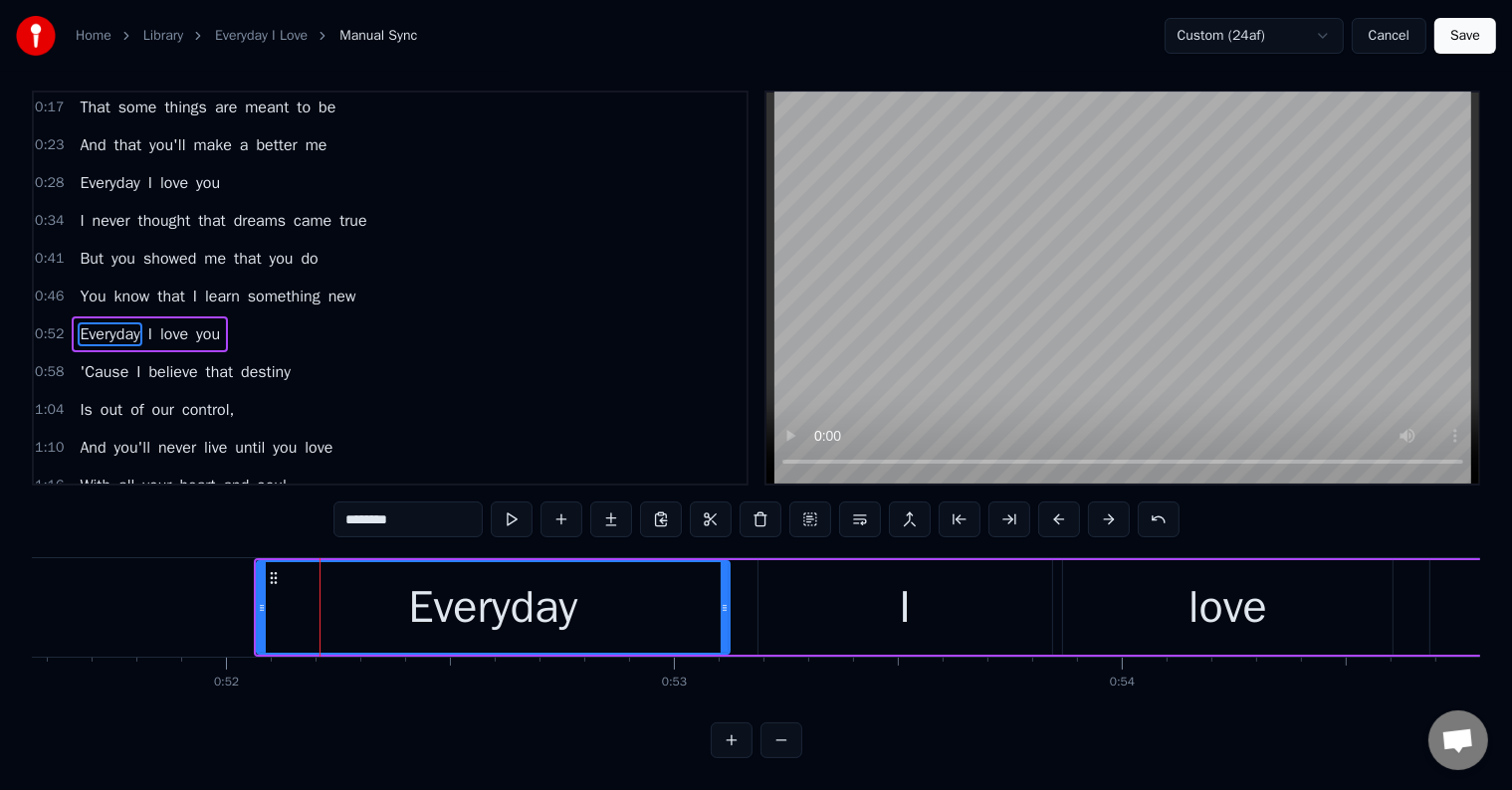scroll, scrollTop: 0, scrollLeft: 0, axis: both 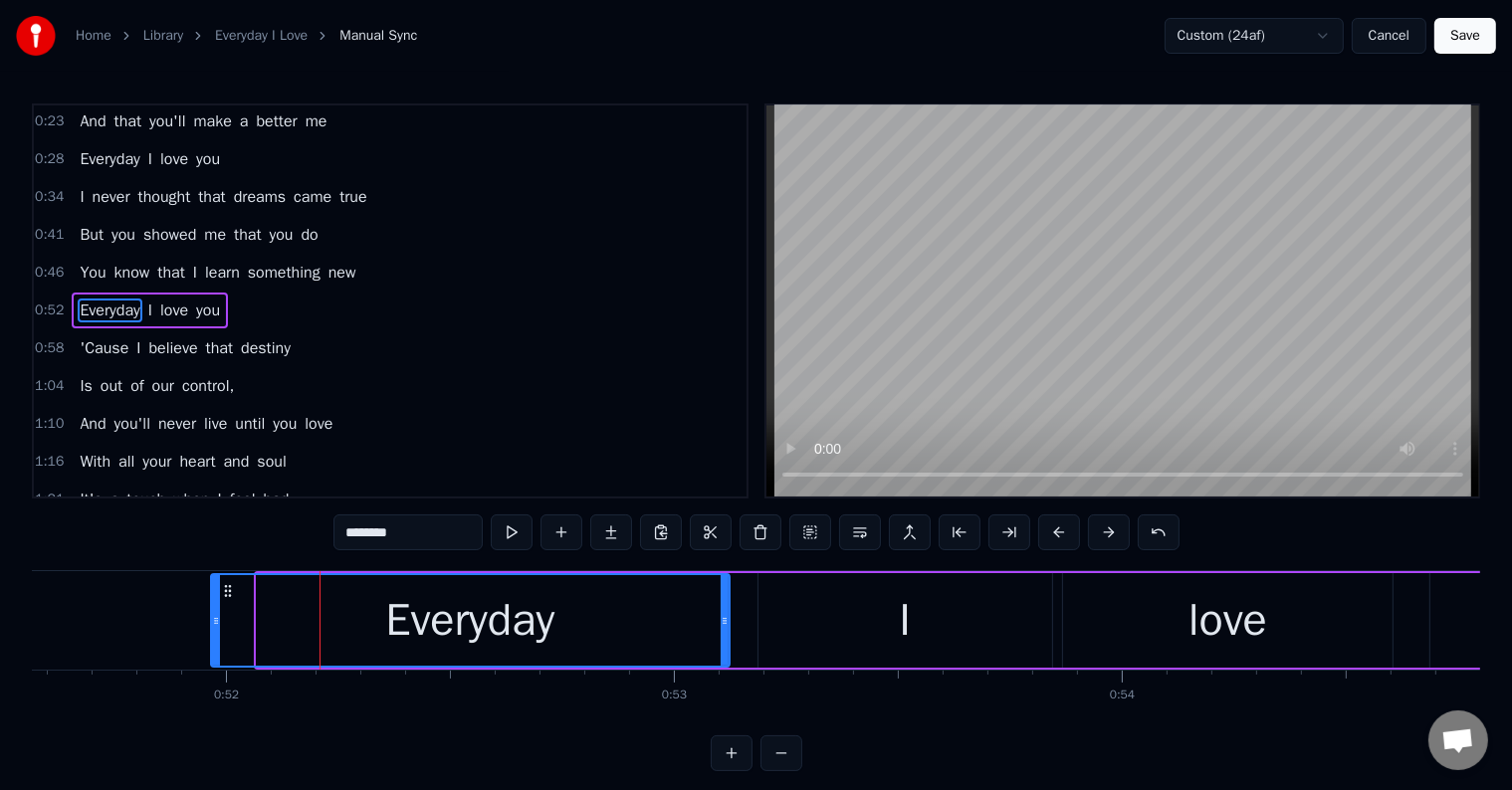 drag, startPoint x: 259, startPoint y: 637, endPoint x: 213, endPoint y: 650, distance: 47.801674 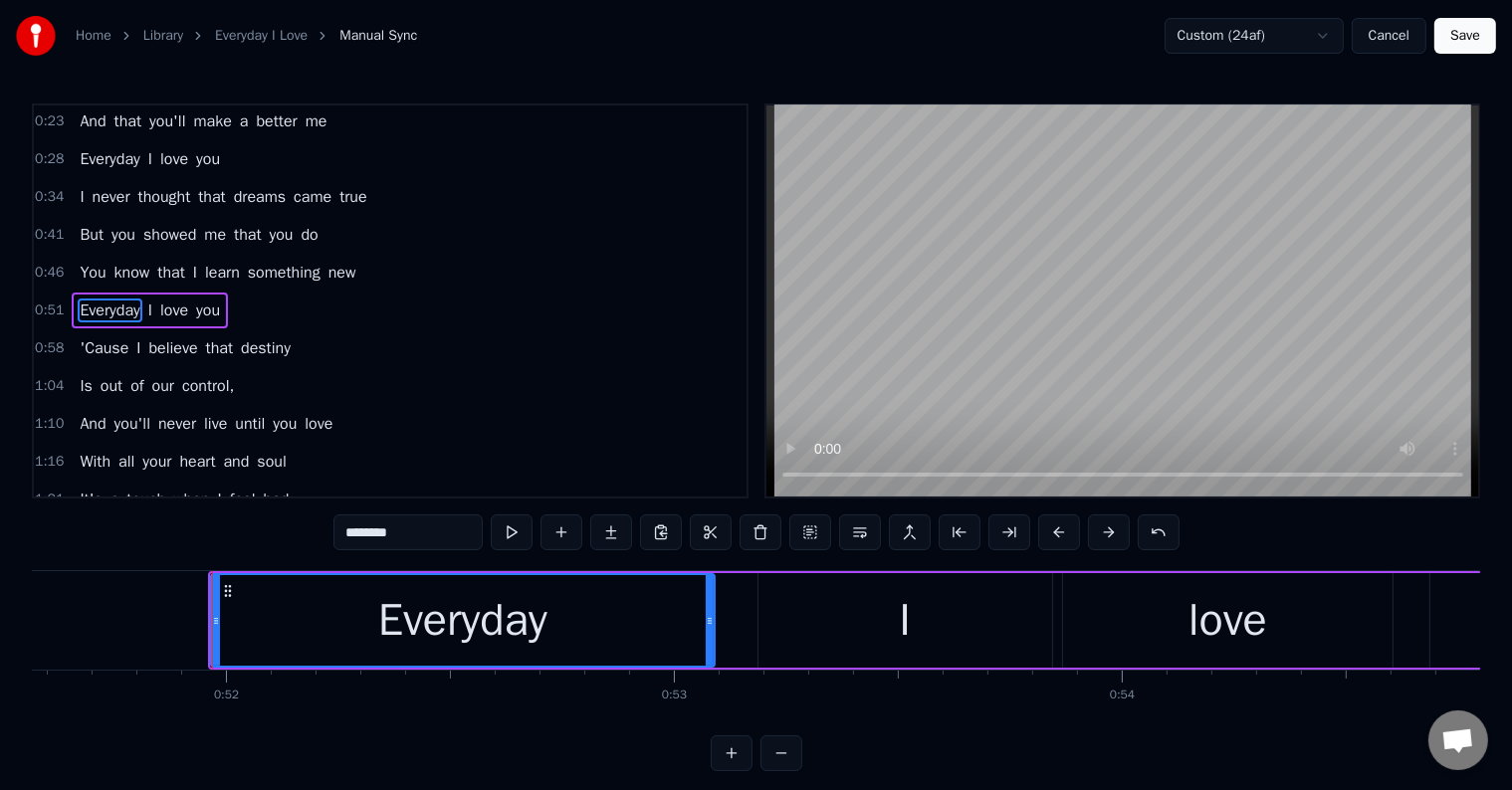 drag, startPoint x: 728, startPoint y: 649, endPoint x: 713, endPoint y: 649, distance: 15 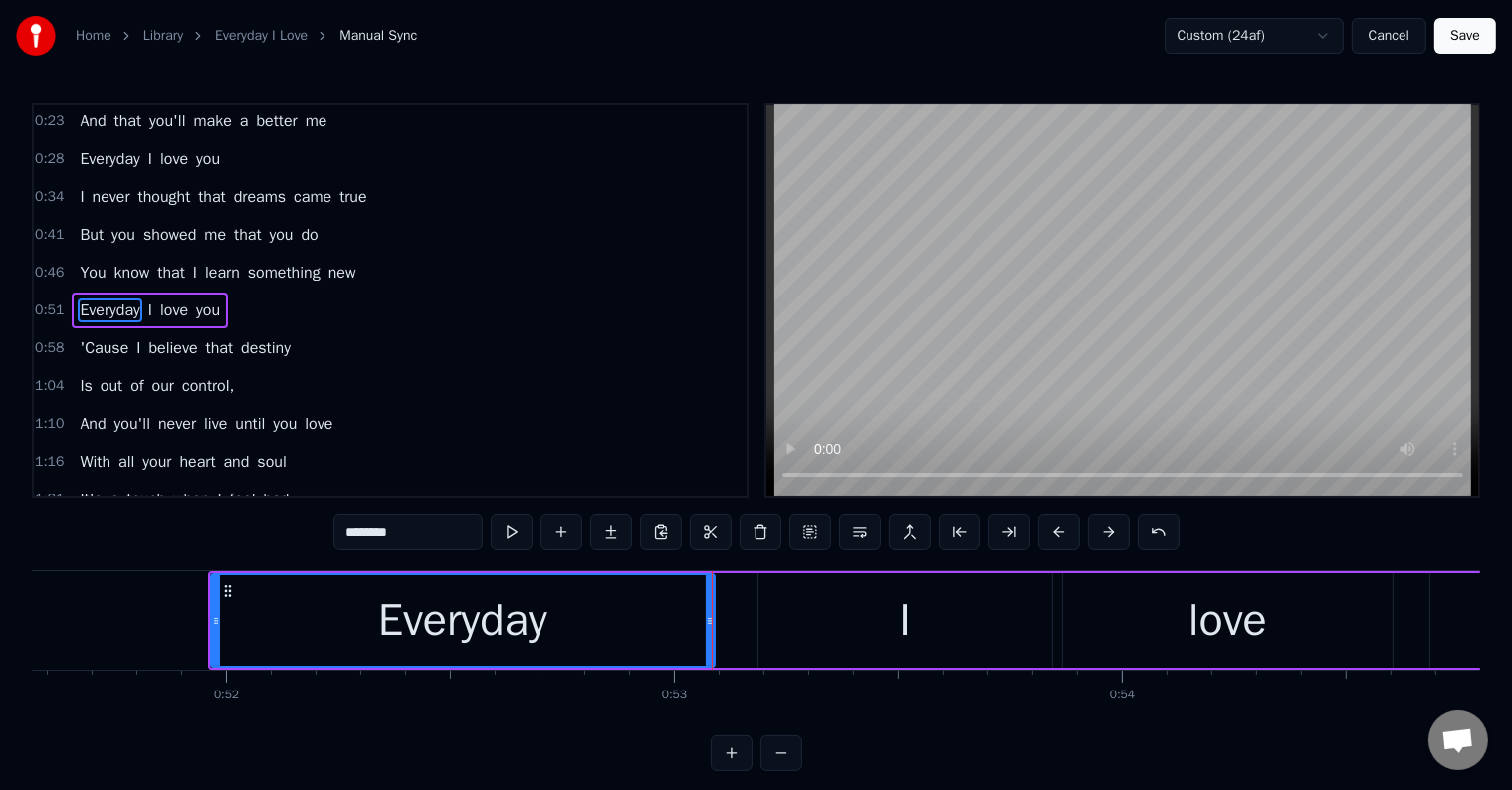 click on "I" at bounding box center [905, 620] 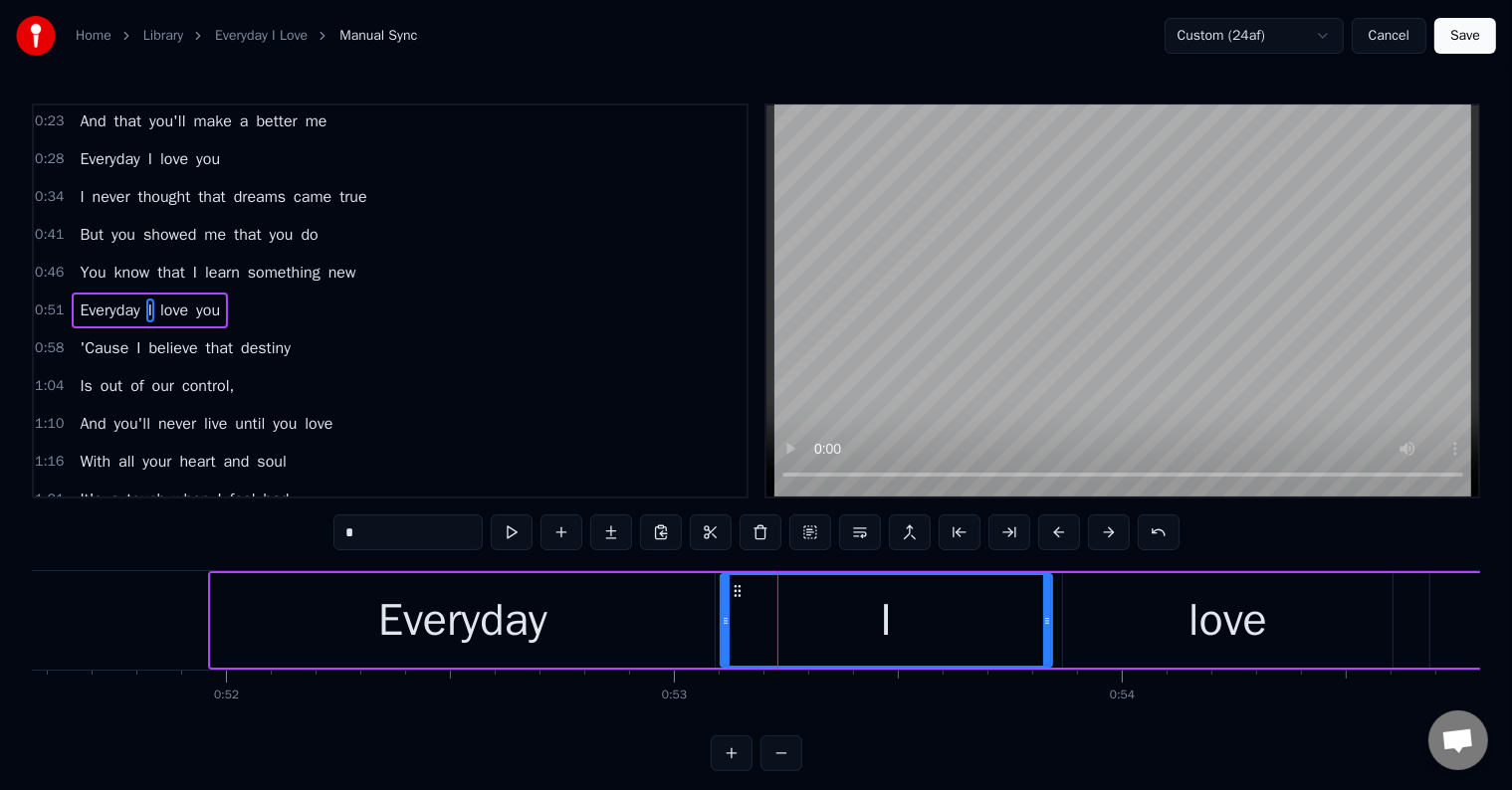 drag, startPoint x: 757, startPoint y: 645, endPoint x: 720, endPoint y: 656, distance: 38.60052 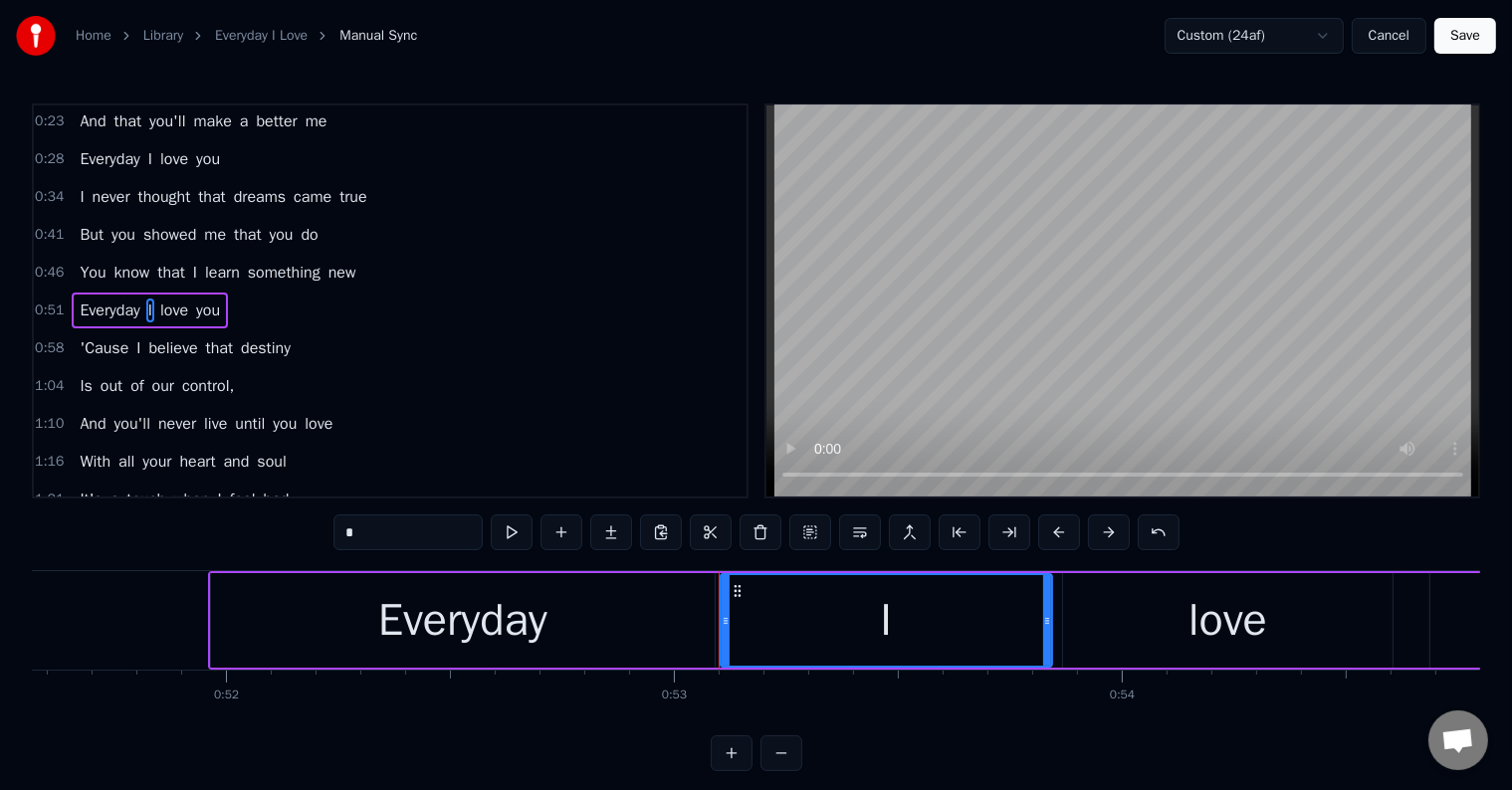 click on "love" at bounding box center [1227, 620] 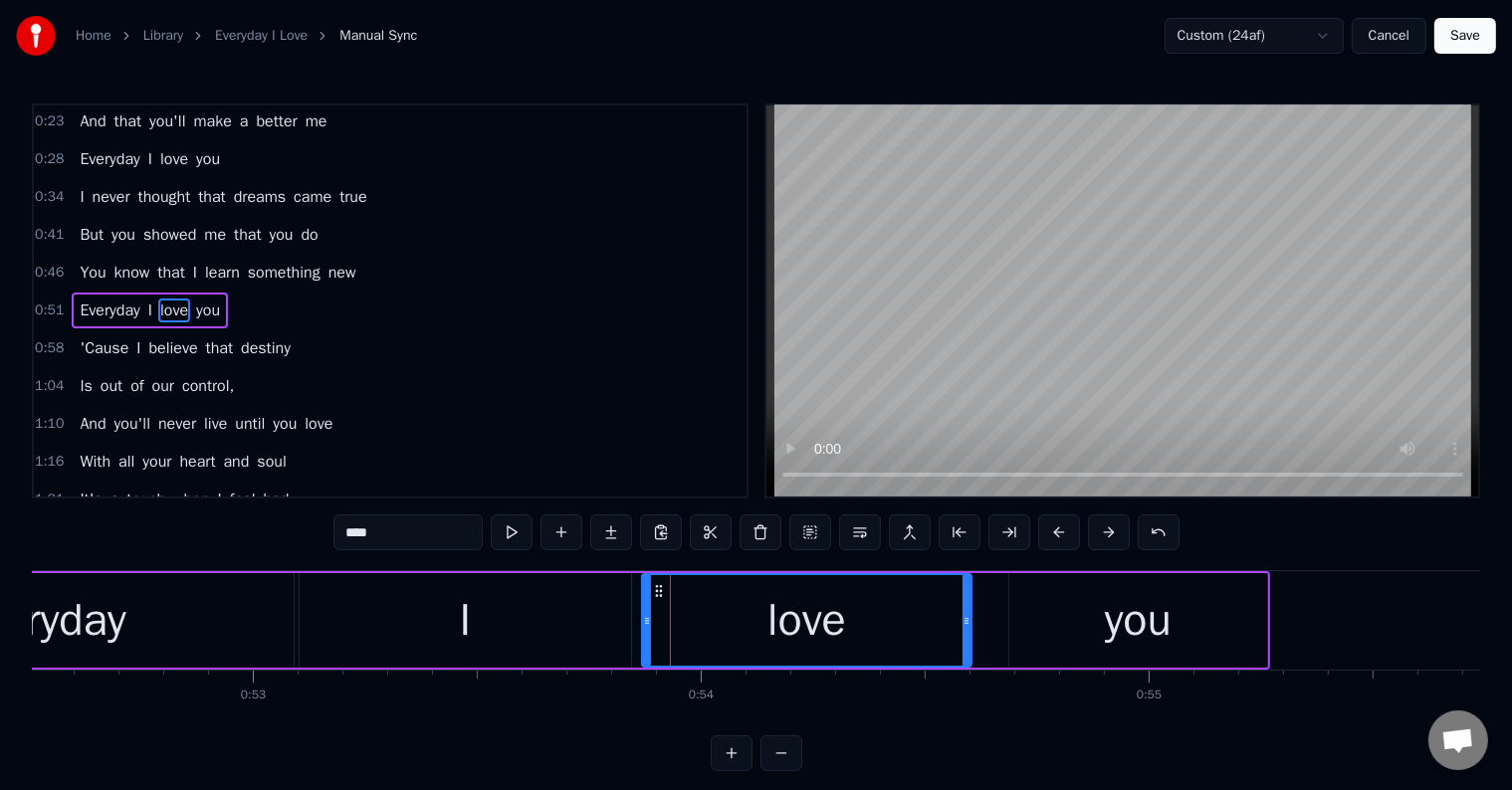 scroll, scrollTop: 0, scrollLeft: 23570, axis: horizontal 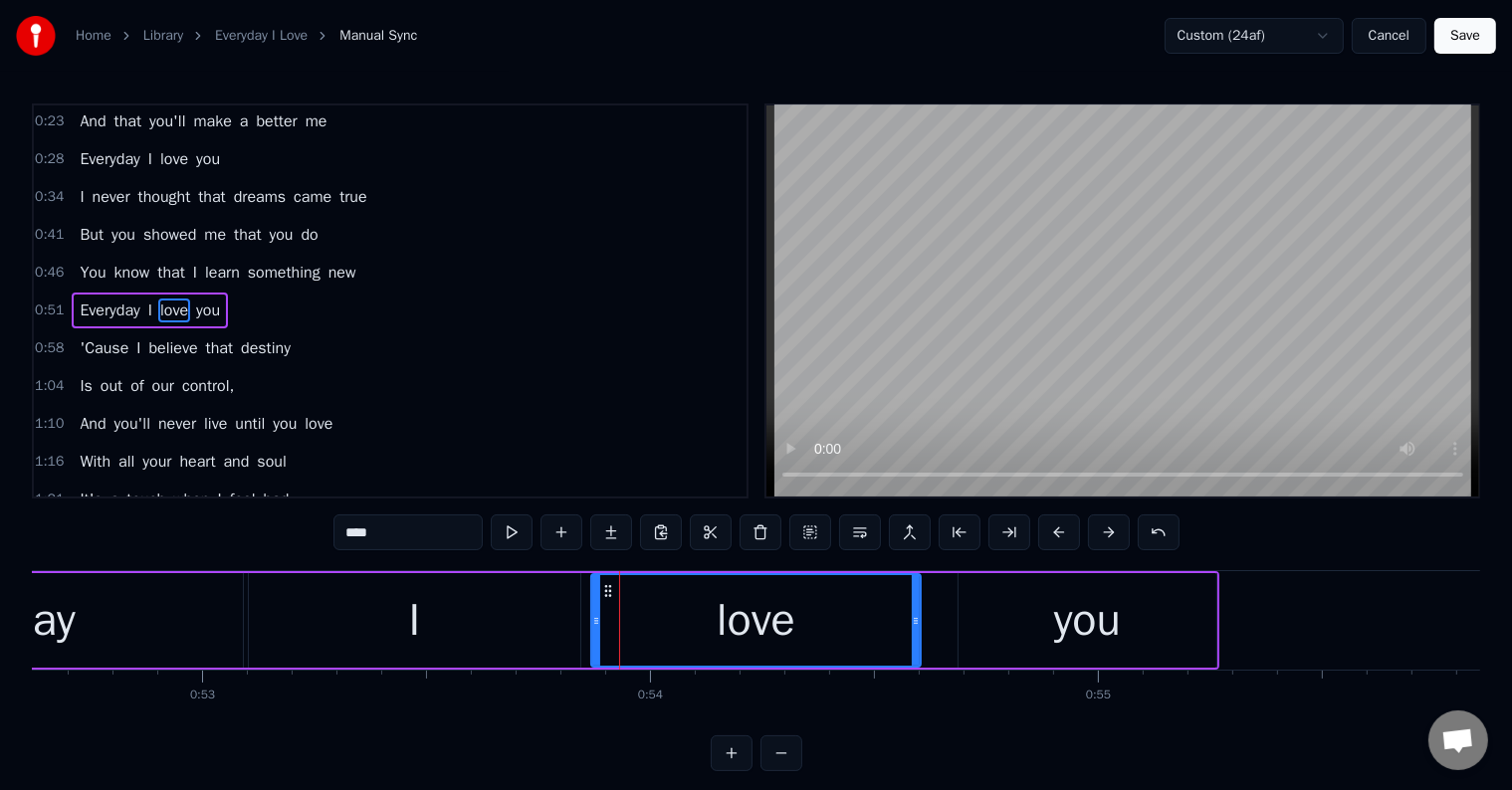 click on "you" at bounding box center (1087, 620) 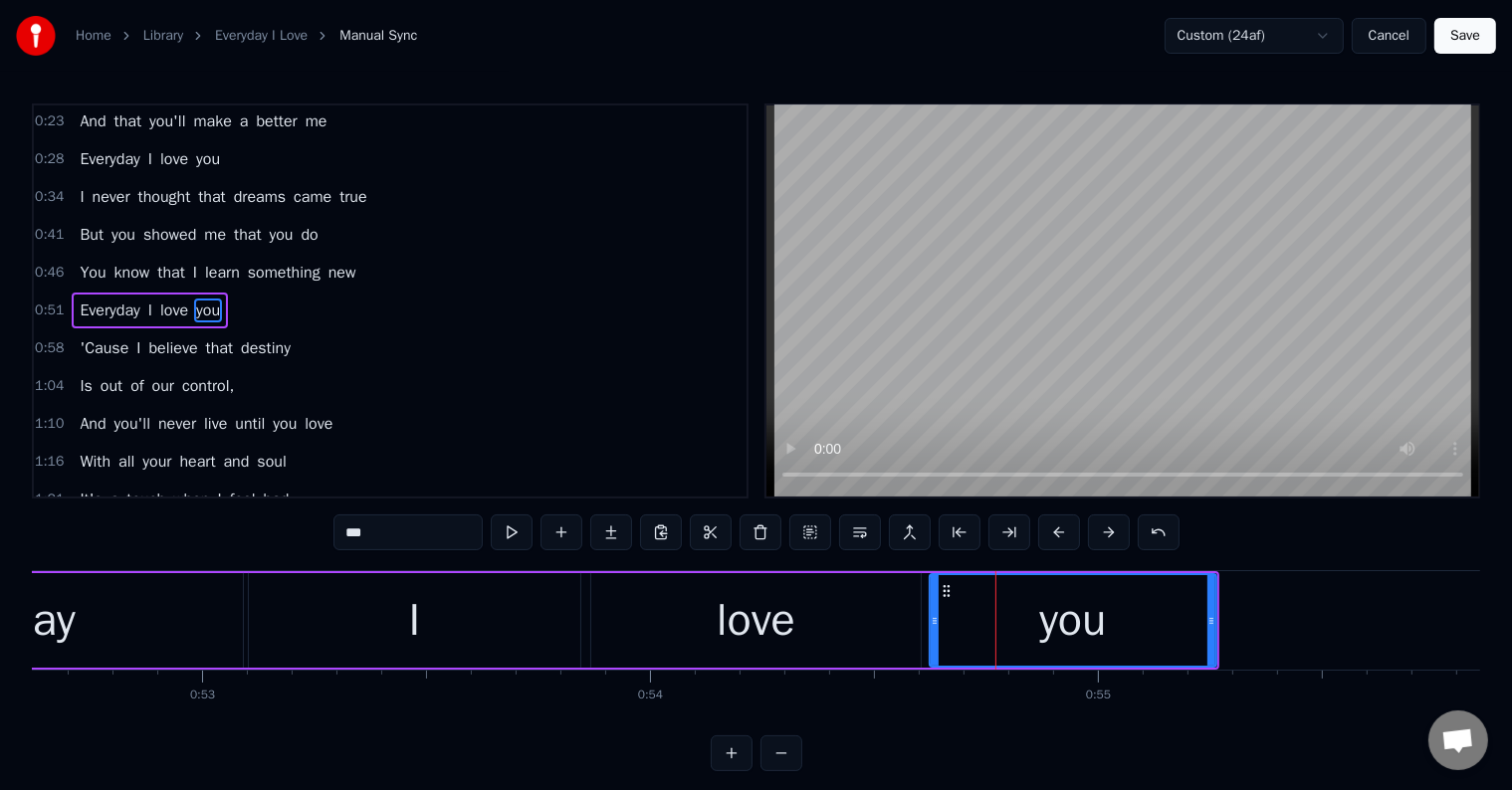 drag, startPoint x: 964, startPoint y: 642, endPoint x: 935, endPoint y: 645, distance: 29.15476 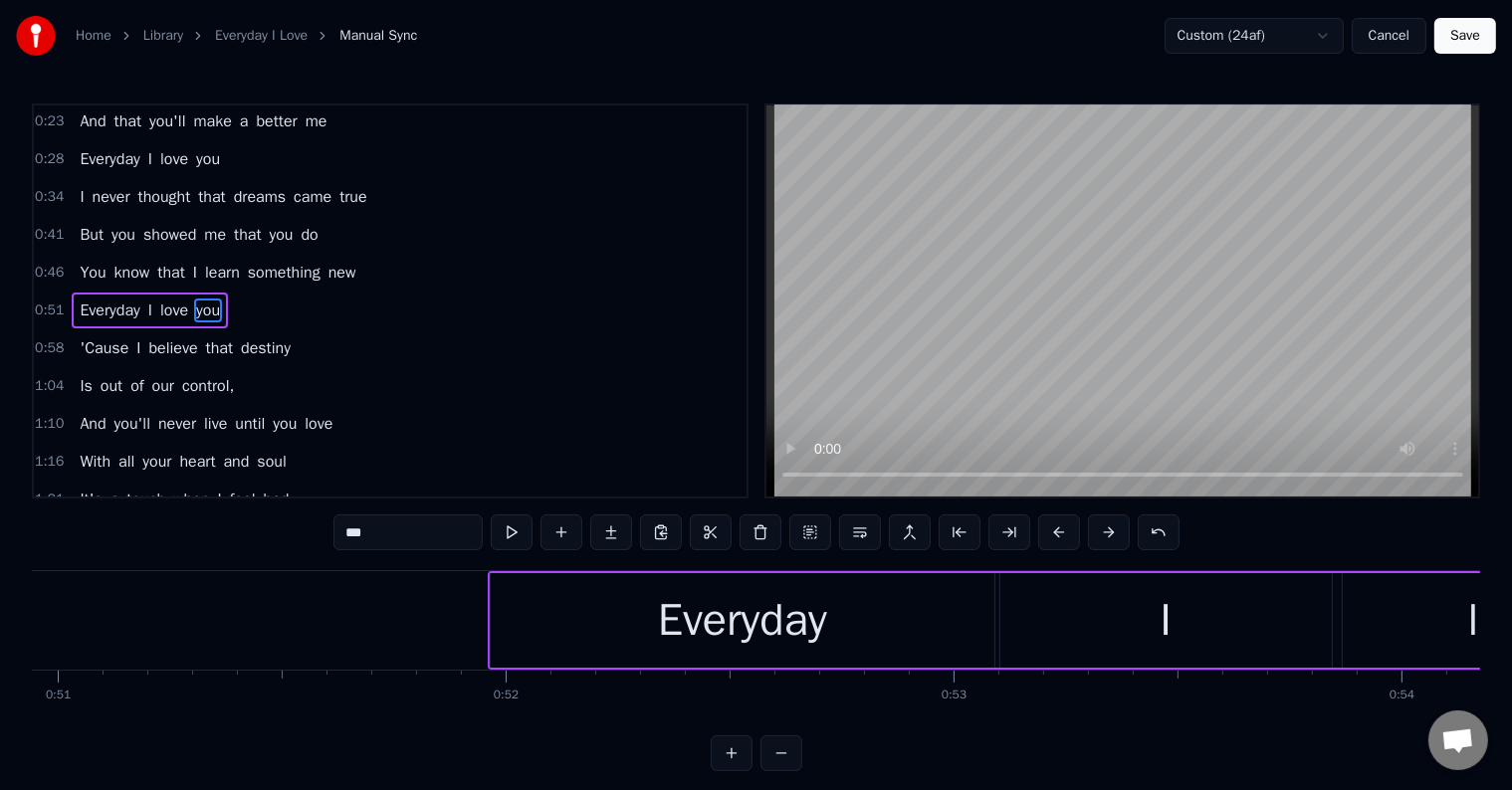 scroll, scrollTop: 0, scrollLeft: 22319, axis: horizontal 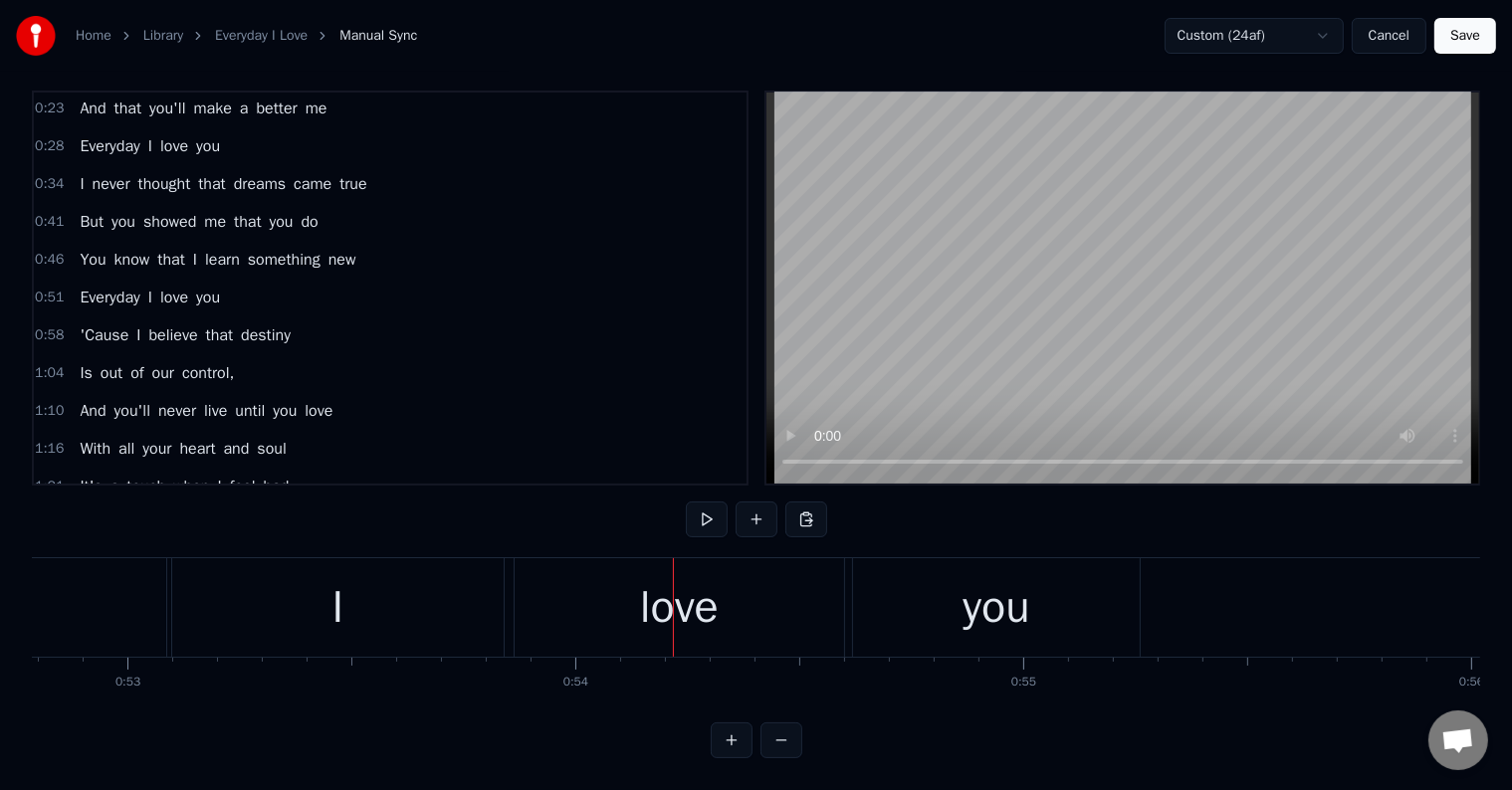 click on "0:12 I don't know, but I believe 0:17 That some things are meant to be 0:23 And that you'll make a better me 0:28 Everyday I love you 0:34 I never thought that dreams came true 0:41 But you showed me that you do 0:46 You know that I learn something new 0:51 Everyday I love you 0:58 'Cause I believe that destiny 1:04 Is out of our control, 1:10 And you'll never live until you love 1:16 With all your heart and soul 1:21 It's a touch when I feel bad 1:27 It's a smile when I get mad 1:33 All the little things I am 1:38 Everyday I love you 2:08 'Cause I believe that destiny 2:14 Is out of our control, 2:19 And you'll never live until you love 2:26 With all your heart and soul 2:34 If I ask would you say yes? 2:39 Together we're the very best 2:45 I know that I am truly blessed 2:51 Everyday I love you 2:57 And I'll give you my best 3:02 Everyday I love you 3:14 Oh yeah I don't know, but I believe That some things are meant to be And that you'll make a better me Everyday I love you I never thought that dreams came" at bounding box center (756, 424) 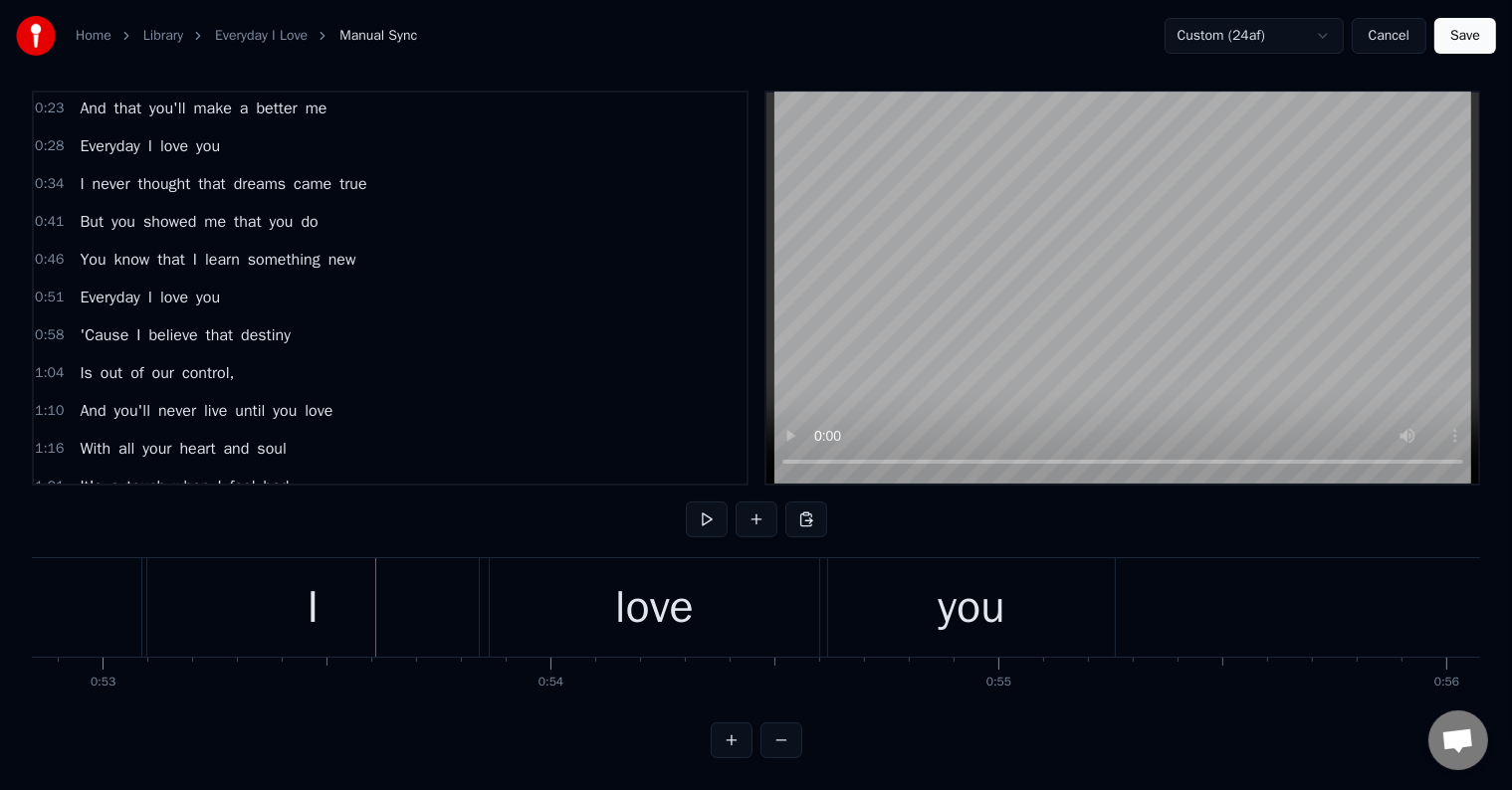 scroll, scrollTop: 0, scrollLeft: 23369, axis: horizontal 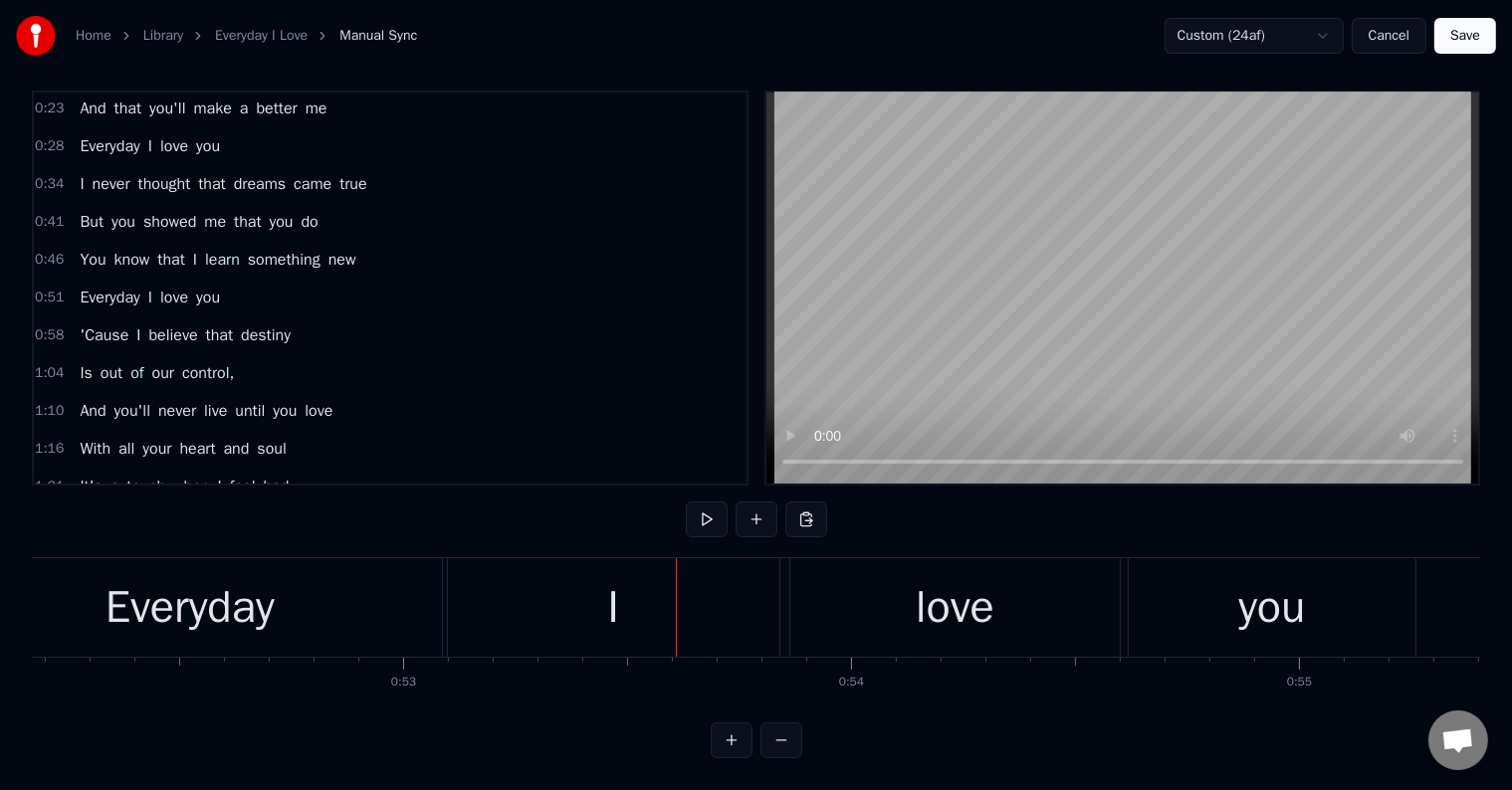 click on "I" at bounding box center [613, 607] 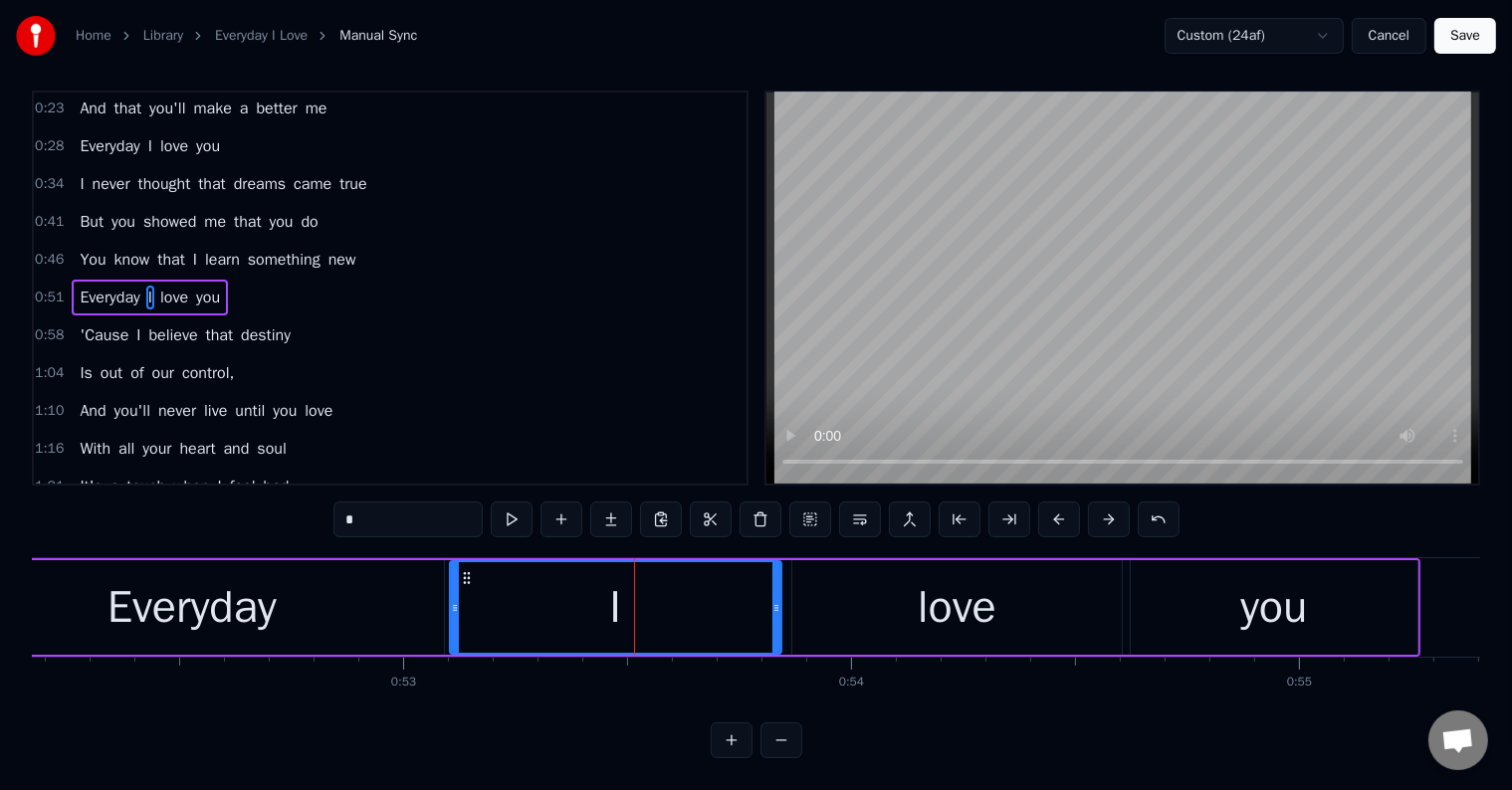 scroll, scrollTop: 30, scrollLeft: 0, axis: vertical 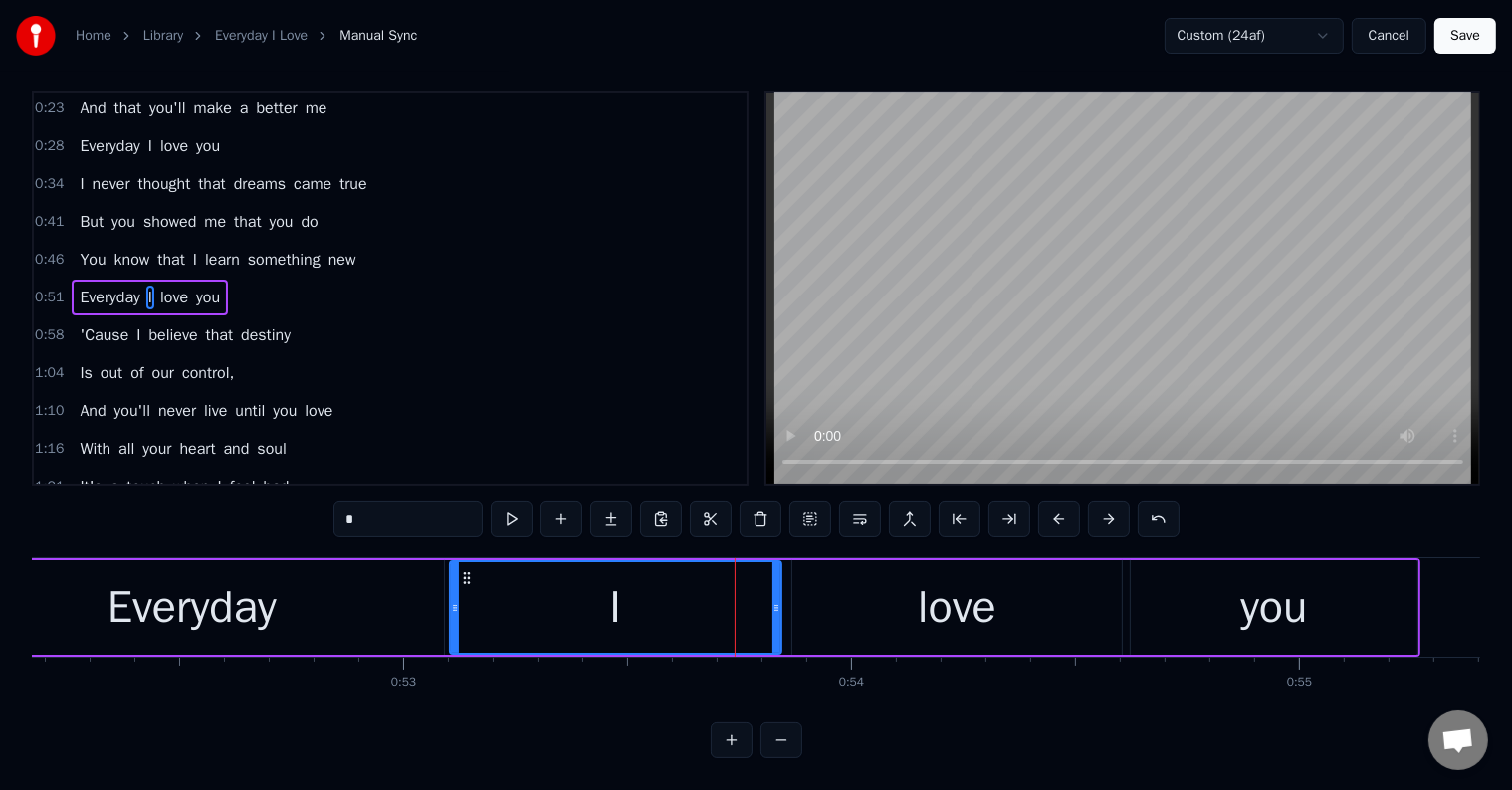 click on "I" at bounding box center (615, 607) 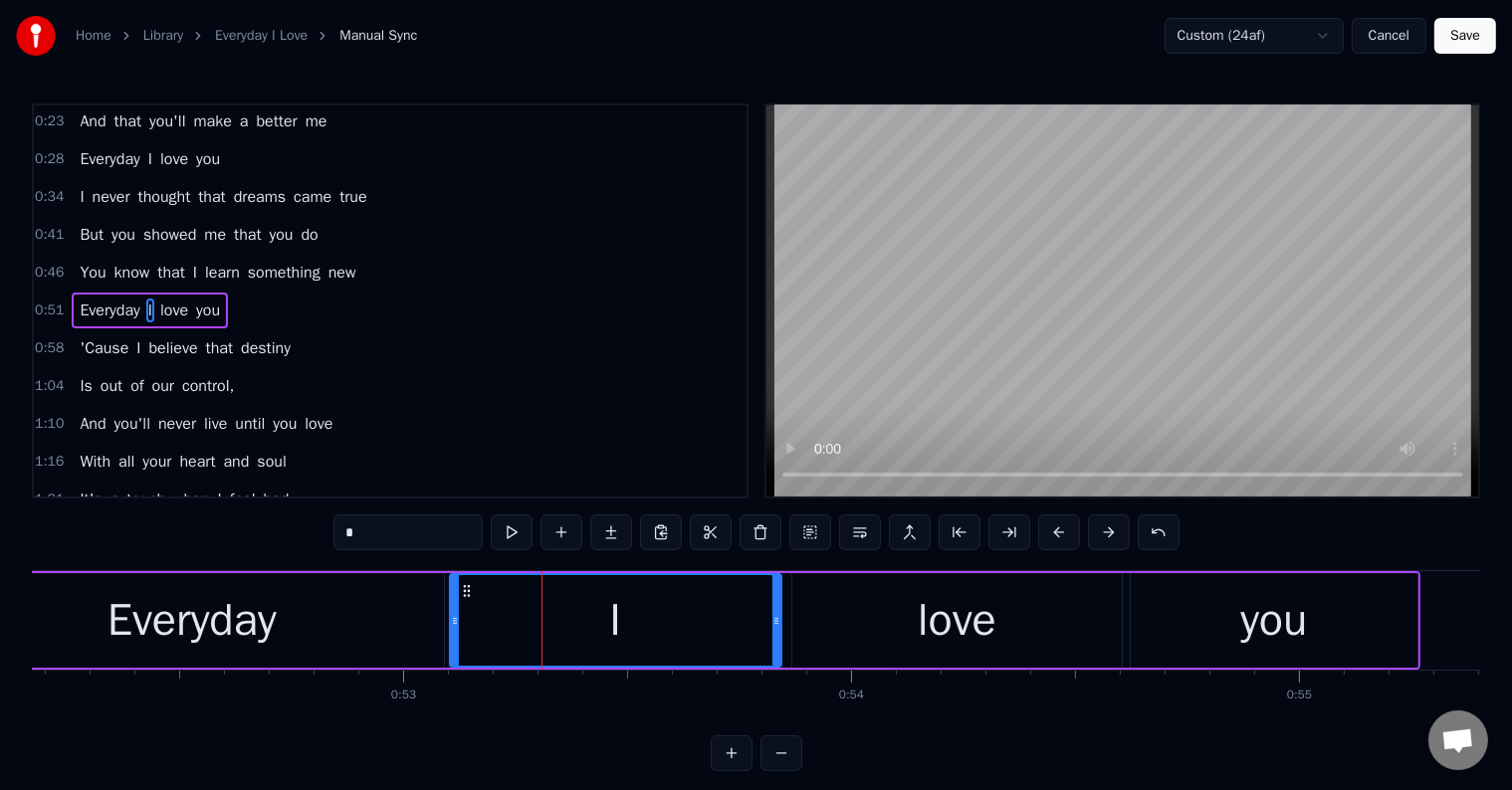 scroll, scrollTop: 30, scrollLeft: 0, axis: vertical 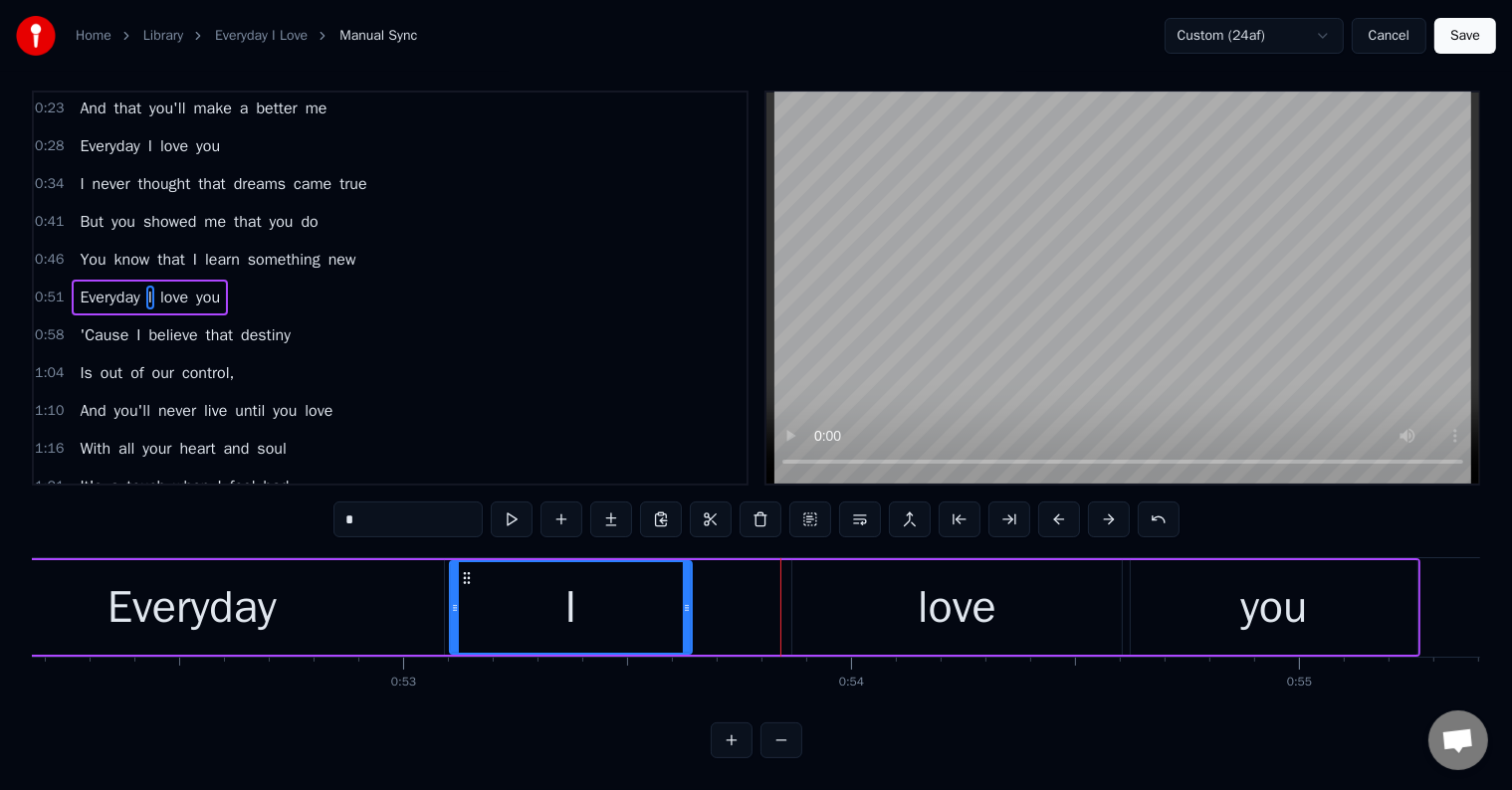 drag, startPoint x: 774, startPoint y: 609, endPoint x: 676, endPoint y: 632, distance: 100.662803 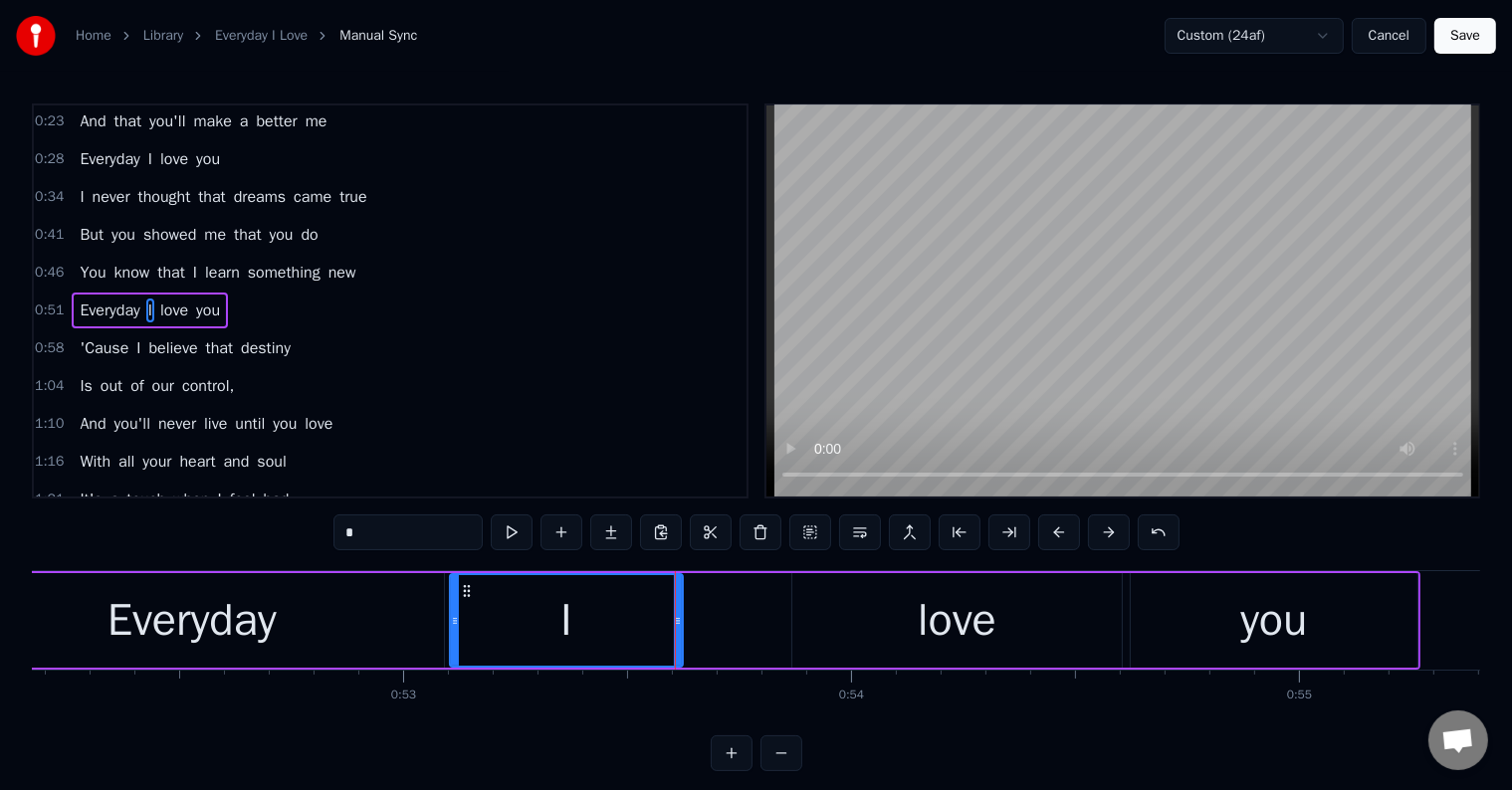 scroll, scrollTop: 0, scrollLeft: 0, axis: both 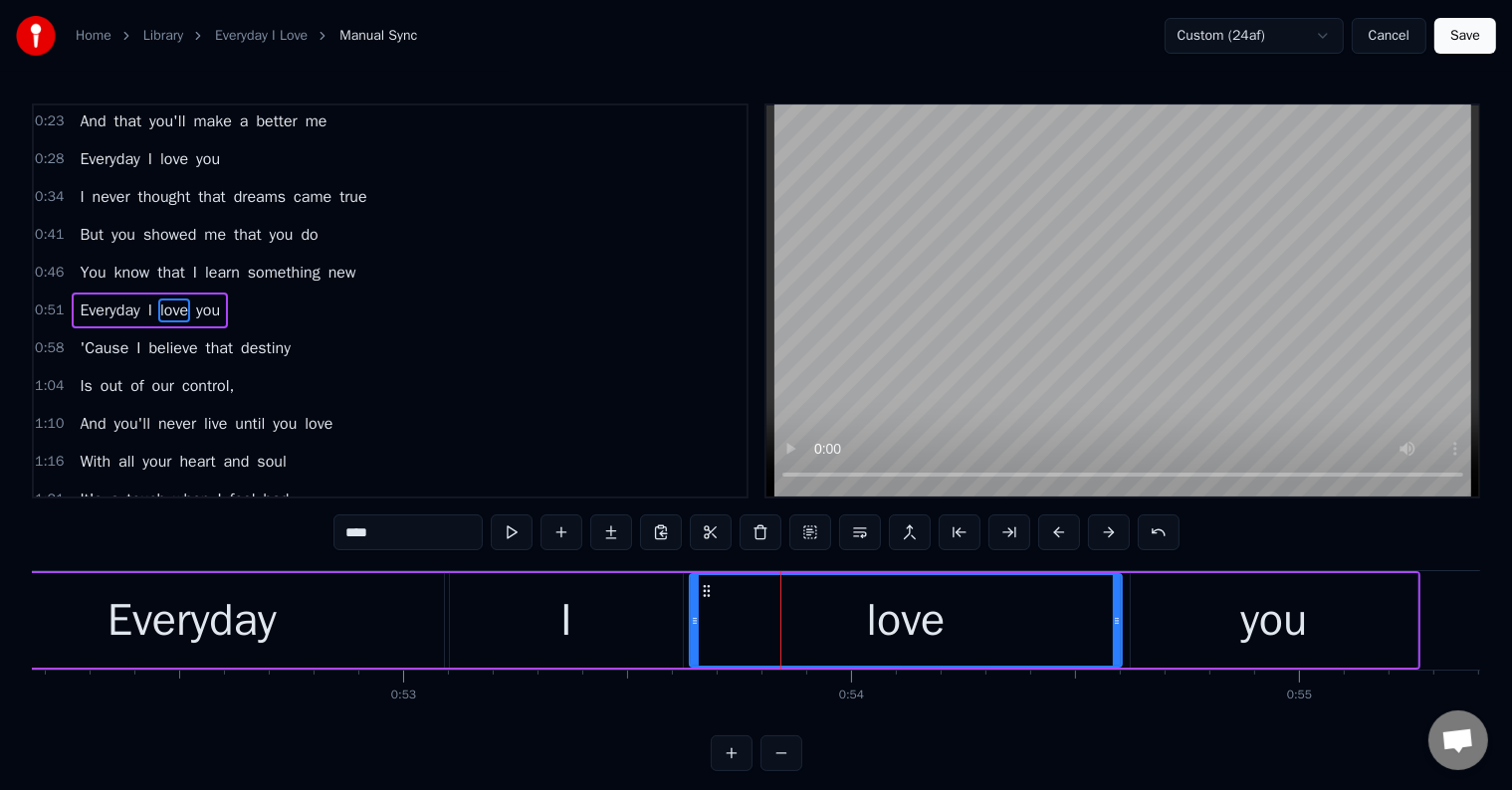 drag, startPoint x: 795, startPoint y: 637, endPoint x: 693, endPoint y: 663, distance: 105.26158 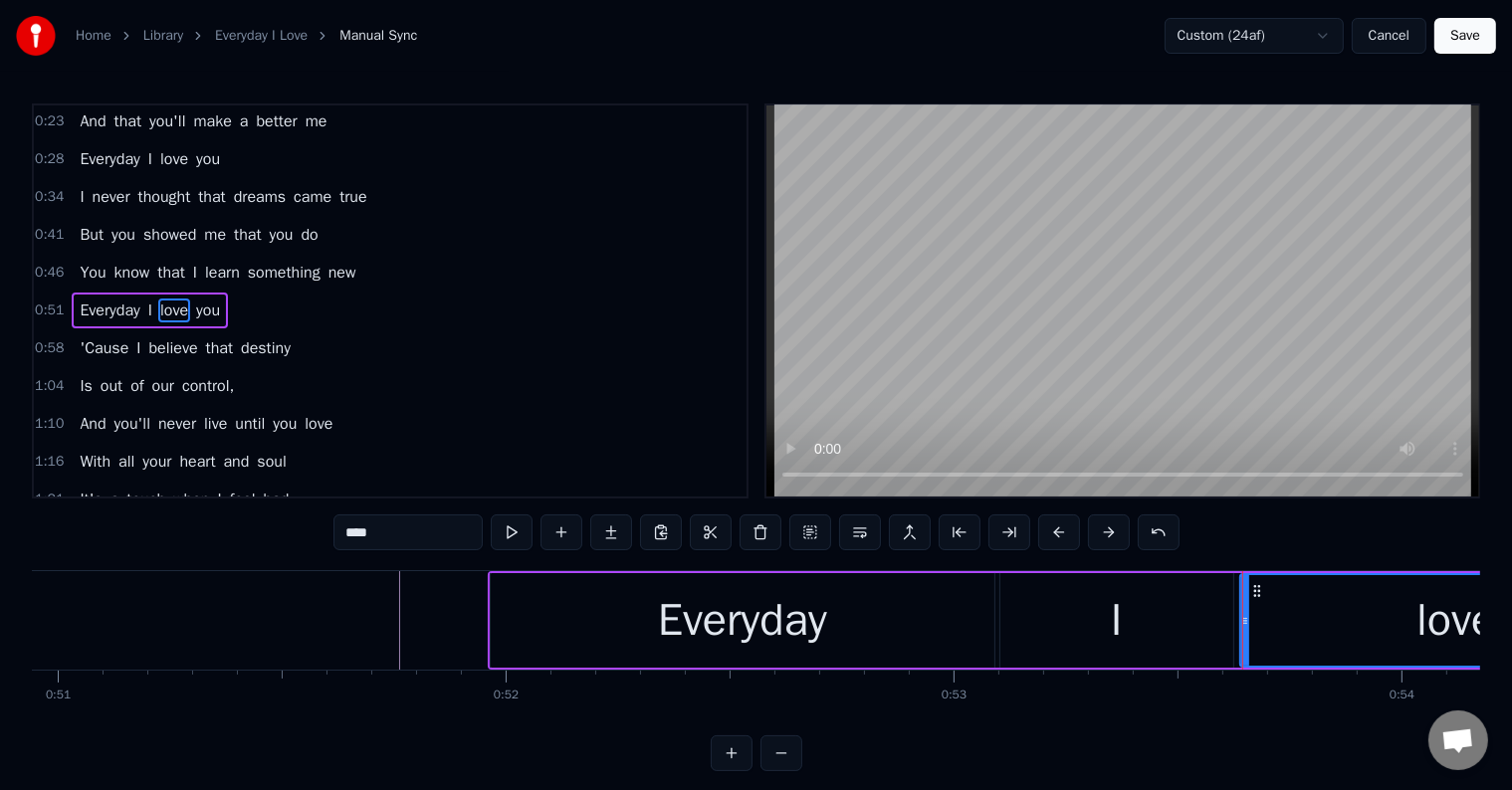 scroll, scrollTop: 0, scrollLeft: 22769, axis: horizontal 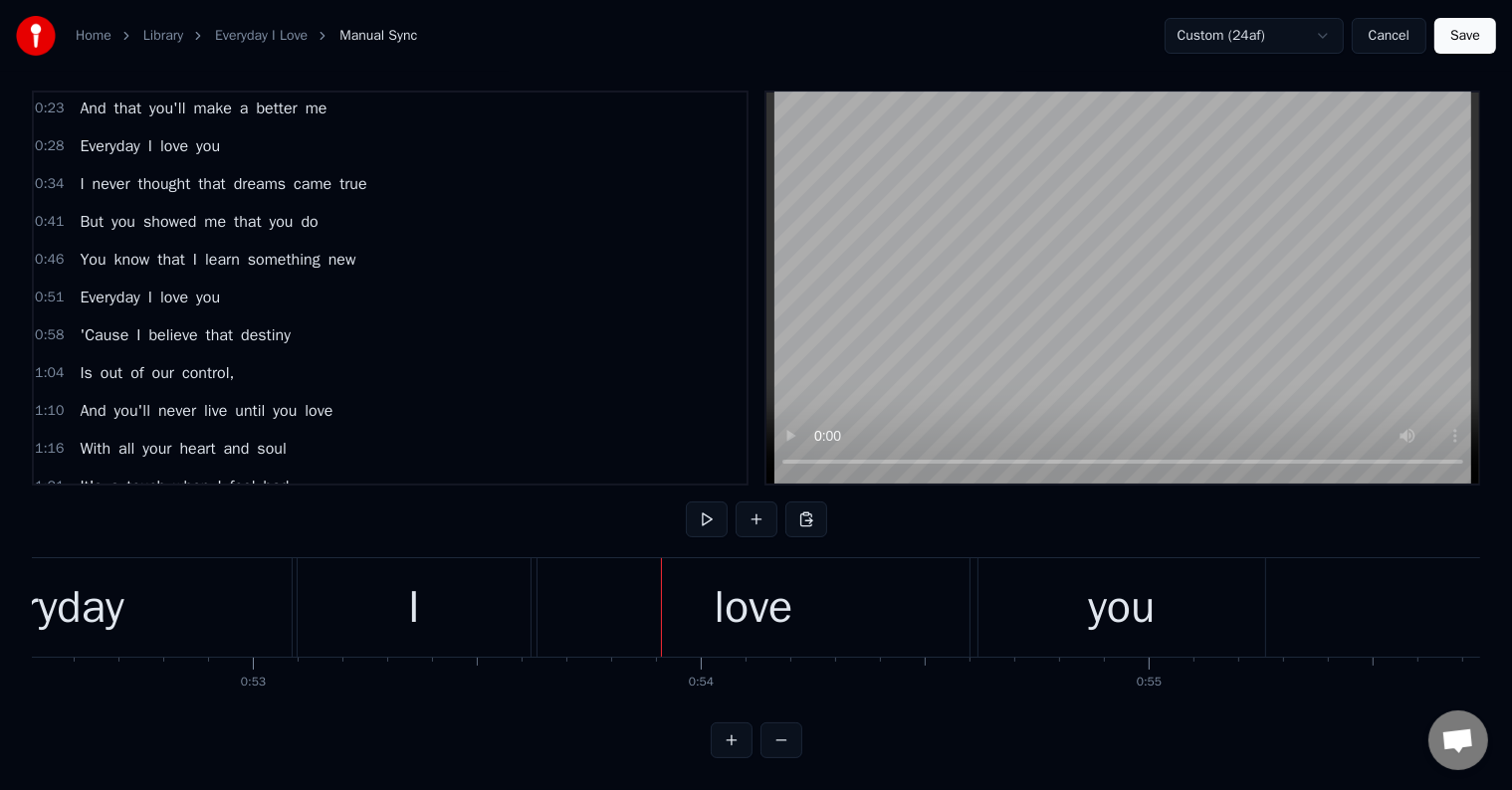 click on "I" at bounding box center [414, 607] 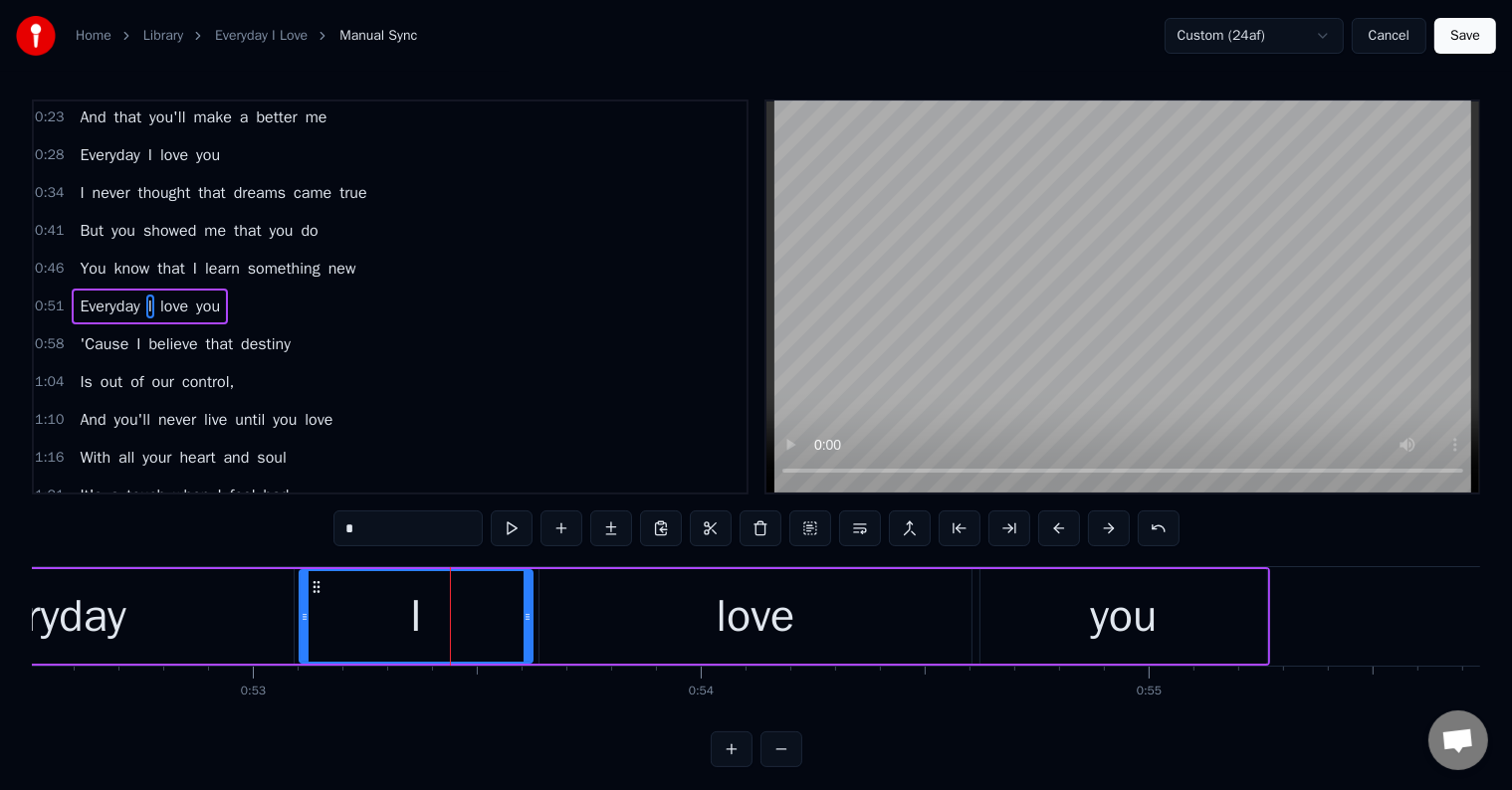 scroll, scrollTop: 0, scrollLeft: 0, axis: both 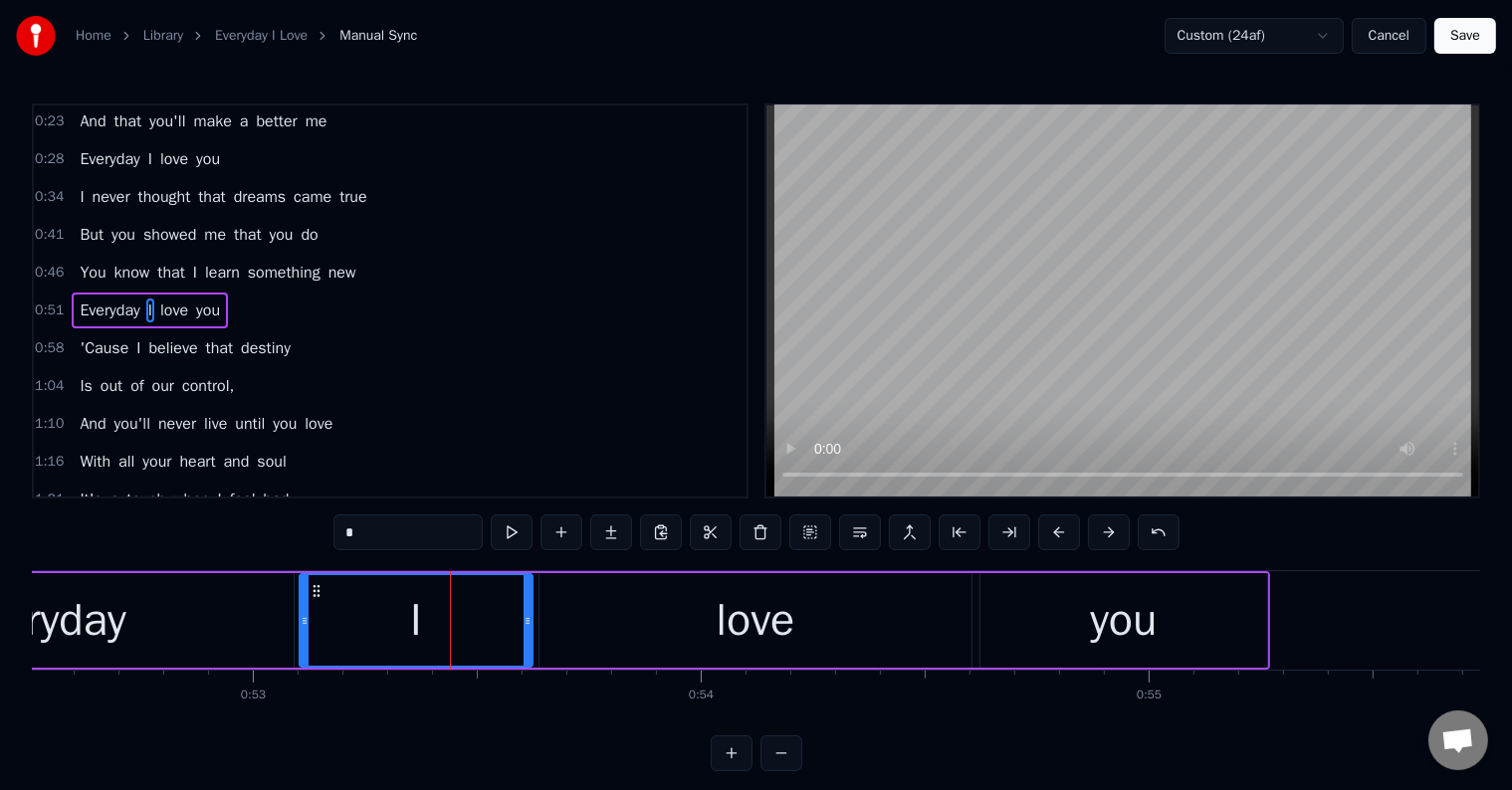 click on "love" at bounding box center (756, 620) 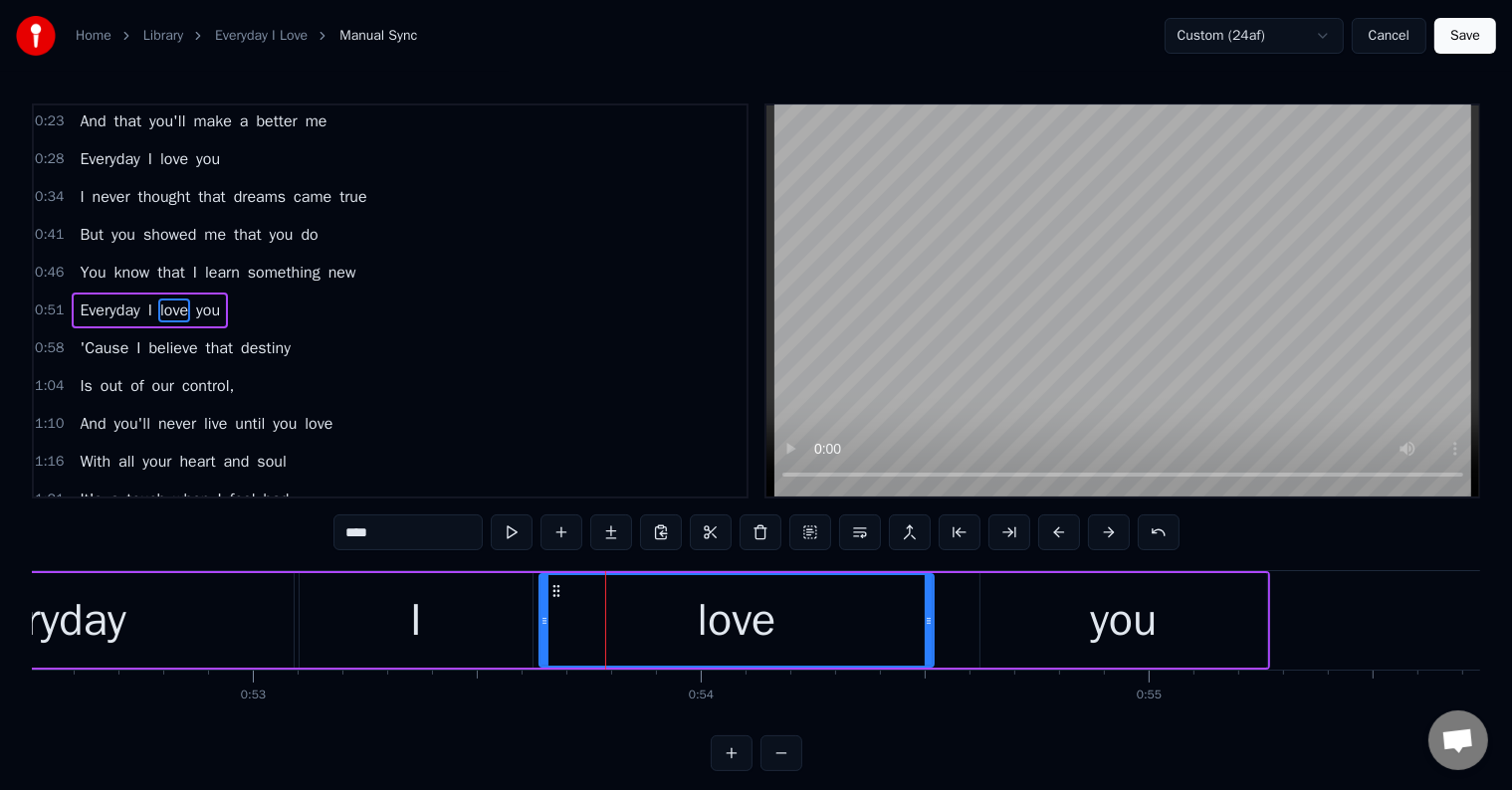drag, startPoint x: 964, startPoint y: 645, endPoint x: 926, endPoint y: 656, distance: 39.56008 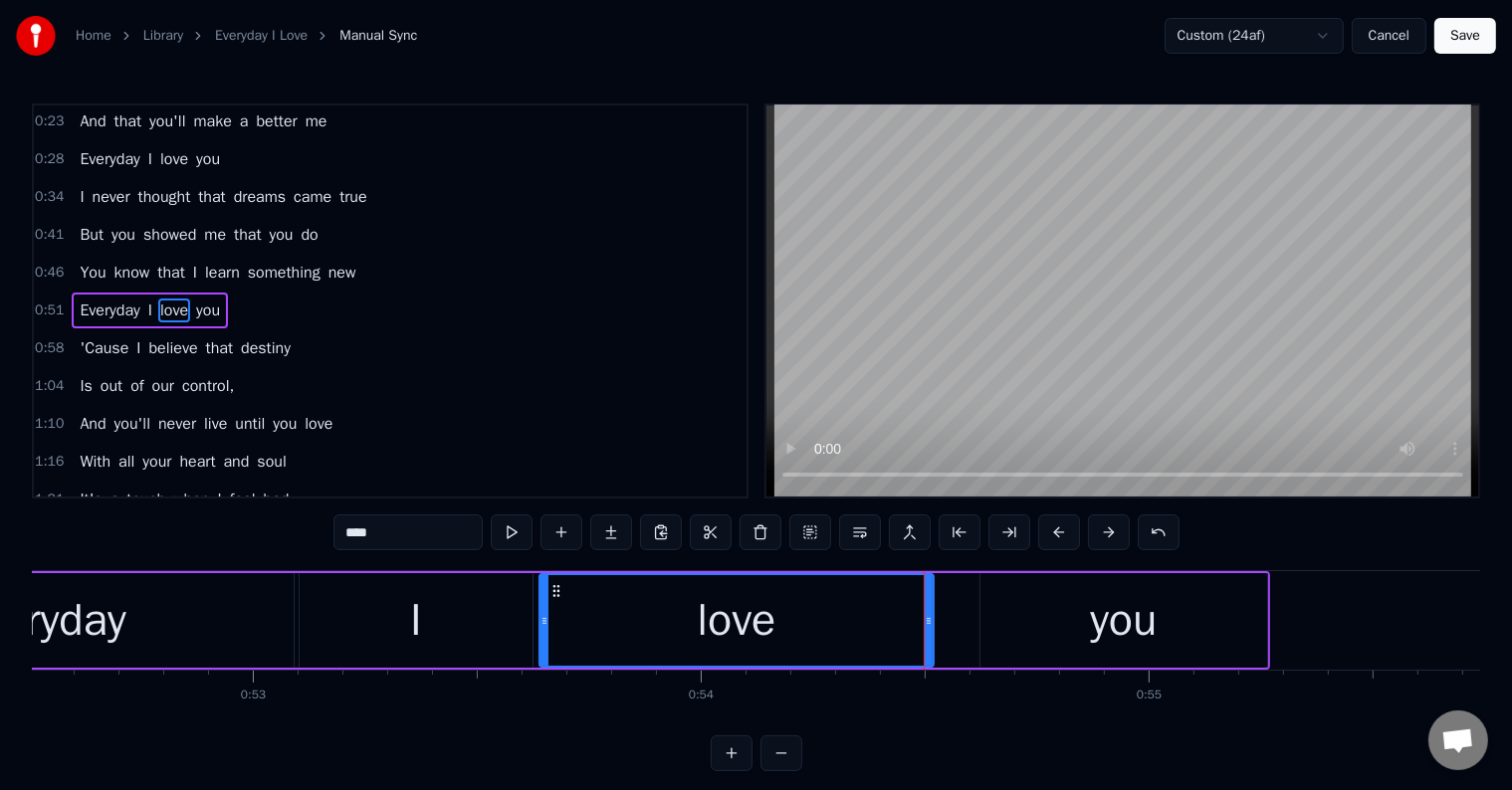 click on "I" at bounding box center (416, 620) 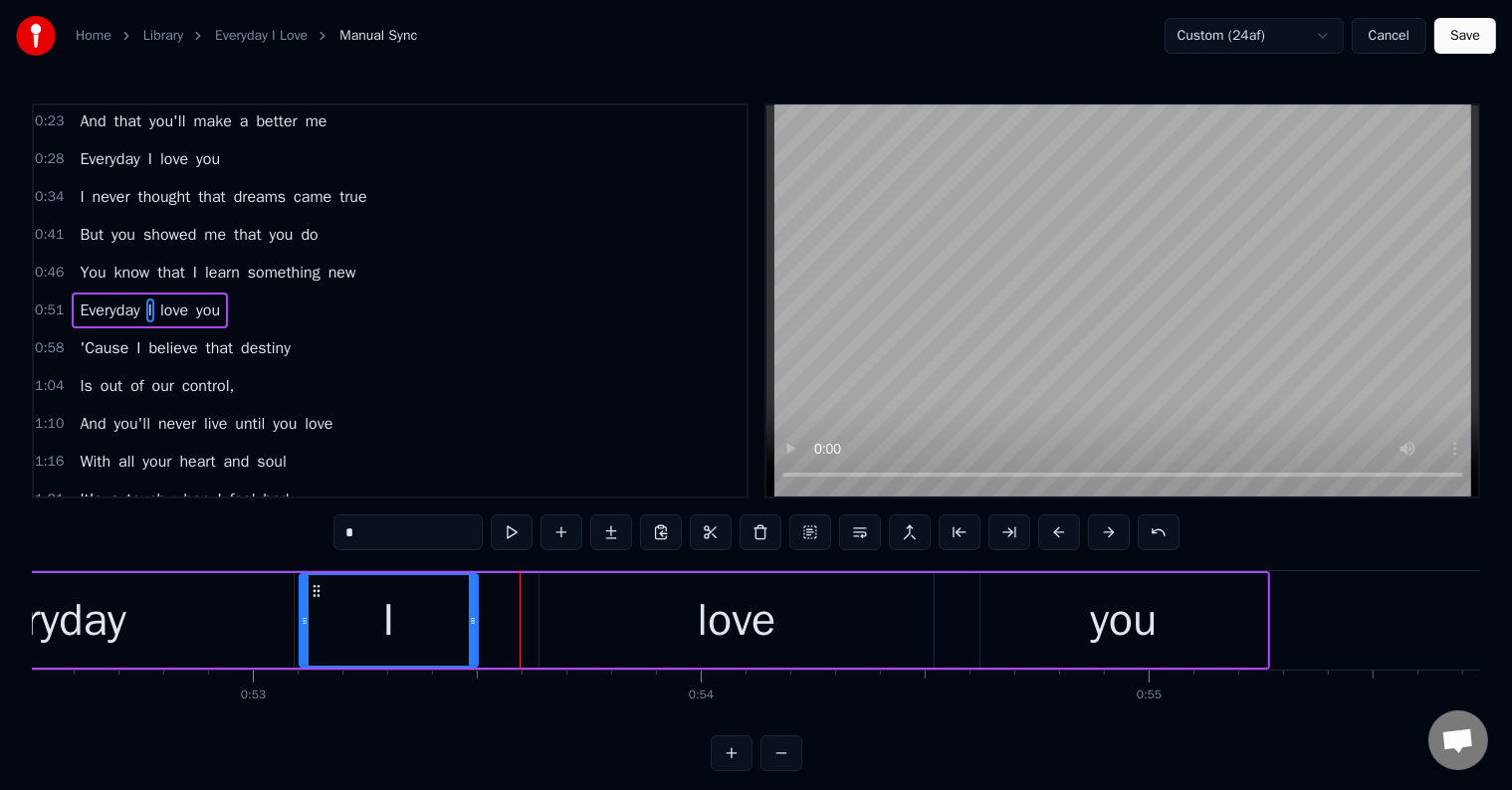 drag, startPoint x: 530, startPoint y: 636, endPoint x: 475, endPoint y: 644, distance: 55.578773 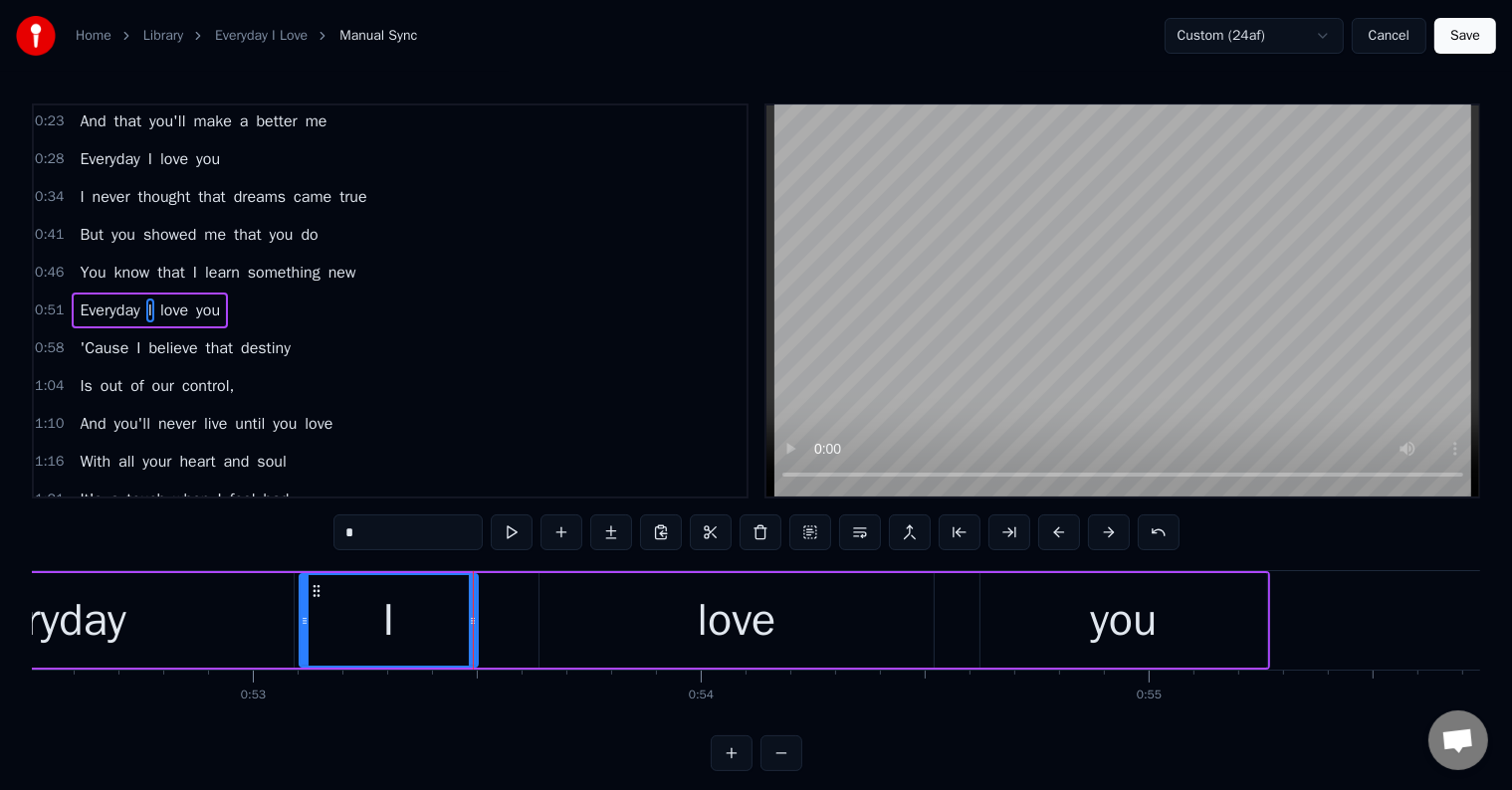 click on "love" at bounding box center (737, 620) 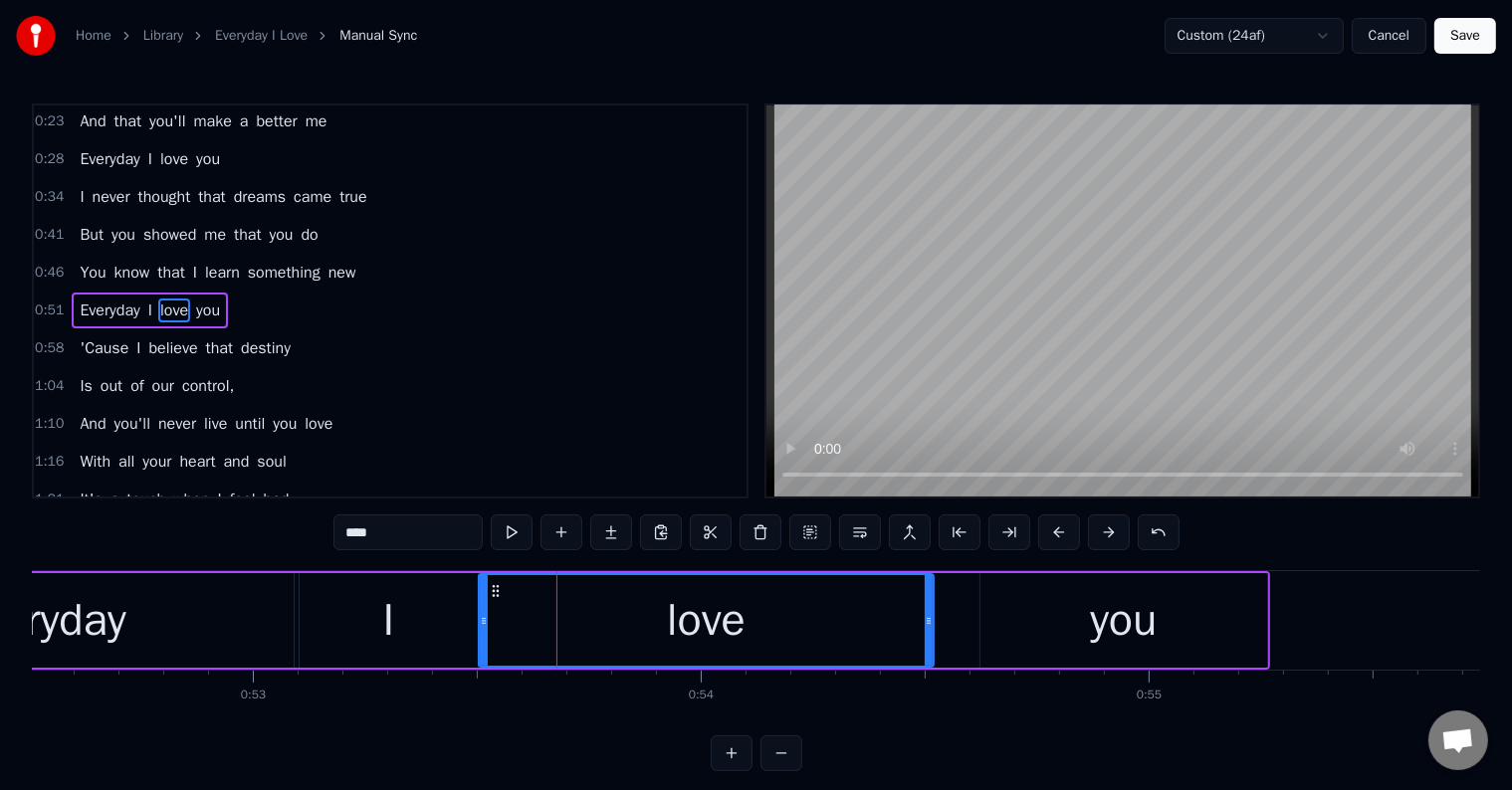 drag, startPoint x: 544, startPoint y: 649, endPoint x: 484, endPoint y: 668, distance: 62.93648 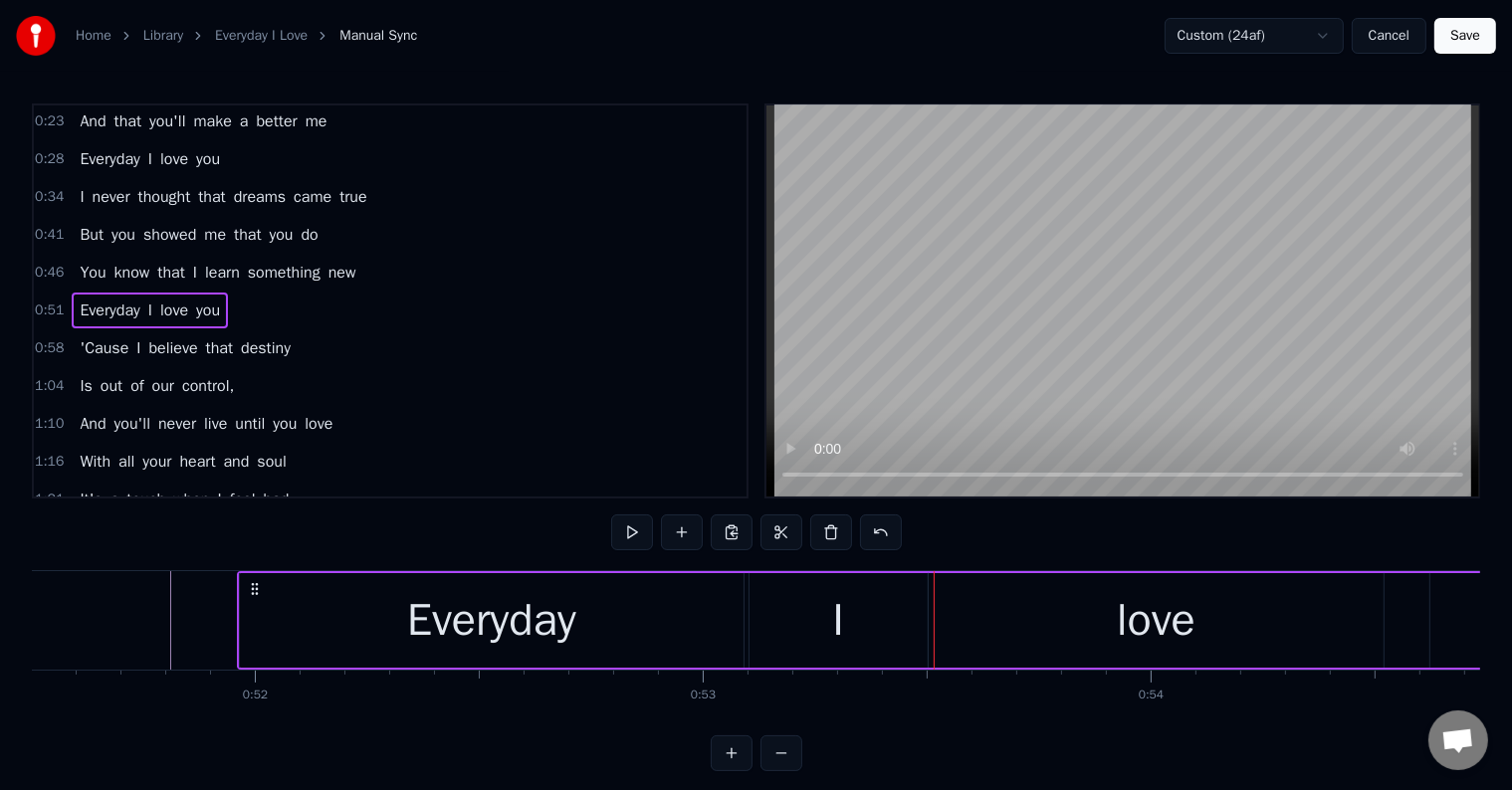 scroll, scrollTop: 0, scrollLeft: 22969, axis: horizontal 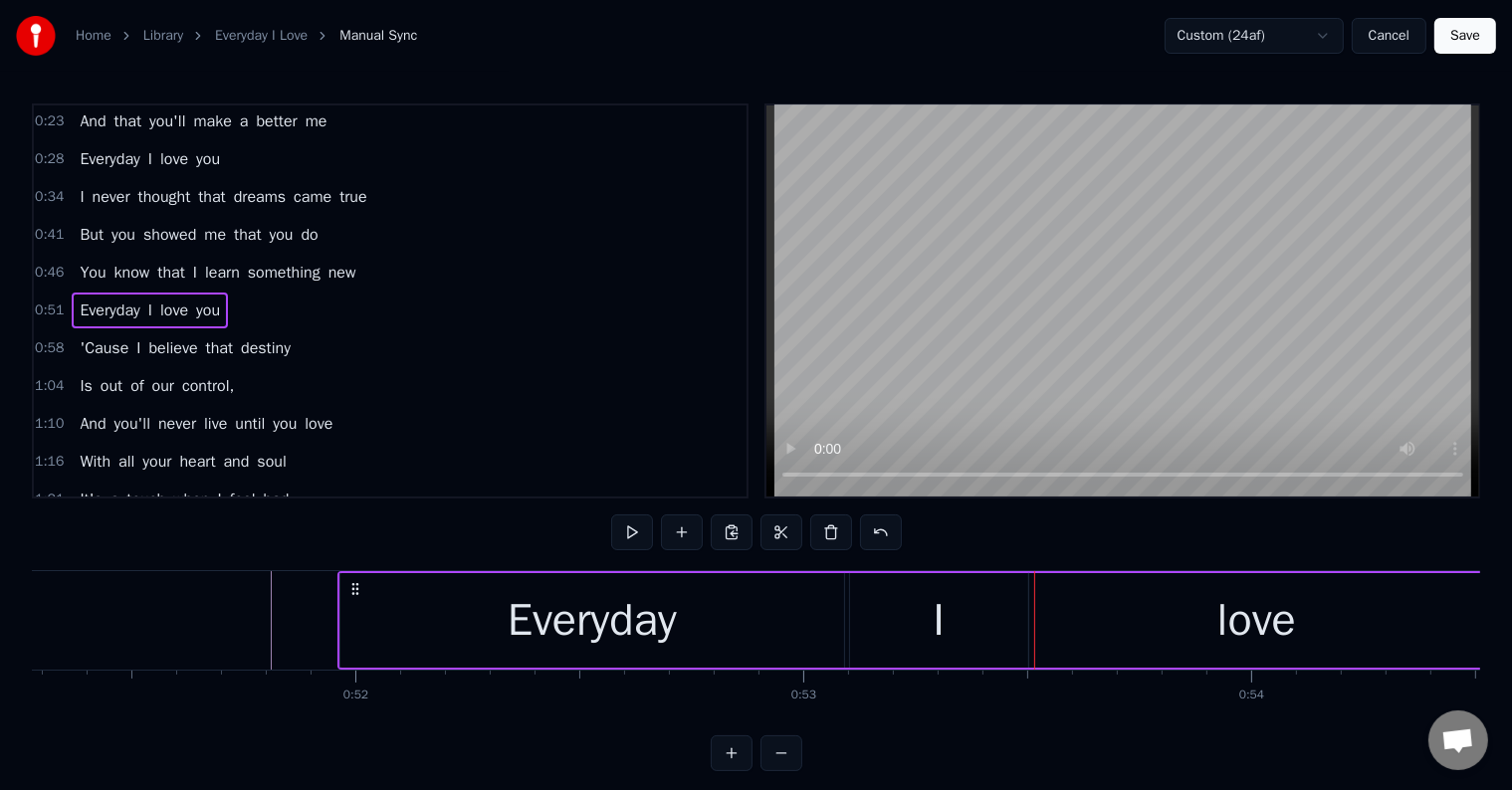 click at bounding box center [21523, 620] 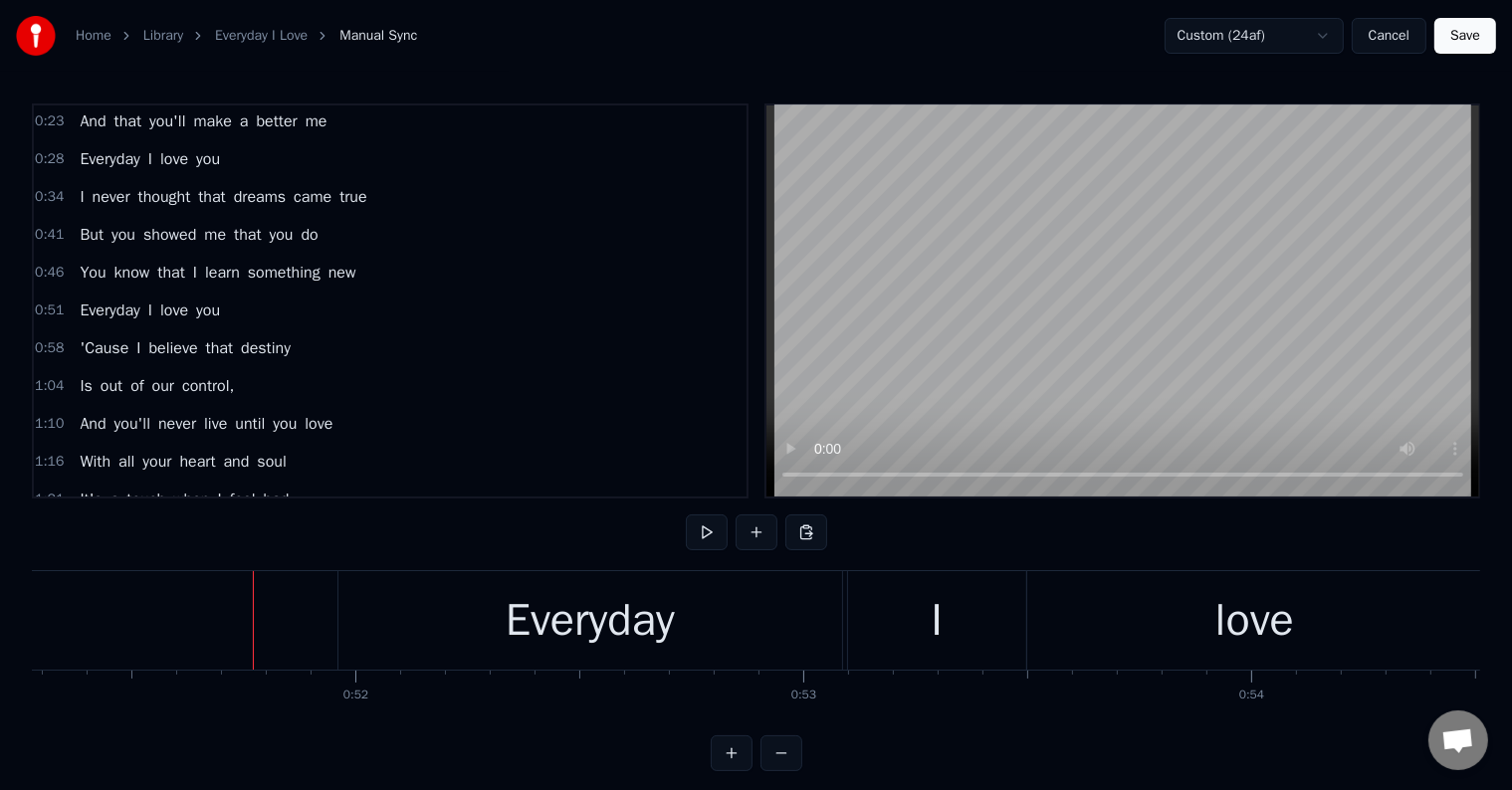 click at bounding box center (707, 532) 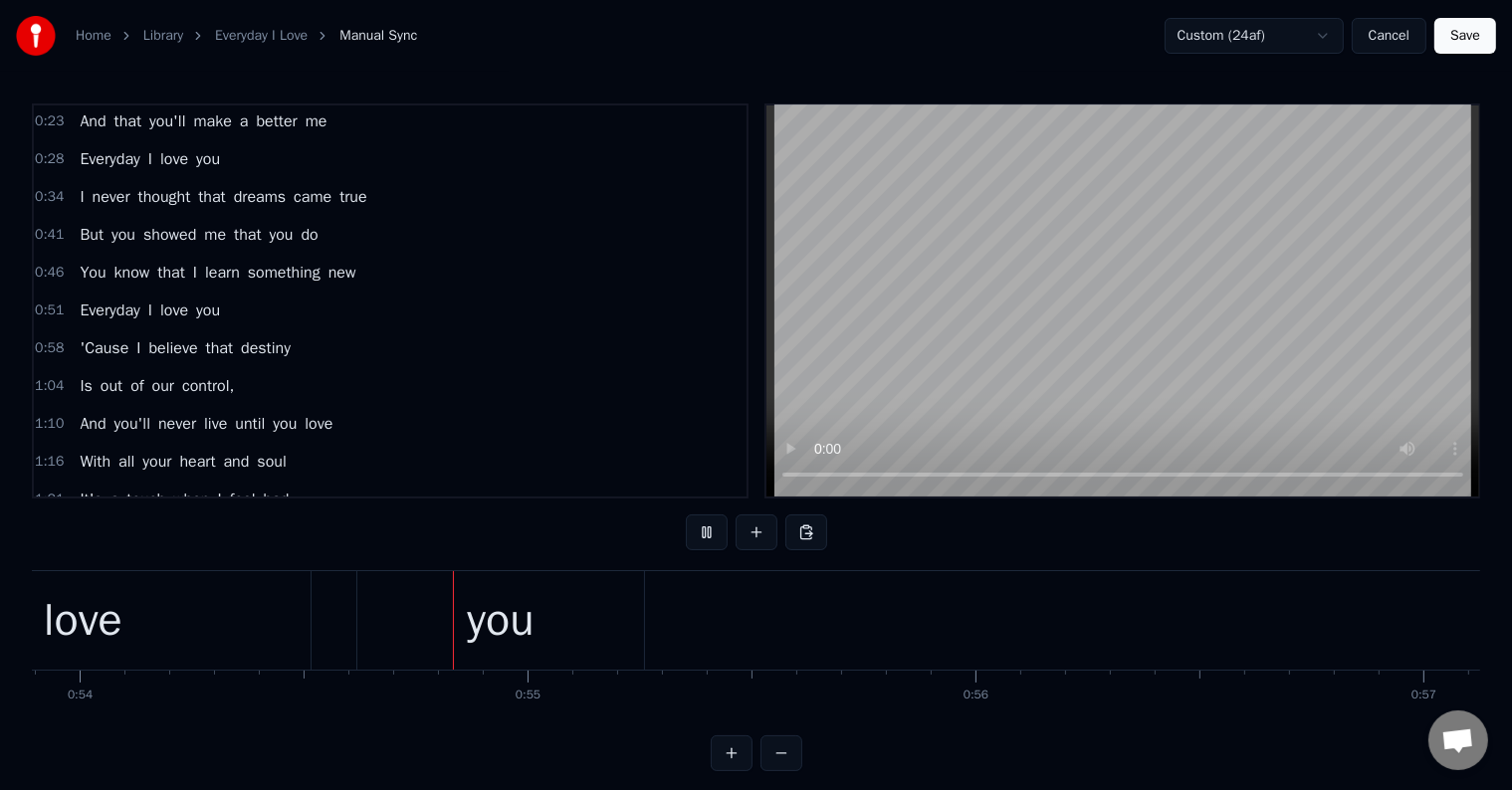 scroll, scrollTop: 0, scrollLeft: 24262, axis: horizontal 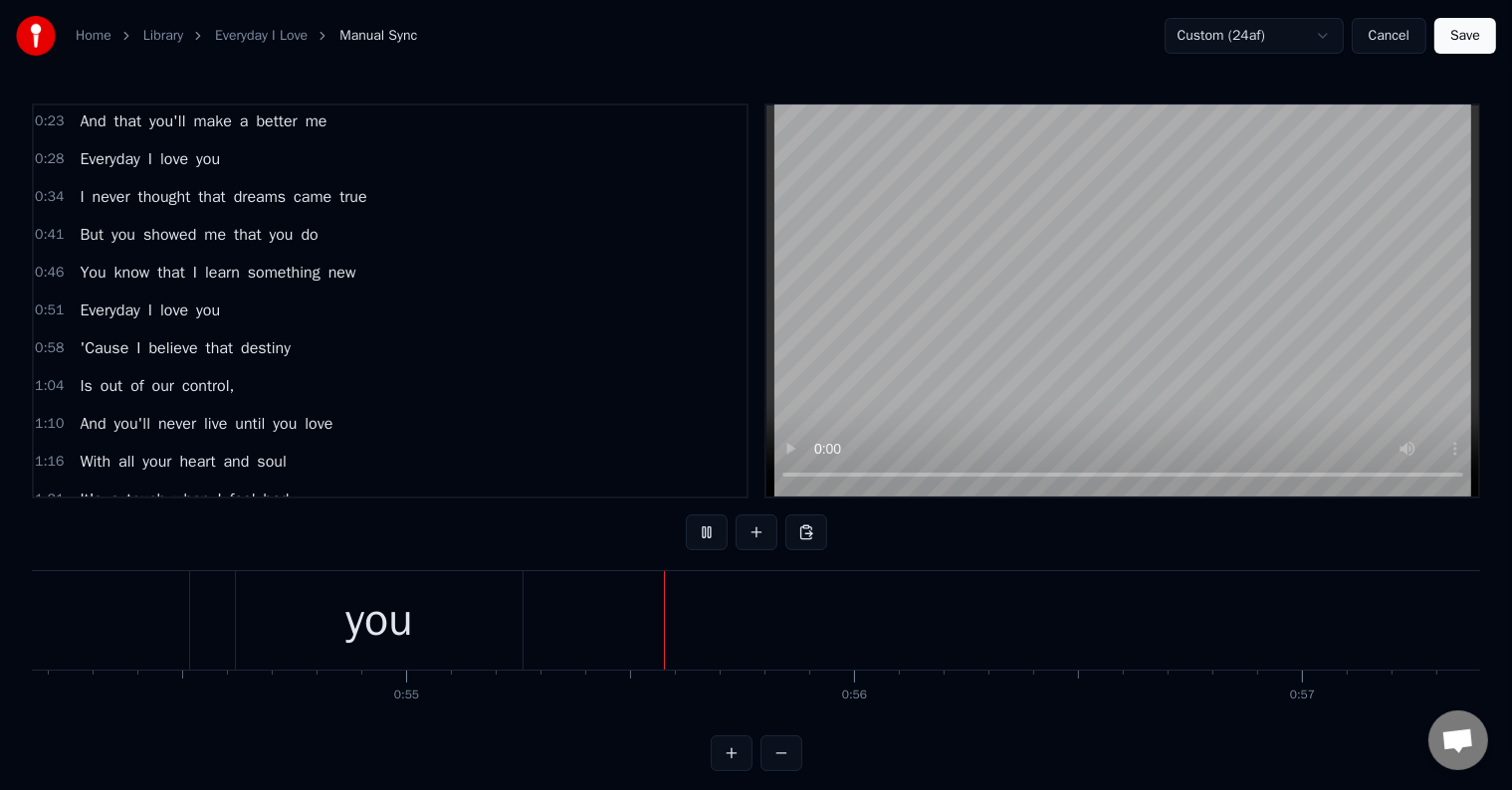click at bounding box center (707, 532) 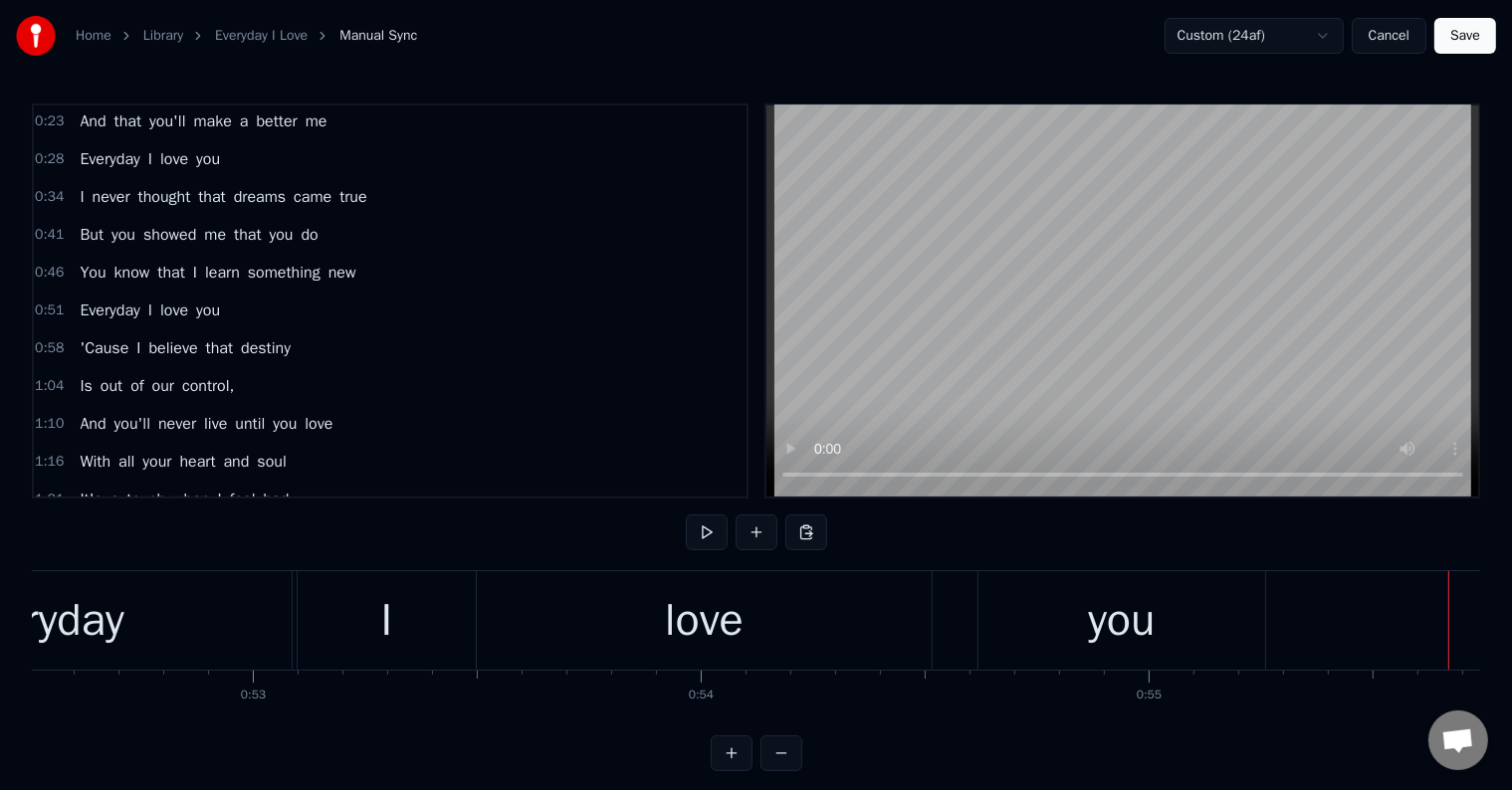 scroll, scrollTop: 0, scrollLeft: 23220, axis: horizontal 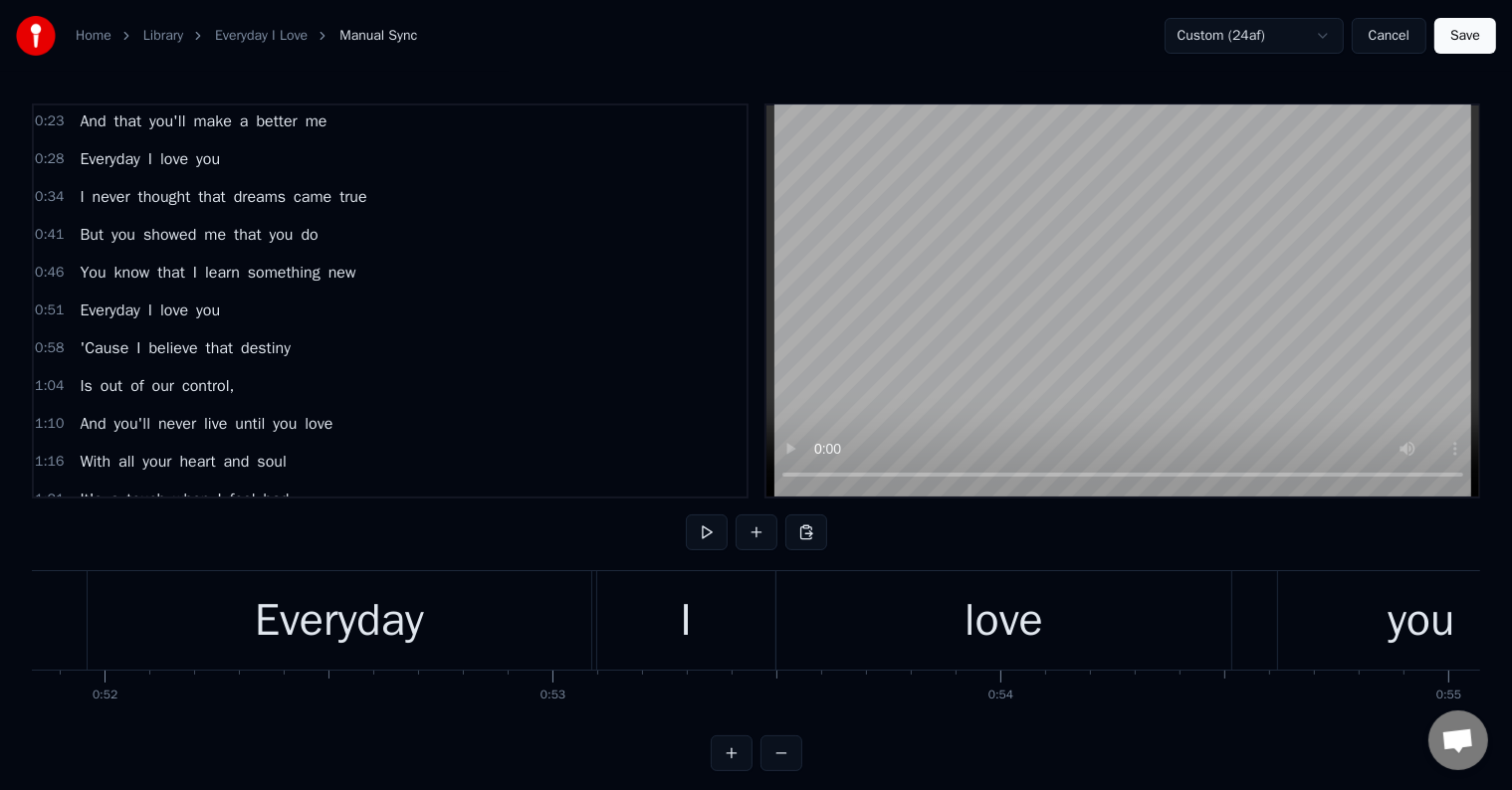click on "I" at bounding box center [686, 620] 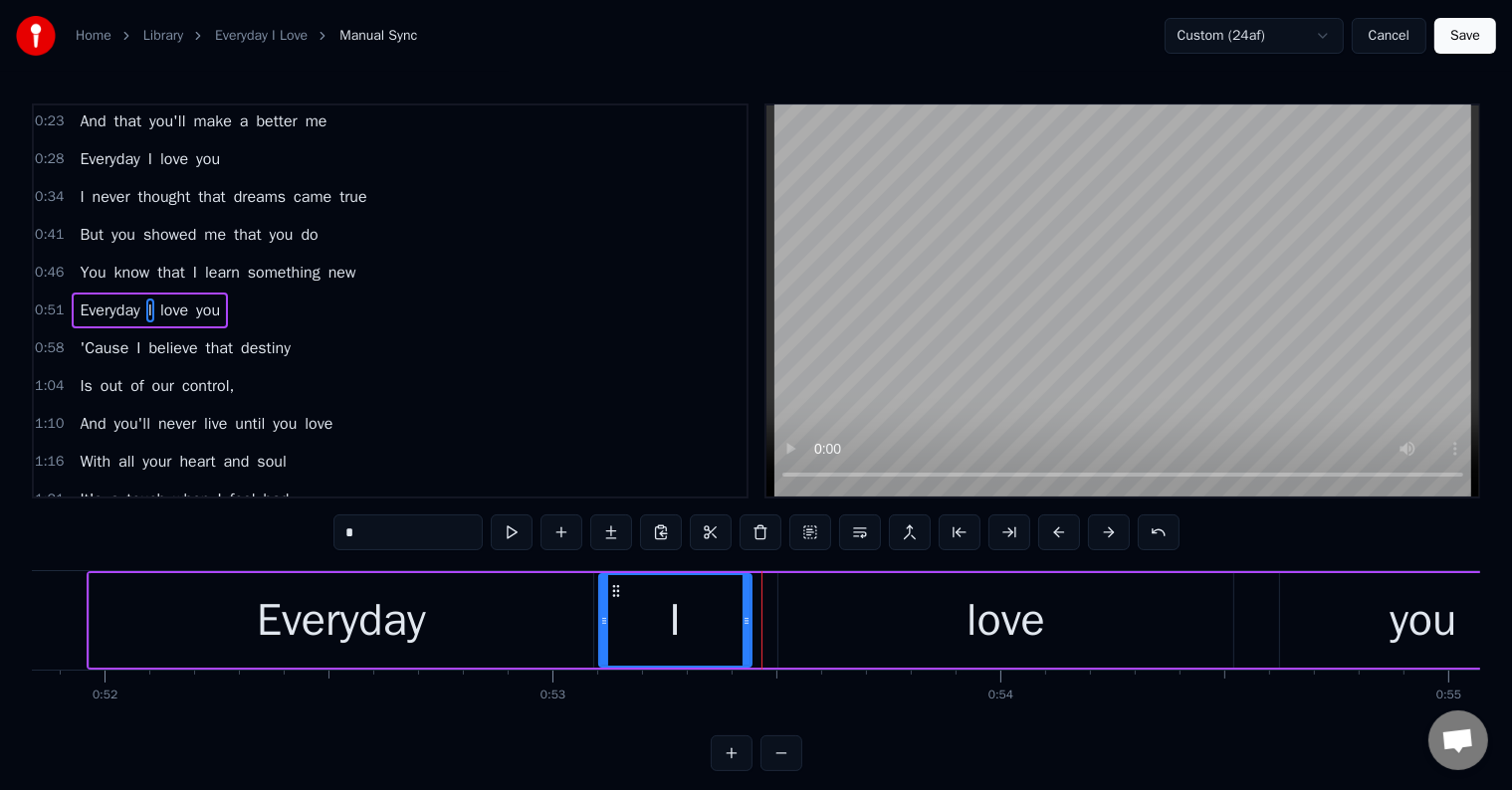 drag, startPoint x: 772, startPoint y: 637, endPoint x: 747, endPoint y: 647, distance: 26.925824 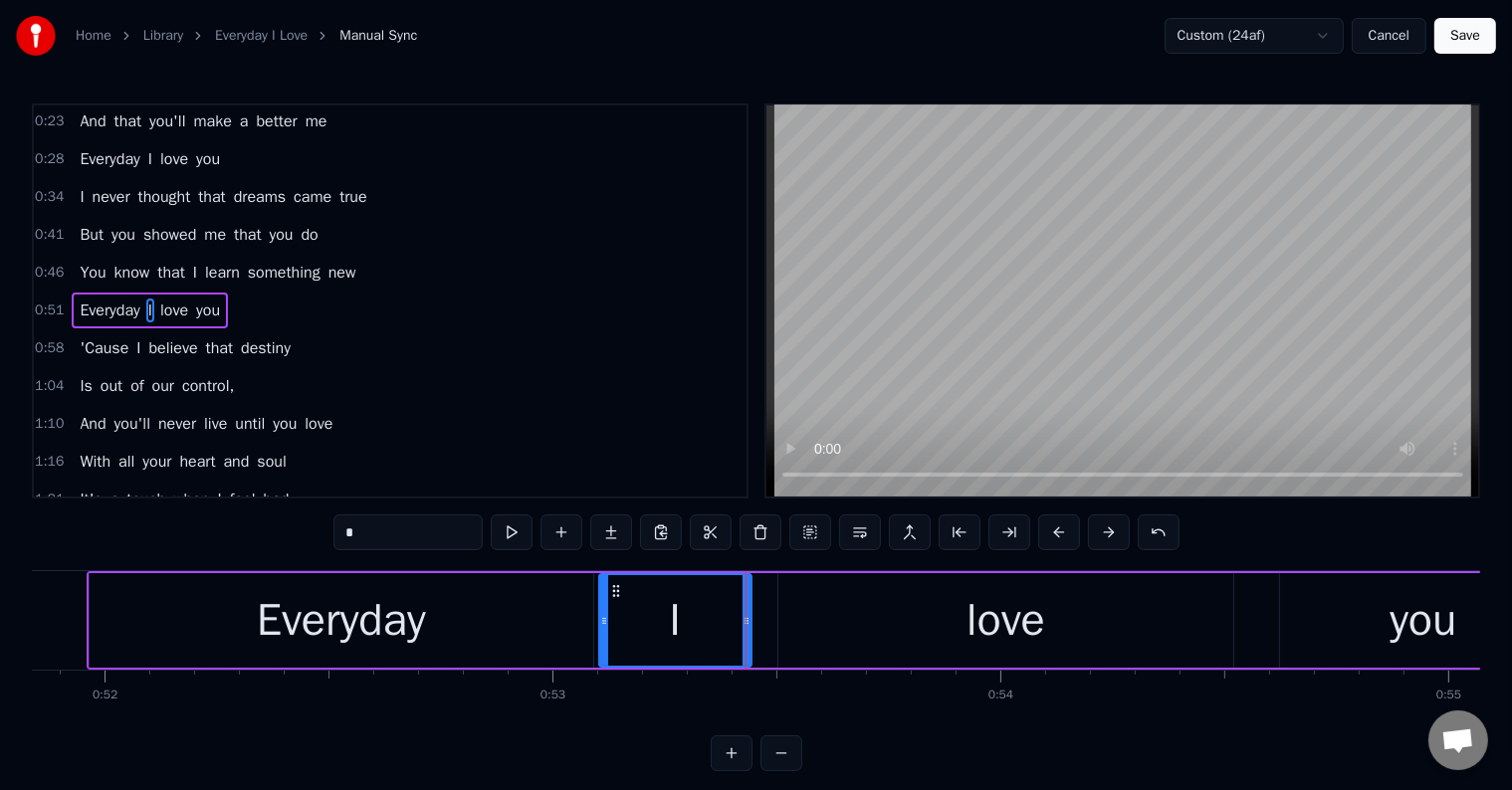 click on "love" at bounding box center [1005, 620] 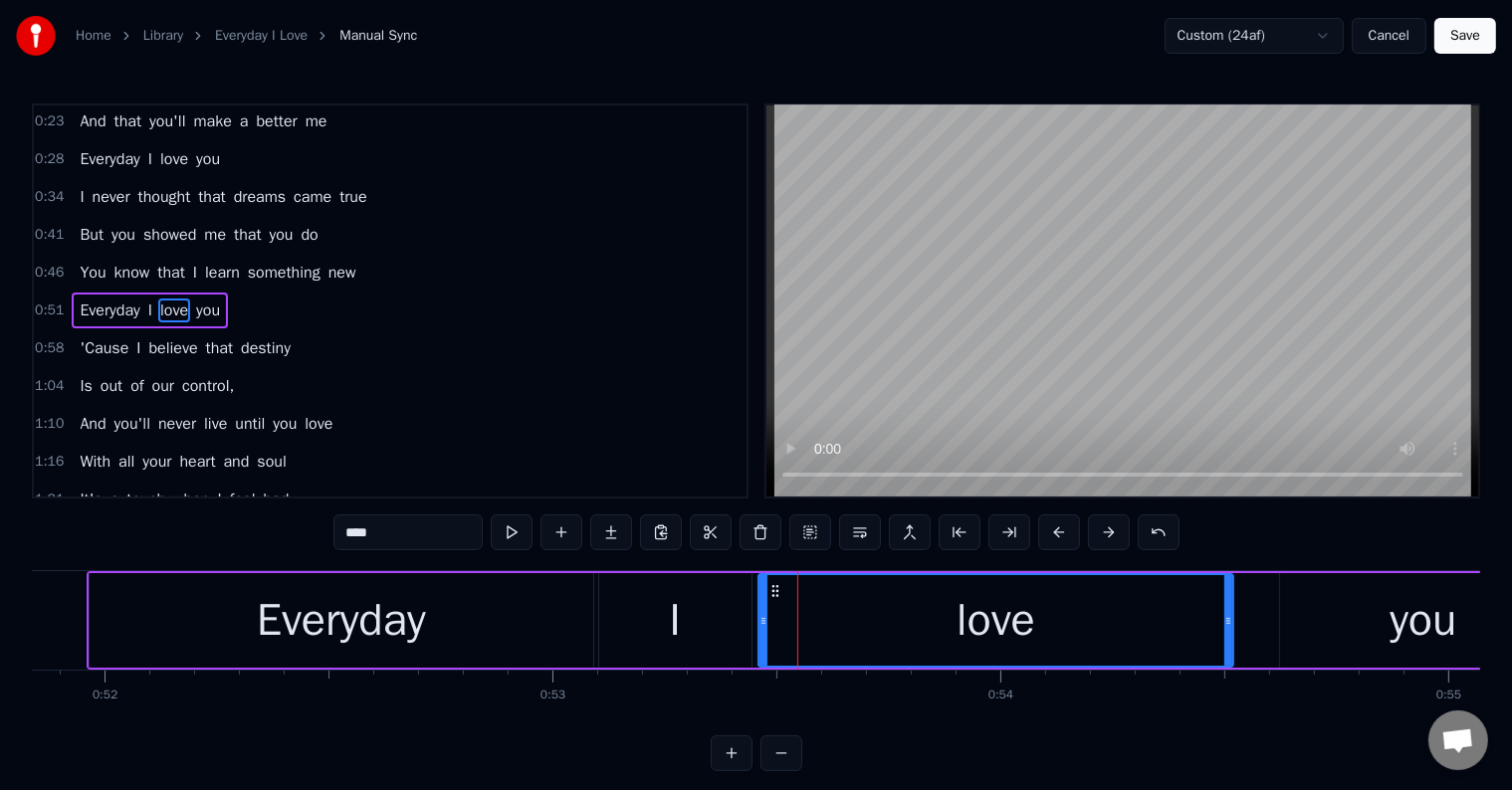 drag, startPoint x: 780, startPoint y: 646, endPoint x: 760, endPoint y: 649, distance: 20.22375 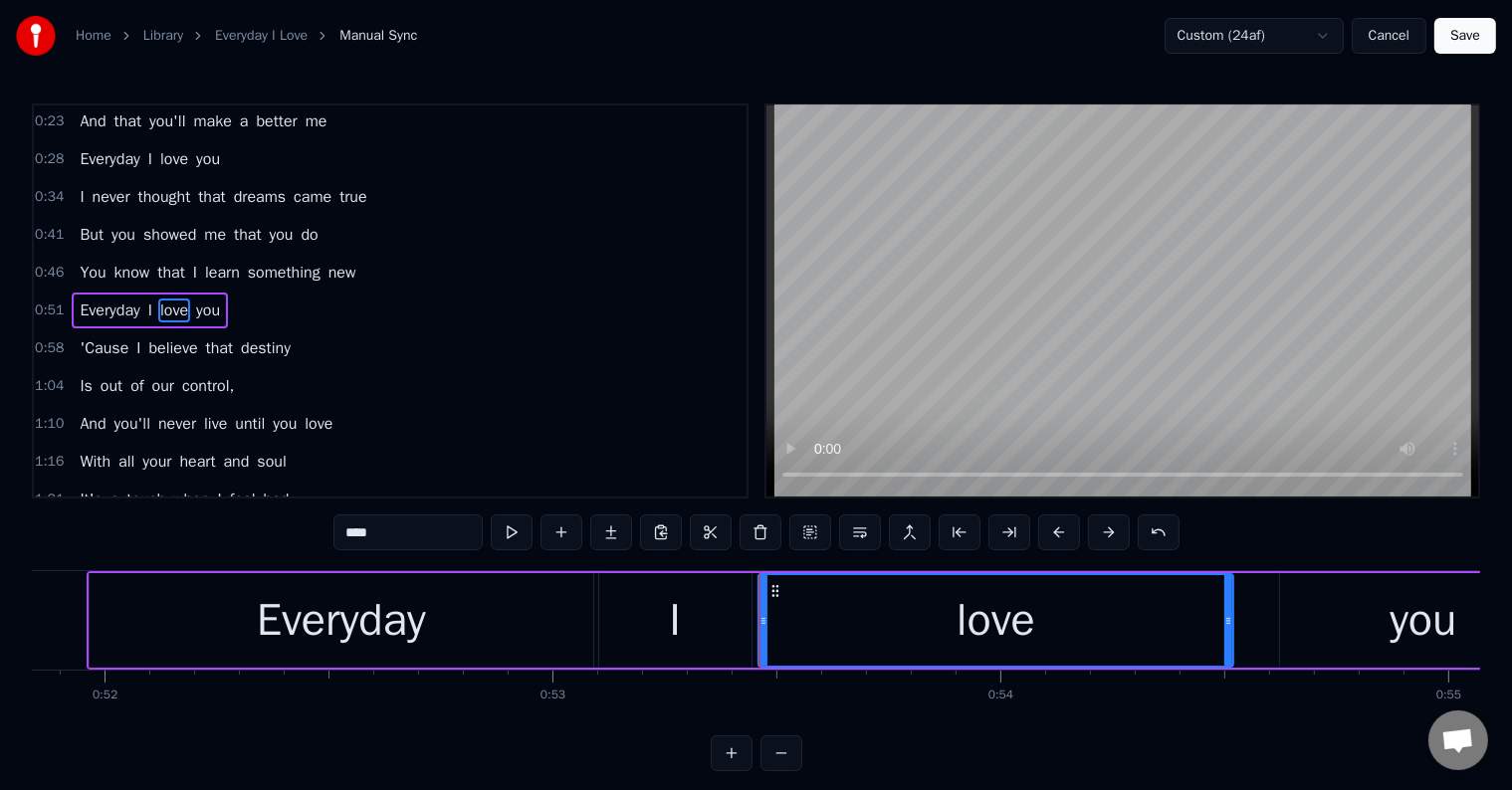 click on "I" at bounding box center (675, 620) 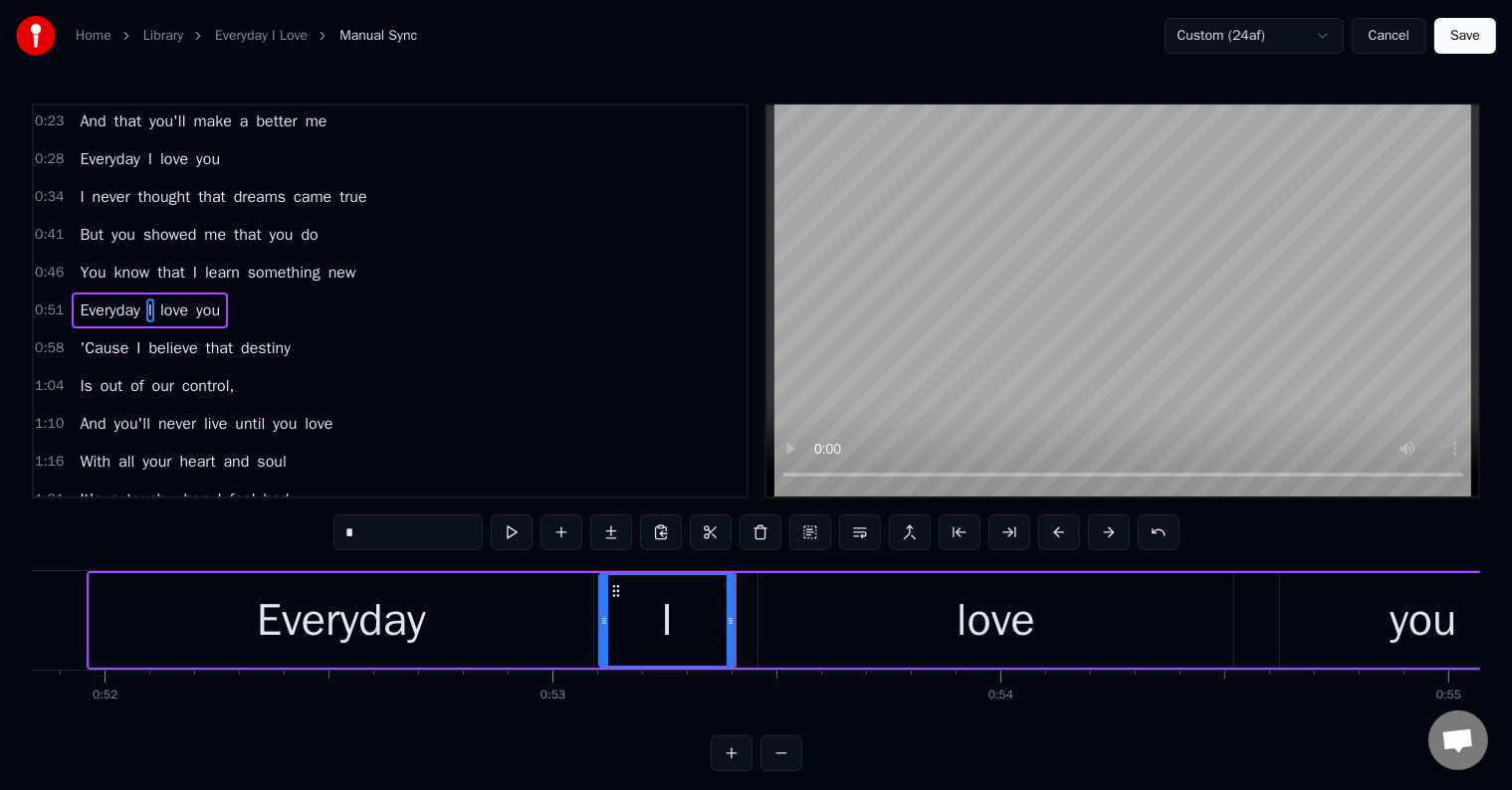 drag, startPoint x: 749, startPoint y: 637, endPoint x: 733, endPoint y: 641, distance: 16.492423 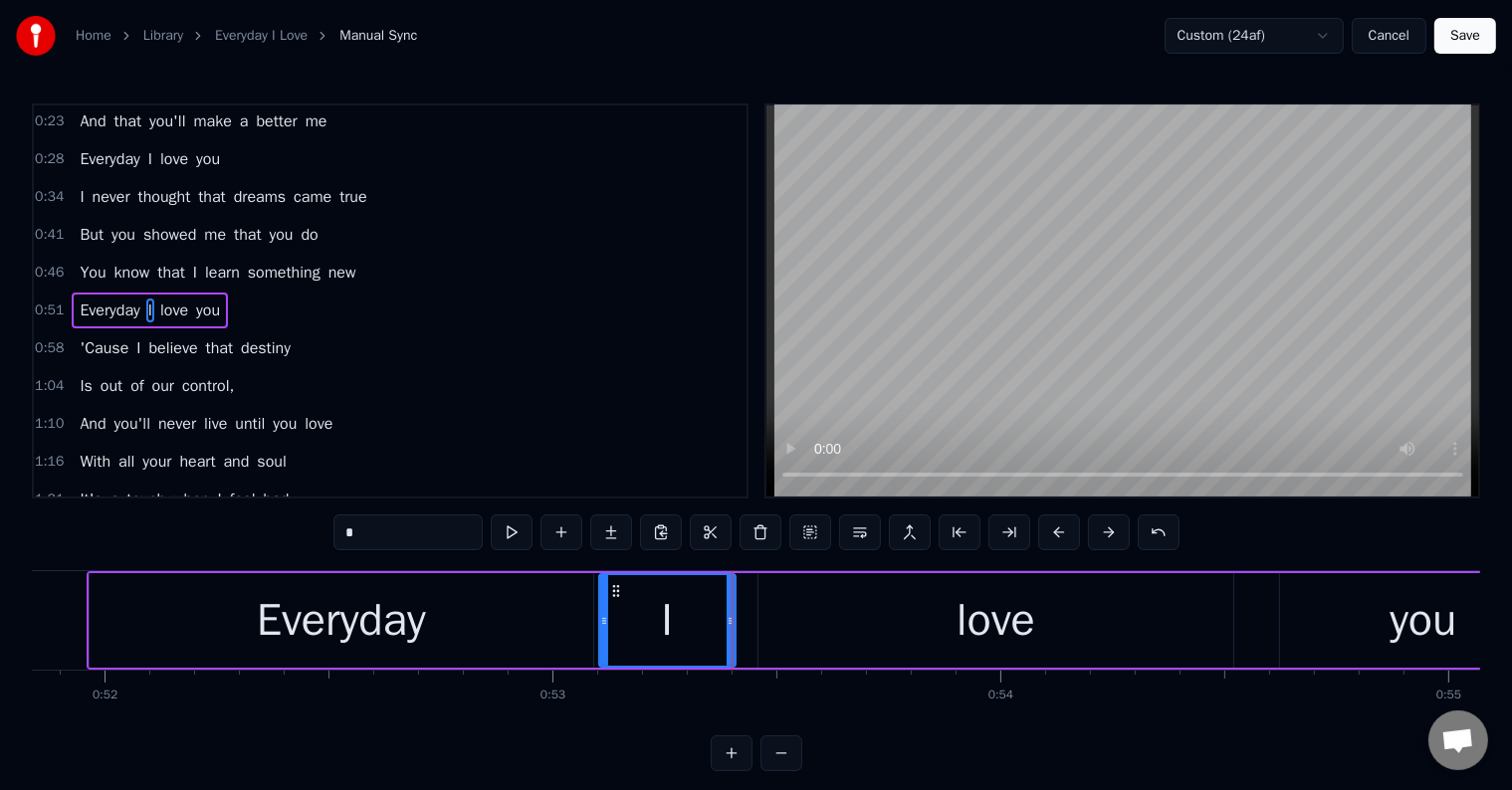 click on "love" at bounding box center [995, 620] 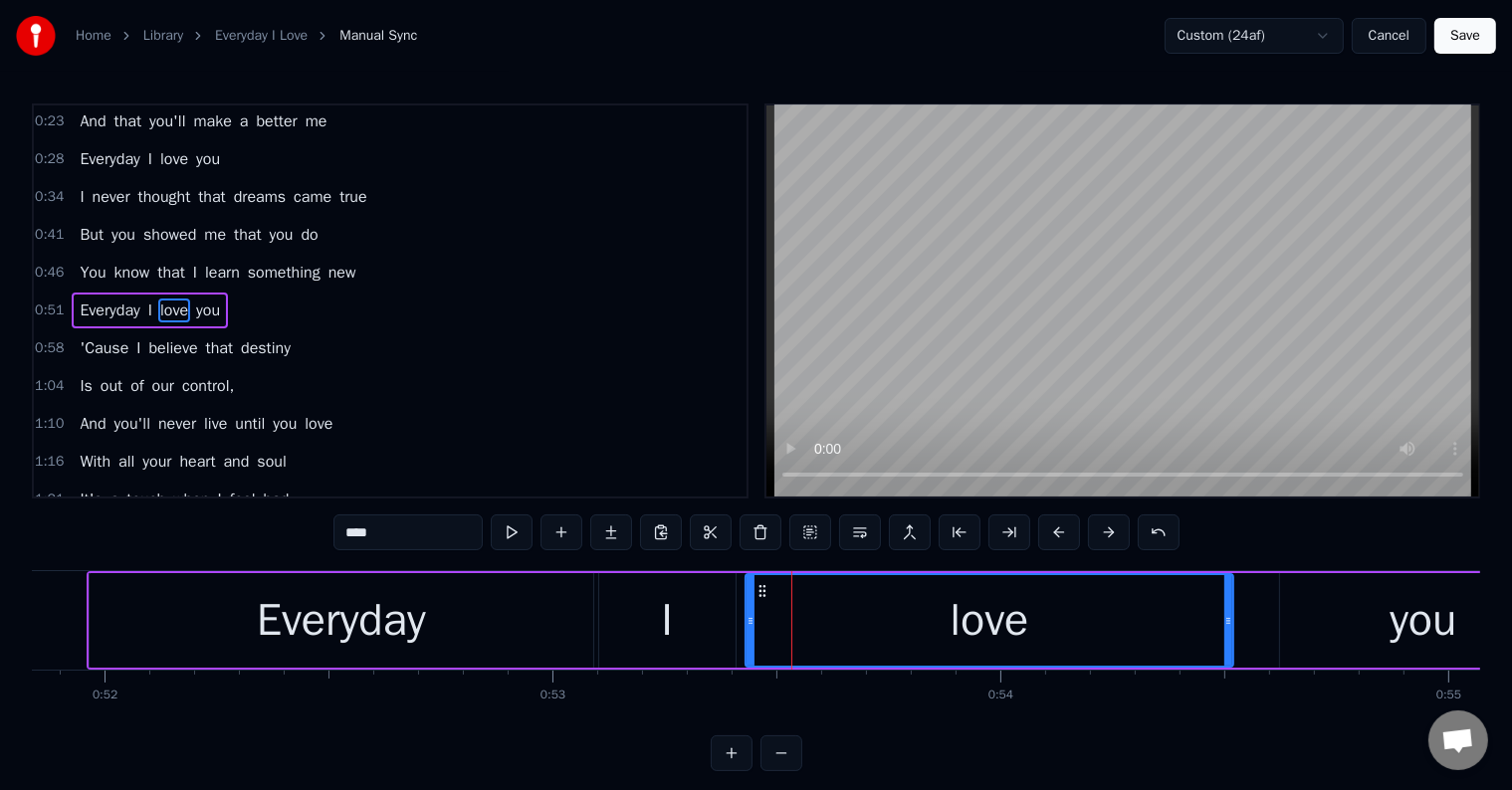 drag, startPoint x: 761, startPoint y: 645, endPoint x: 749, endPoint y: 647, distance: 12.165525 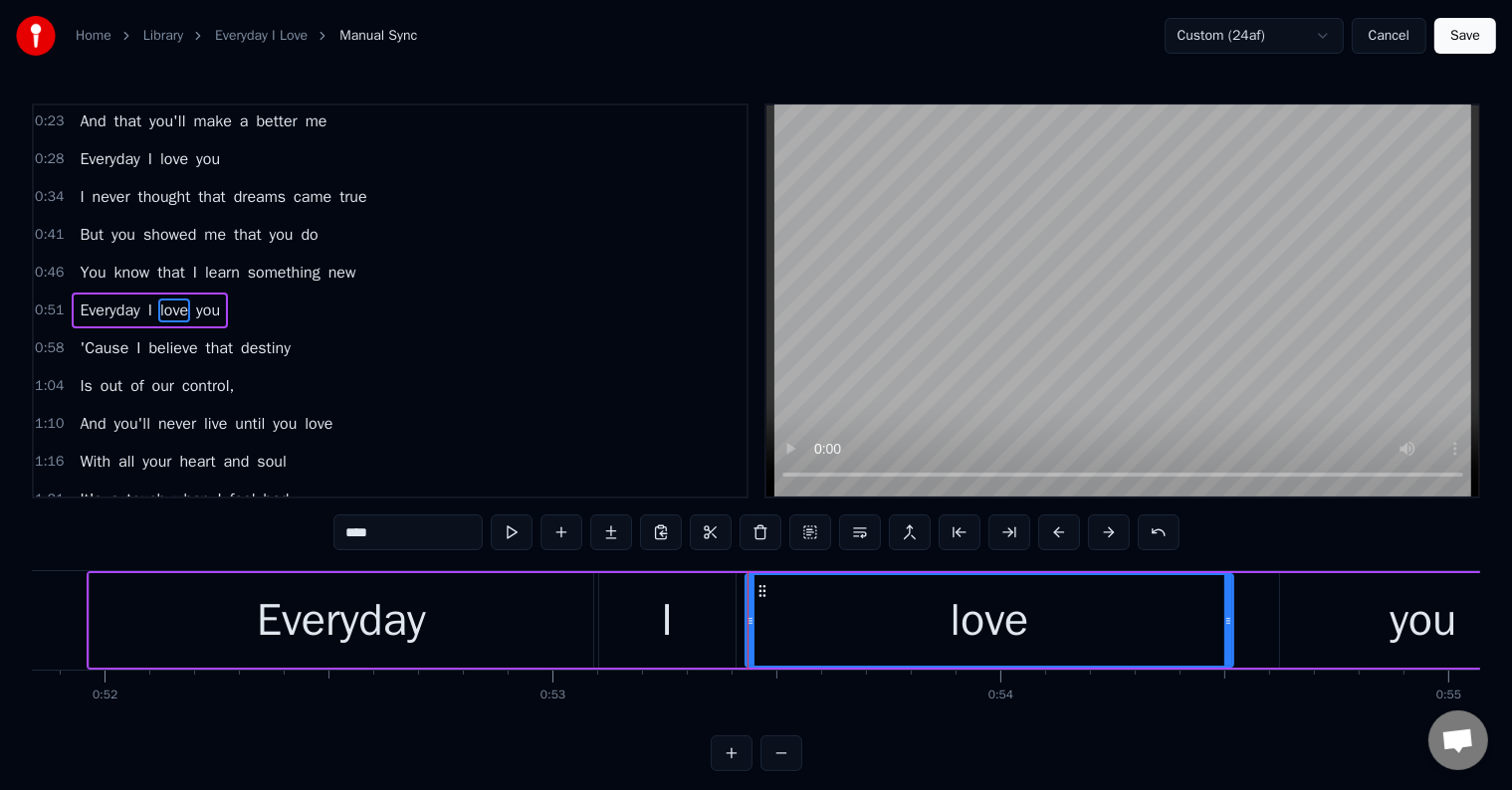 click on "Everyday" at bounding box center (341, 620) 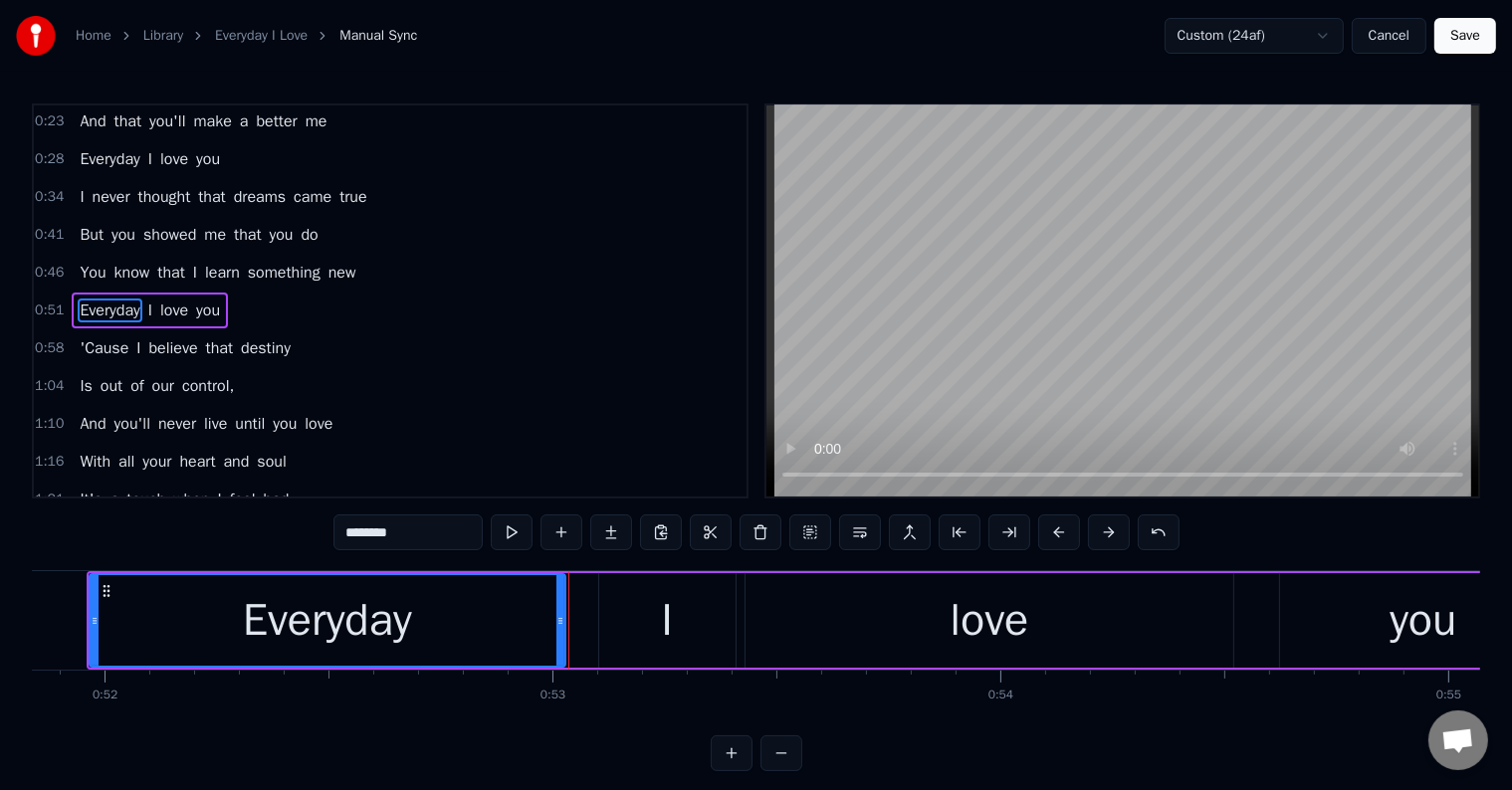 drag, startPoint x: 589, startPoint y: 640, endPoint x: 561, endPoint y: 648, distance: 29.12044 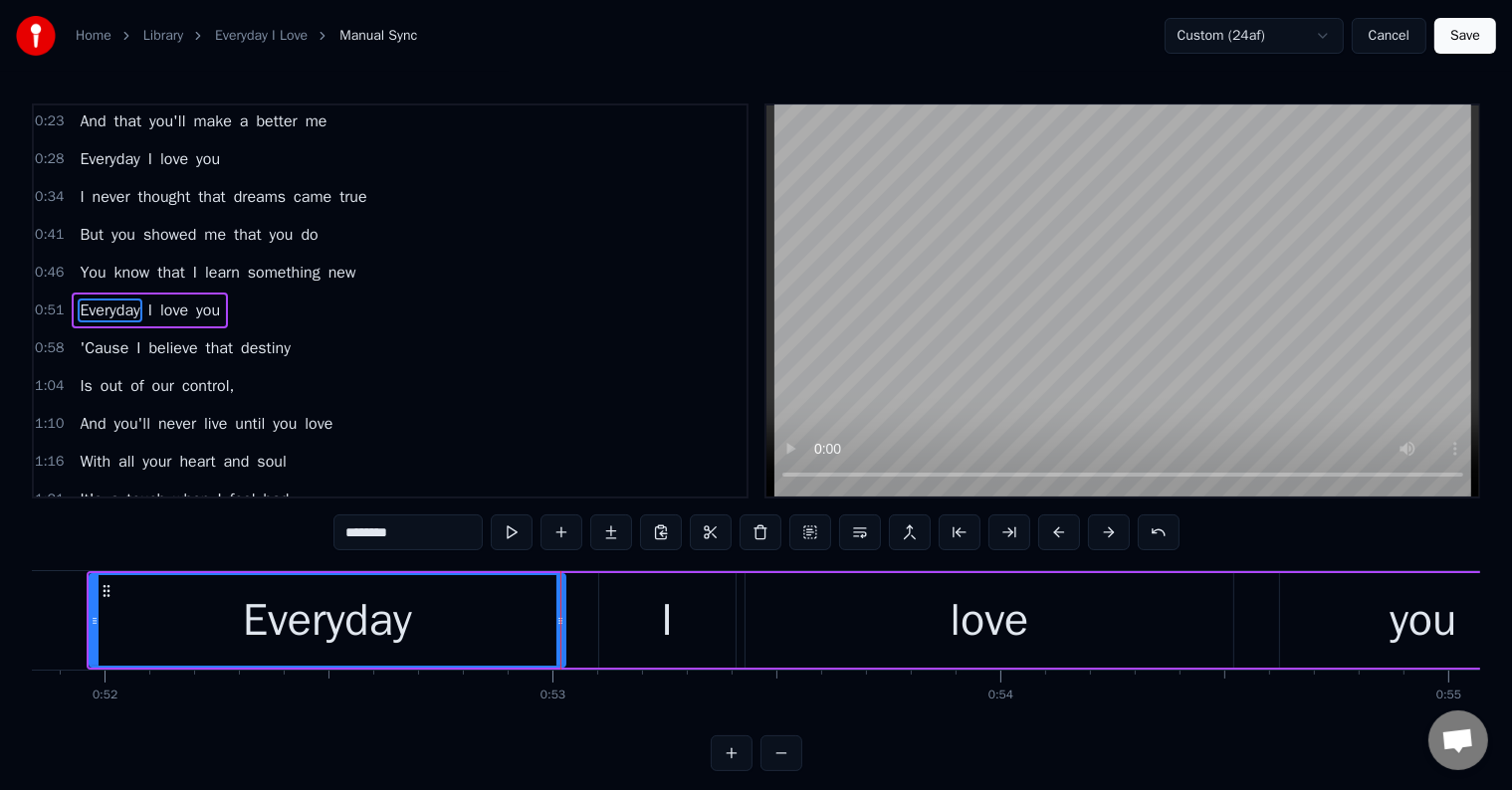 click on "I" at bounding box center [667, 620] 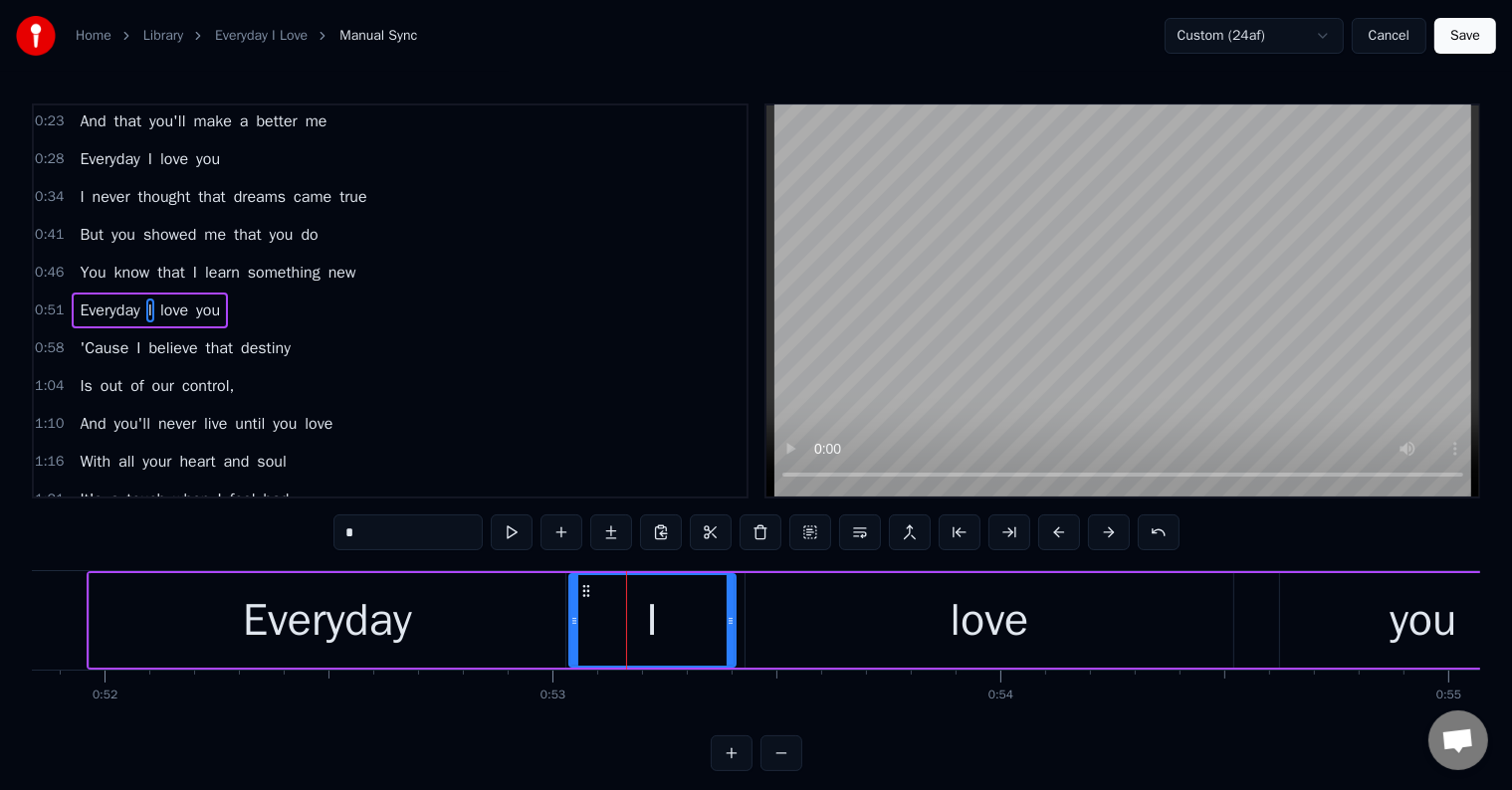 drag, startPoint x: 601, startPoint y: 641, endPoint x: 571, endPoint y: 645, distance: 30.265492 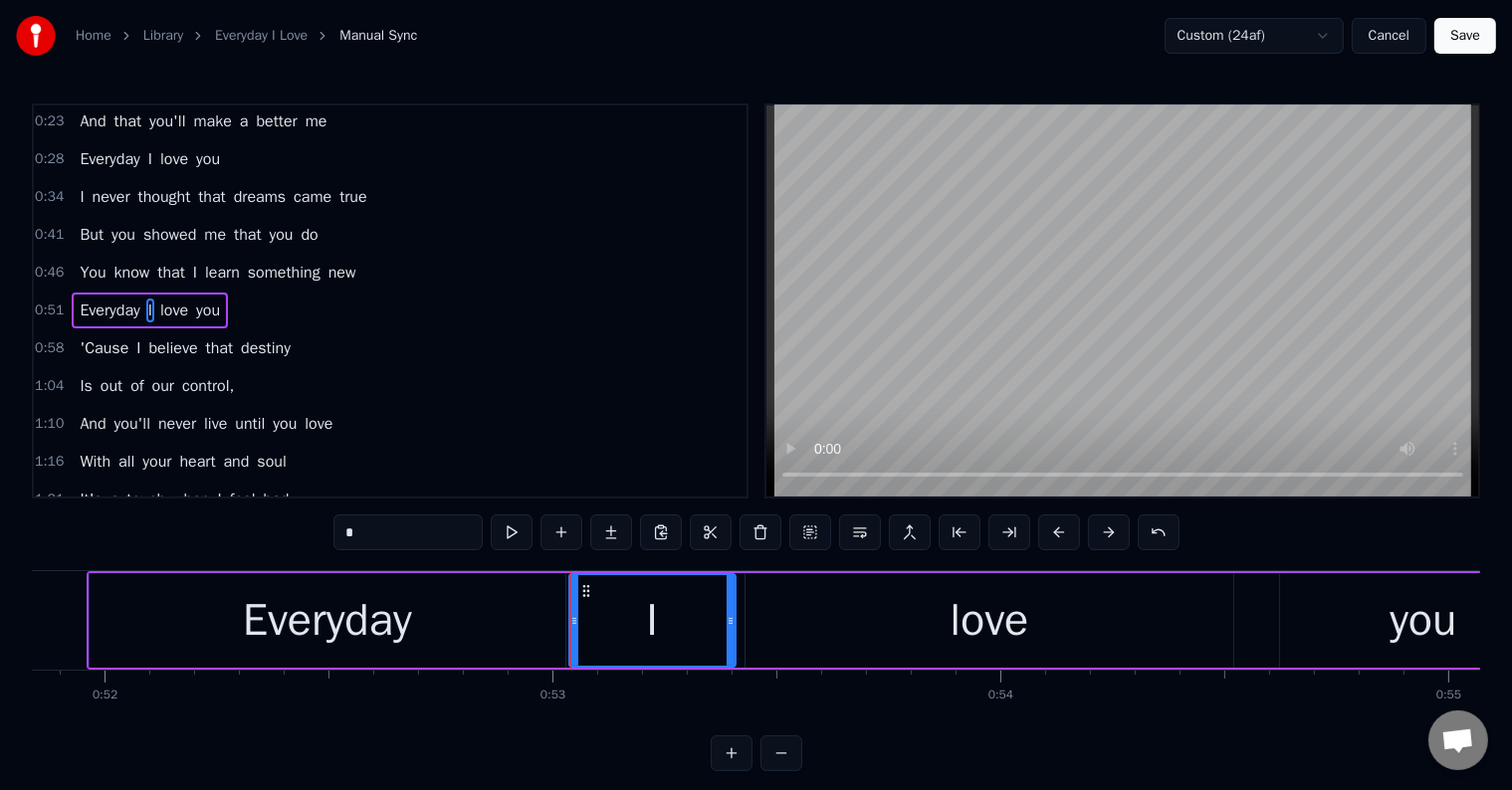 drag, startPoint x: 42, startPoint y: 557, endPoint x: 29, endPoint y: 577, distance: 23.853721 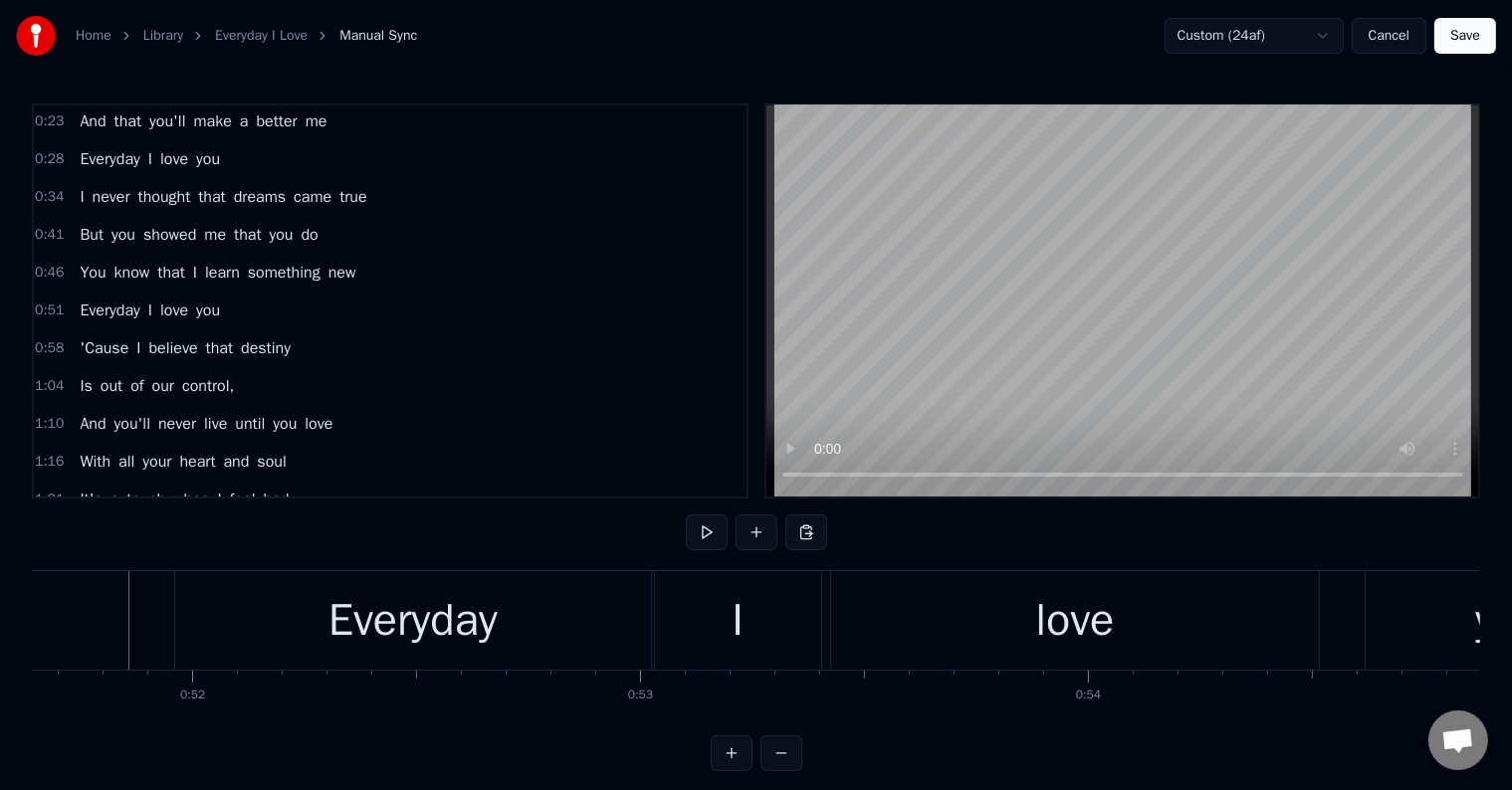 scroll, scrollTop: 0, scrollLeft: 23129, axis: horizontal 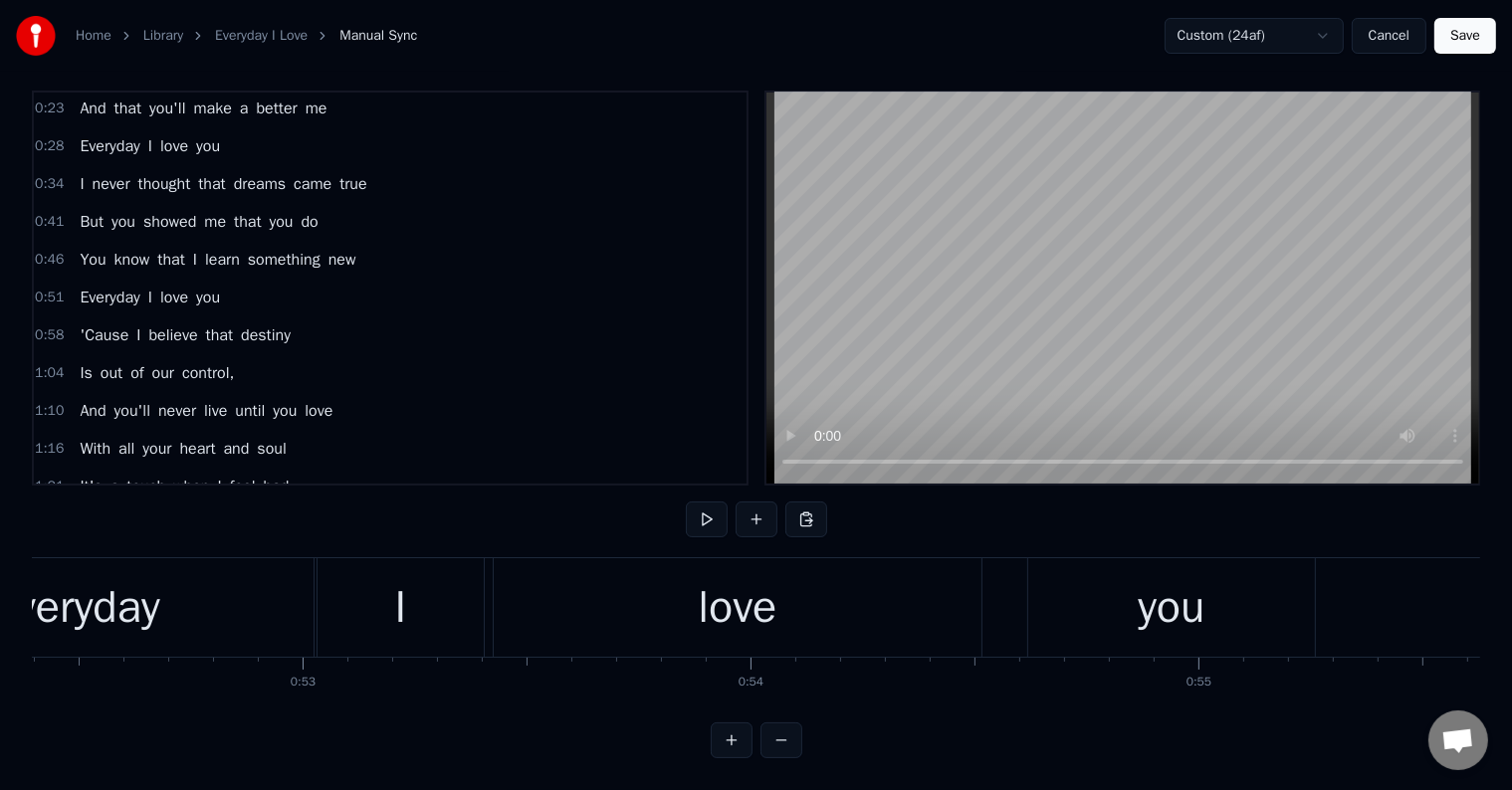 click on "you" at bounding box center (1172, 607) 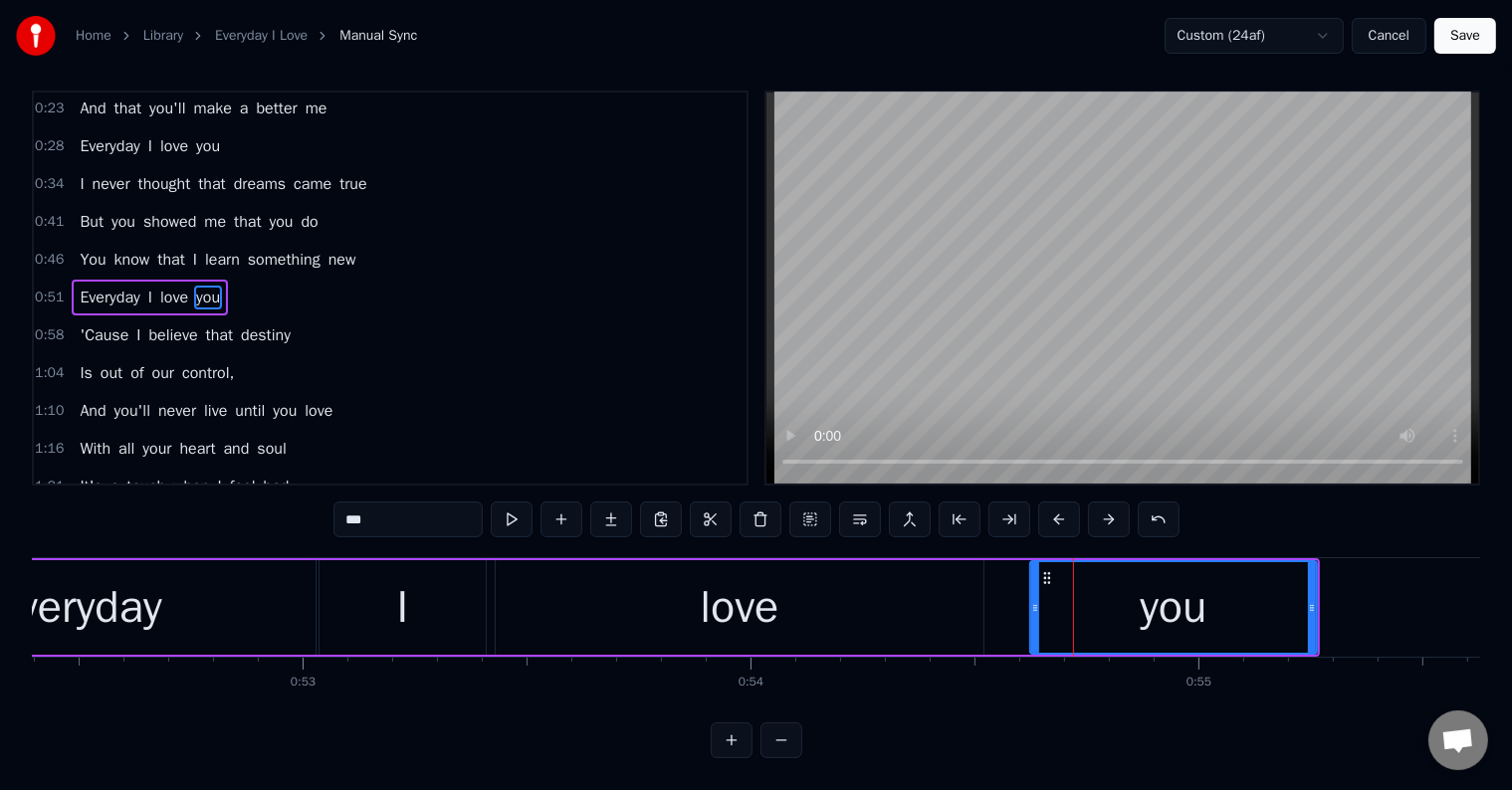 scroll, scrollTop: 0, scrollLeft: 0, axis: both 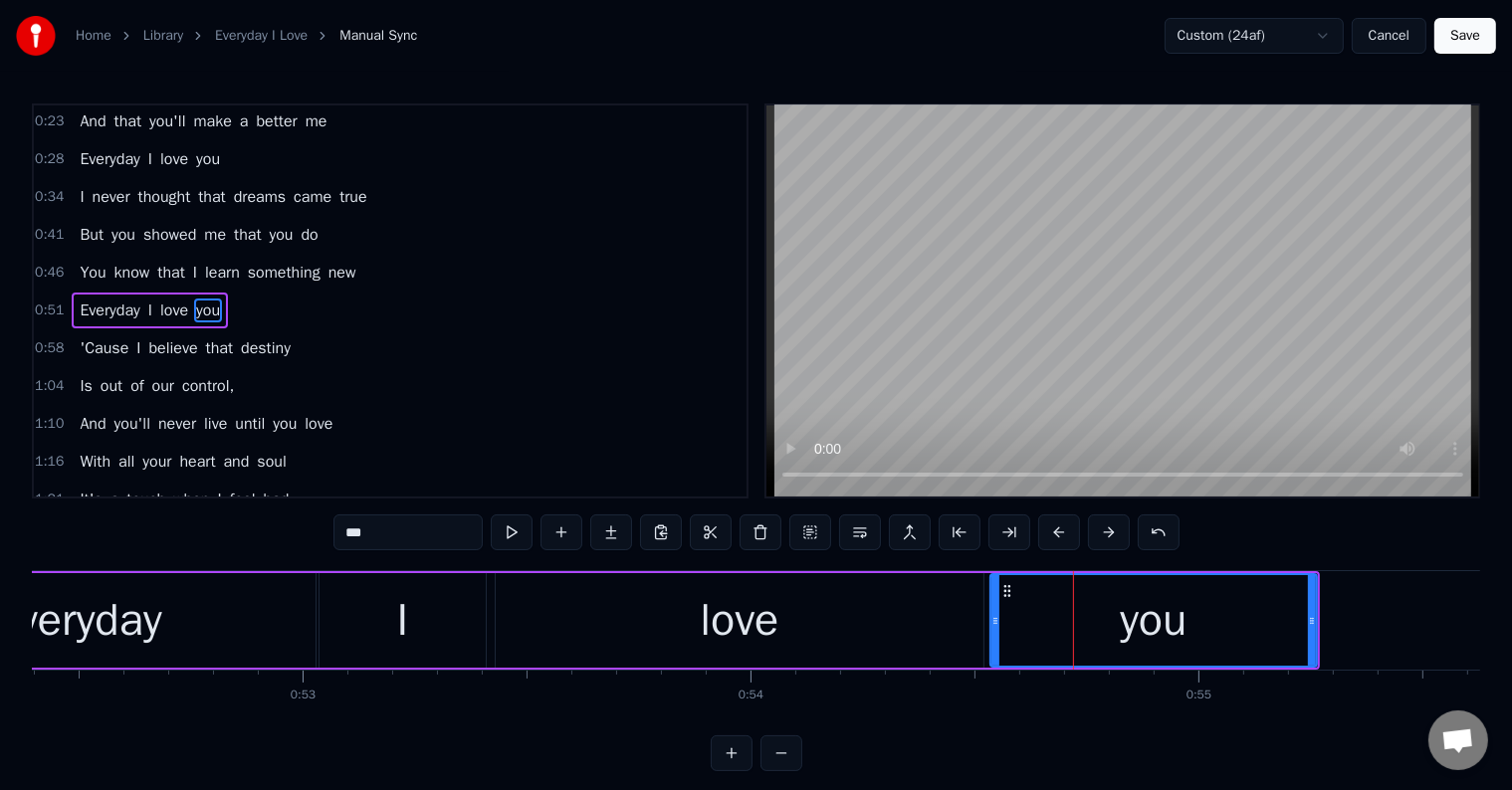 drag, startPoint x: 1033, startPoint y: 631, endPoint x: 993, endPoint y: 645, distance: 42.37924 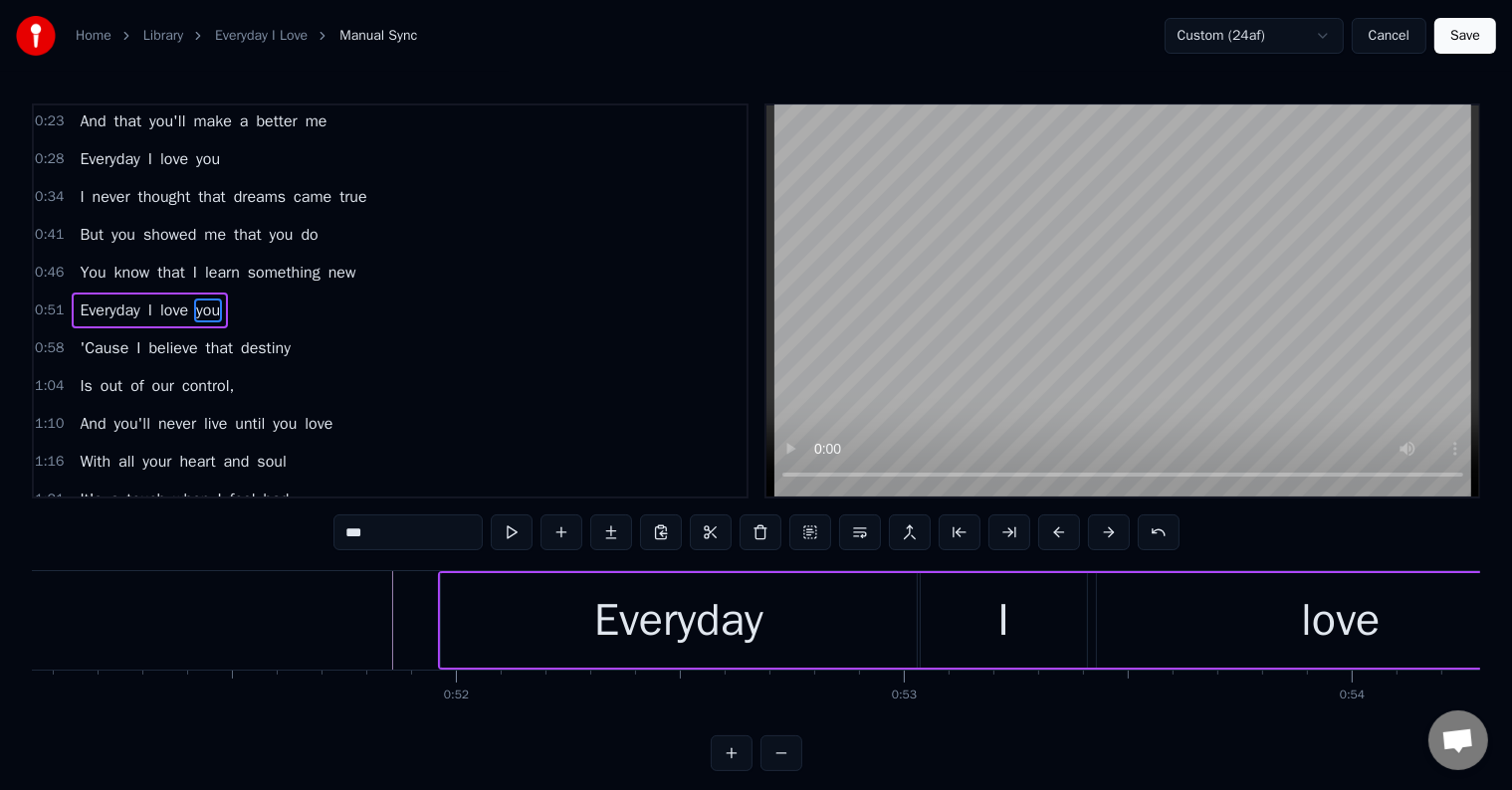 scroll, scrollTop: 0, scrollLeft: 22719, axis: horizontal 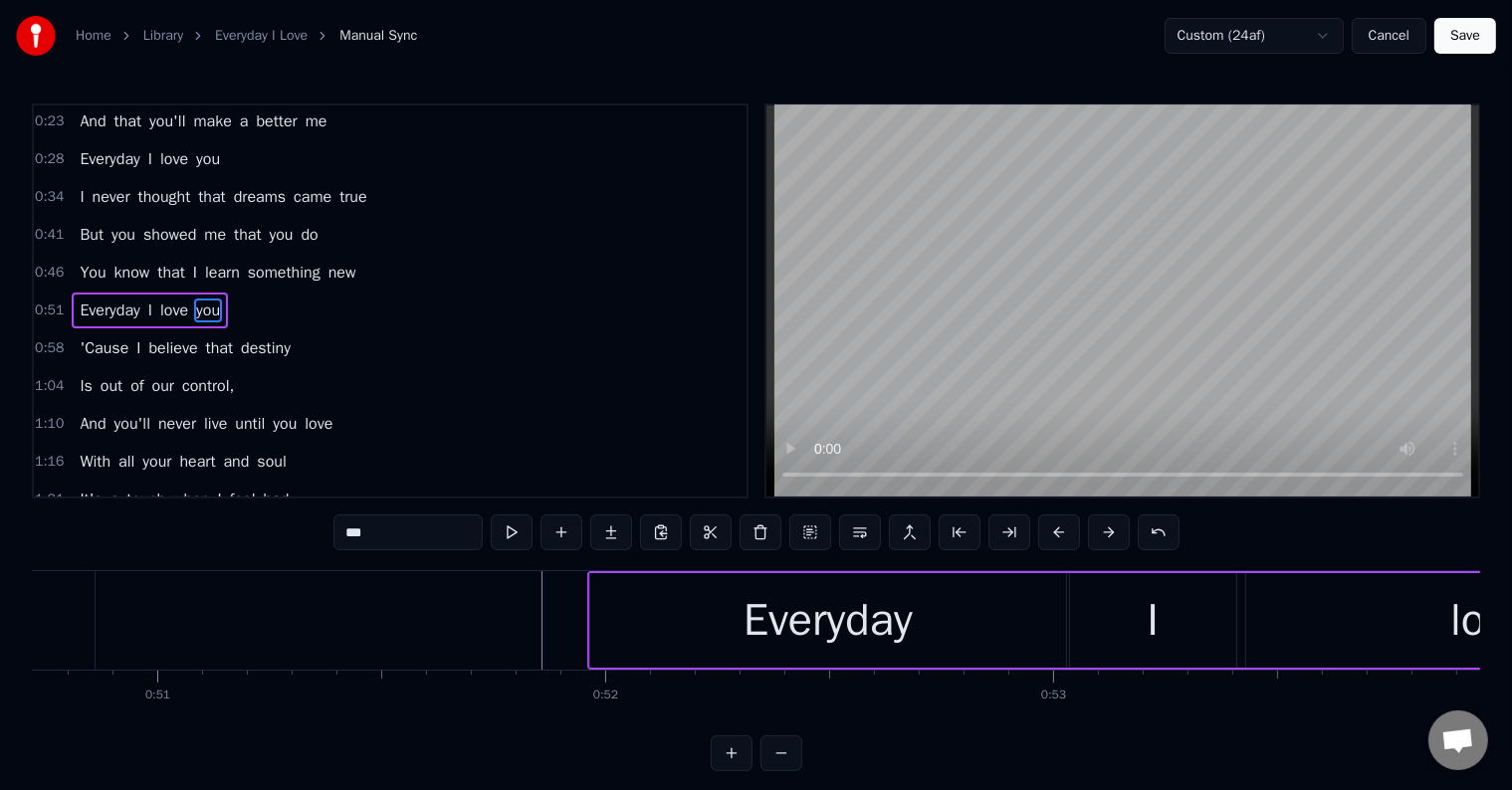 click at bounding box center (21773, 620) 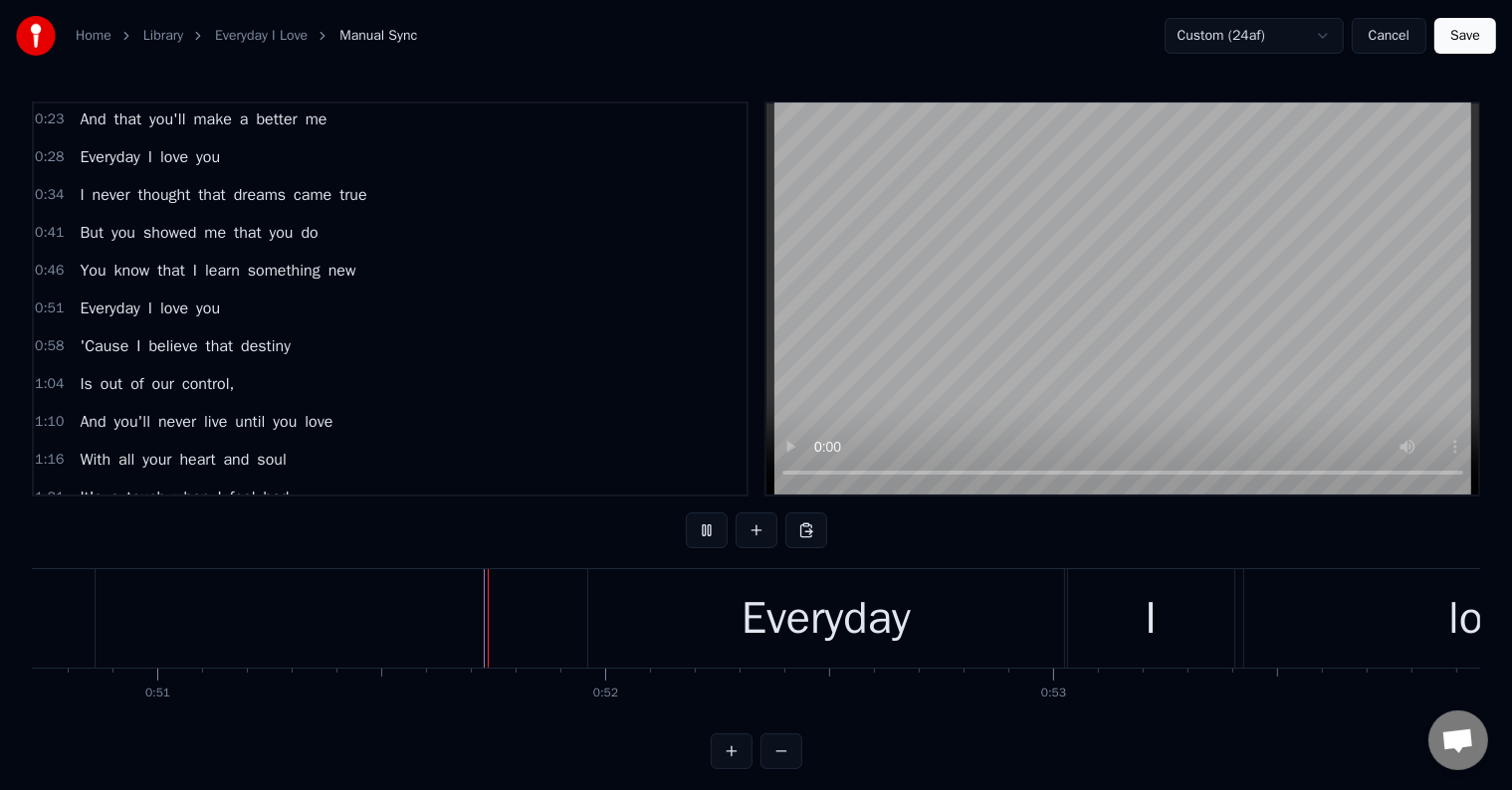 scroll, scrollTop: 30, scrollLeft: 0, axis: vertical 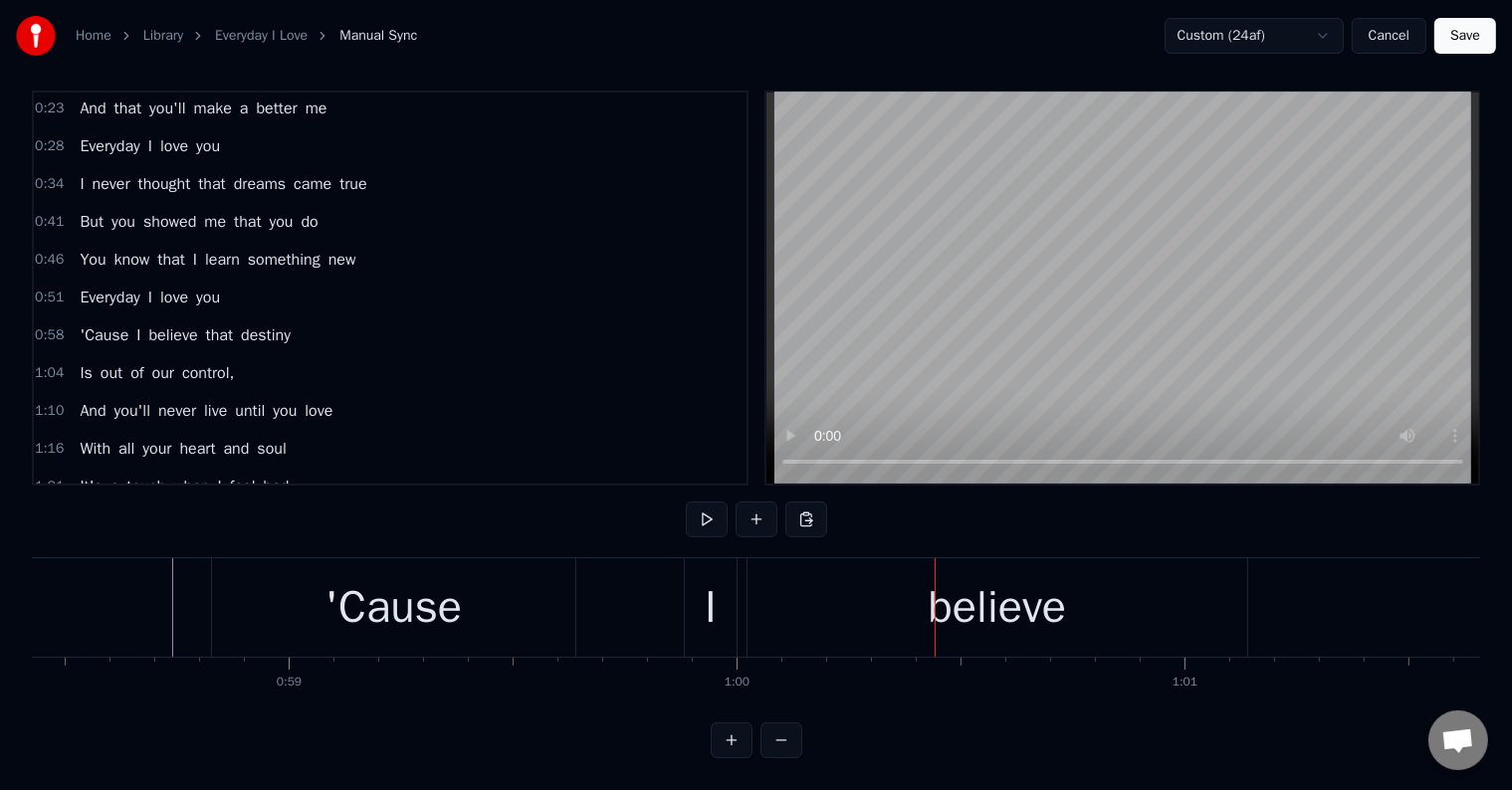 click at bounding box center [18321, 607] 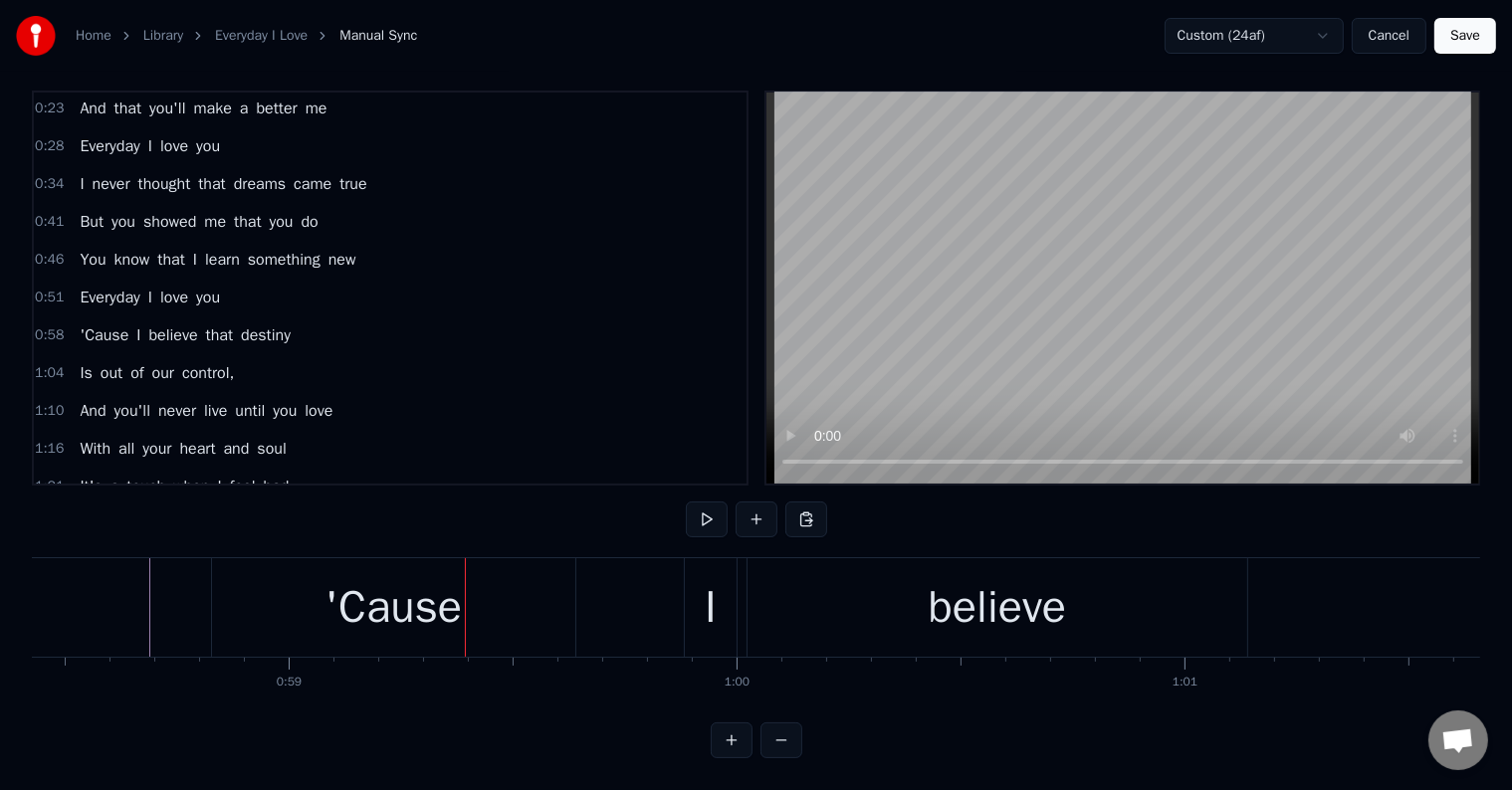 drag, startPoint x: 571, startPoint y: 617, endPoint x: 486, endPoint y: 617, distance: 85 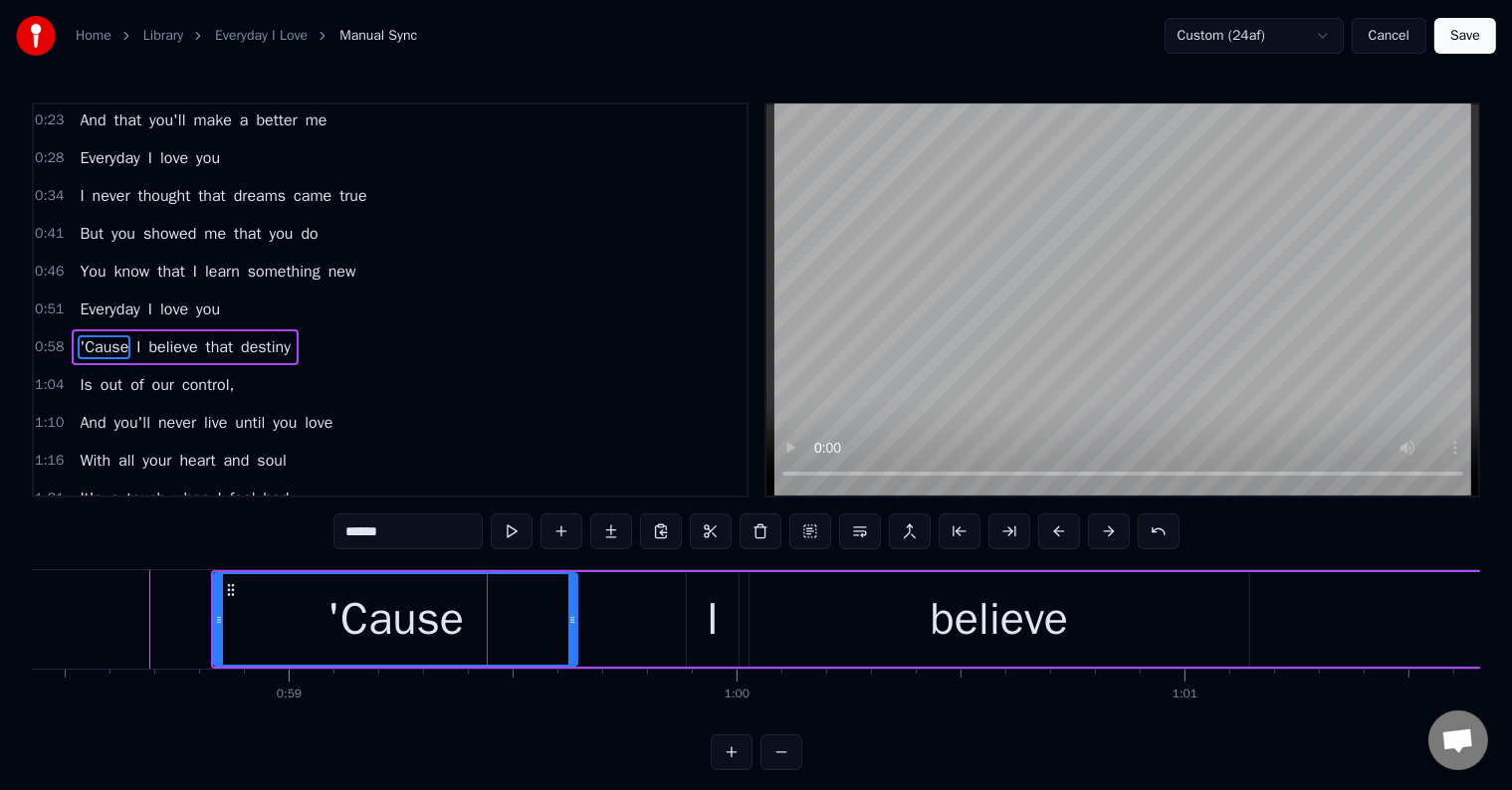 scroll, scrollTop: 0, scrollLeft: 0, axis: both 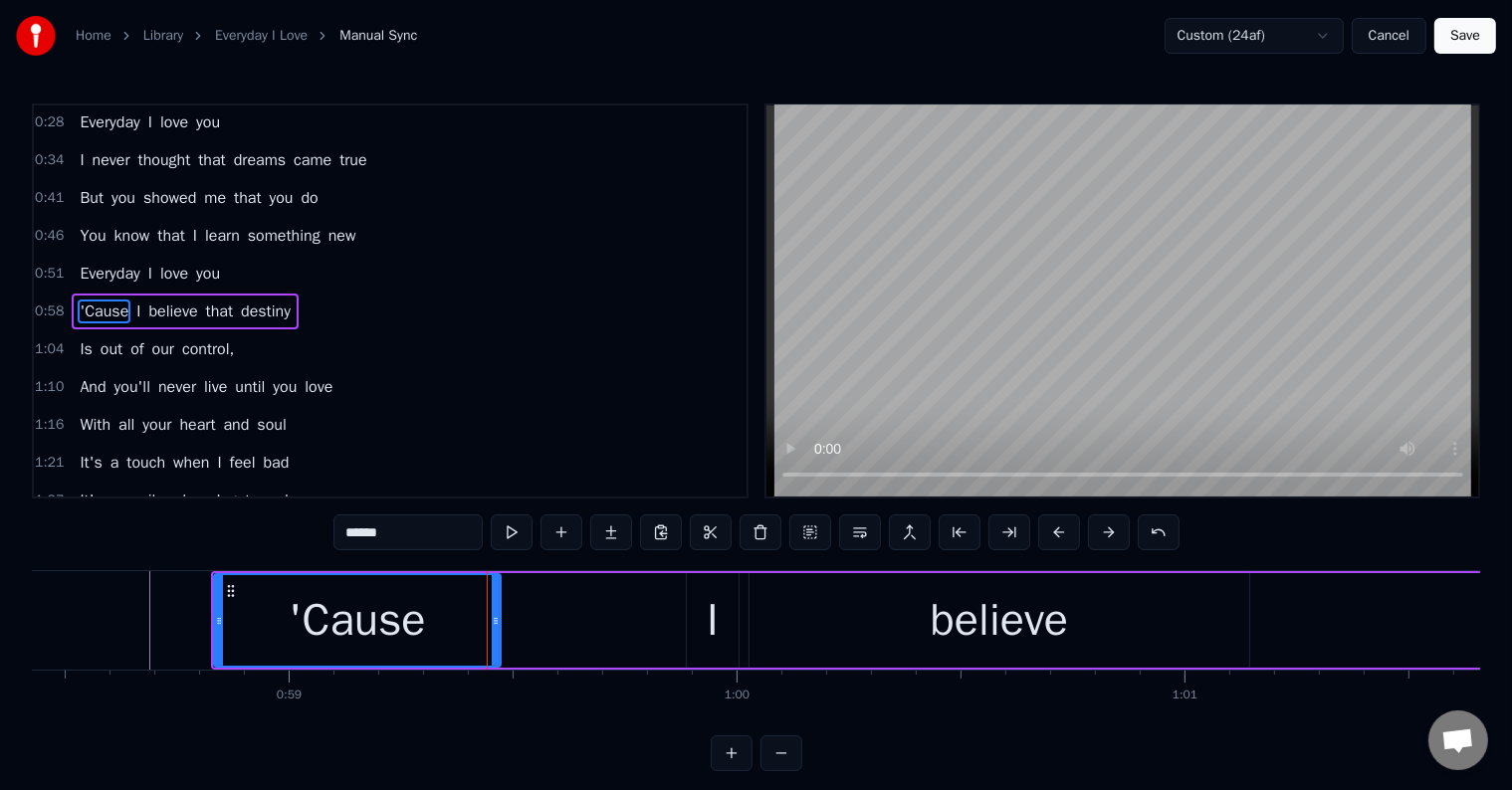 drag, startPoint x: 569, startPoint y: 619, endPoint x: 493, endPoint y: 628, distance: 76.53104 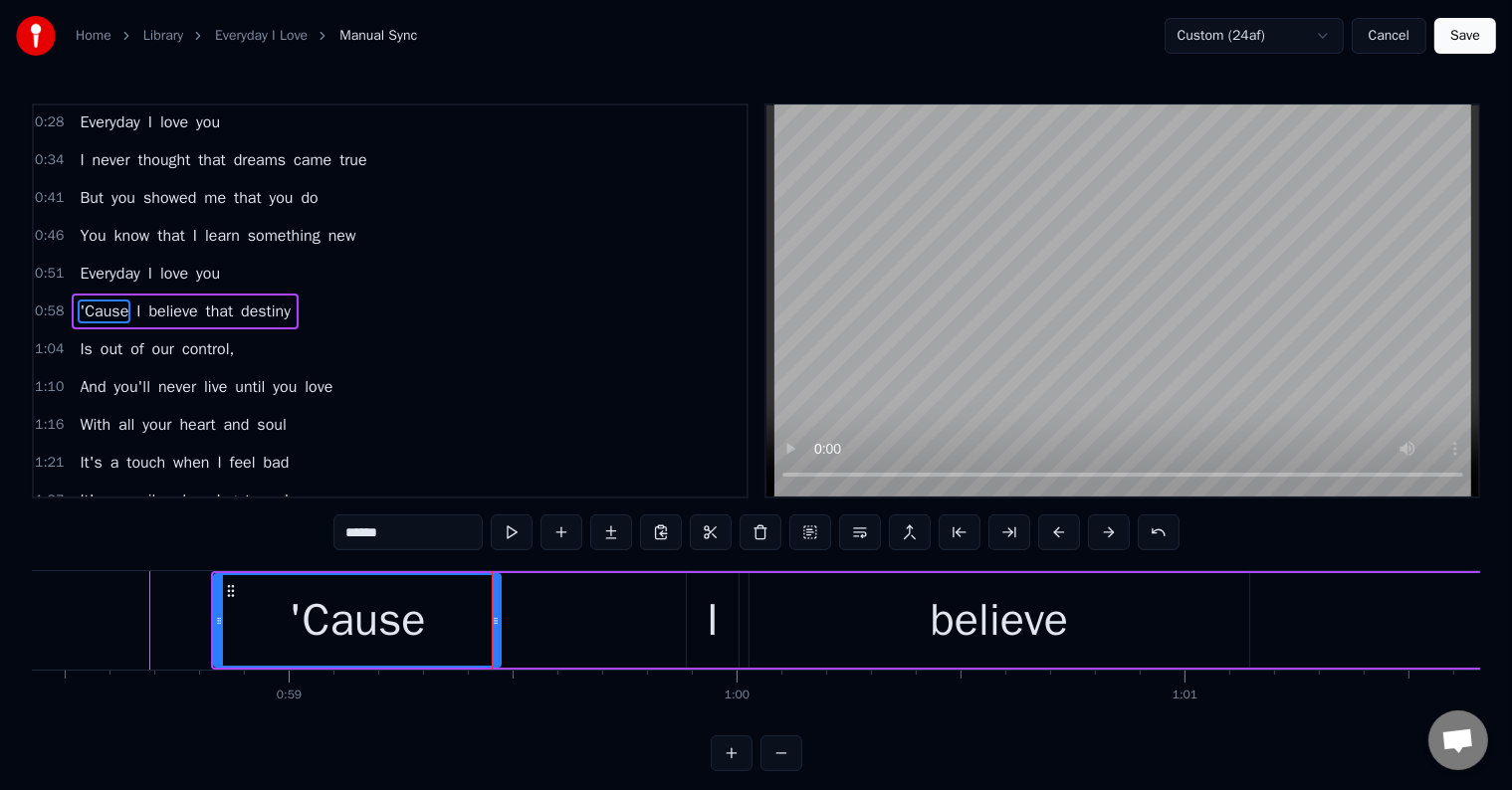 click on "I" at bounding box center (713, 620) 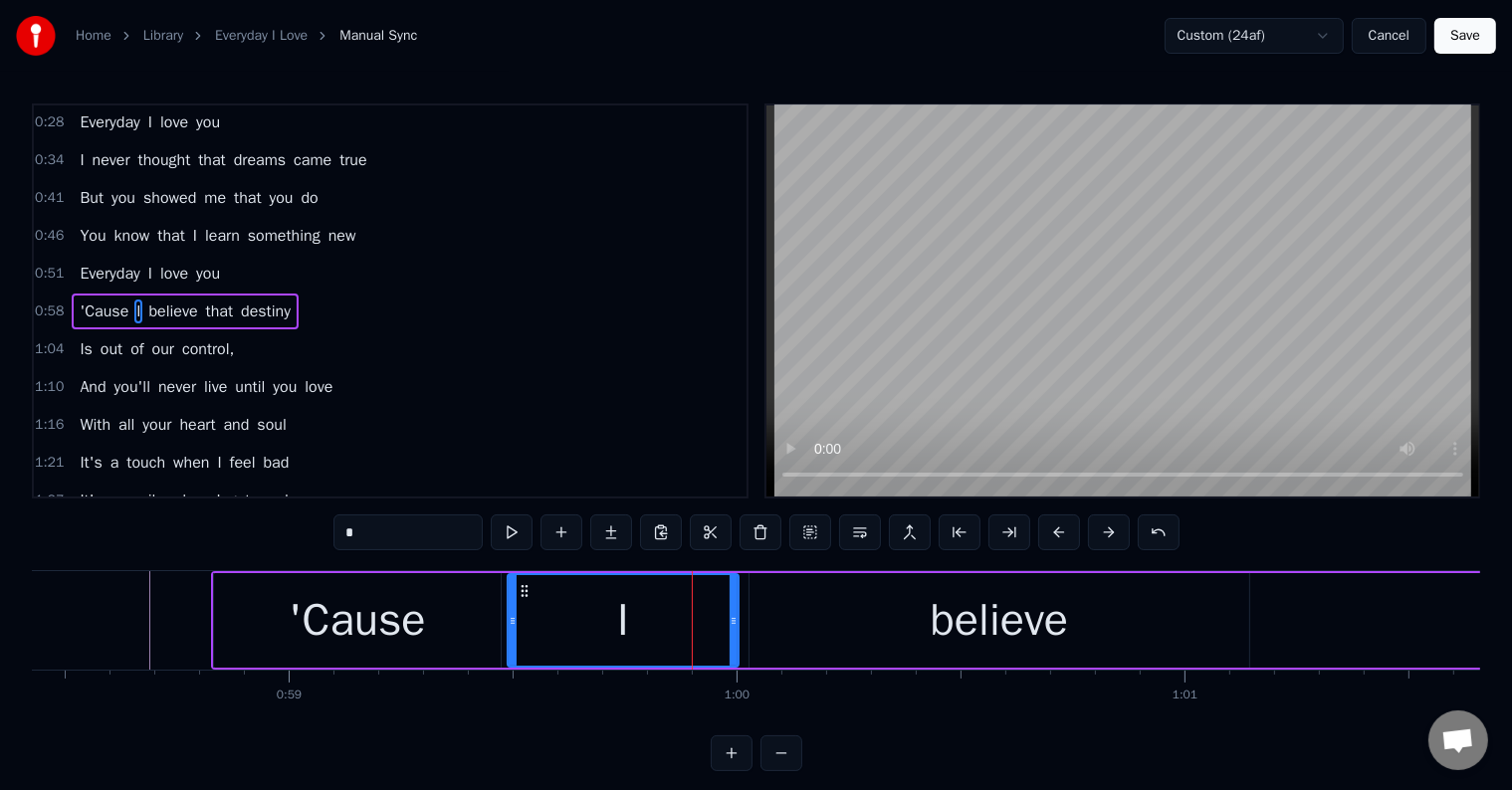 drag, startPoint x: 689, startPoint y: 628, endPoint x: 510, endPoint y: 647, distance: 180 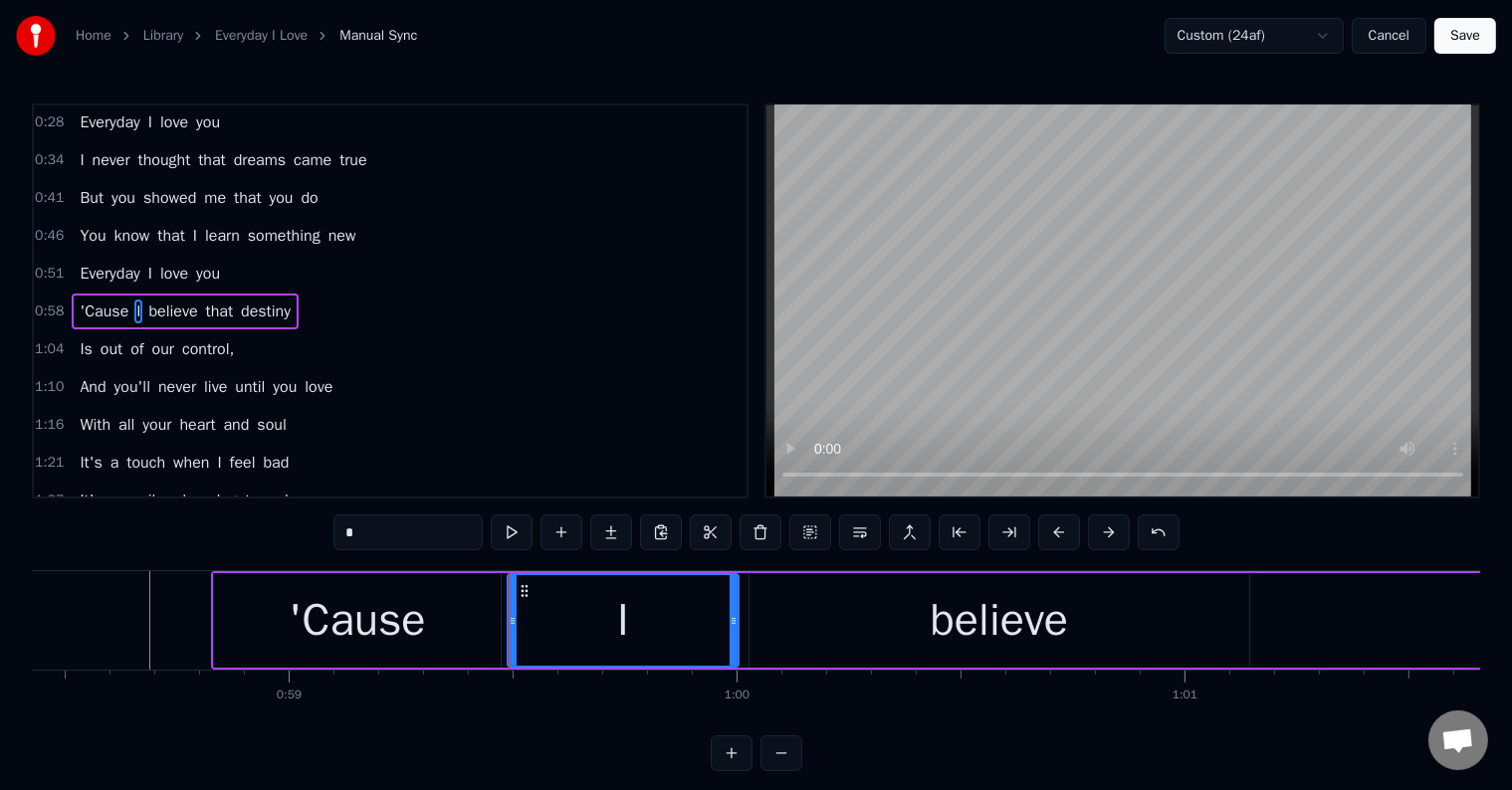 drag, startPoint x: 718, startPoint y: 636, endPoint x: 673, endPoint y: 652, distance: 47.759816 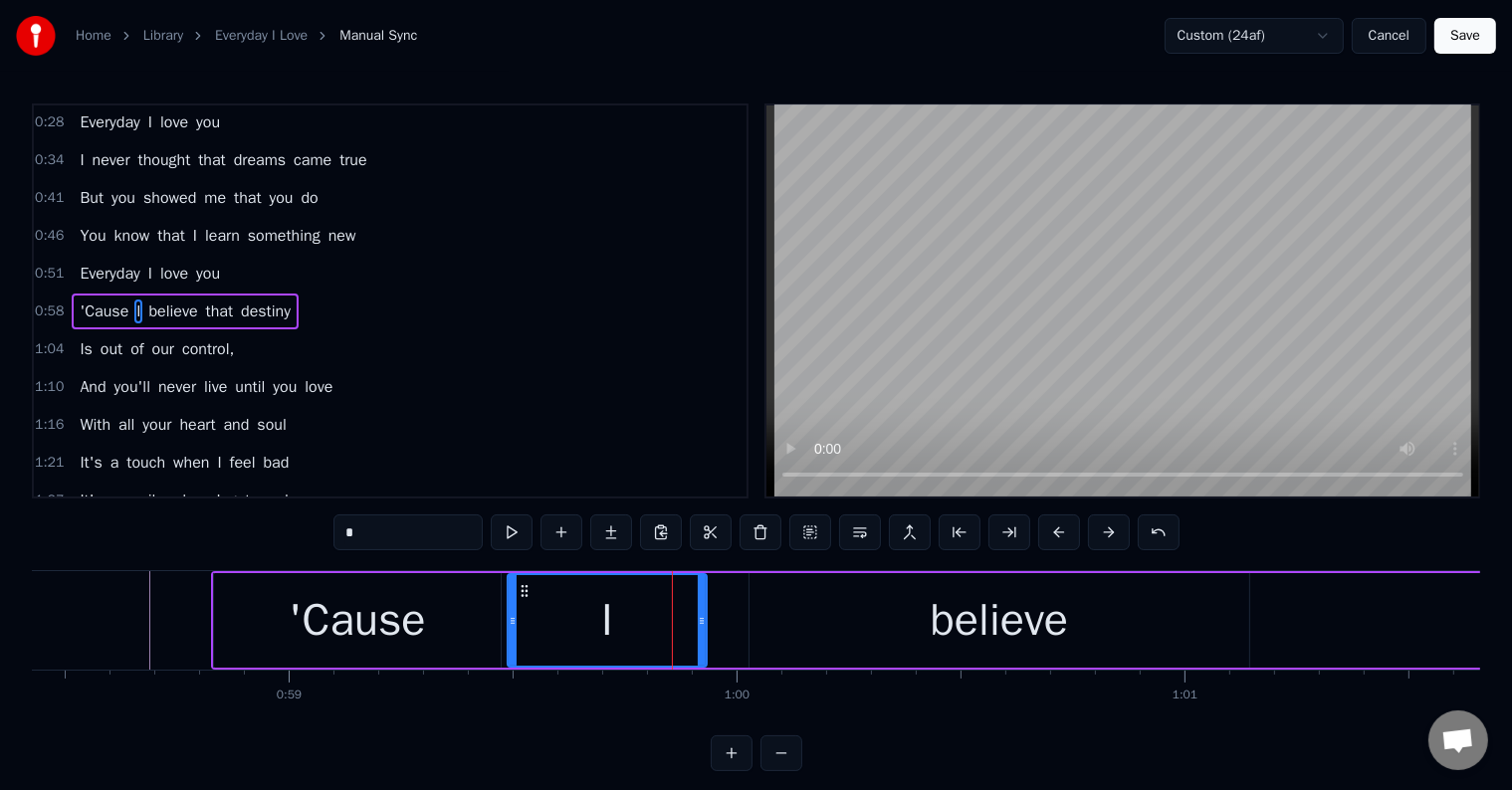 drag, startPoint x: 721, startPoint y: 626, endPoint x: 702, endPoint y: 626, distance: 19 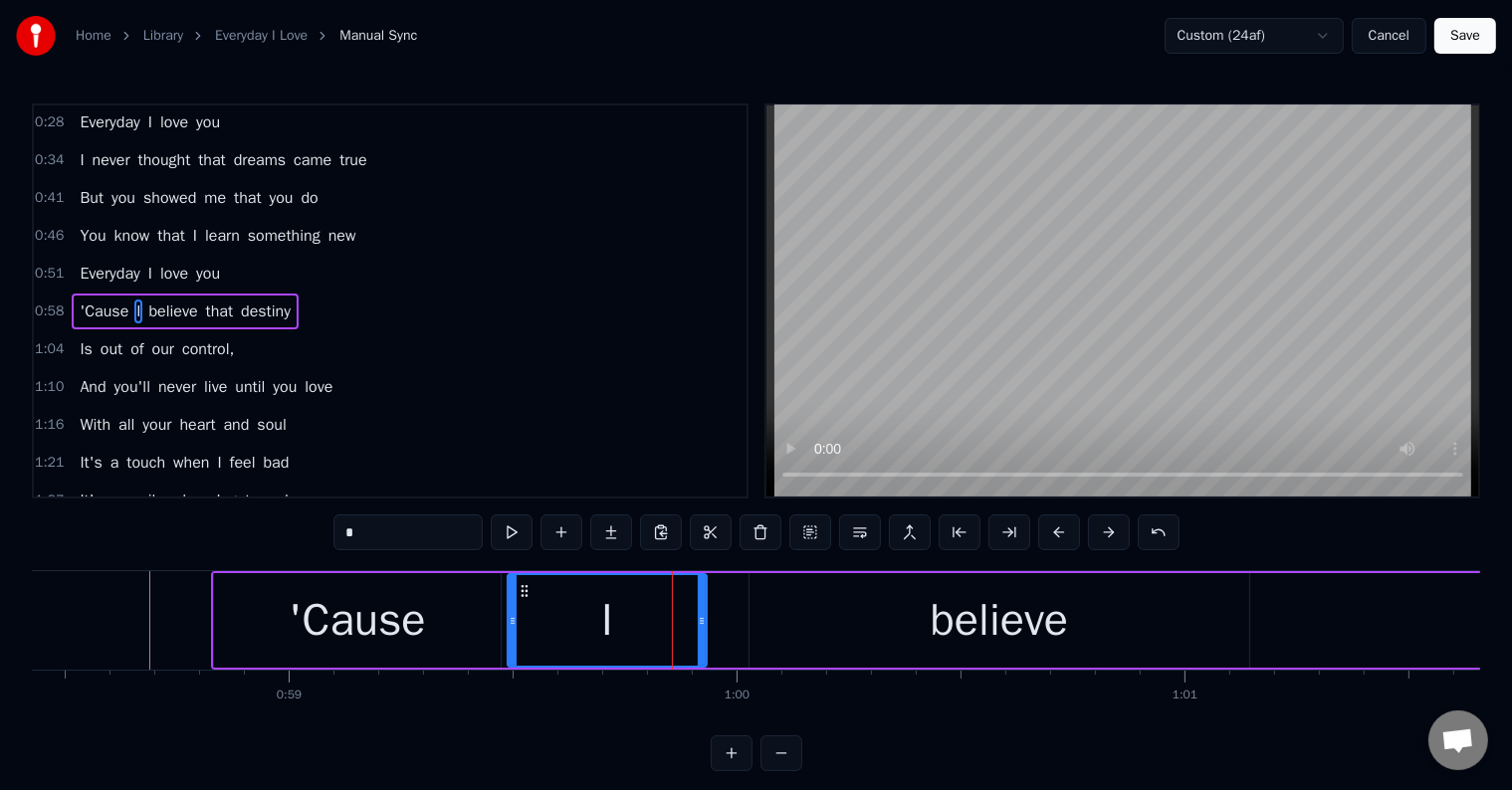 click 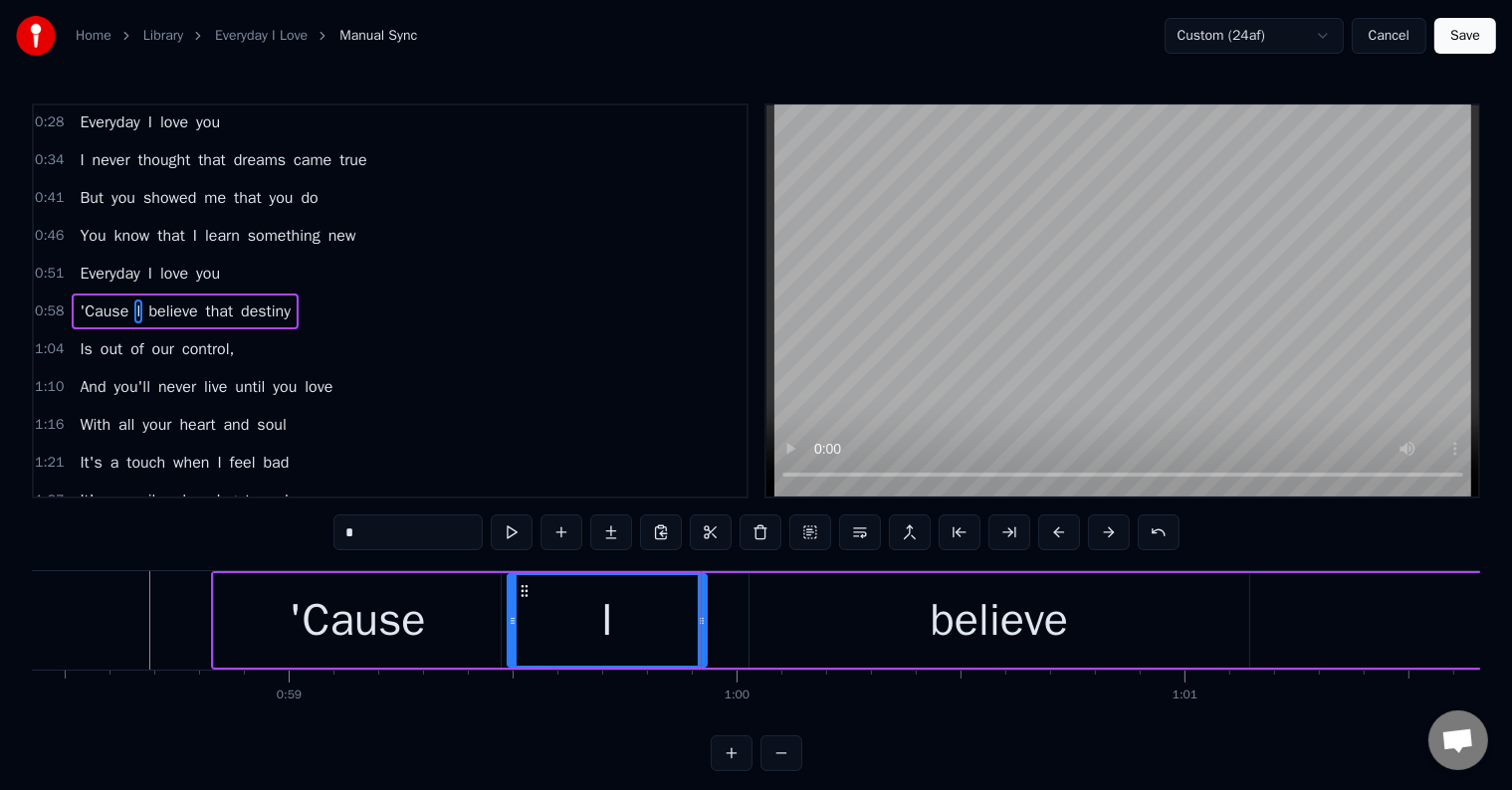 click on "believe" at bounding box center [999, 620] 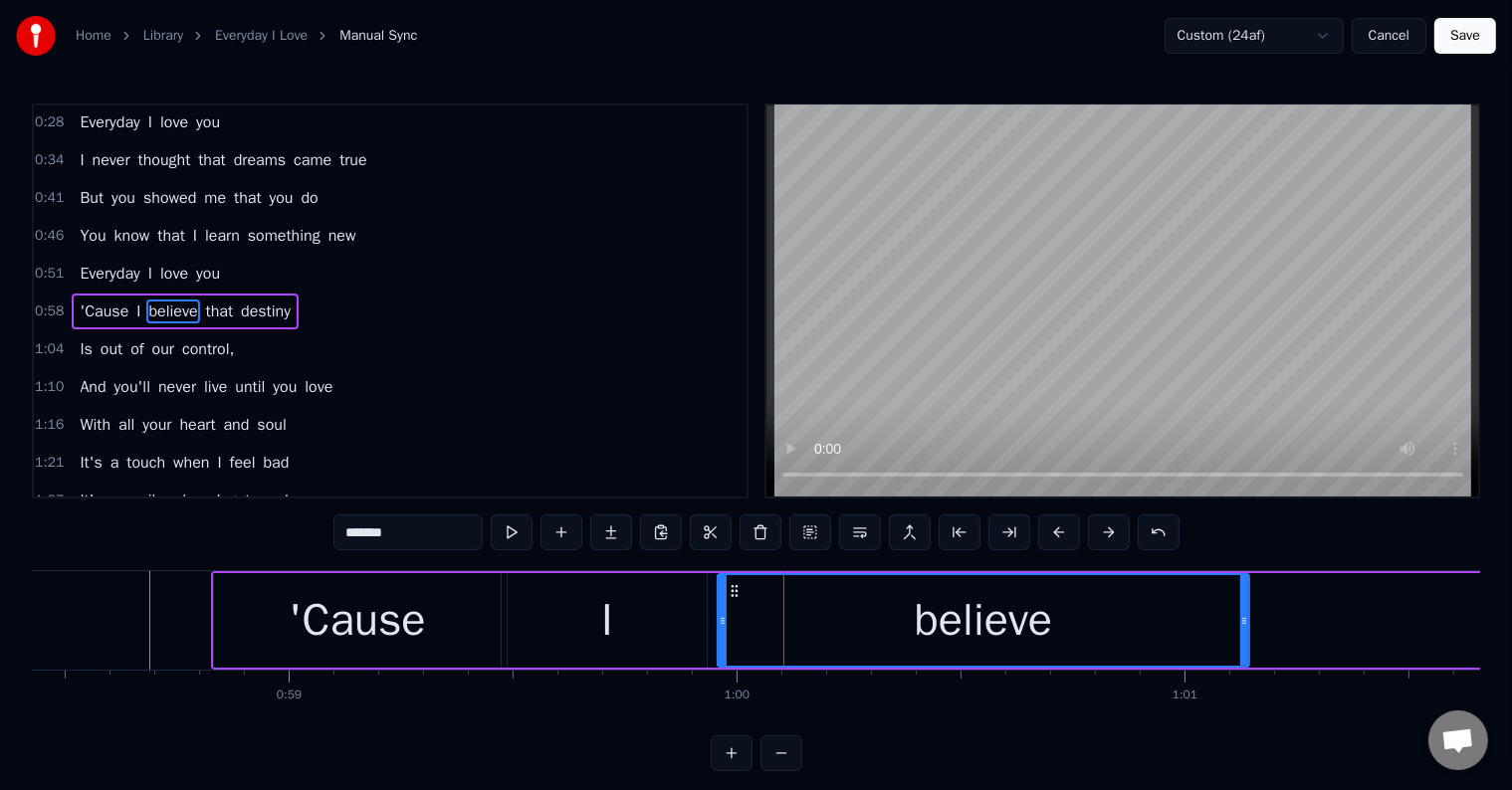 drag, startPoint x: 753, startPoint y: 636, endPoint x: 721, endPoint y: 638, distance: 32.06244 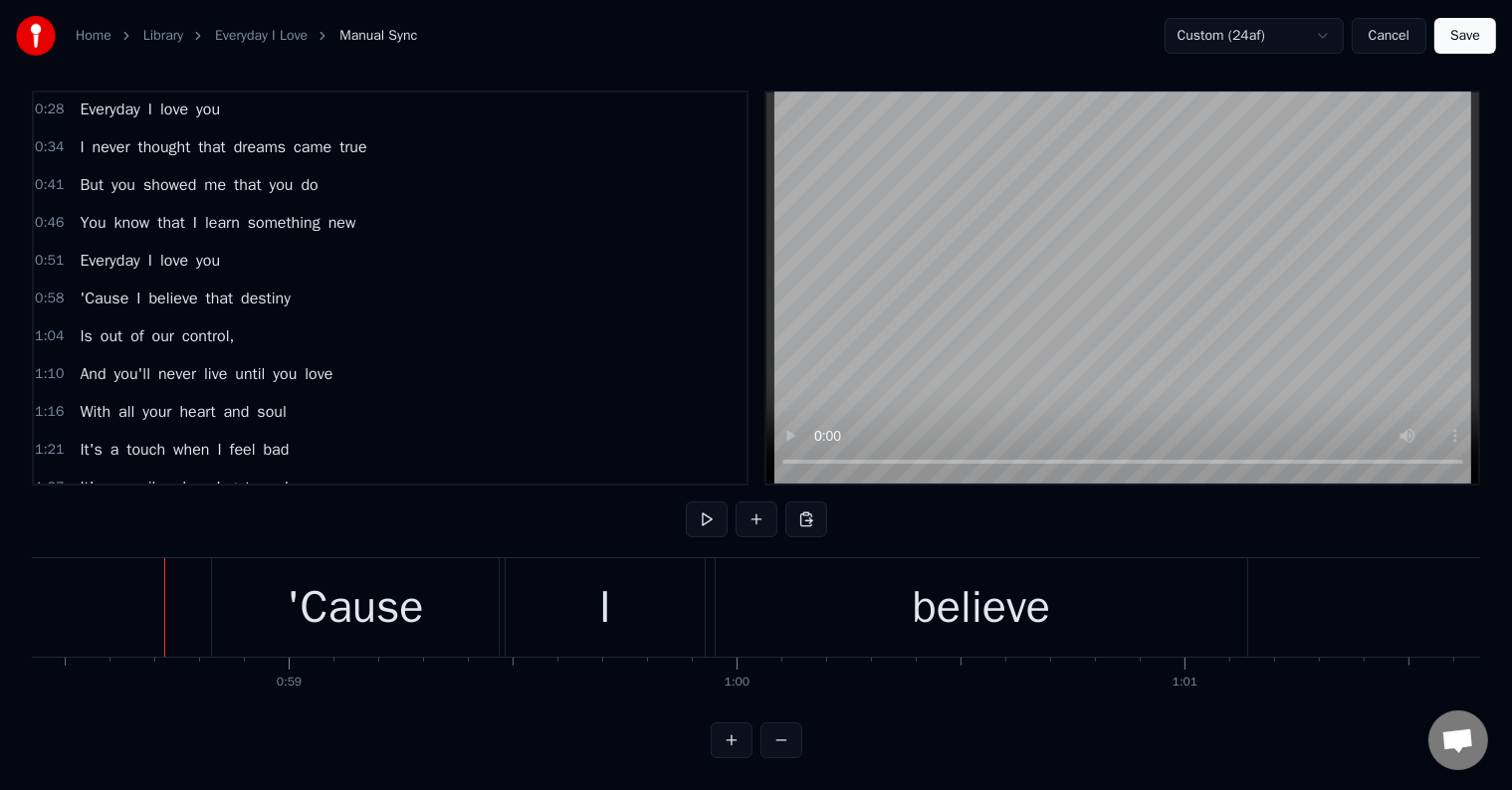 scroll, scrollTop: 30, scrollLeft: 0, axis: vertical 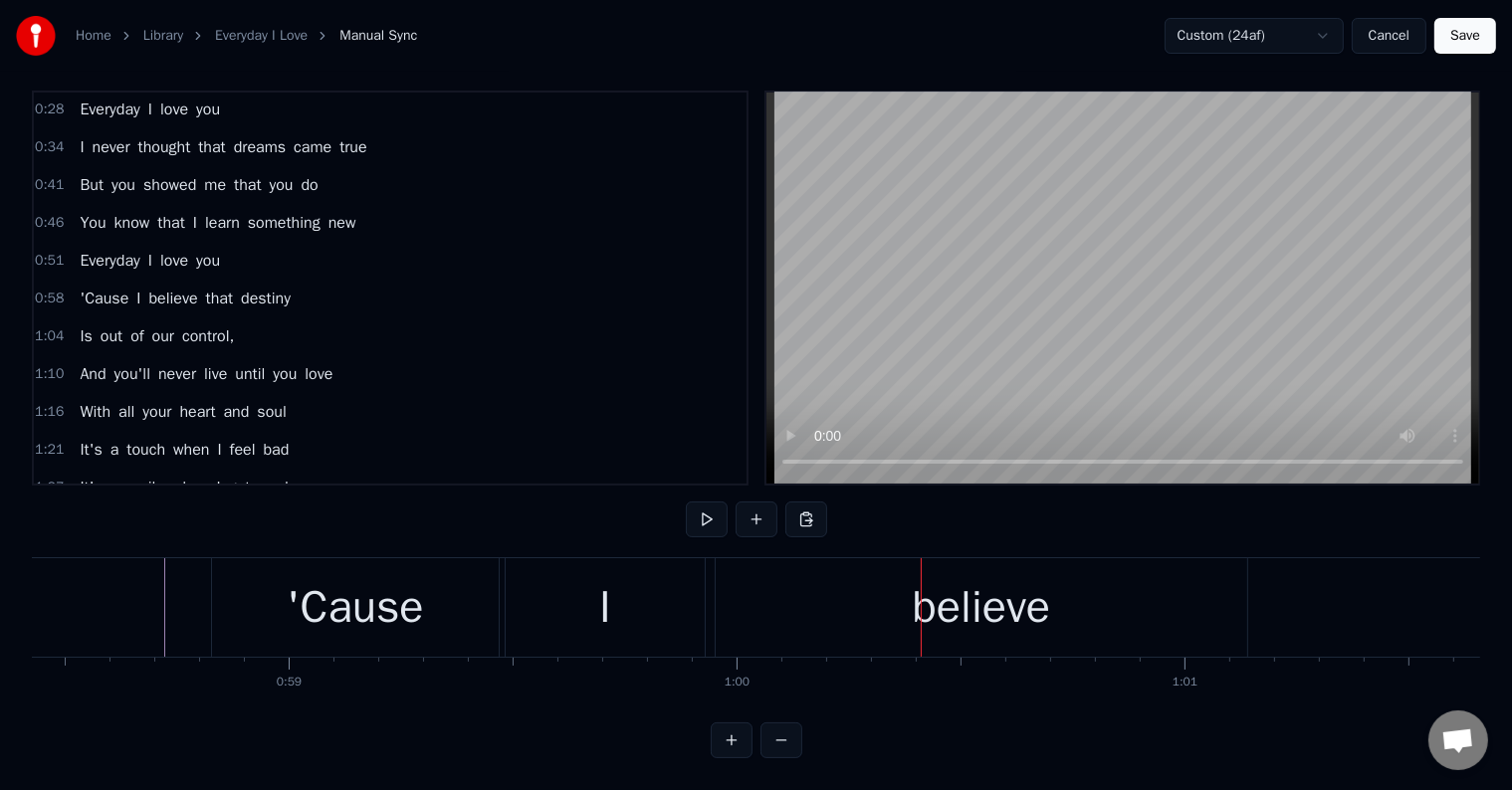 click at bounding box center [18321, 607] 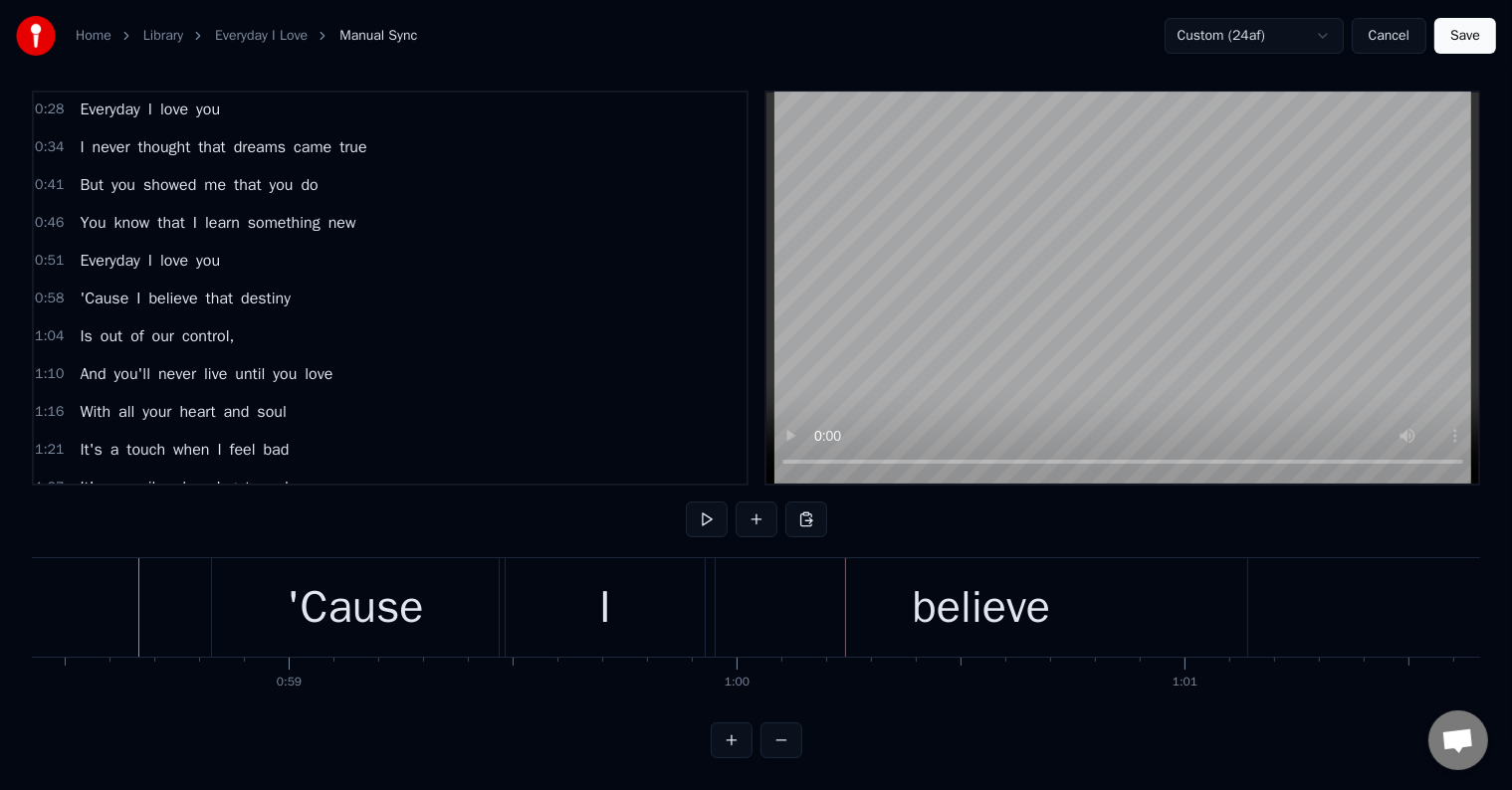 click on "I" at bounding box center (605, 607) 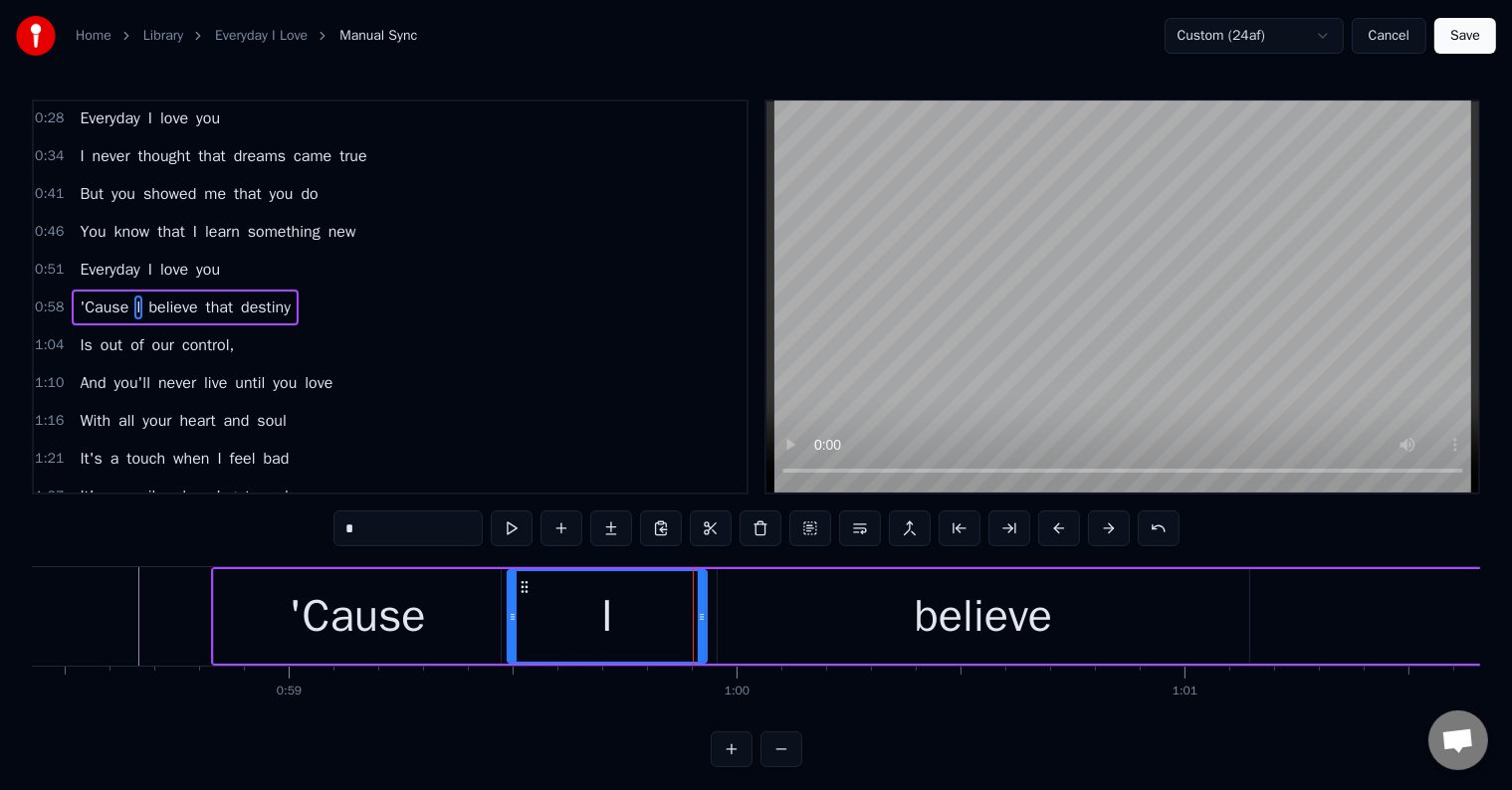 scroll, scrollTop: 0, scrollLeft: 0, axis: both 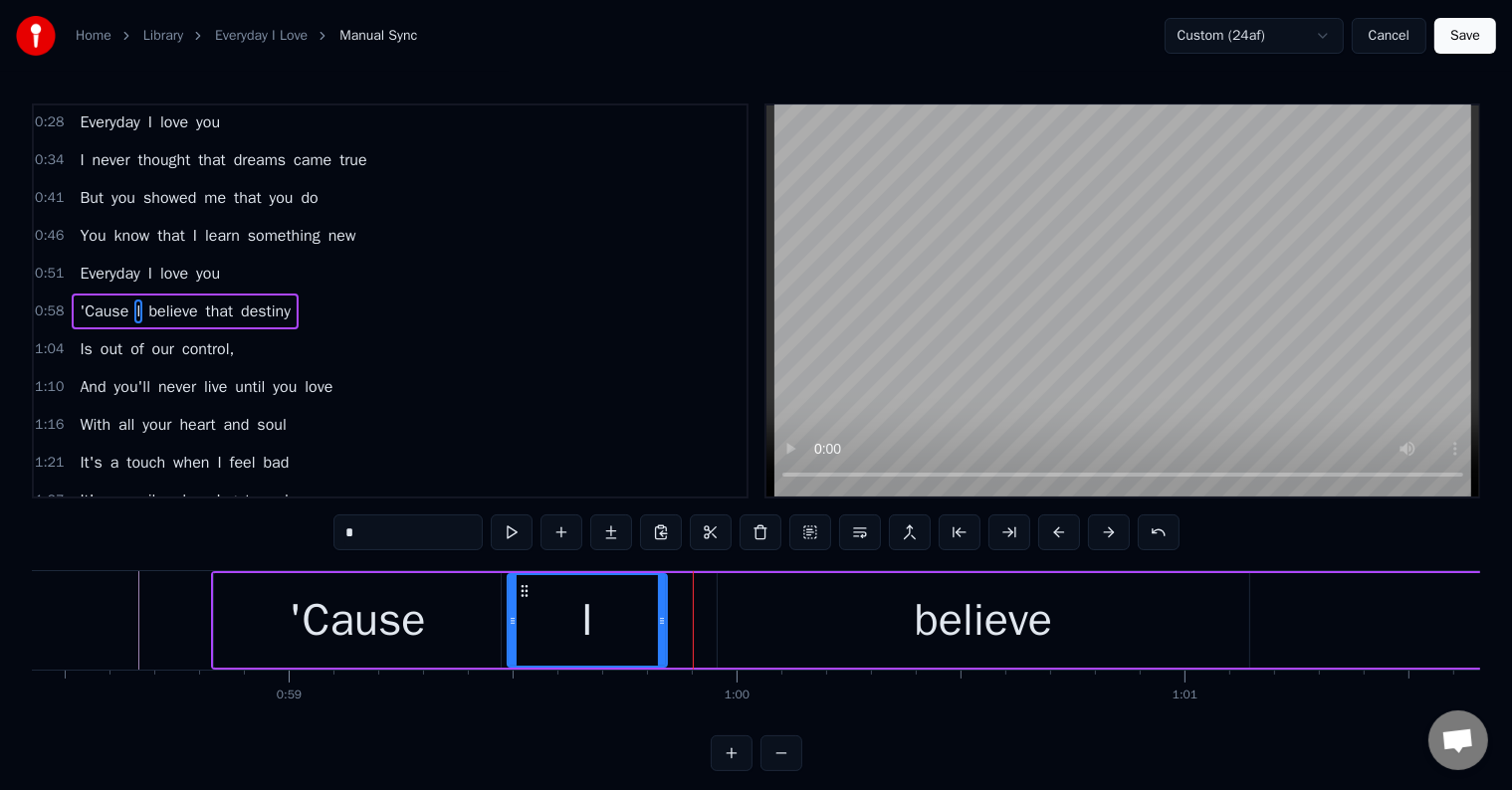 drag, startPoint x: 699, startPoint y: 625, endPoint x: 657, endPoint y: 642, distance: 45.310043 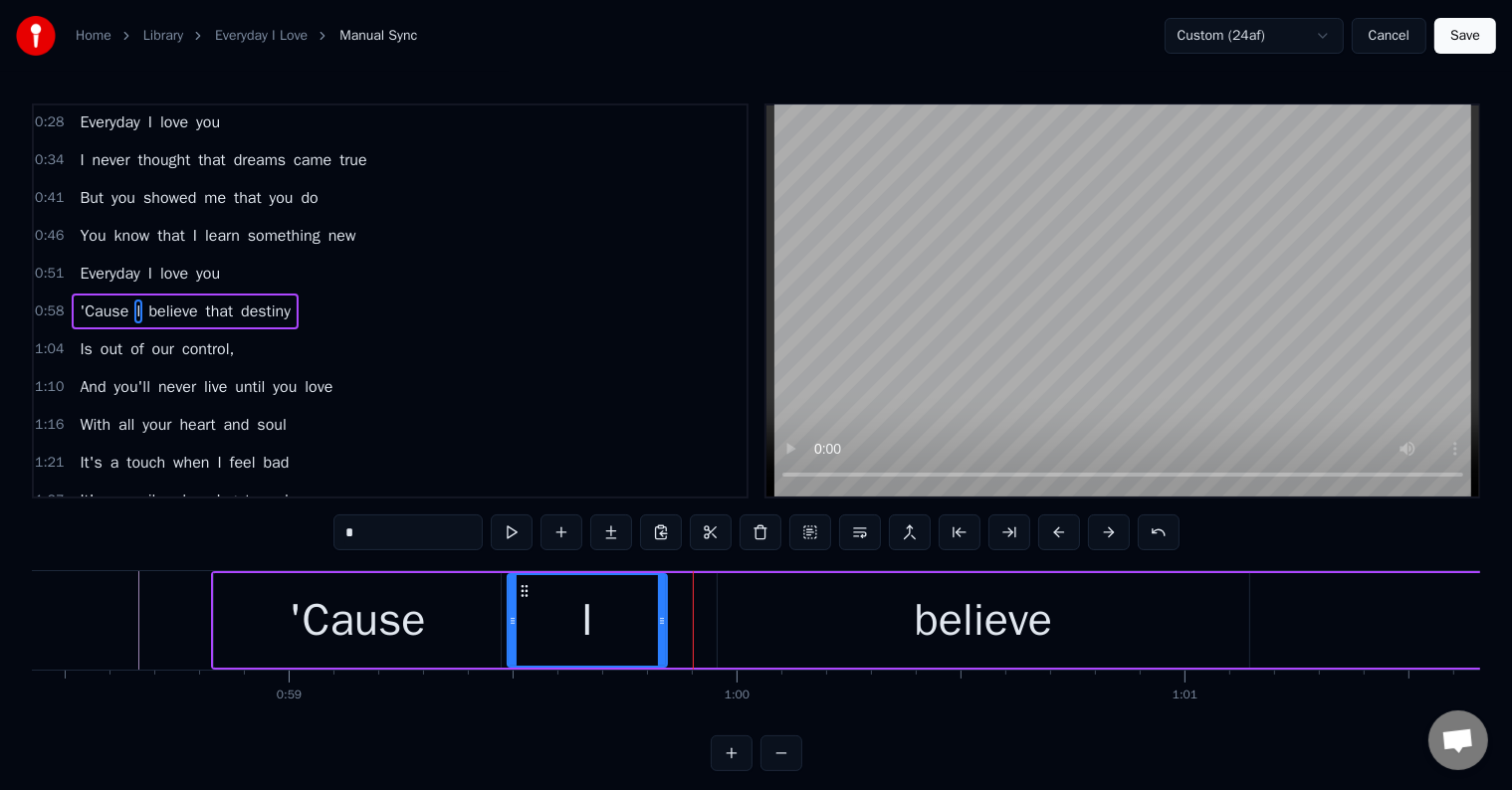 click at bounding box center (662, 620) 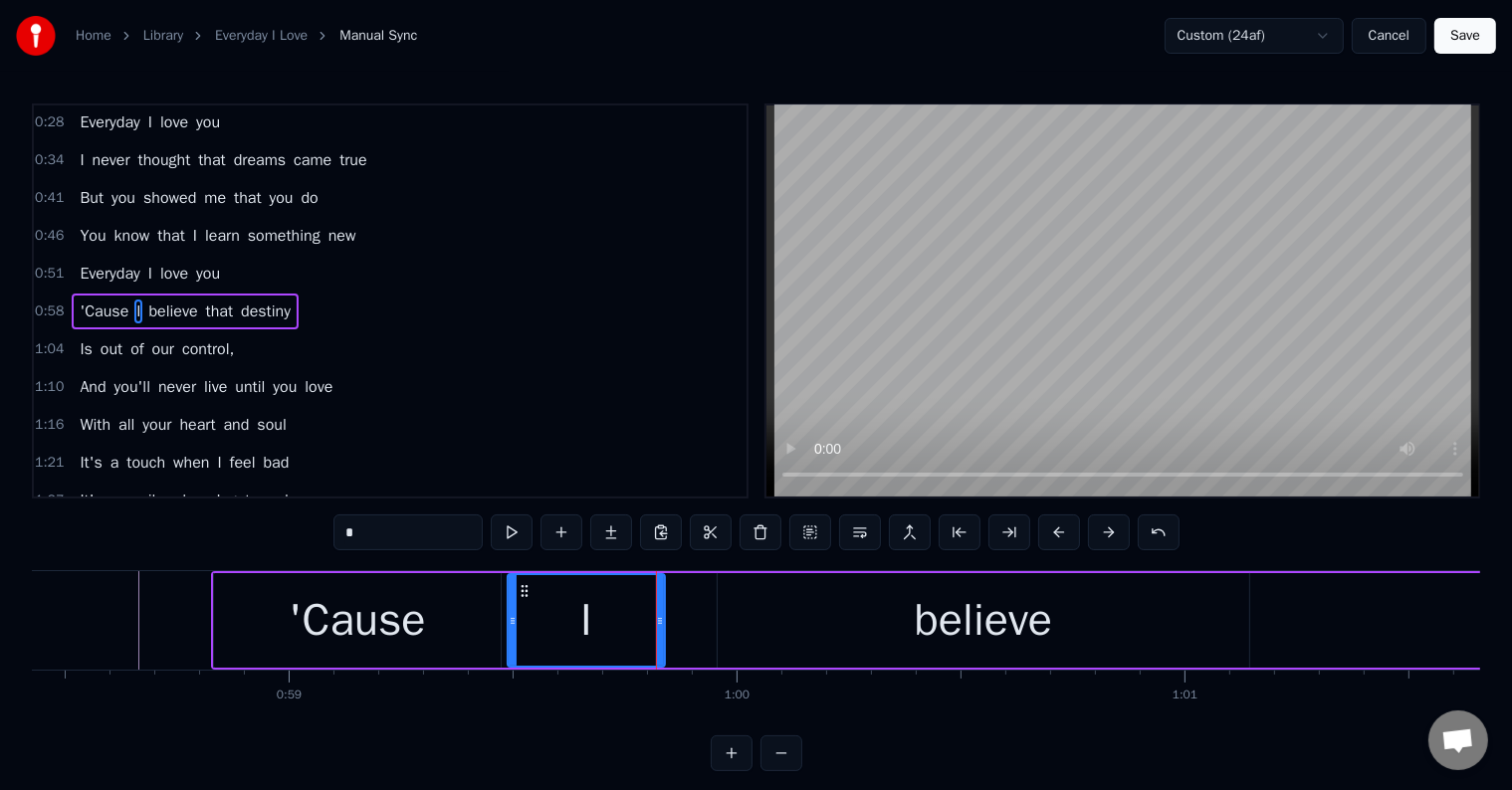 click on "believe" at bounding box center [983, 620] 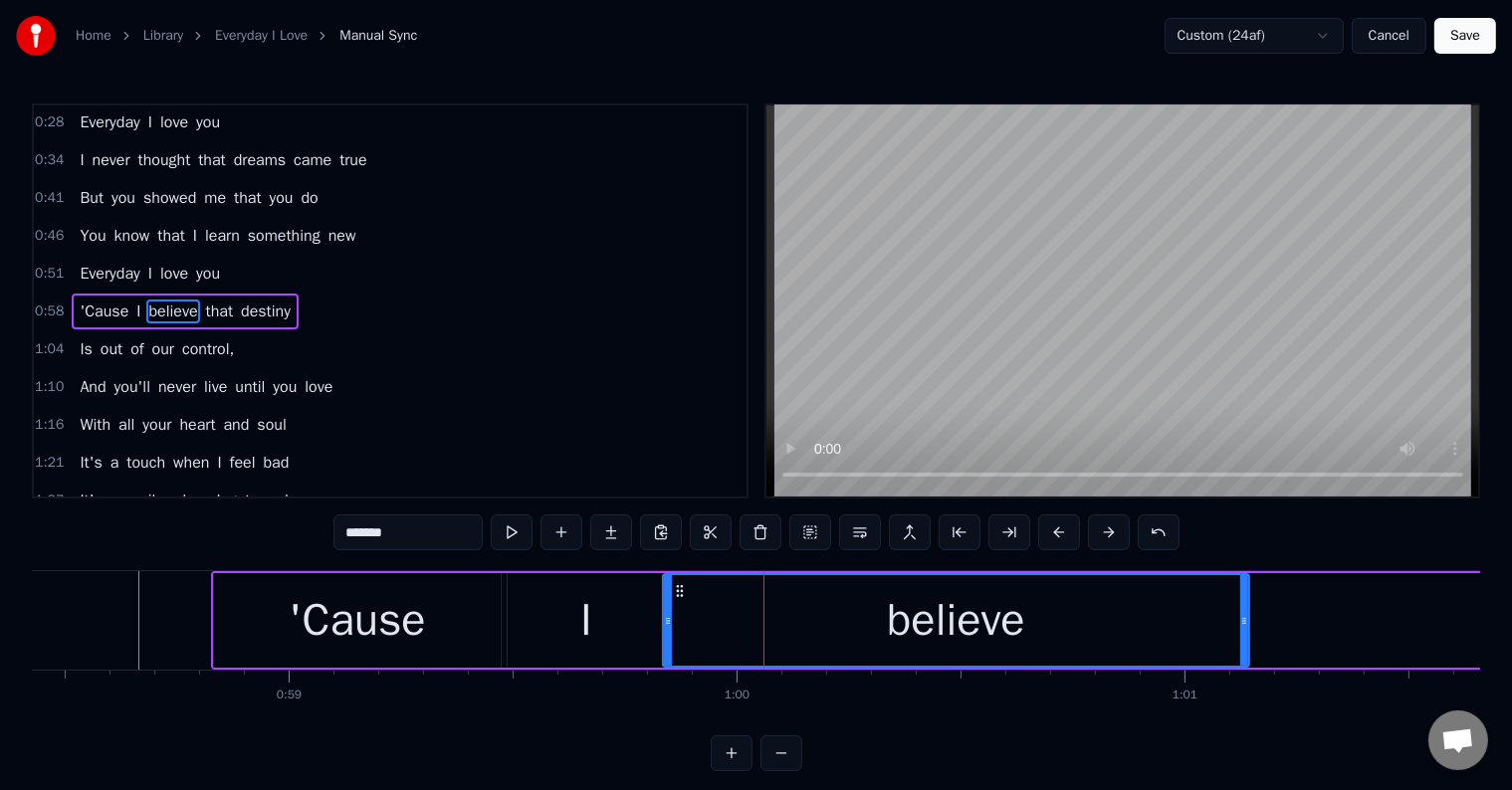 drag, startPoint x: 719, startPoint y: 643, endPoint x: 664, endPoint y: 654, distance: 56.089215 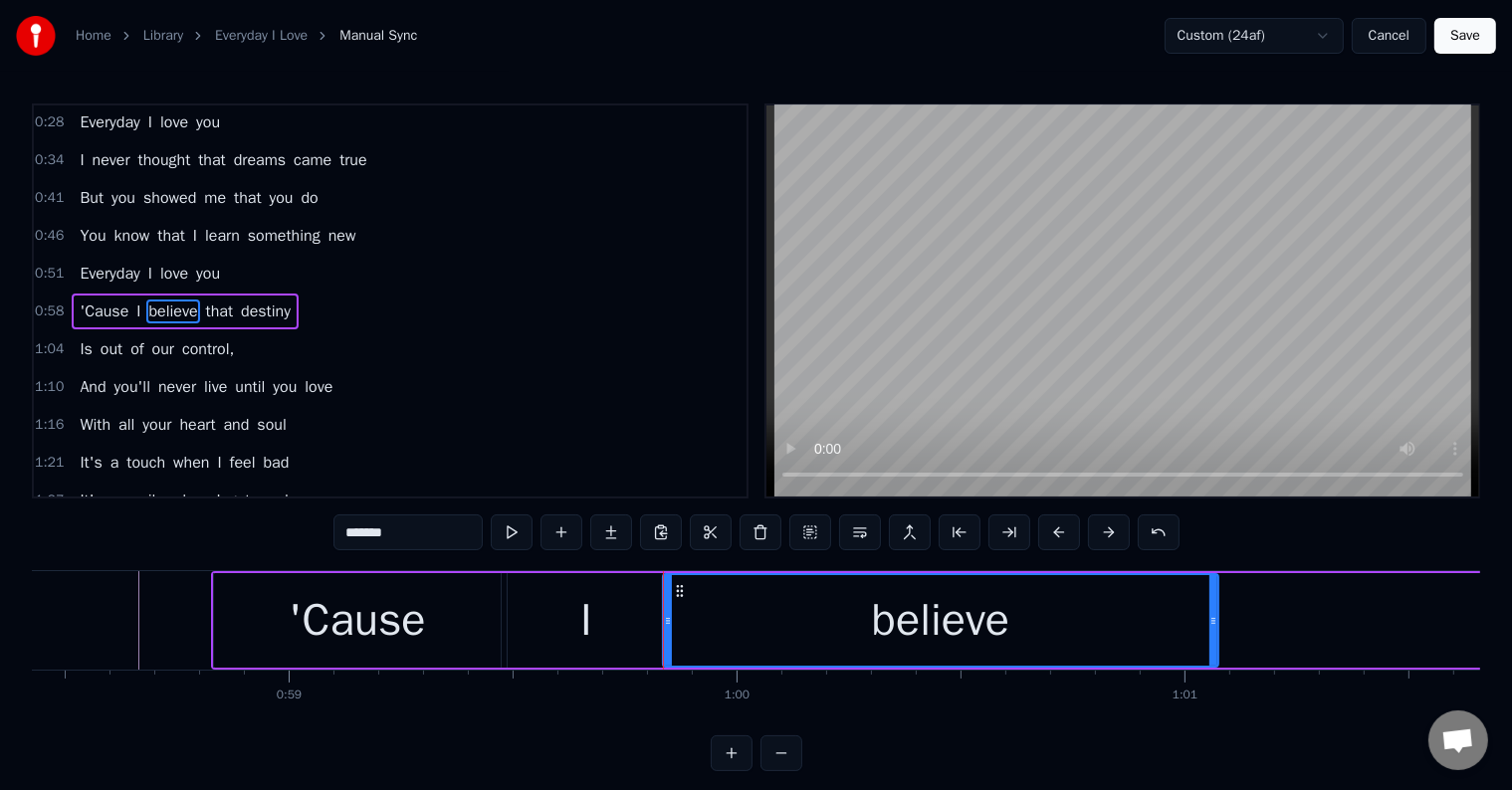 drag, startPoint x: 1245, startPoint y: 637, endPoint x: 1211, endPoint y: 654, distance: 38.013156 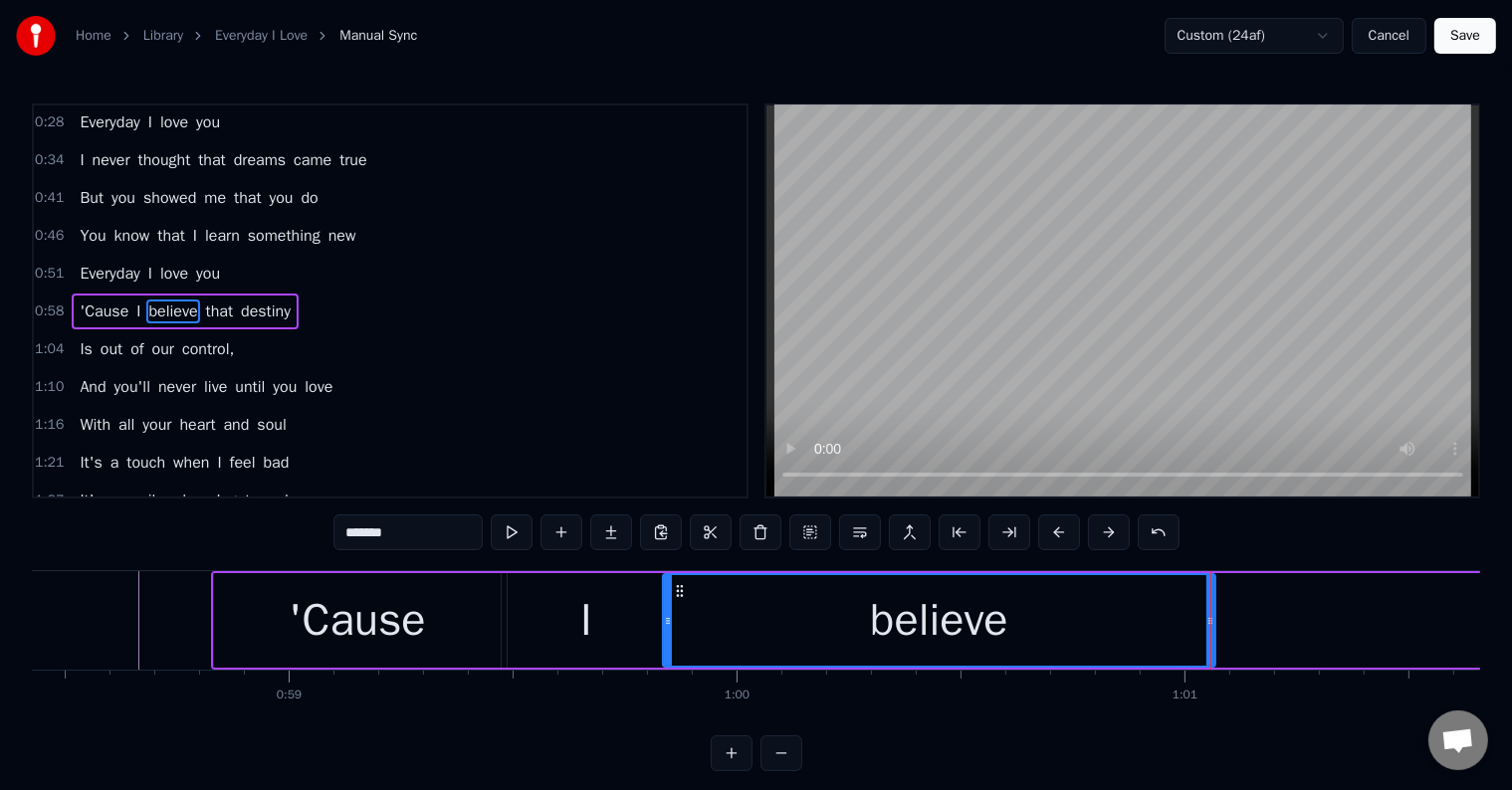 click at bounding box center (18321, 620) 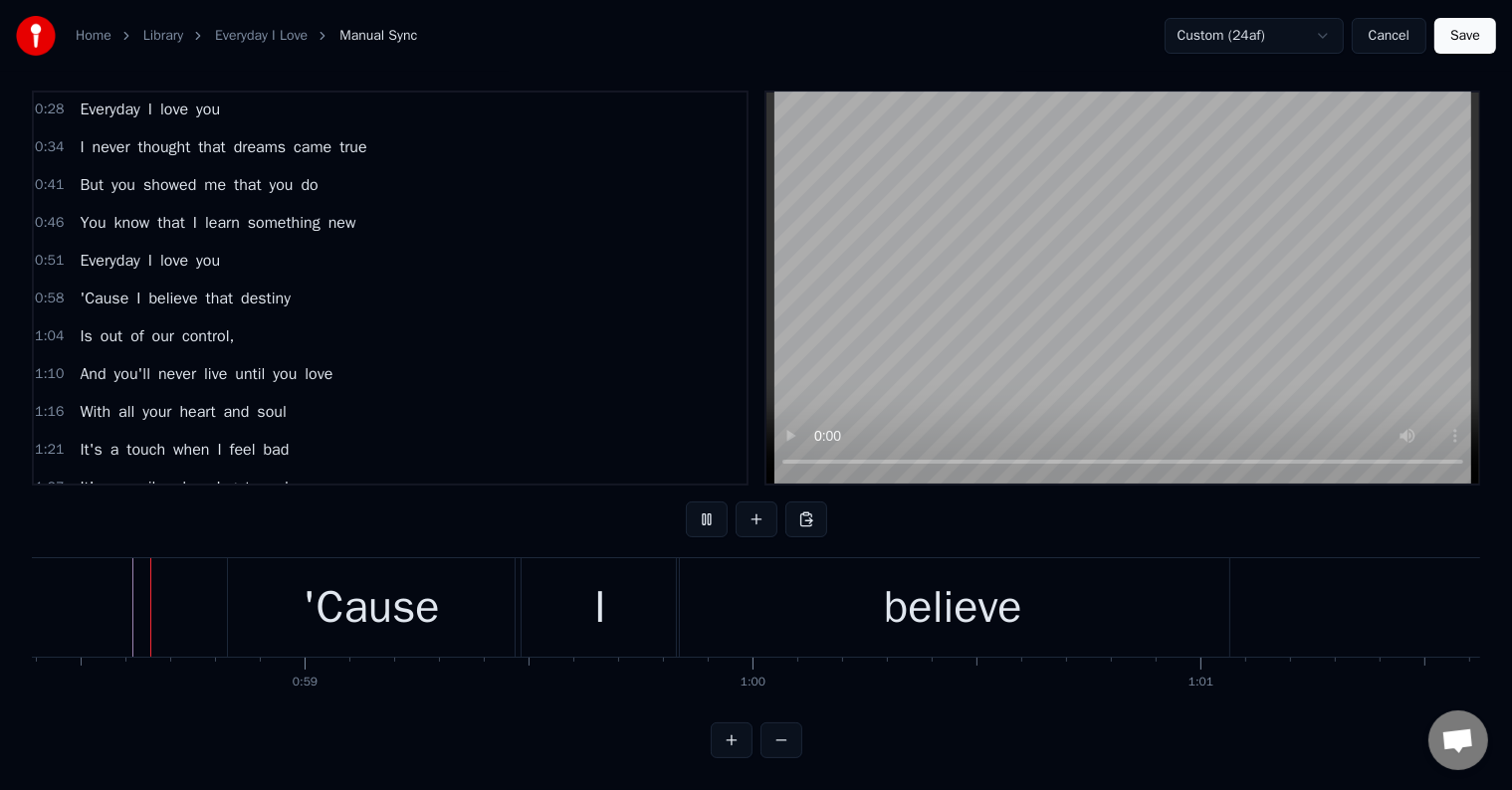 scroll, scrollTop: 30, scrollLeft: 0, axis: vertical 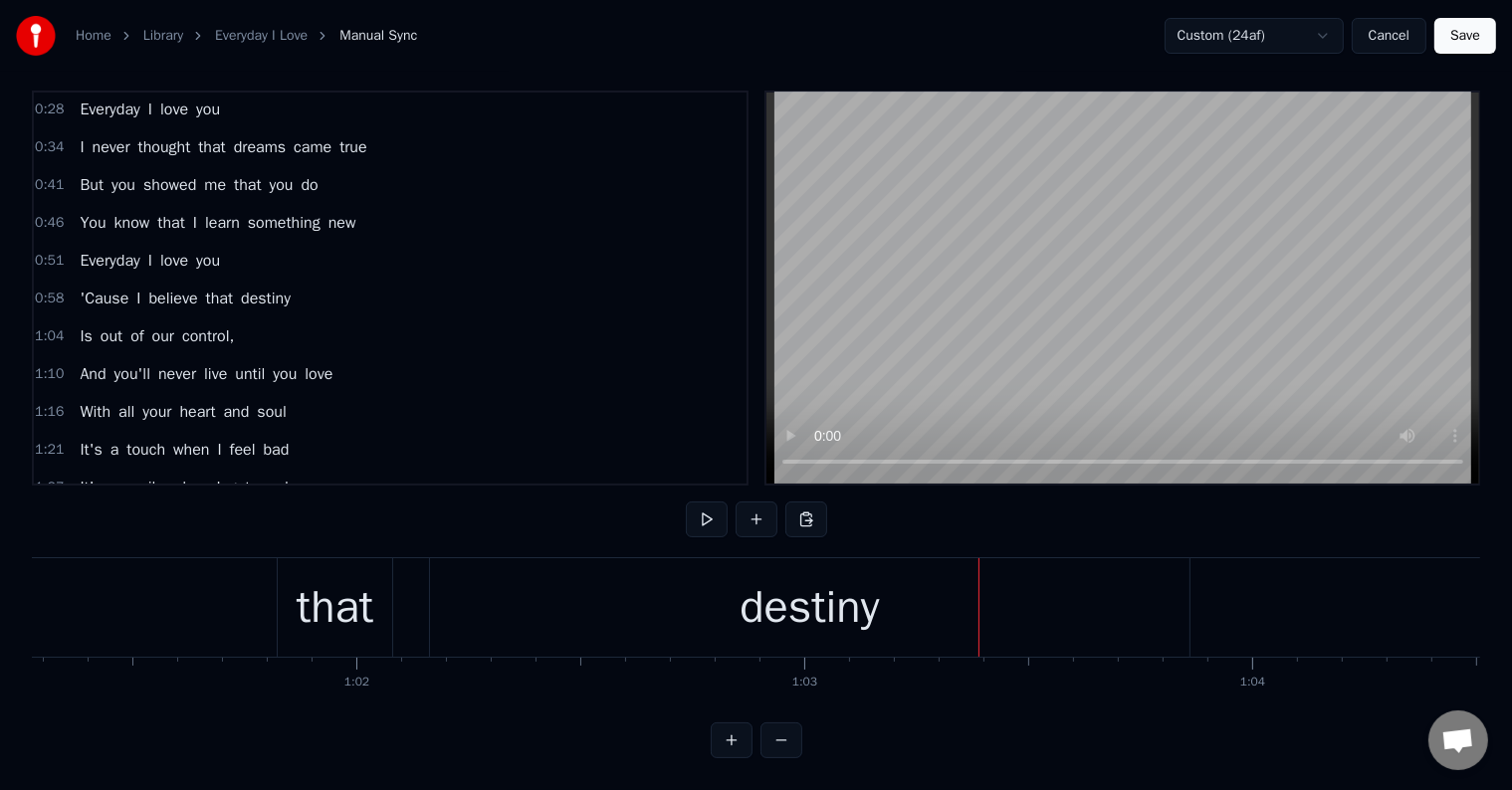 click on "that" at bounding box center [334, 607] 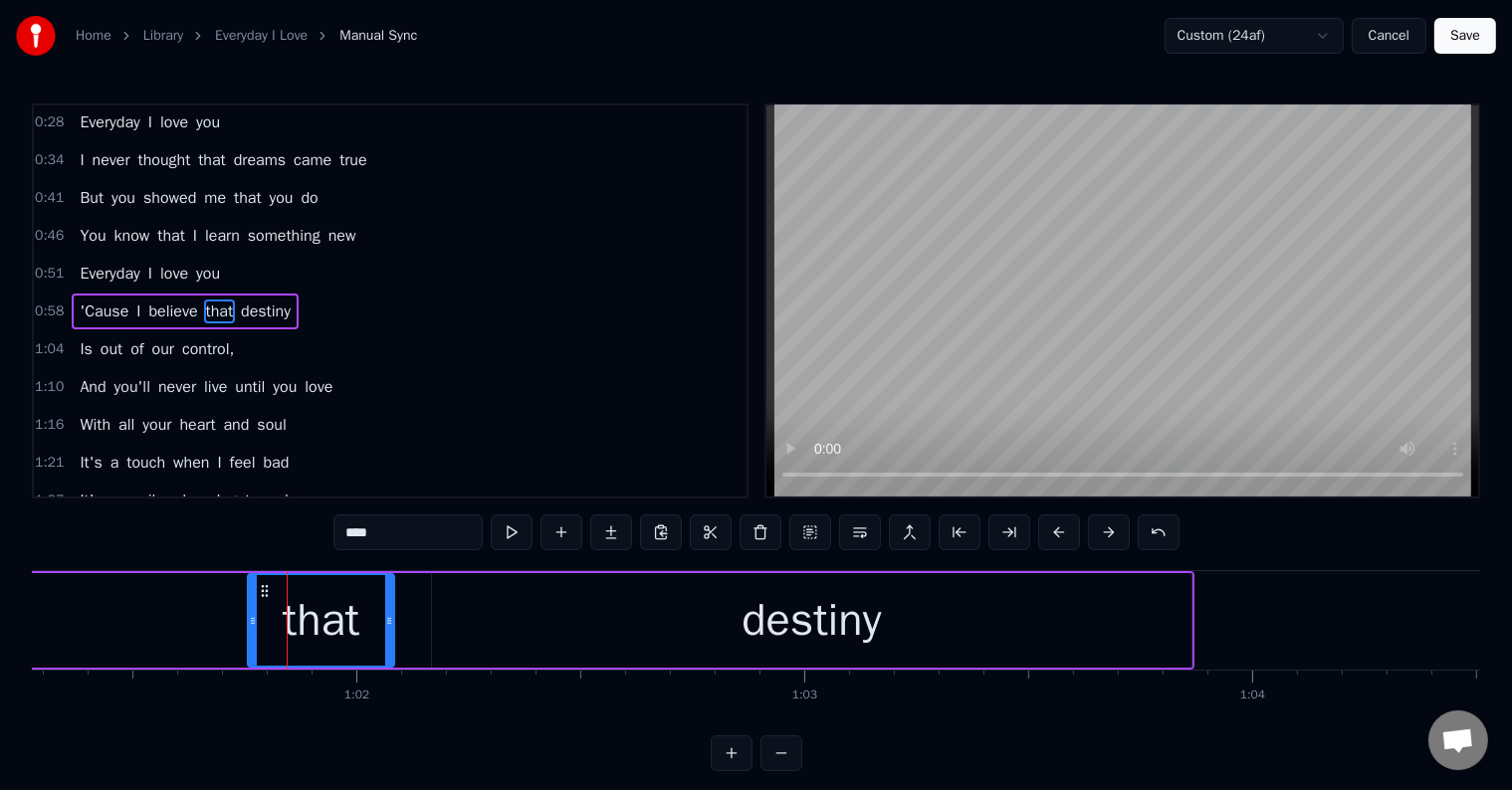 drag, startPoint x: 281, startPoint y: 621, endPoint x: 247, endPoint y: 641, distance: 39.446166 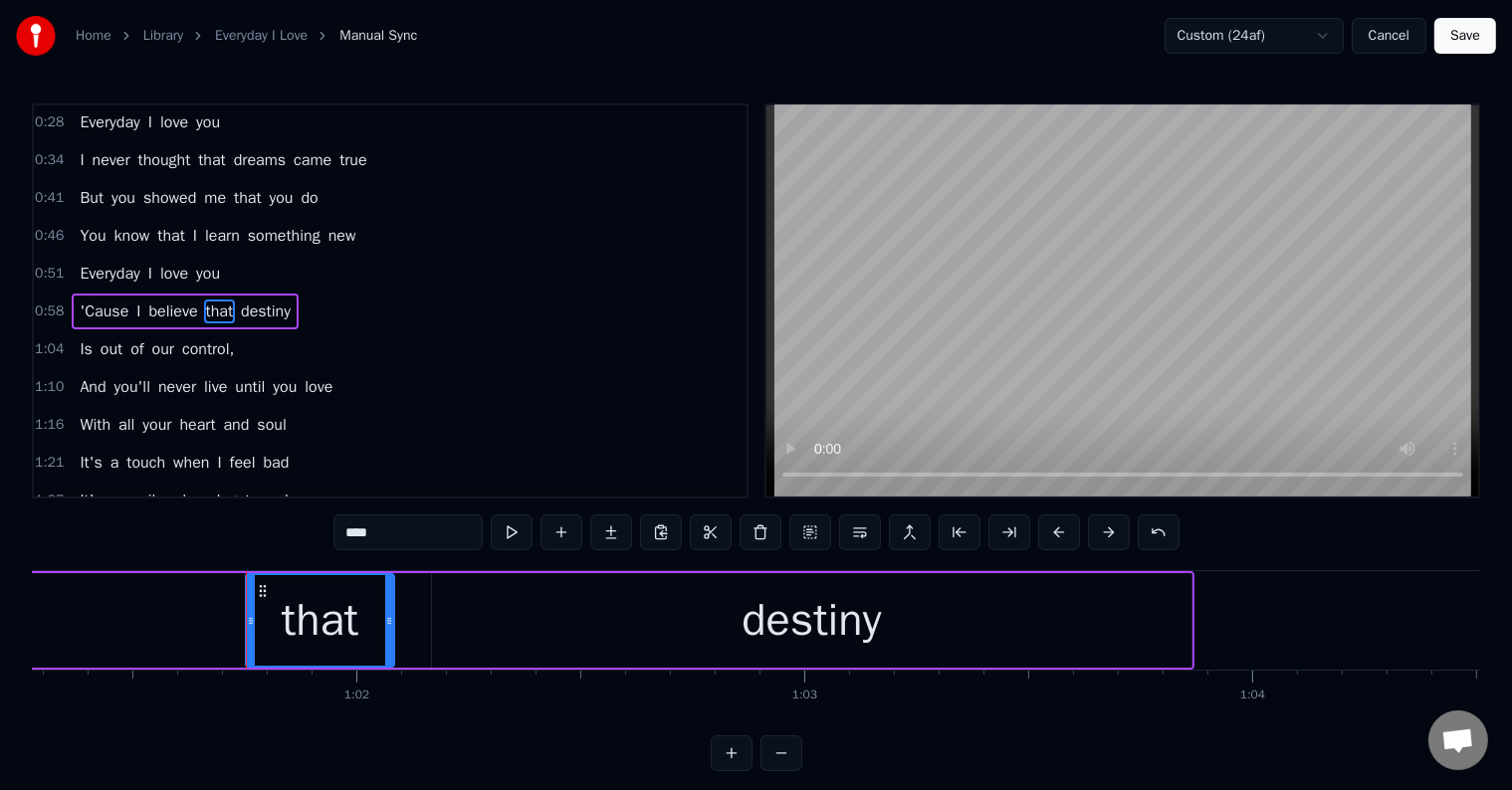 click on "destiny" at bounding box center [811, 620] 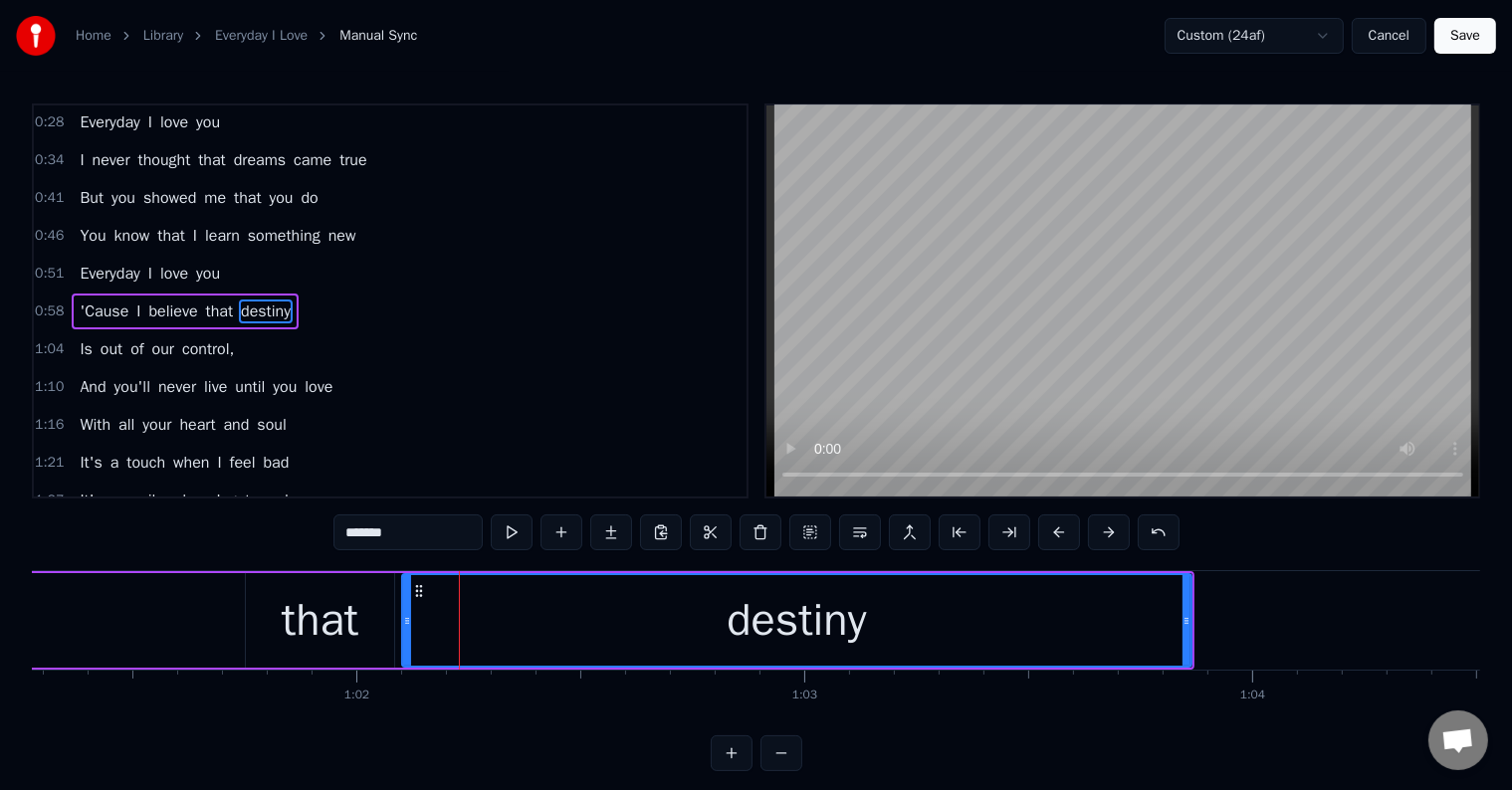 drag, startPoint x: 434, startPoint y: 645, endPoint x: 404, endPoint y: 650, distance: 30.413813 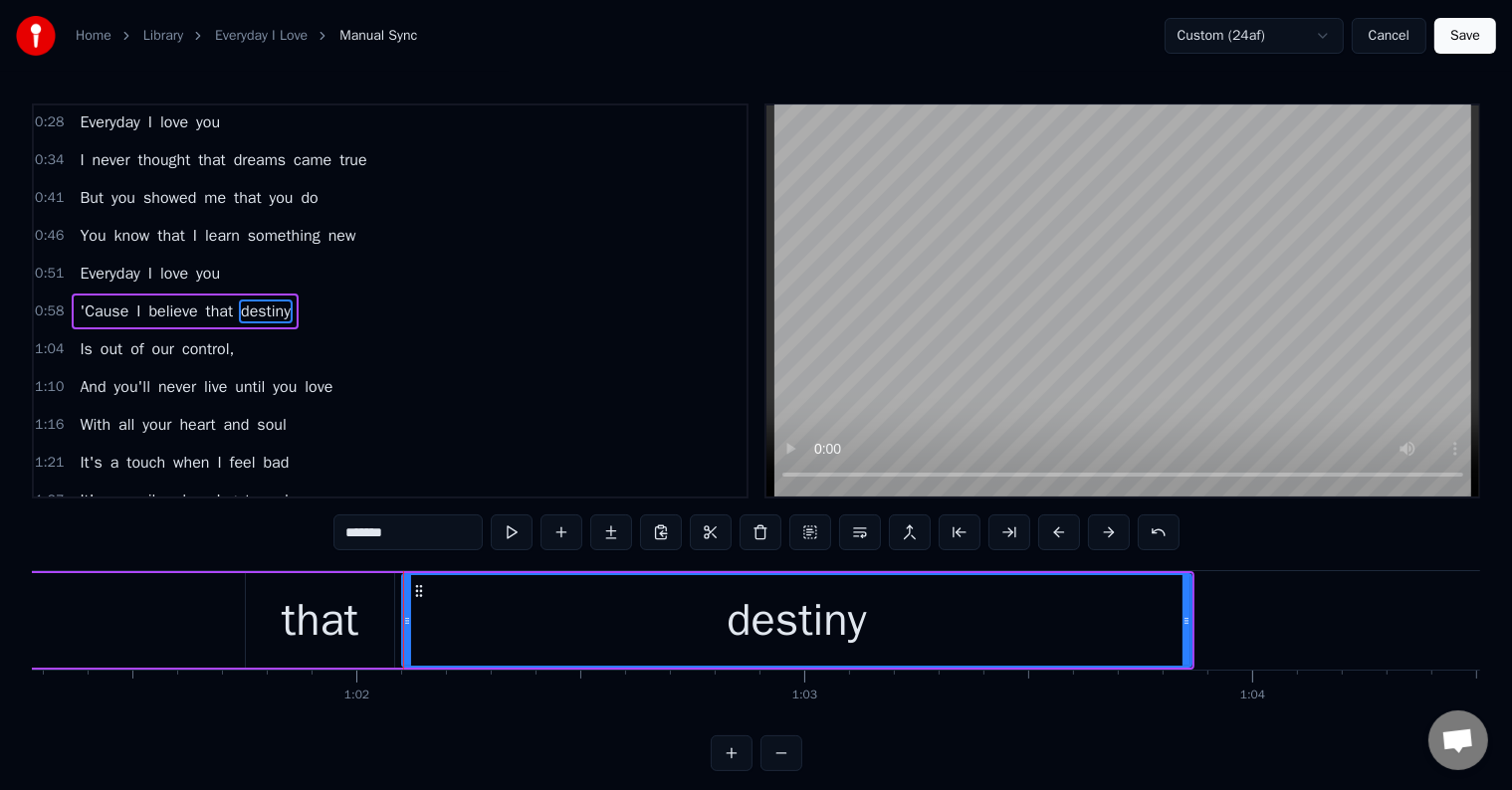 scroll, scrollTop: 30, scrollLeft: 0, axis: vertical 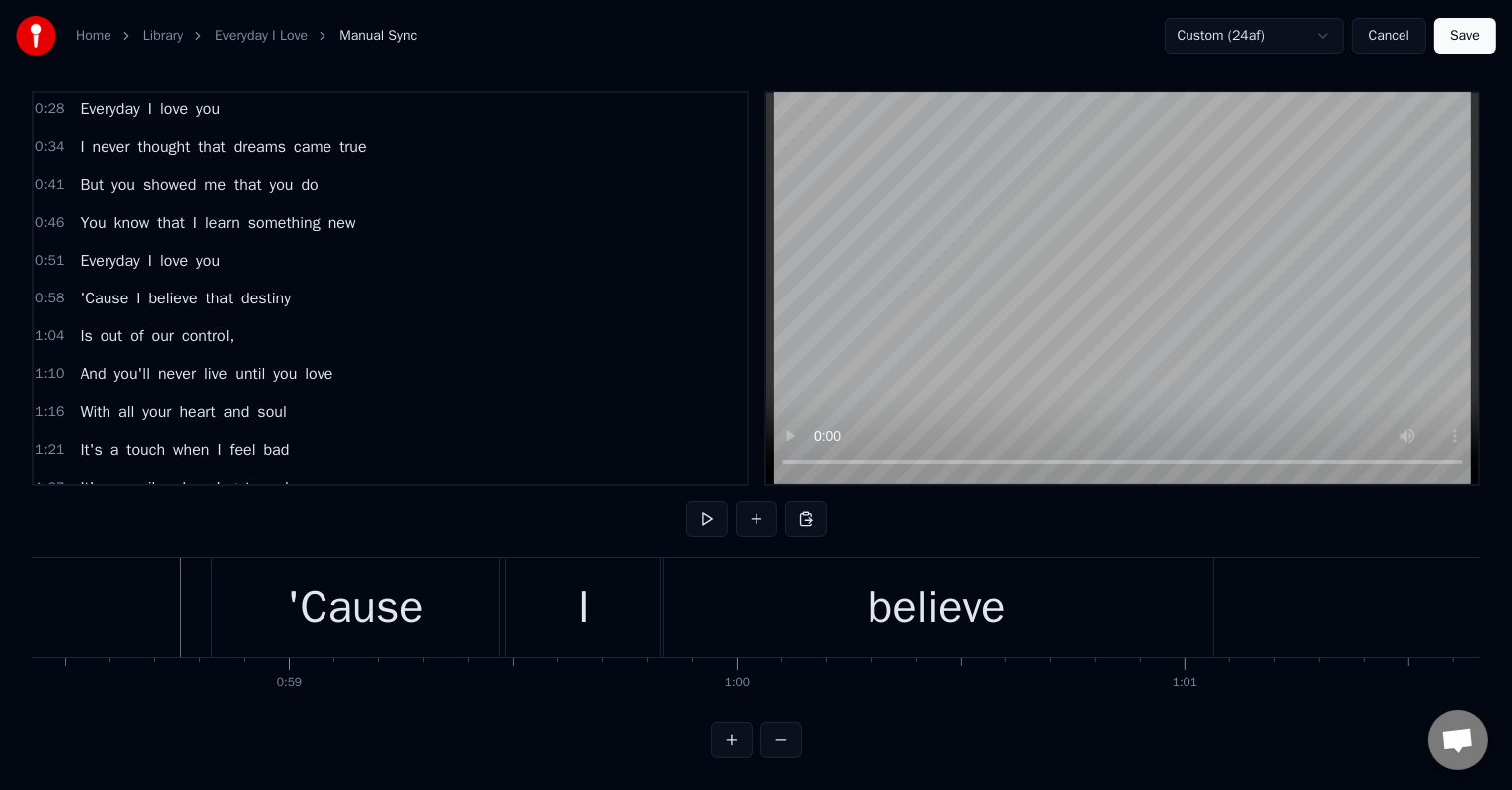 click at bounding box center [18321, 607] 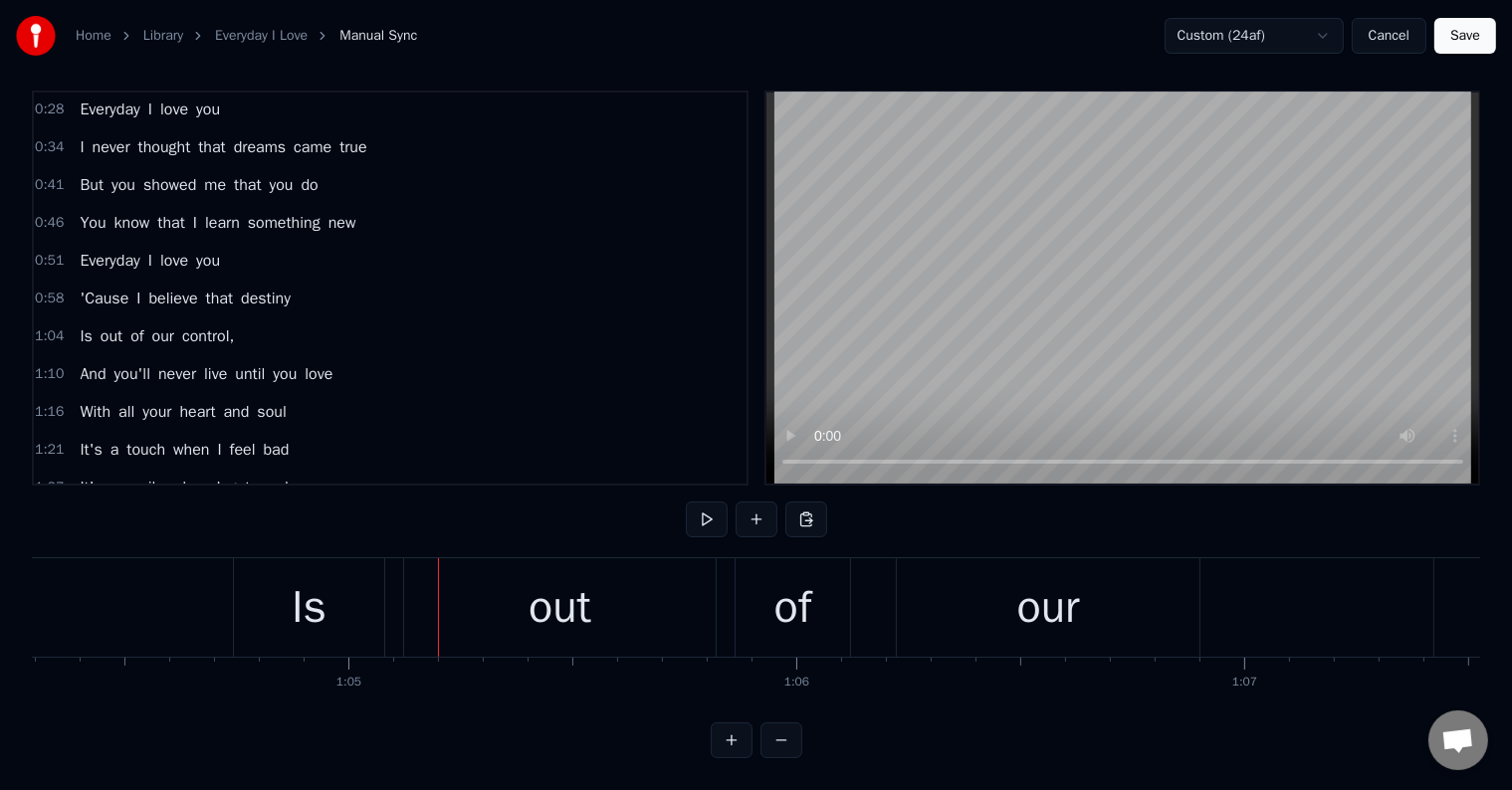 scroll, scrollTop: 0, scrollLeft: 28835, axis: horizontal 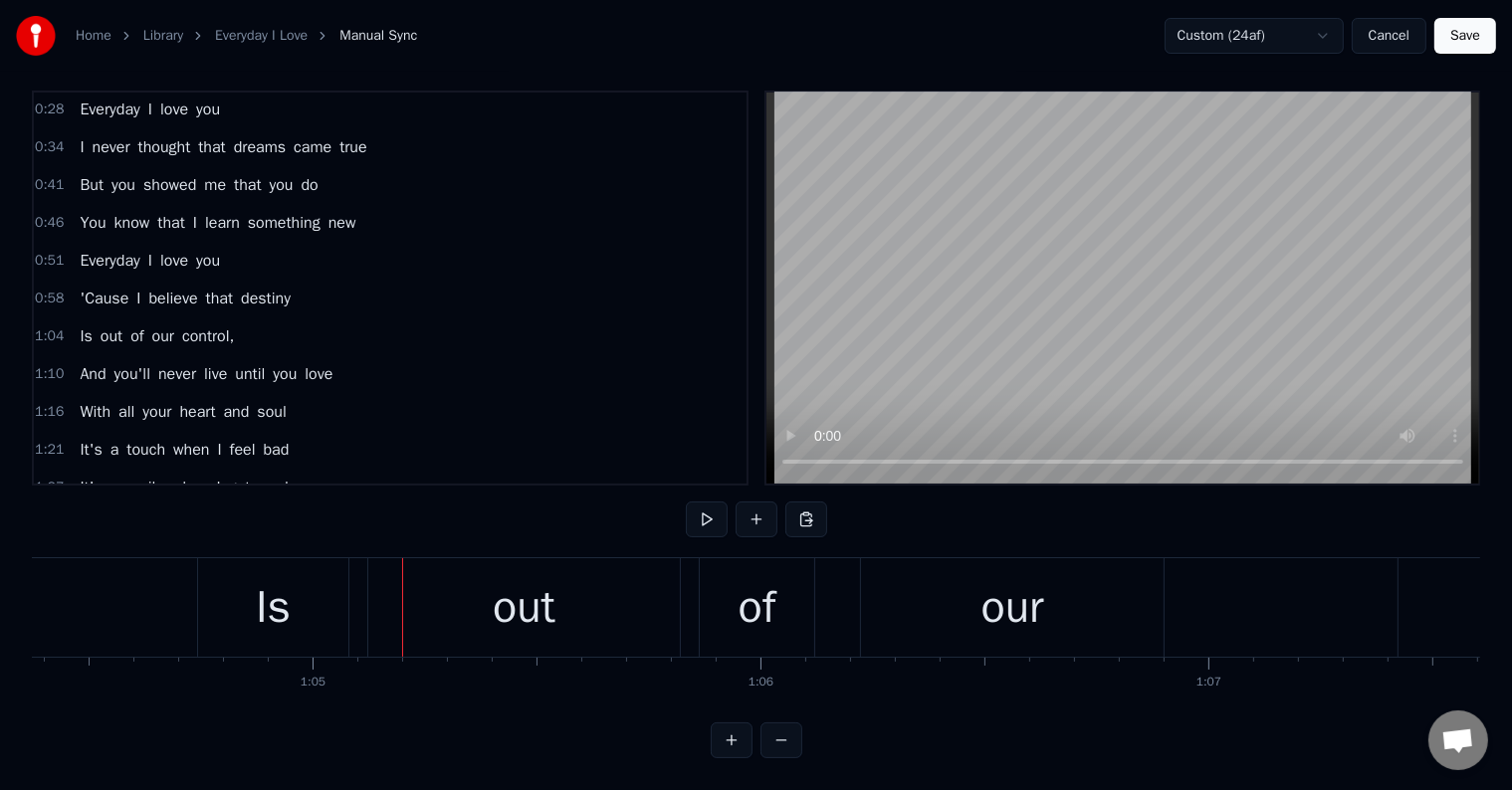 click on "Is" at bounding box center (273, 607) 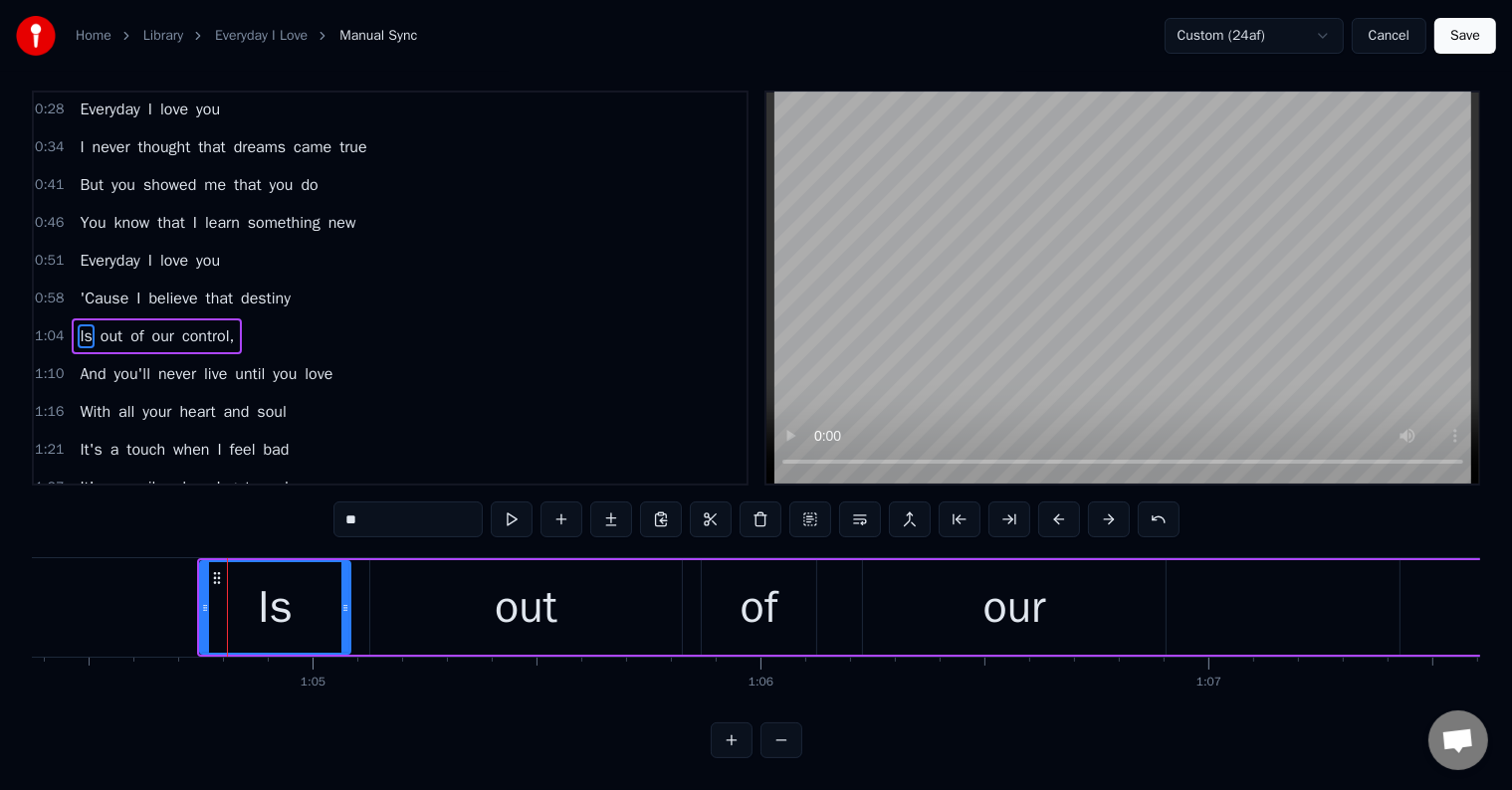 scroll, scrollTop: 0, scrollLeft: 0, axis: both 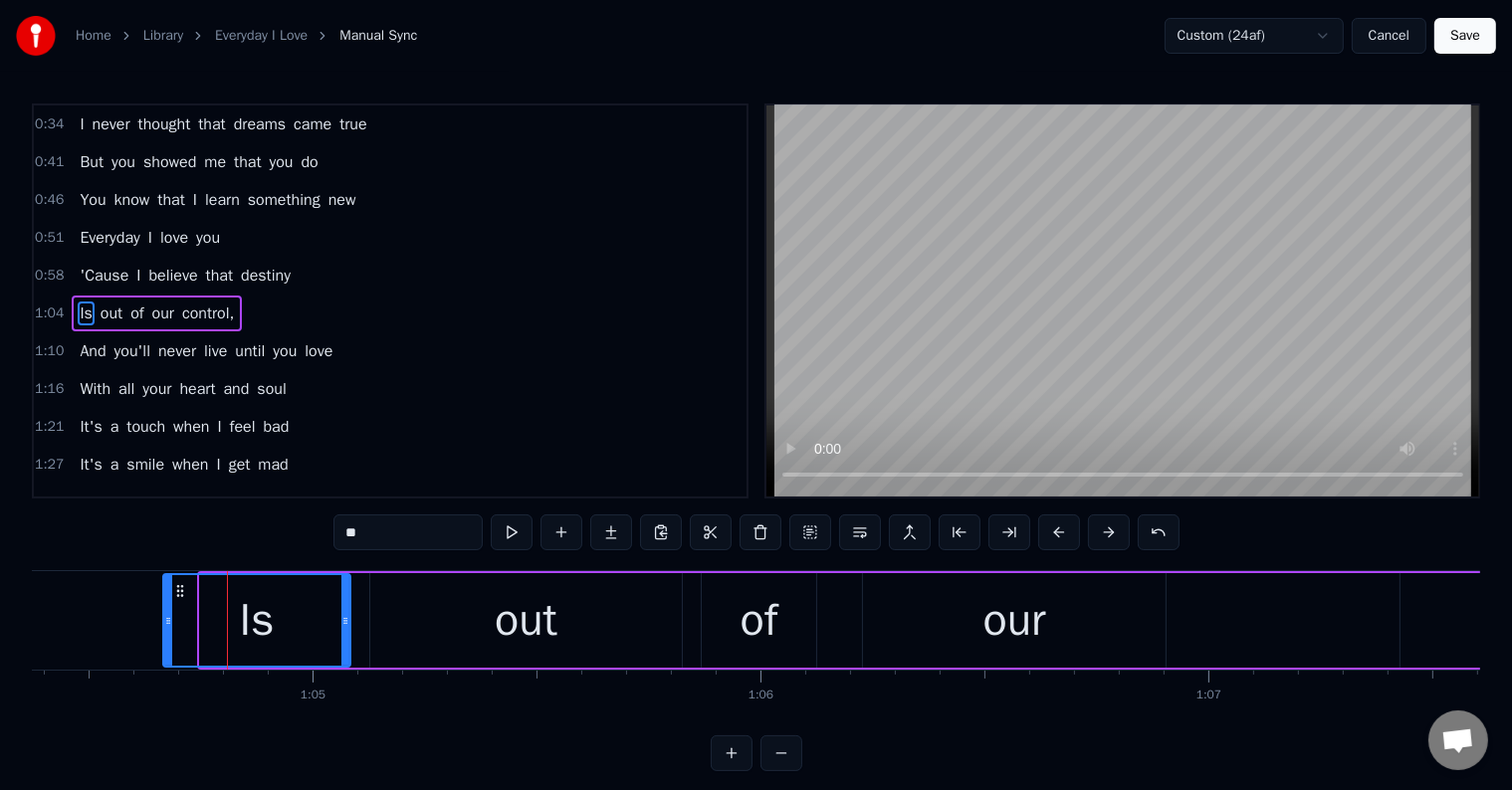 drag, startPoint x: 200, startPoint y: 621, endPoint x: 163, endPoint y: 636, distance: 39.92493 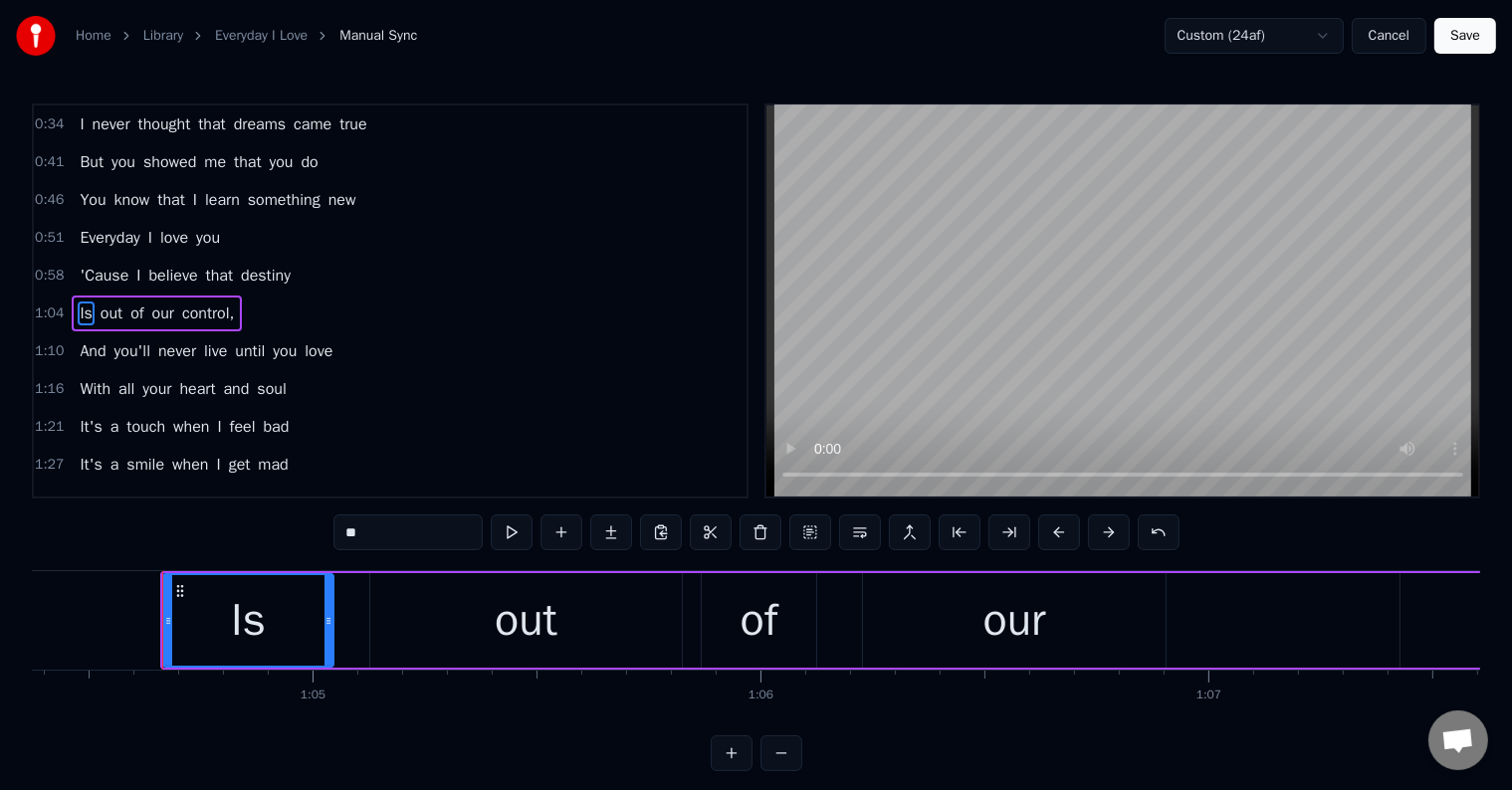 drag, startPoint x: 347, startPoint y: 642, endPoint x: 330, endPoint y: 643, distance: 17.029386 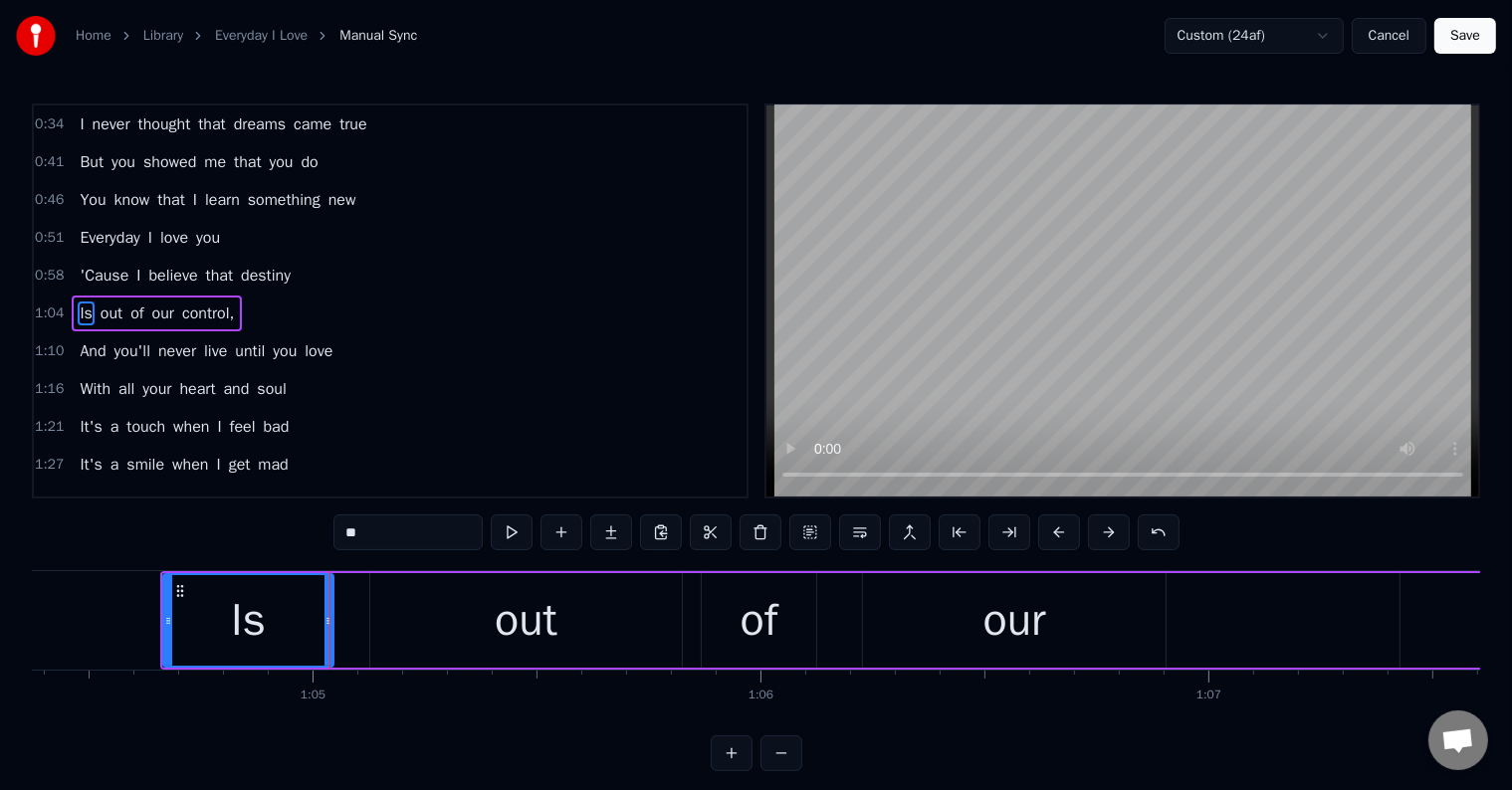 click on "out" at bounding box center [526, 620] 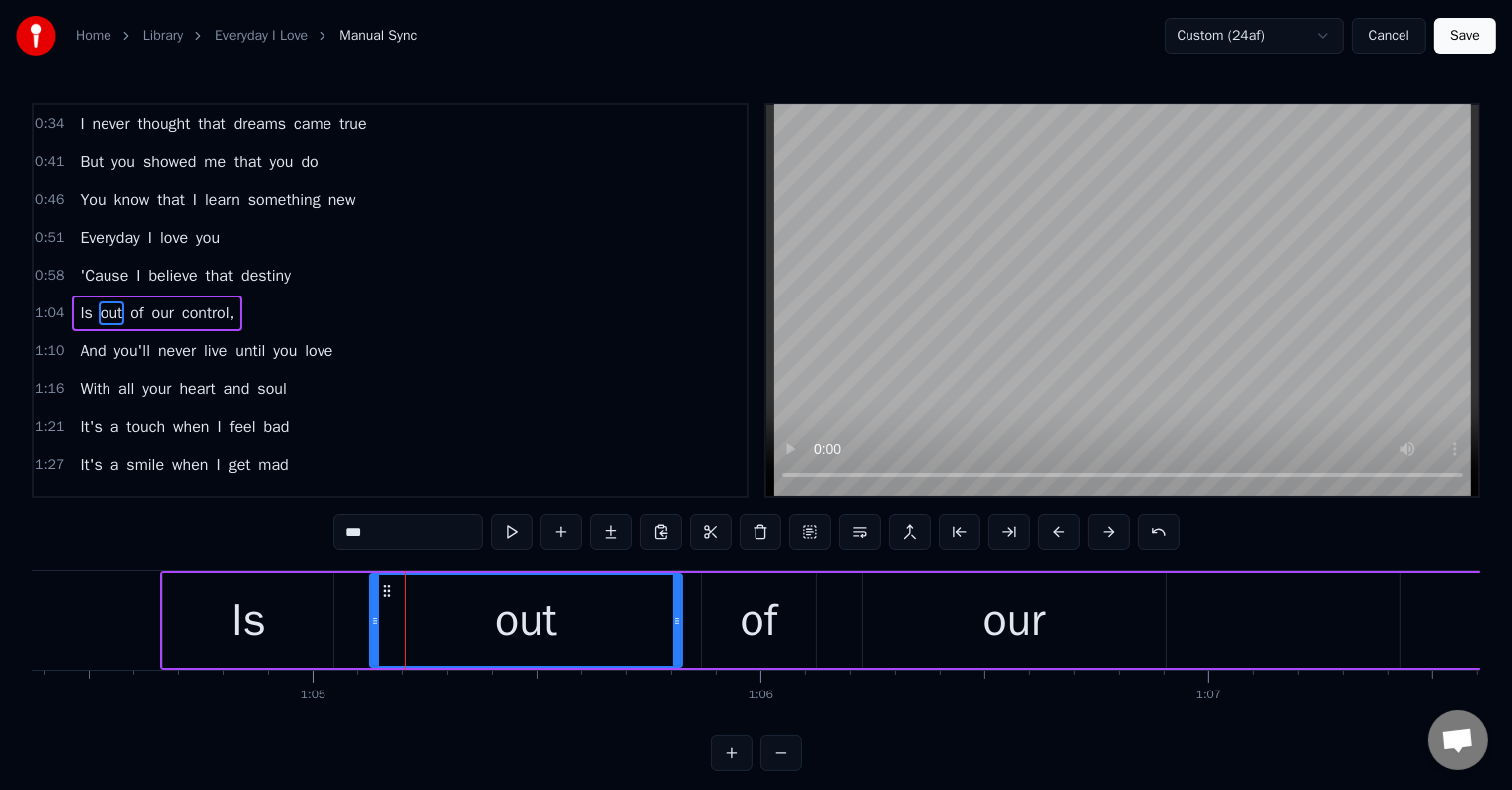 click at bounding box center (375, 620) 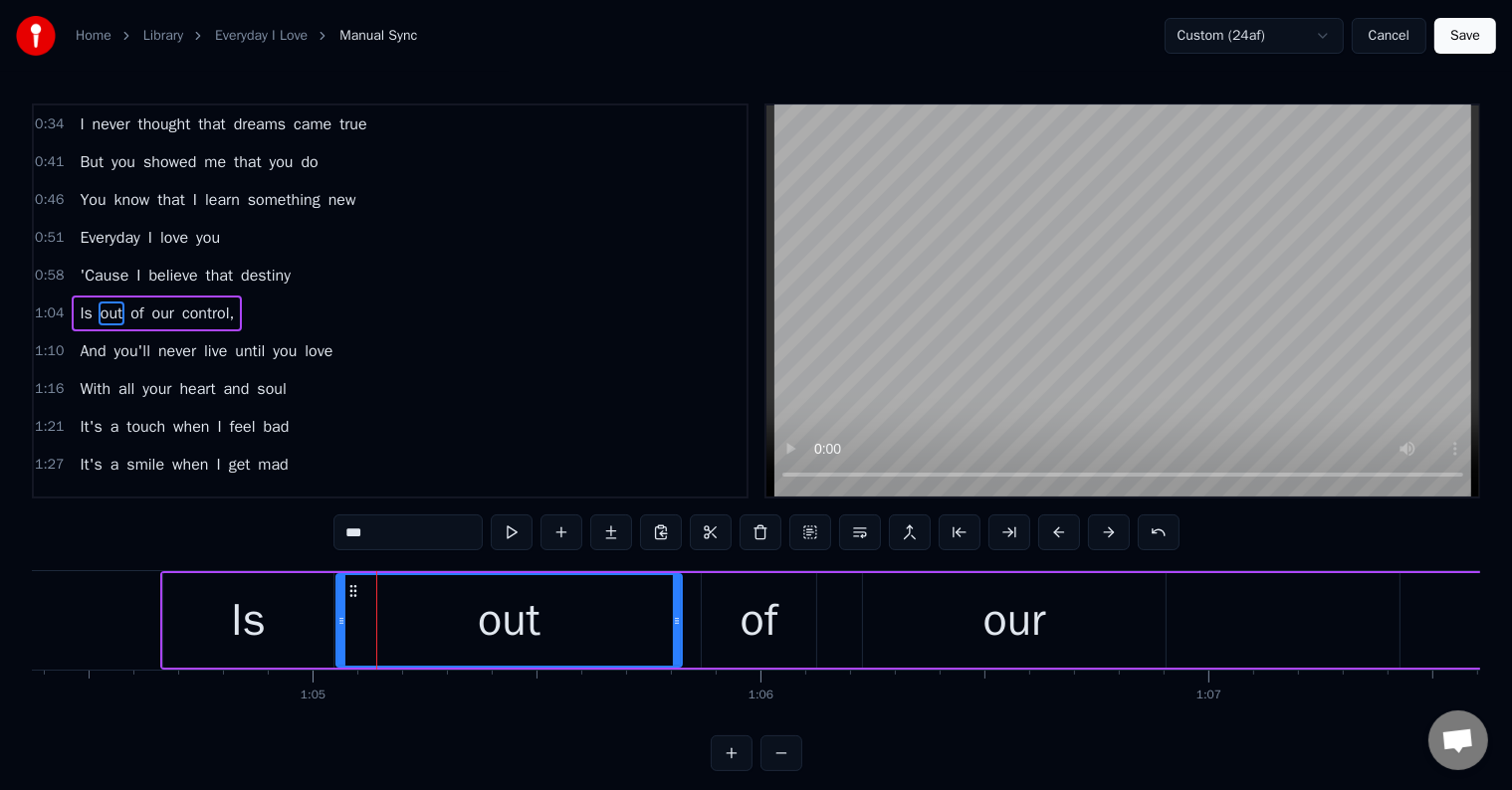 drag, startPoint x: 372, startPoint y: 637, endPoint x: 338, endPoint y: 642, distance: 34.36568 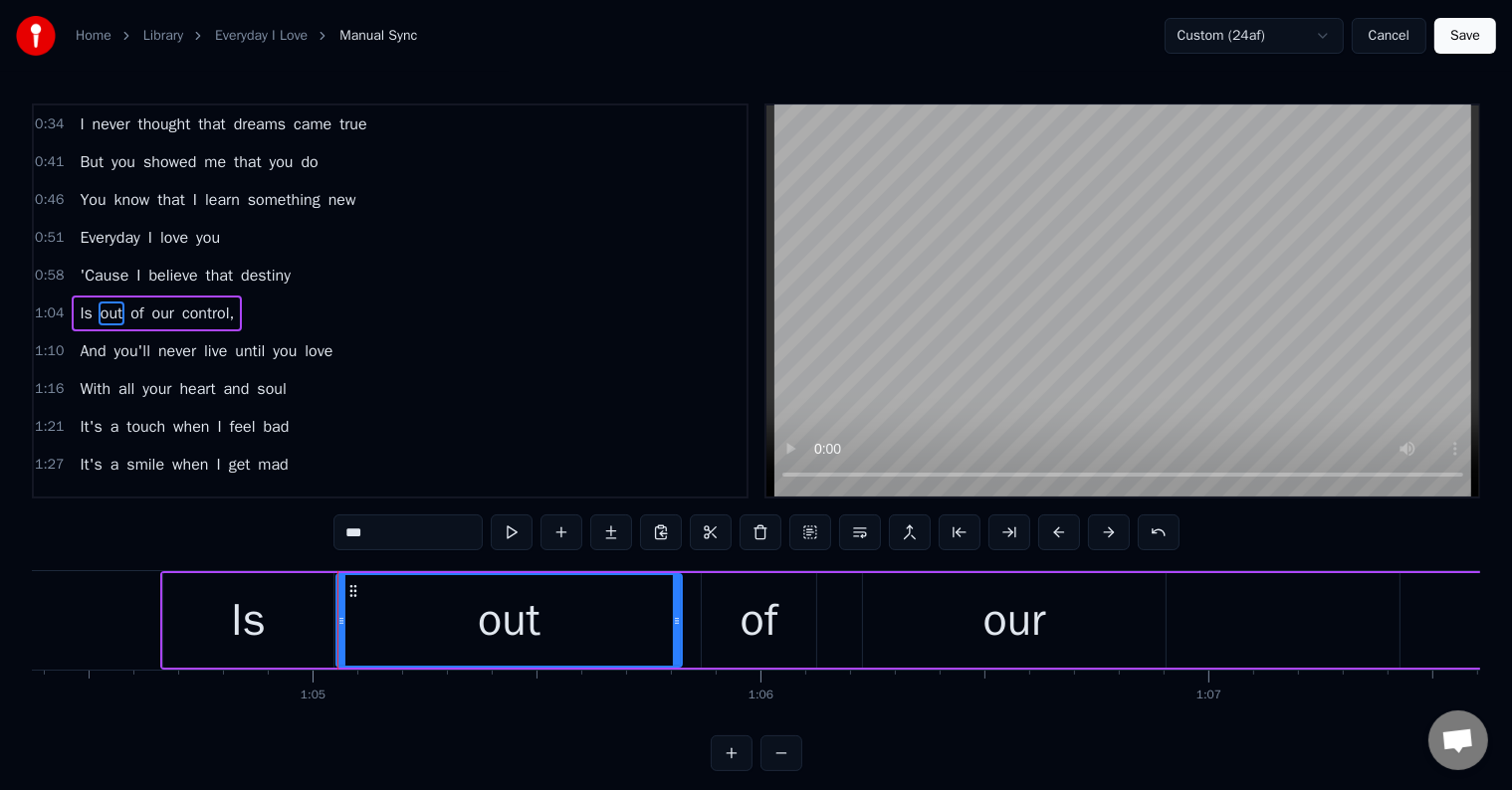 drag, startPoint x: 681, startPoint y: 644, endPoint x: 626, endPoint y: 653, distance: 55.7315 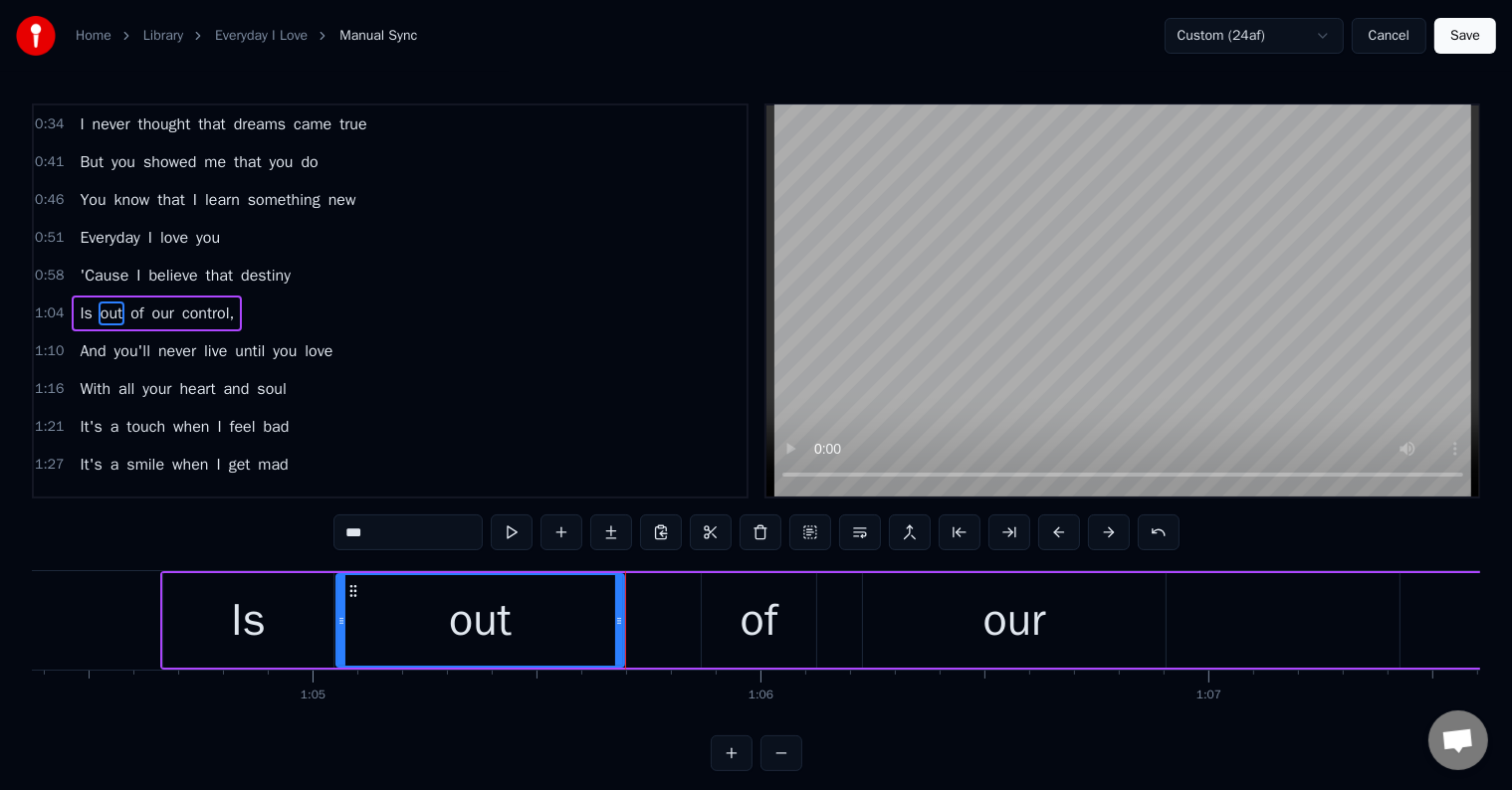 drag, startPoint x: 678, startPoint y: 632, endPoint x: 620, endPoint y: 635, distance: 58.077534 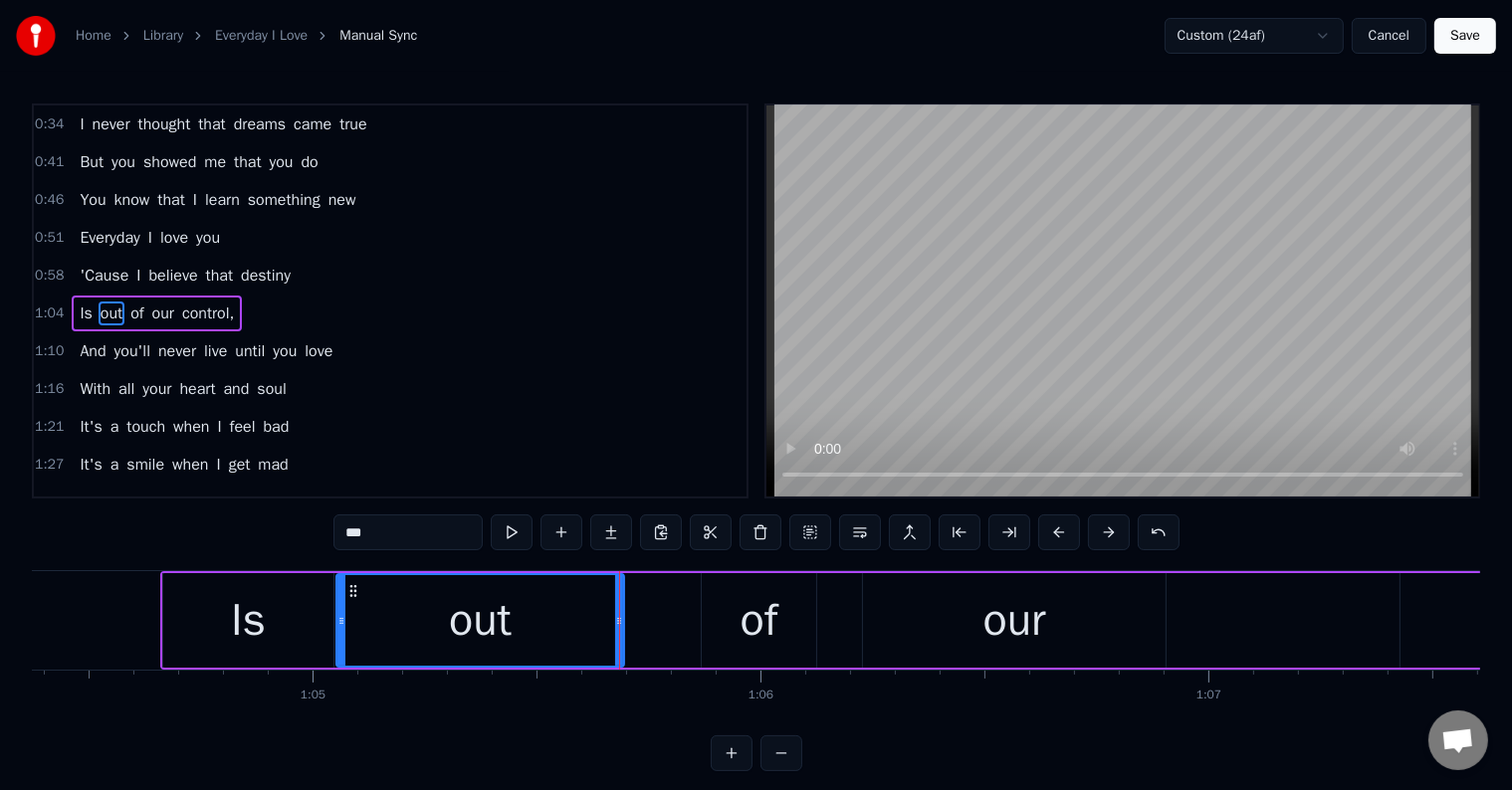 click on "of" at bounding box center [758, 620] 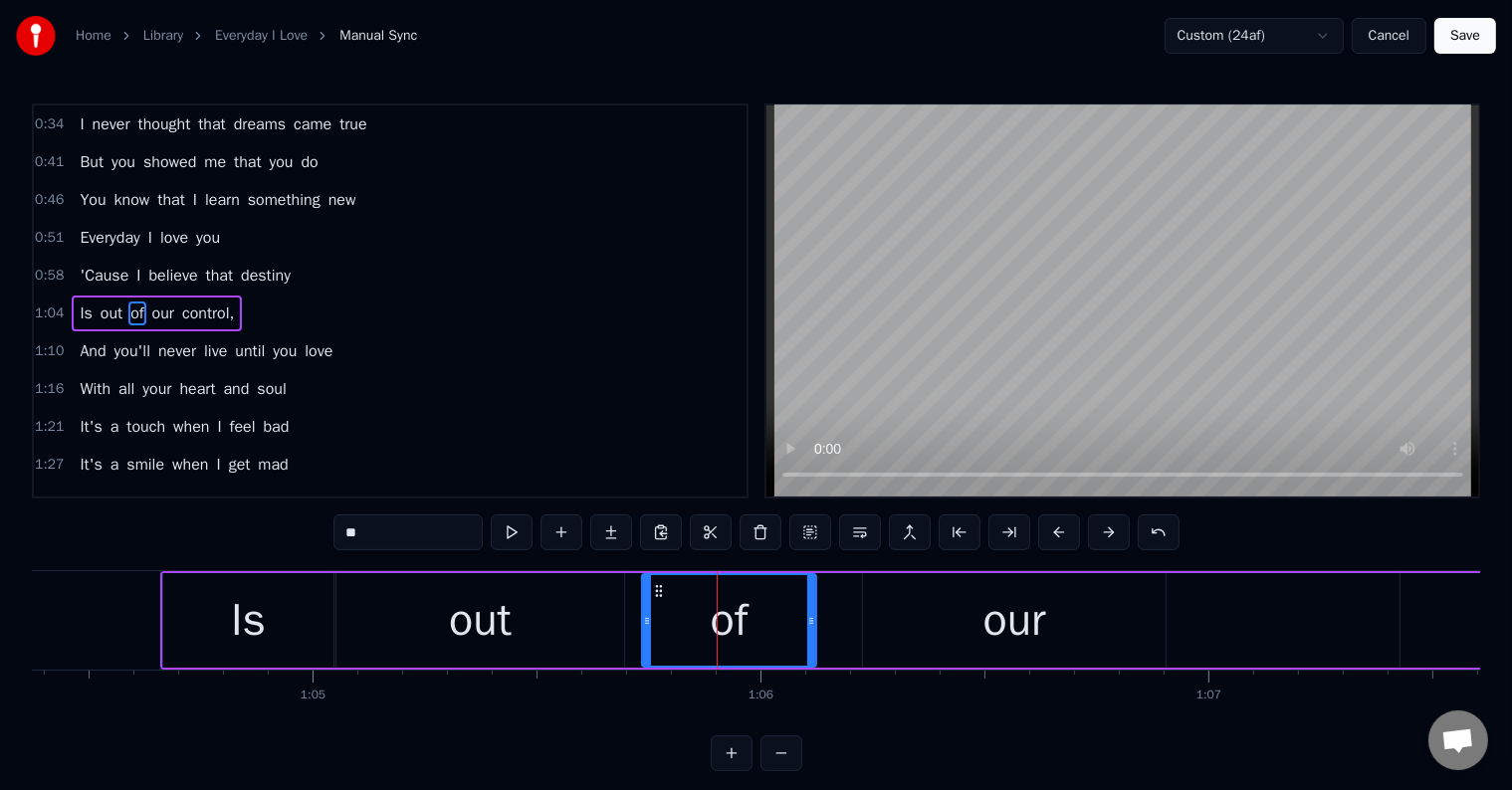 drag, startPoint x: 705, startPoint y: 636, endPoint x: 645, endPoint y: 649, distance: 61.39218 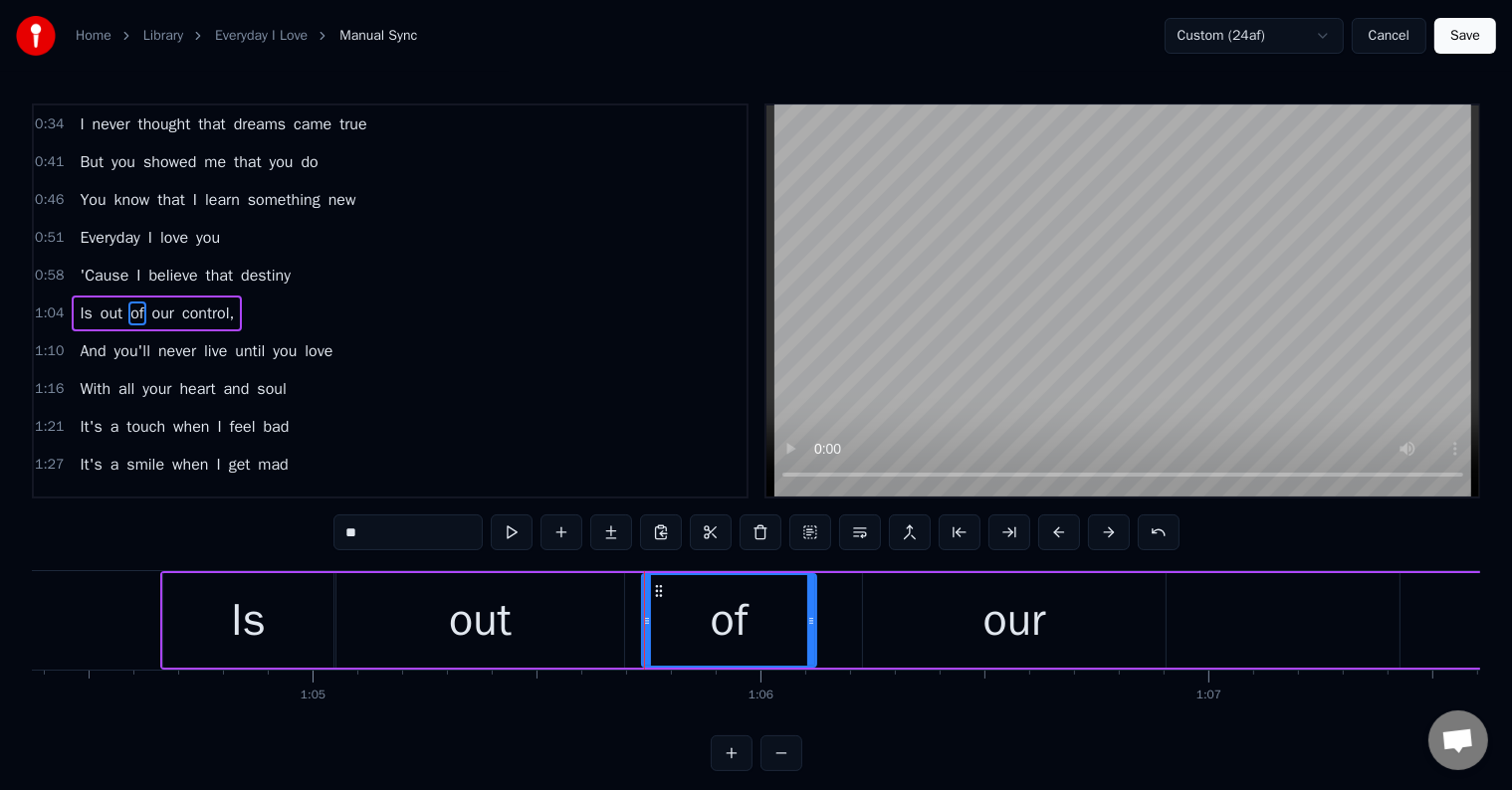 click on "our" at bounding box center (1014, 620) 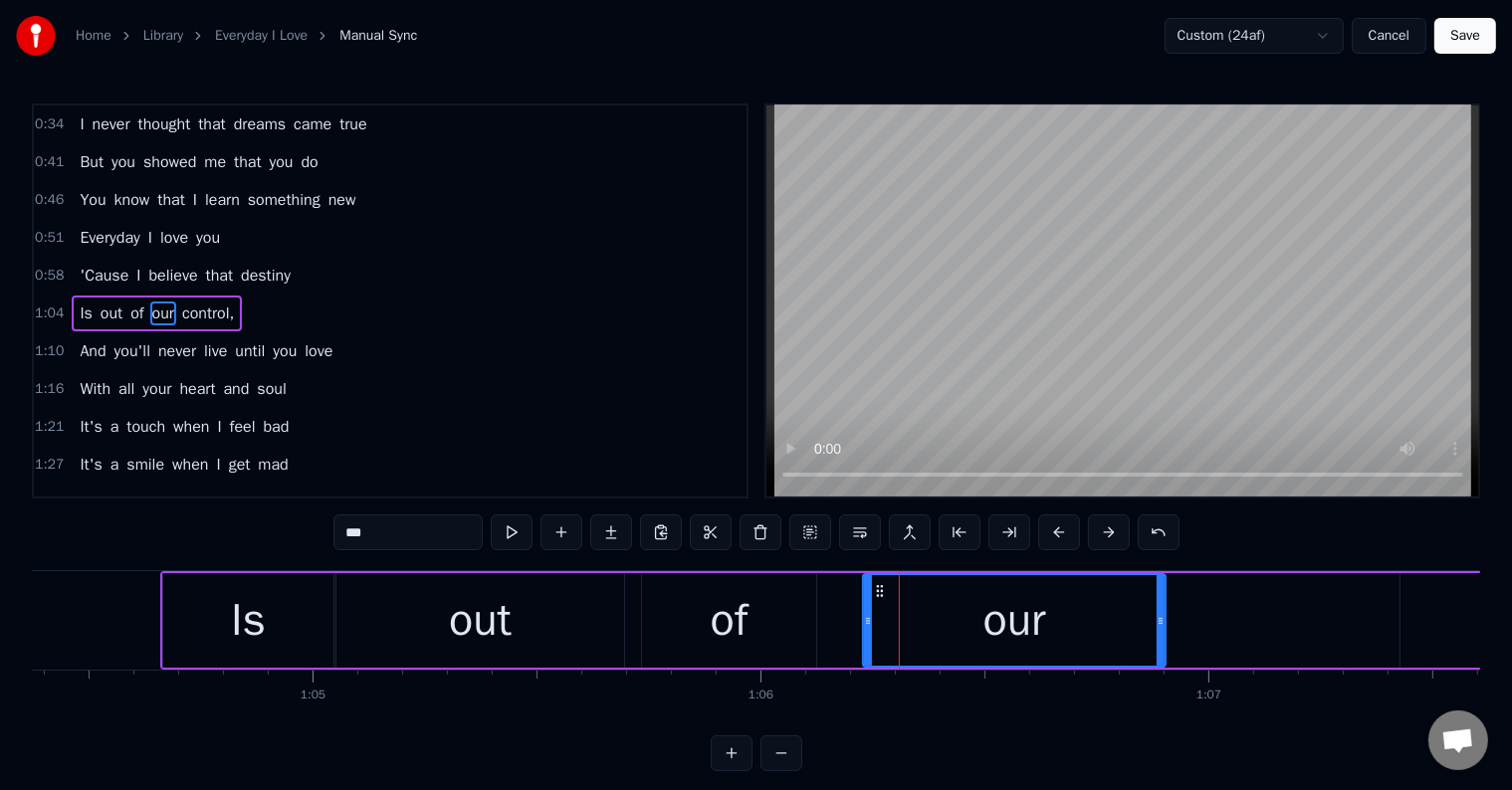 click on "of" at bounding box center [729, 620] 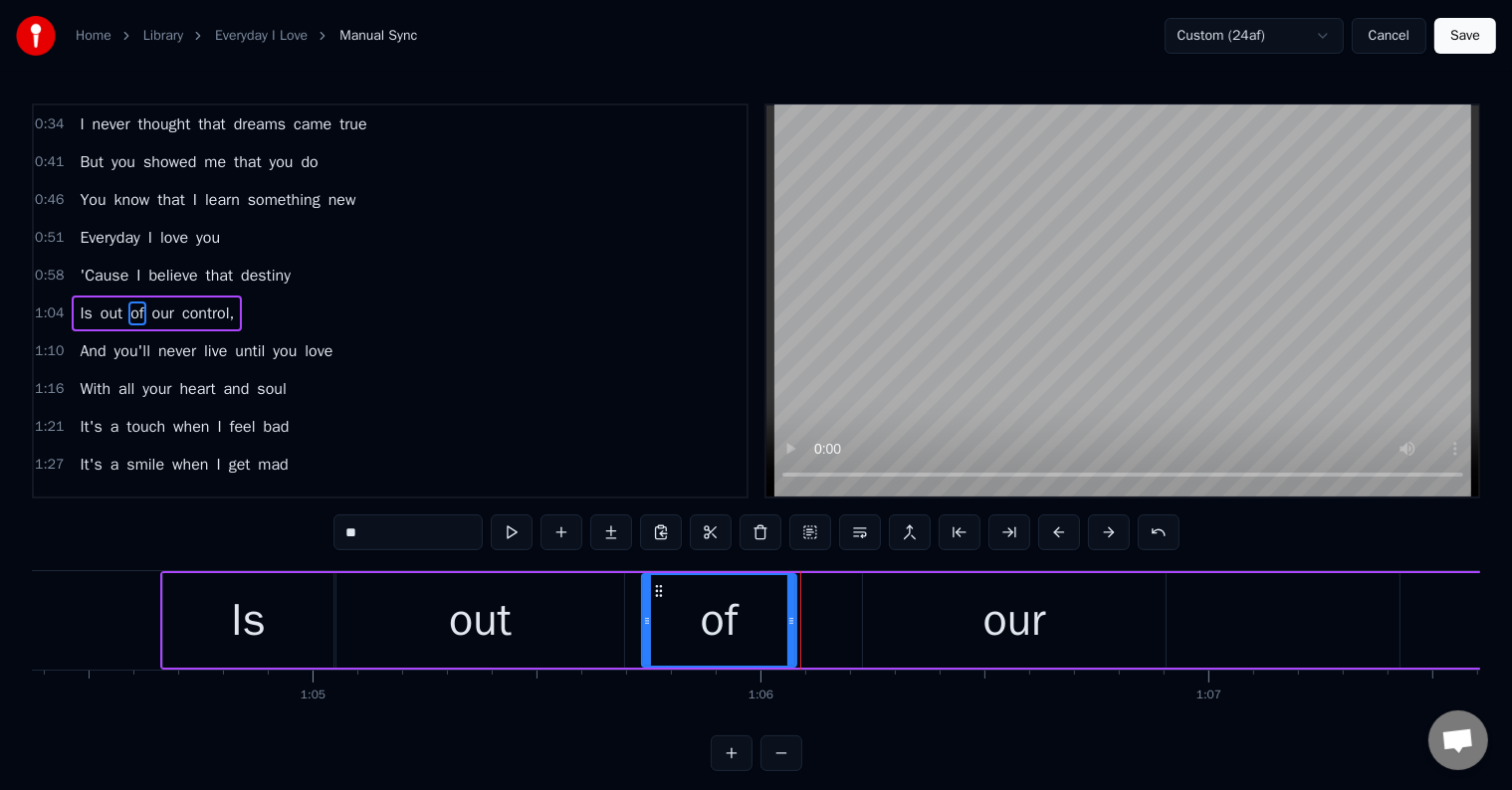 drag, startPoint x: 811, startPoint y: 634, endPoint x: 783, endPoint y: 640, distance: 28.635642 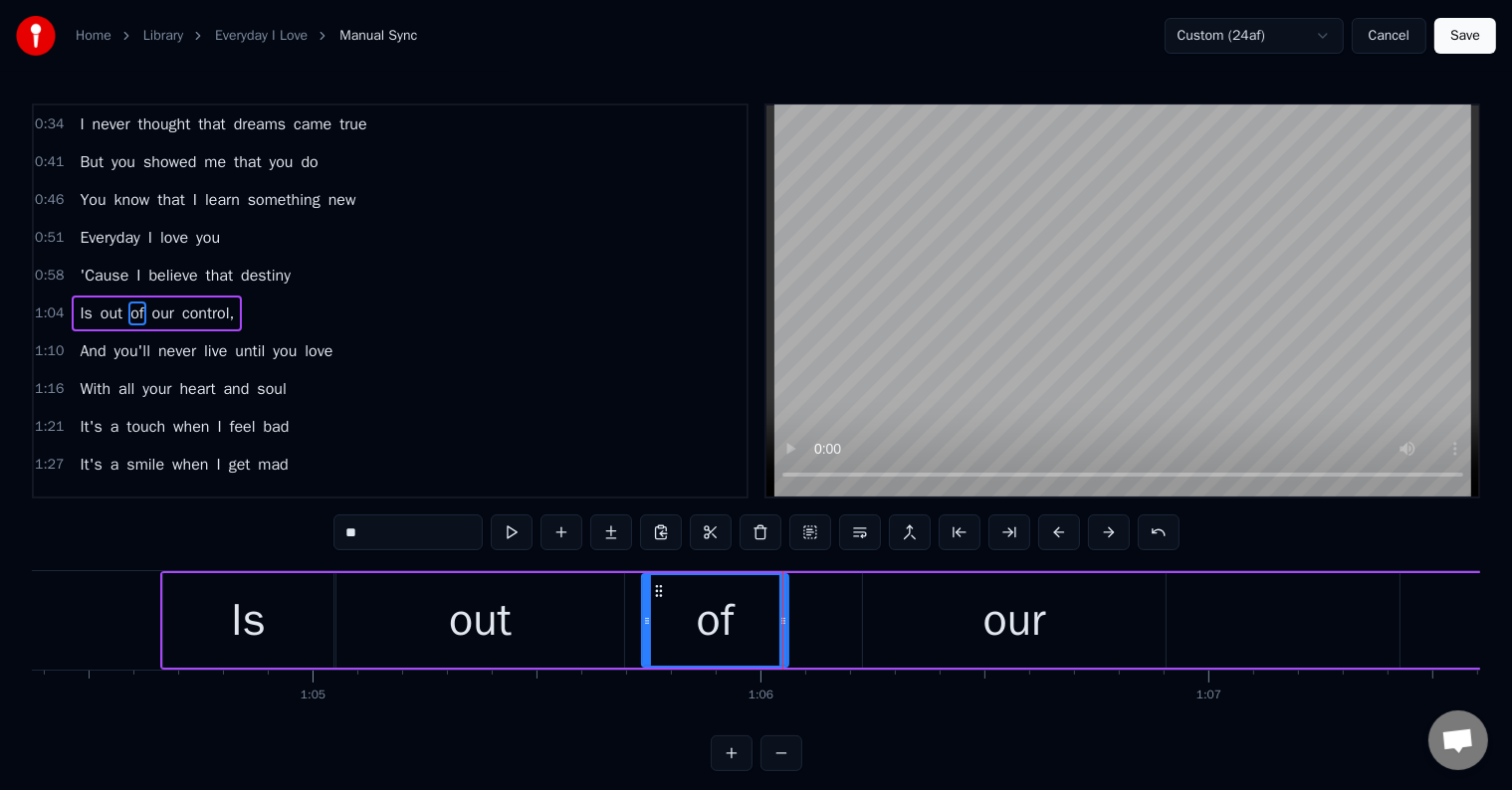 click on "our" at bounding box center (1014, 620) 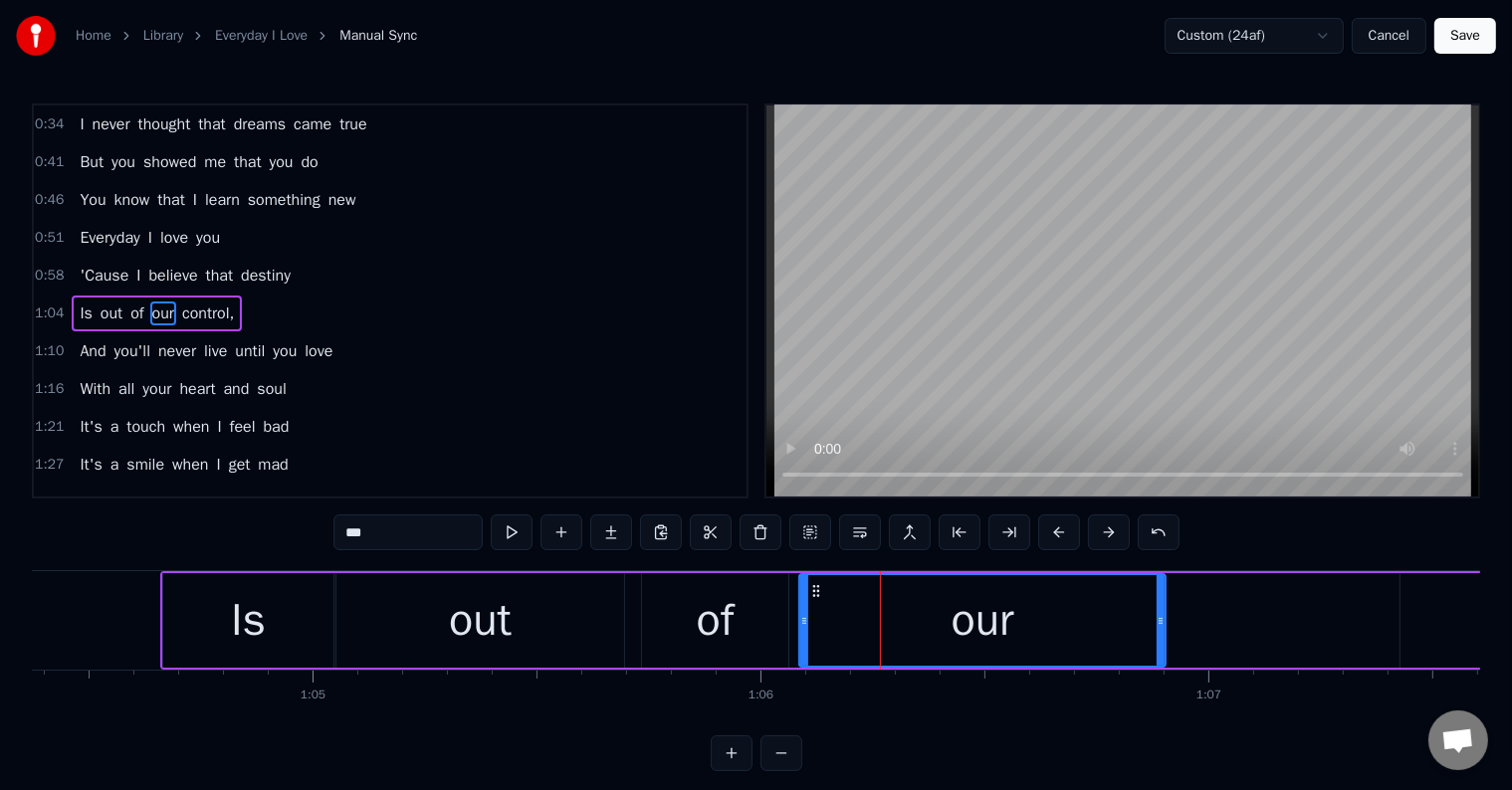 drag, startPoint x: 864, startPoint y: 634, endPoint x: 801, endPoint y: 644, distance: 63.788714 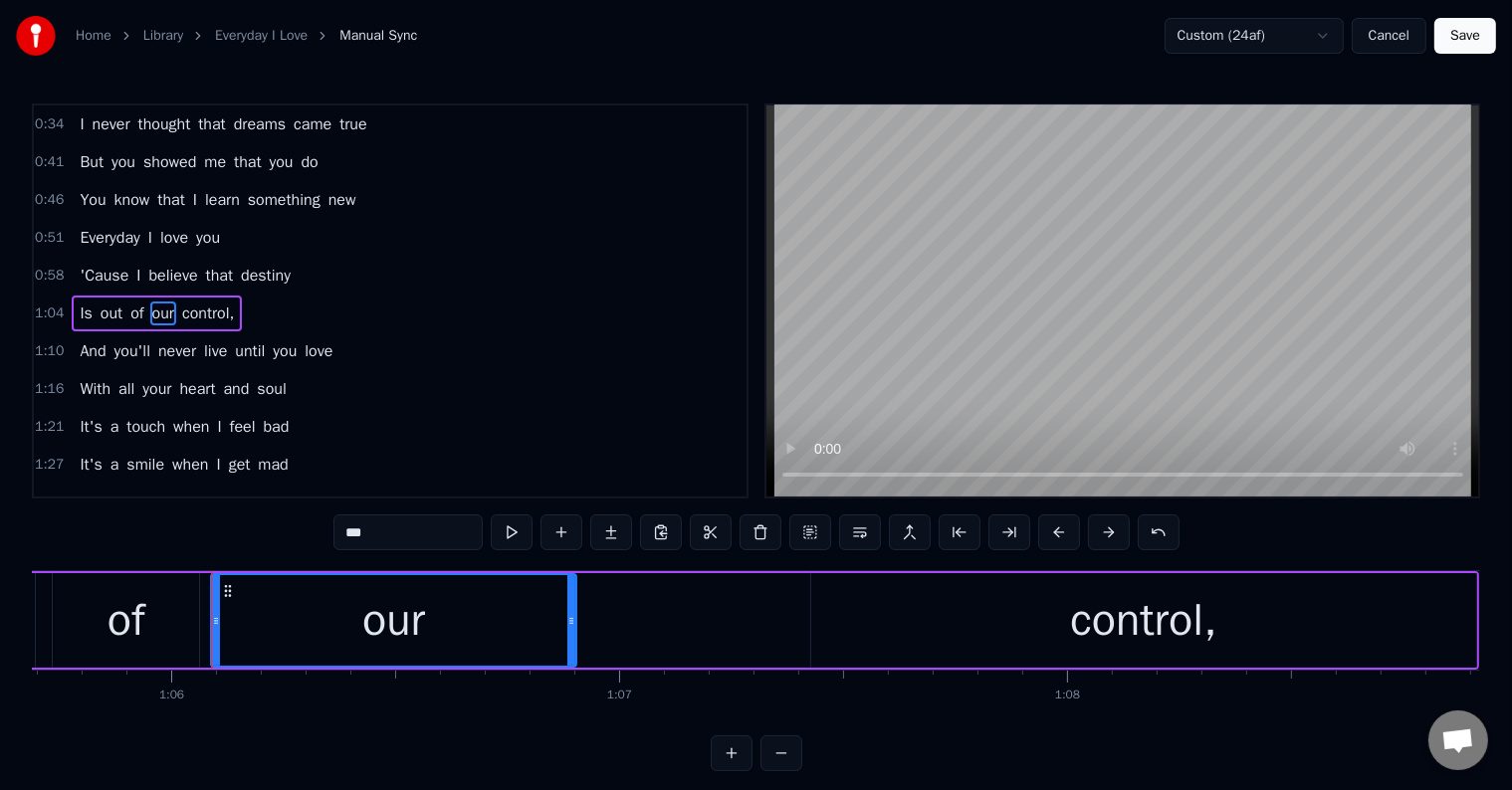scroll, scrollTop: 0, scrollLeft: 29475, axis: horizontal 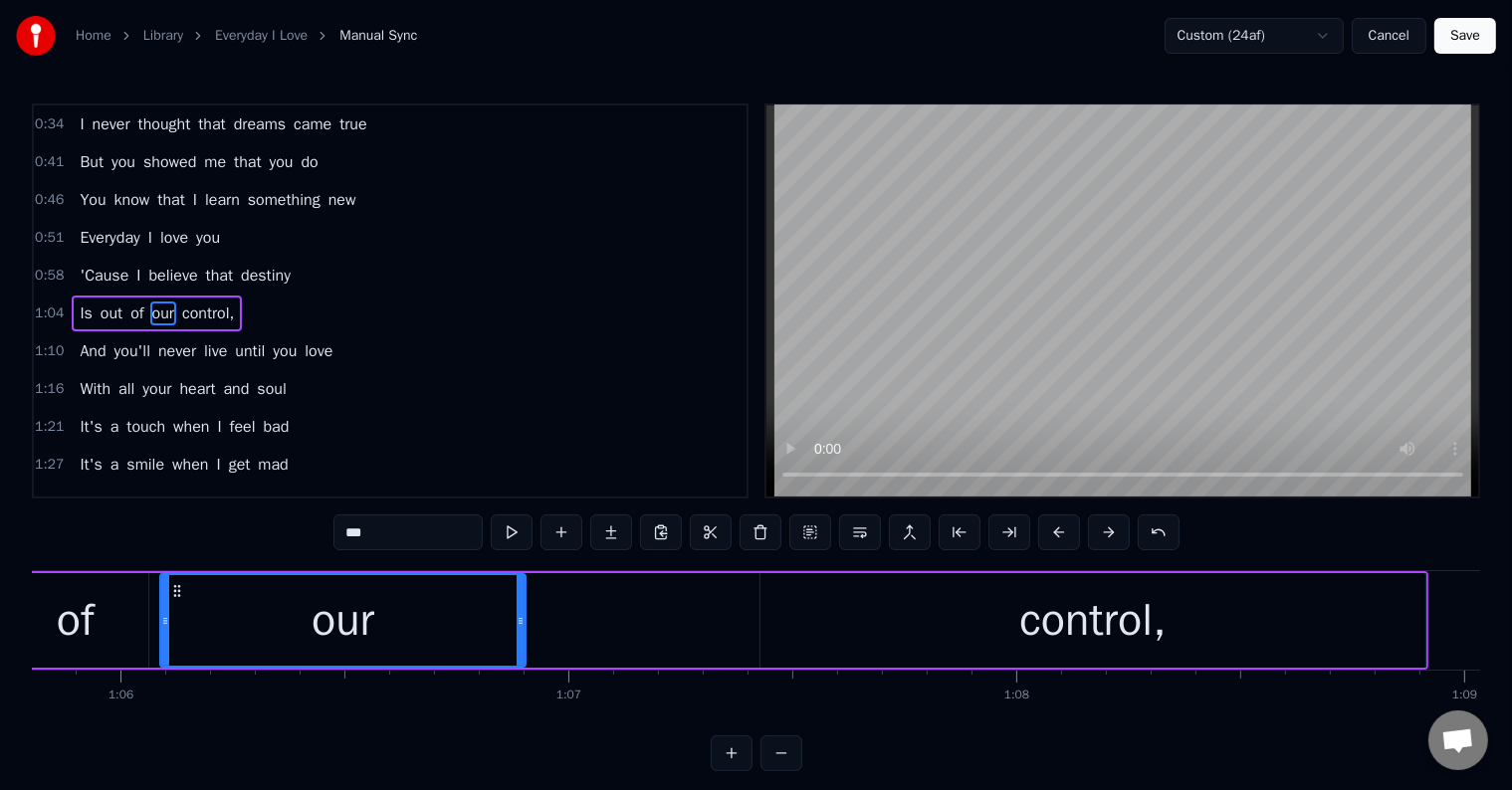 click on "control," at bounding box center (1093, 620) 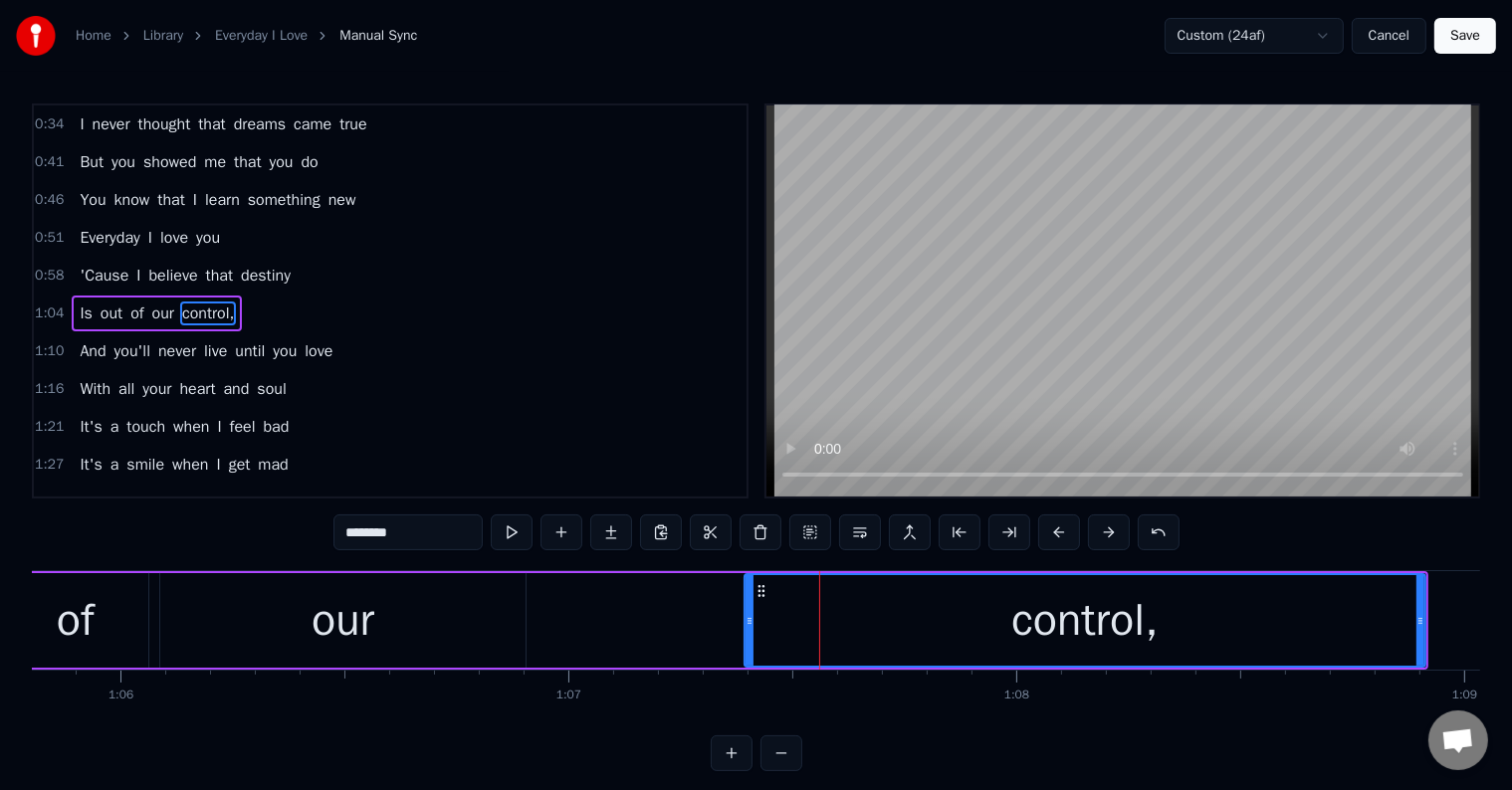 drag, startPoint x: 760, startPoint y: 641, endPoint x: 745, endPoint y: 649, distance: 17 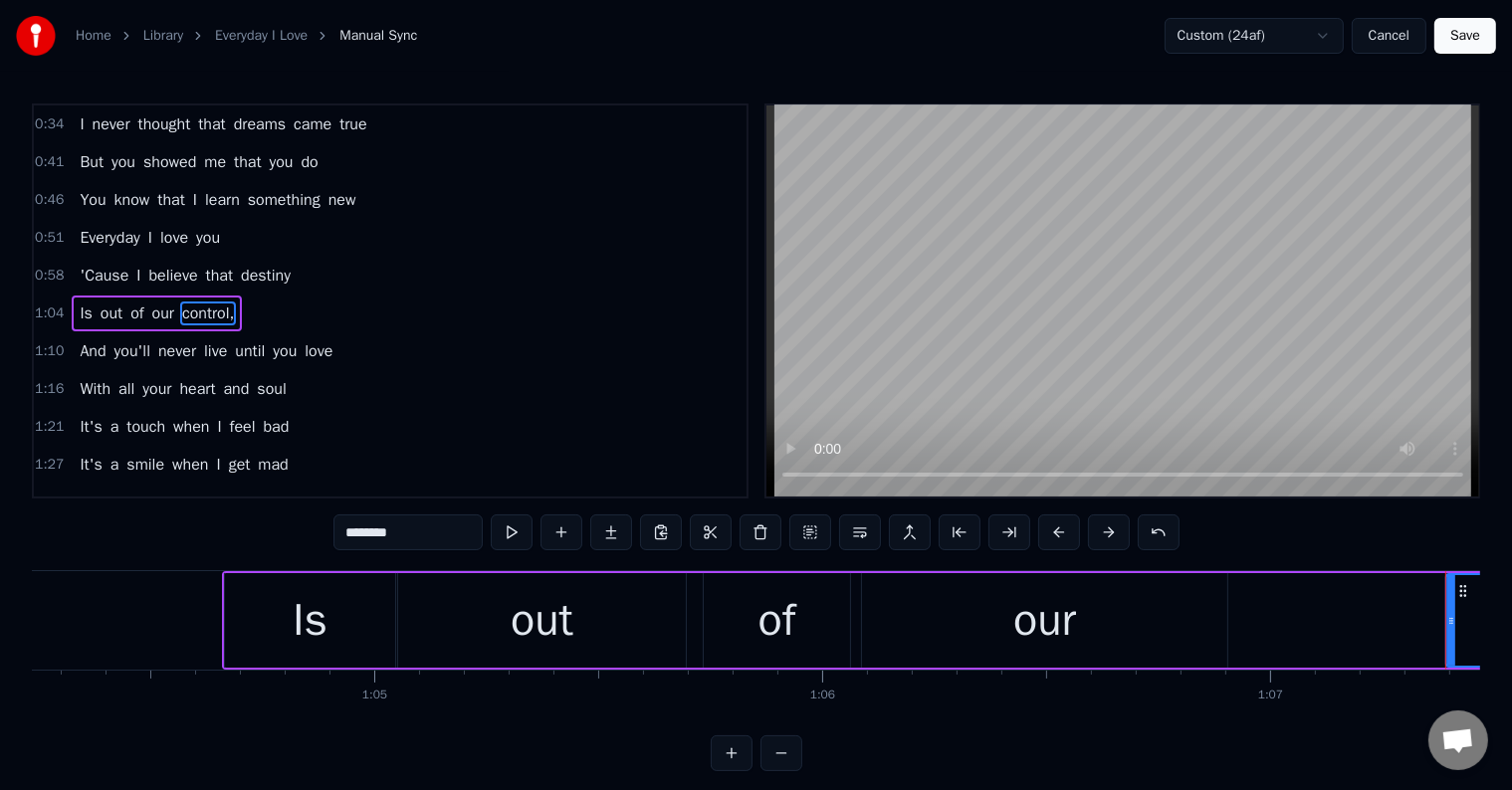 scroll, scrollTop: 0, scrollLeft: 28674, axis: horizontal 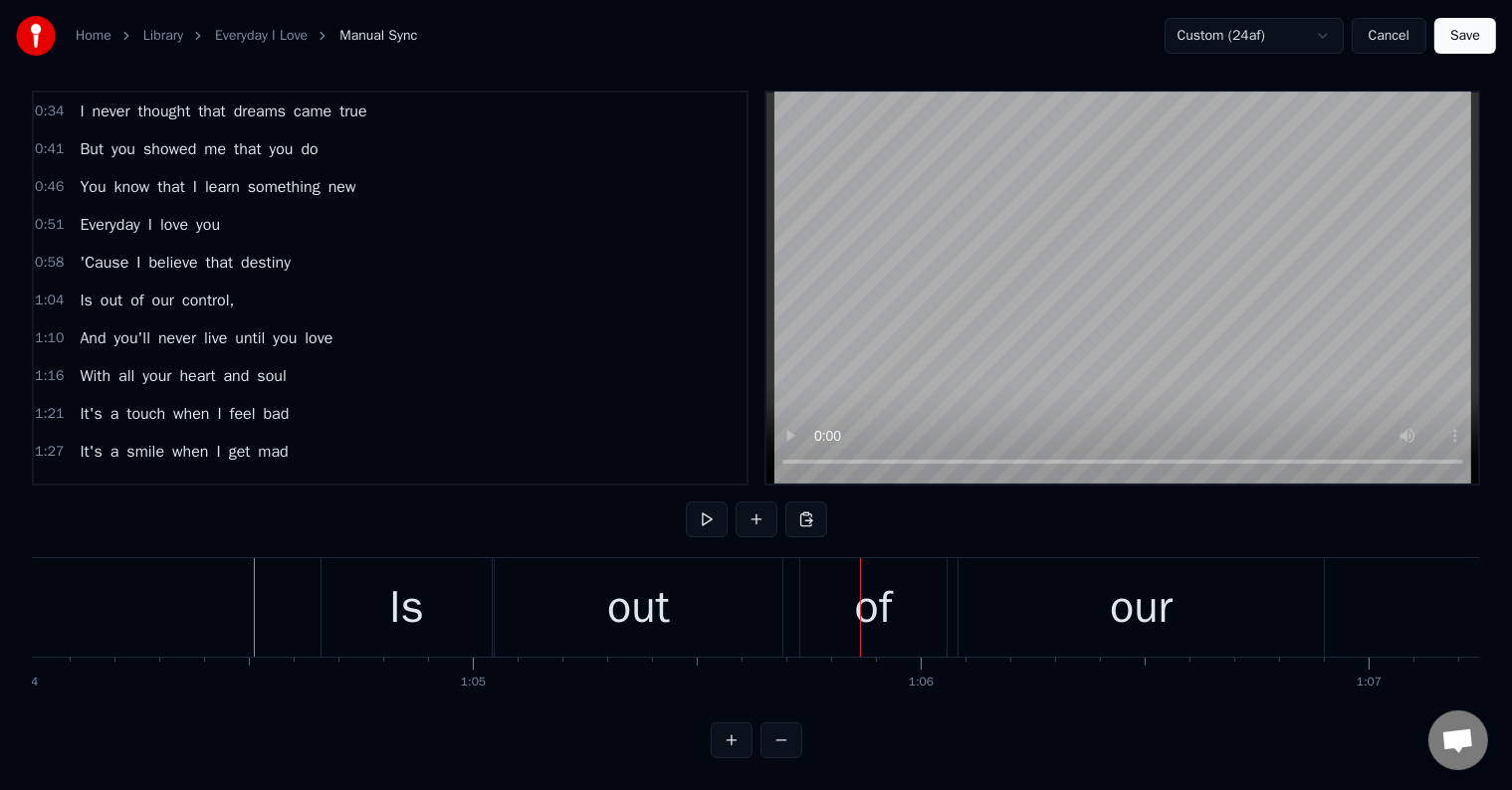 click at bounding box center (15818, 607) 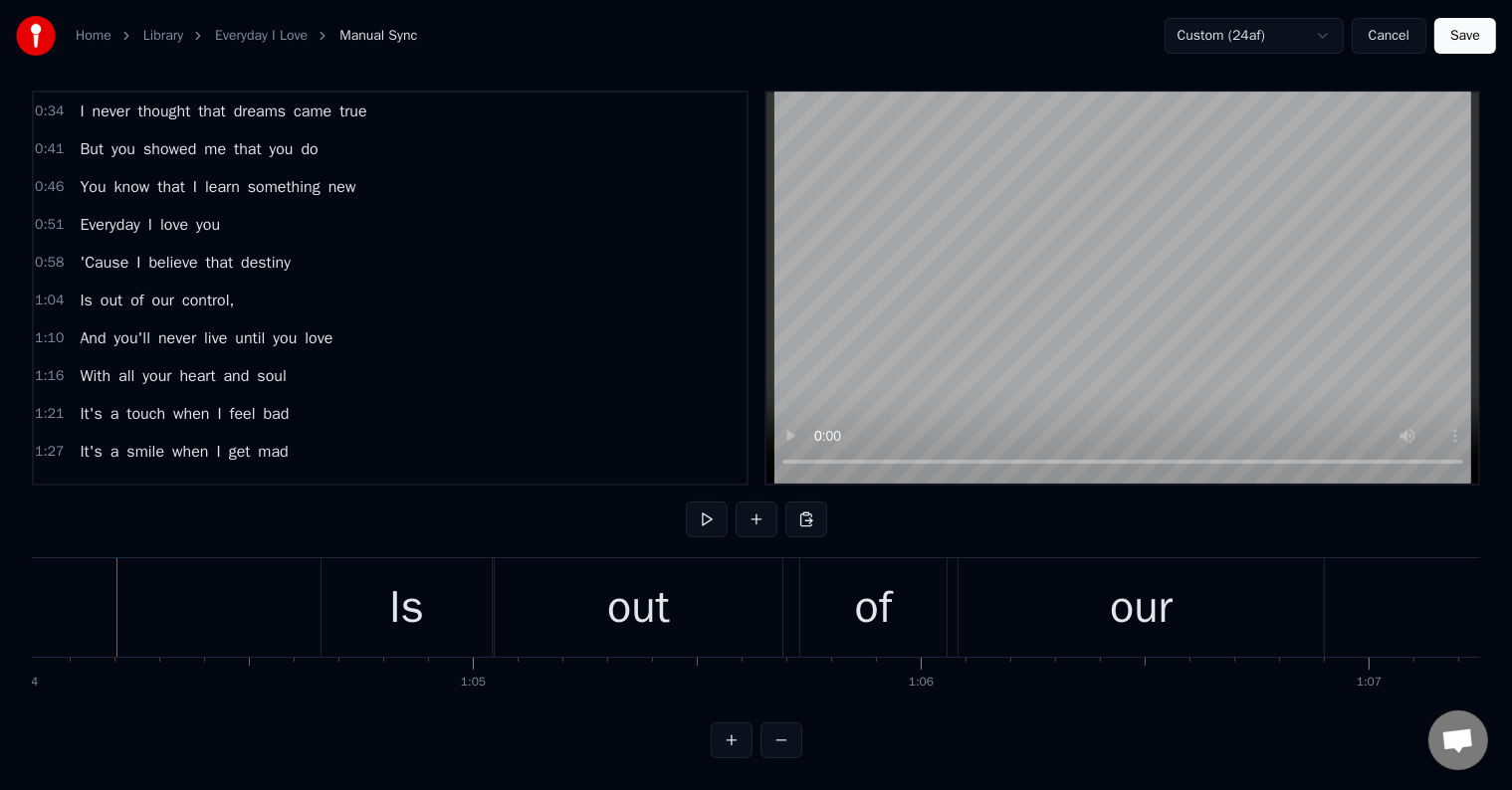 scroll, scrollTop: 0, scrollLeft: 28659, axis: horizontal 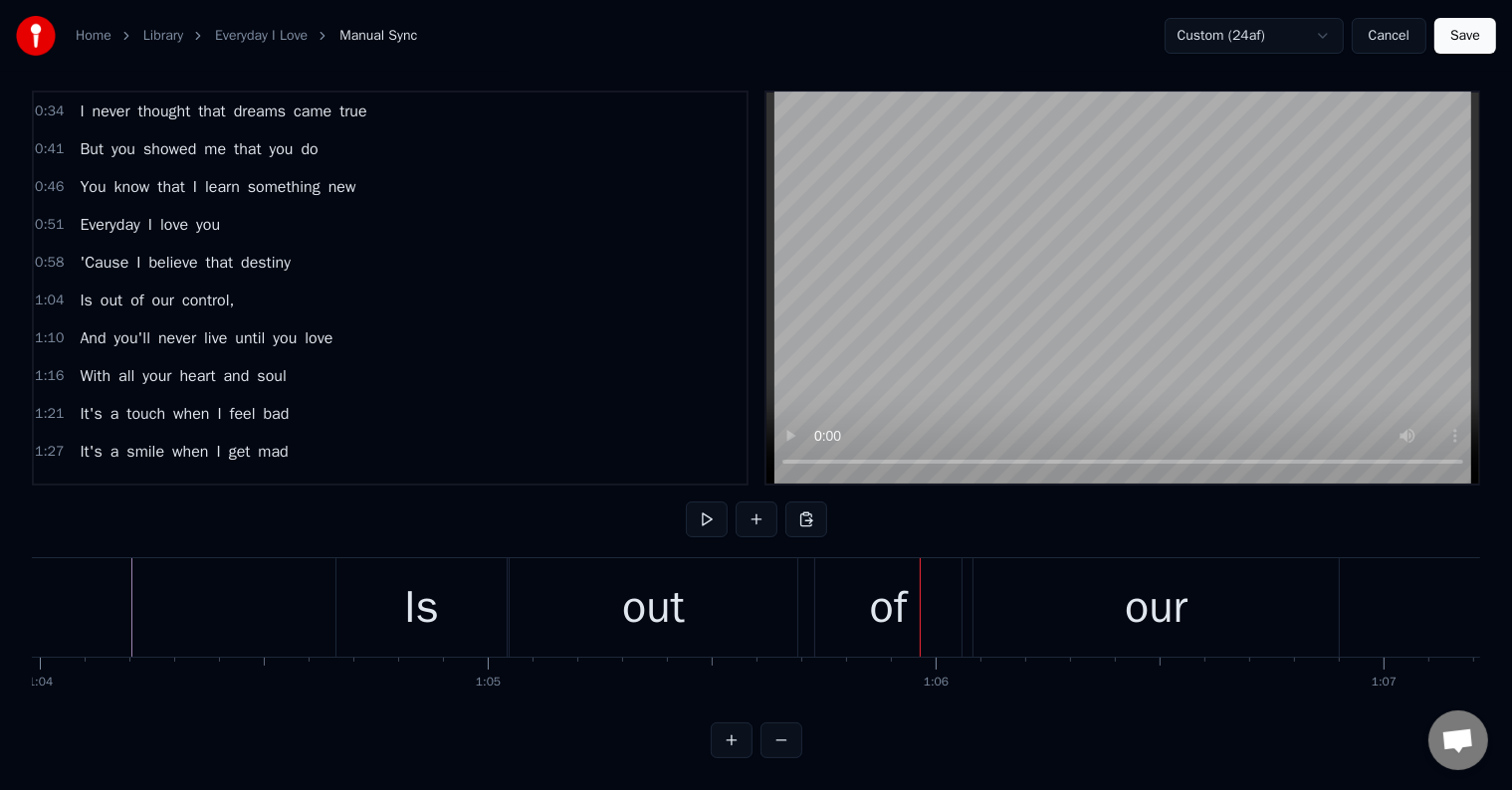 click at bounding box center [15833, 607] 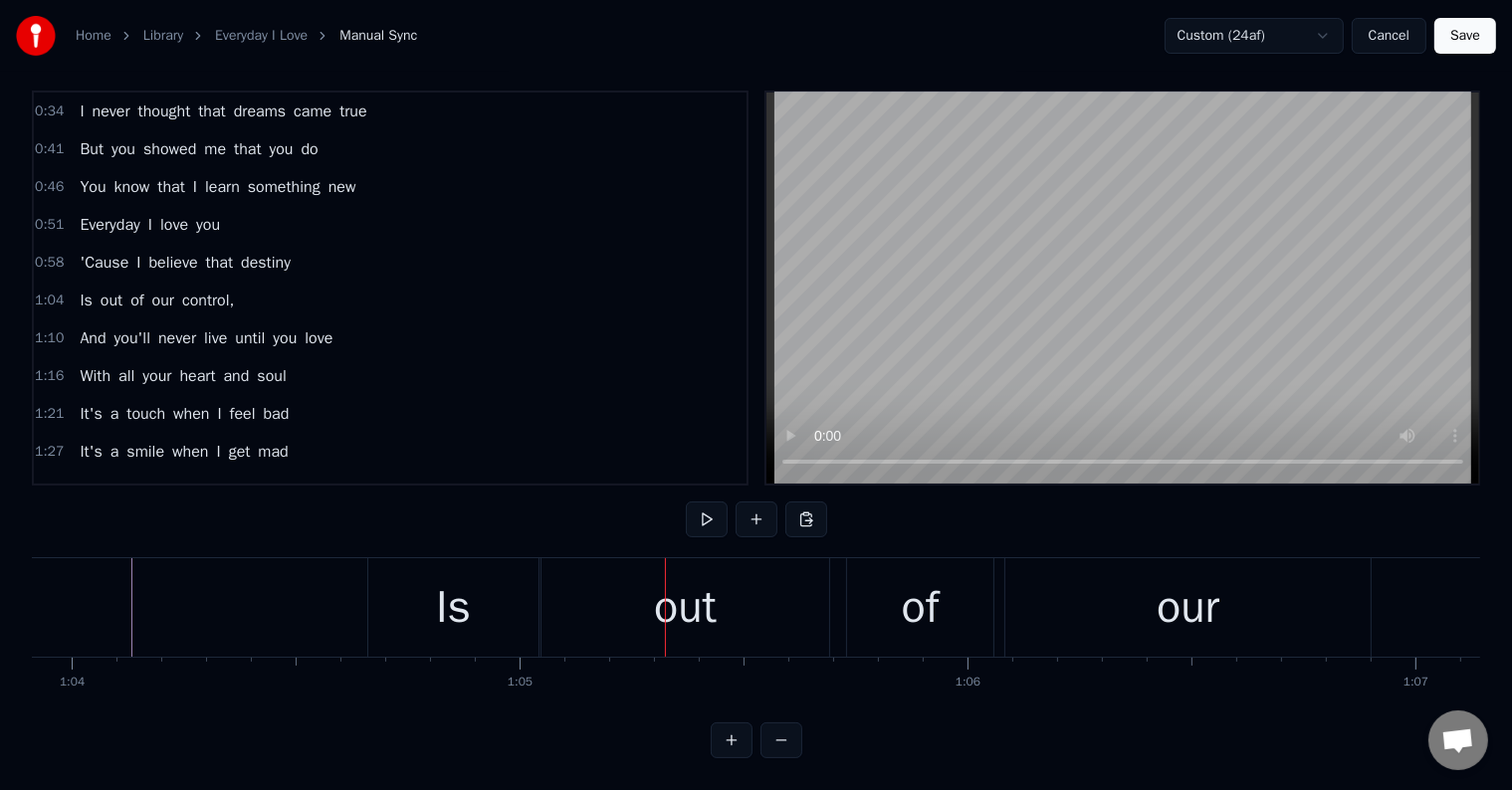 click on "out" at bounding box center (685, 607) 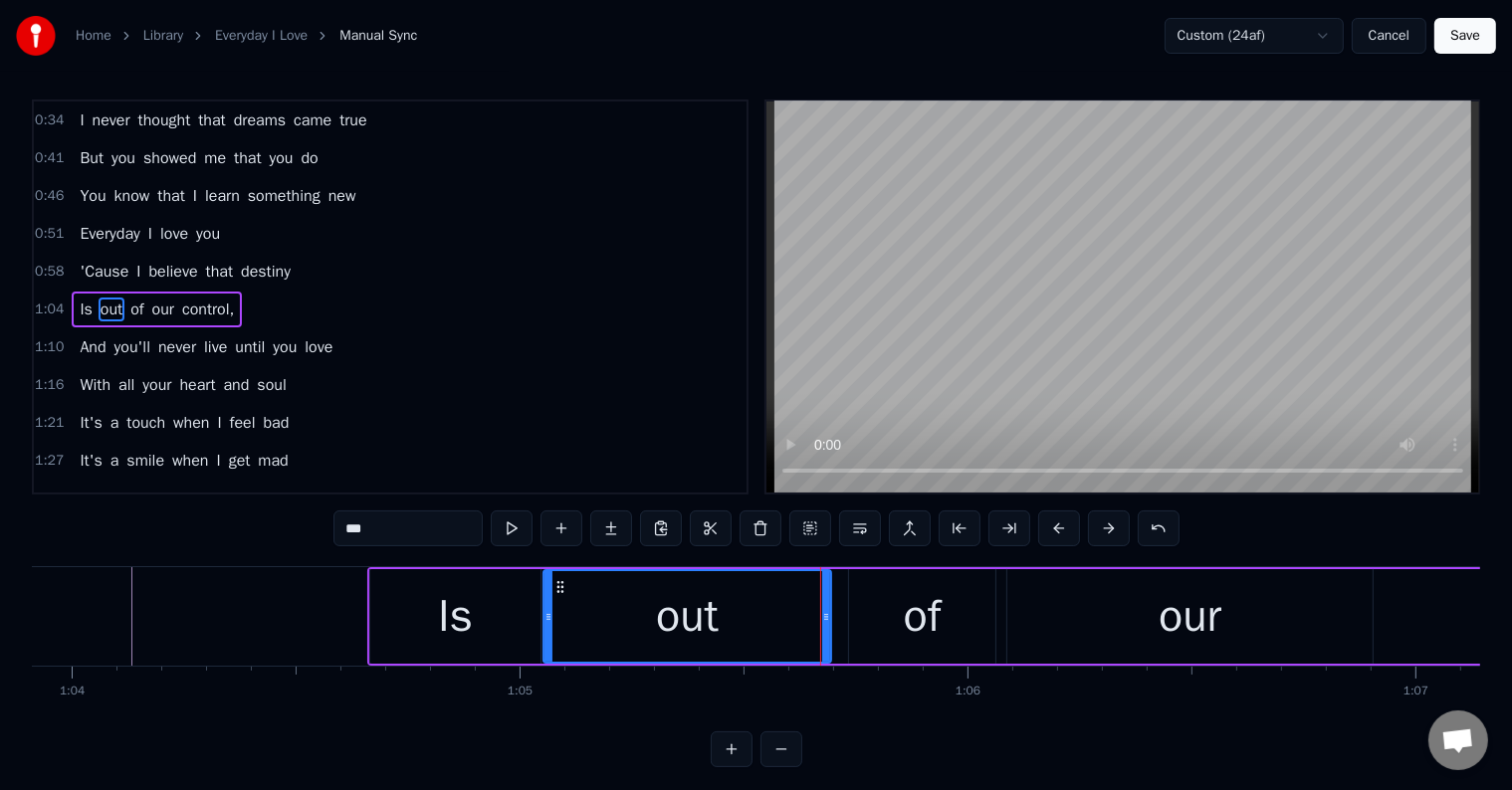 scroll, scrollTop: 0, scrollLeft: 0, axis: both 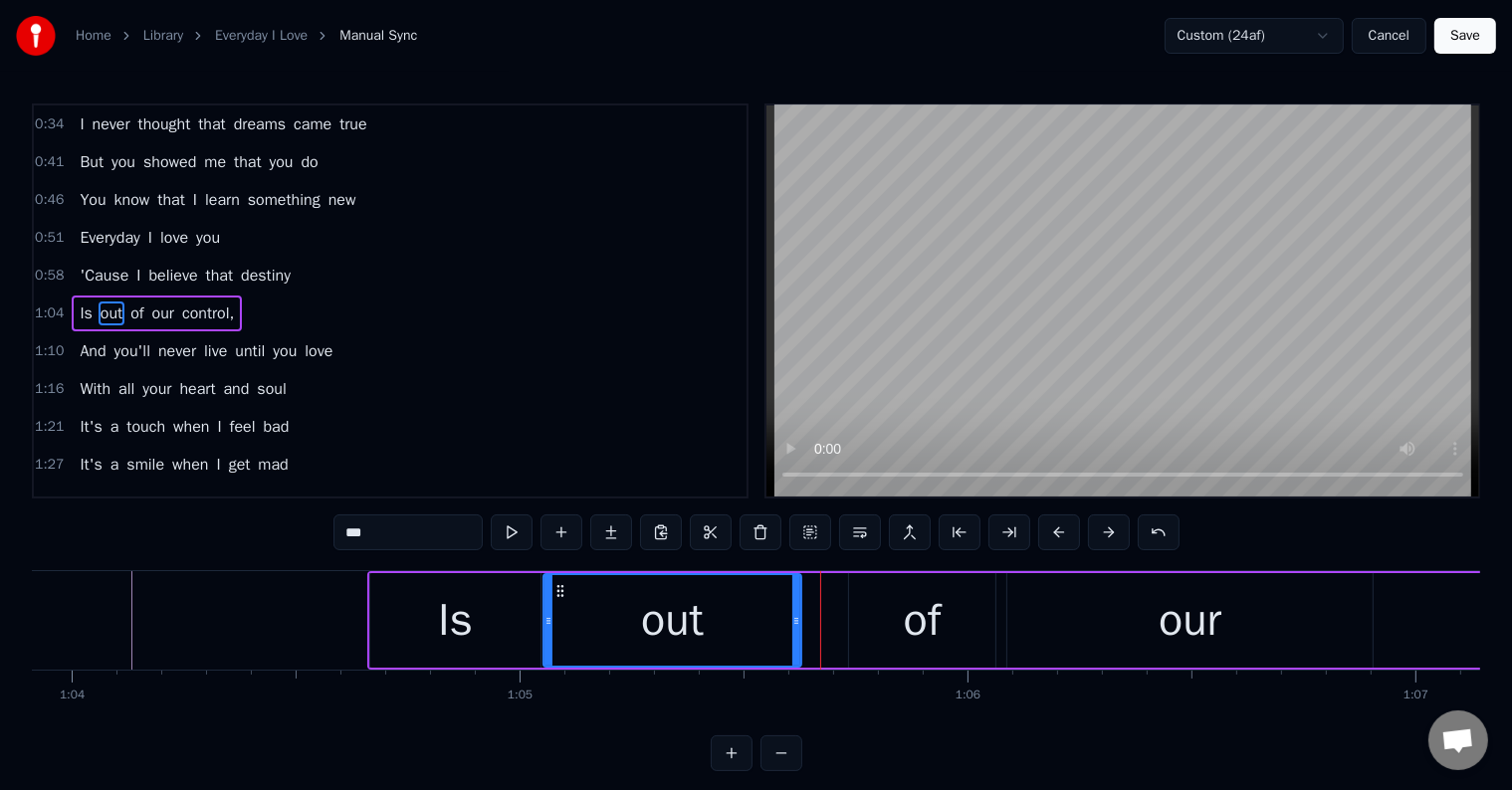 drag, startPoint x: 827, startPoint y: 626, endPoint x: 797, endPoint y: 641, distance: 33.54102 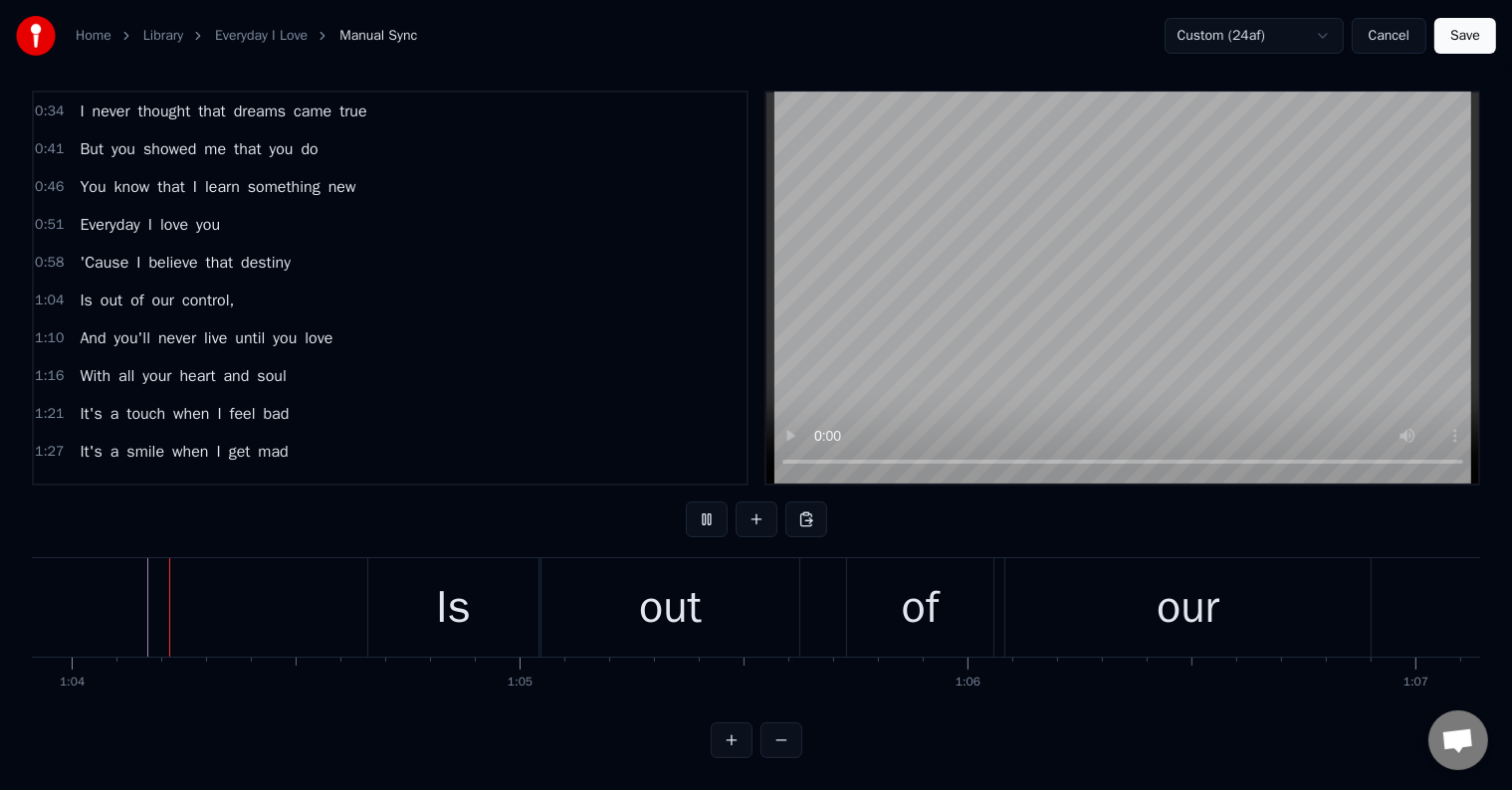 scroll, scrollTop: 30, scrollLeft: 0, axis: vertical 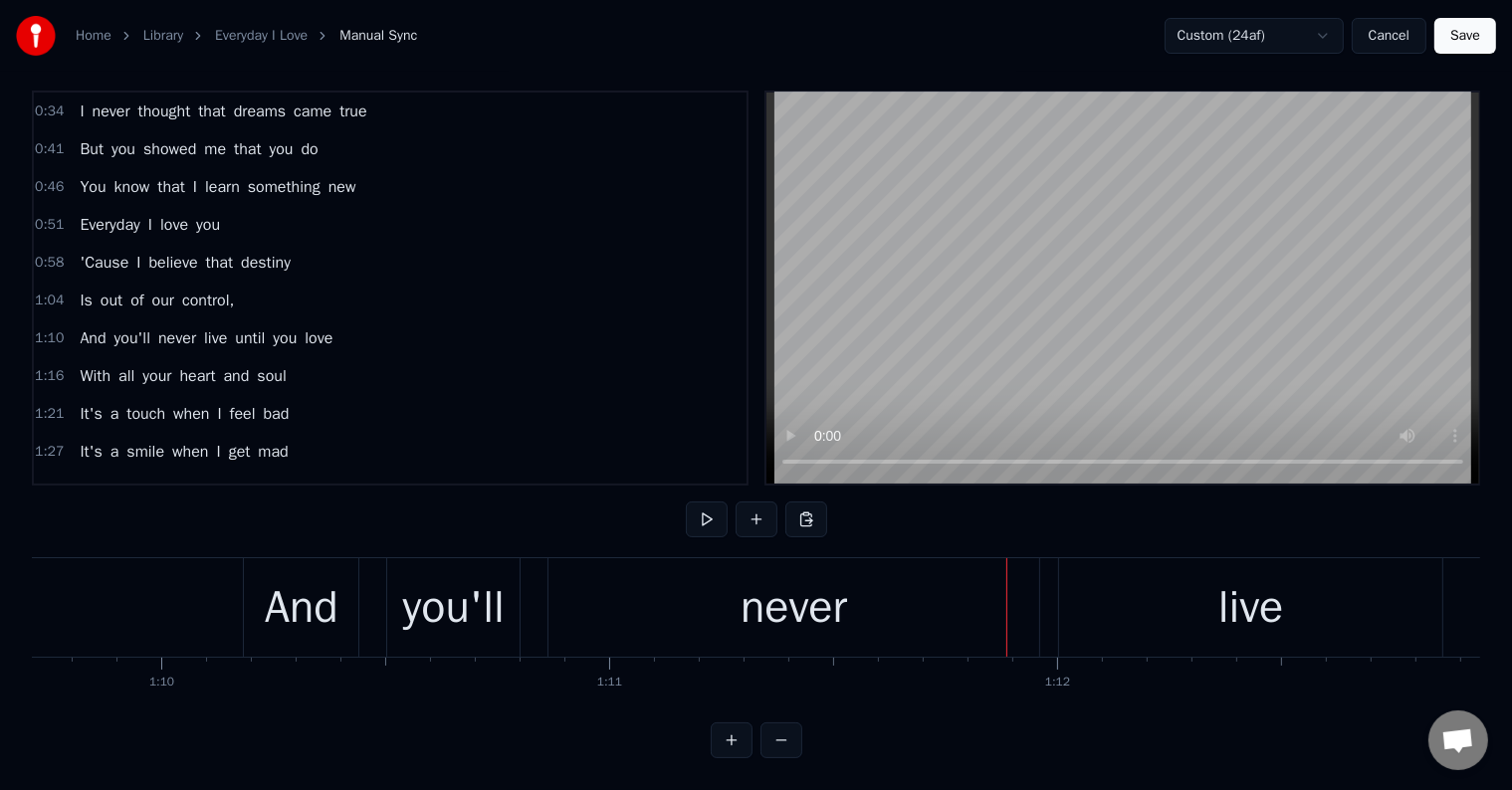 click on "And" at bounding box center (302, 608) 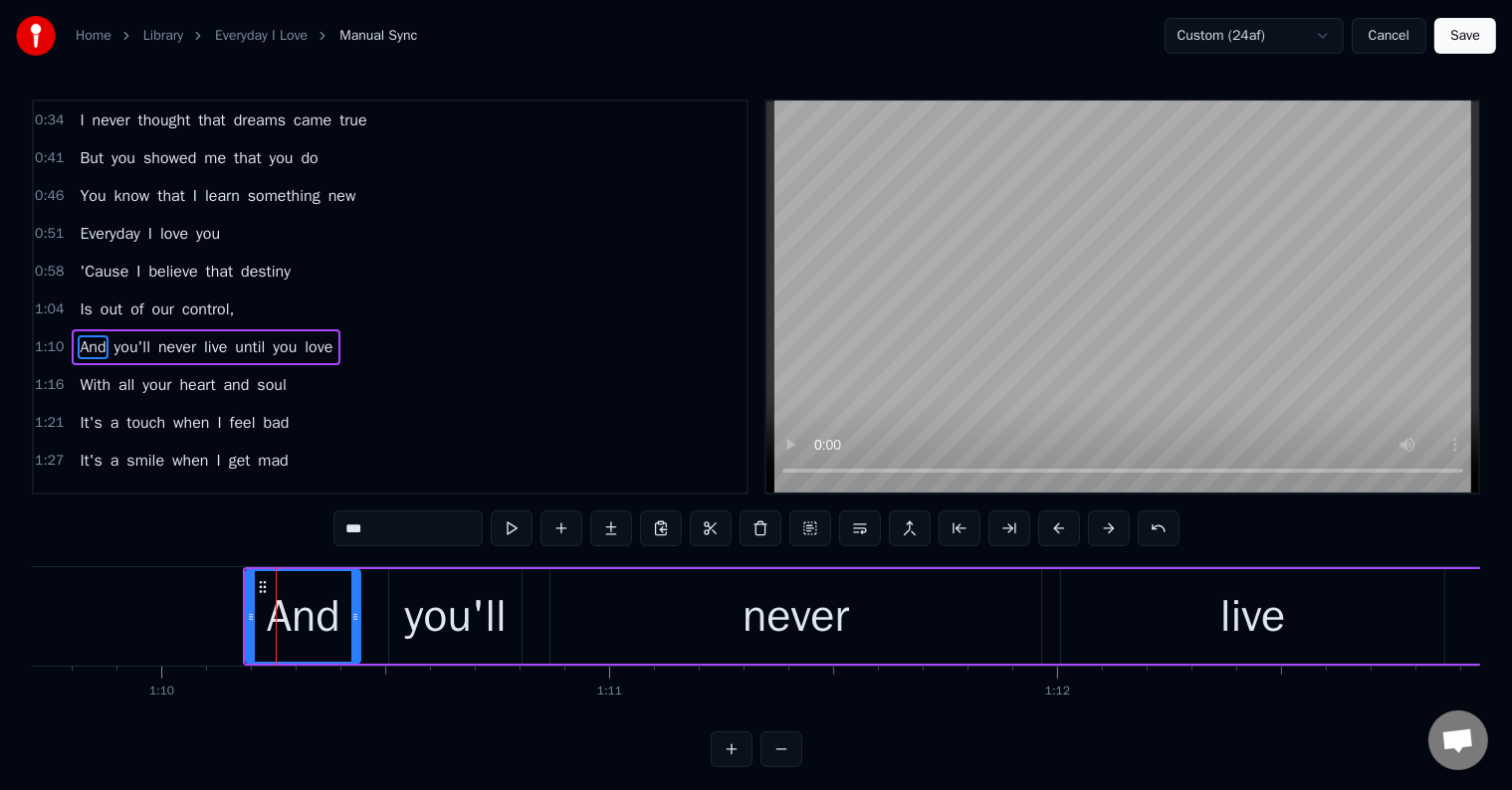 scroll, scrollTop: 0, scrollLeft: 0, axis: both 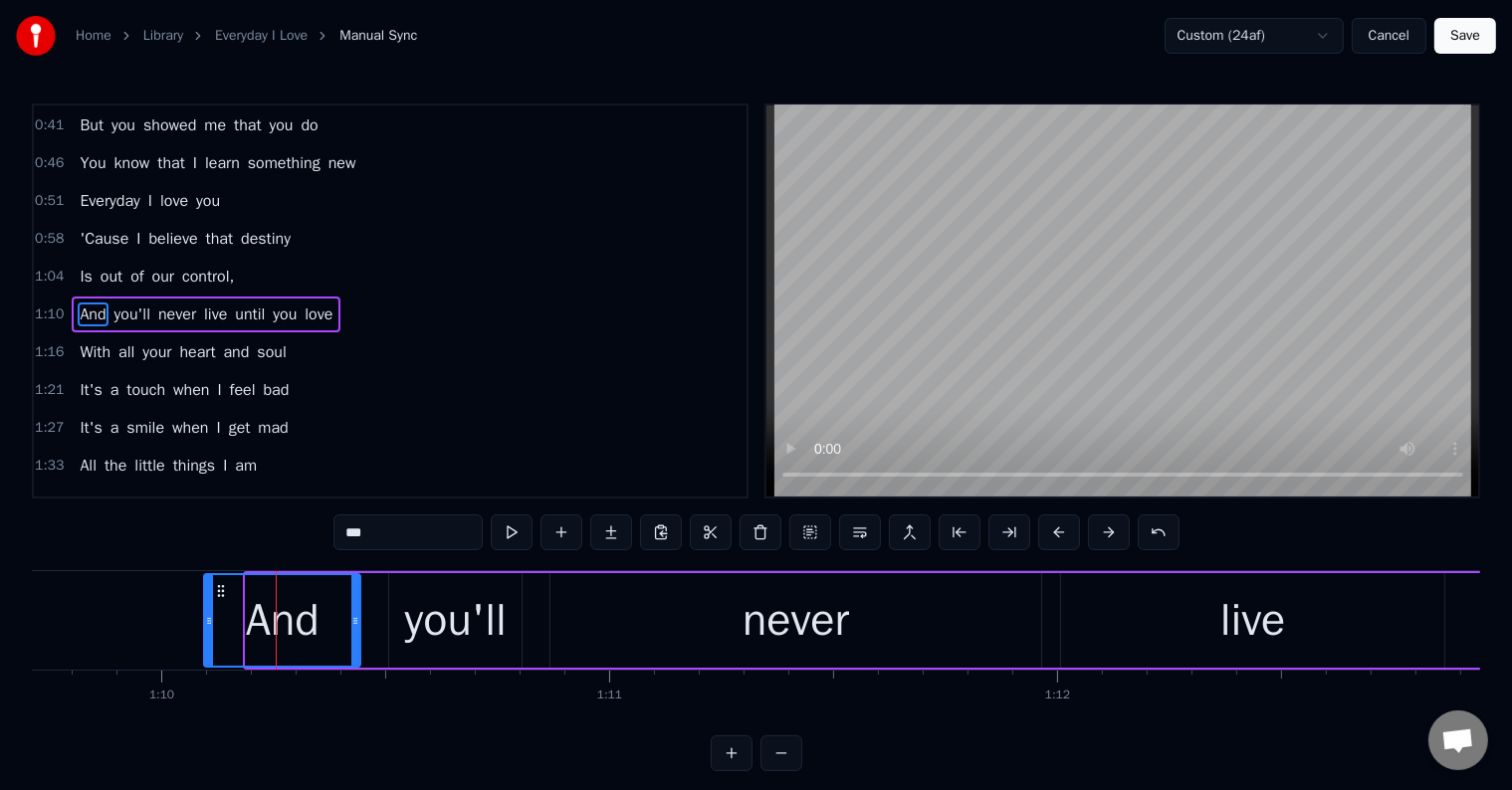 drag, startPoint x: 246, startPoint y: 621, endPoint x: 204, endPoint y: 646, distance: 48.8774 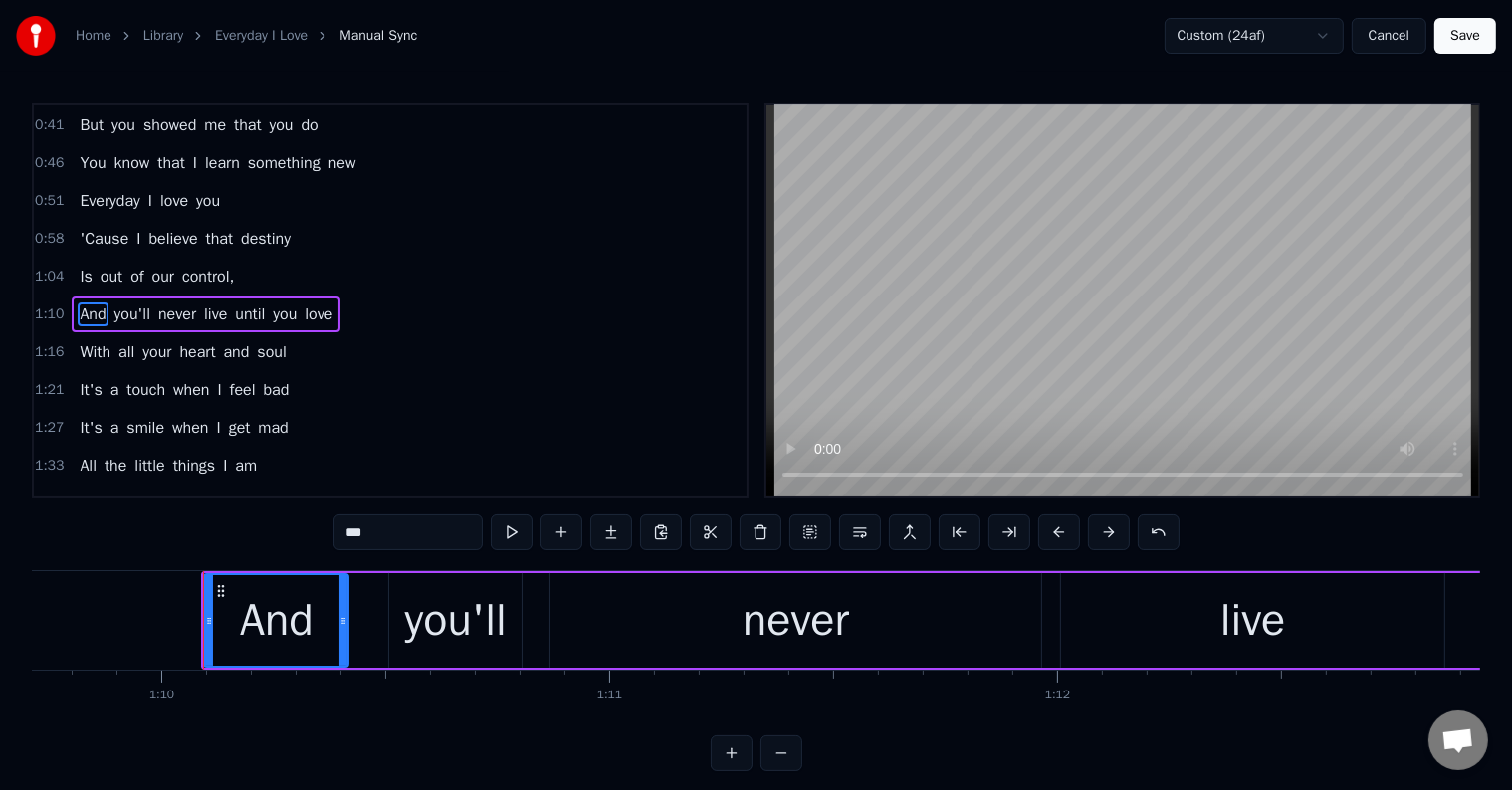 drag, startPoint x: 355, startPoint y: 643, endPoint x: 343, endPoint y: 649, distance: 13.416408 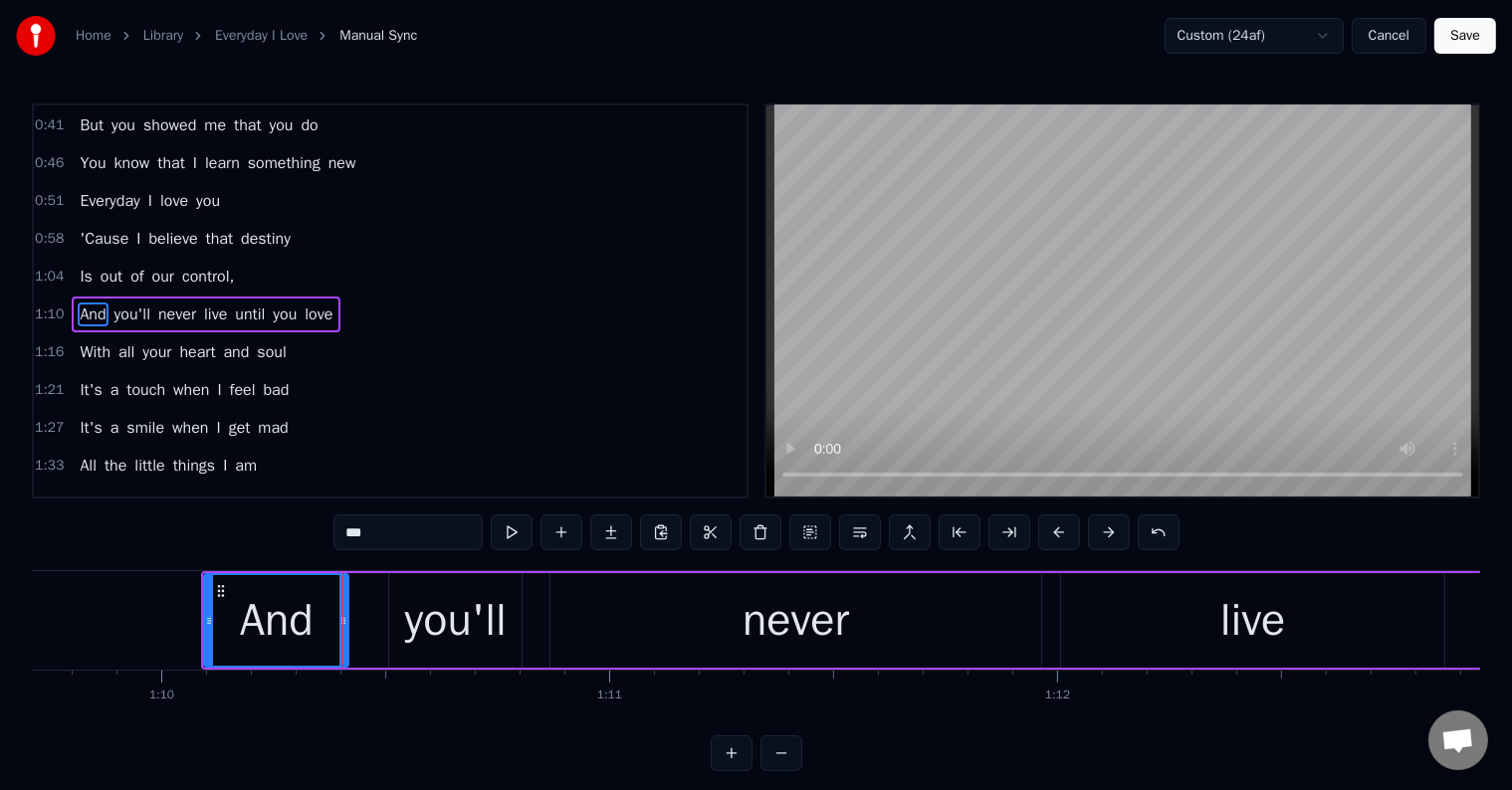 click on "you'll" at bounding box center [455, 621] 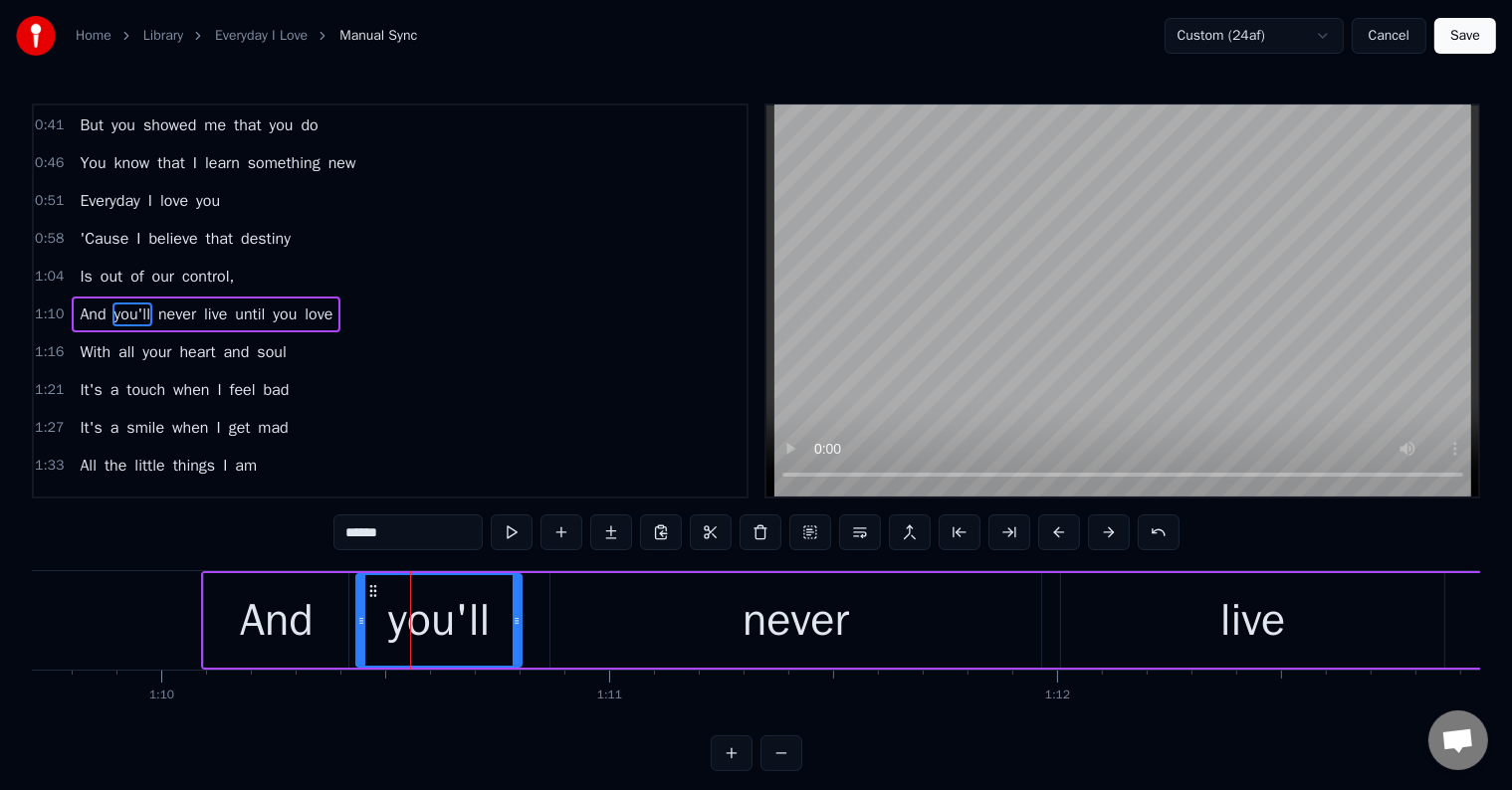 drag, startPoint x: 392, startPoint y: 637, endPoint x: 359, endPoint y: 648, distance: 34.785054 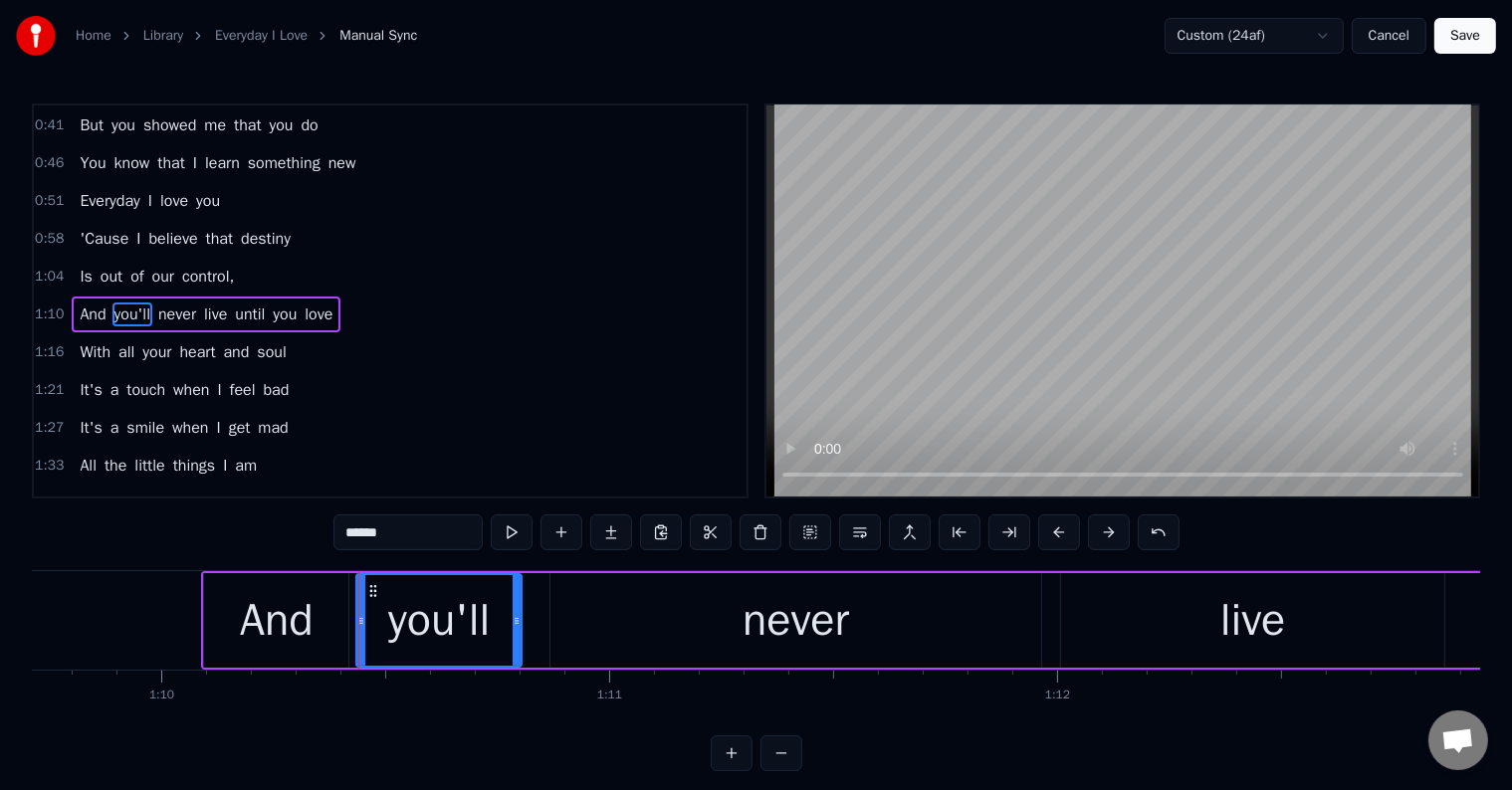 click on "never" at bounding box center (795, 620) 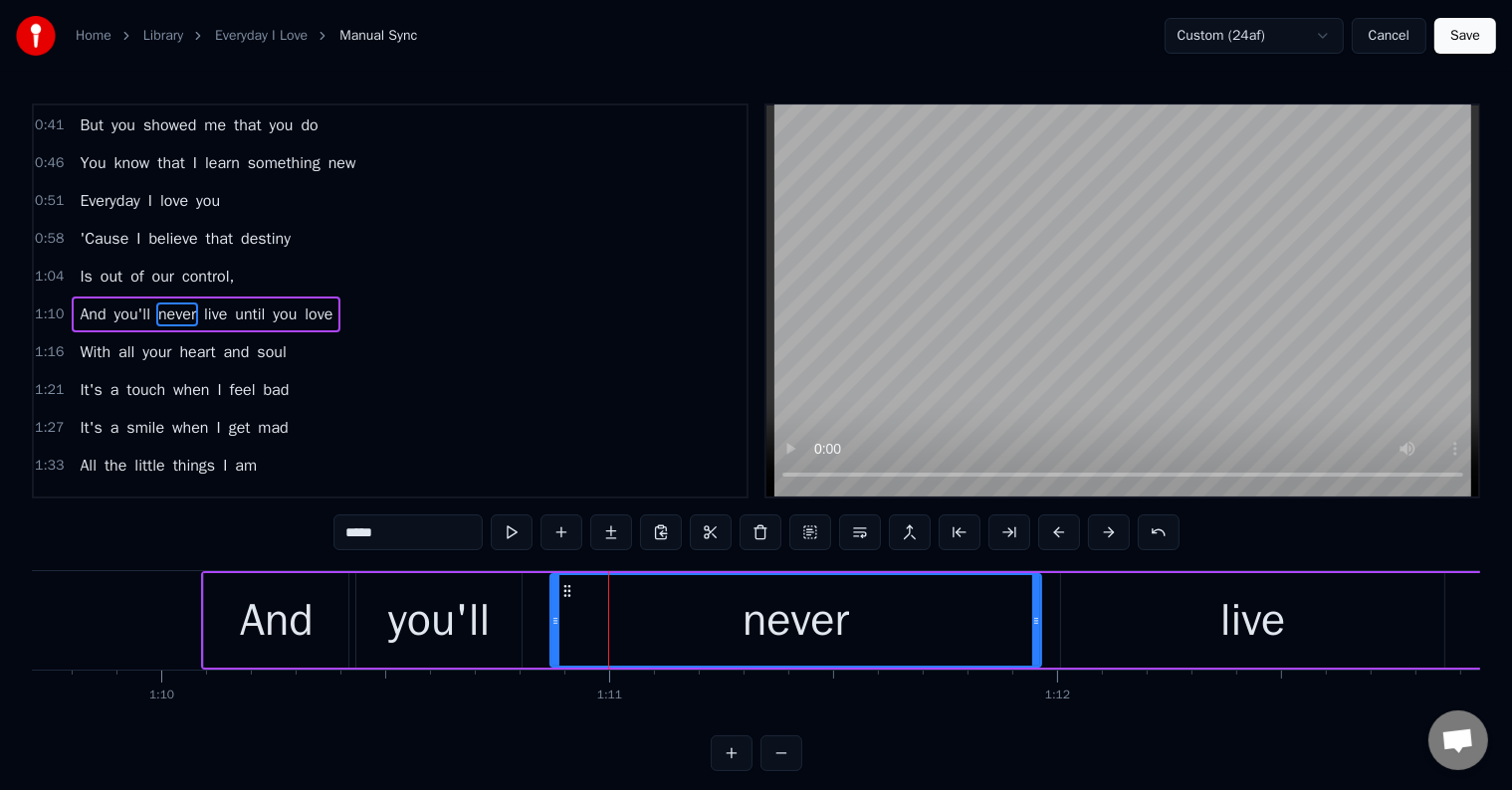 click on "you'll" at bounding box center [439, 620] 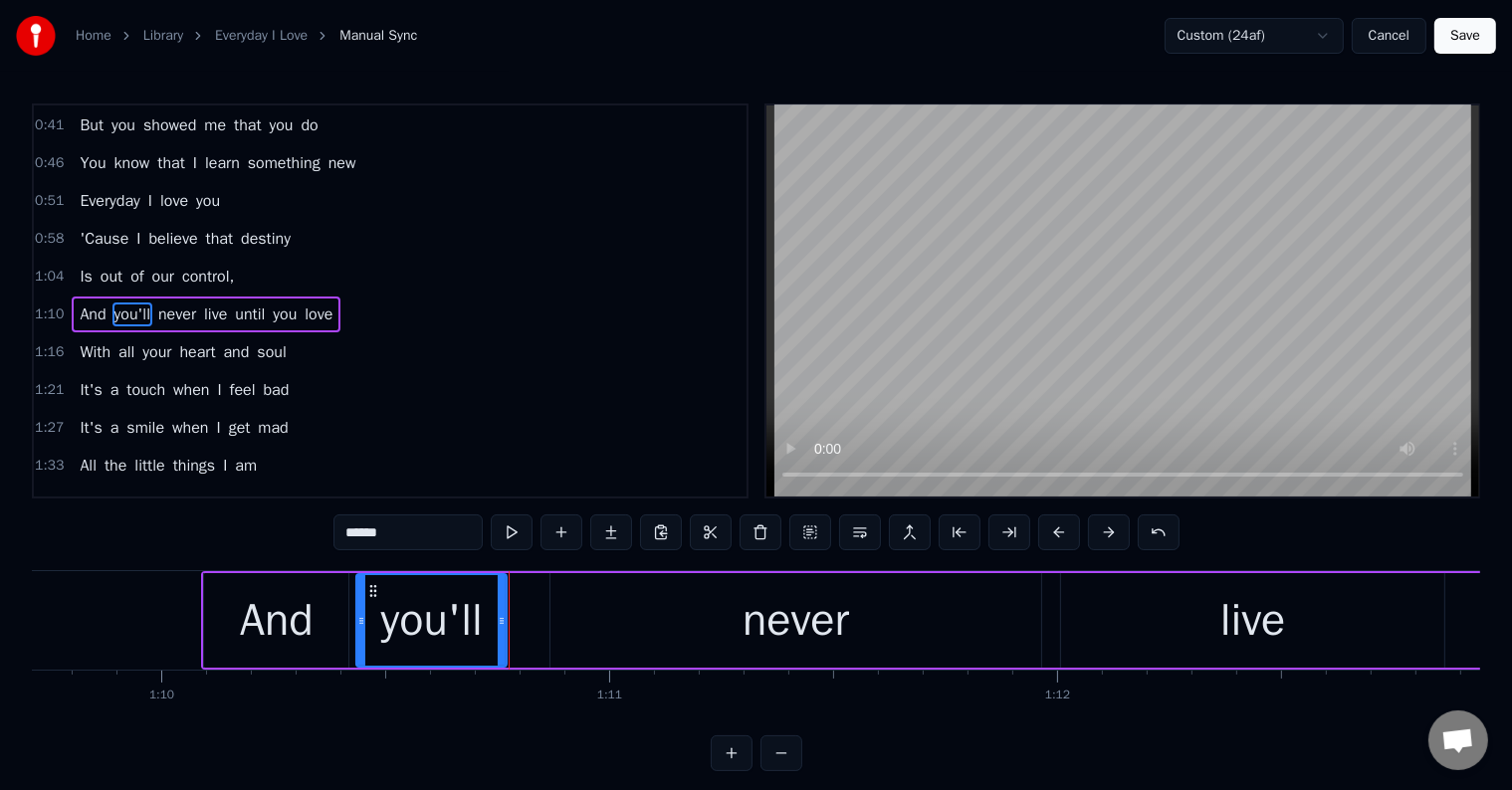 drag, startPoint x: 518, startPoint y: 639, endPoint x: 503, endPoint y: 642, distance: 15.297059 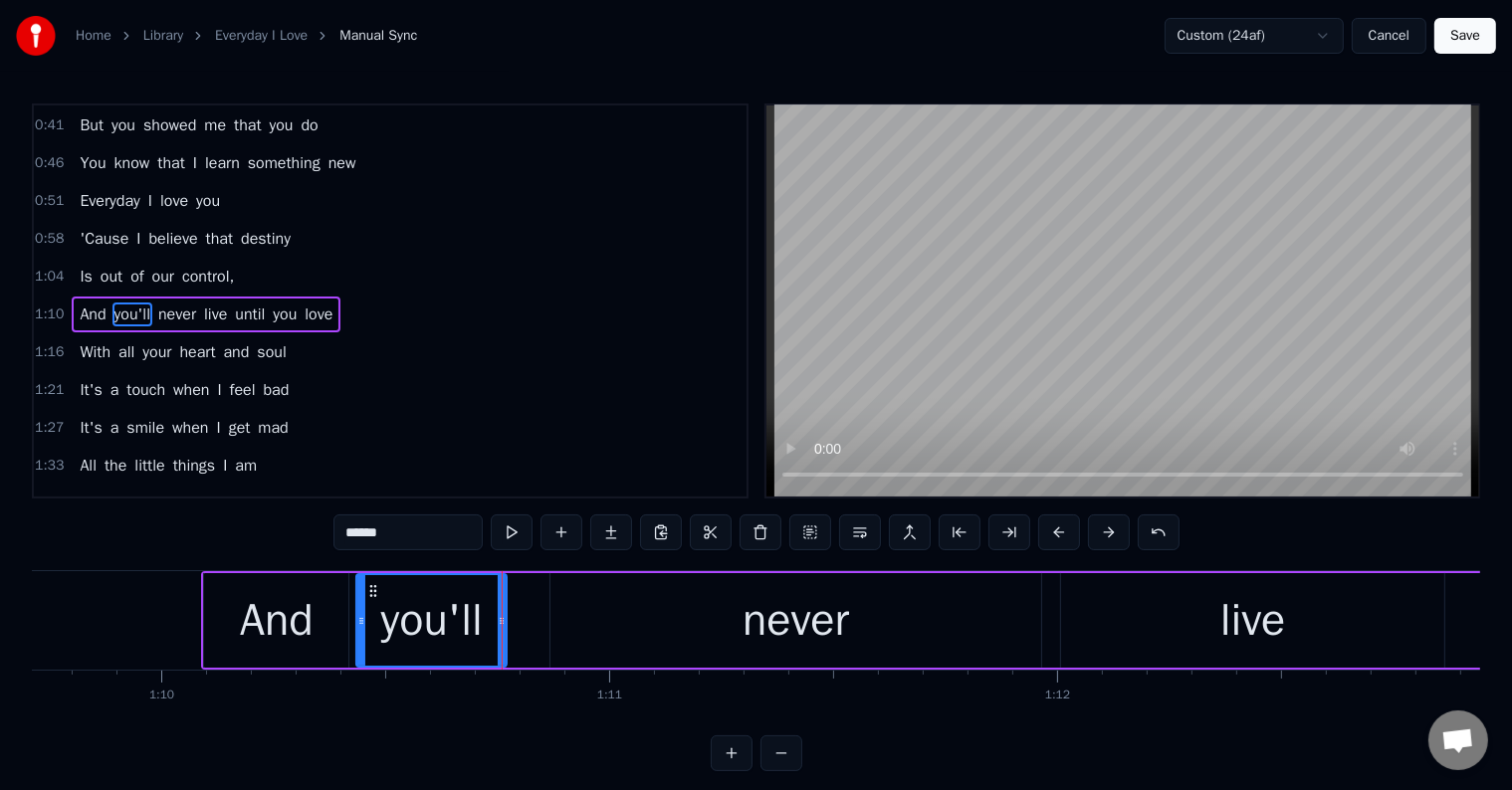 click on "never" at bounding box center (795, 620) 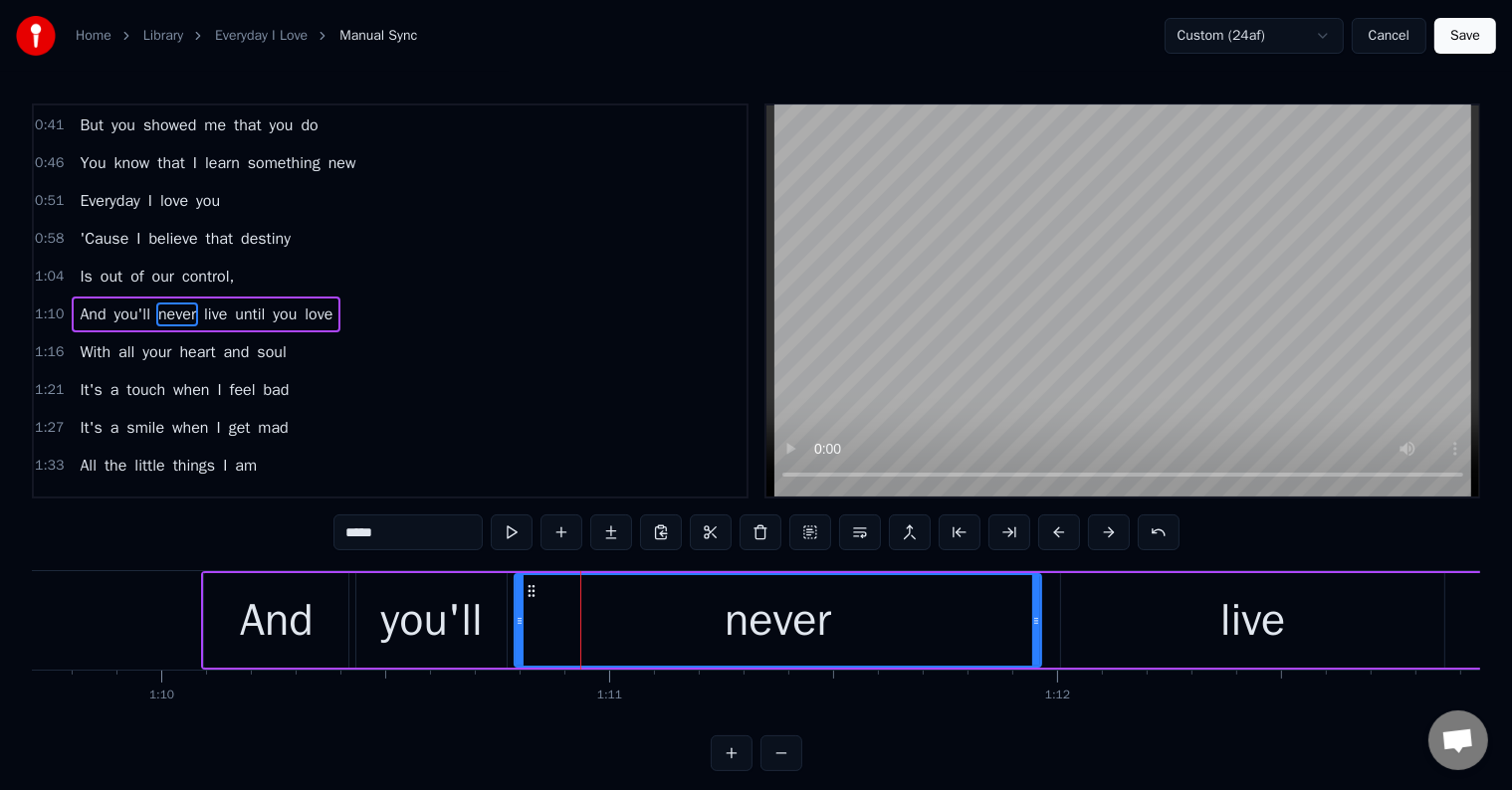 drag, startPoint x: 553, startPoint y: 644, endPoint x: 518, endPoint y: 651, distance: 35.69314 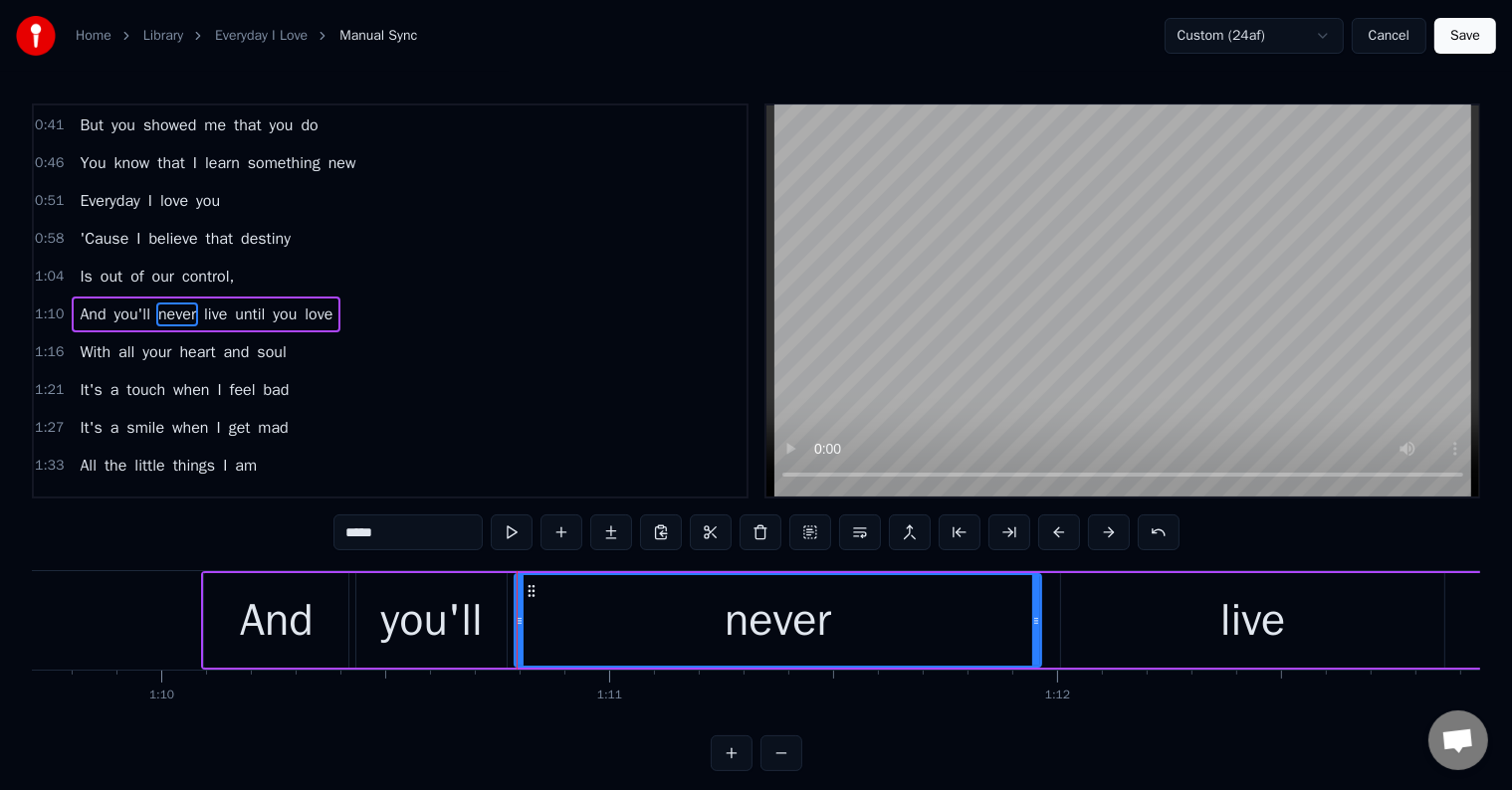 click on "And" at bounding box center (276, 620) 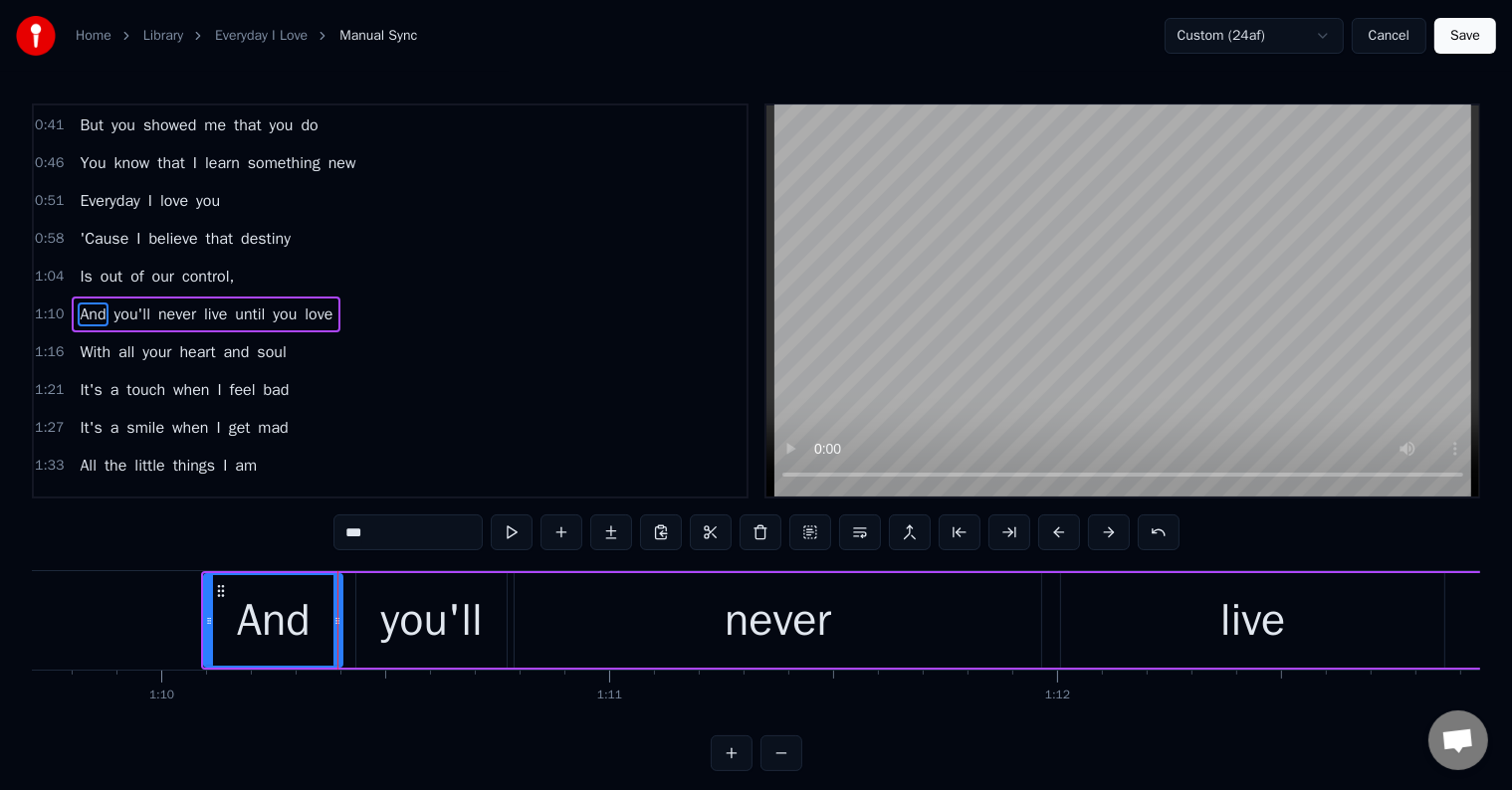 click at bounding box center (337, 620) 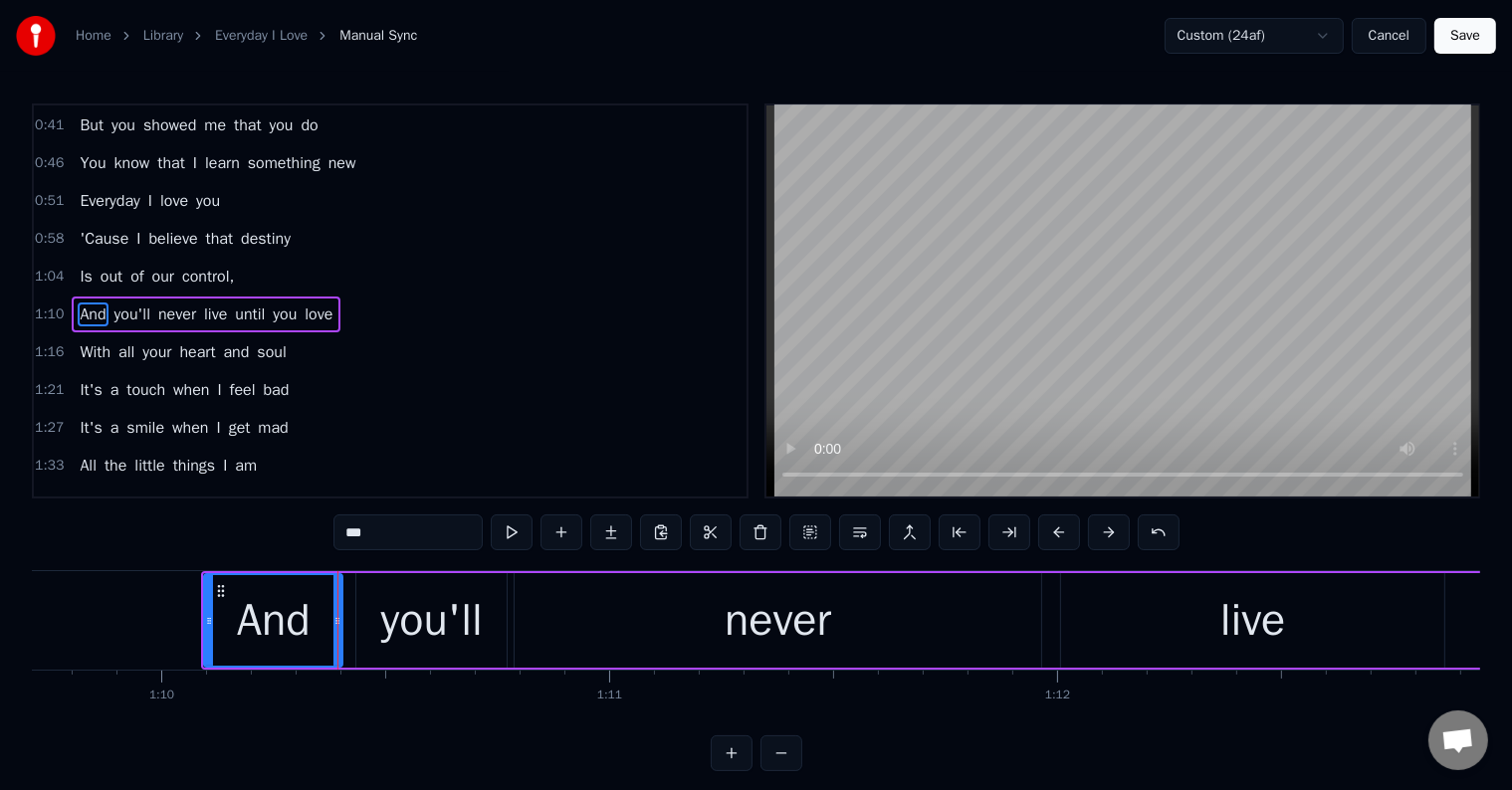 click on "you'll" at bounding box center (431, 620) 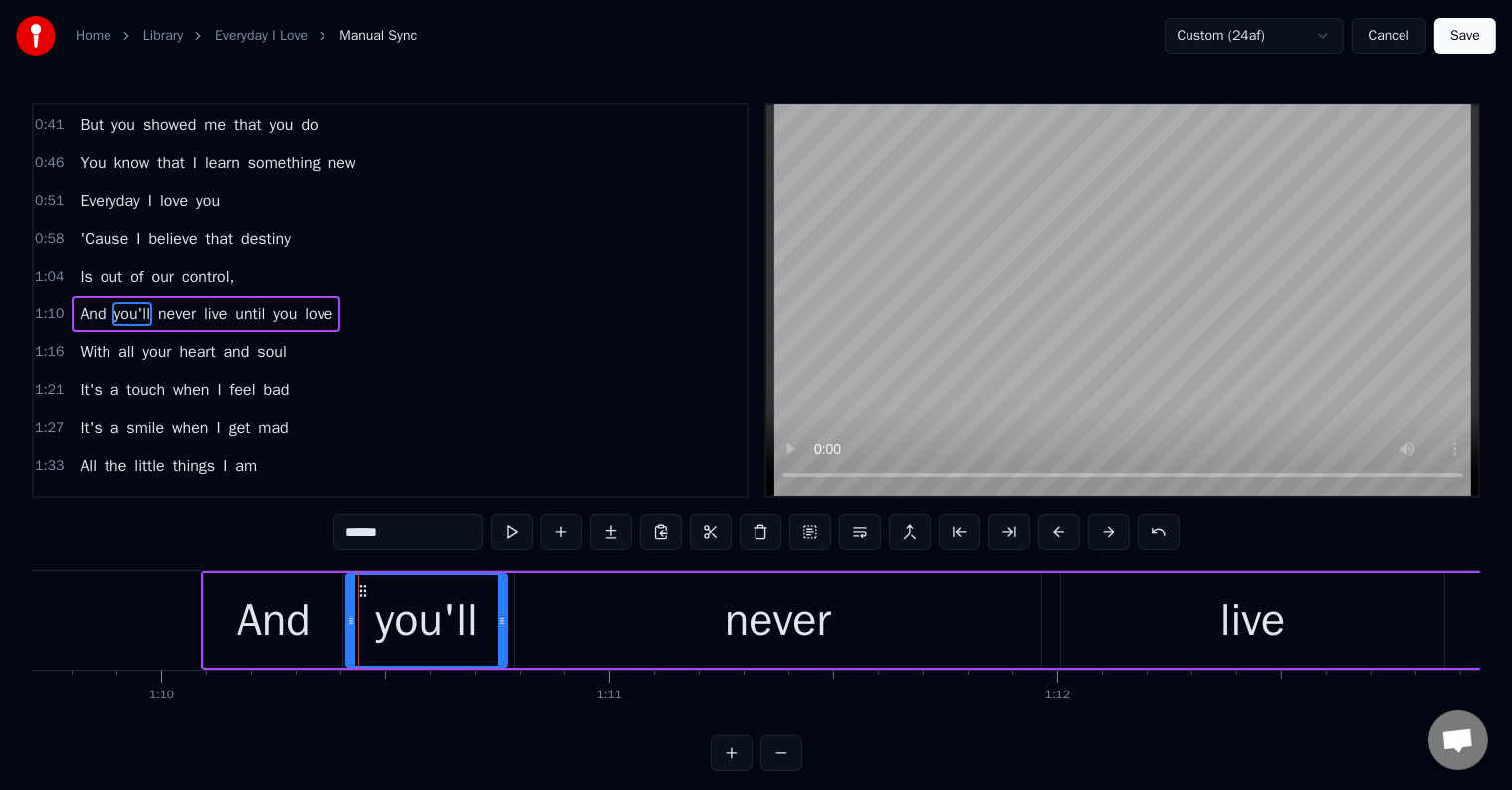 click at bounding box center [351, 620] 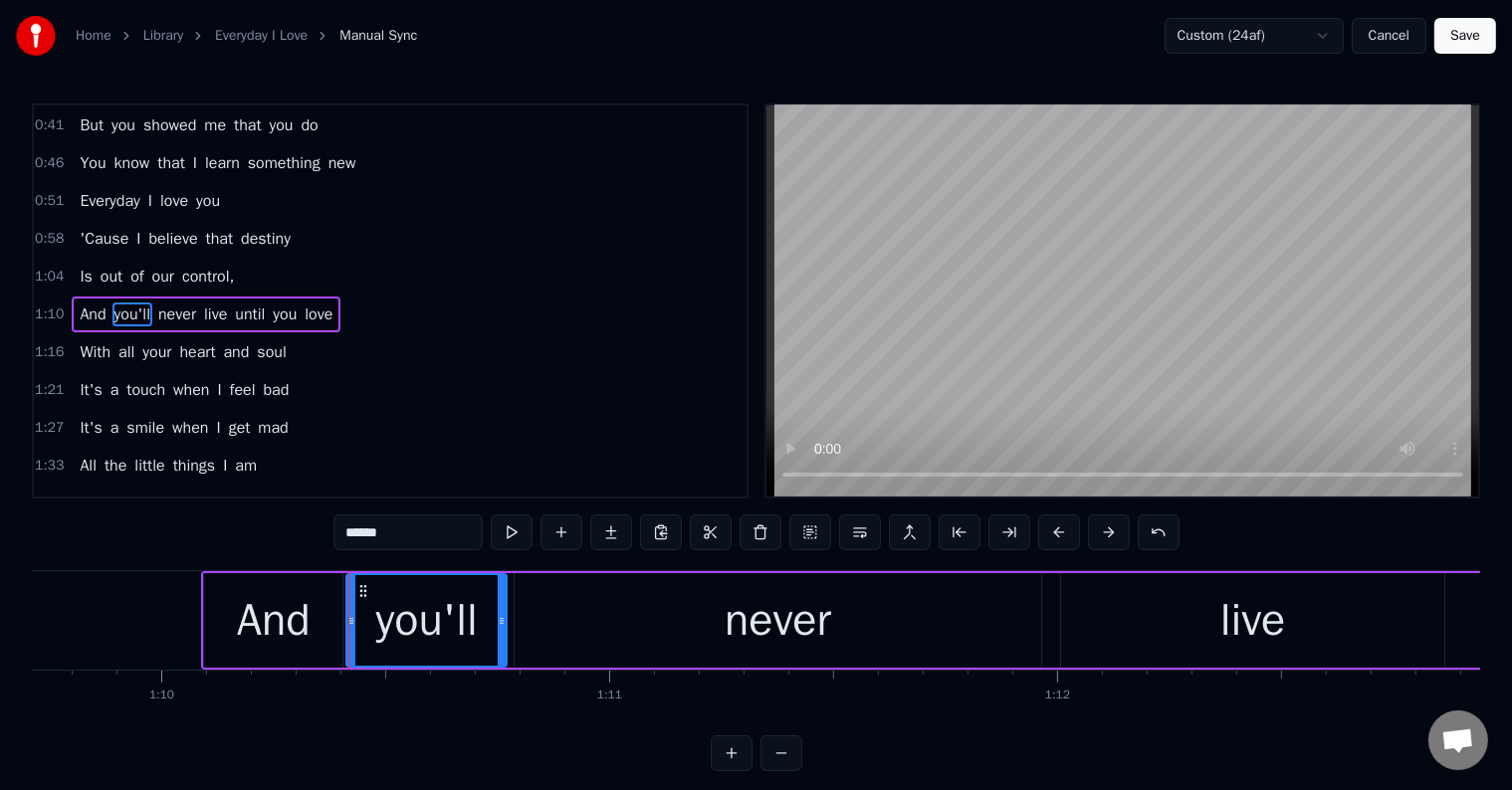 click on "never" at bounding box center [777, 620] 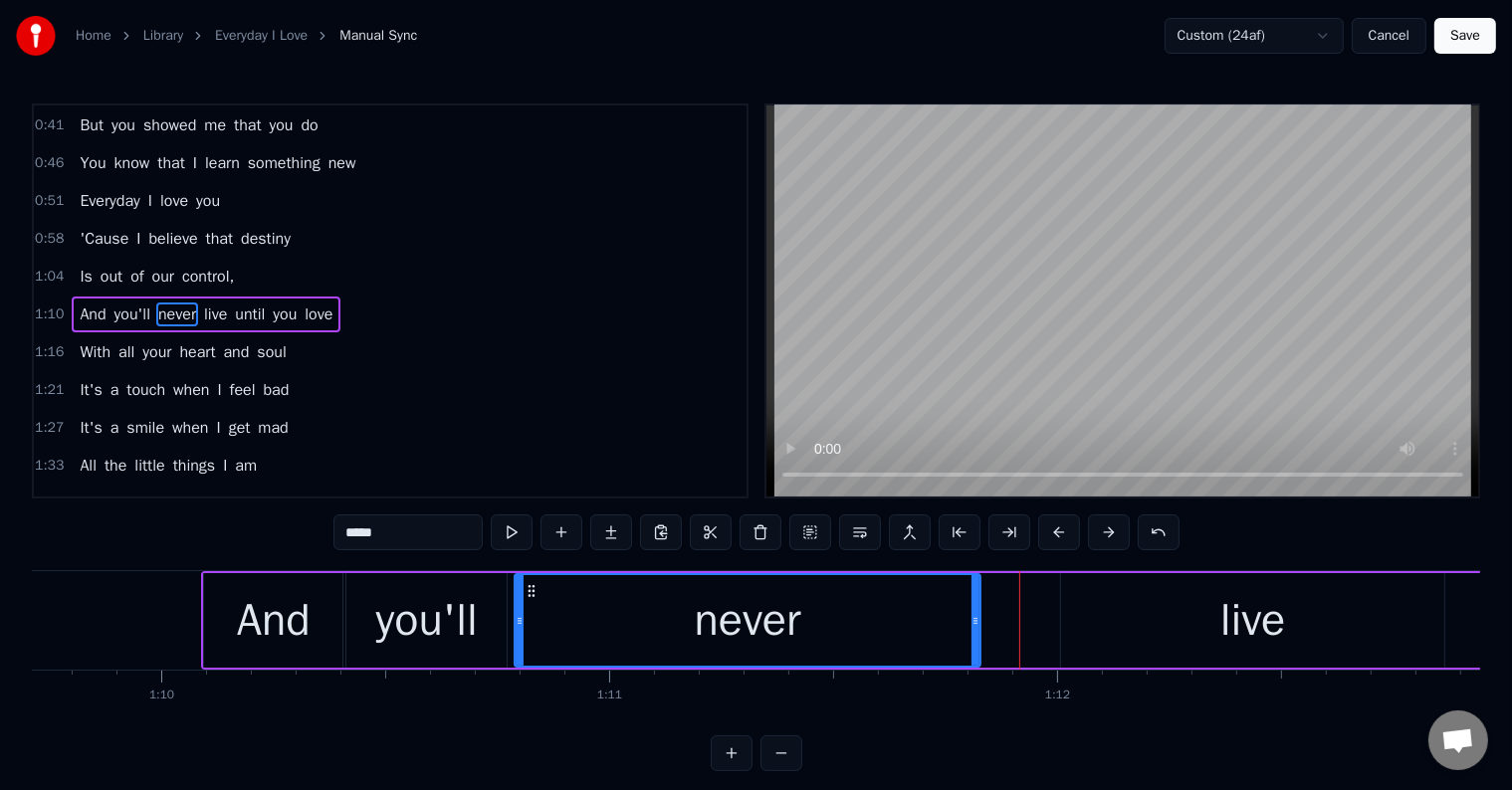 drag, startPoint x: 1035, startPoint y: 641, endPoint x: 974, endPoint y: 654, distance: 62.369865 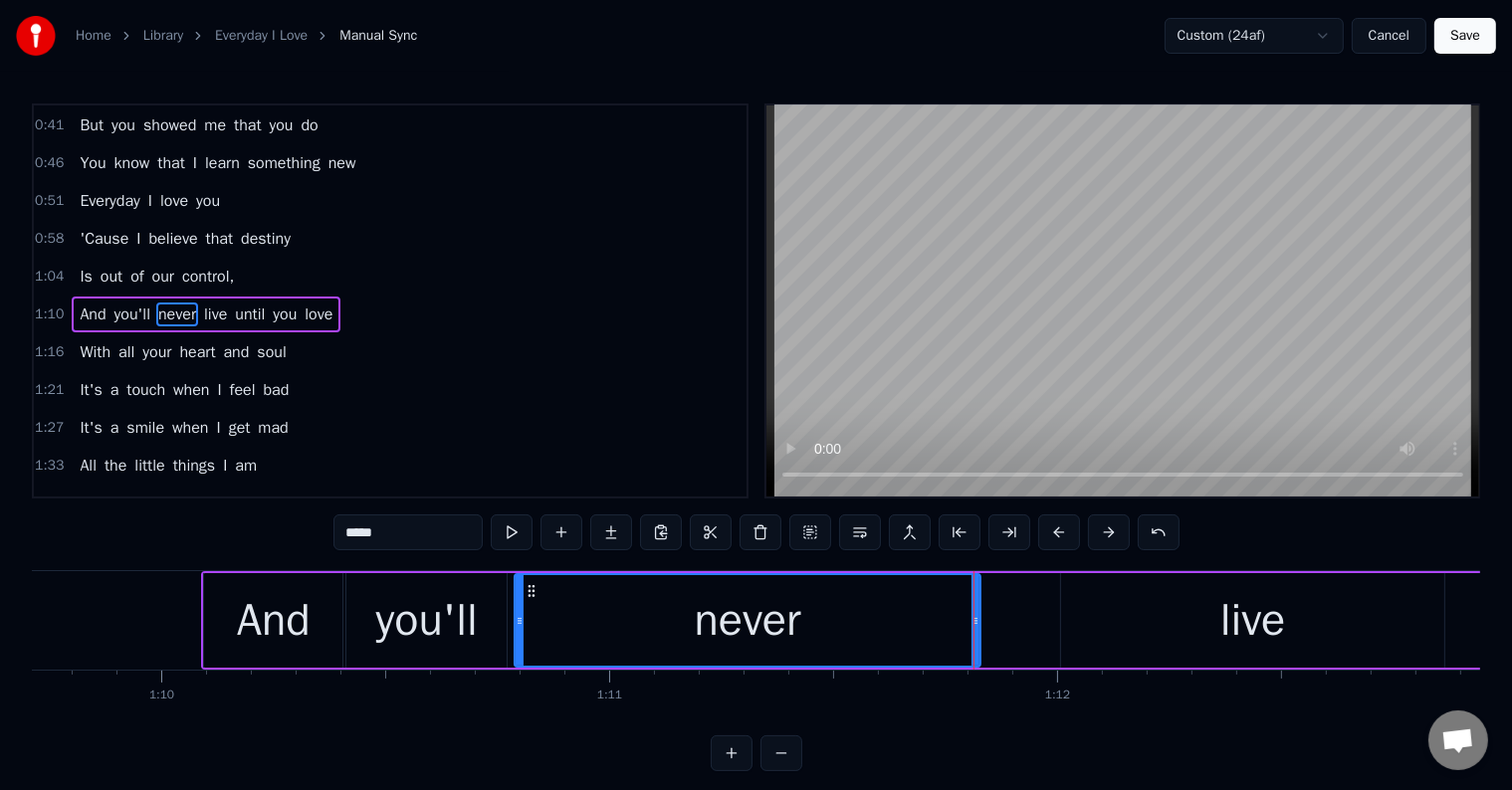 click on "live" at bounding box center (1252, 620) 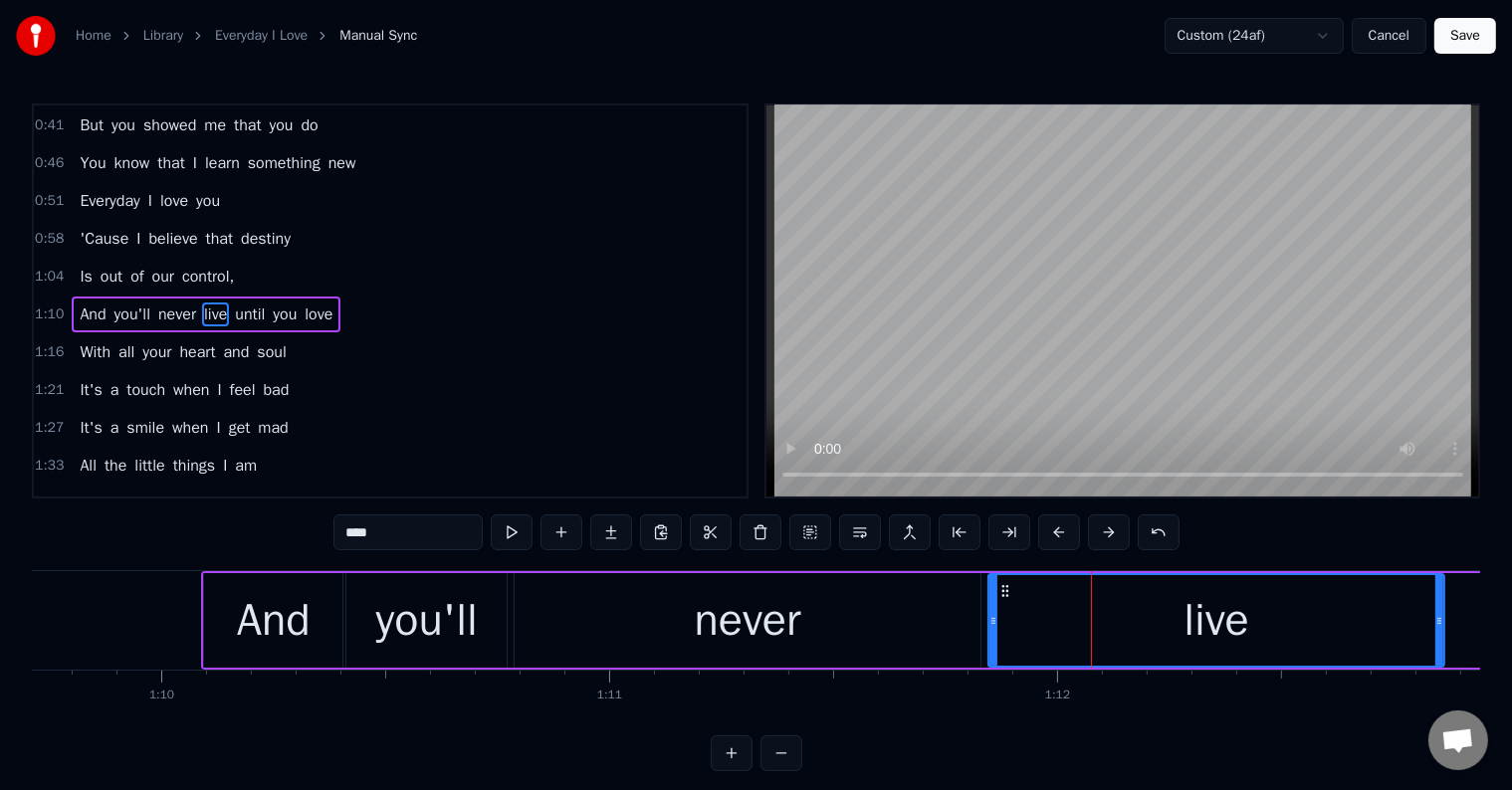 drag, startPoint x: 1063, startPoint y: 647, endPoint x: 990, endPoint y: 657, distance: 73.68175 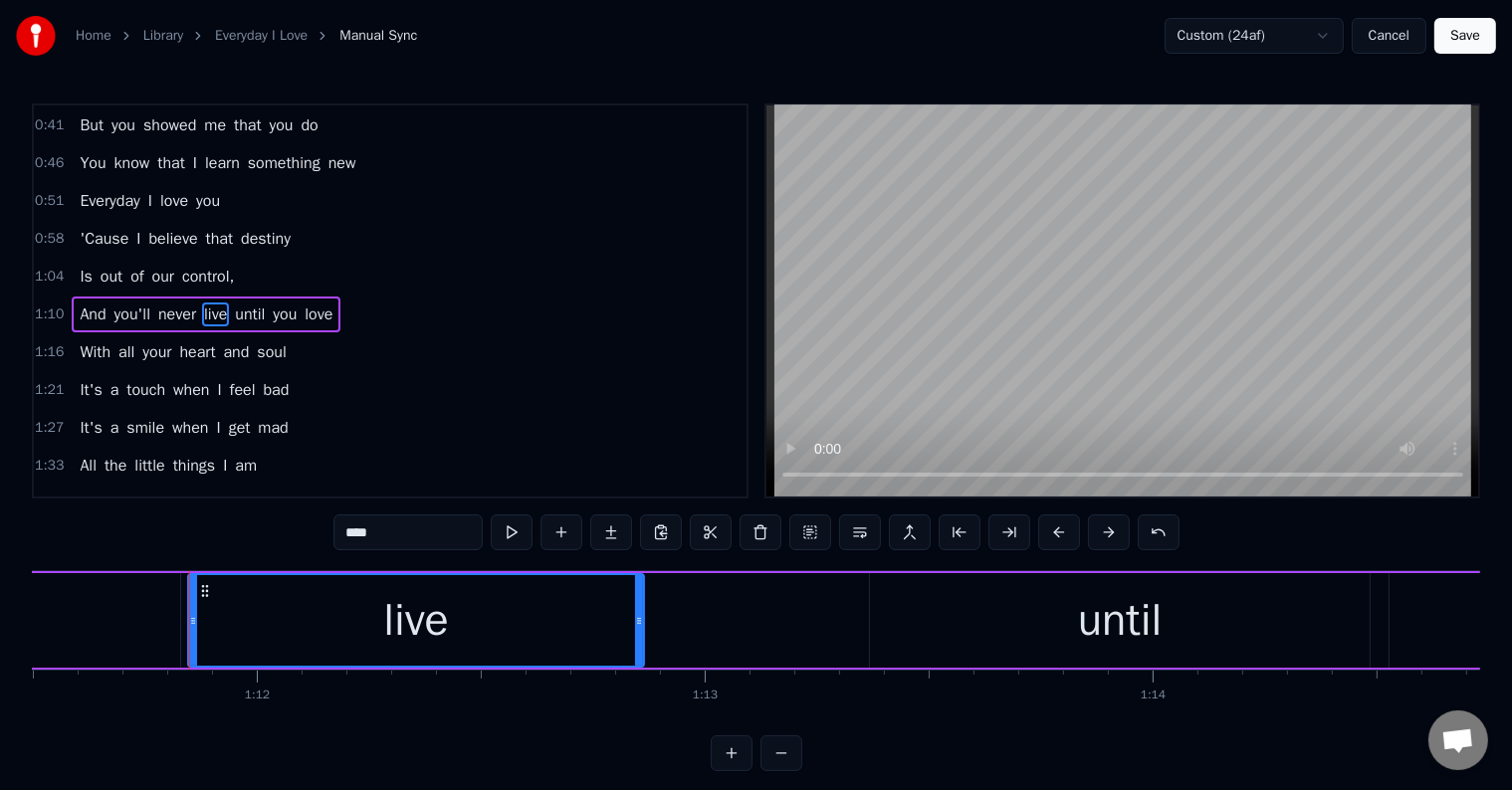 scroll, scrollTop: 0, scrollLeft: 32126, axis: horizontal 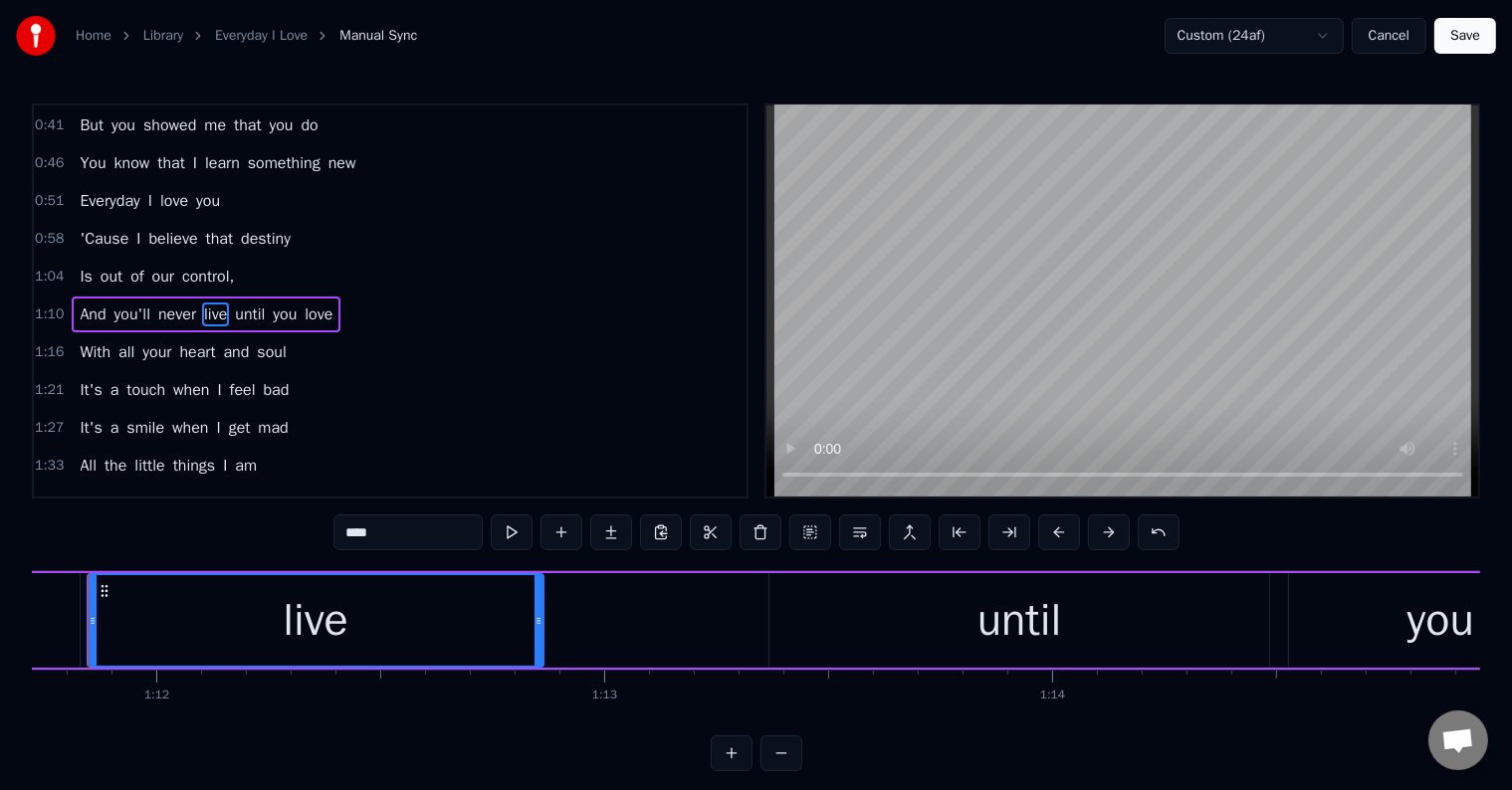 click on "And you'll never live until you love" at bounding box center [608, 620] 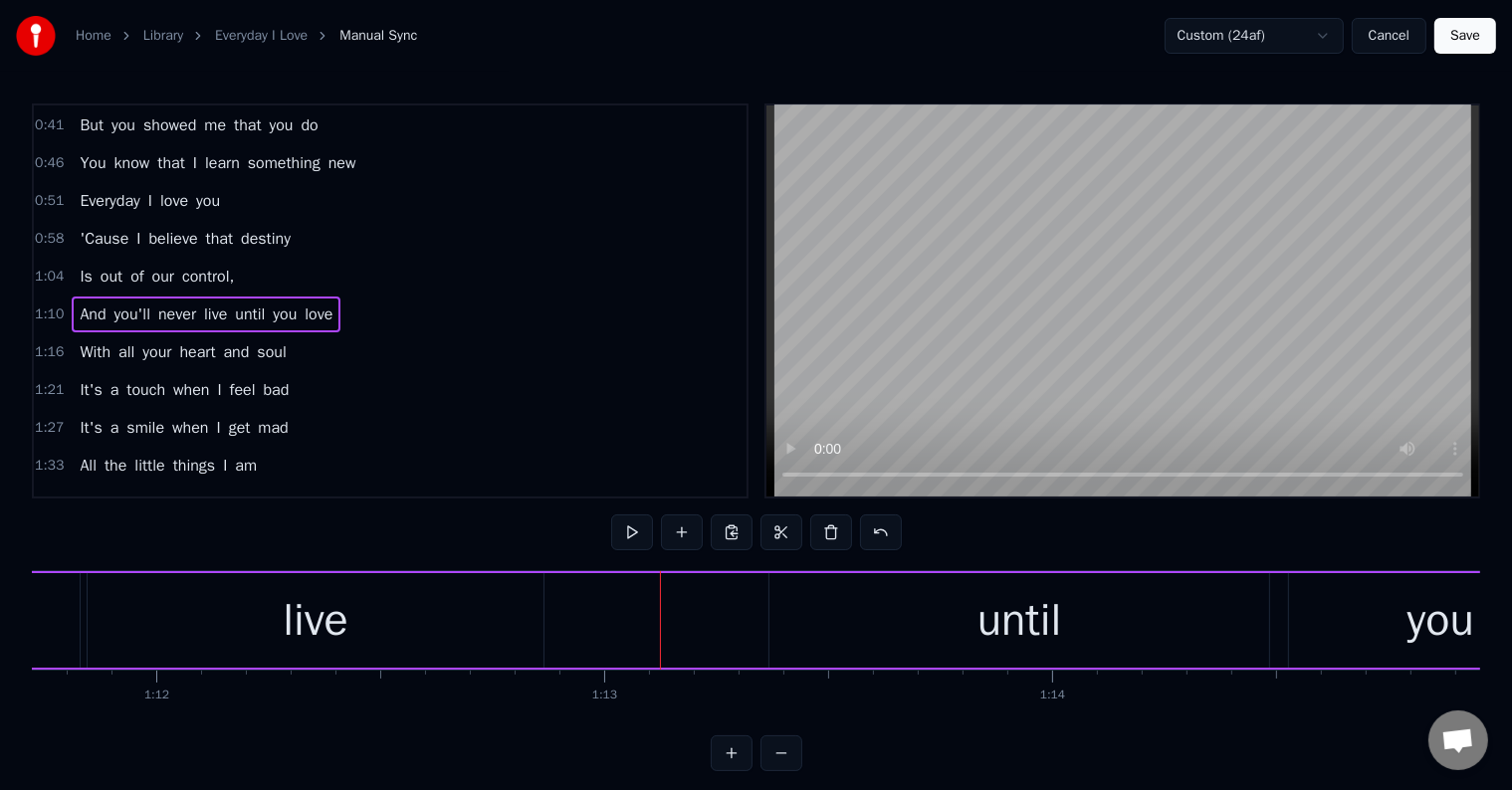 click on "until" at bounding box center [1019, 620] 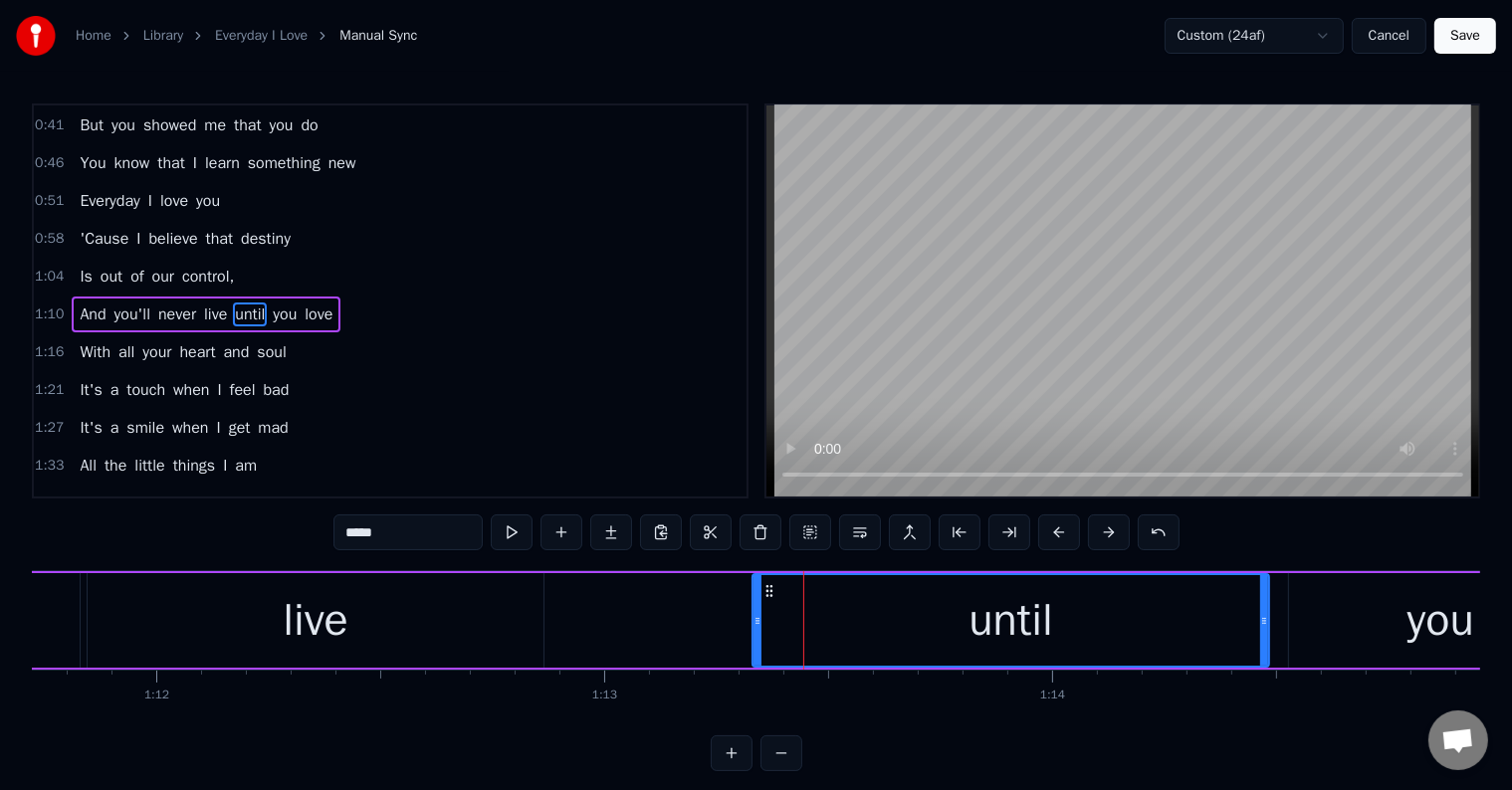 drag, startPoint x: 772, startPoint y: 657, endPoint x: 756, endPoint y: 656, distance: 16.03122 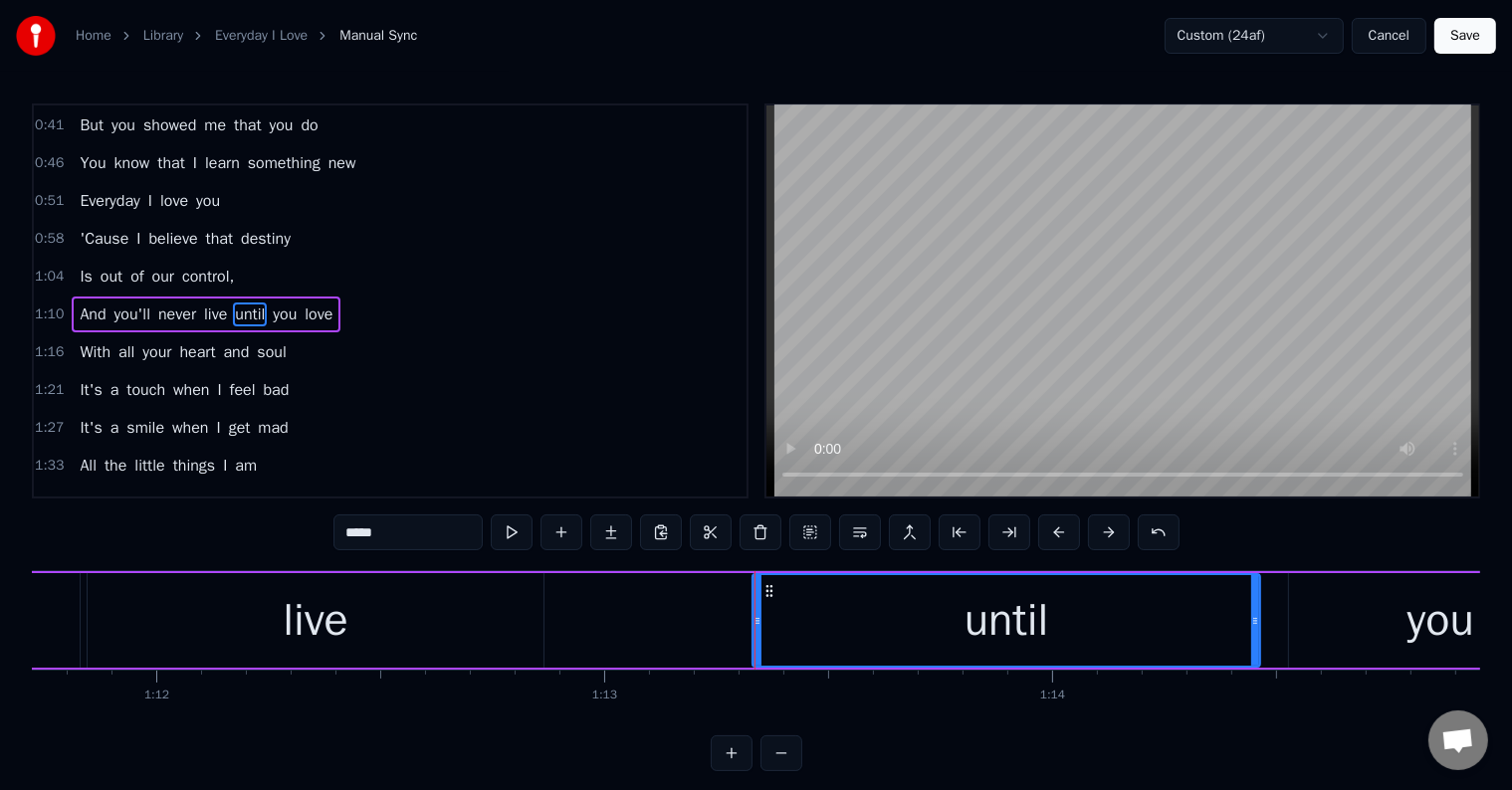 drag, startPoint x: 1265, startPoint y: 645, endPoint x: 1250, endPoint y: 649, distance: 15.524175 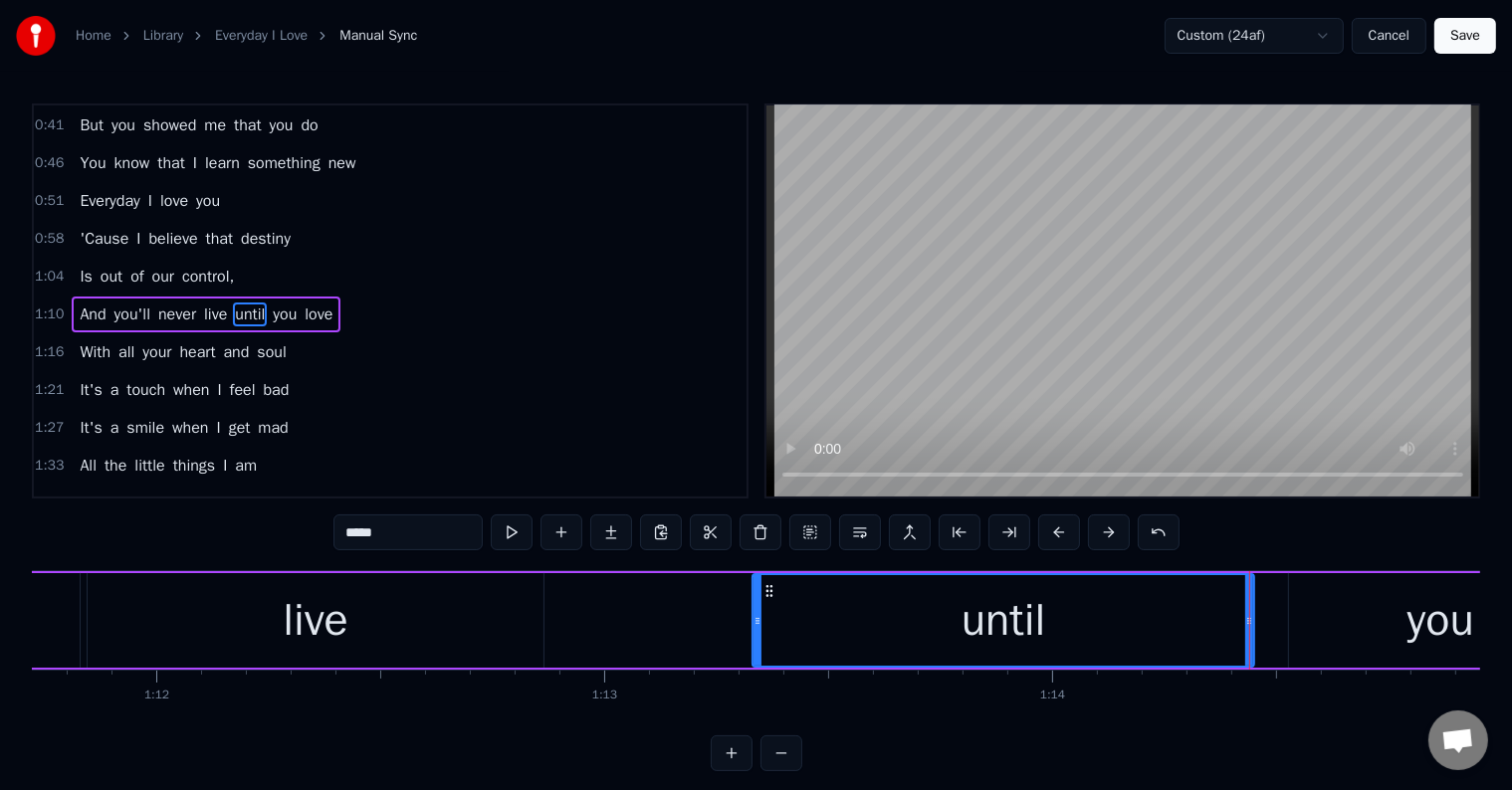 click on "you" at bounding box center [1440, 620] 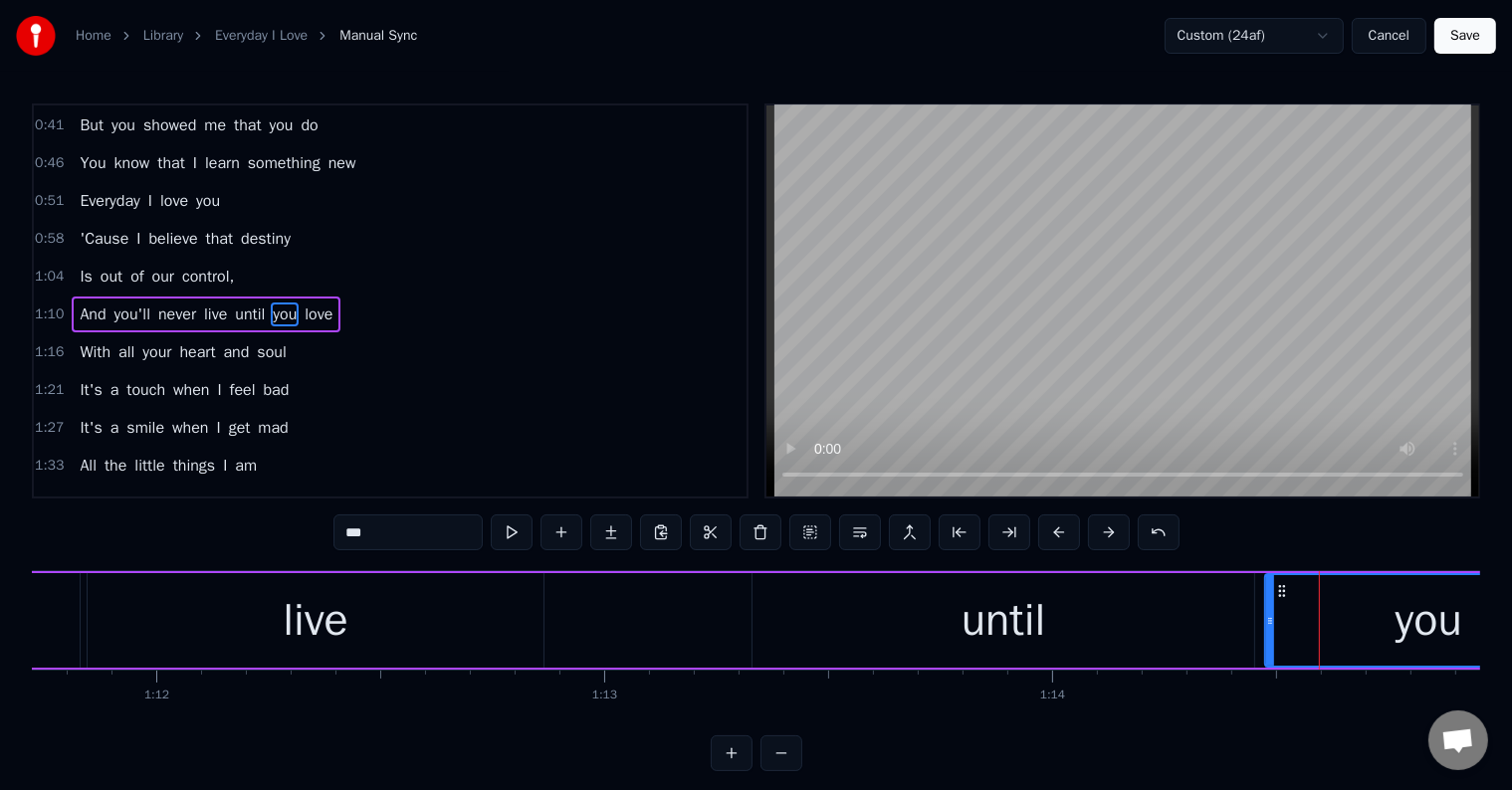 drag, startPoint x: 1294, startPoint y: 650, endPoint x: 1270, endPoint y: 654, distance: 24.33105 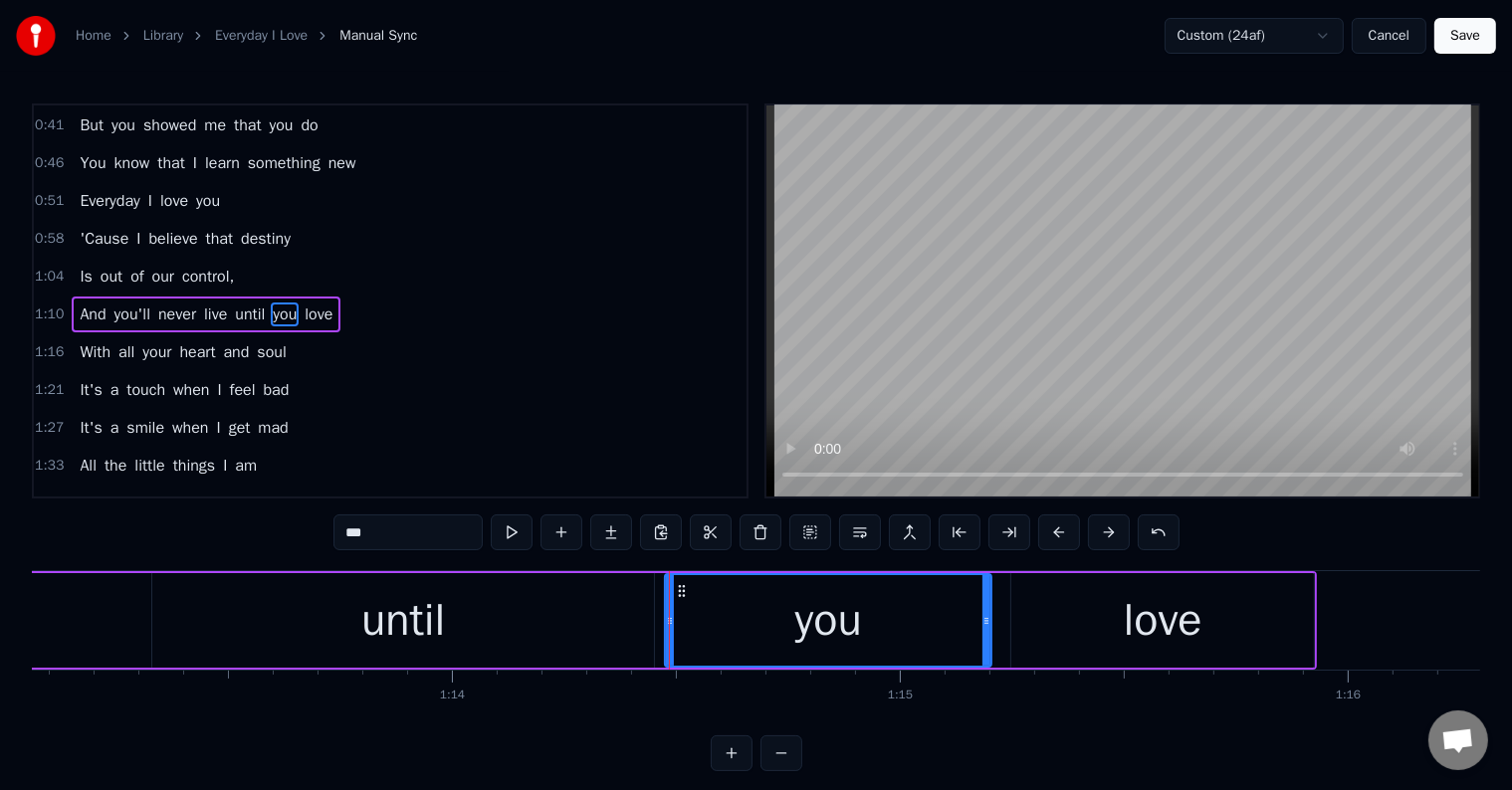 scroll, scrollTop: 0, scrollLeft: 32827, axis: horizontal 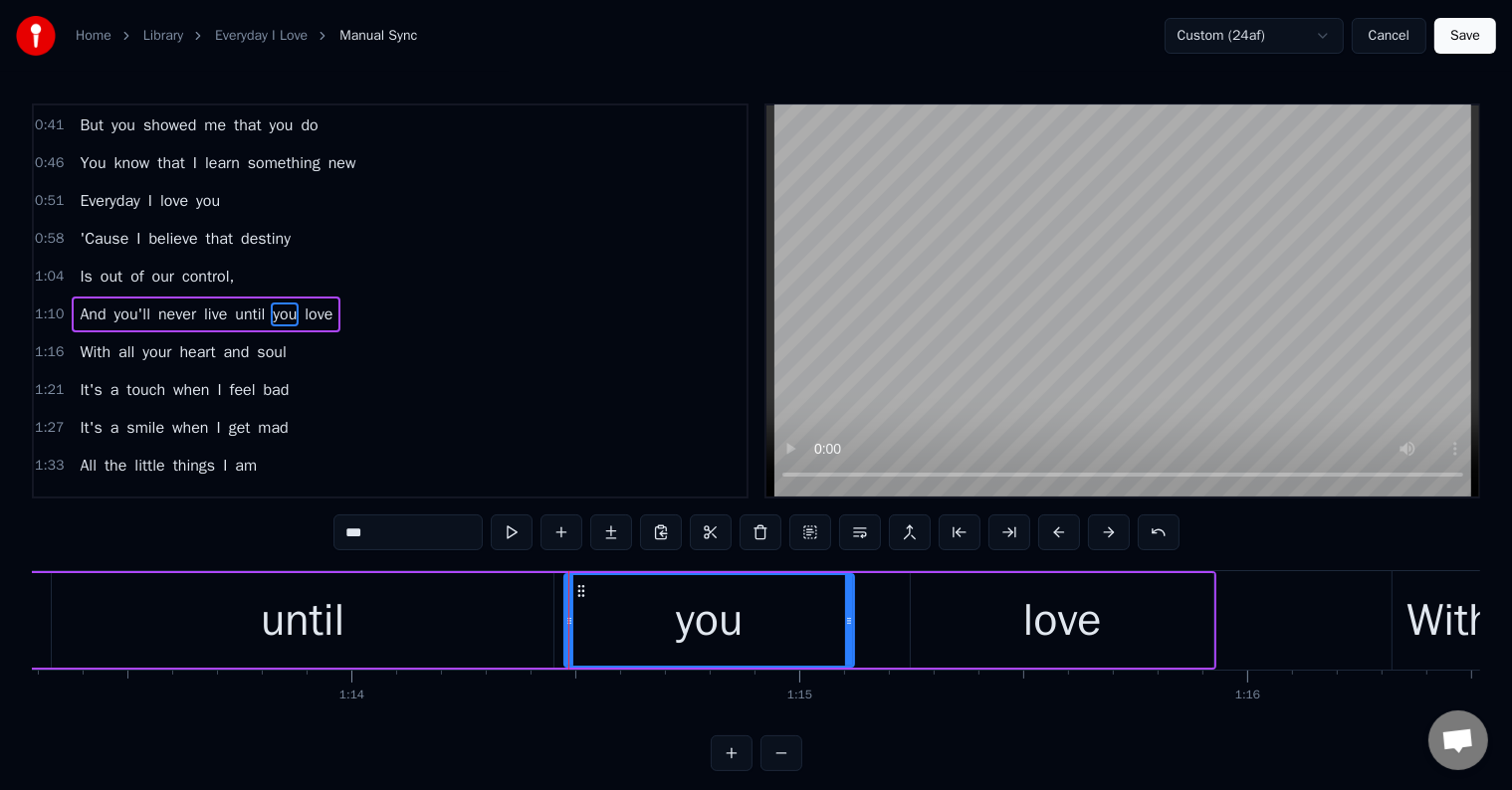 drag, startPoint x: 885, startPoint y: 640, endPoint x: 848, endPoint y: 650, distance: 38.327536 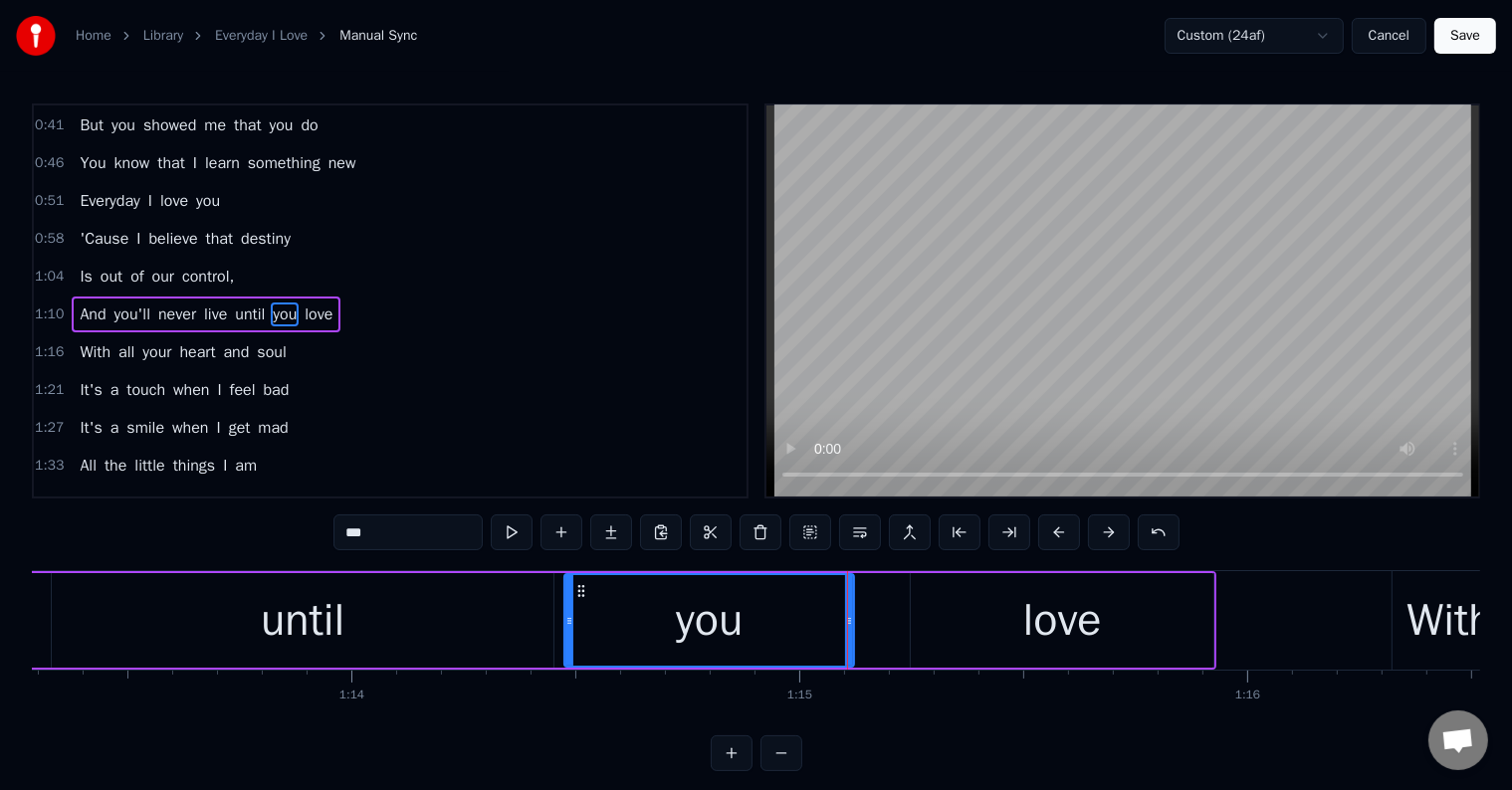 click on "love" at bounding box center (1062, 620) 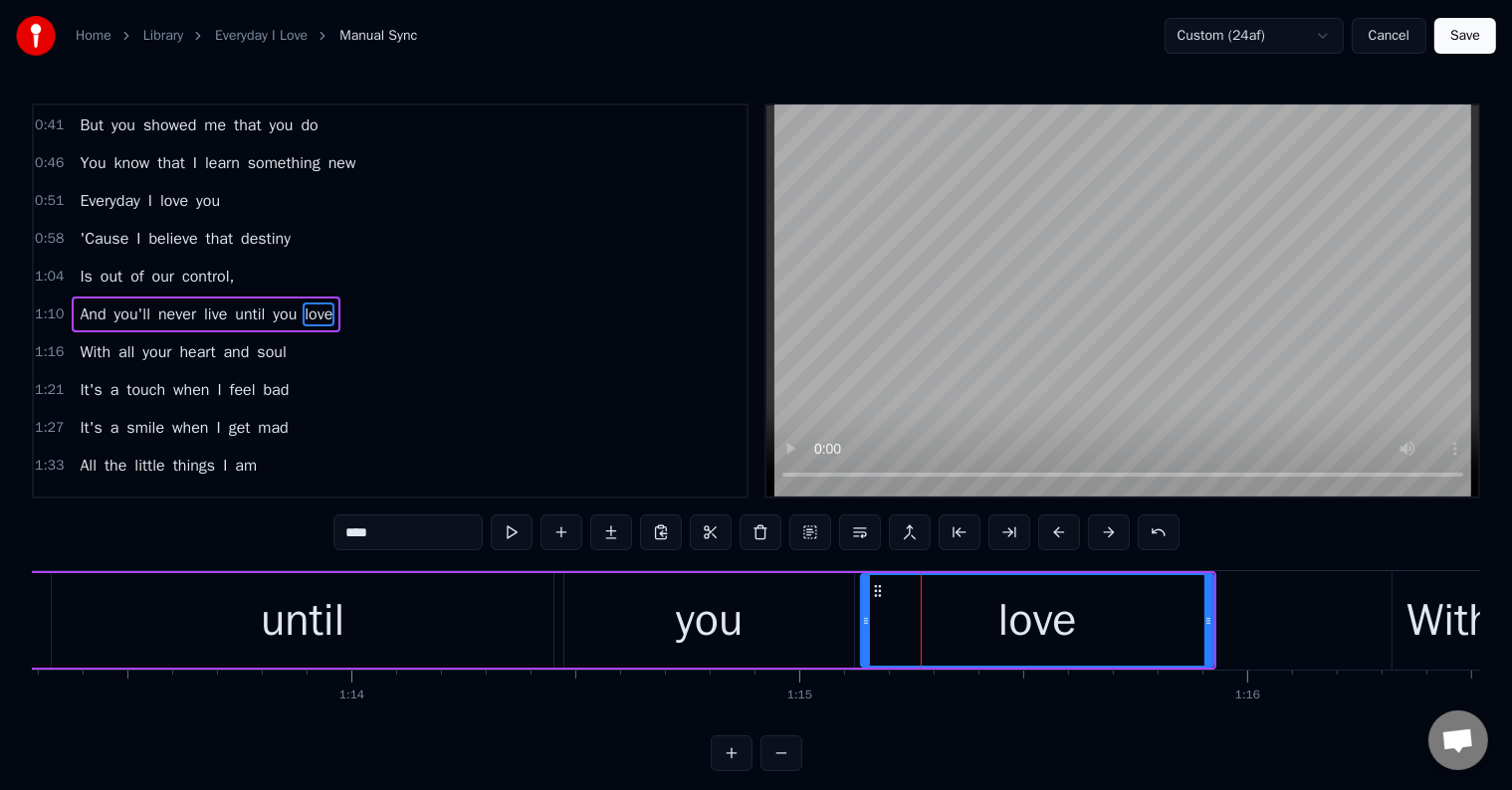 drag, startPoint x: 913, startPoint y: 643, endPoint x: 863, endPoint y: 656, distance: 51.662365 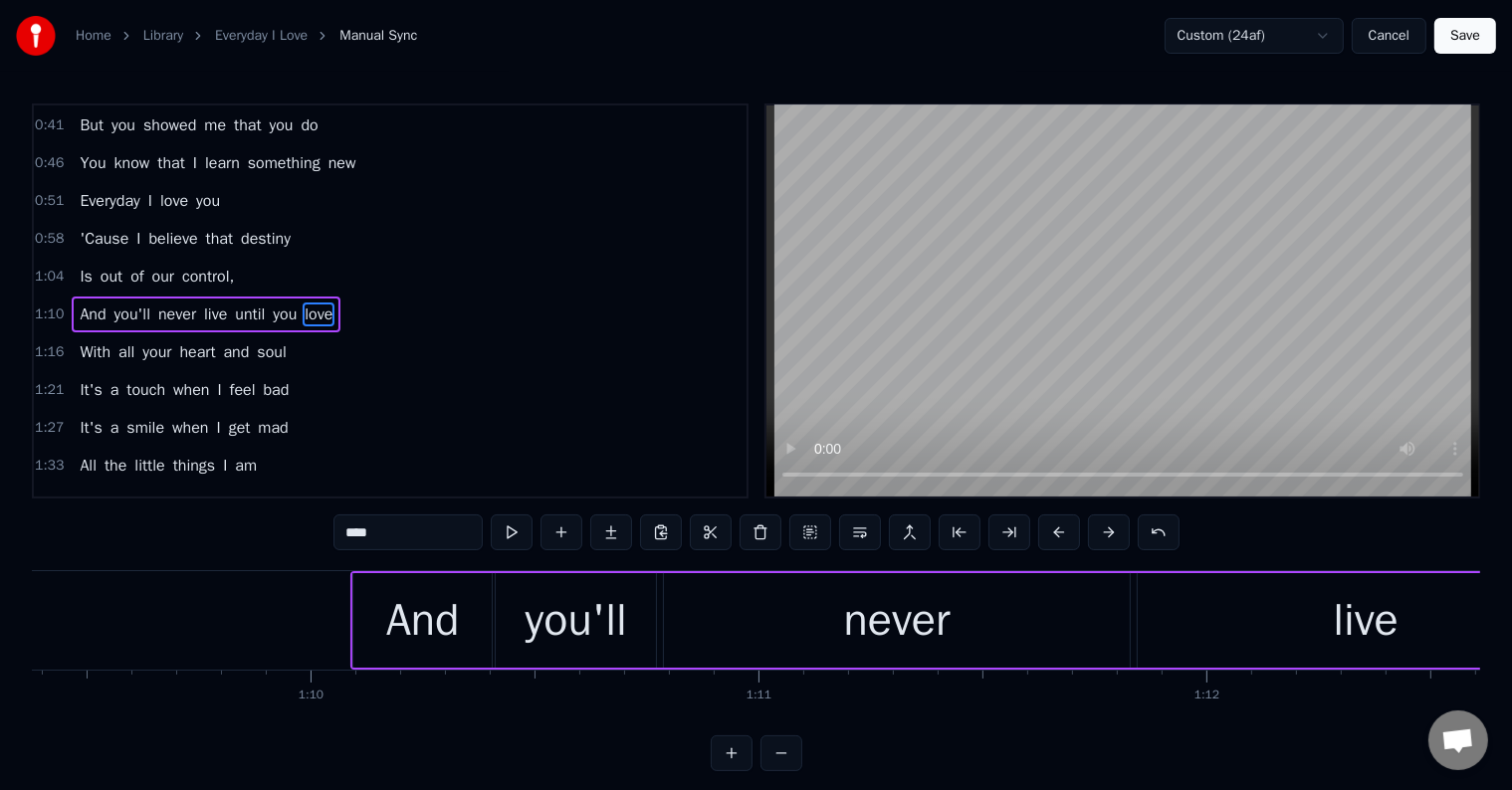 scroll, scrollTop: 0, scrollLeft: 30976, axis: horizontal 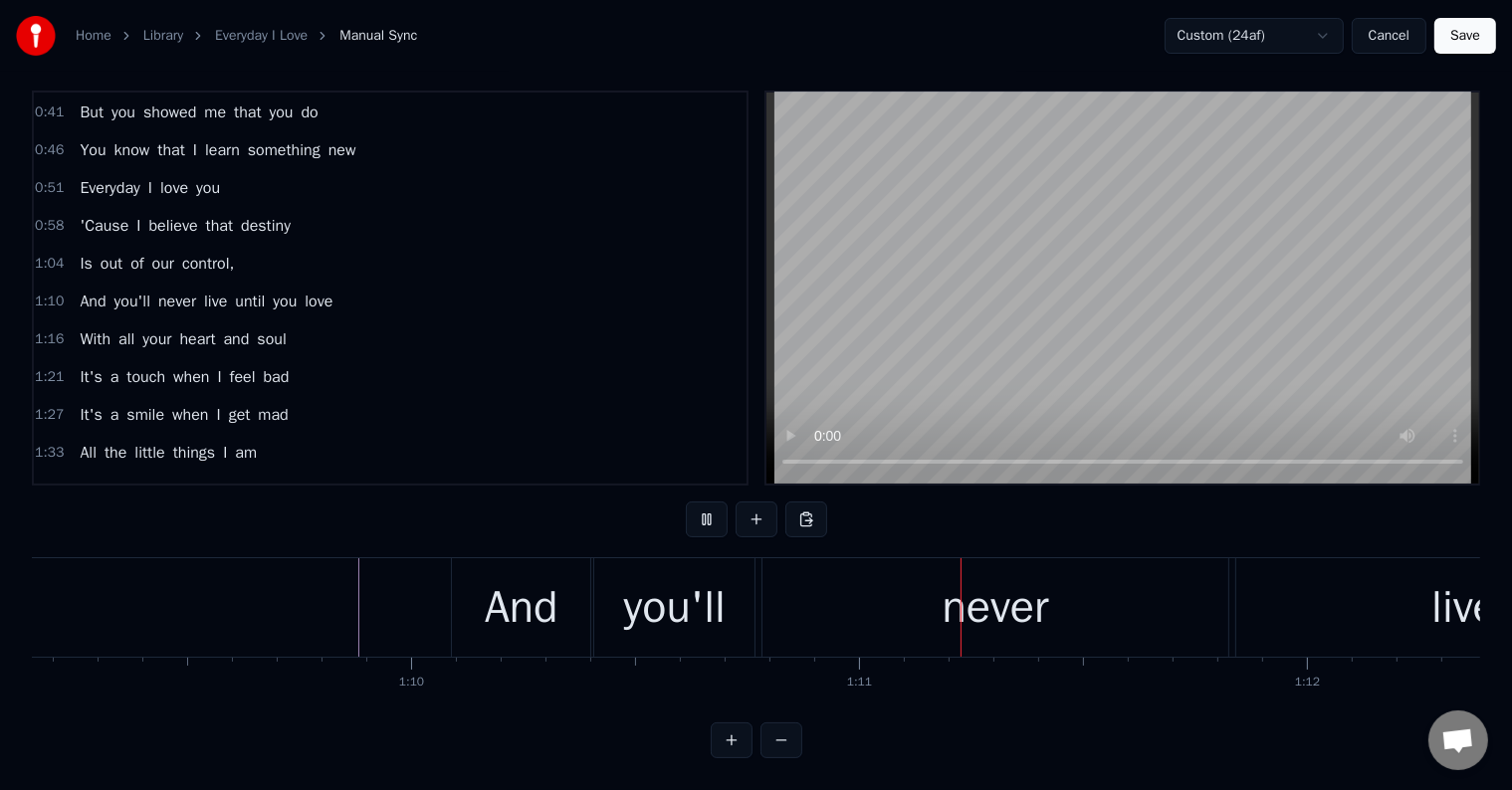 click at bounding box center [13516, 607] 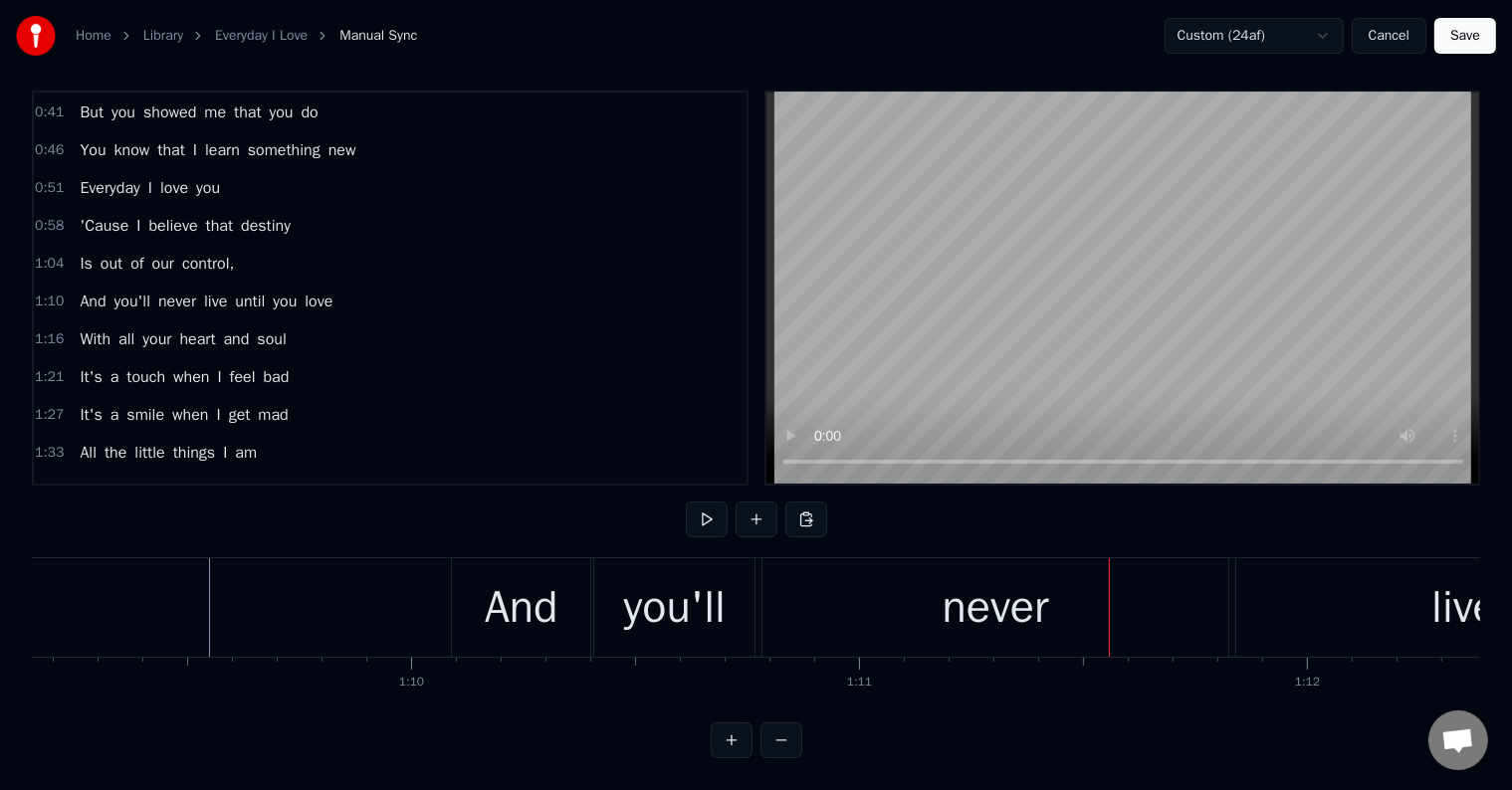 click at bounding box center [13516, 607] 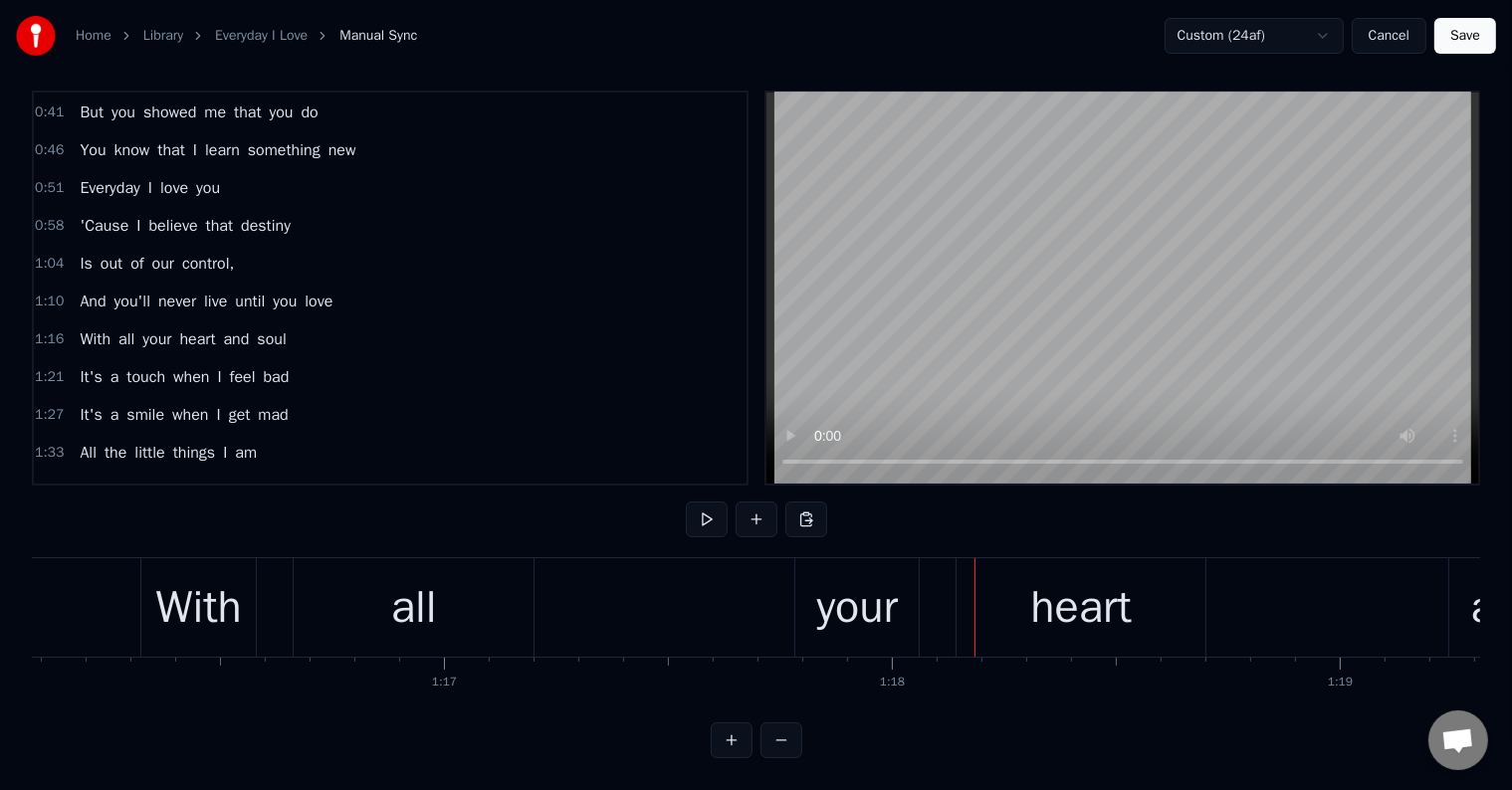scroll, scrollTop: 0, scrollLeft: 33928, axis: horizontal 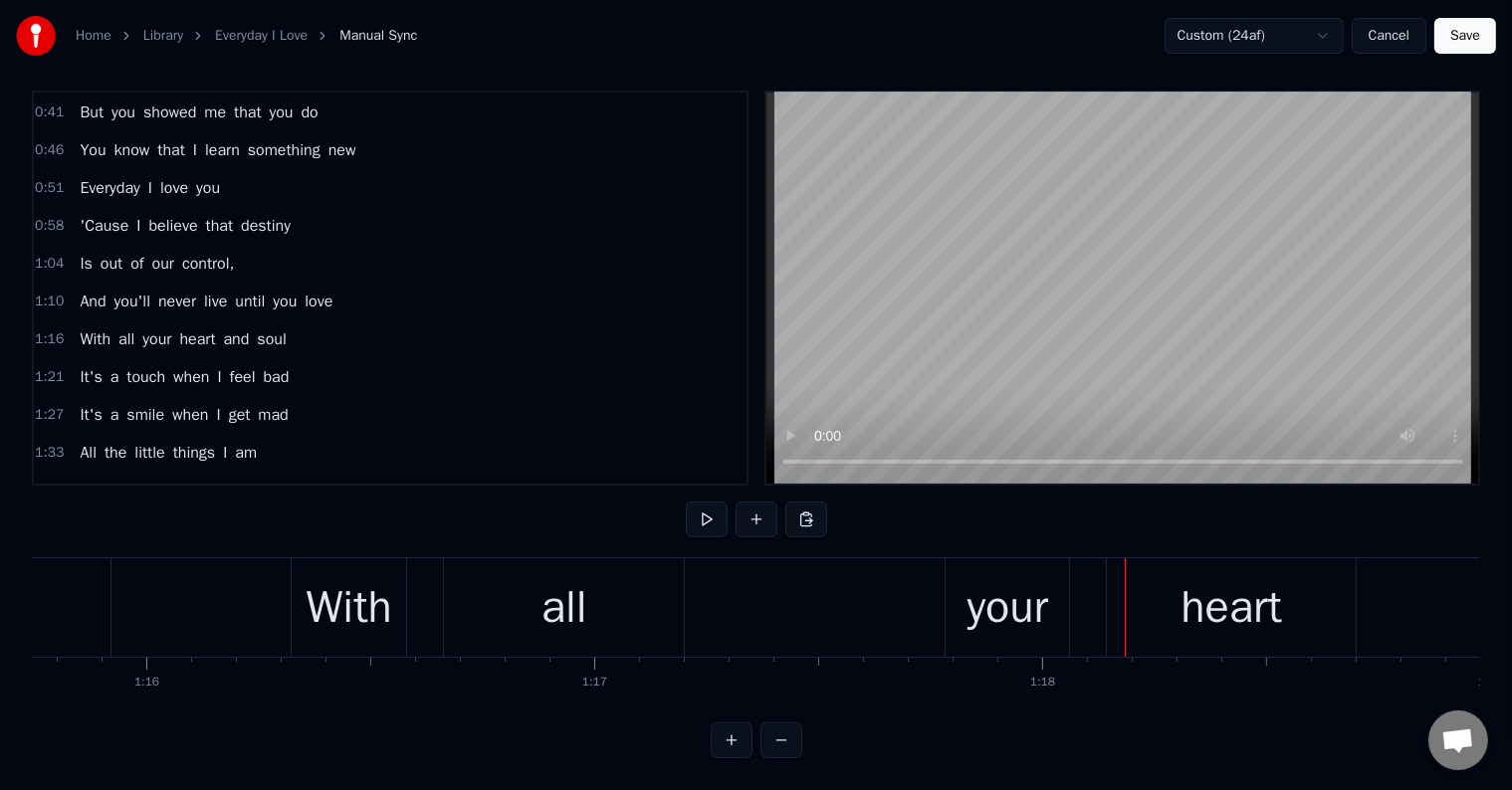 click on "With" at bounding box center (349, 608) 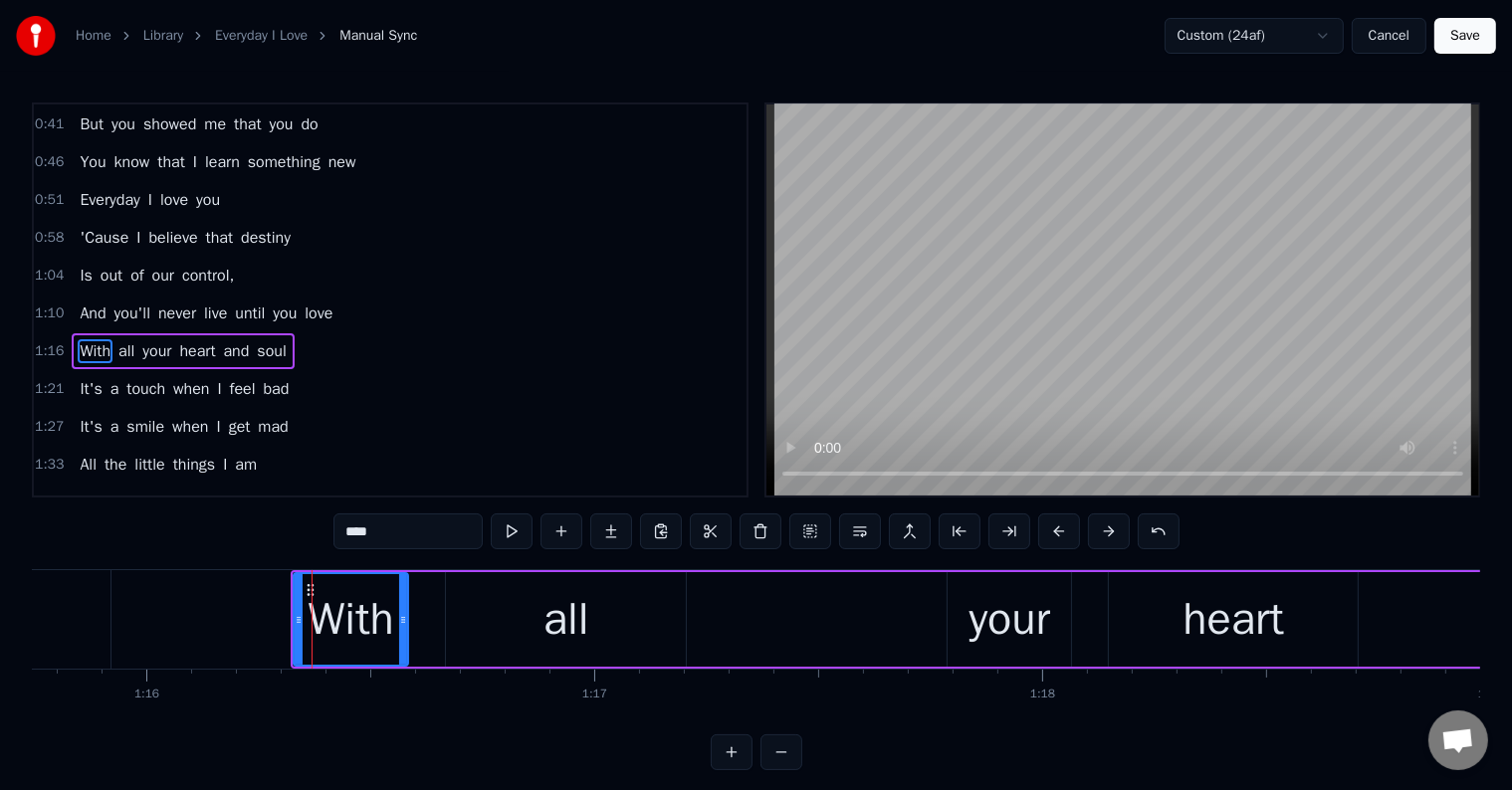 scroll, scrollTop: 0, scrollLeft: 0, axis: both 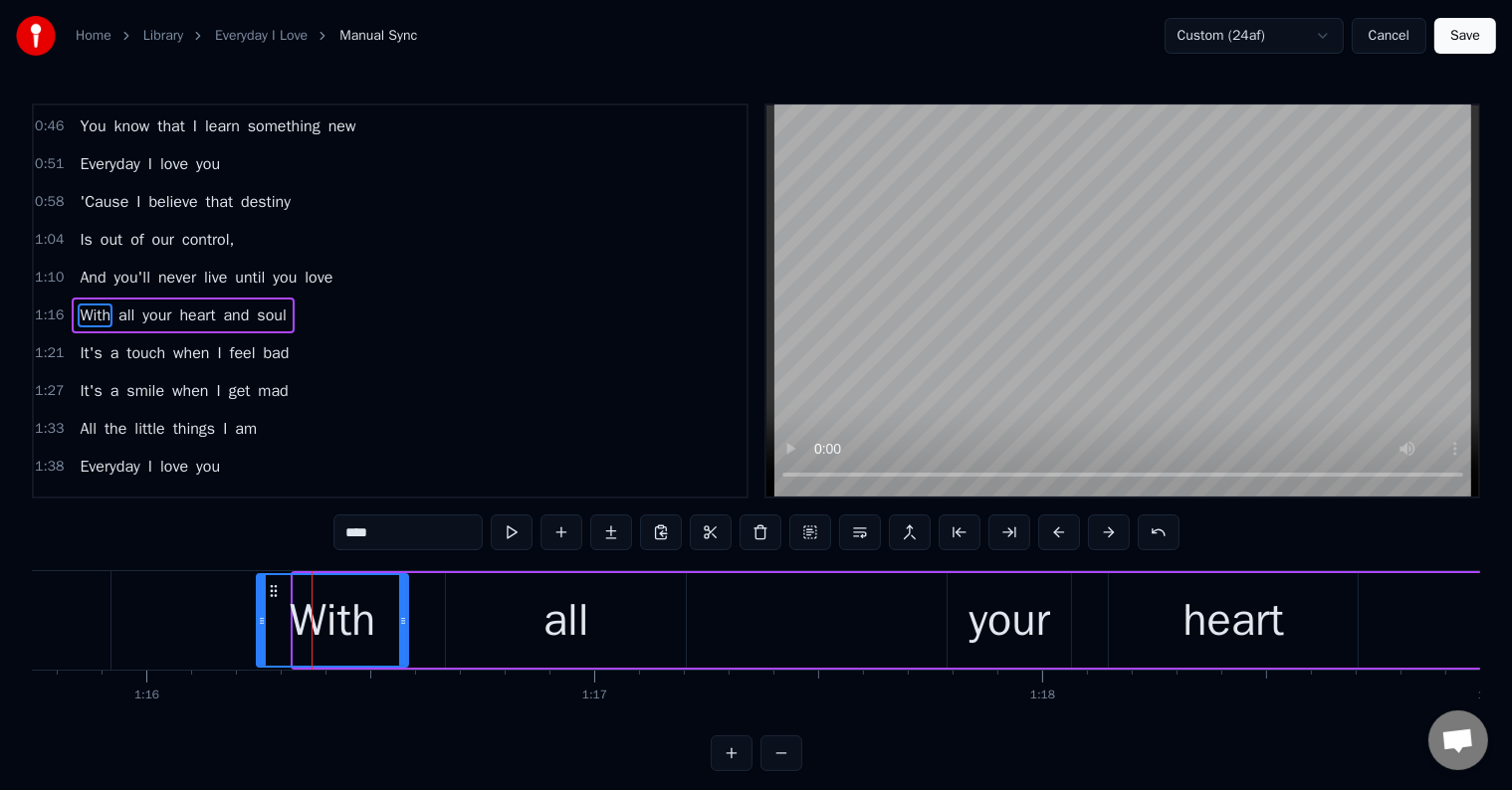 drag, startPoint x: 293, startPoint y: 625, endPoint x: 256, endPoint y: 642, distance: 40.718546 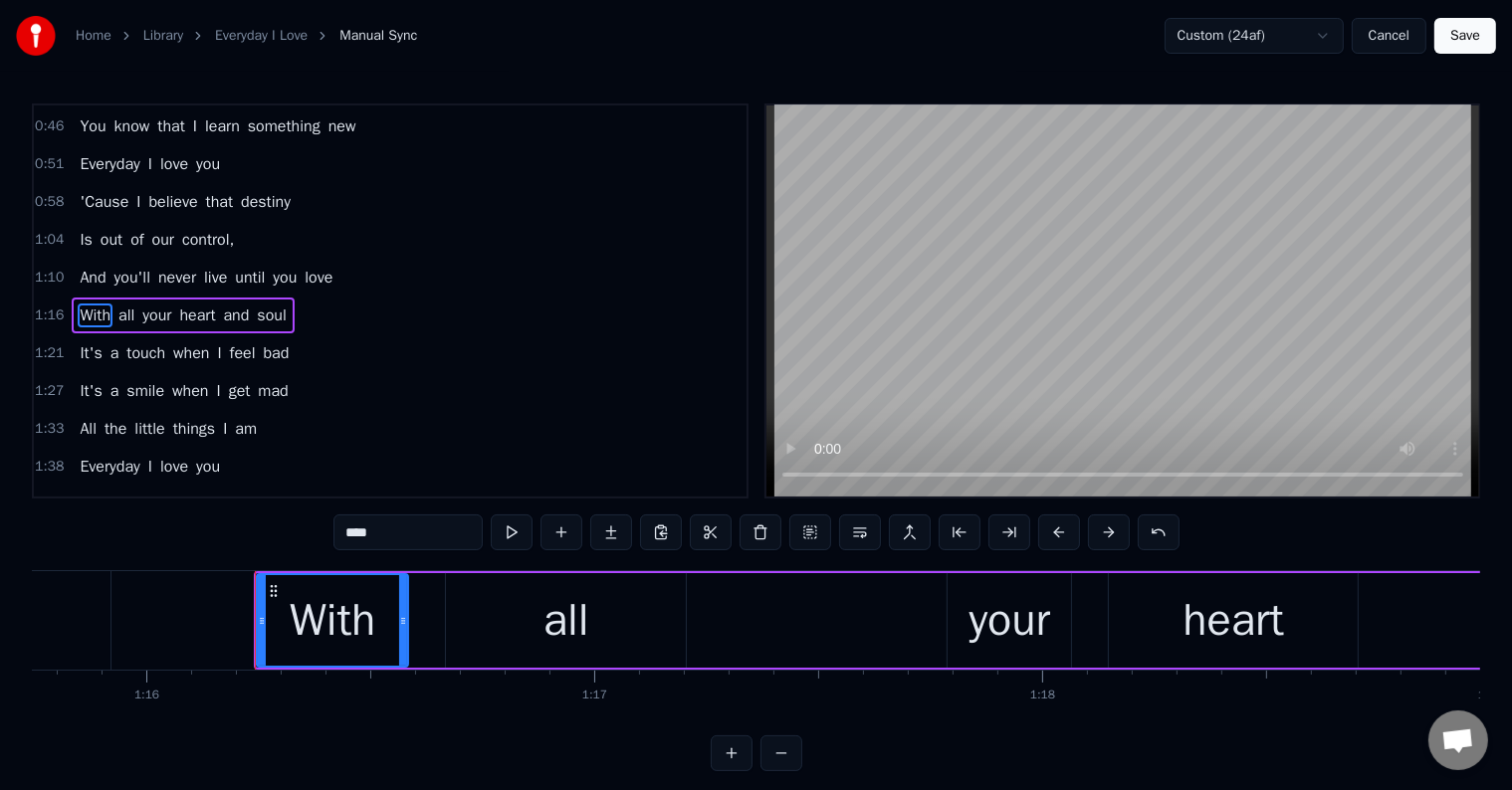 click on "all" at bounding box center (565, 620) 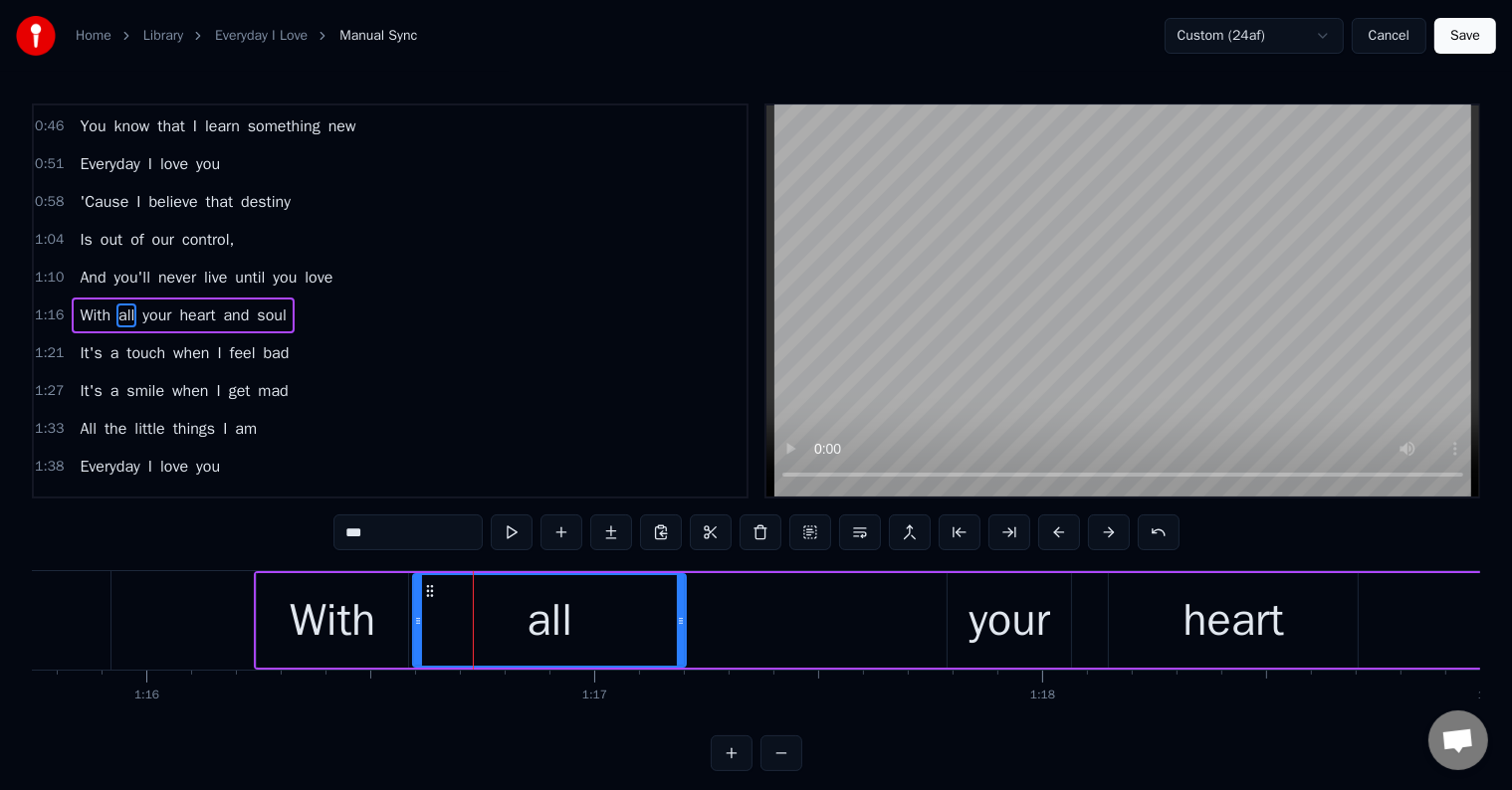 drag, startPoint x: 449, startPoint y: 645, endPoint x: 416, endPoint y: 655, distance: 34.48188 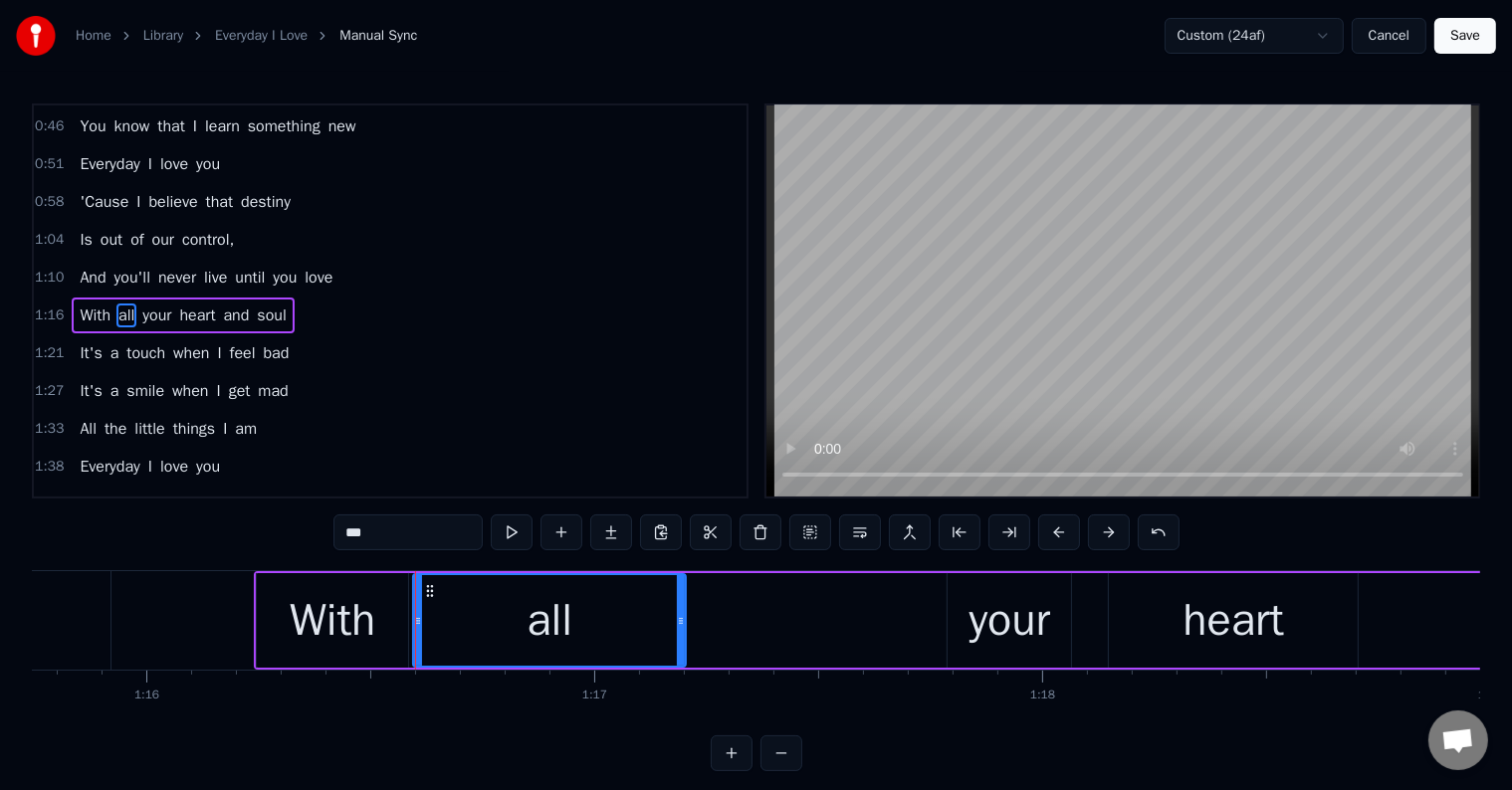 click on "With all your heart and soul" at bounding box center (1130, 620) 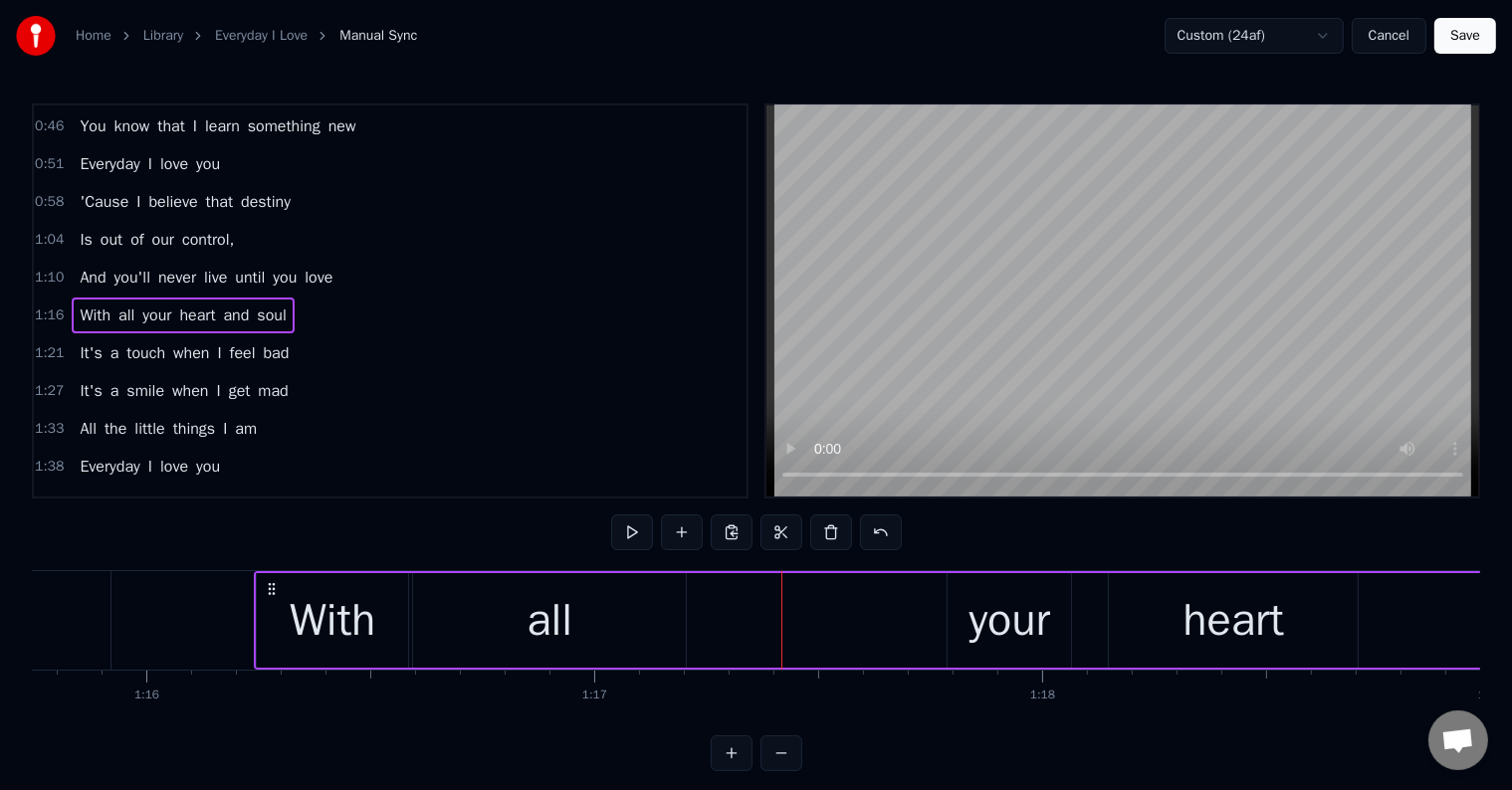 click on "all" at bounding box center [549, 620] 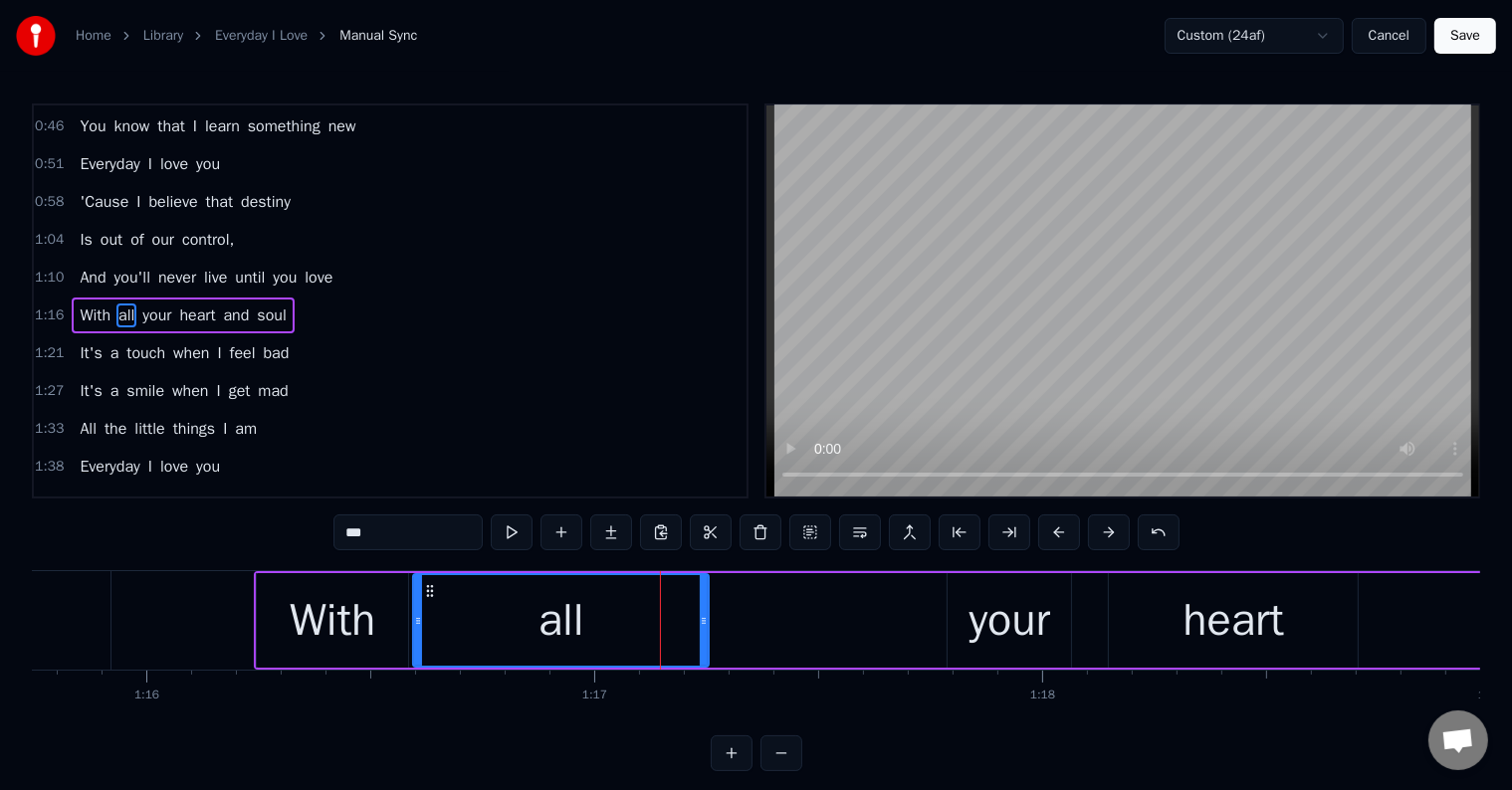 drag, startPoint x: 681, startPoint y: 633, endPoint x: 707, endPoint y: 632, distance: 26.019224 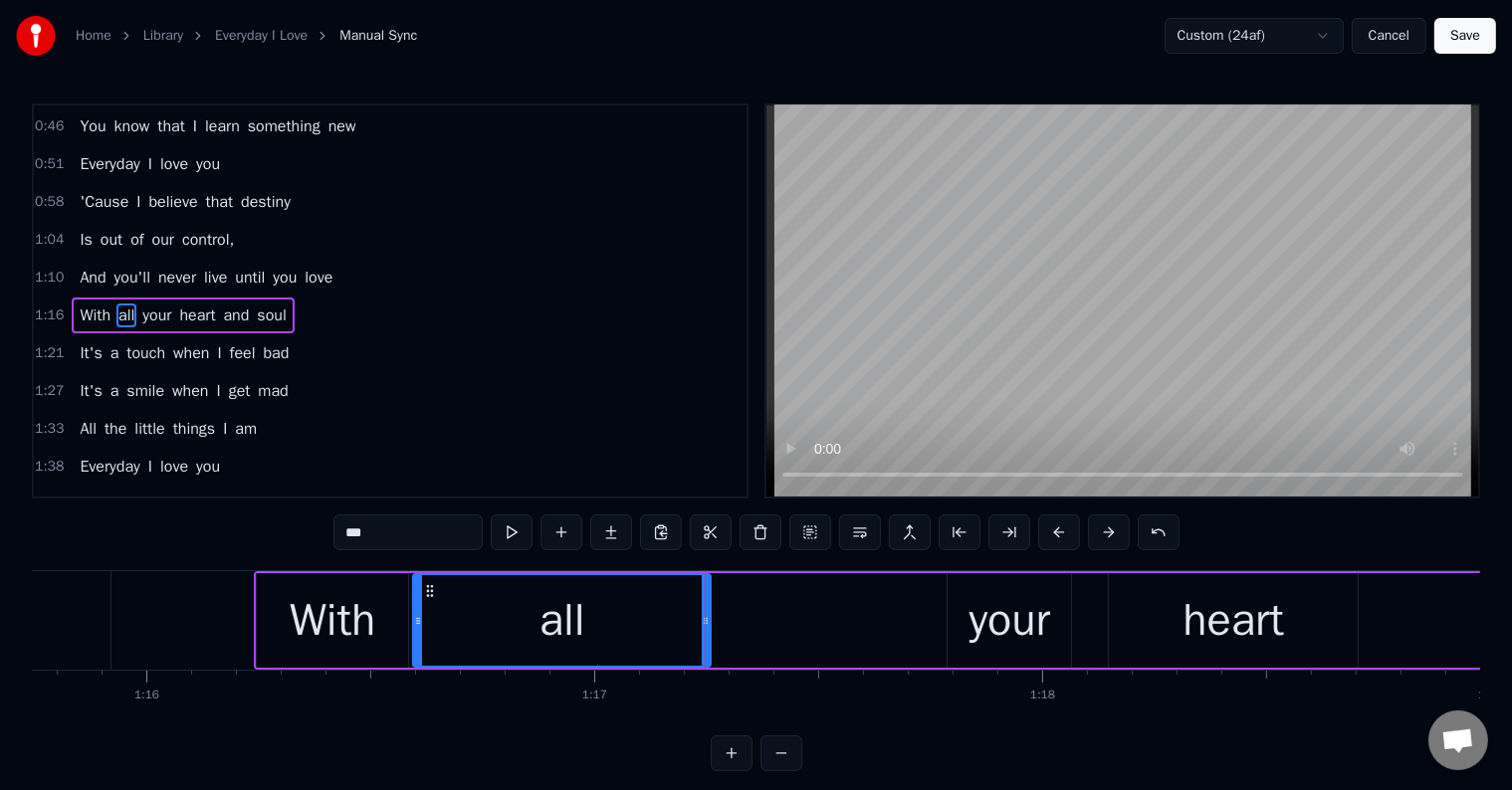 click on "your" at bounding box center (1009, 621) 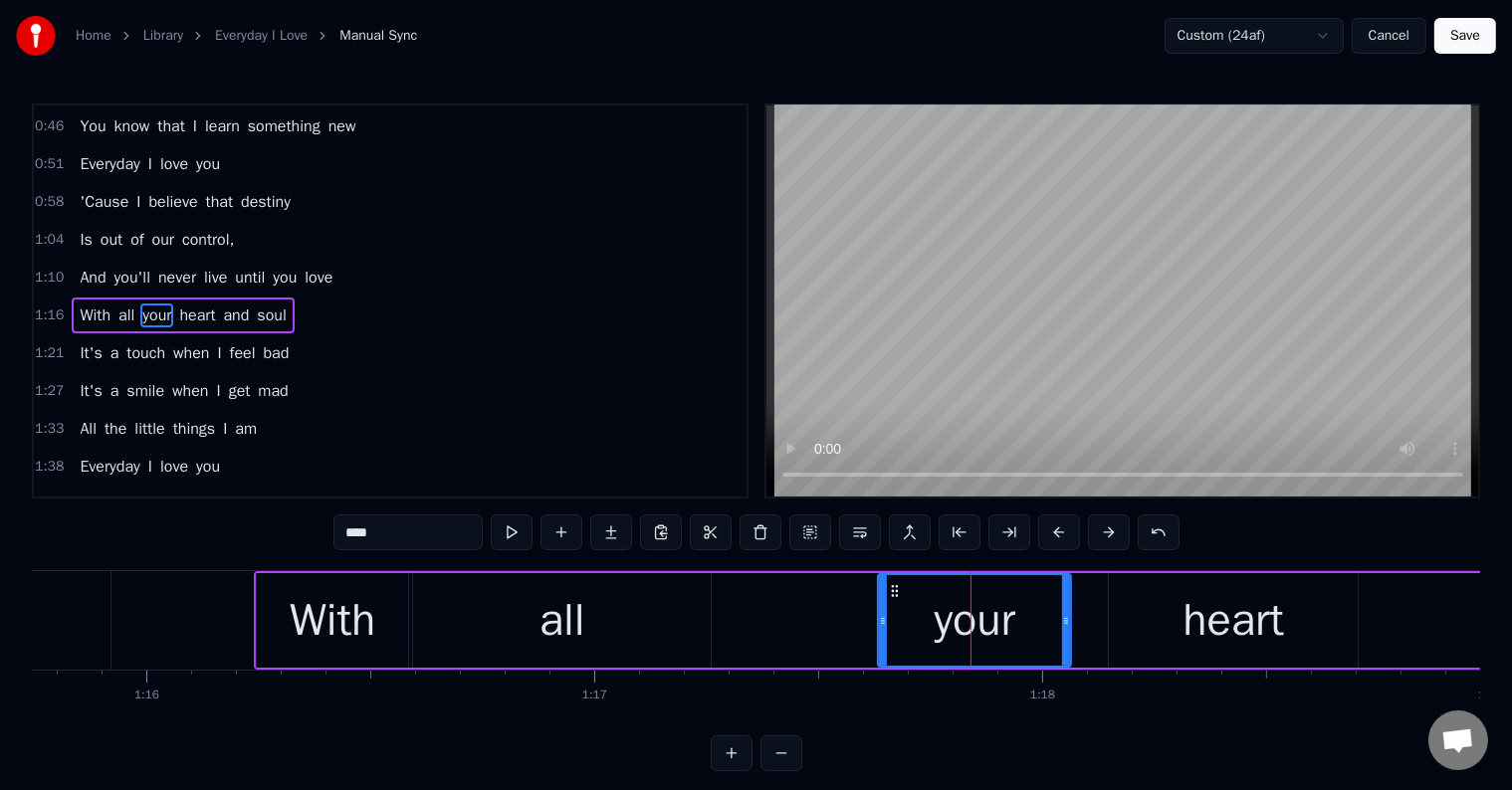 drag, startPoint x: 949, startPoint y: 637, endPoint x: 879, endPoint y: 653, distance: 71.80529 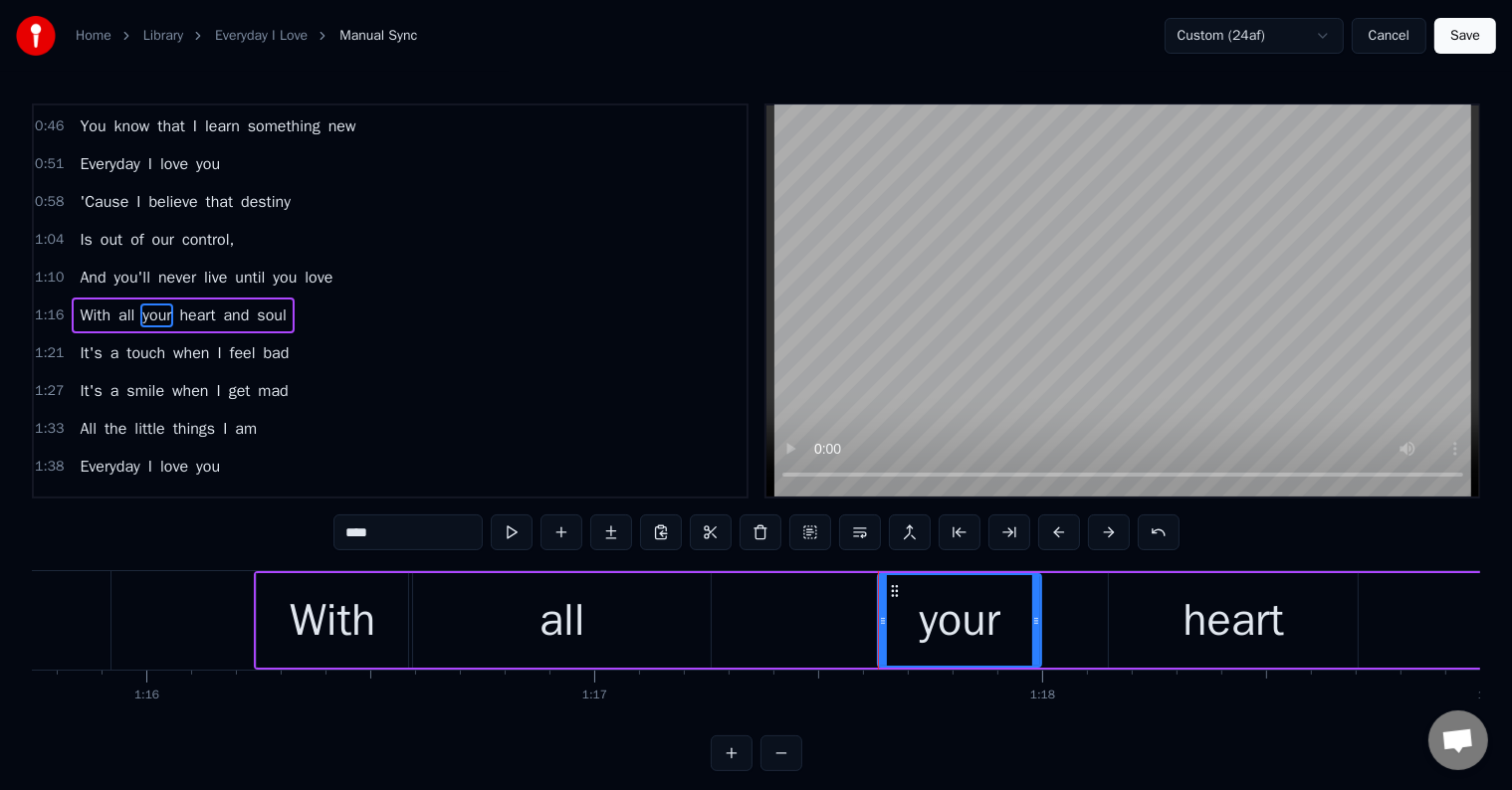 drag, startPoint x: 1067, startPoint y: 635, endPoint x: 1037, endPoint y: 665, distance: 42.426407 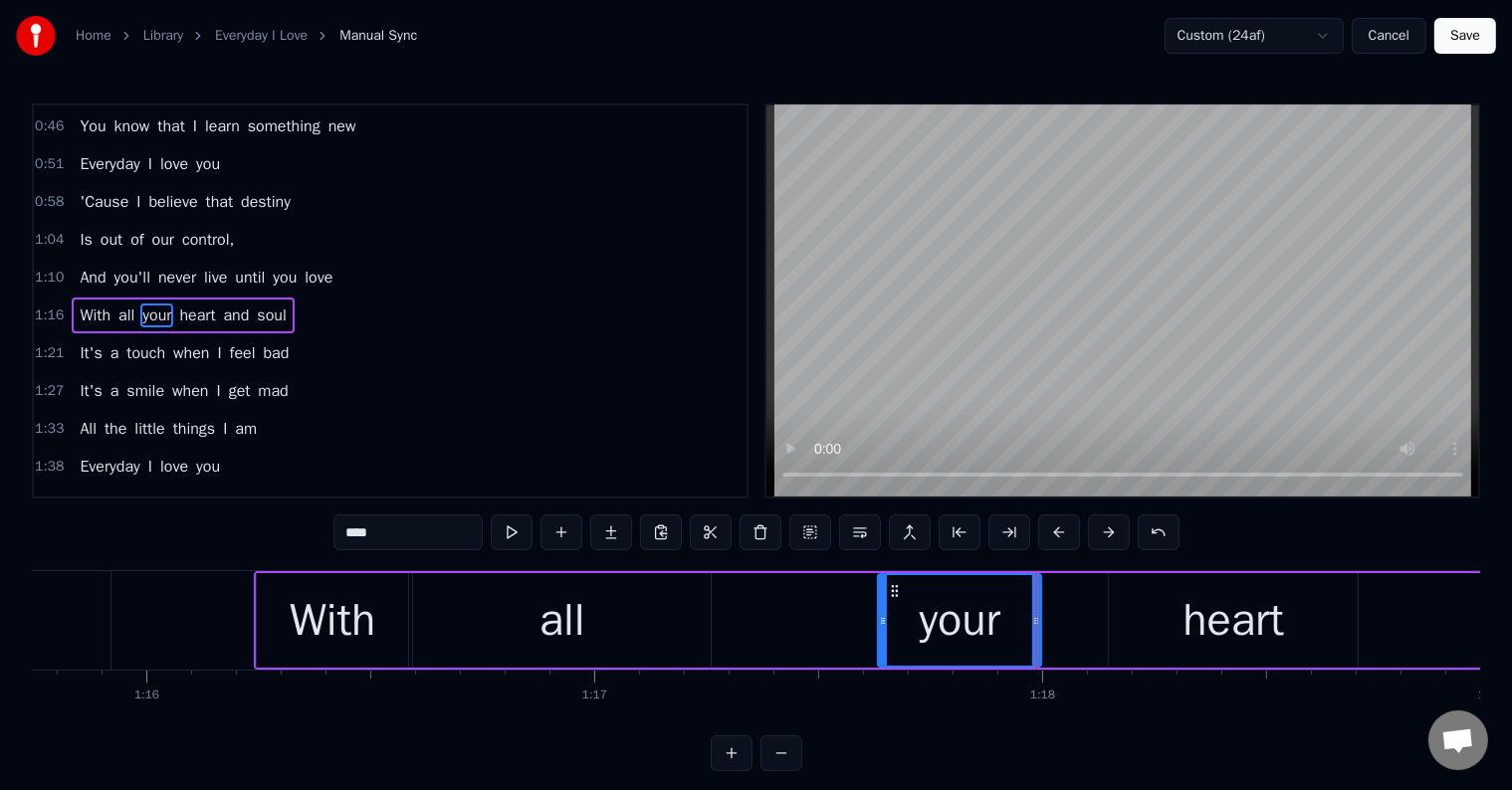 click on "heart" at bounding box center (1233, 620) 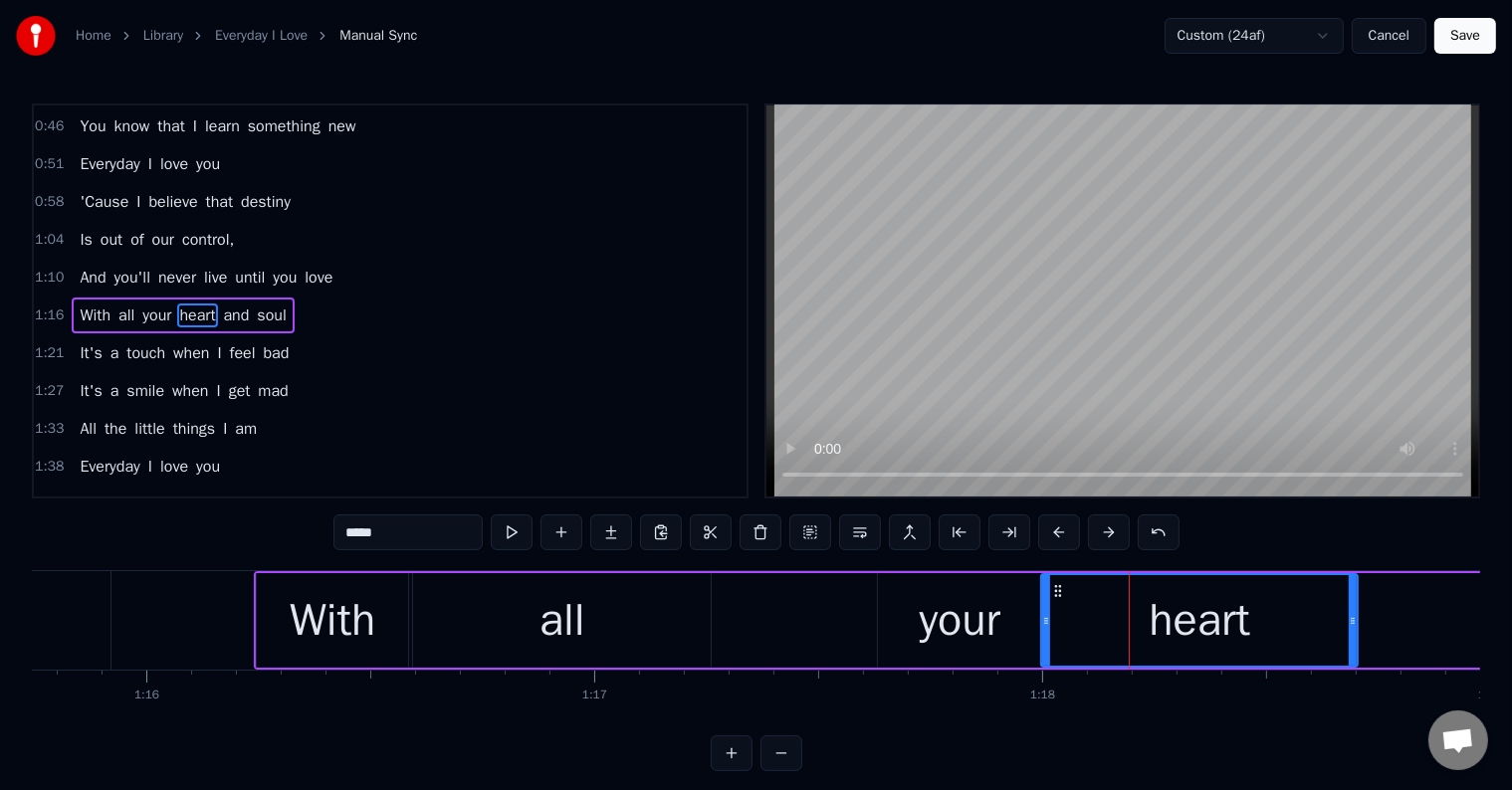 drag, startPoint x: 1112, startPoint y: 643, endPoint x: 1044, endPoint y: 667, distance: 72.11103 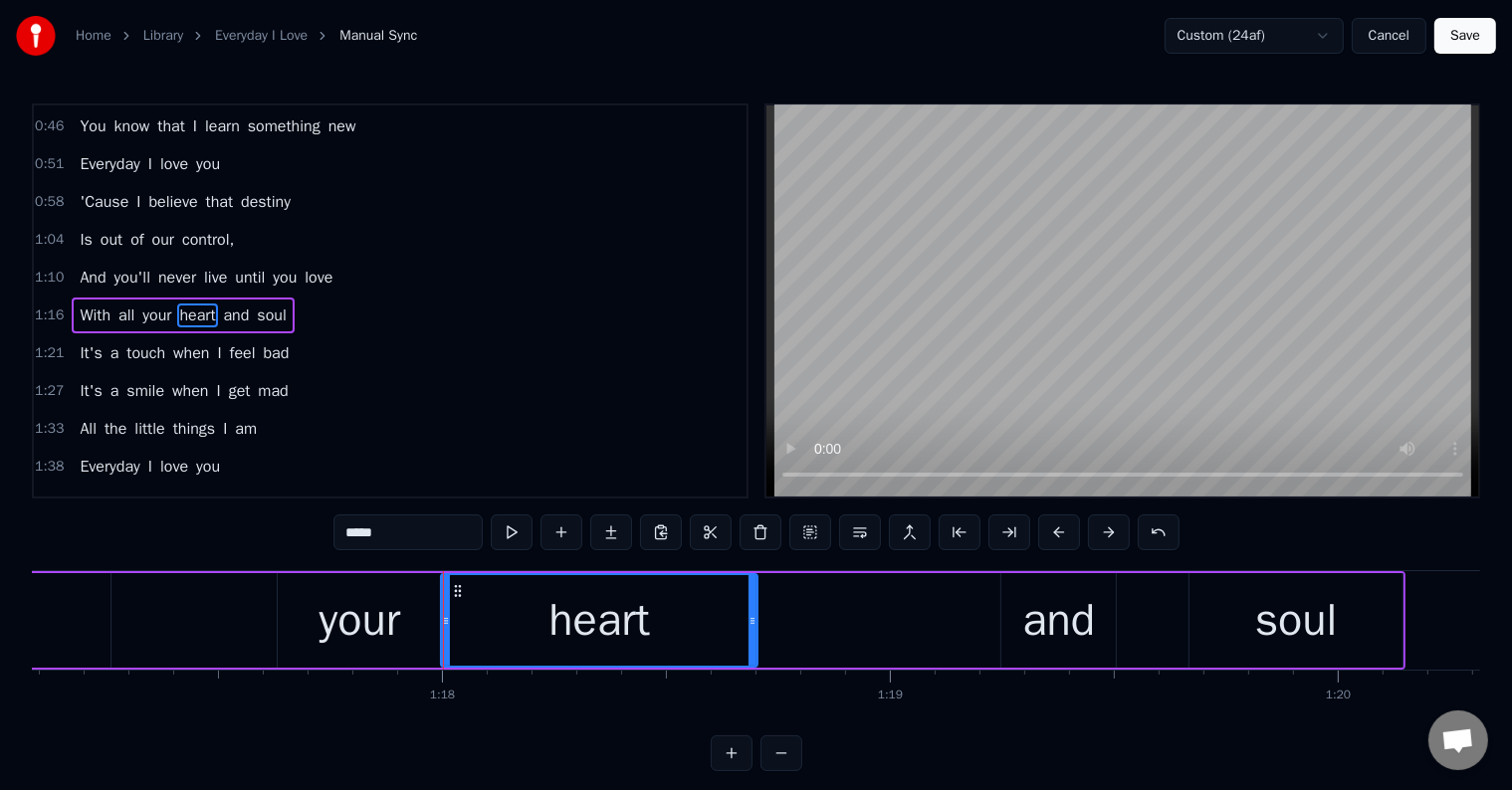 scroll, scrollTop: 0, scrollLeft: 34629, axis: horizontal 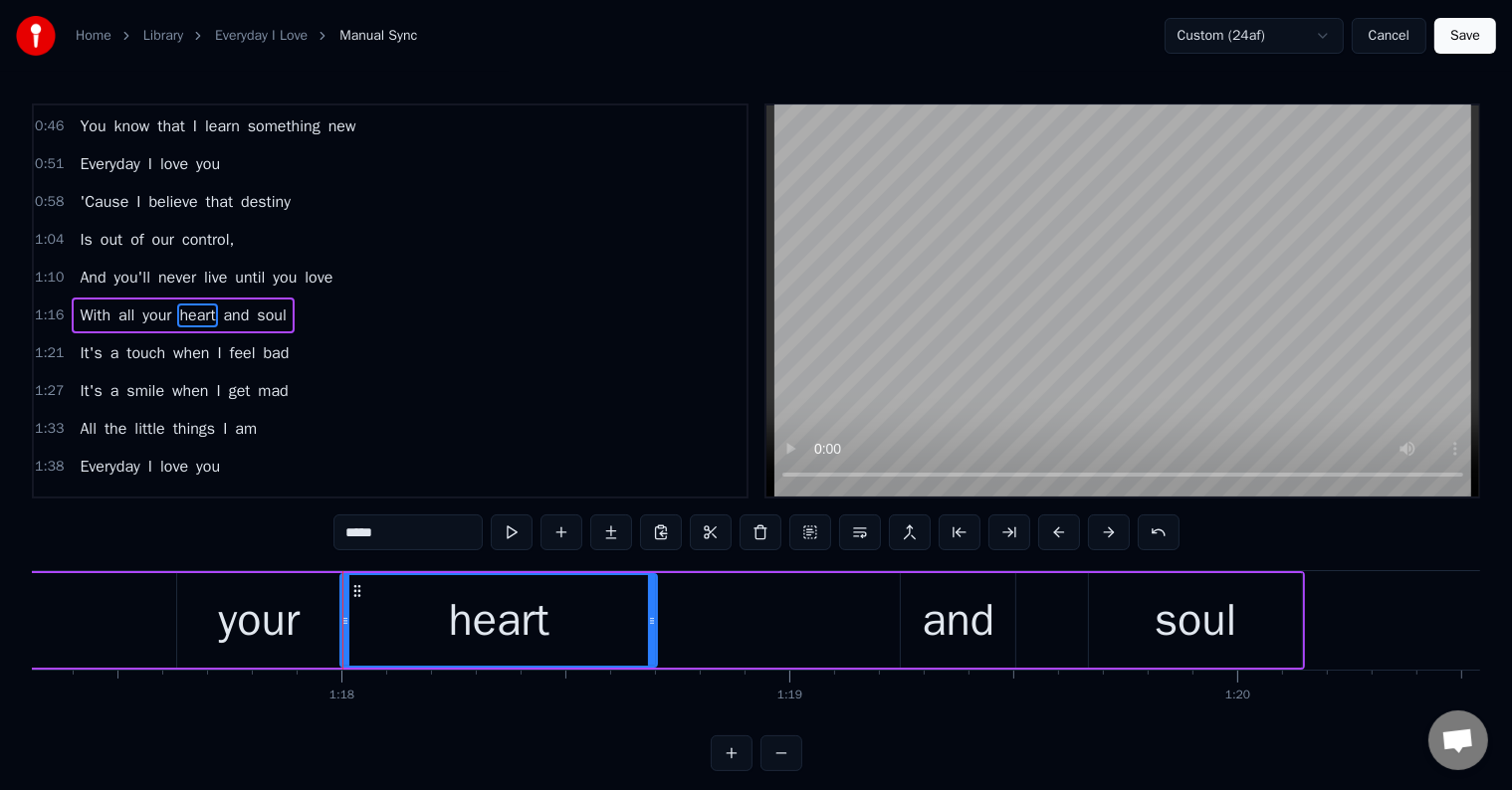 click on "and" at bounding box center (958, 620) 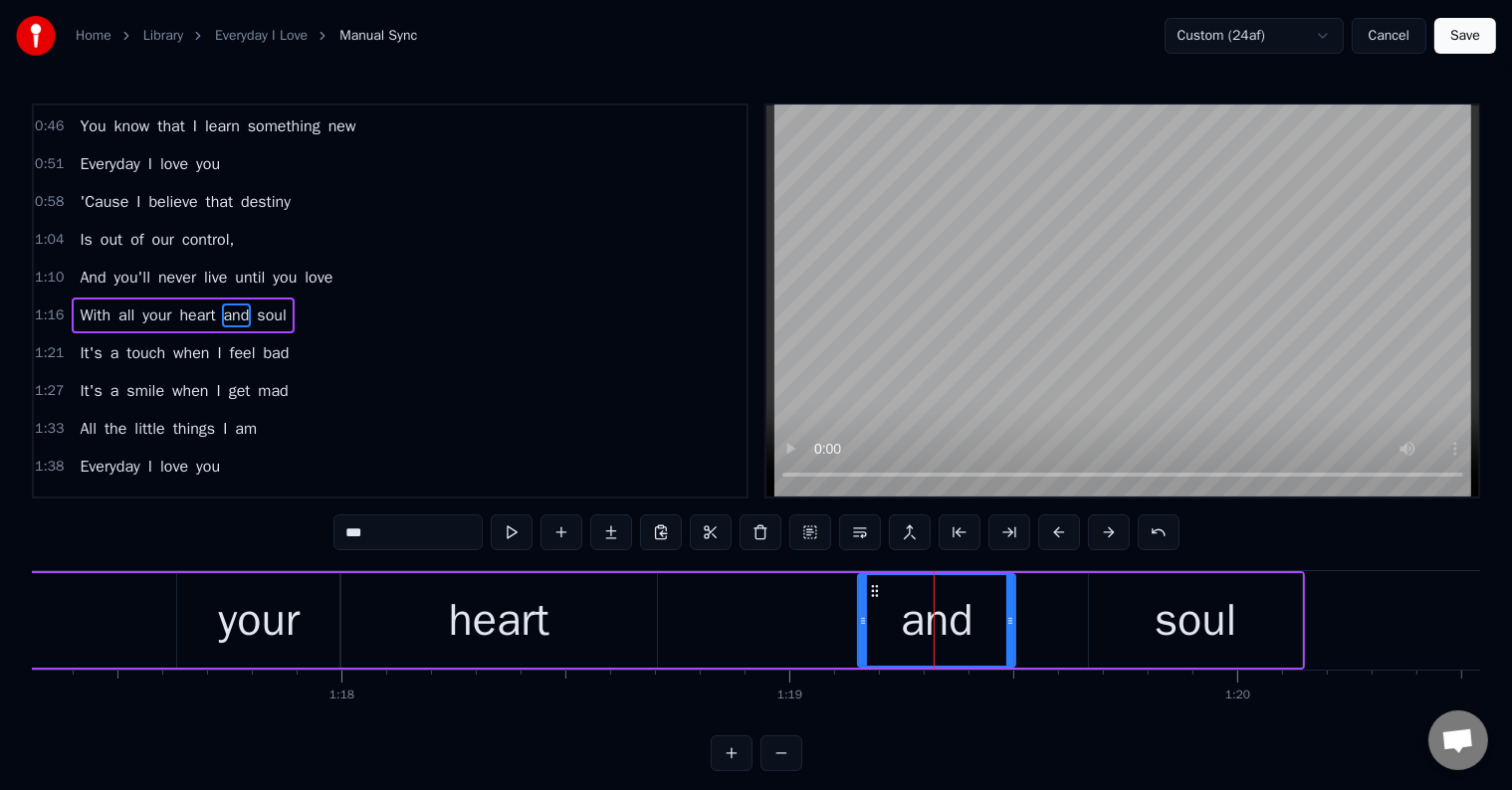 drag, startPoint x: 903, startPoint y: 648, endPoint x: 860, endPoint y: 653, distance: 43.289722 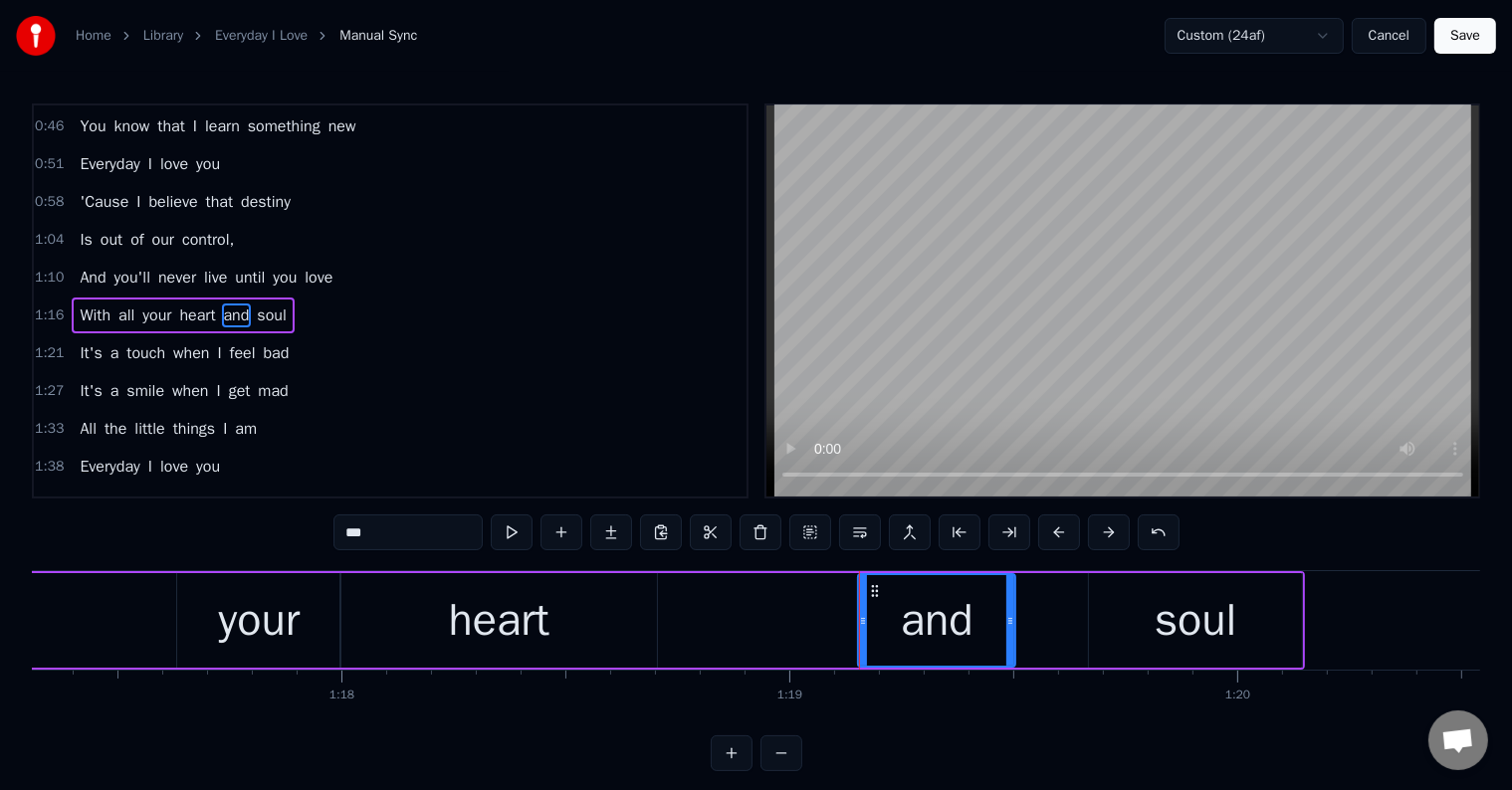click on "soul" at bounding box center [1195, 620] 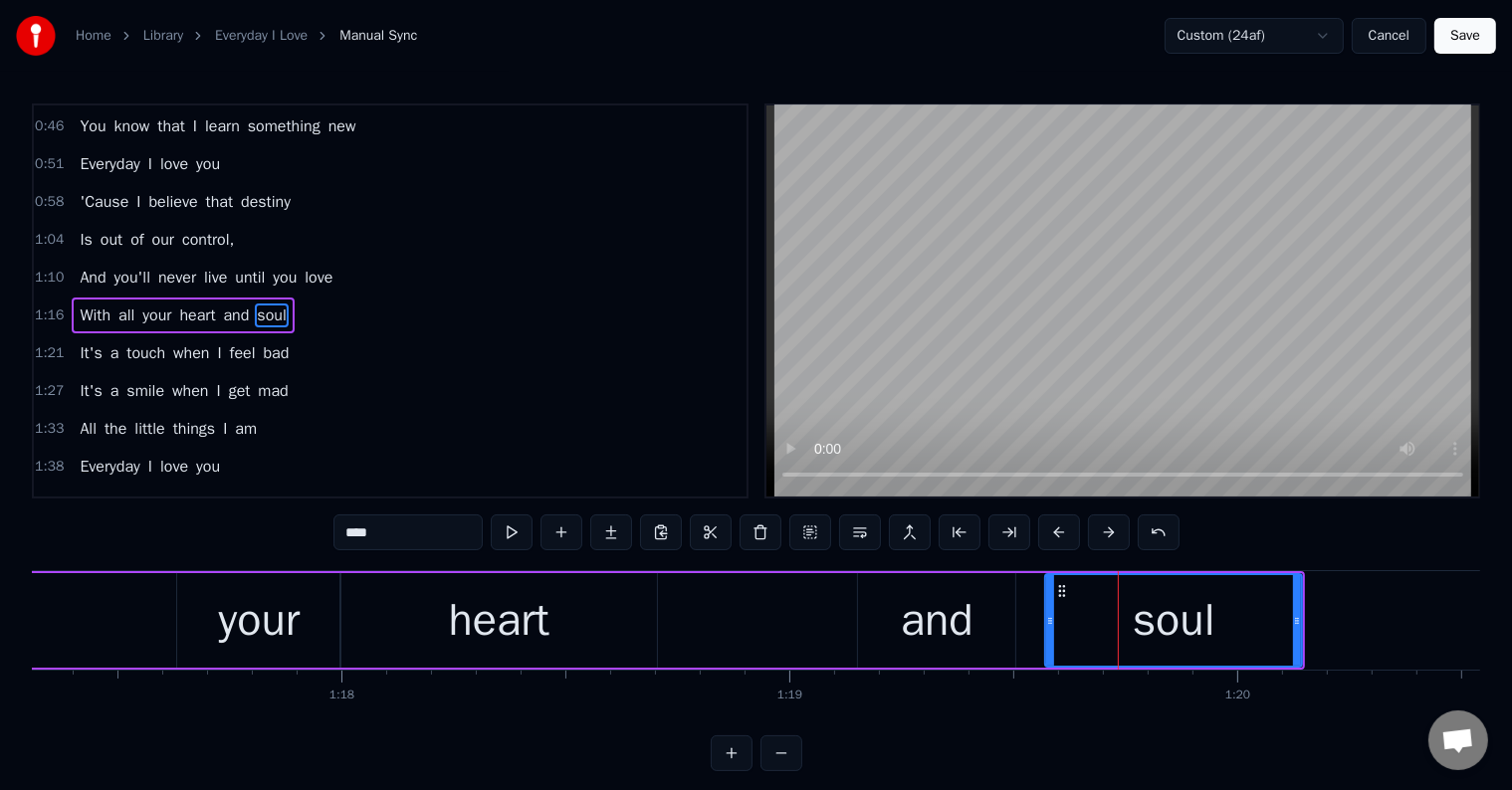 drag, startPoint x: 1095, startPoint y: 649, endPoint x: 1051, endPoint y: 657, distance: 44.72136 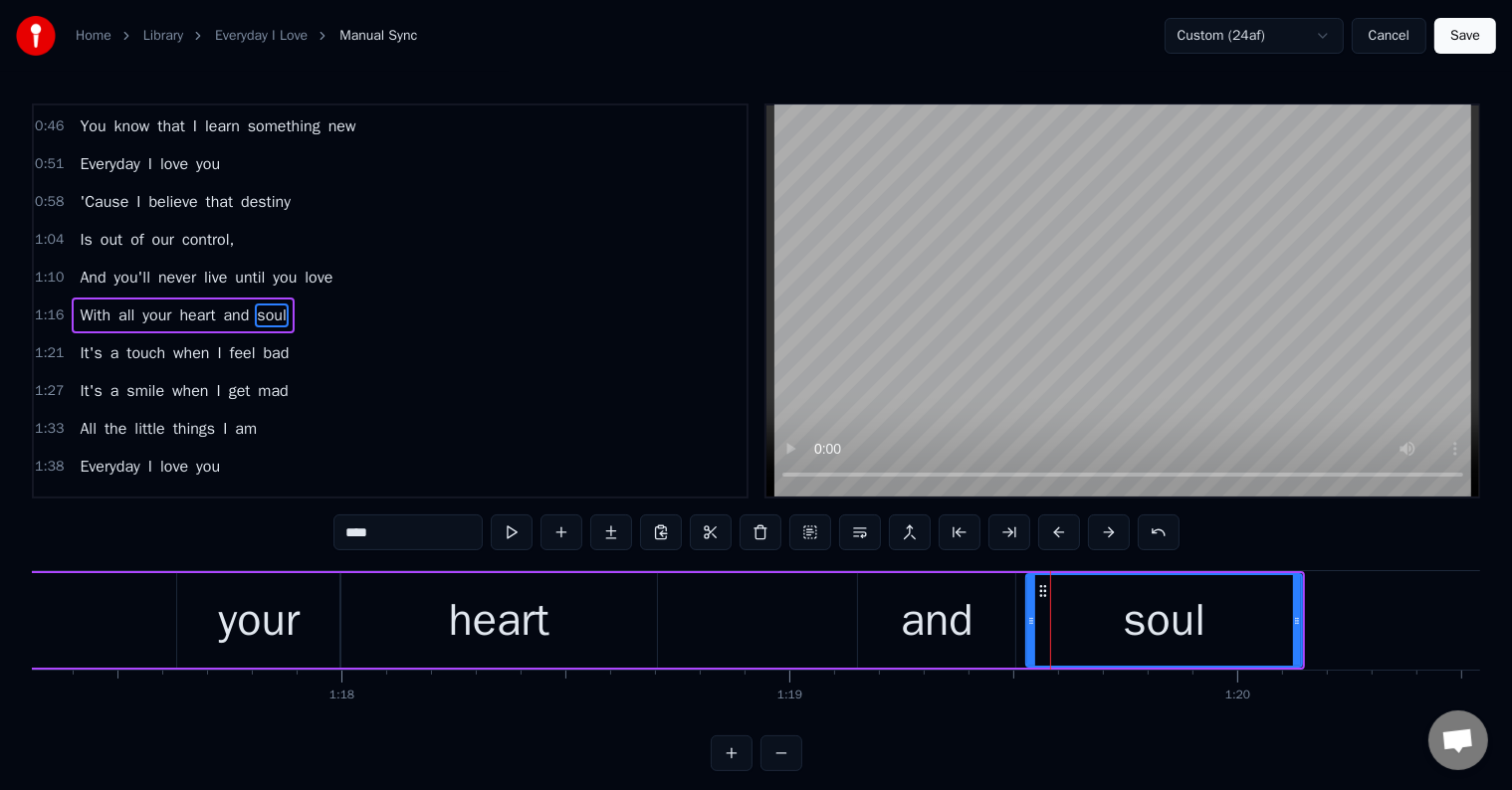 drag, startPoint x: 1048, startPoint y: 642, endPoint x: 1028, endPoint y: 645, distance: 20.22375 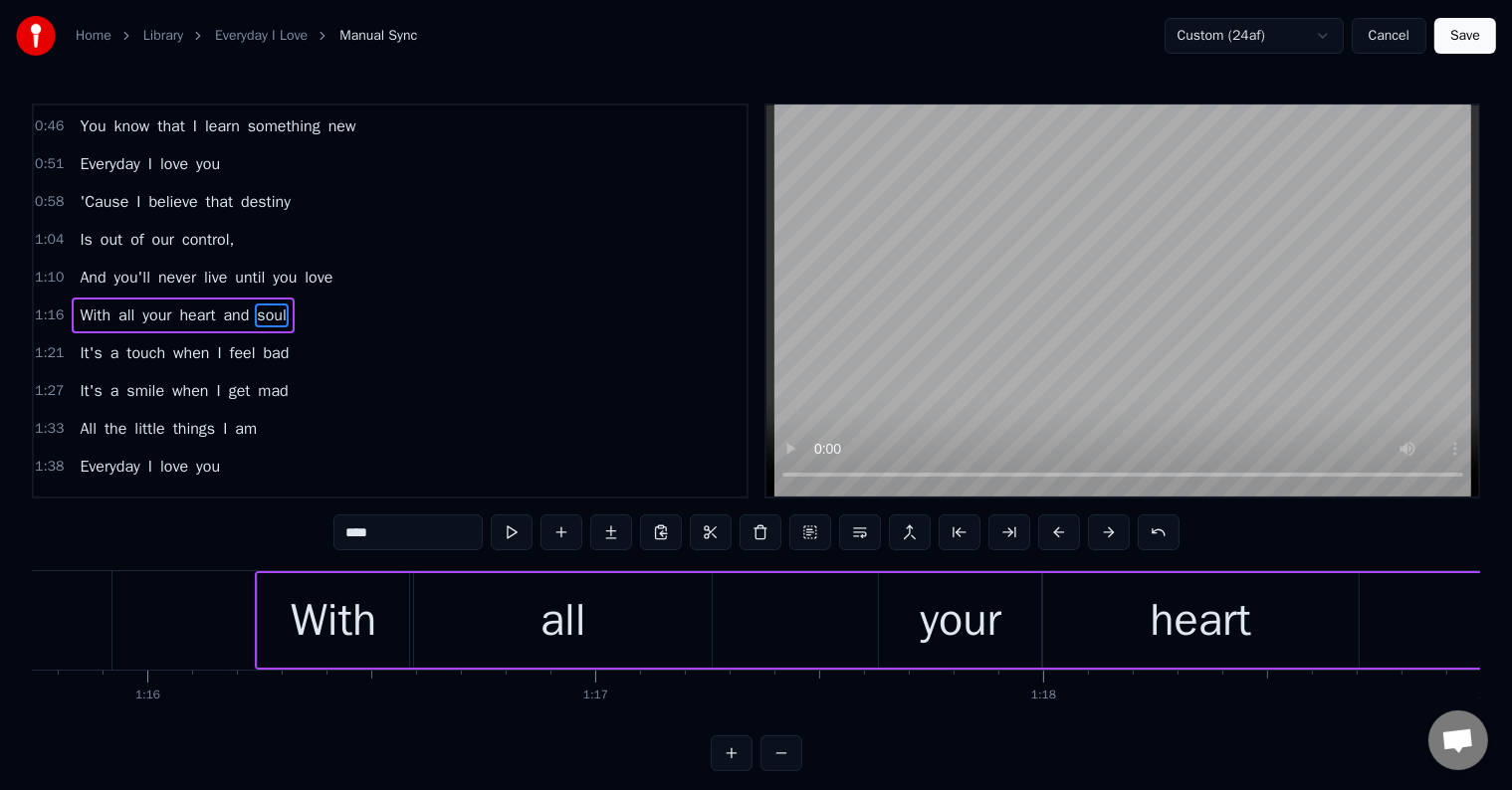 scroll, scrollTop: 0, scrollLeft: 33928, axis: horizontal 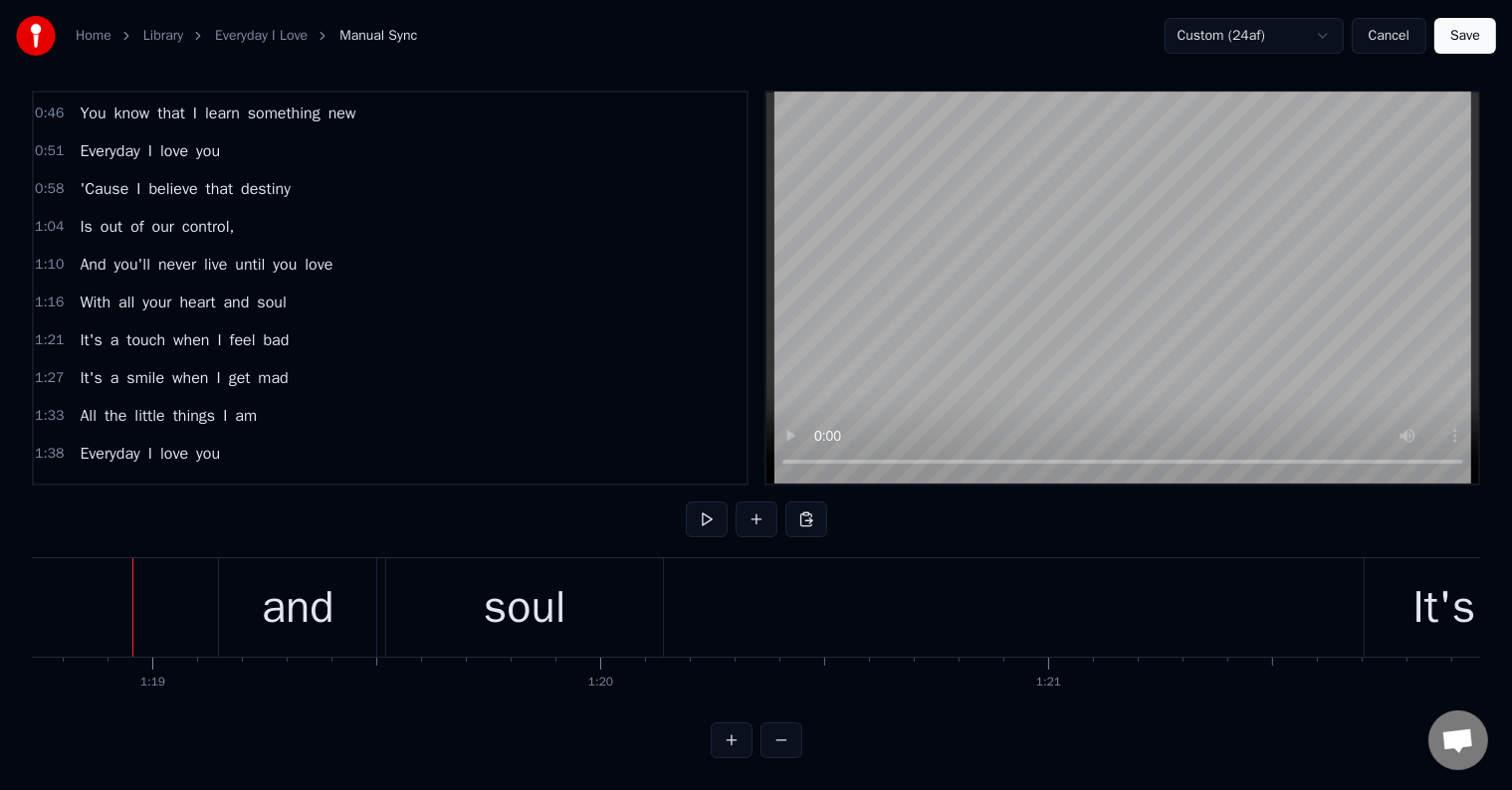 click on "Save" at bounding box center (1465, 36) 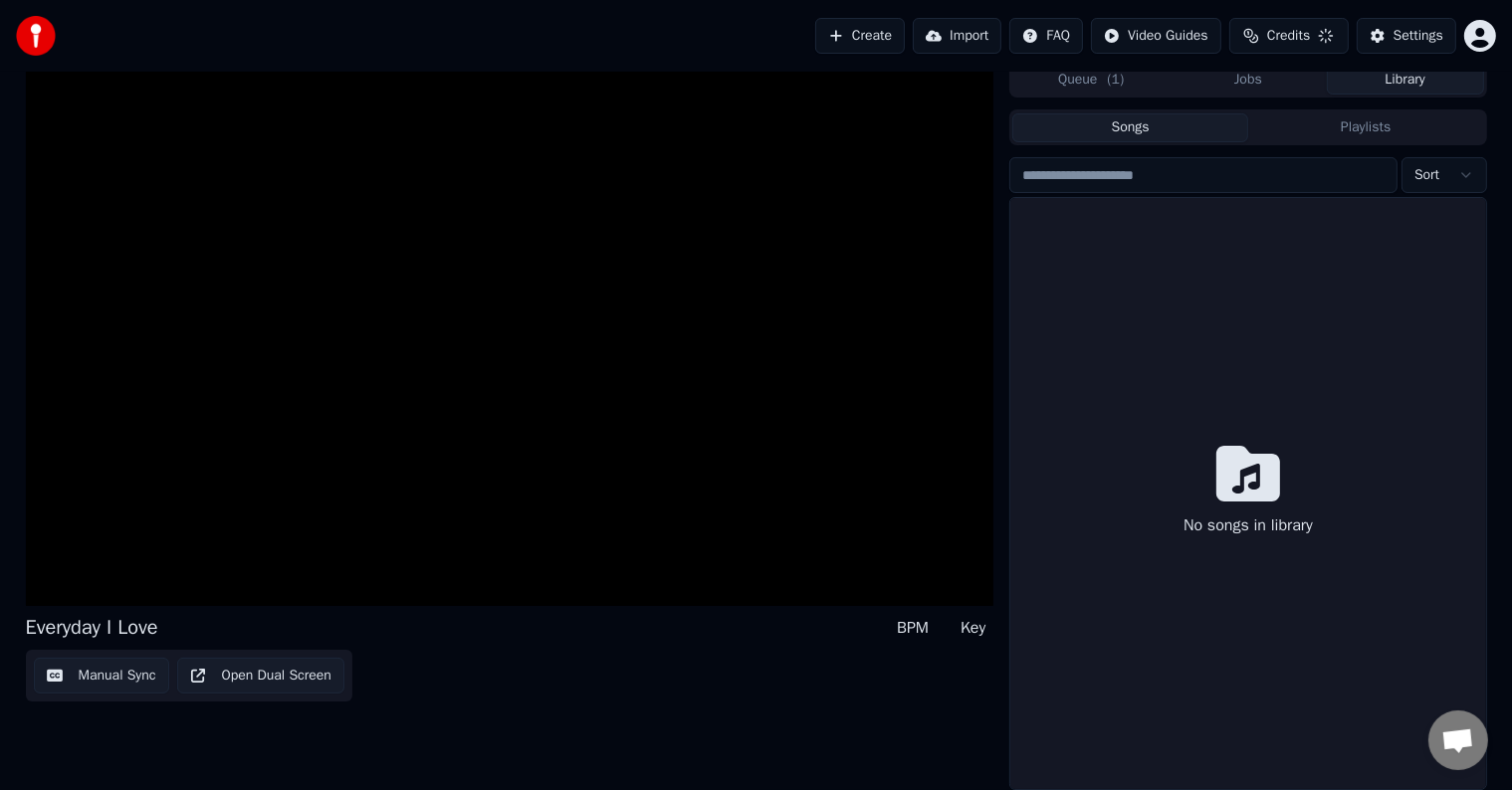 scroll, scrollTop: 9, scrollLeft: 0, axis: vertical 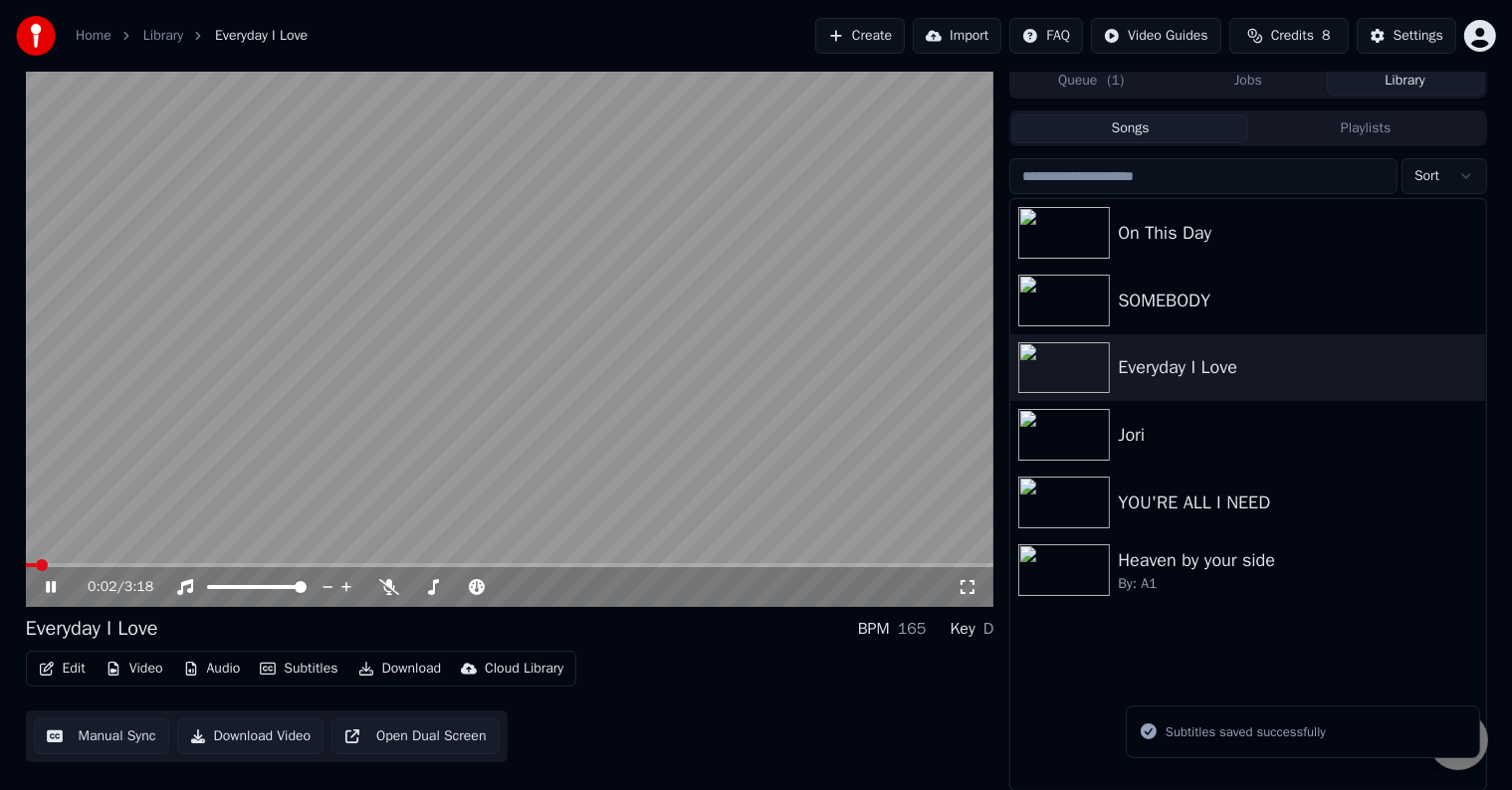 click at bounding box center [510, 334] 